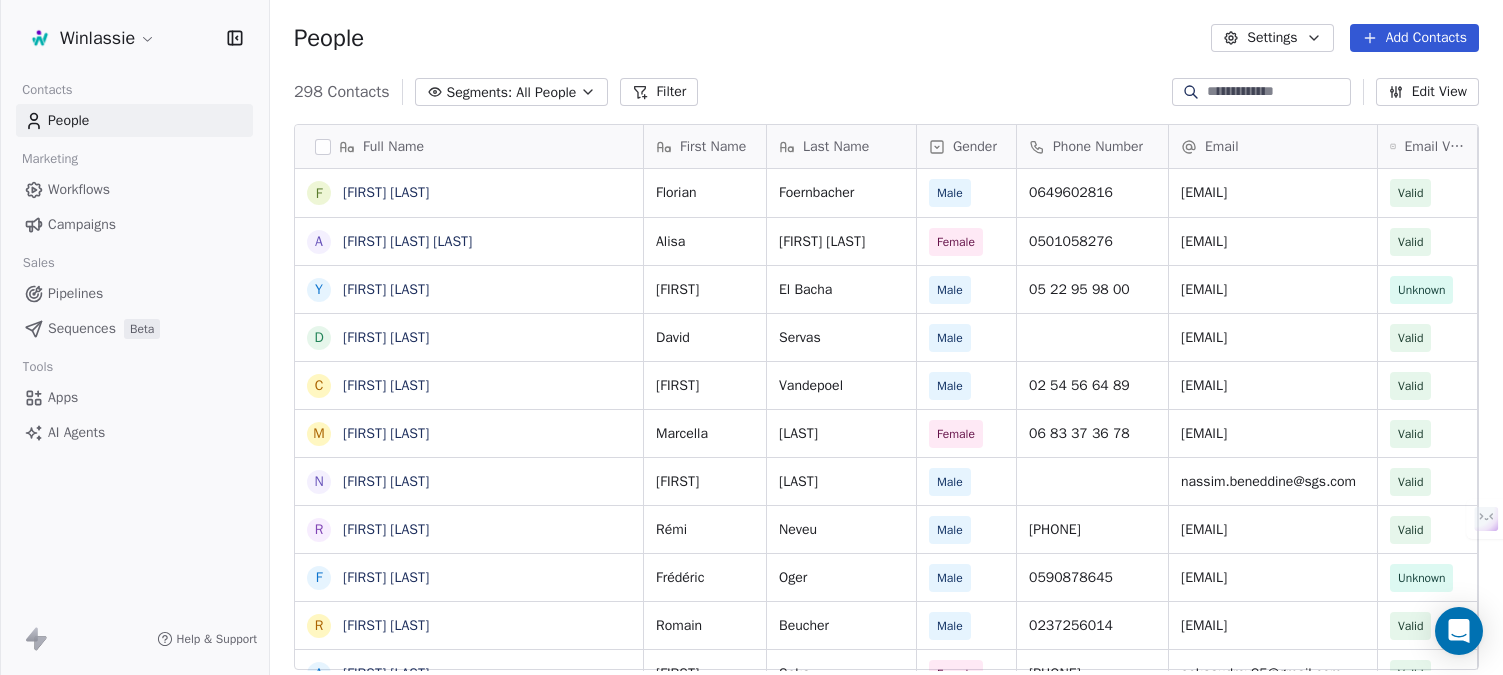 scroll, scrollTop: 0, scrollLeft: 0, axis: both 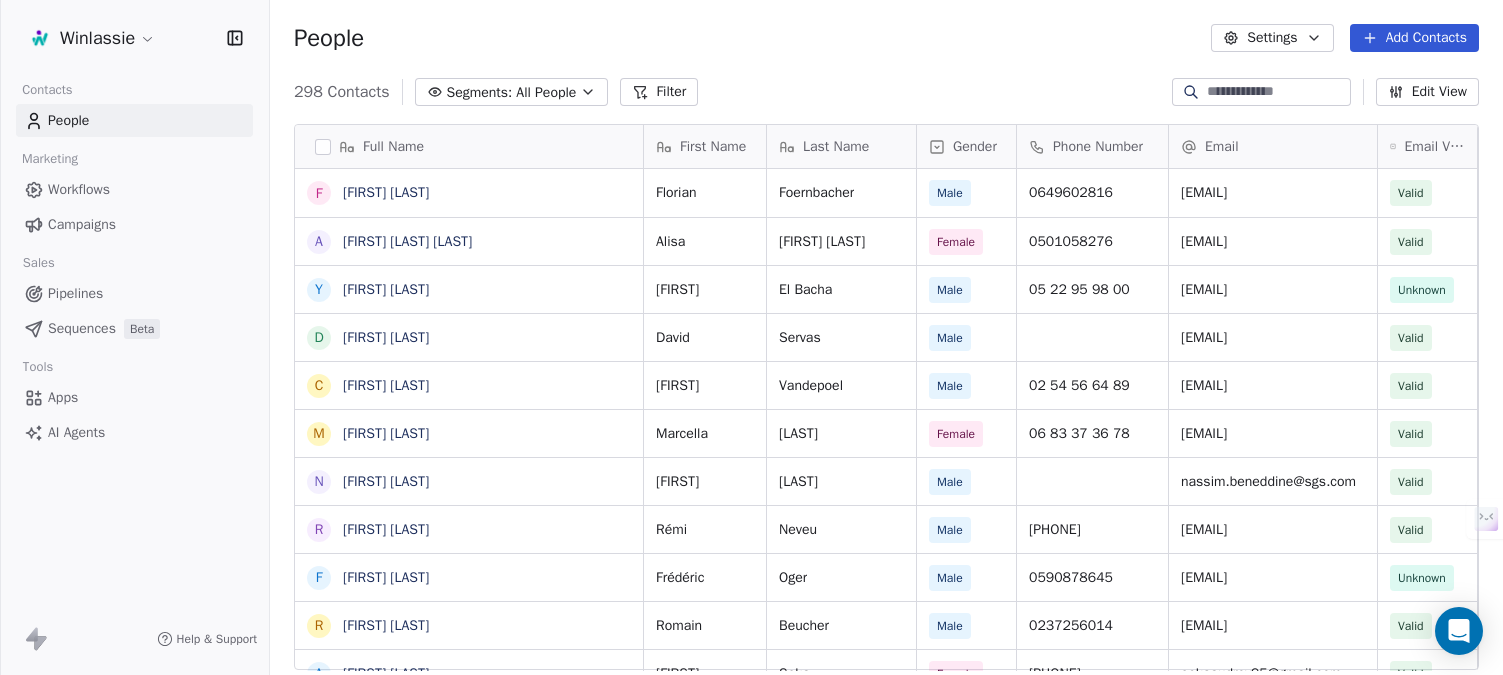 click on "Pipelines" at bounding box center (75, 293) 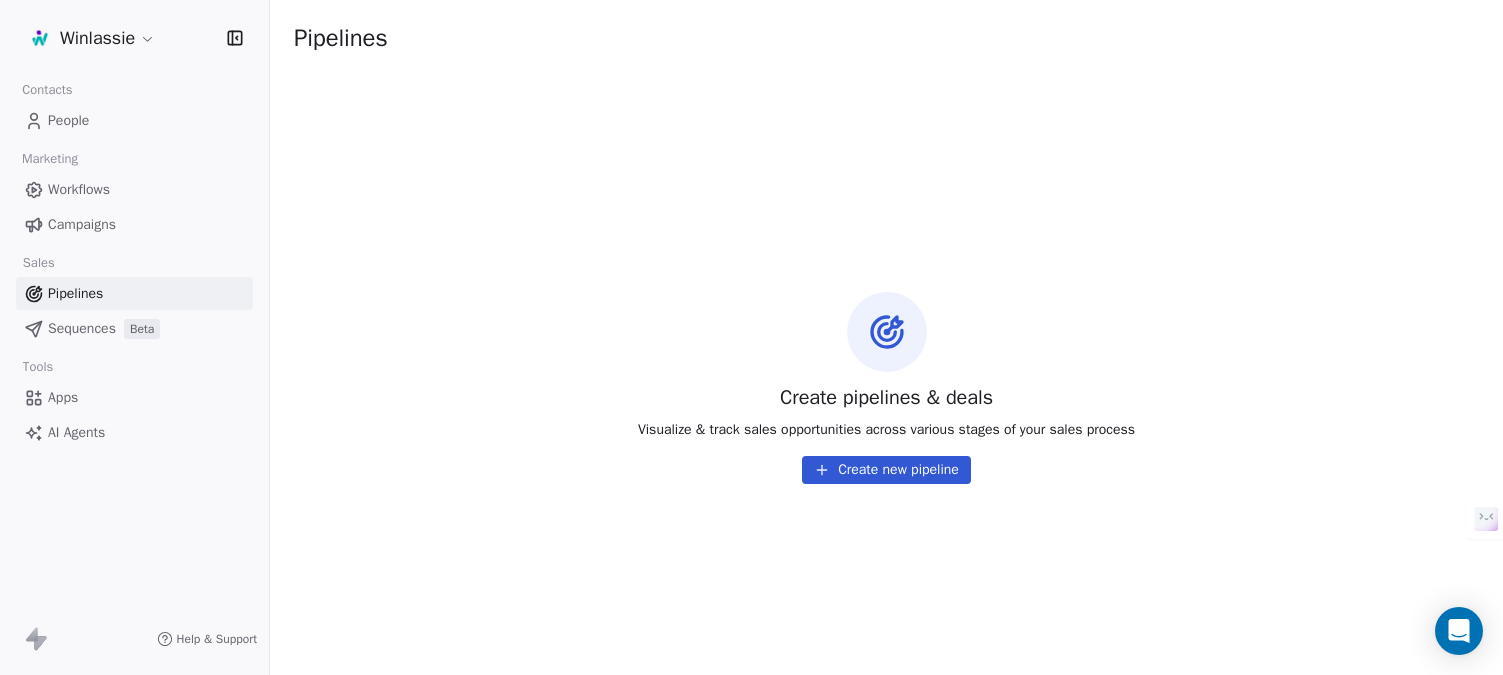 click on "Create new pipeline" at bounding box center (886, 470) 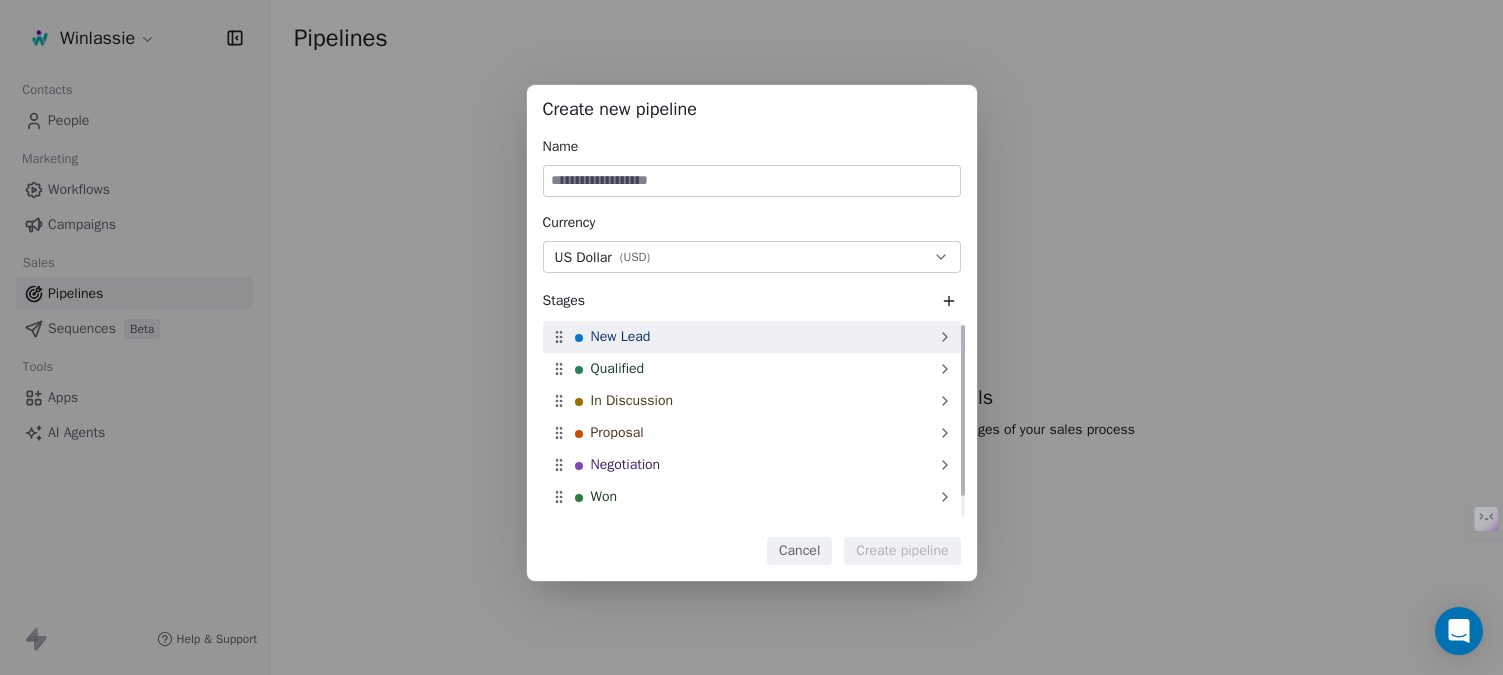 click on "New Lead" at bounding box center (752, 337) 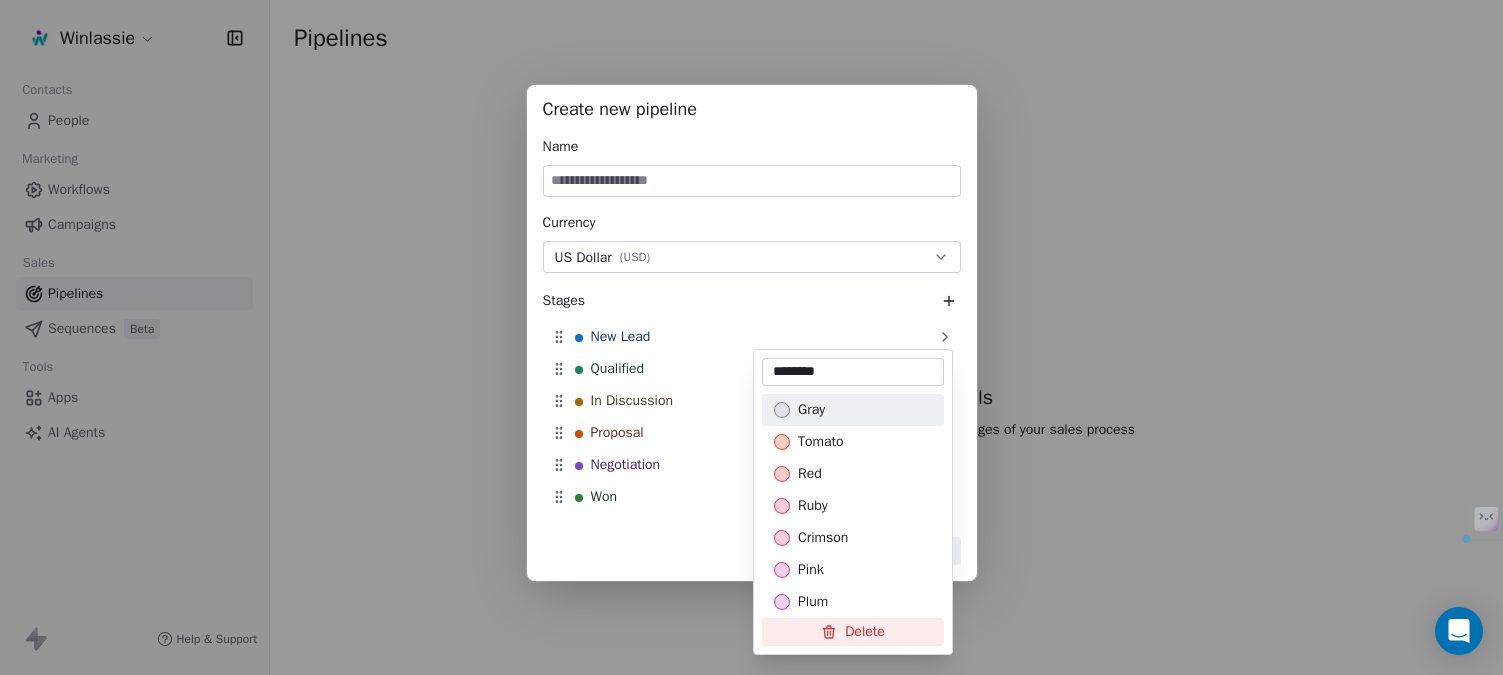 click on "Create new pipeline Name Currency US Dollar ( USD ) Stages New Lead Qualified In Discussion Proposal Negotiation Won Lost
To pick up a draggable item, press the space bar.
While dragging, use the arrow keys to move the item.
Press space again to drop the item in its new position, or press escape to cancel.
Cancel Create pipeline" at bounding box center [751, 337] 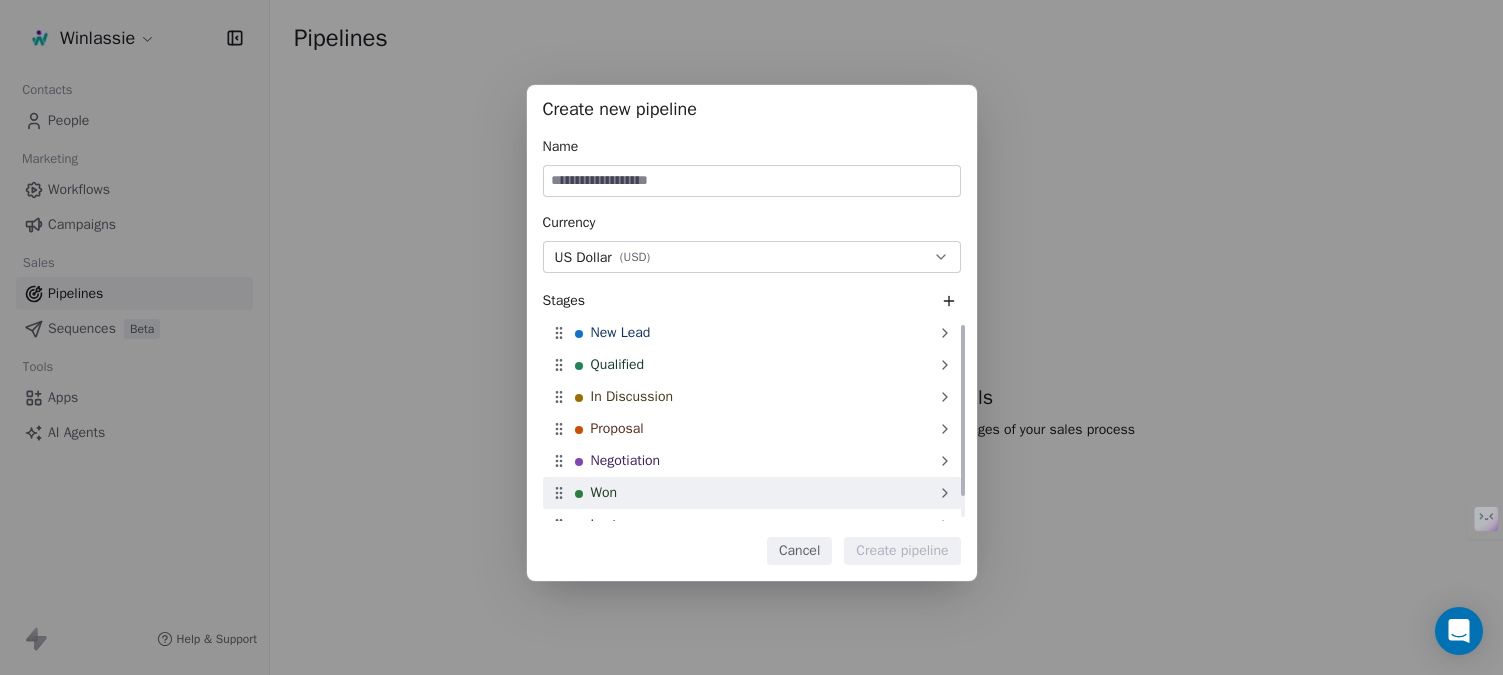 scroll, scrollTop: 0, scrollLeft: 0, axis: both 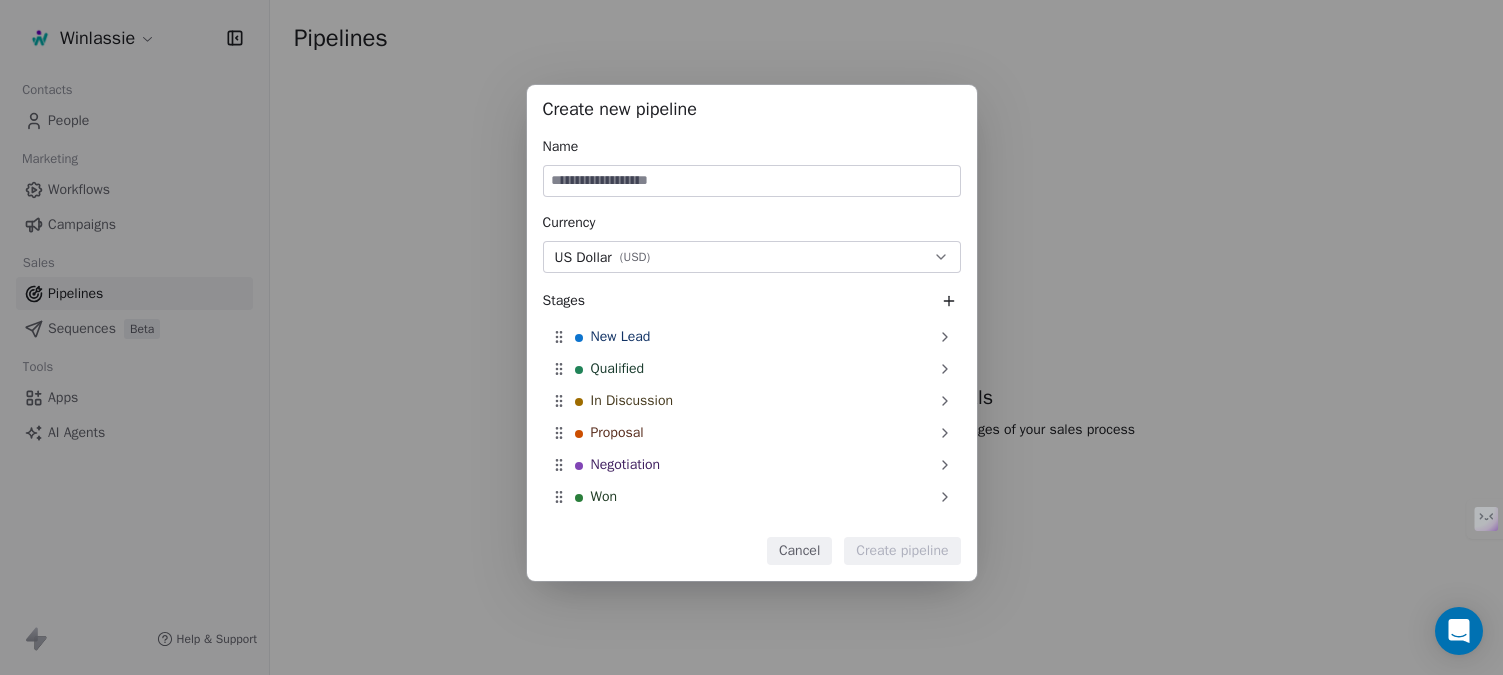 click on "US Dollar ( USD )" at bounding box center [752, 257] 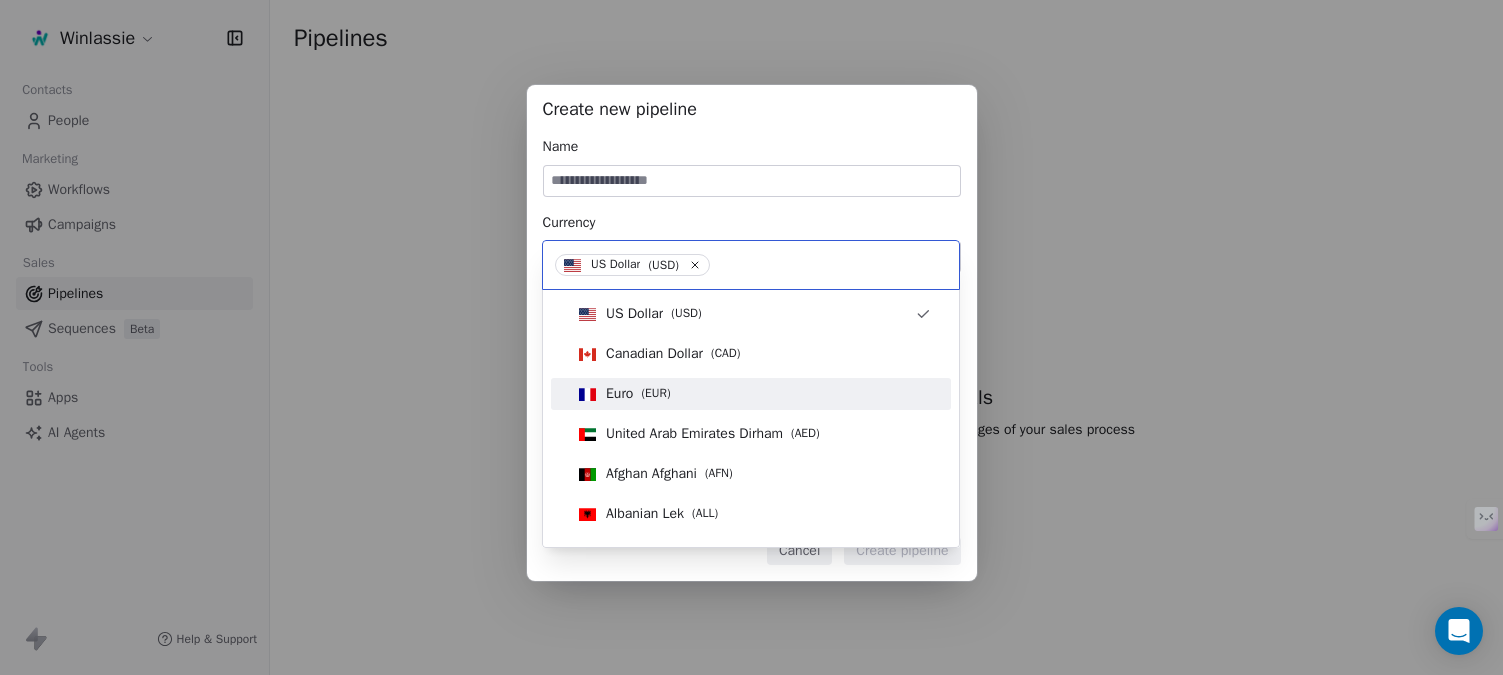 click on "Euro" at bounding box center (619, 394) 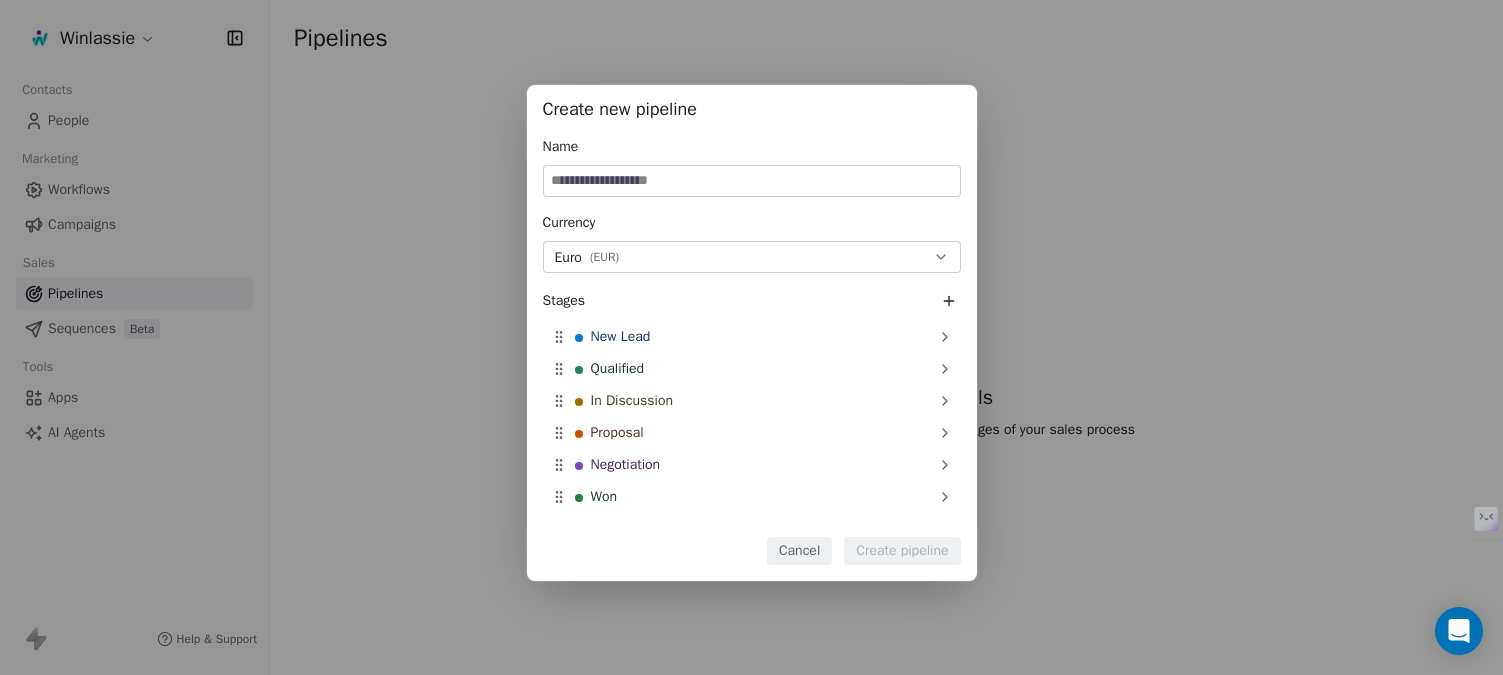 click at bounding box center [752, 181] 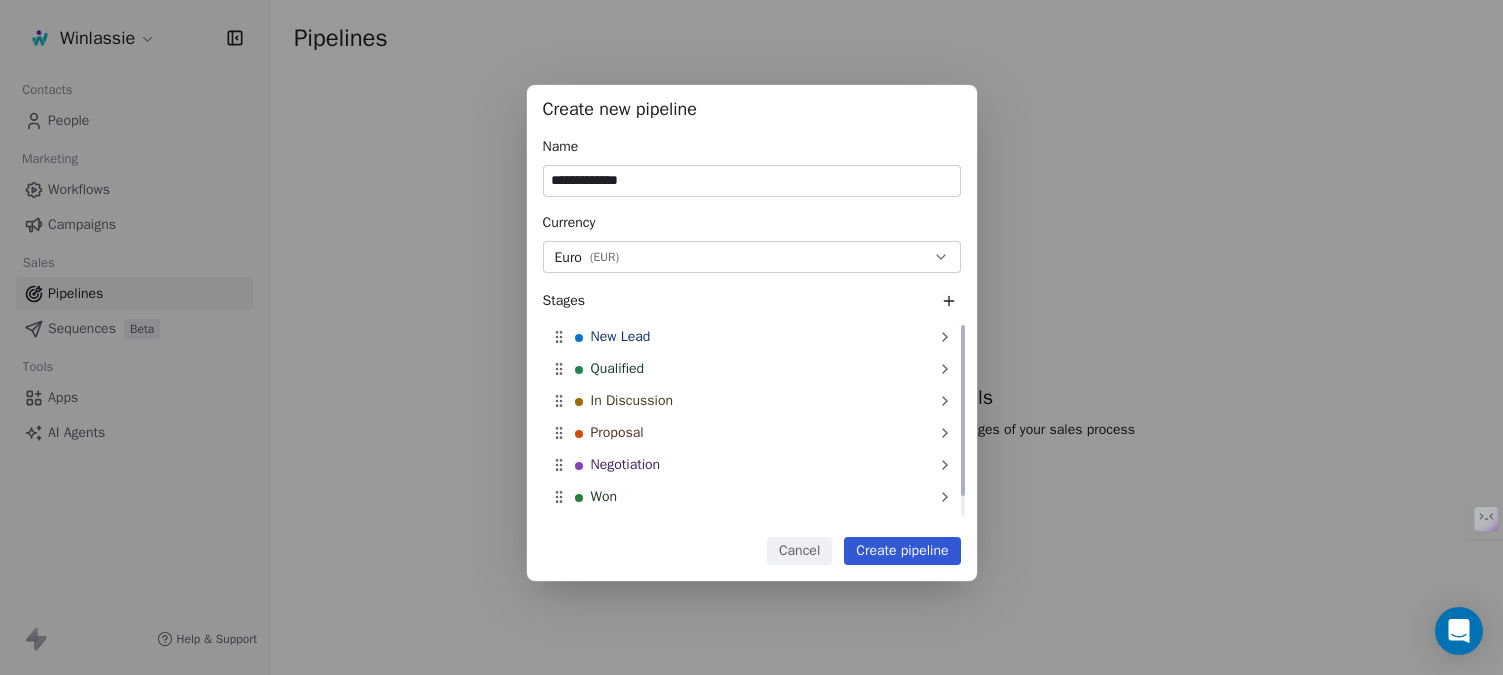 type on "**********" 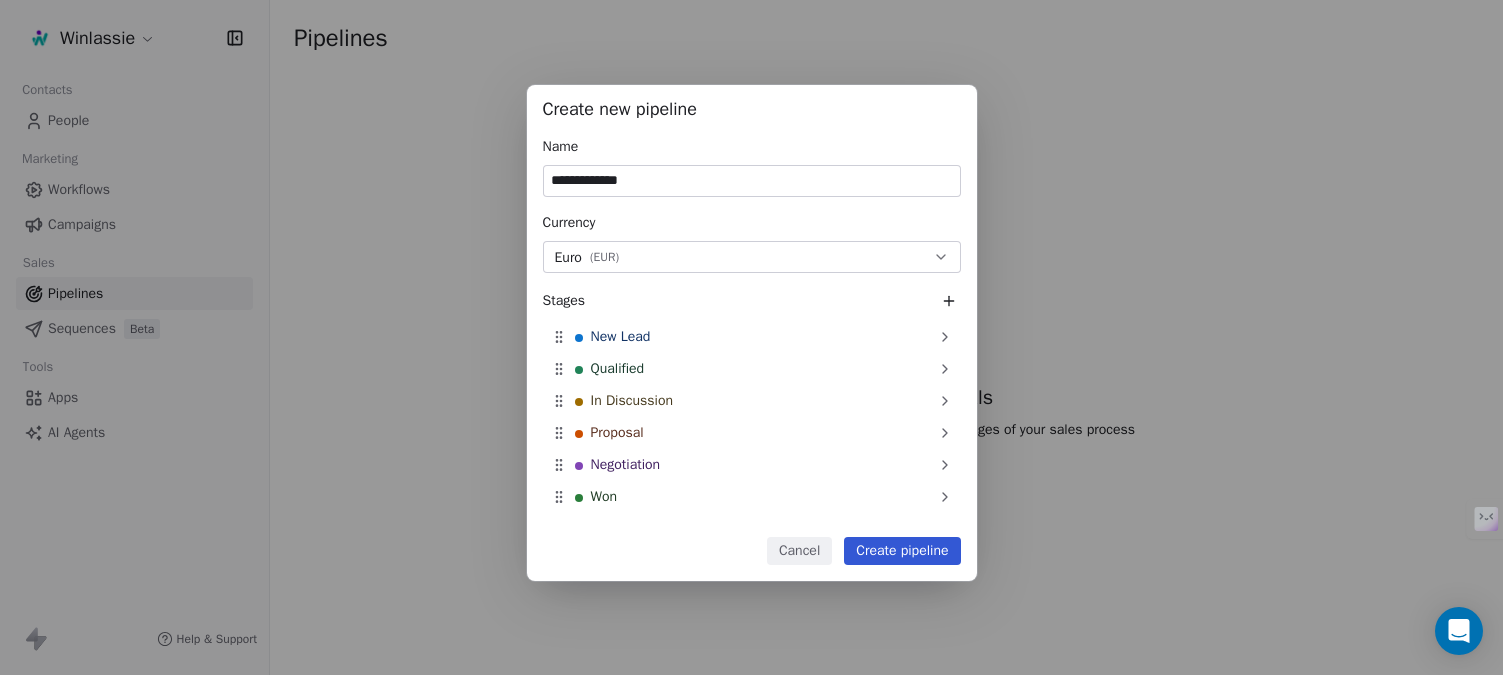 click on "Create pipeline" at bounding box center (902, 551) 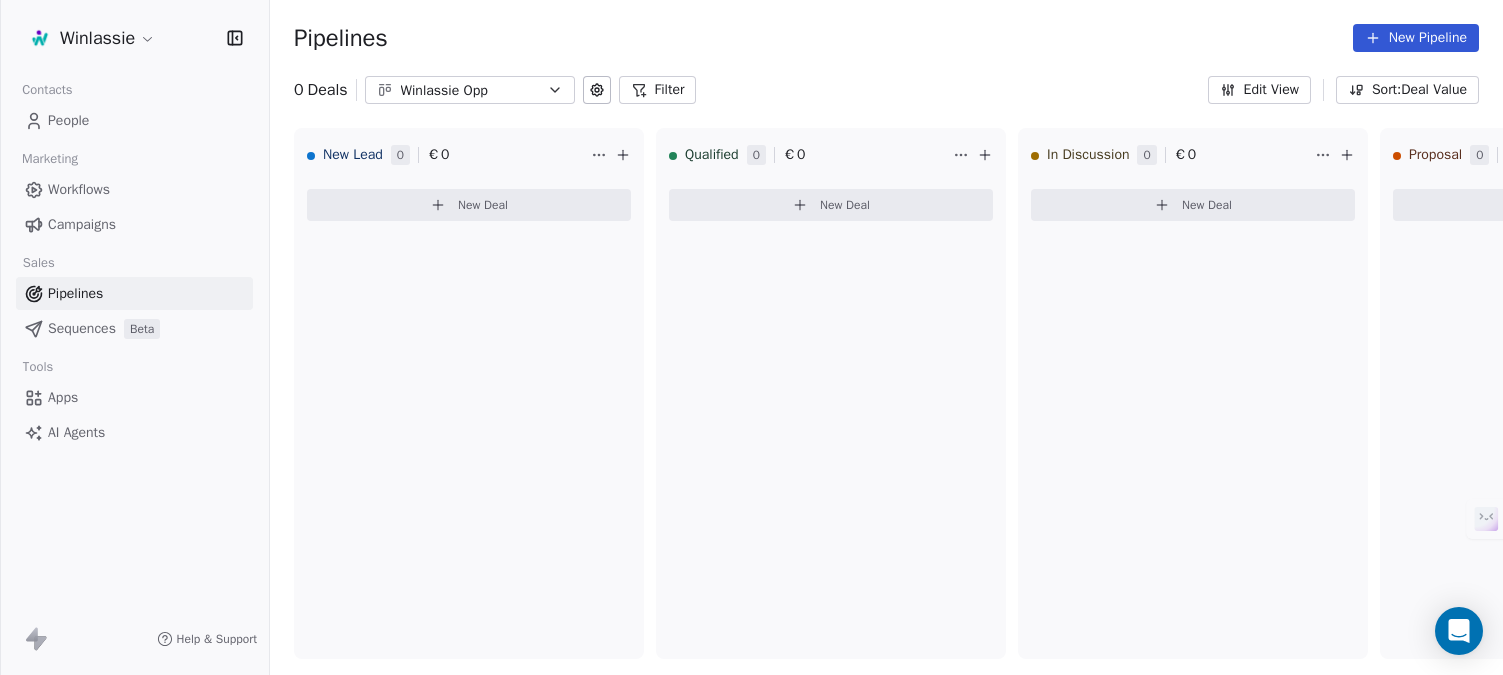 click on "Pipelines  New Pipeline" at bounding box center [886, 38] 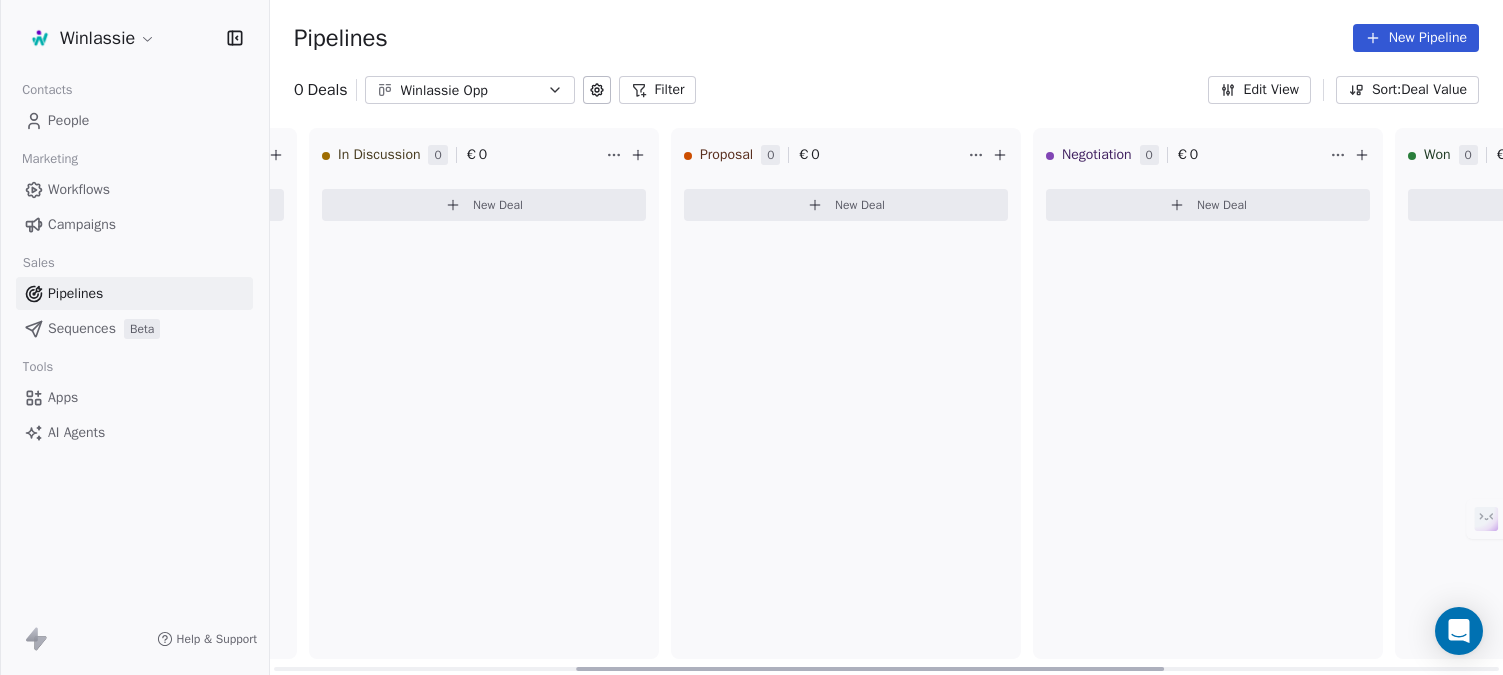 scroll, scrollTop: 0, scrollLeft: 634, axis: horizontal 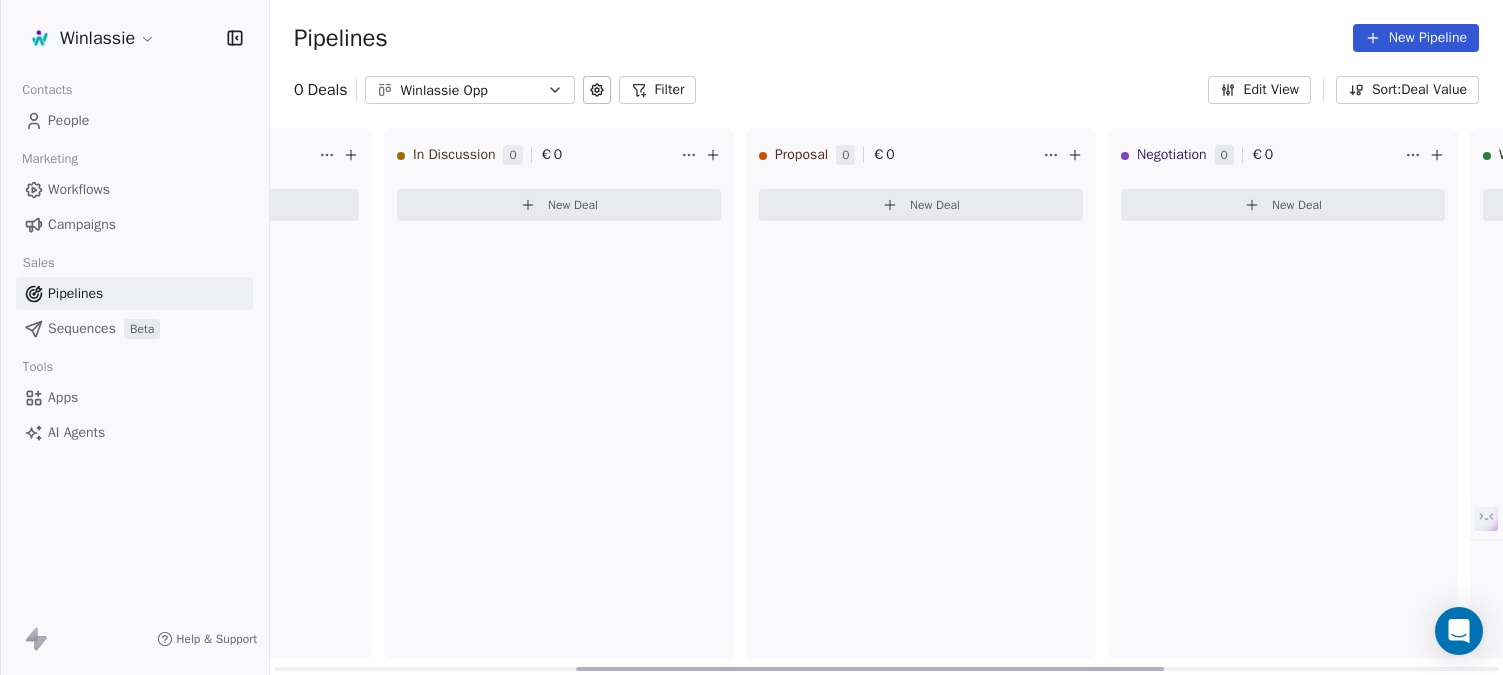 drag, startPoint x: 468, startPoint y: 668, endPoint x: 770, endPoint y: 667, distance: 302.00165 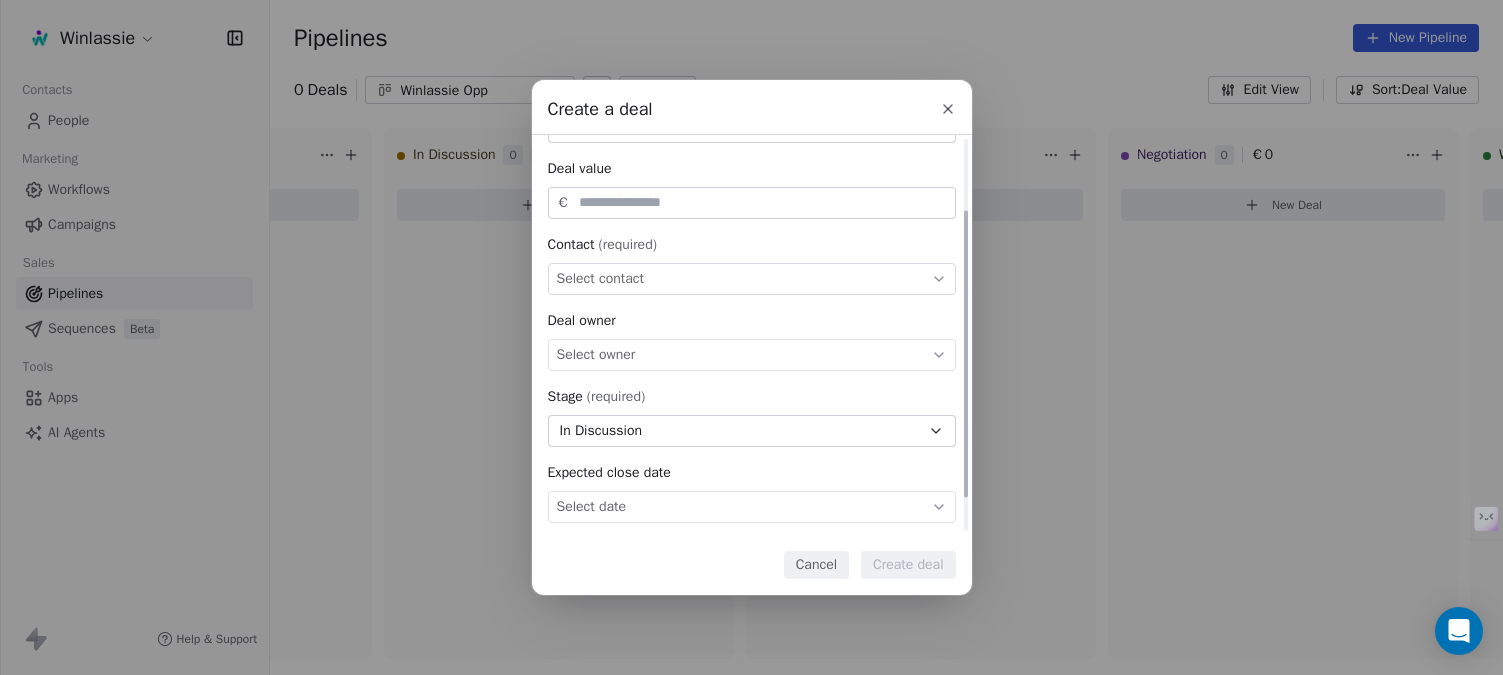 scroll, scrollTop: 100, scrollLeft: 0, axis: vertical 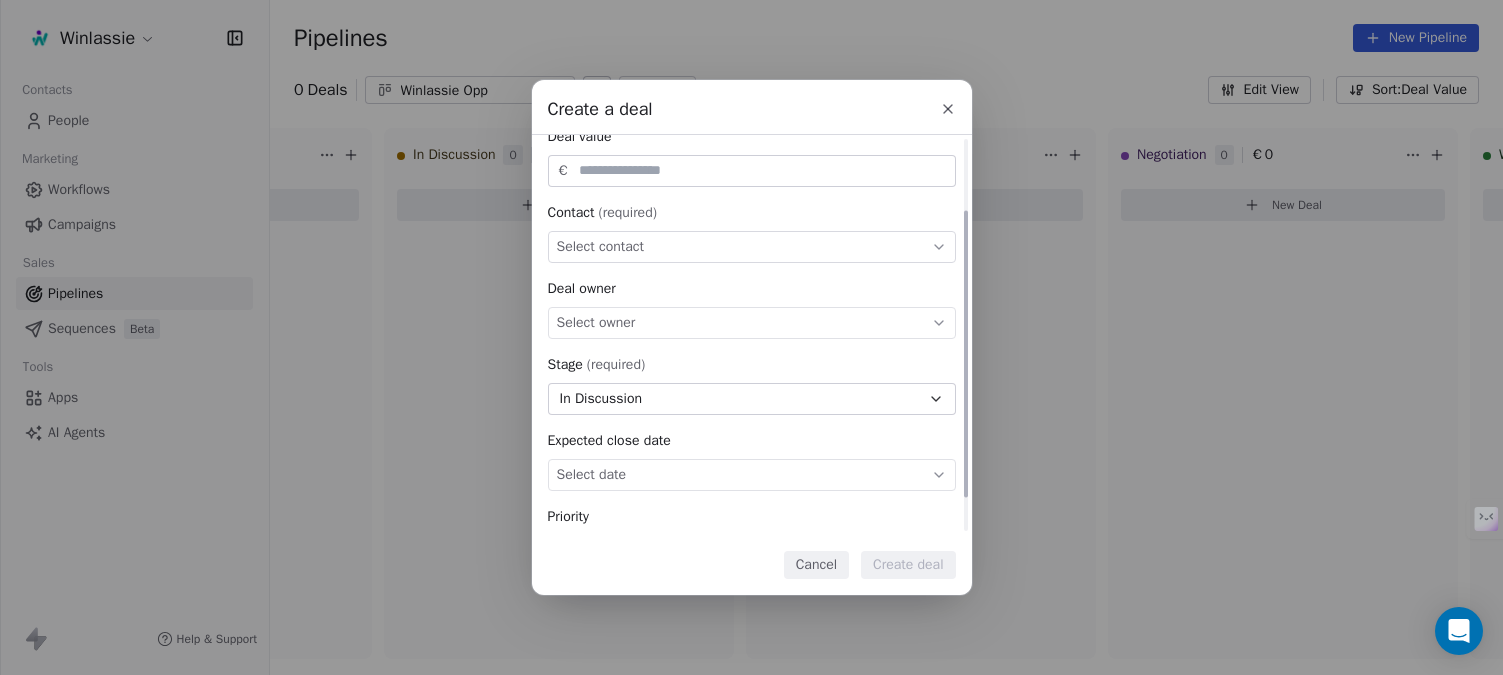 click on "Select contact" at bounding box center (752, 247) 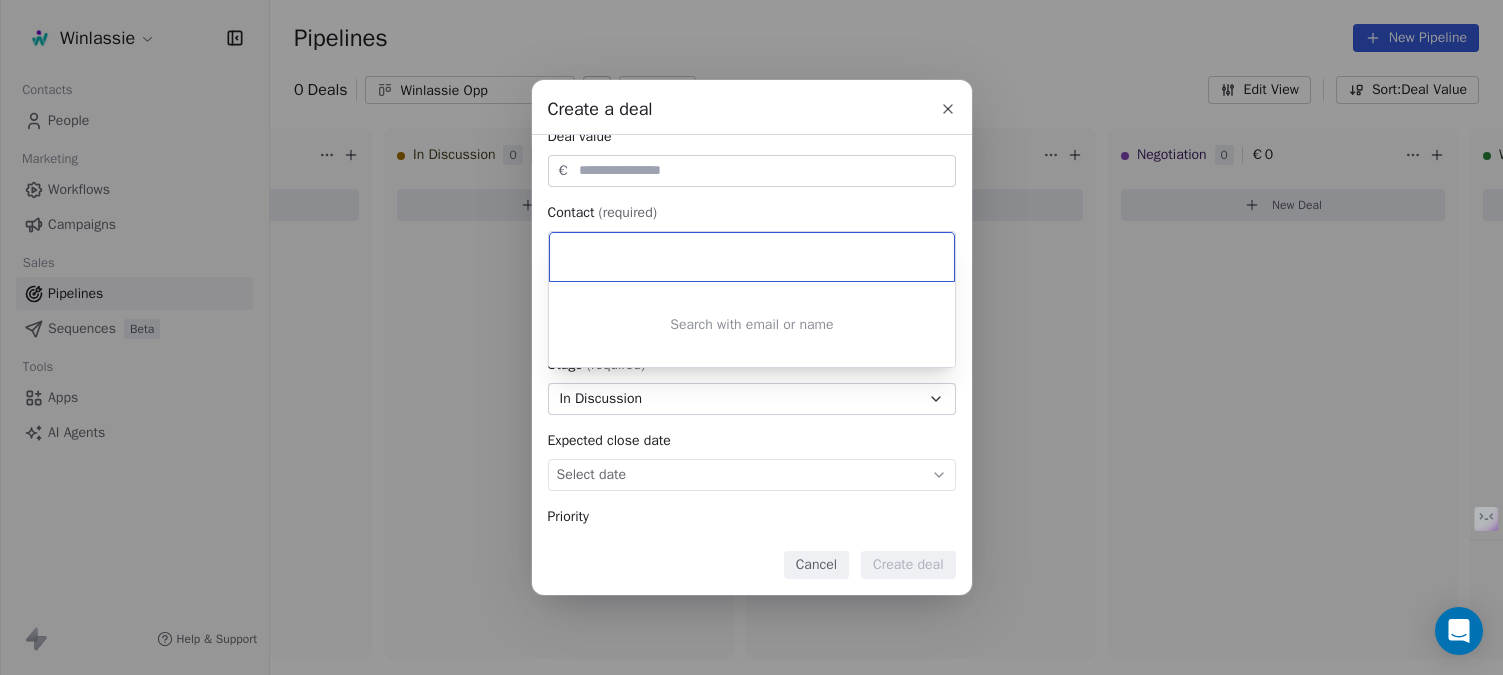 click on "Create a deal Deal name (required) Deal value € Contact (required) Select contact Deal owner Select owner Stage (required) In Discussion Expected close date Select date Priority Set priority Cancel Create deal" at bounding box center [751, 337] 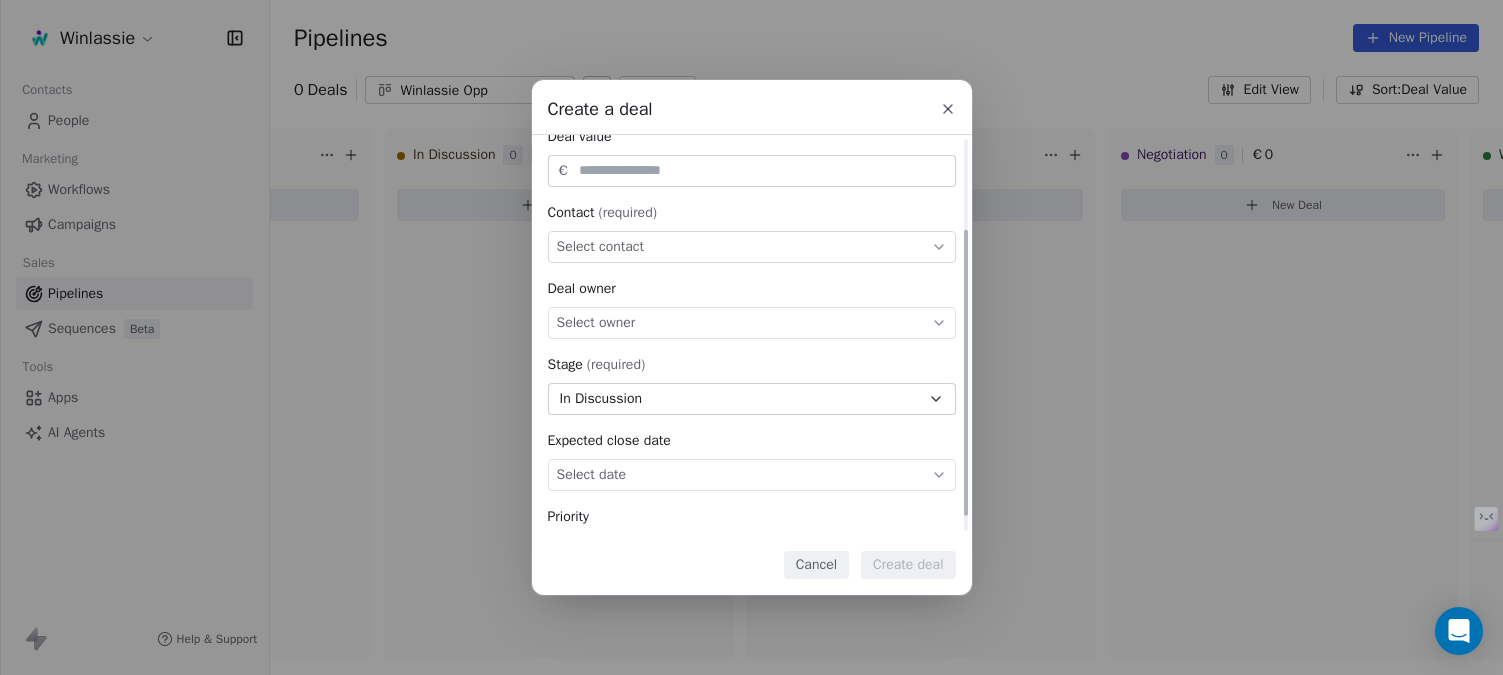 scroll, scrollTop: 148, scrollLeft: 0, axis: vertical 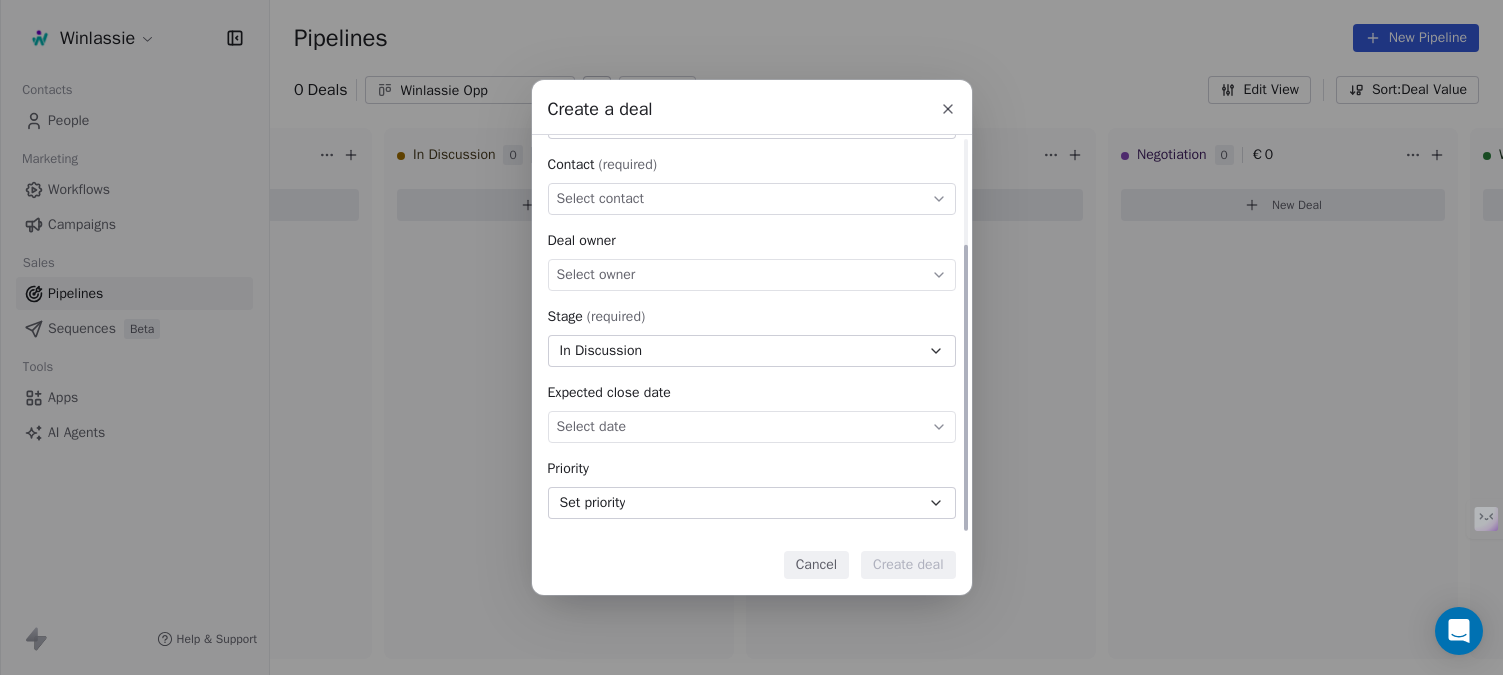 click 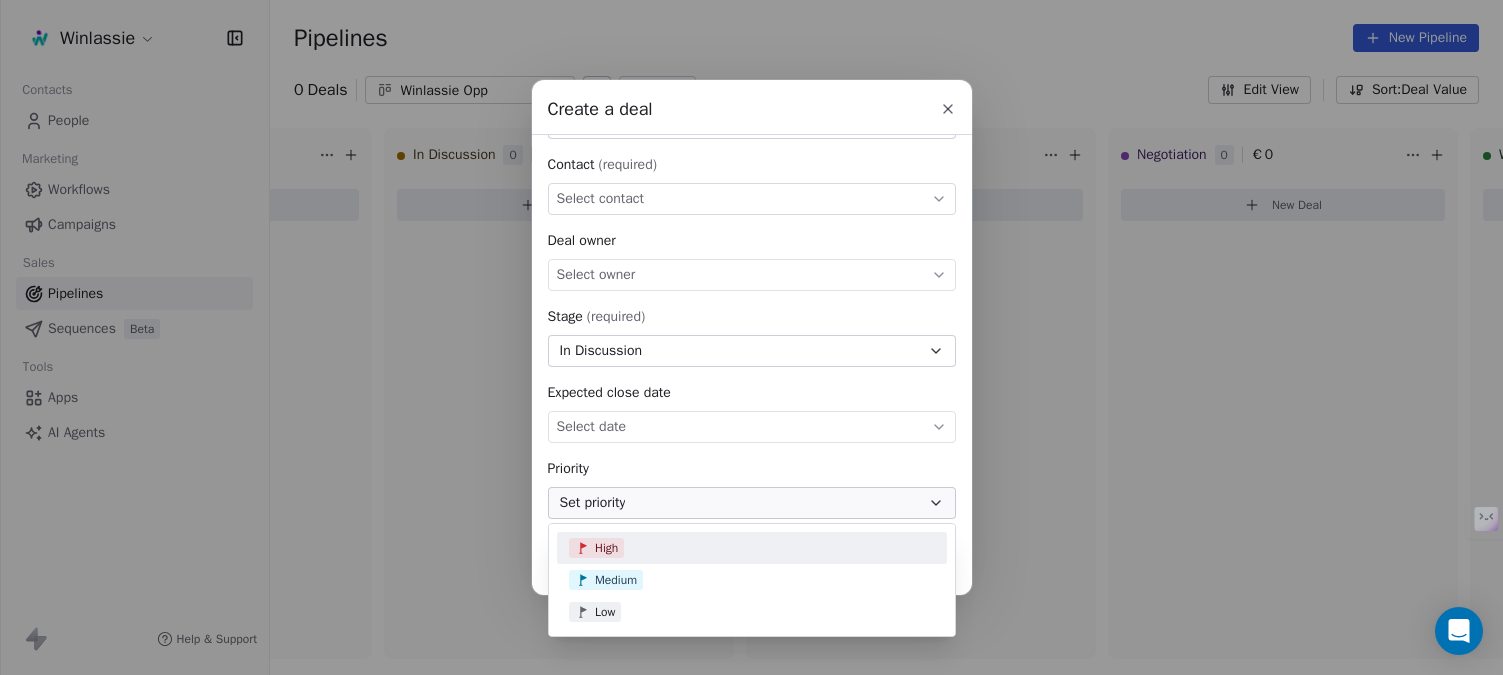 click on "Create a deal Deal name (required) Deal value € Contact (required) Select contact Deal owner Select owner Stage (required) In Discussion Expected close date Select date Priority Set priority Cancel Create deal" at bounding box center (751, 337) 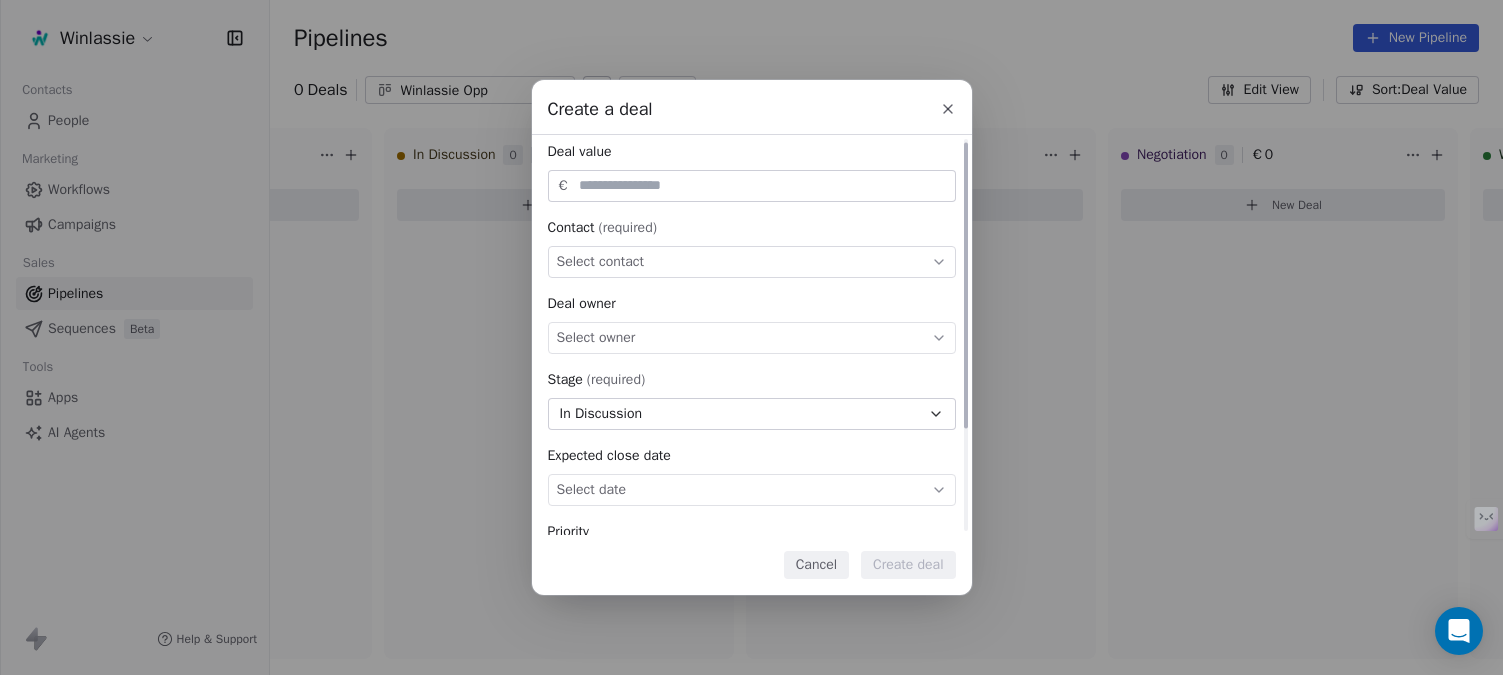 scroll, scrollTop: 0, scrollLeft: 0, axis: both 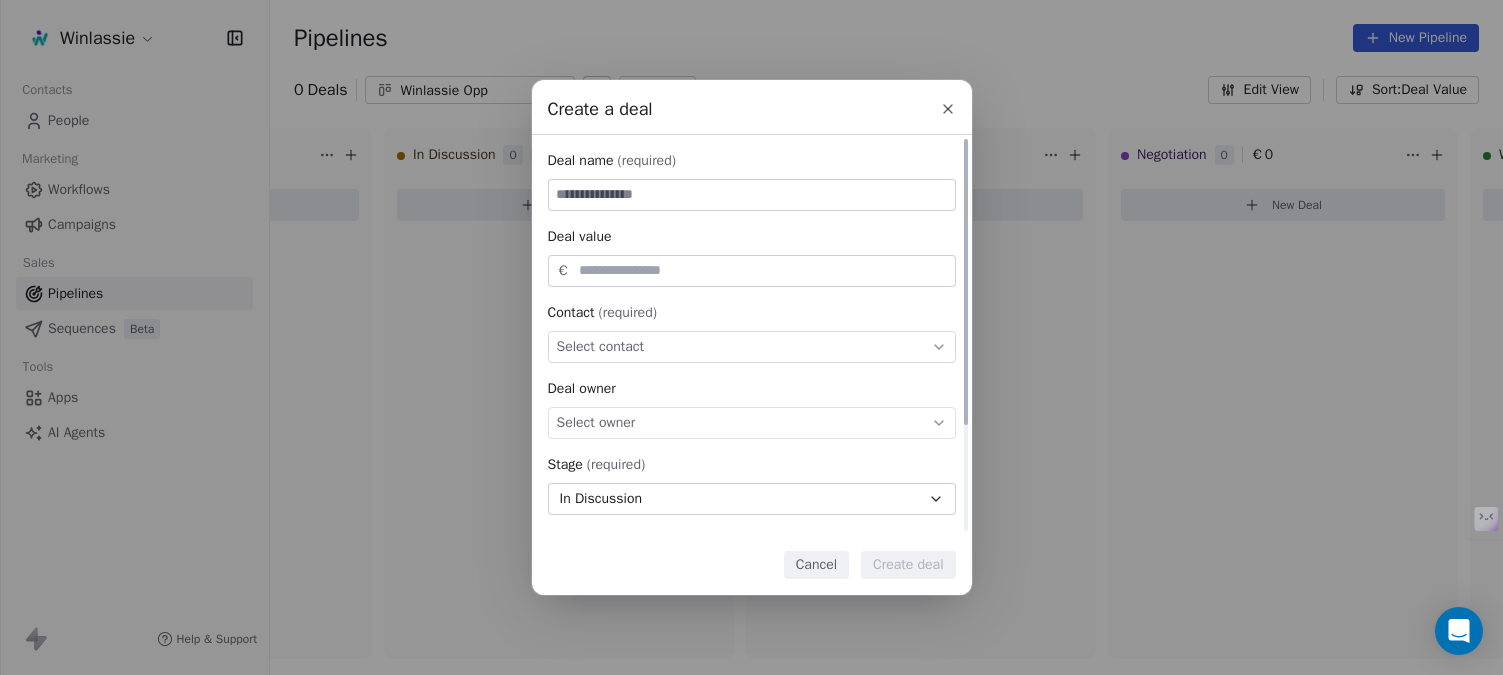 click on "Select contact" at bounding box center [752, 347] 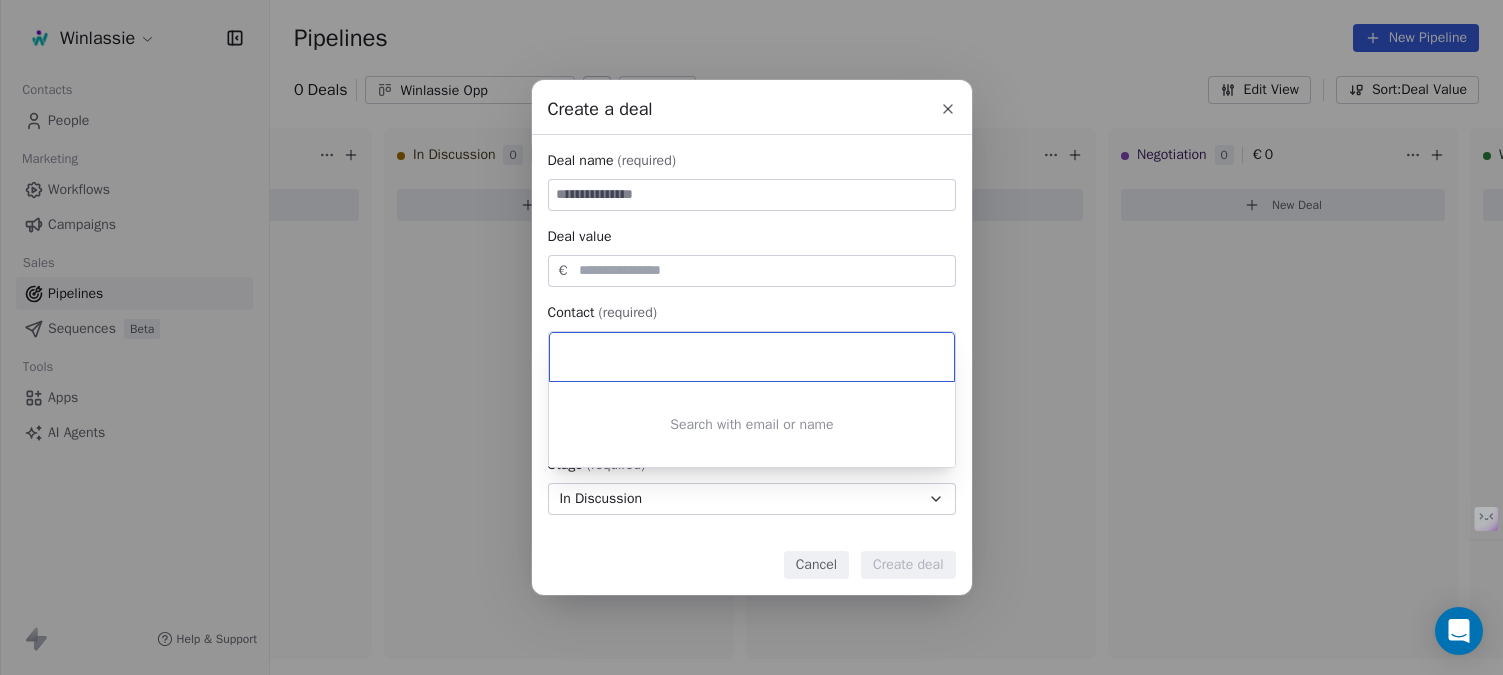 click on "Create a deal Deal name (required) Deal value € Contact (required) Select contact Deal owner Select owner Stage (required) In Discussion Expected close date Select date Priority Set priority Cancel Create deal" at bounding box center (751, 337) 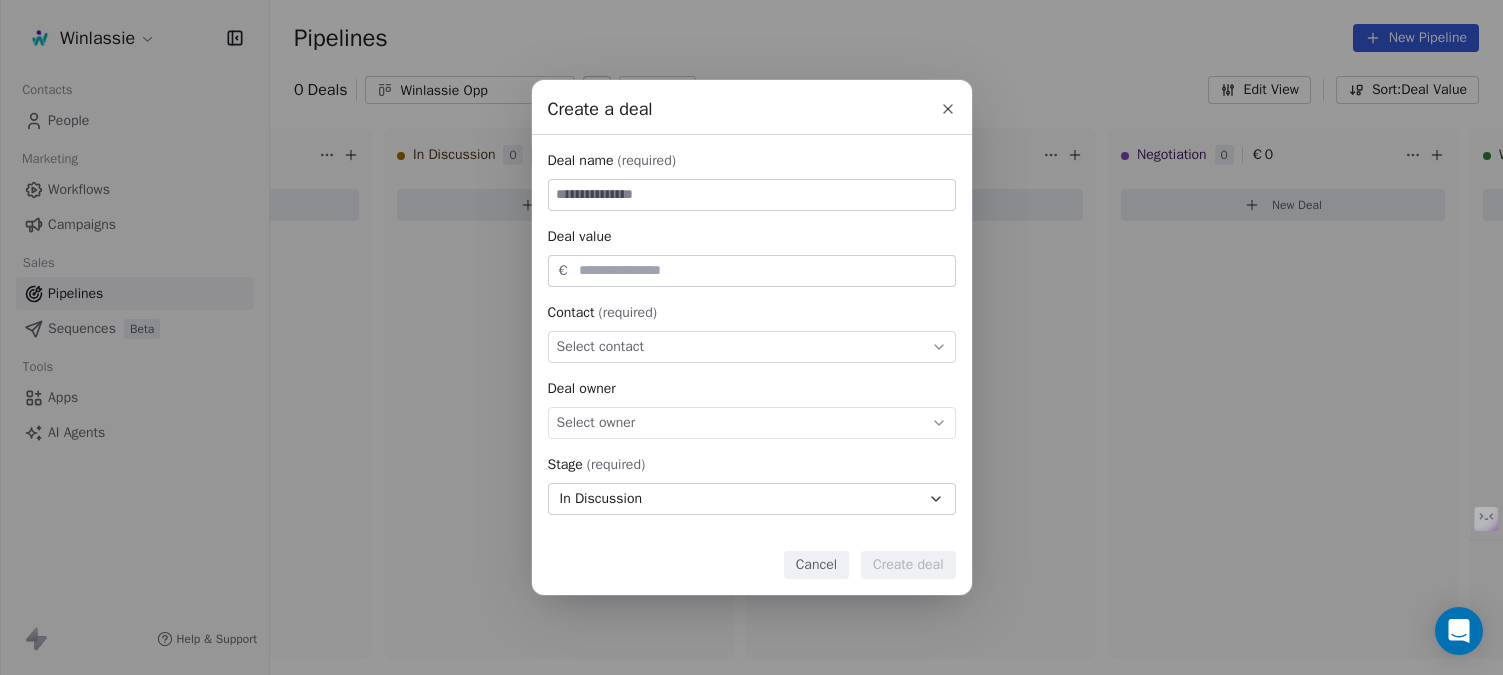 click 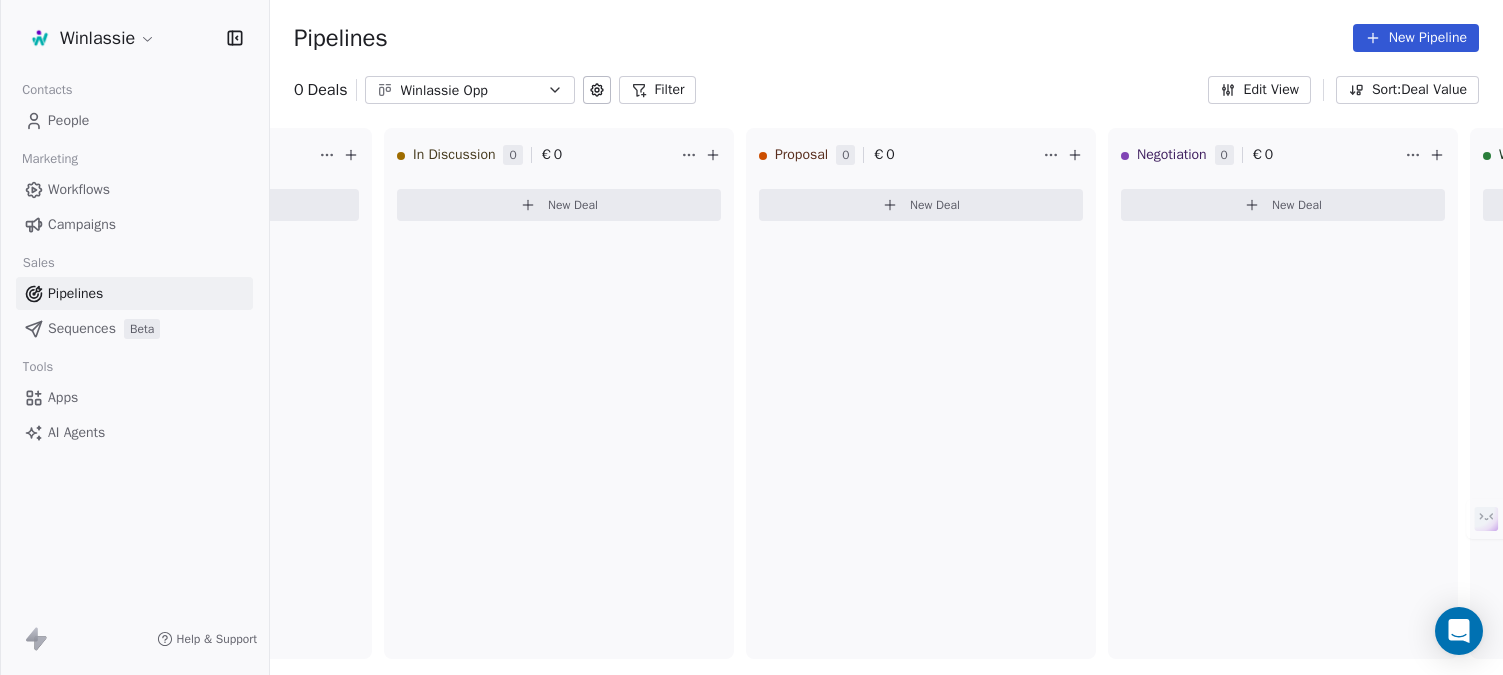 click on "Pipelines  New Pipeline" at bounding box center [886, 38] 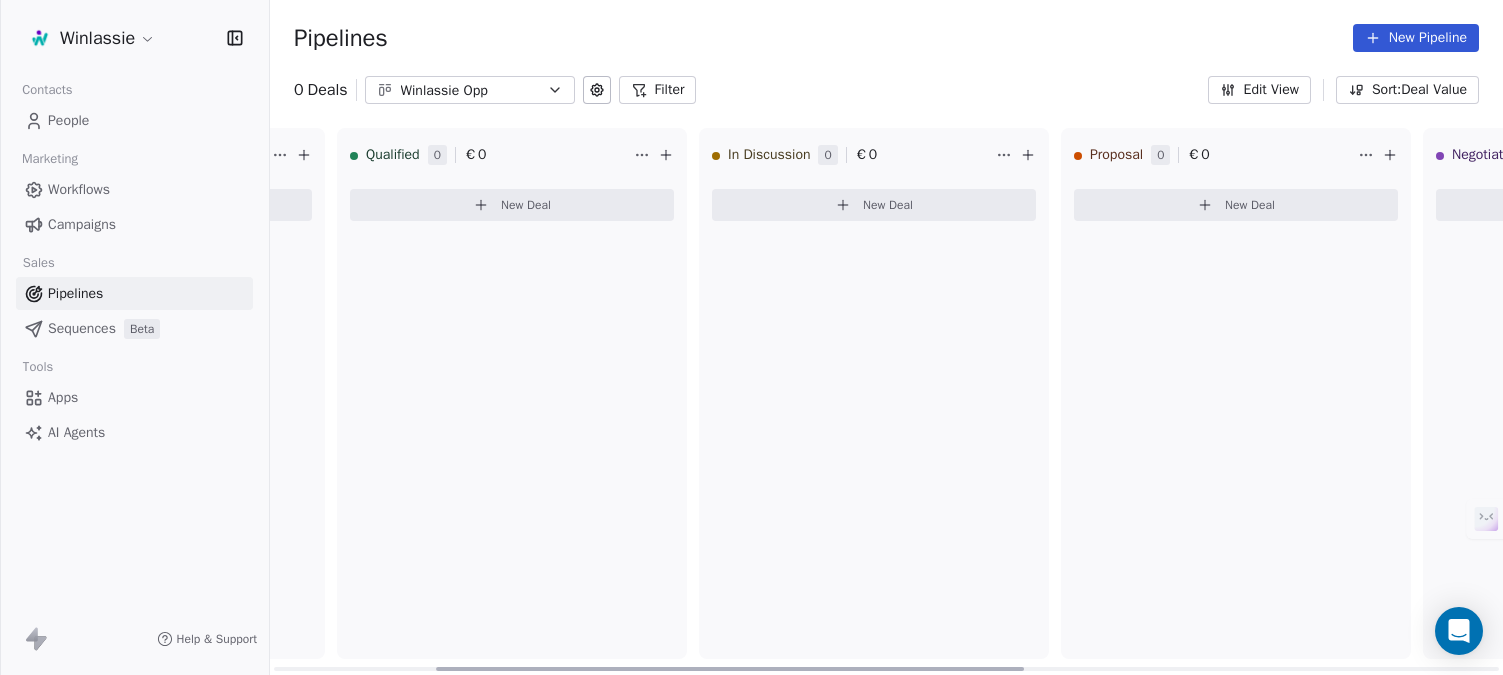 scroll, scrollTop: 0, scrollLeft: 0, axis: both 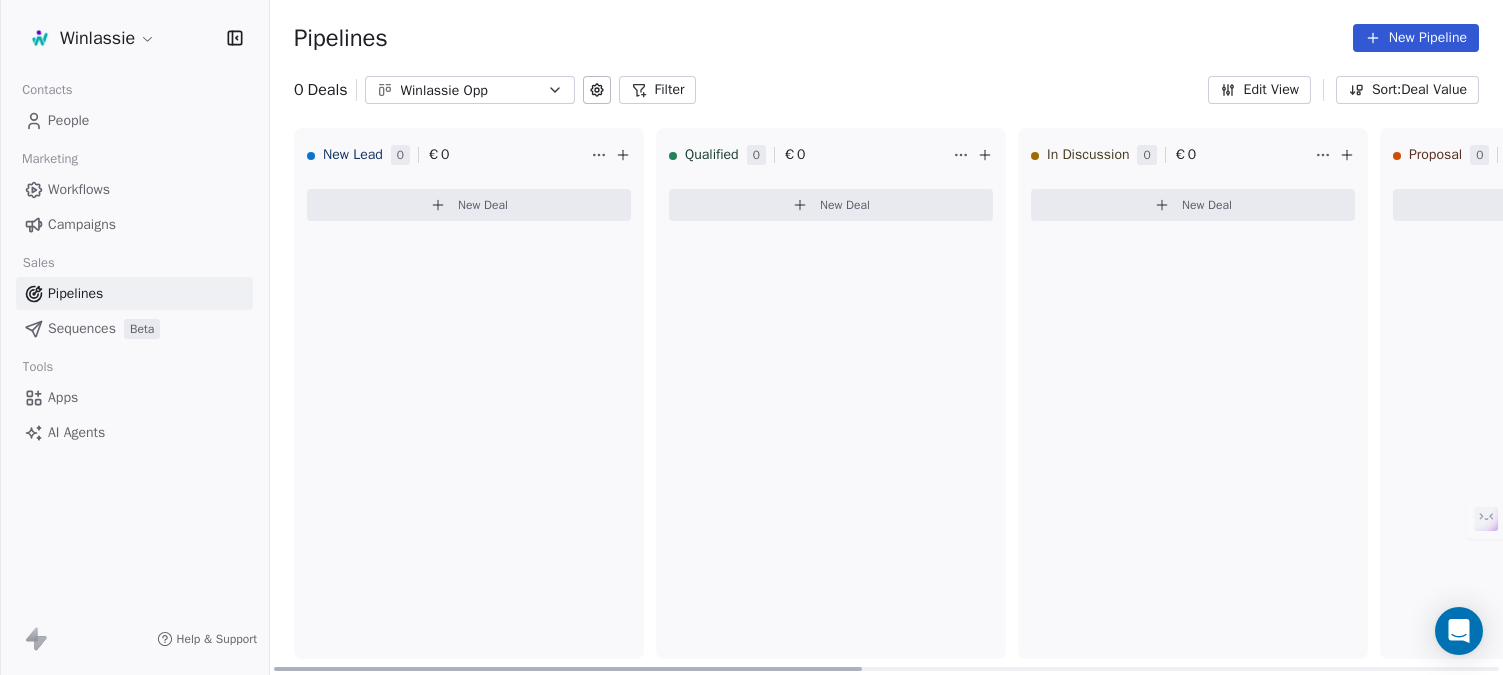 drag, startPoint x: 666, startPoint y: 666, endPoint x: 255, endPoint y: 581, distance: 419.6975 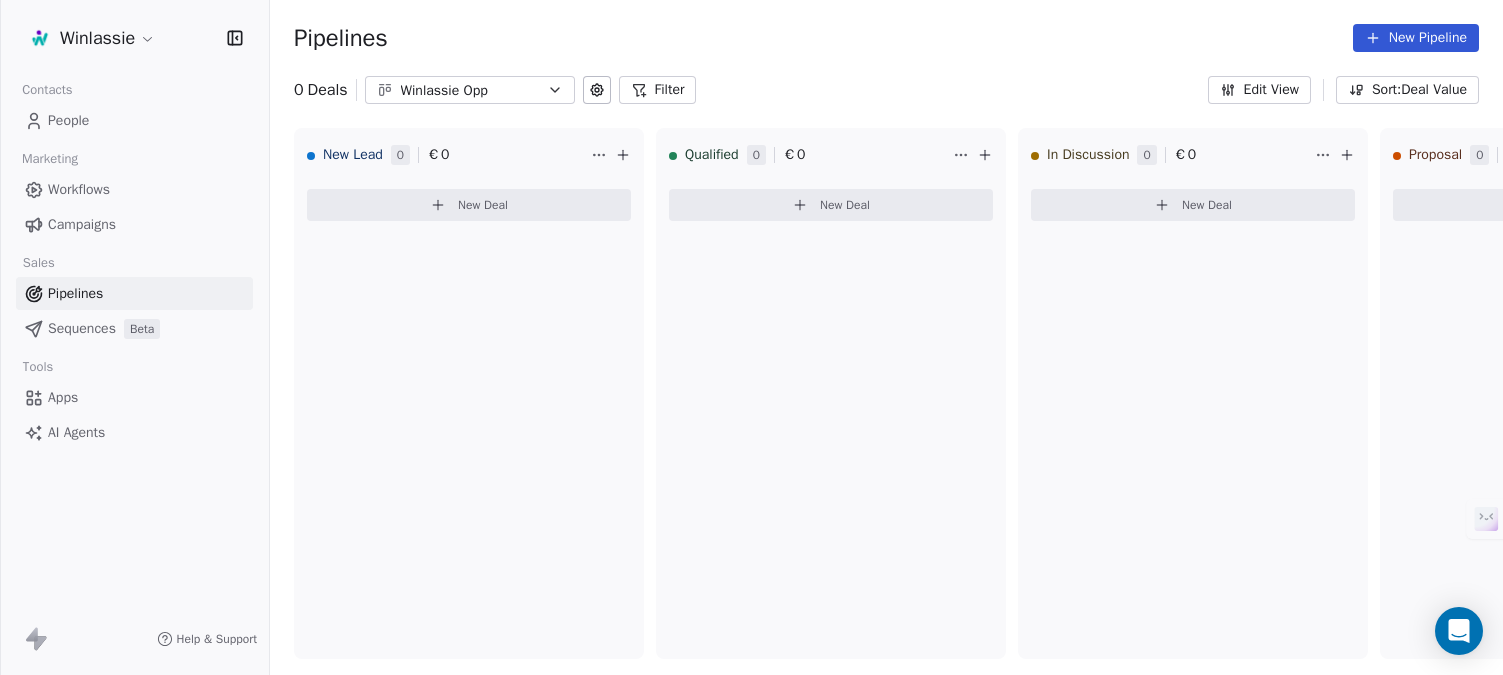 click on "New Pipeline" at bounding box center (1416, 38) 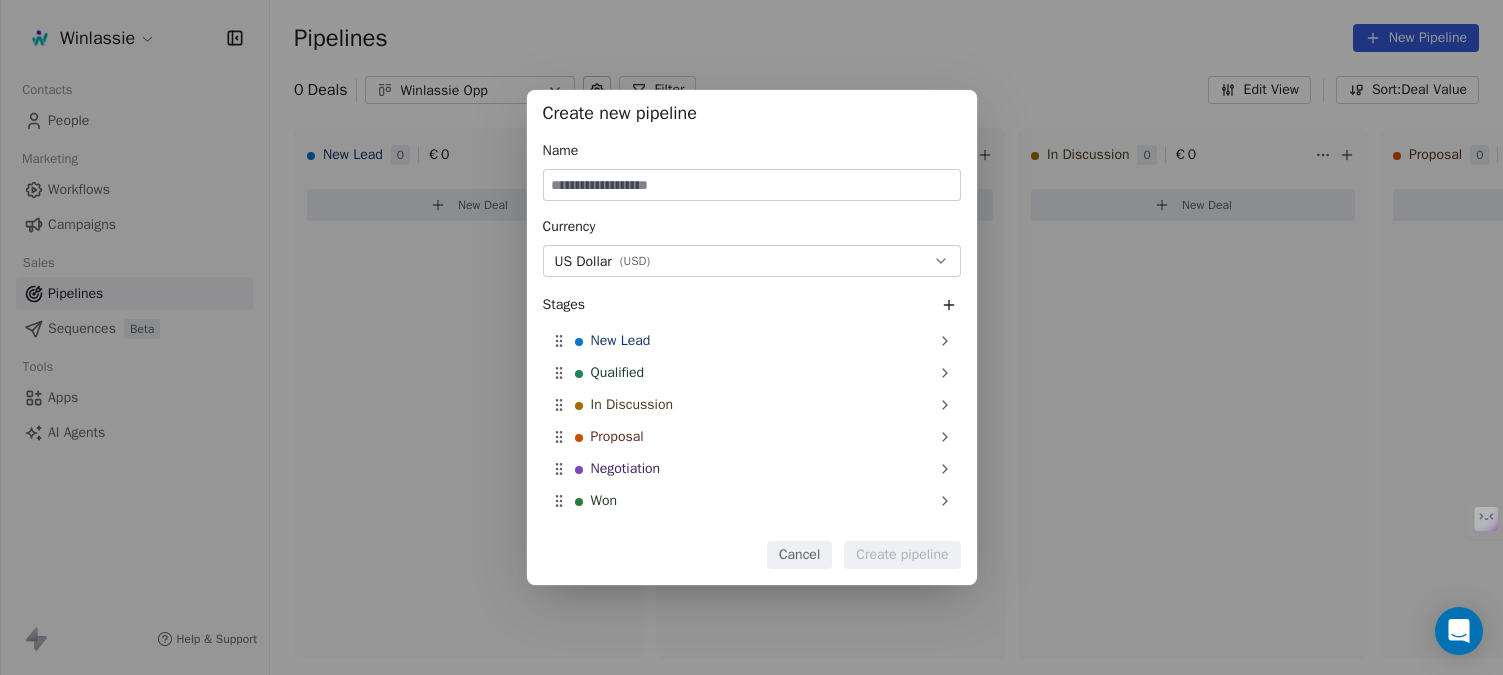 click on "Create new pipeline Name Currency US Dollar ( USD ) Stages New Lead Qualified In Discussion Proposal Negotiation Won Lost
To pick up a draggable item, press the space bar.
While dragging, use the arrow keys to move the item.
Press space again to drop the item in its new position, or press escape to cancel.
Cancel Create pipeline" at bounding box center [751, 337] 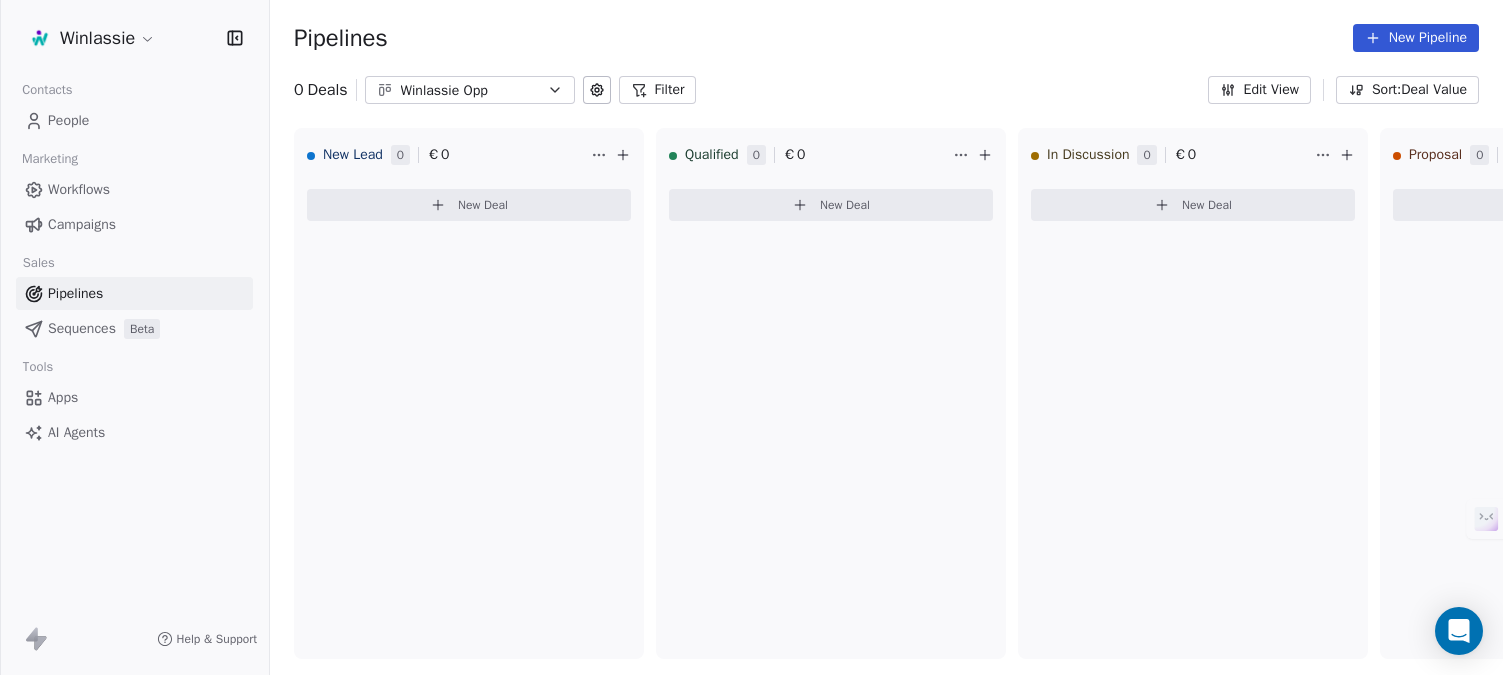 click on "Campaigns" at bounding box center [82, 224] 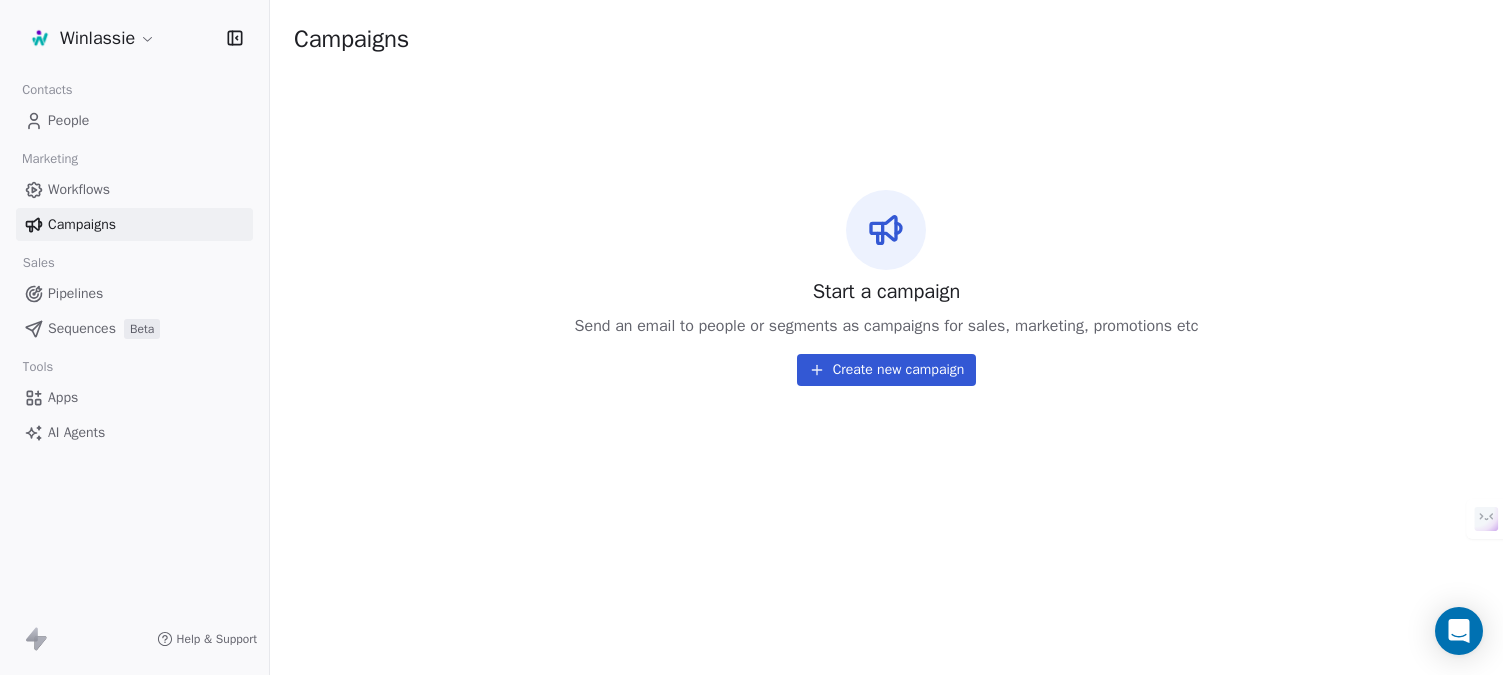 click on "Pipelines" at bounding box center (75, 293) 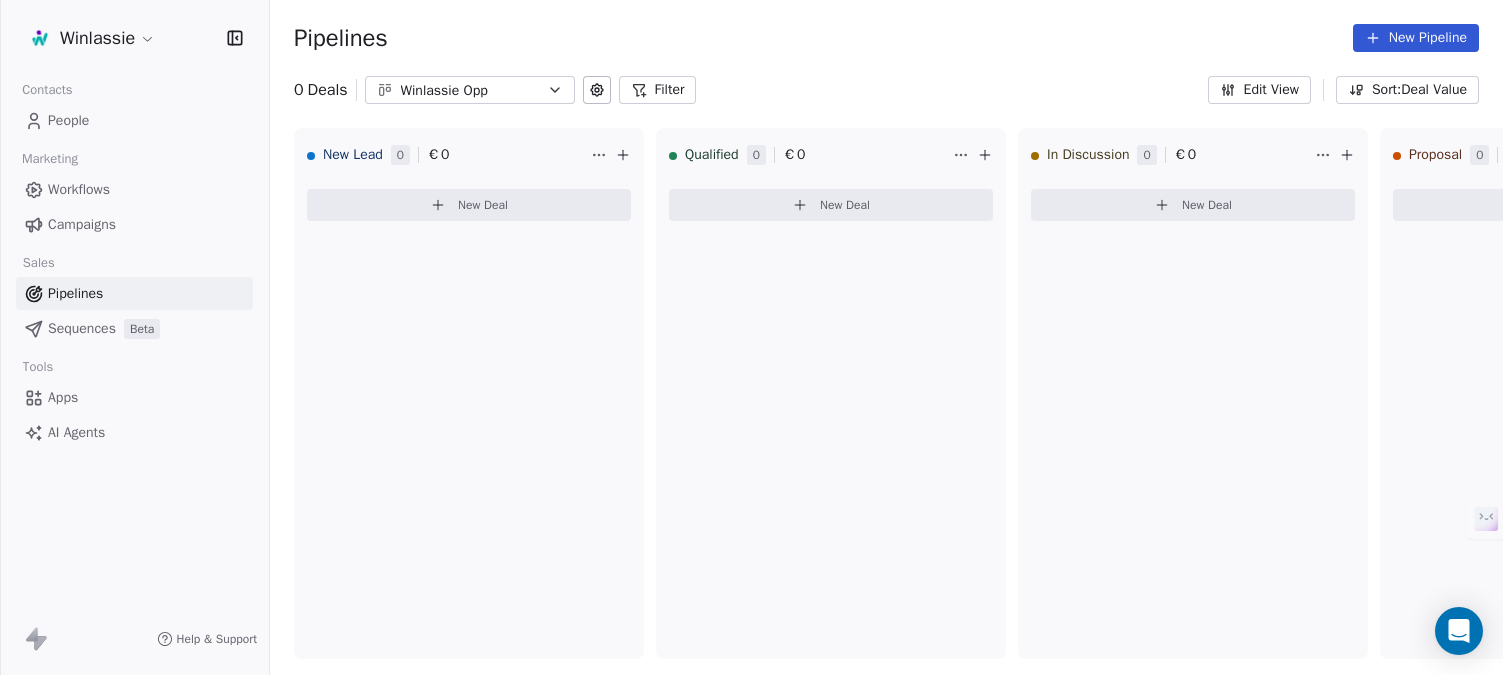 click on "New Pipeline" at bounding box center [1416, 38] 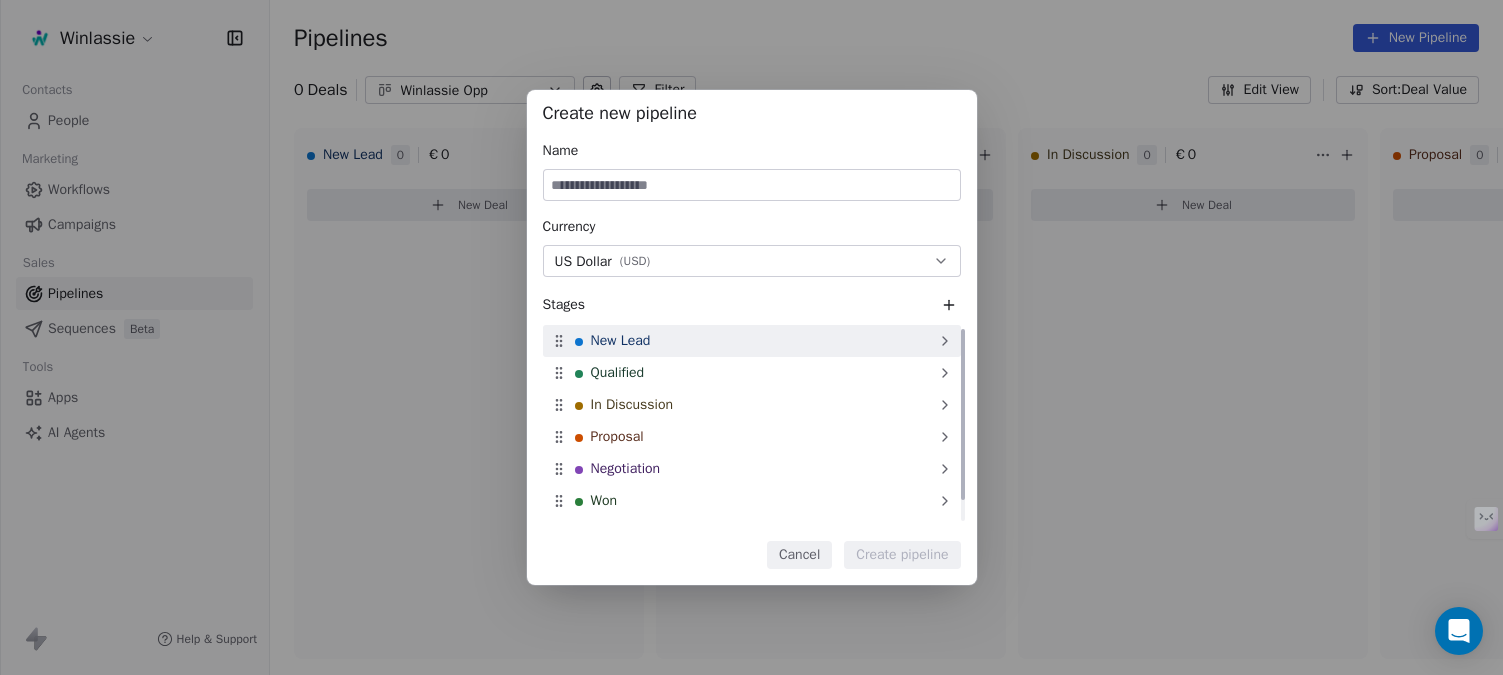 click 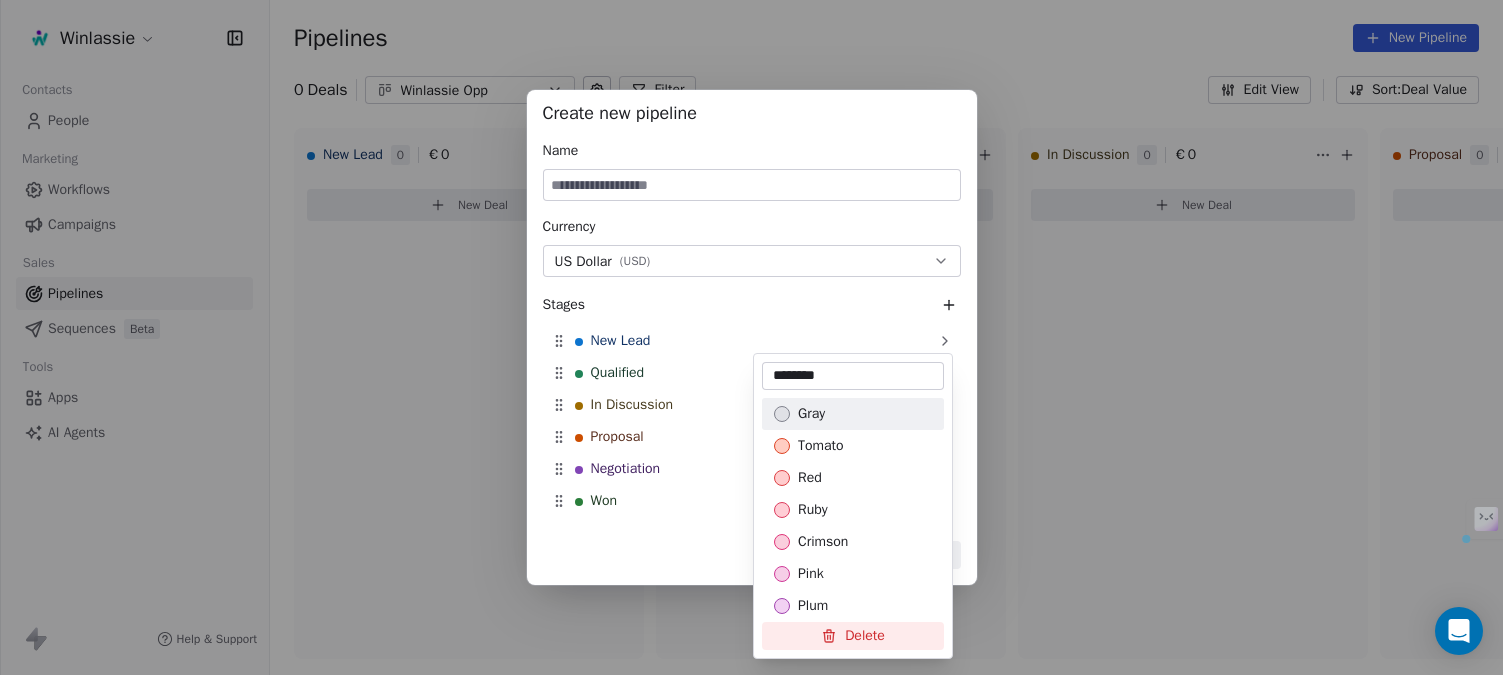 click on "Create new pipeline Name Currency US Dollar ( USD ) Stages New Lead Qualified In Discussion Proposal Negotiation Won Lost
To pick up a draggable item, press the space bar.
While dragging, use the arrow keys to move the item.
Press space again to drop the item in its new position, or press escape to cancel.
Cancel Create pipeline" at bounding box center (751, 338) 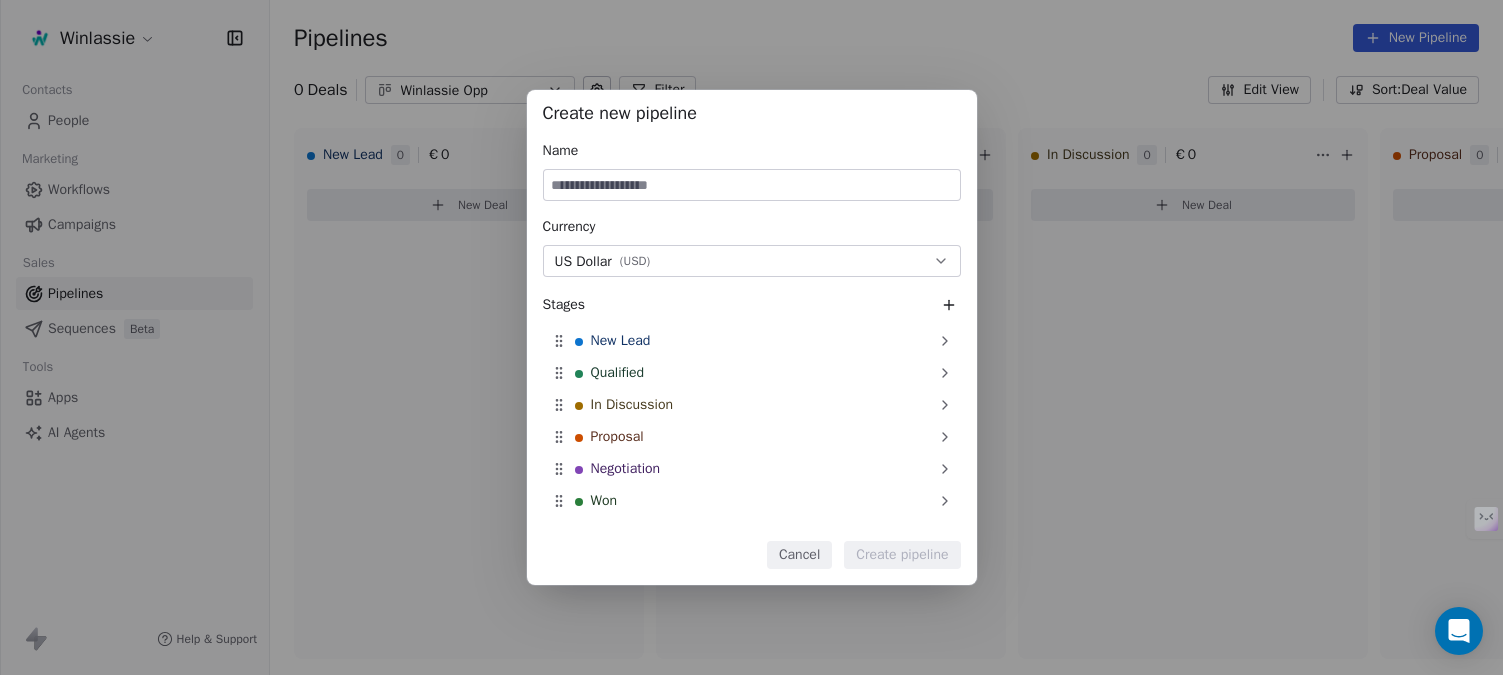 click on "US Dollar ( USD )" at bounding box center (752, 261) 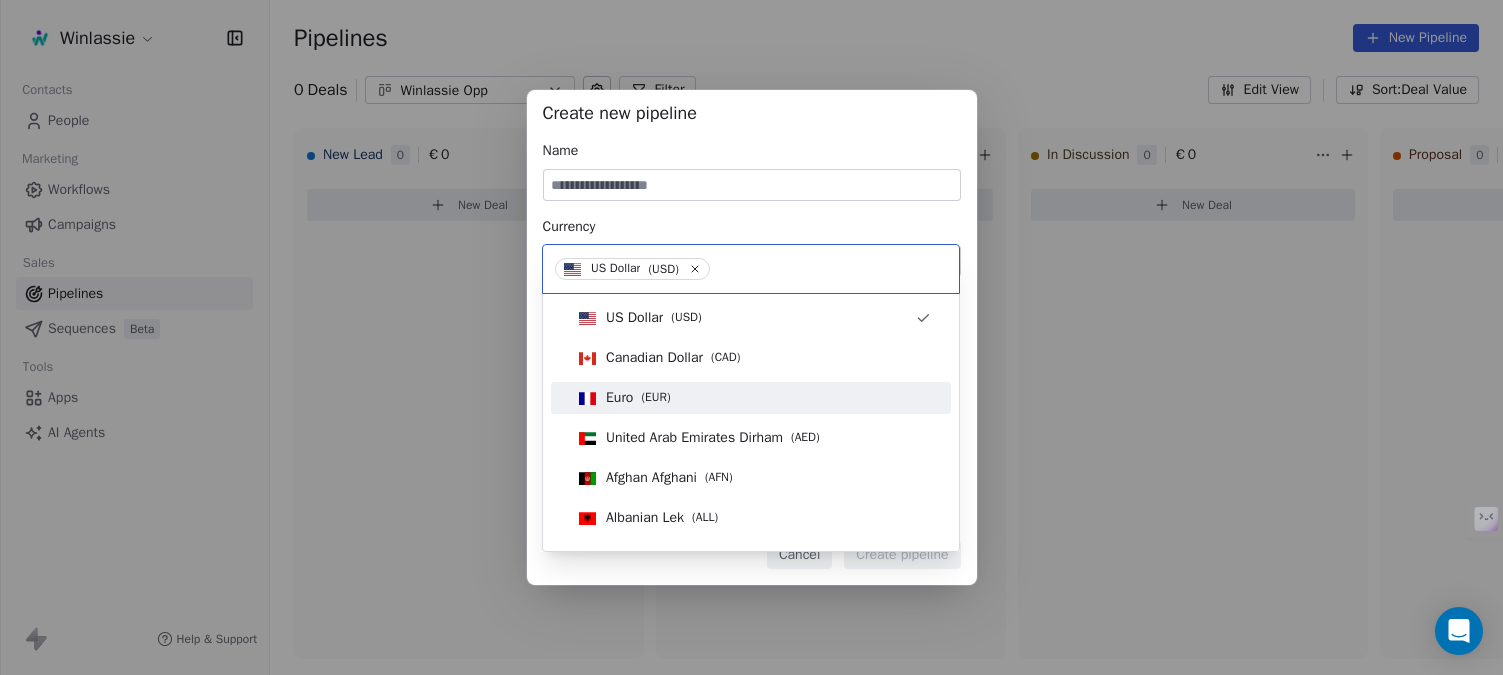click on "Euro" at bounding box center [619, 398] 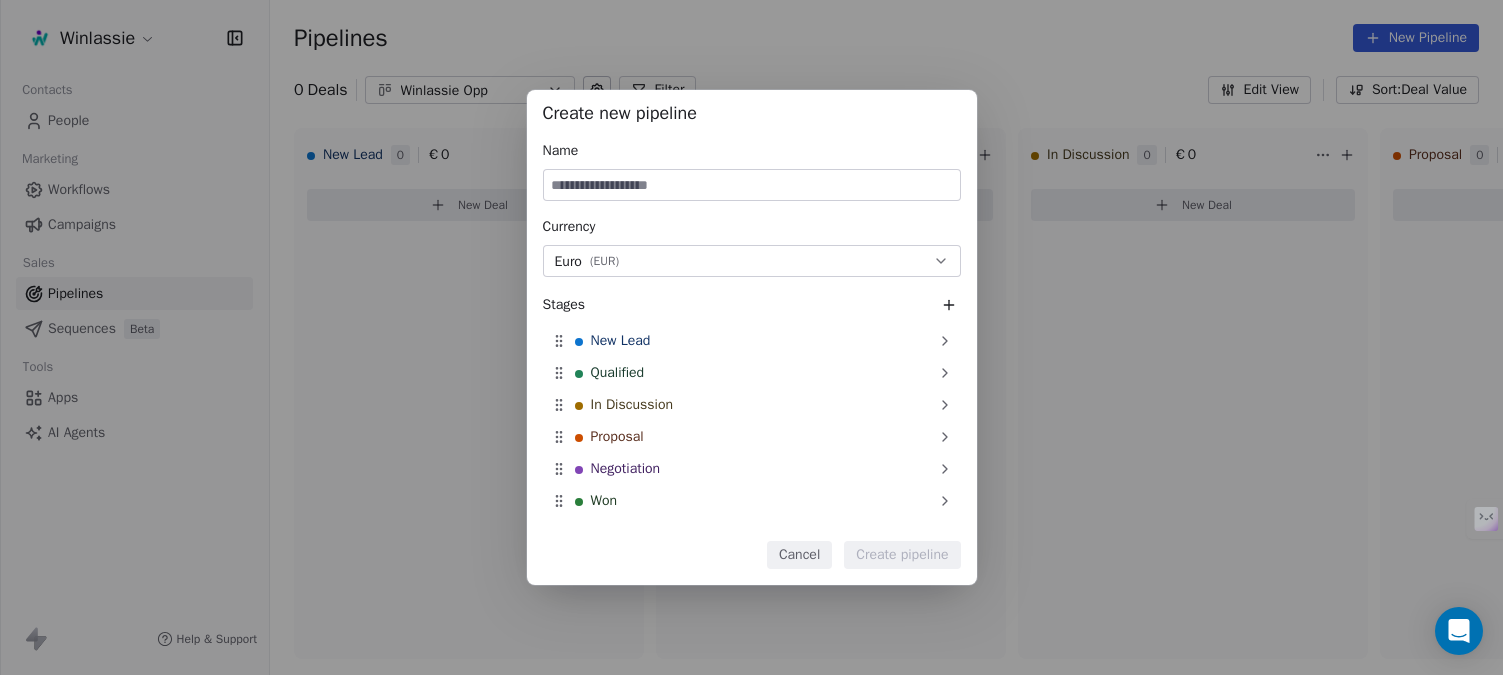 click at bounding box center [752, 185] 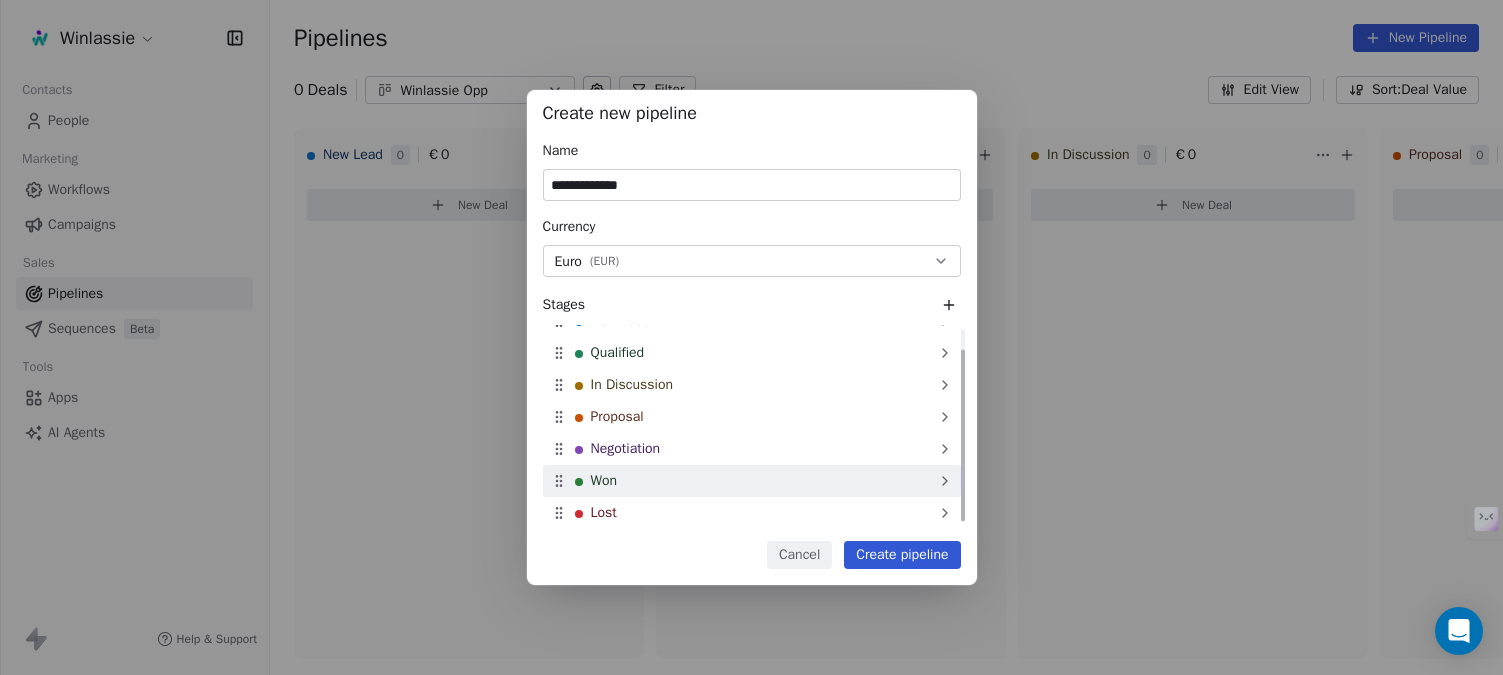 scroll, scrollTop: 24, scrollLeft: 0, axis: vertical 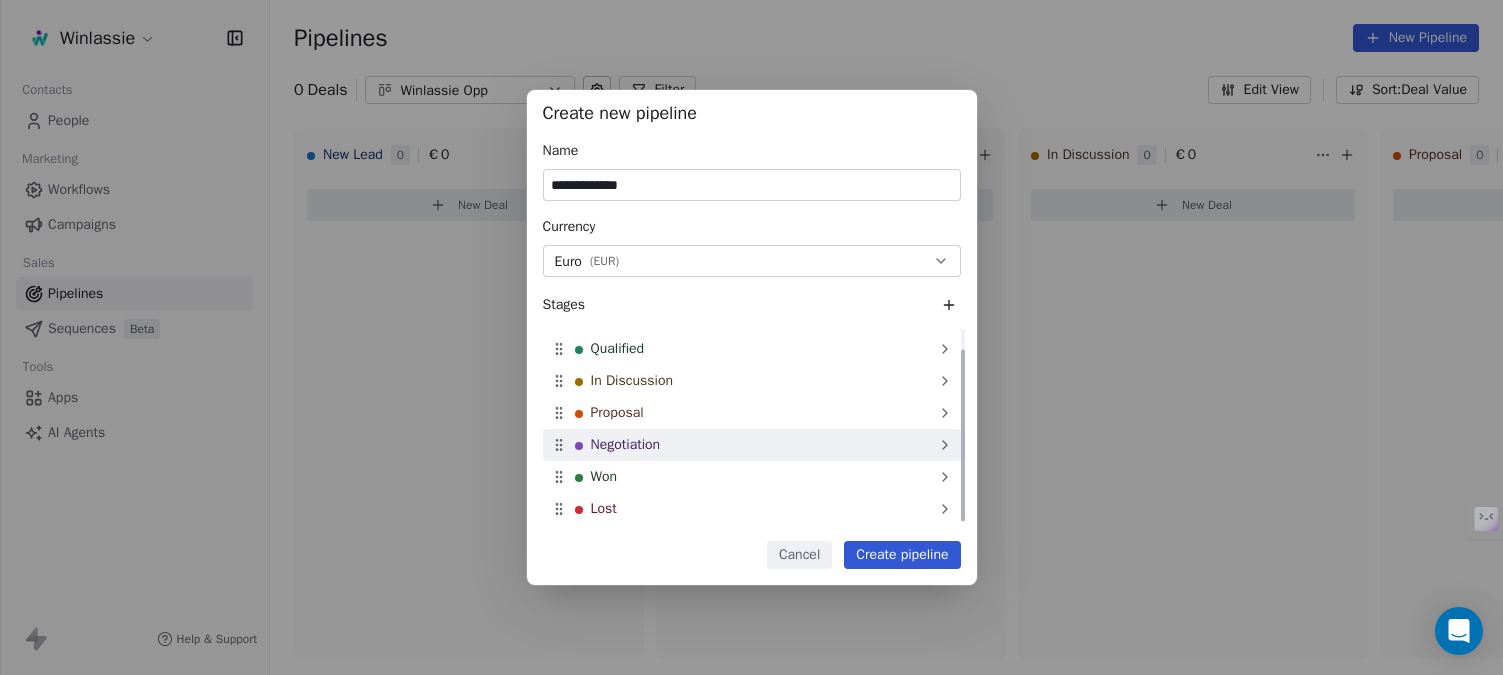 type on "**********" 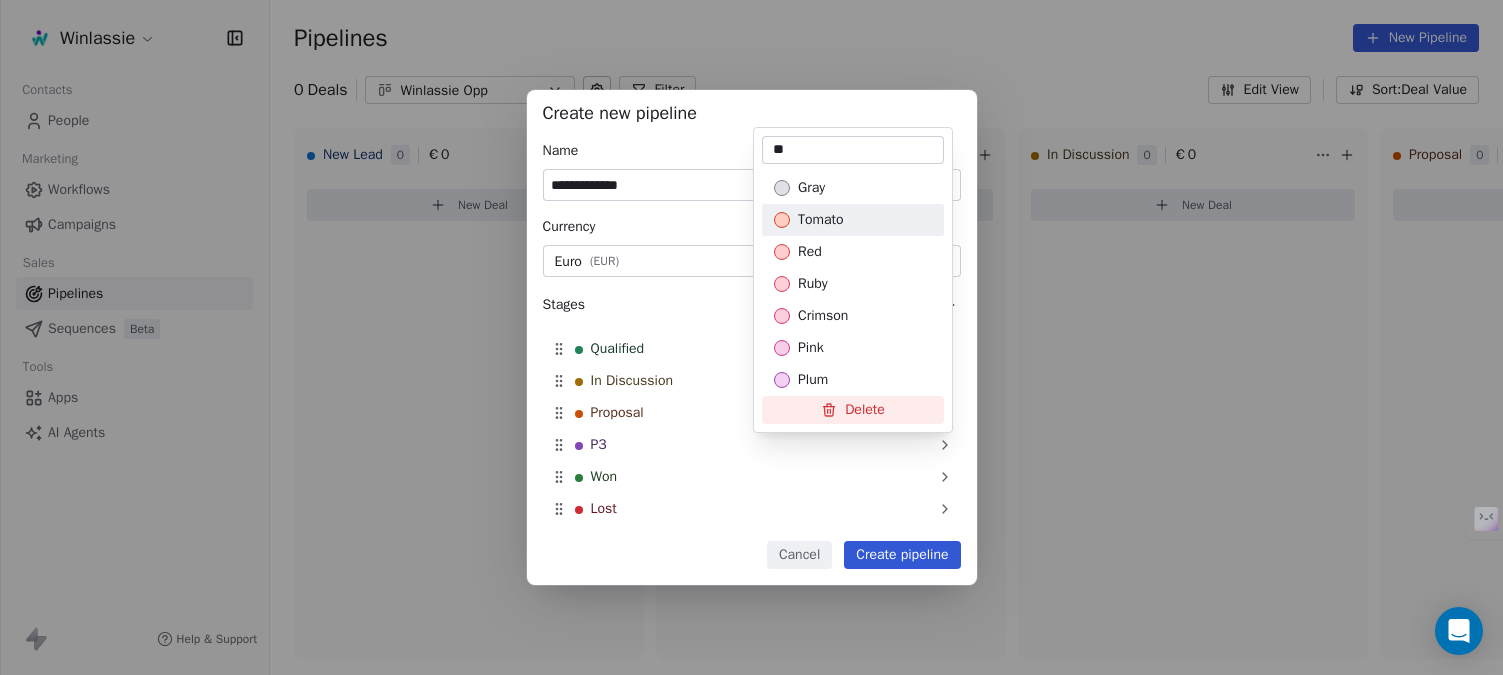 type on "**" 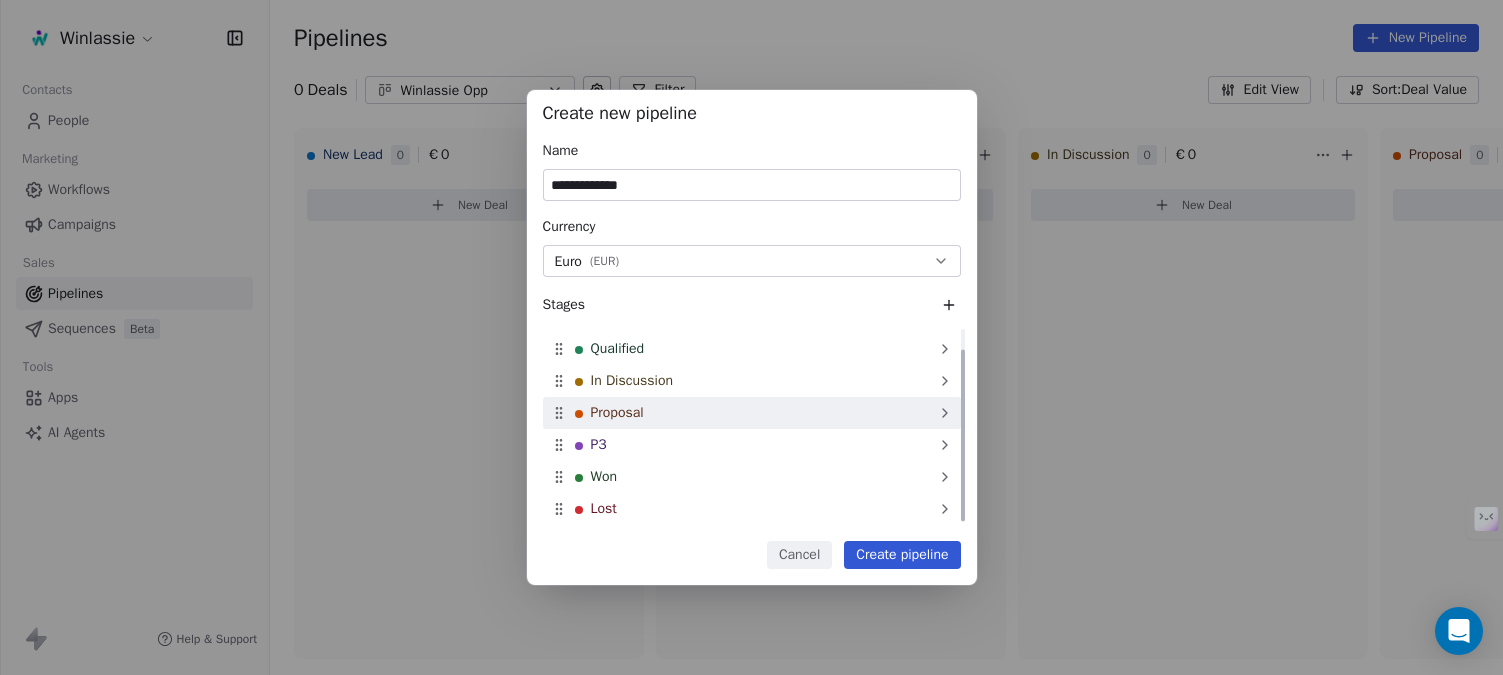 click 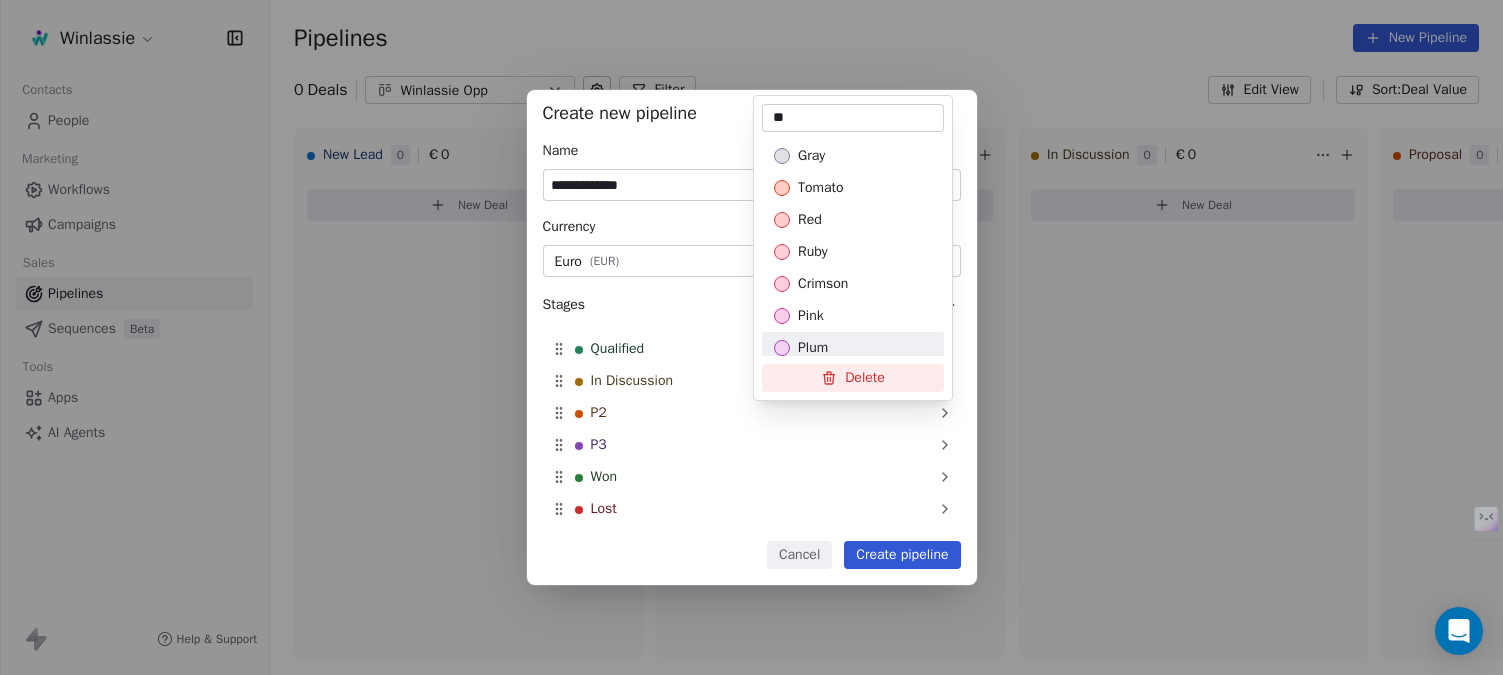 type on "**" 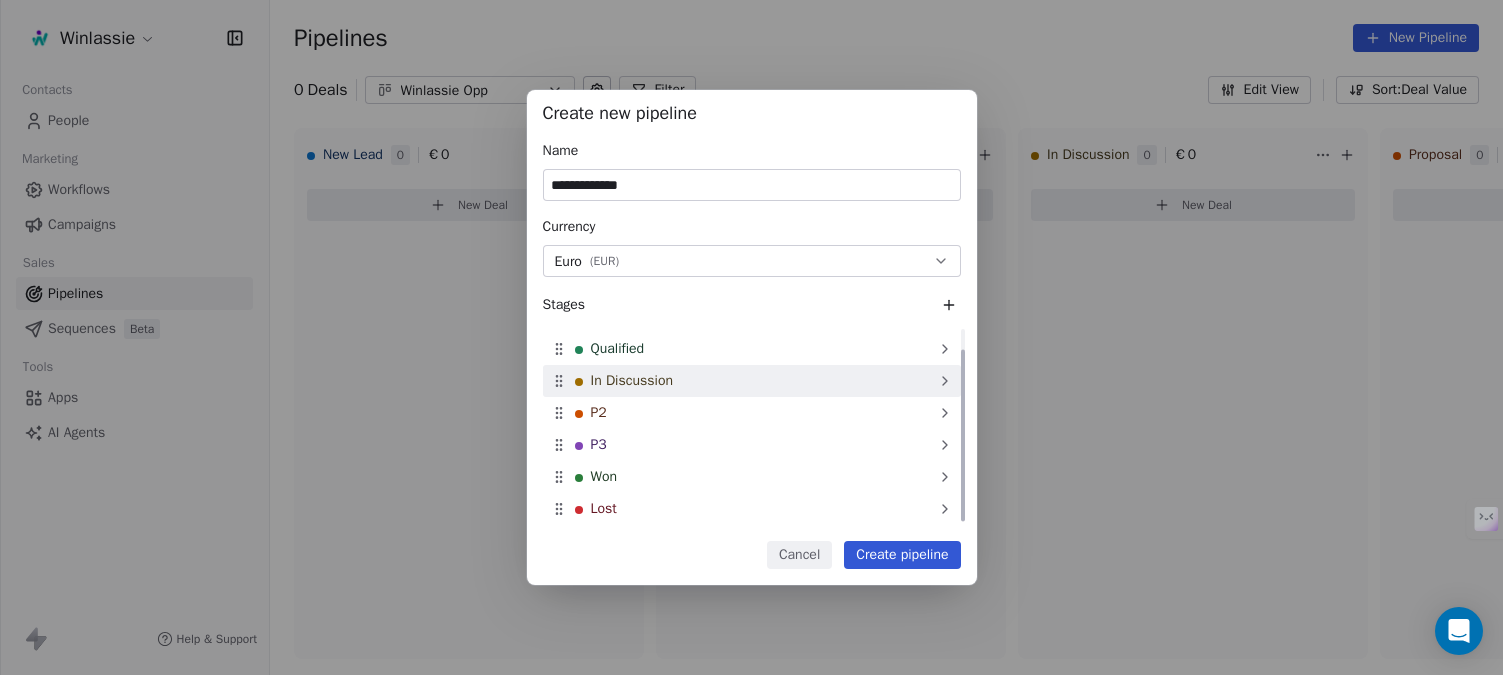 click 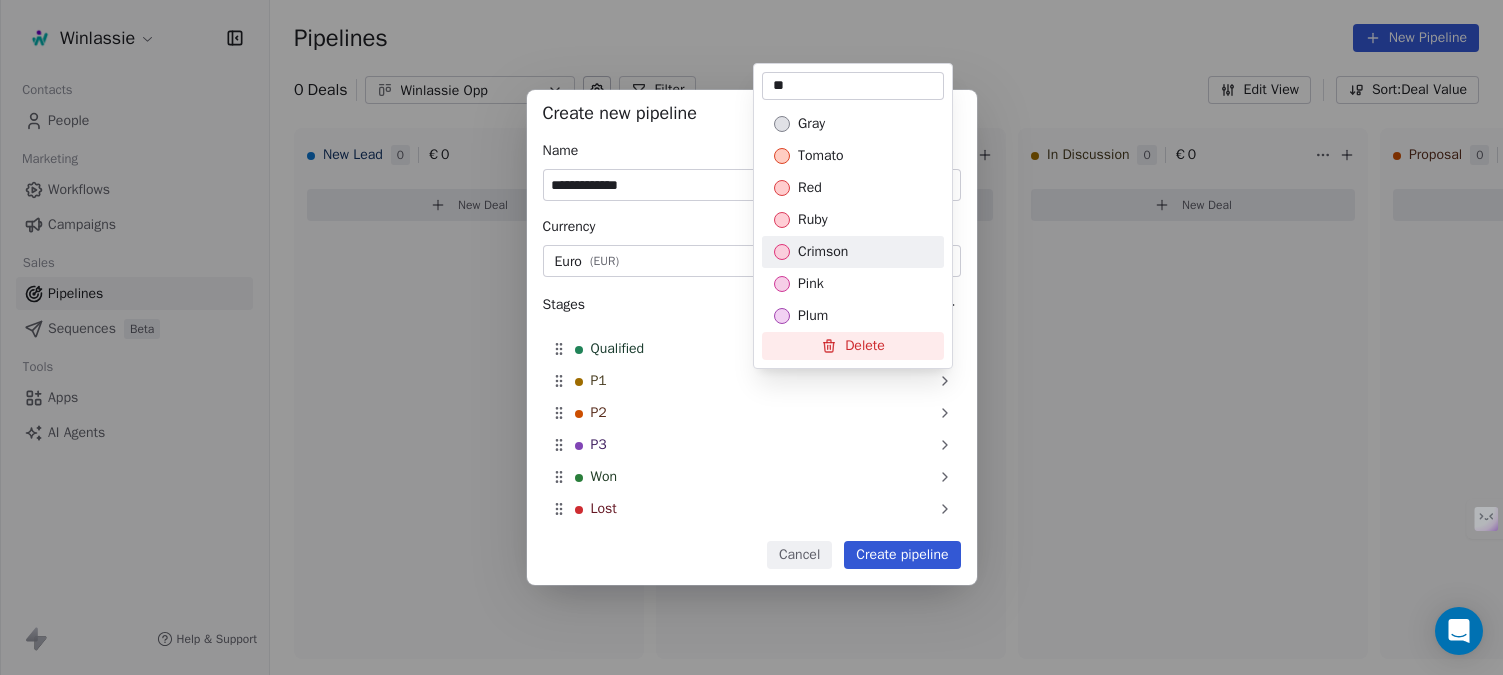 type on "**" 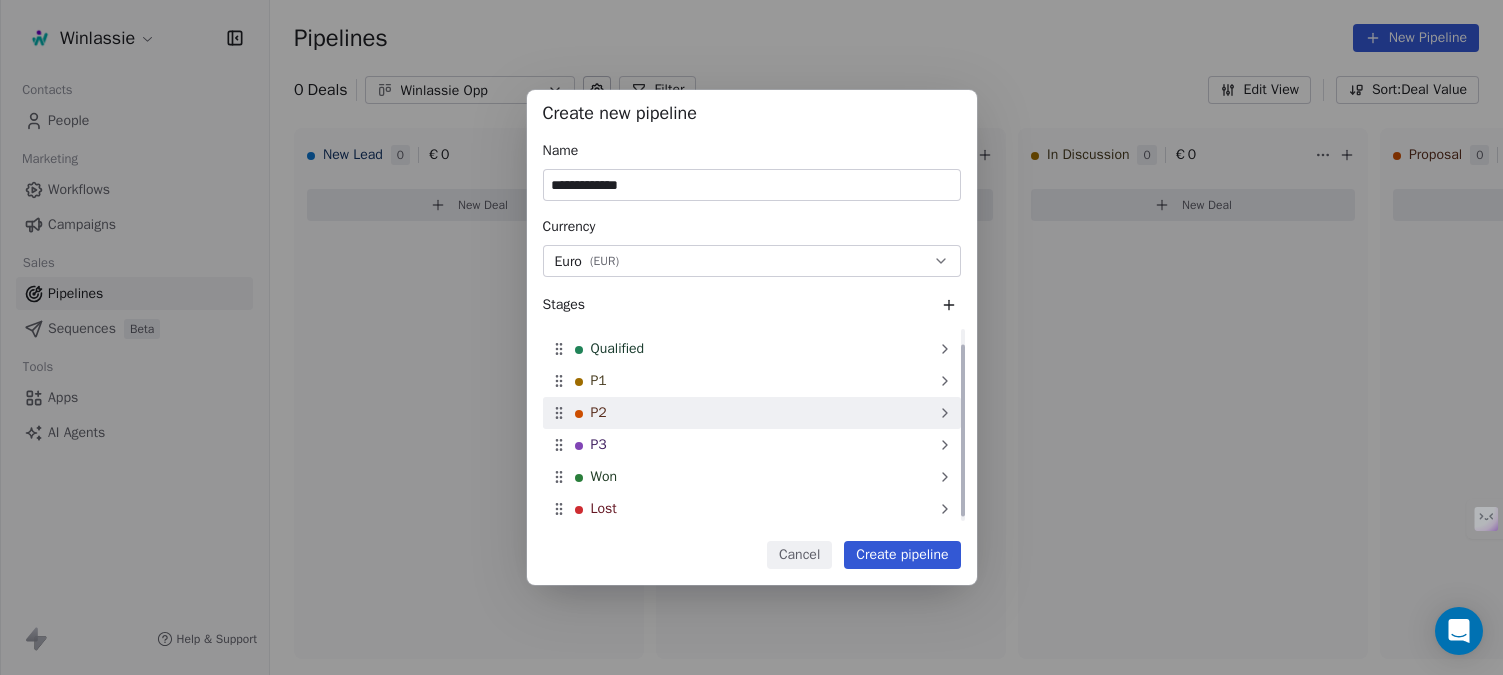 scroll, scrollTop: 0, scrollLeft: 0, axis: both 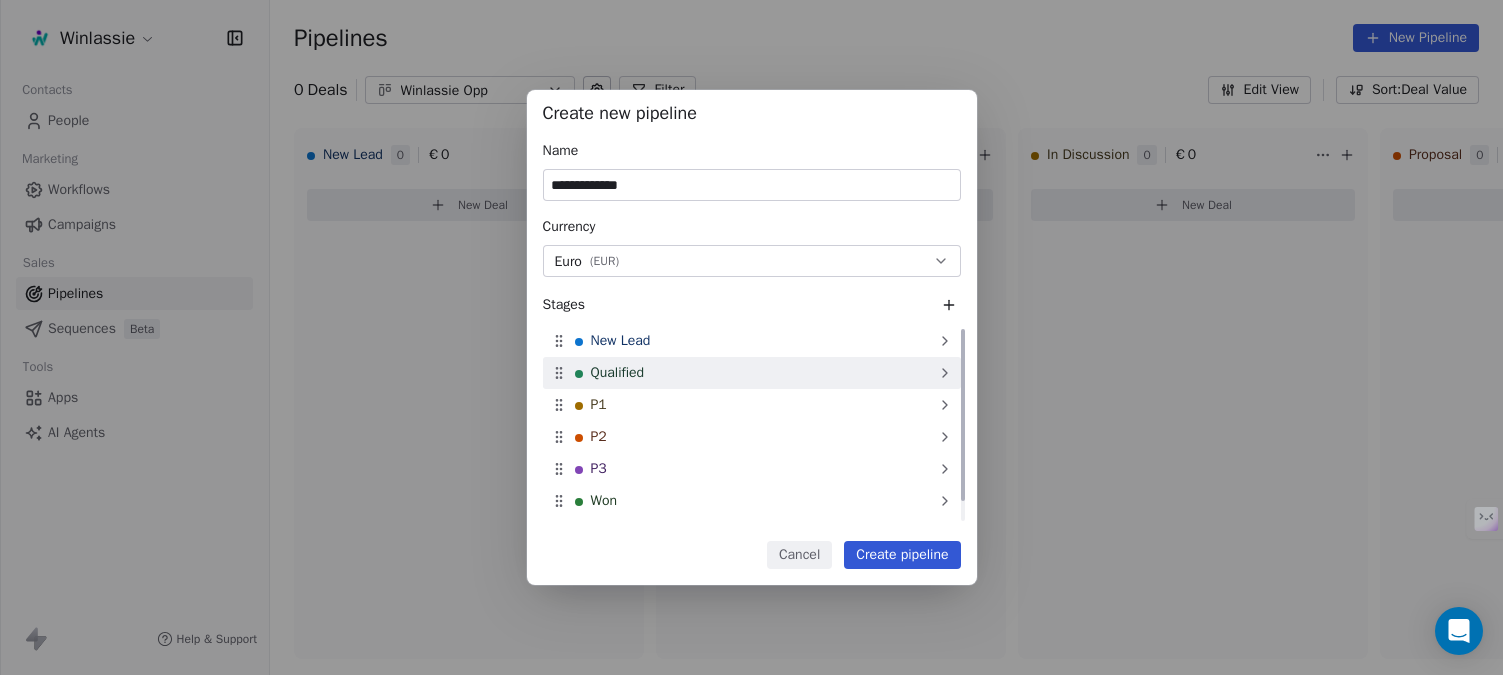 click 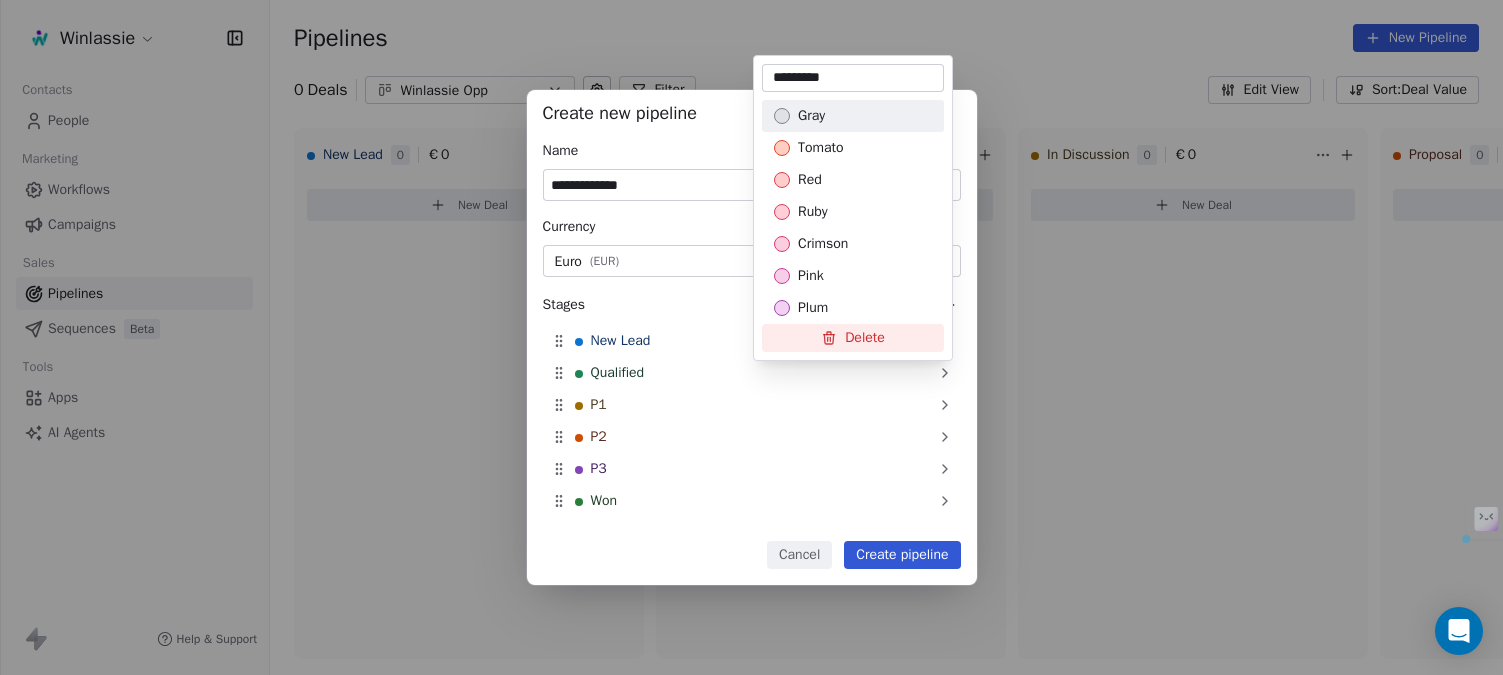 click on "Delete" at bounding box center (853, 338) 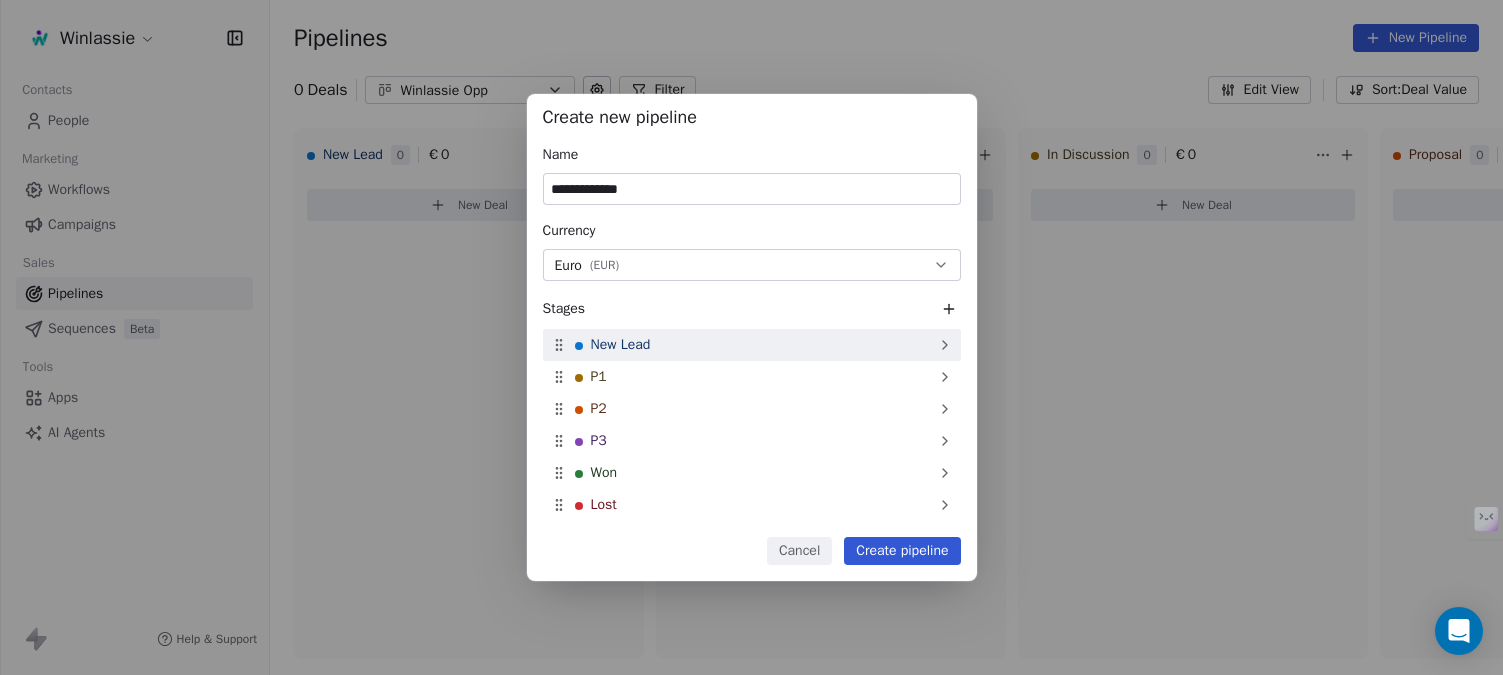 click 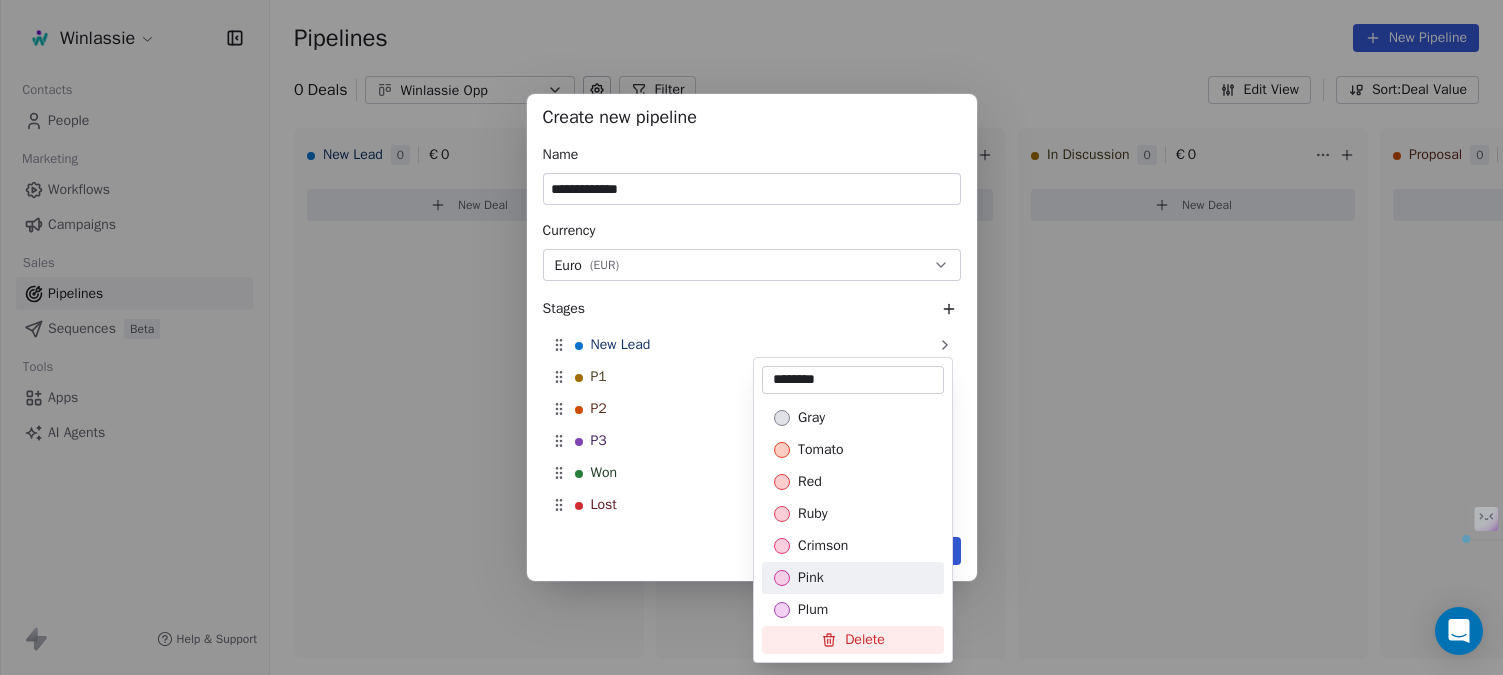 click on "Delete" at bounding box center [853, 640] 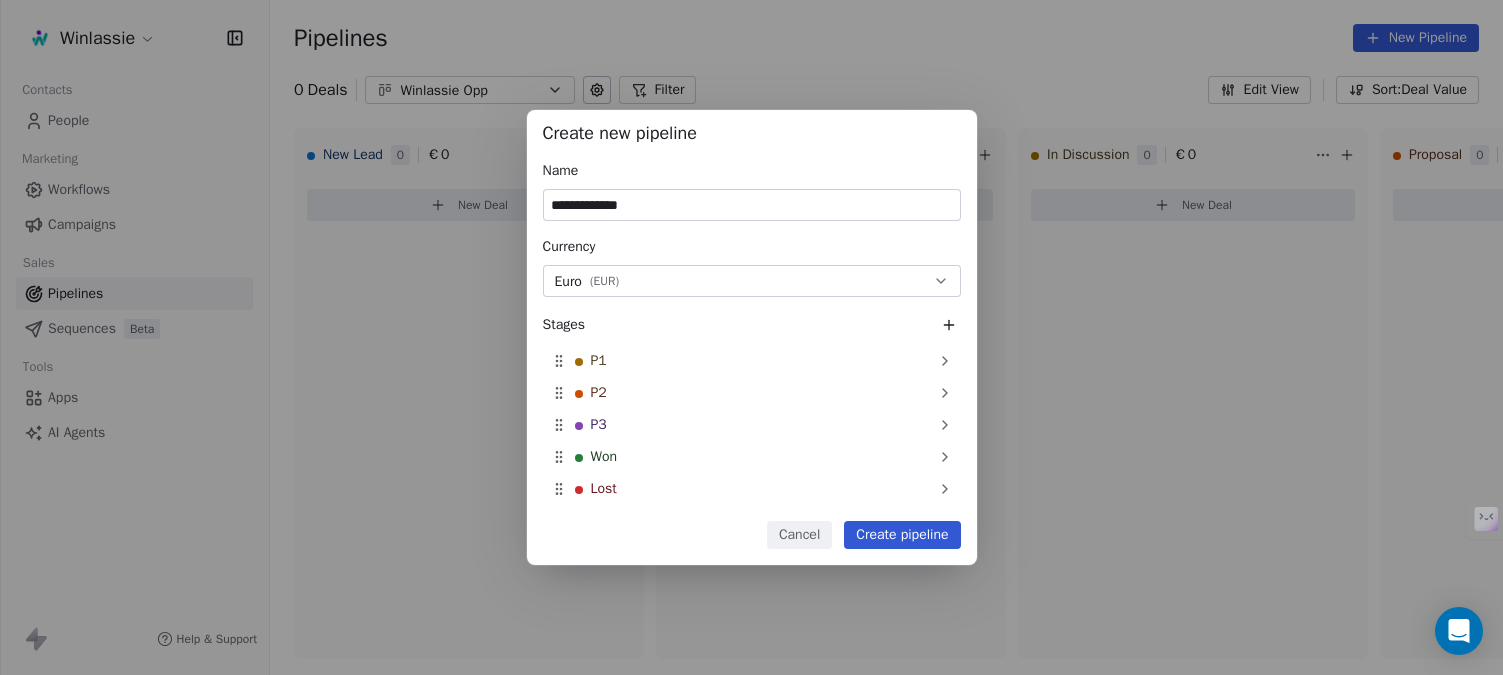 click 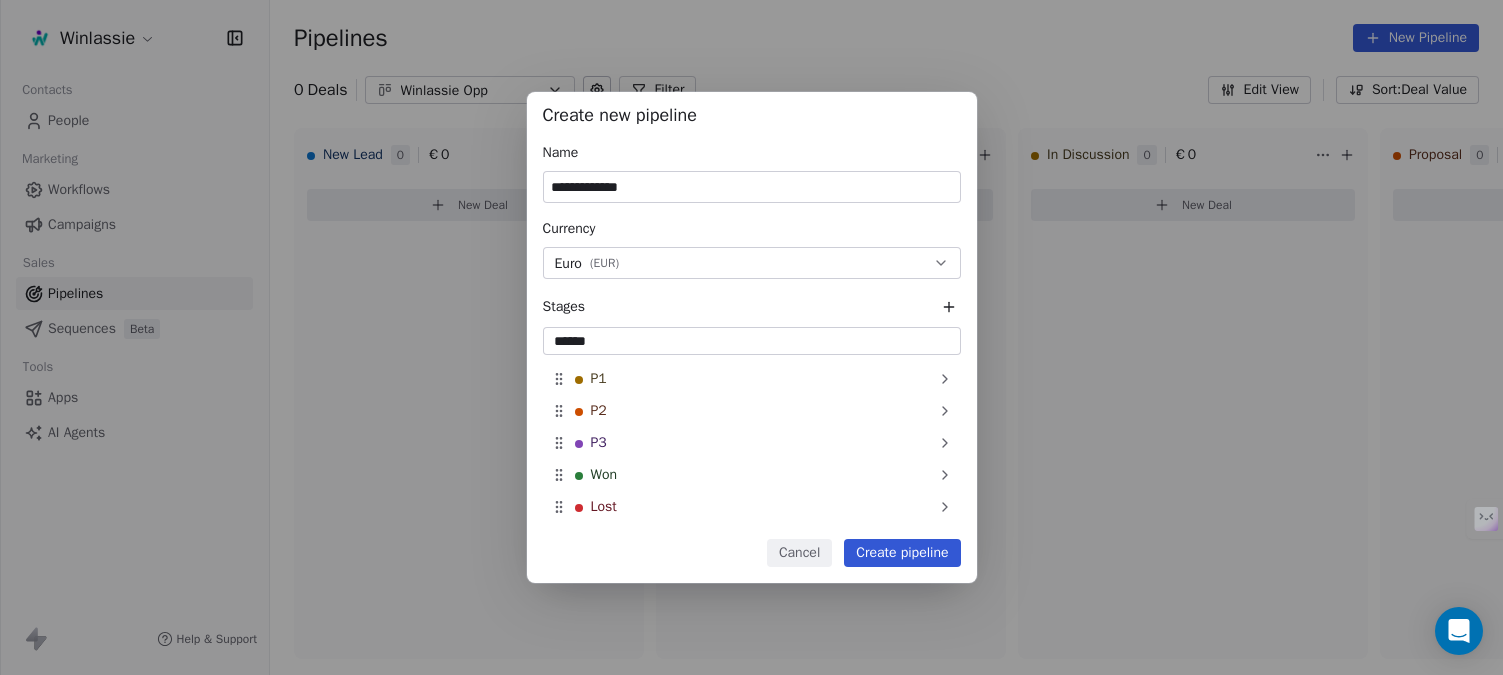type on "*******" 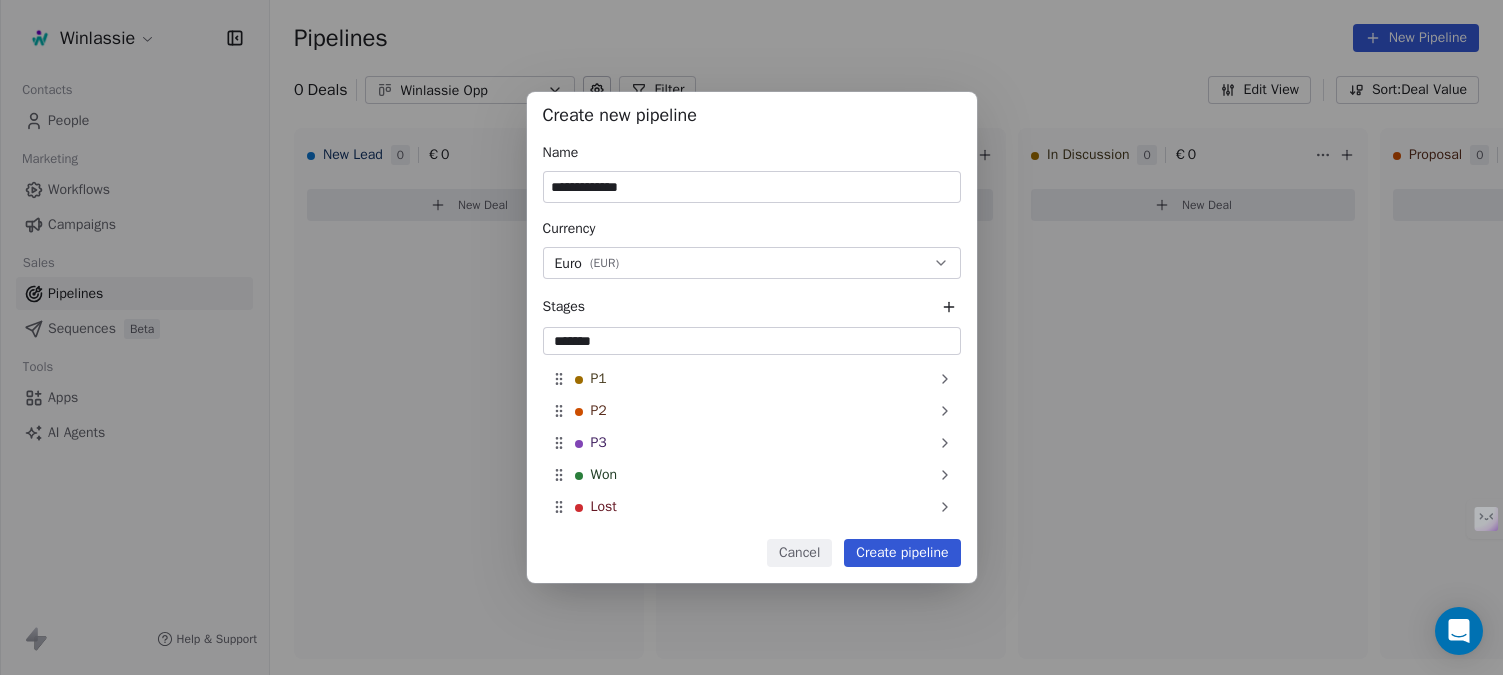 type 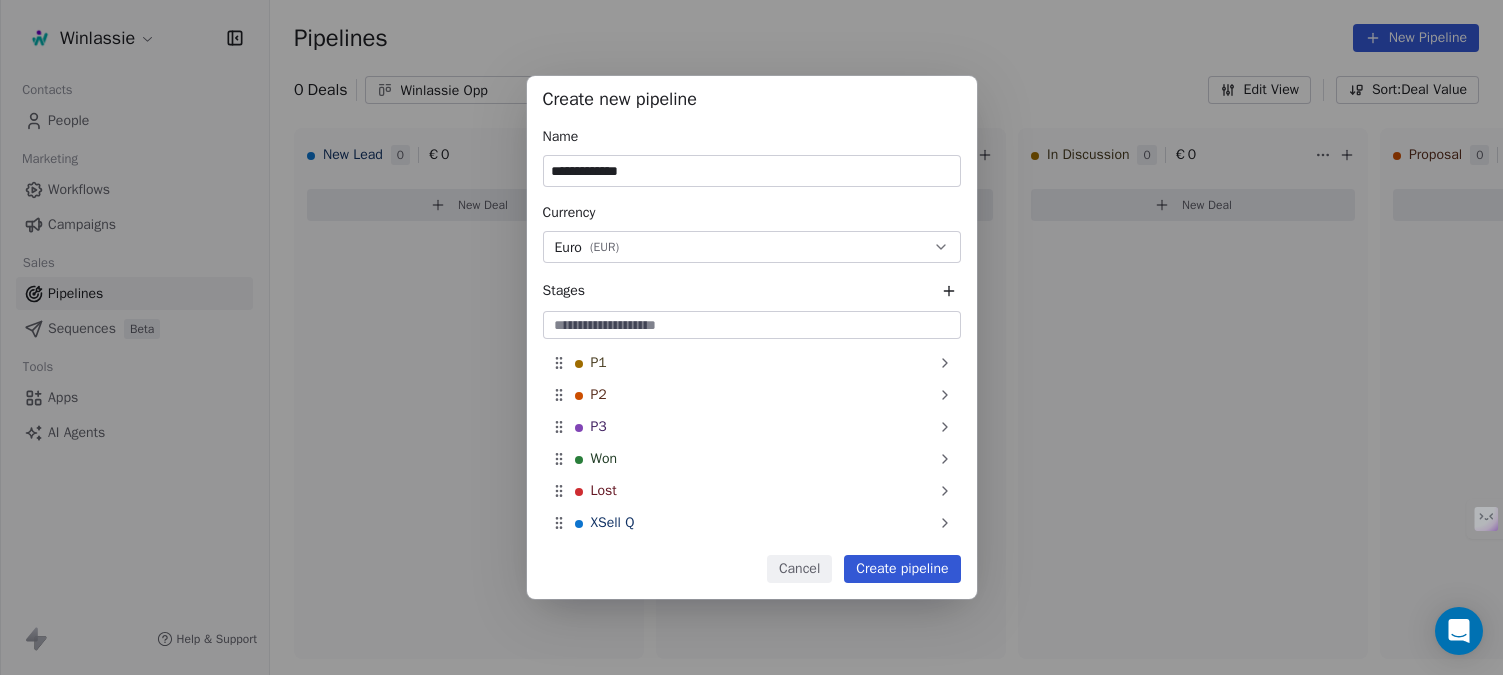 click on "Create pipeline" at bounding box center (902, 569) 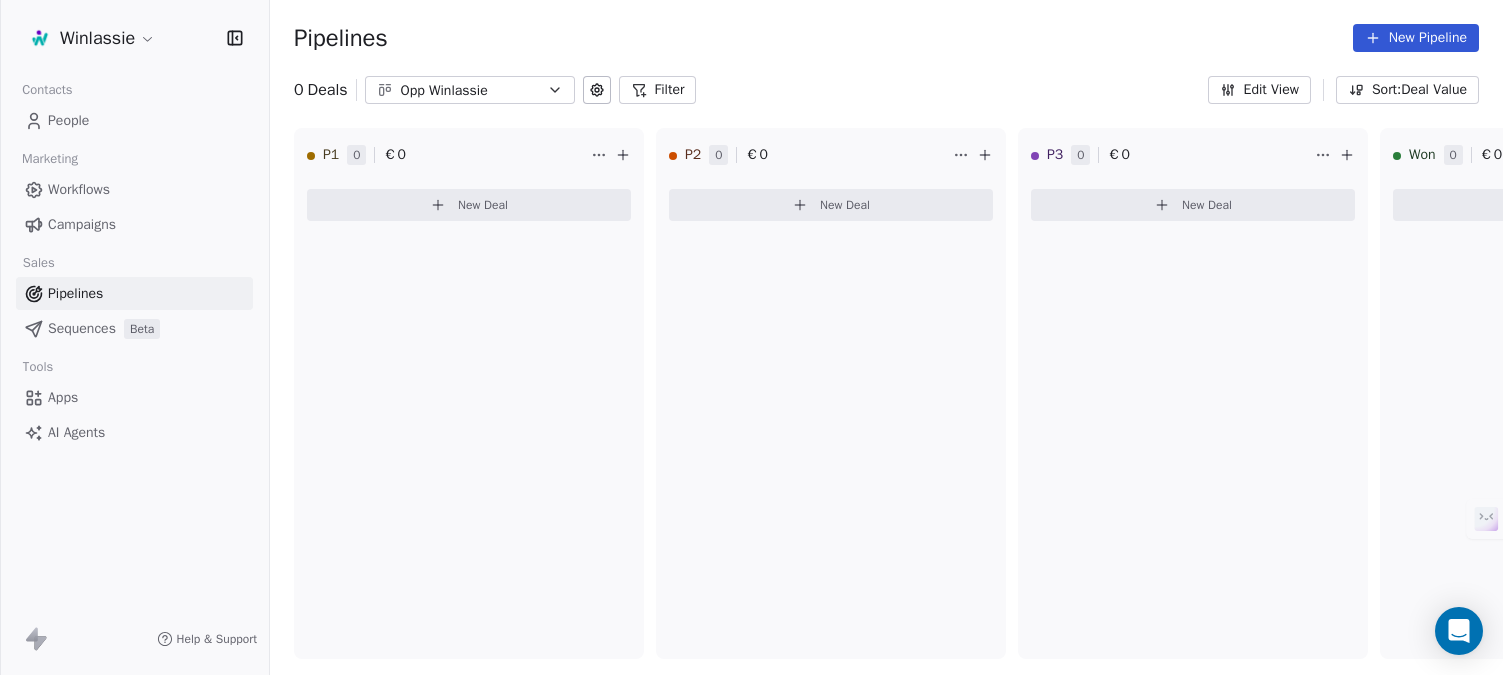 click 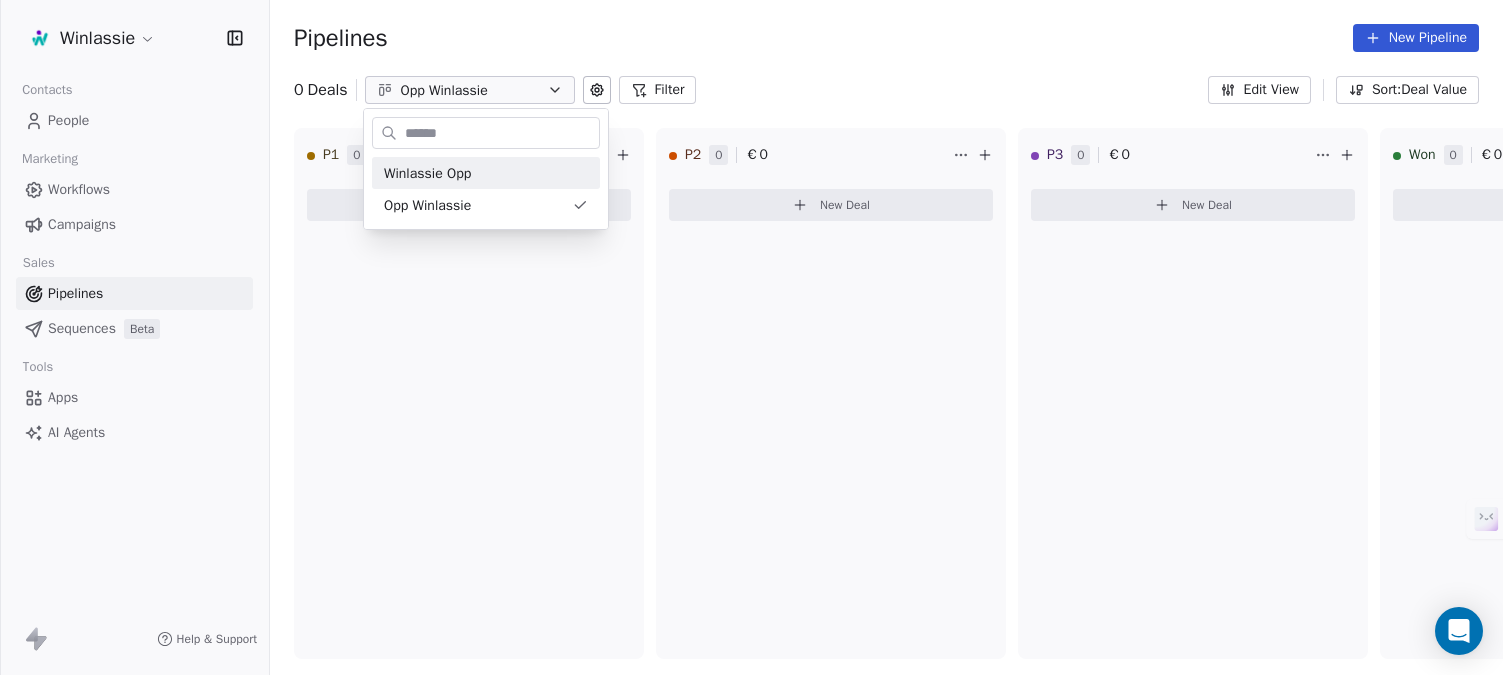 click on "Winlassie Contacts People Marketing Workflows Campaigns Sales Pipelines Sequences Beta Tools Apps AI Agents Help & Support Pipelines  New Pipeline 0 Deals Opp Winlassie Filter  Edit View Sort:  Deal Value P1 0 € 0 New Deal P2 0 € 0 New Deal P3 0 € 0 New Deal Won 0 € 0 New Deal Lost 0 € 0 New Deal XSell Q 0 € 0 New Deal
To pick up a draggable item, press the space bar.
While dragging, use the arrow keys to move the item.
Press space again to drop the item in its new position, or press escape to cancel.
Winlassie Opp Opp Winlassie" at bounding box center (751, 412) 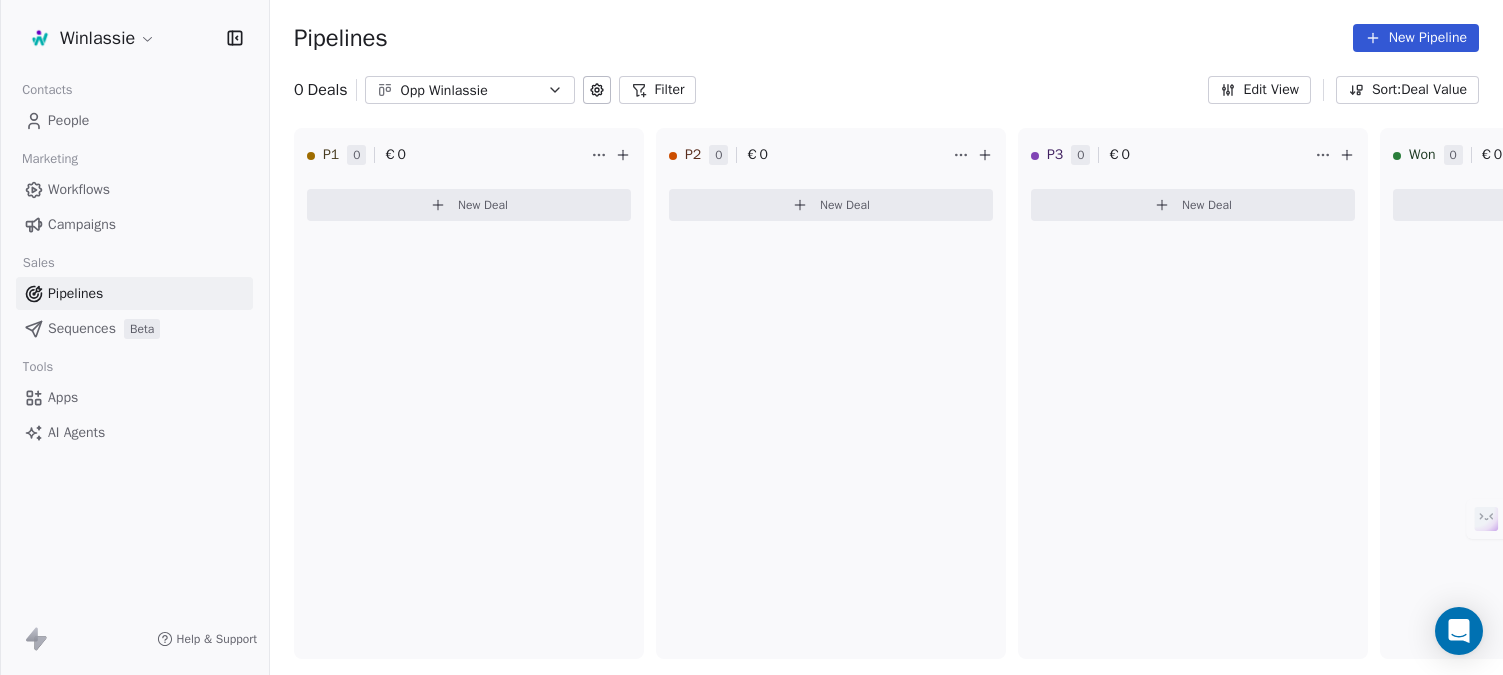 click 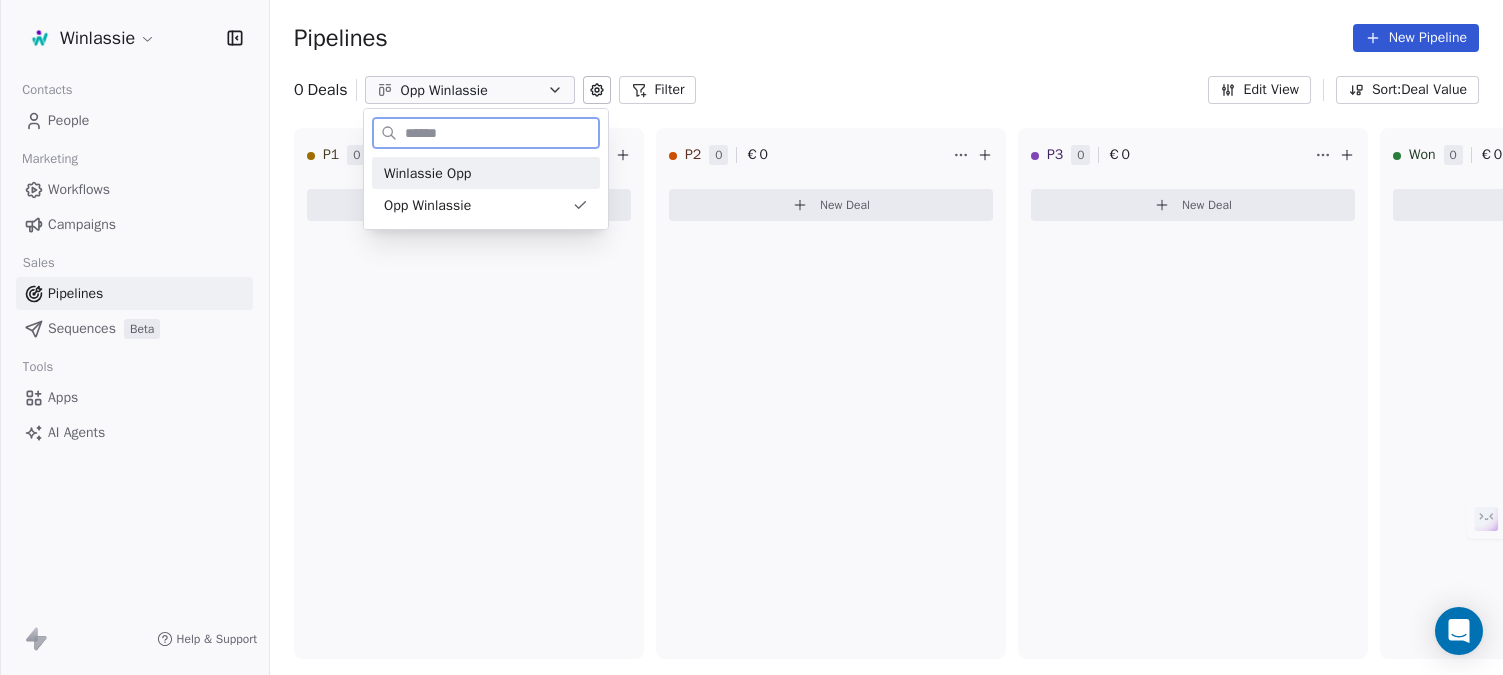 click on "Winlassie Opp" at bounding box center (427, 173) 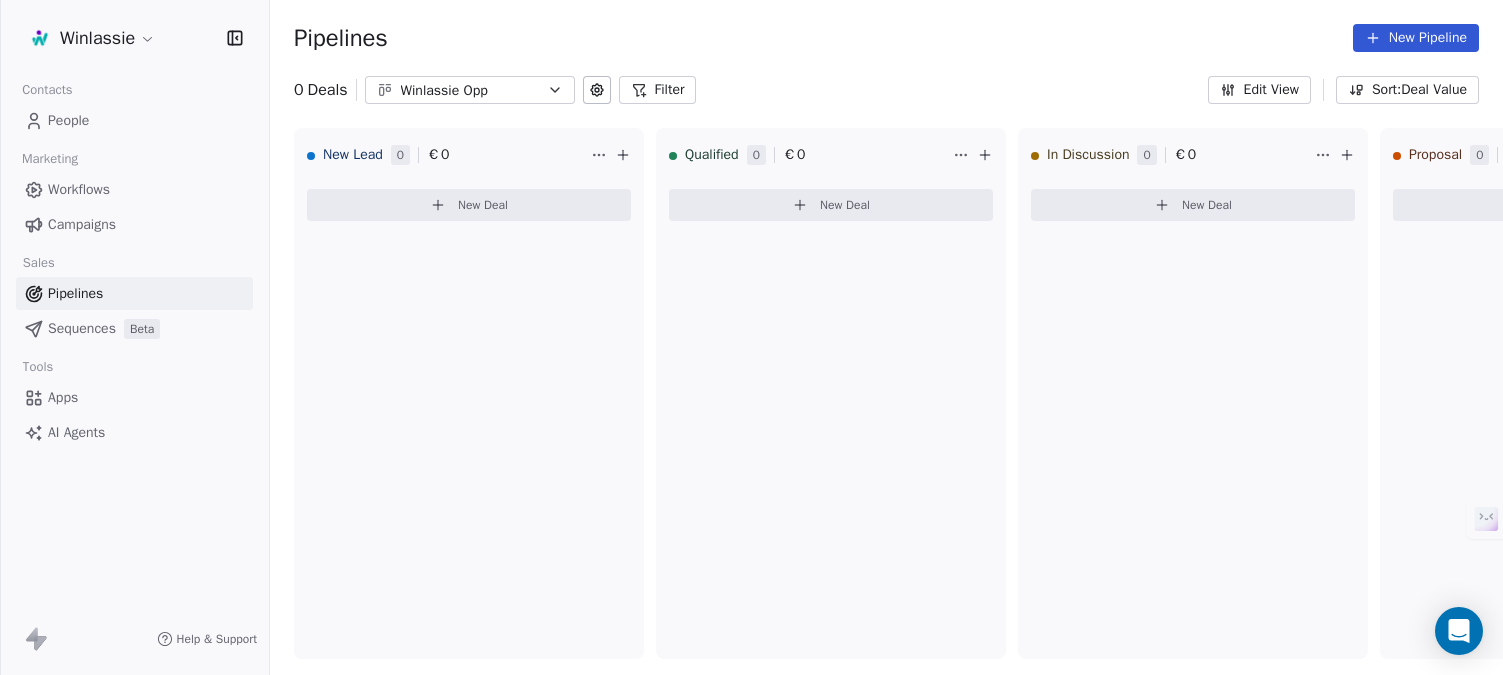 click 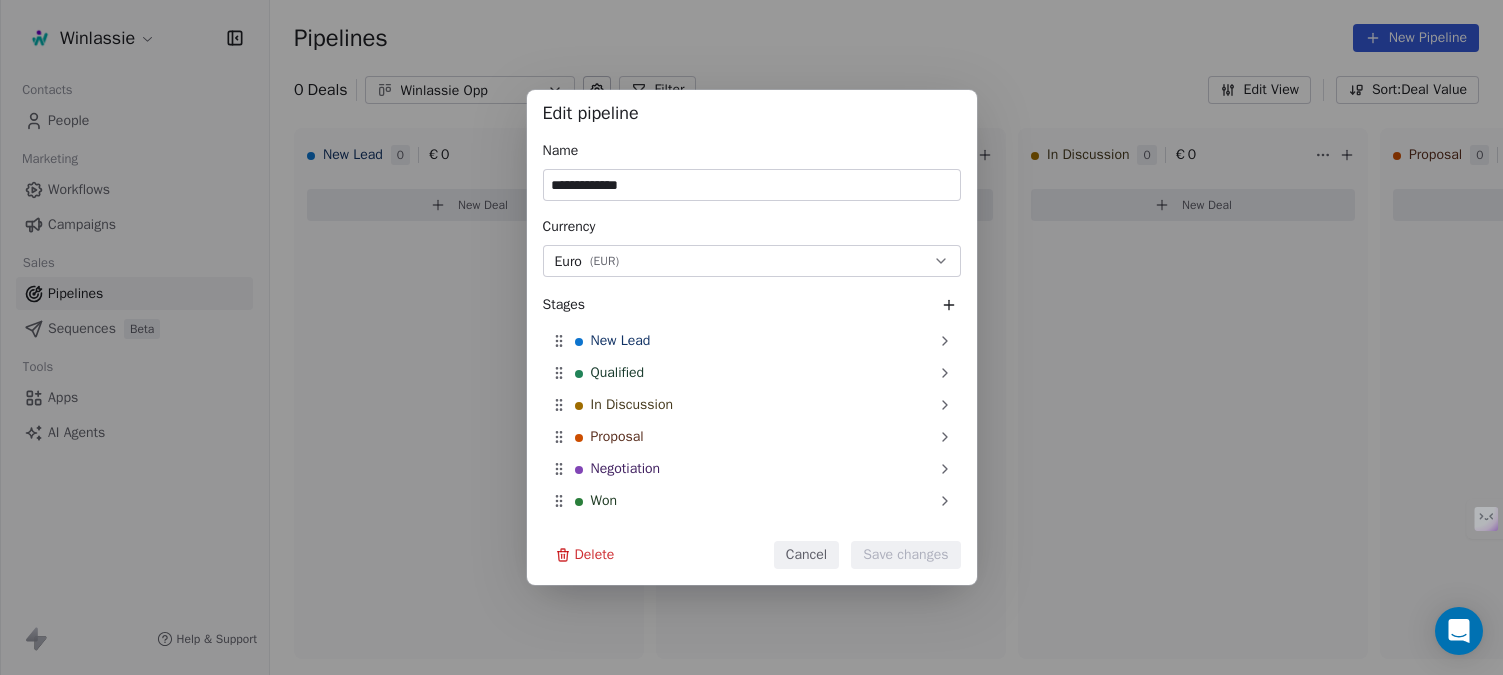 click on "Delete" at bounding box center (585, 555) 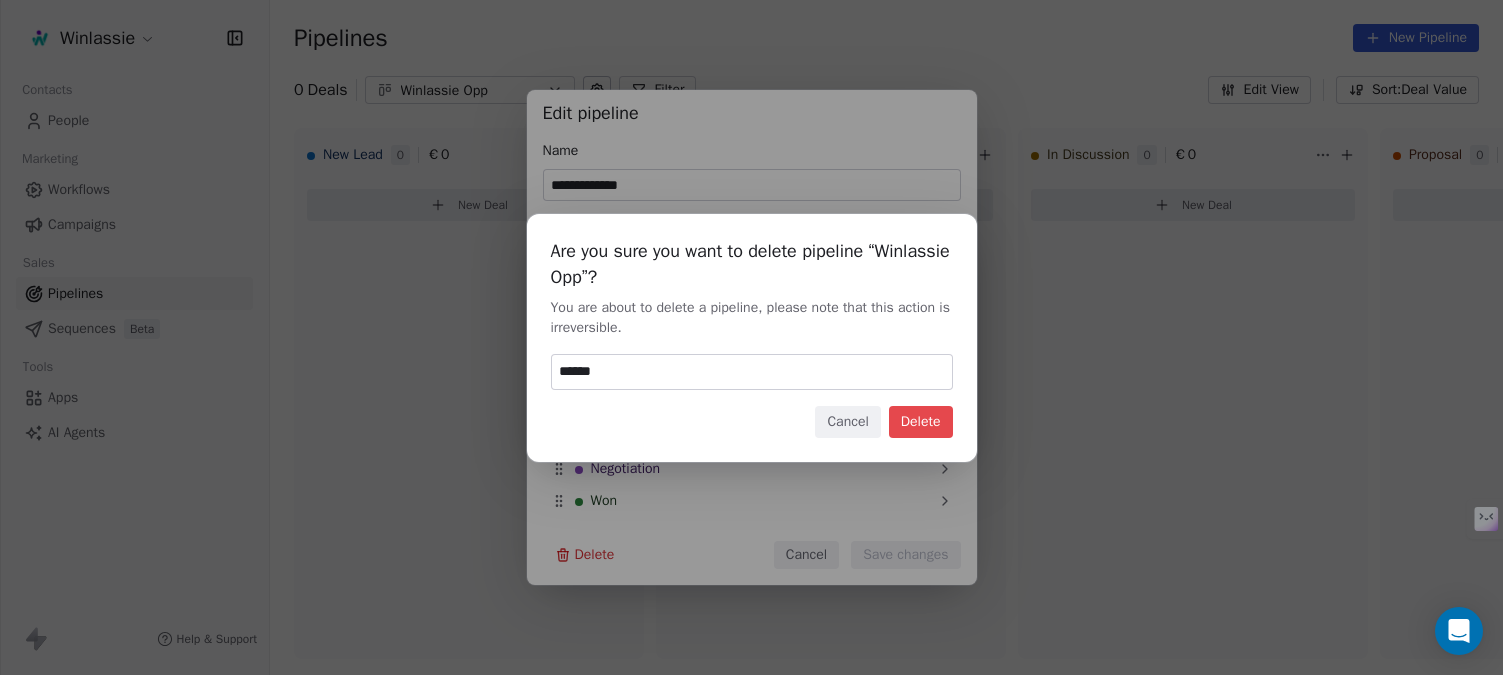 type on "******" 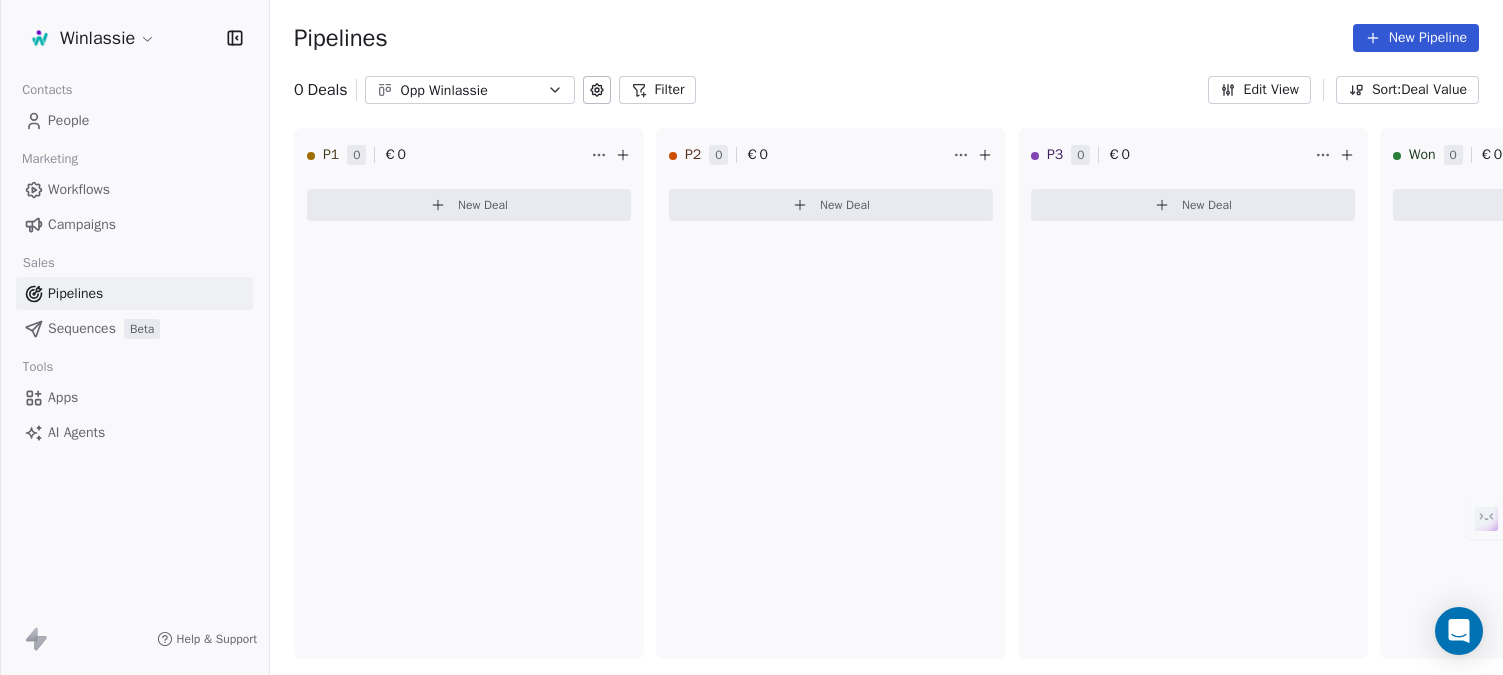 click on "Pipelines  New Pipeline" at bounding box center (886, 38) 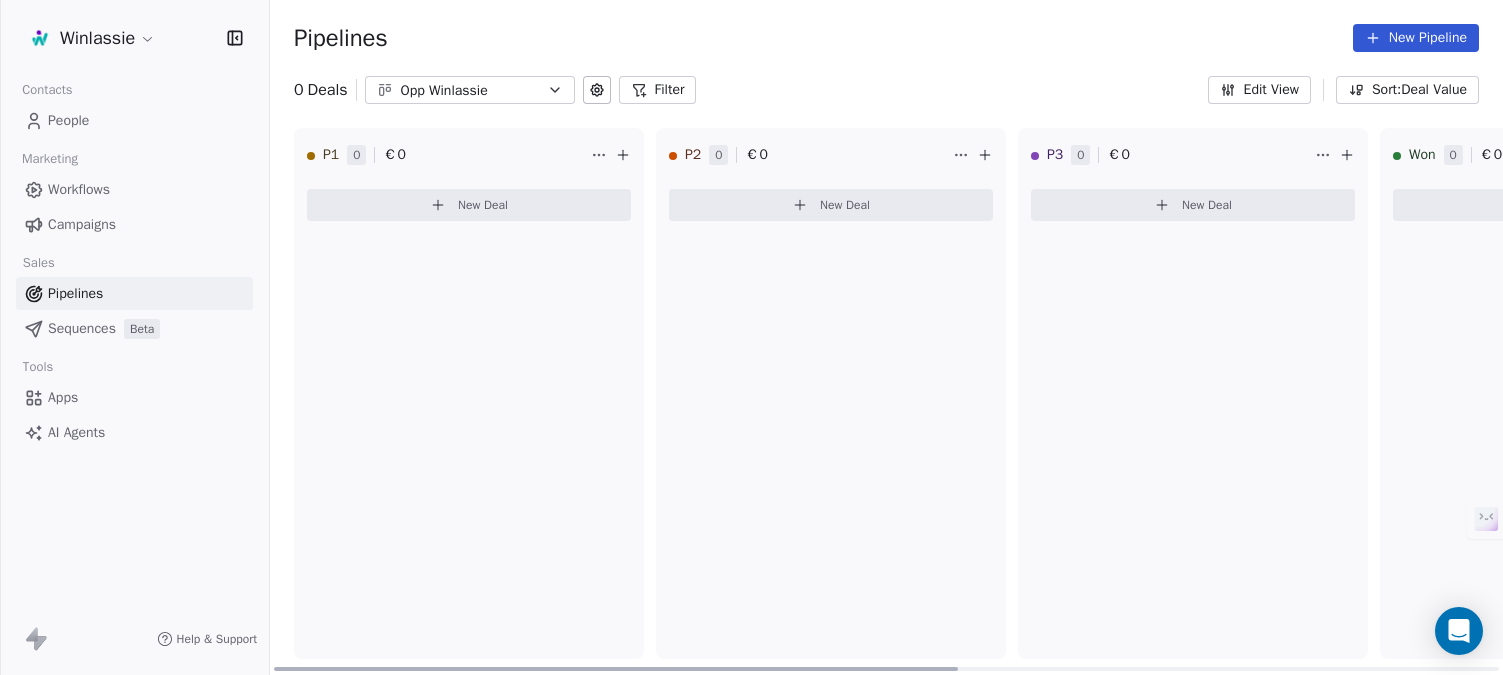 click on "New Deal" at bounding box center (469, 205) 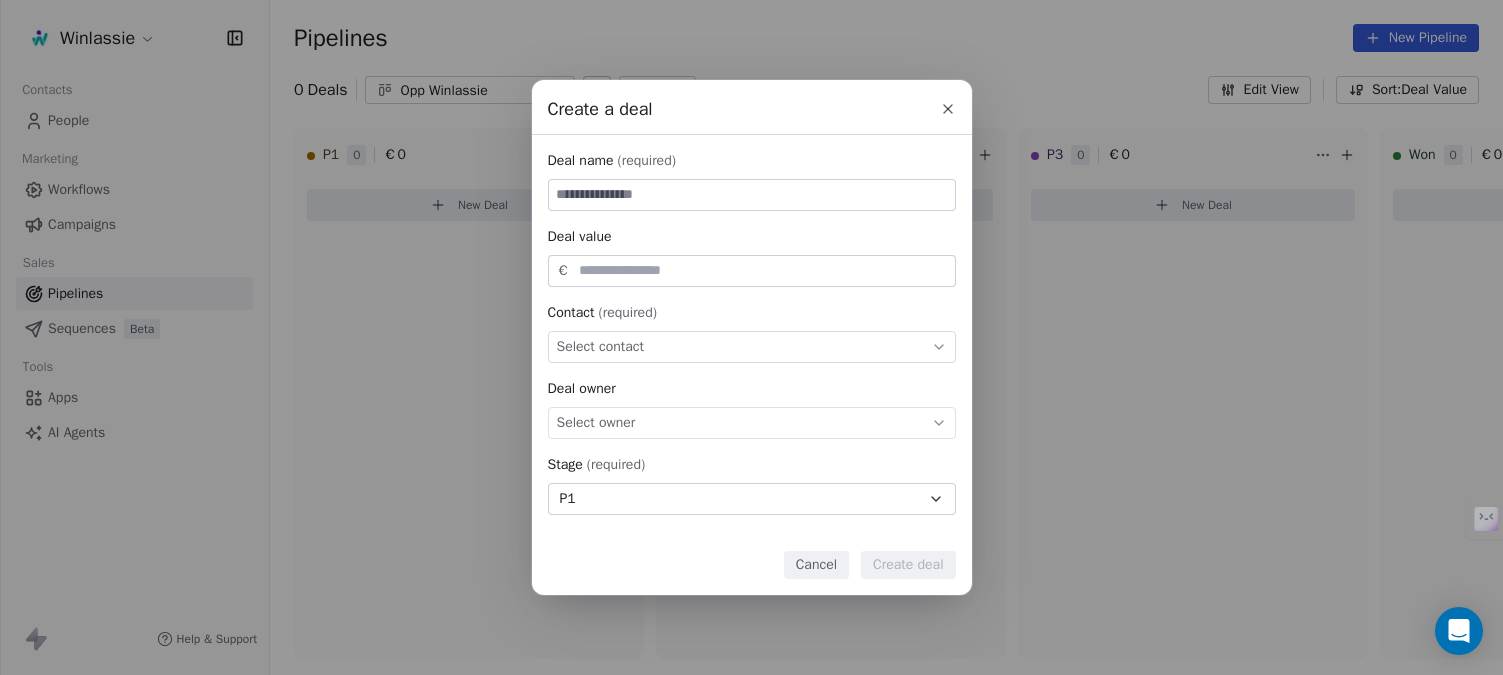click 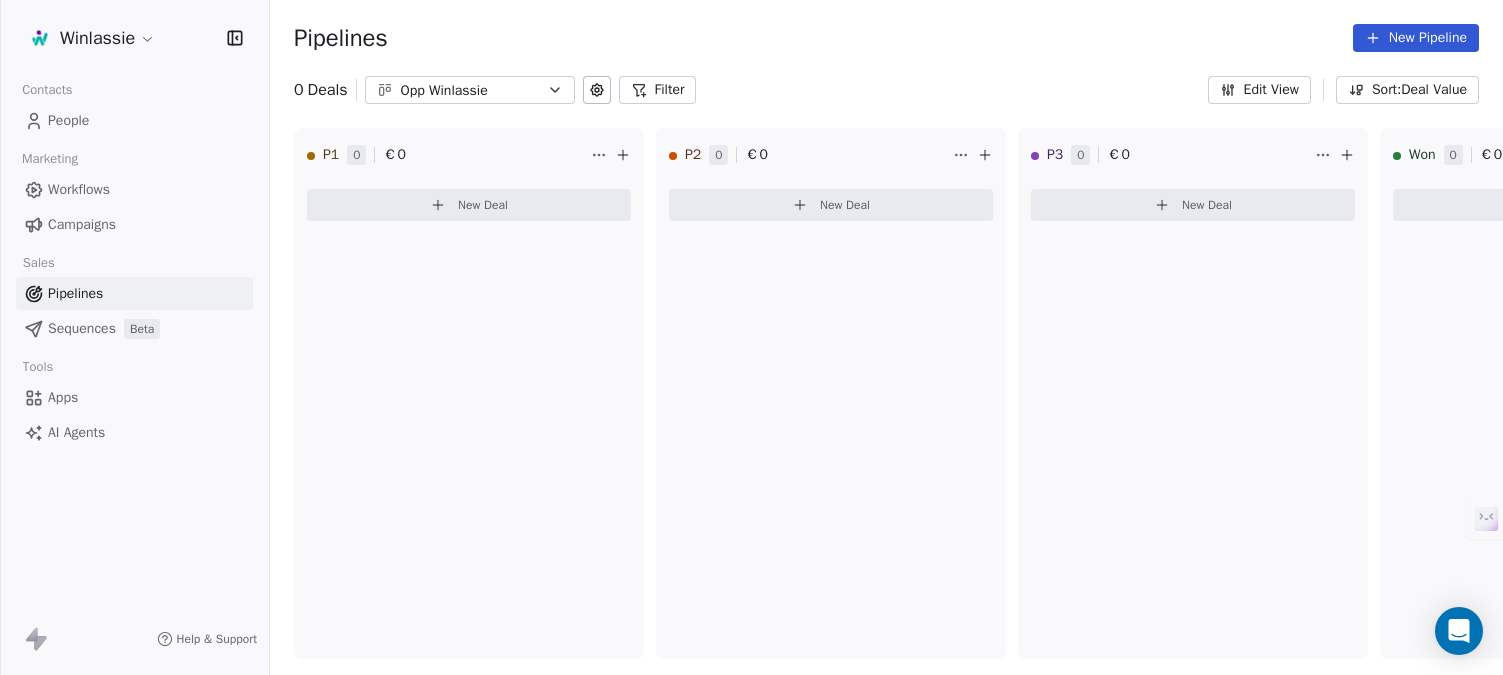 click on "Pipelines  New Pipeline" at bounding box center [886, 38] 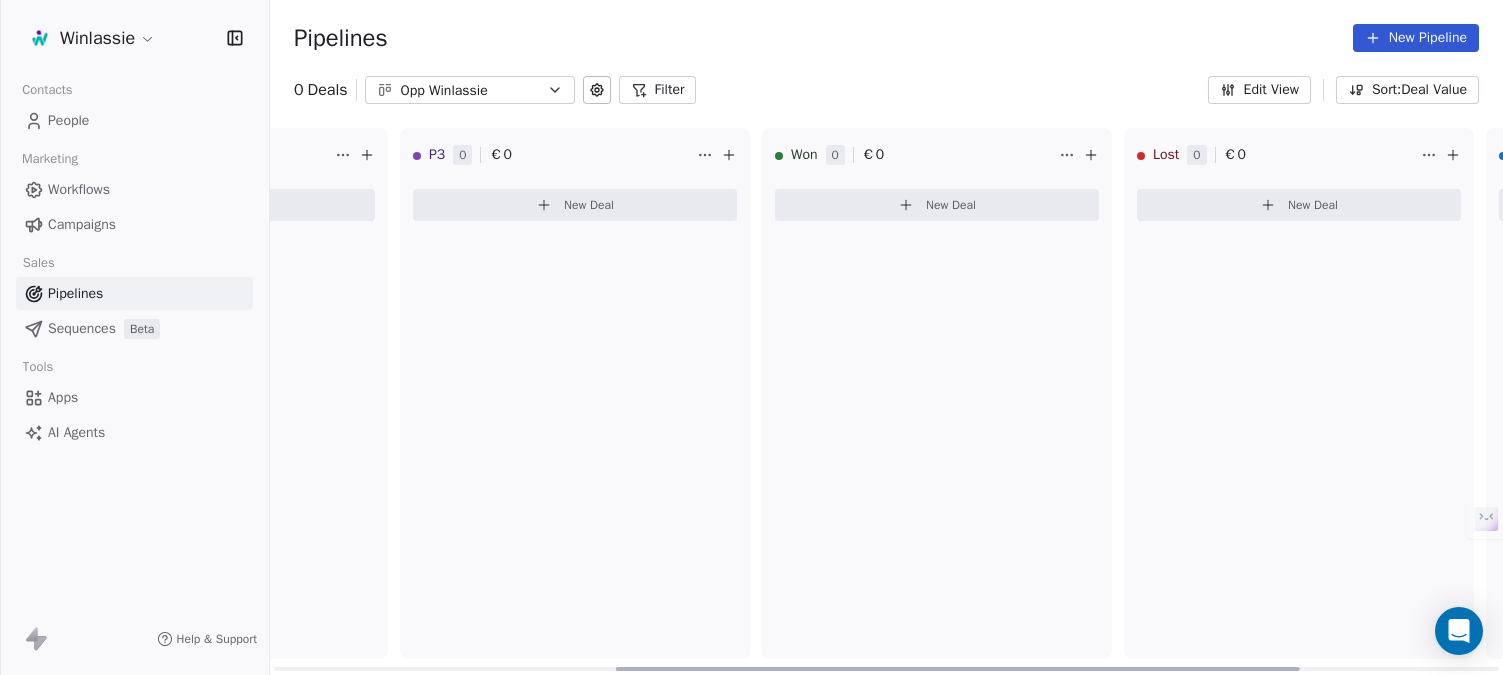 drag, startPoint x: 840, startPoint y: 667, endPoint x: 1230, endPoint y: 511, distance: 420.04285 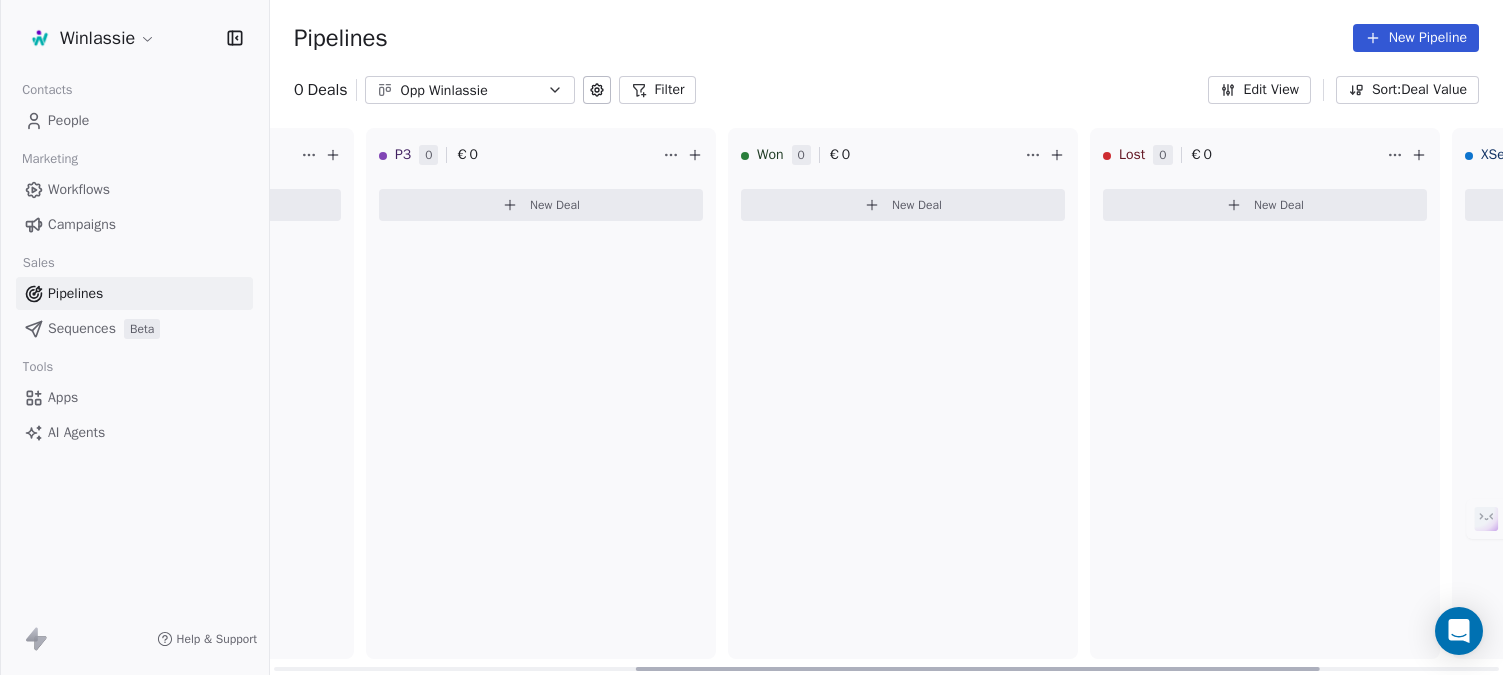 click on "New Deal" at bounding box center (1279, 205) 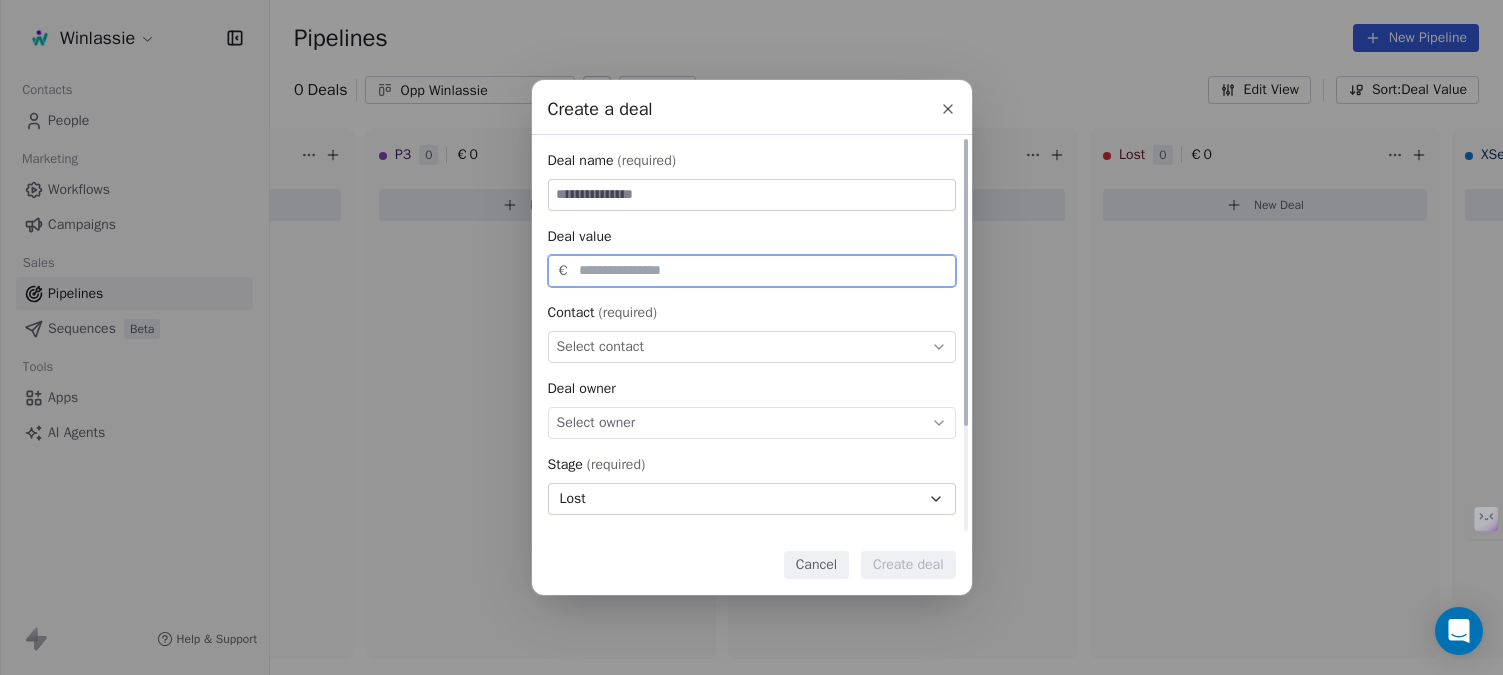click at bounding box center (763, 270) 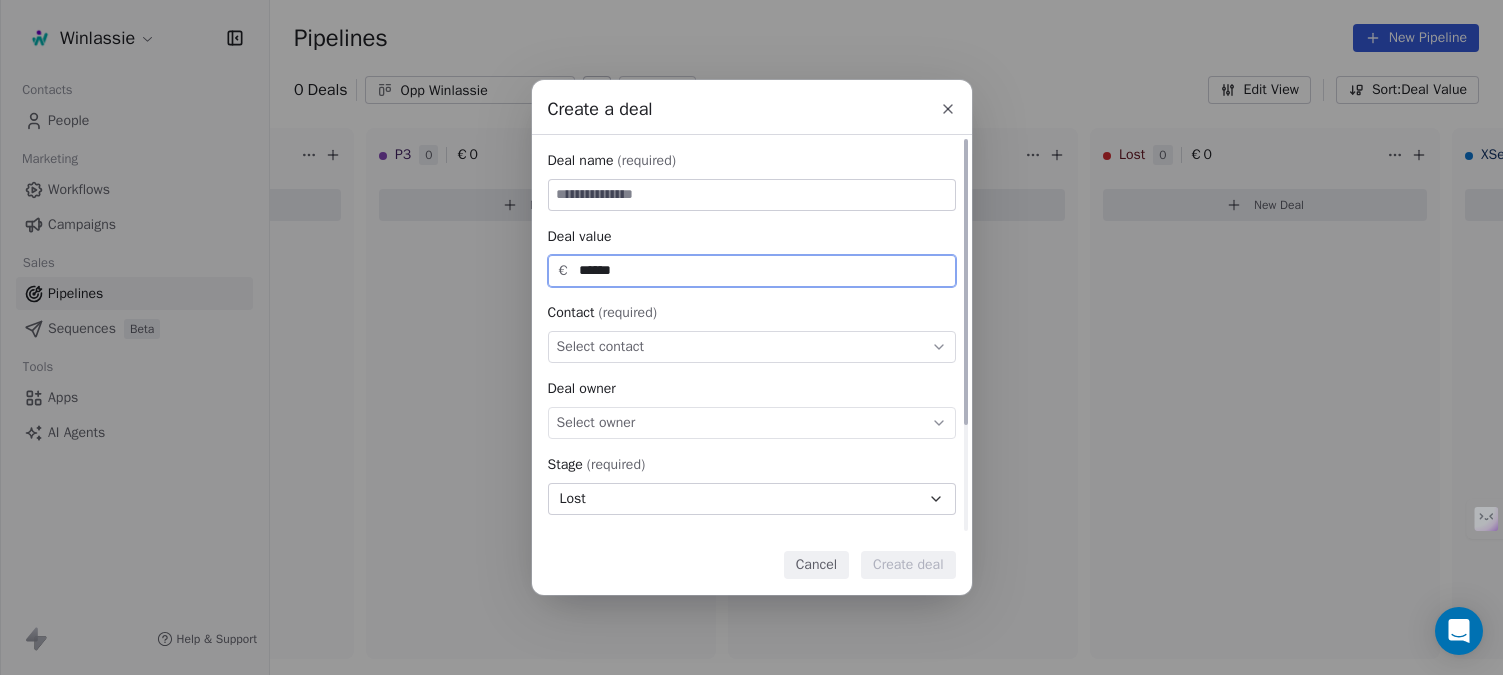 click on "Deal value" at bounding box center (752, 237) 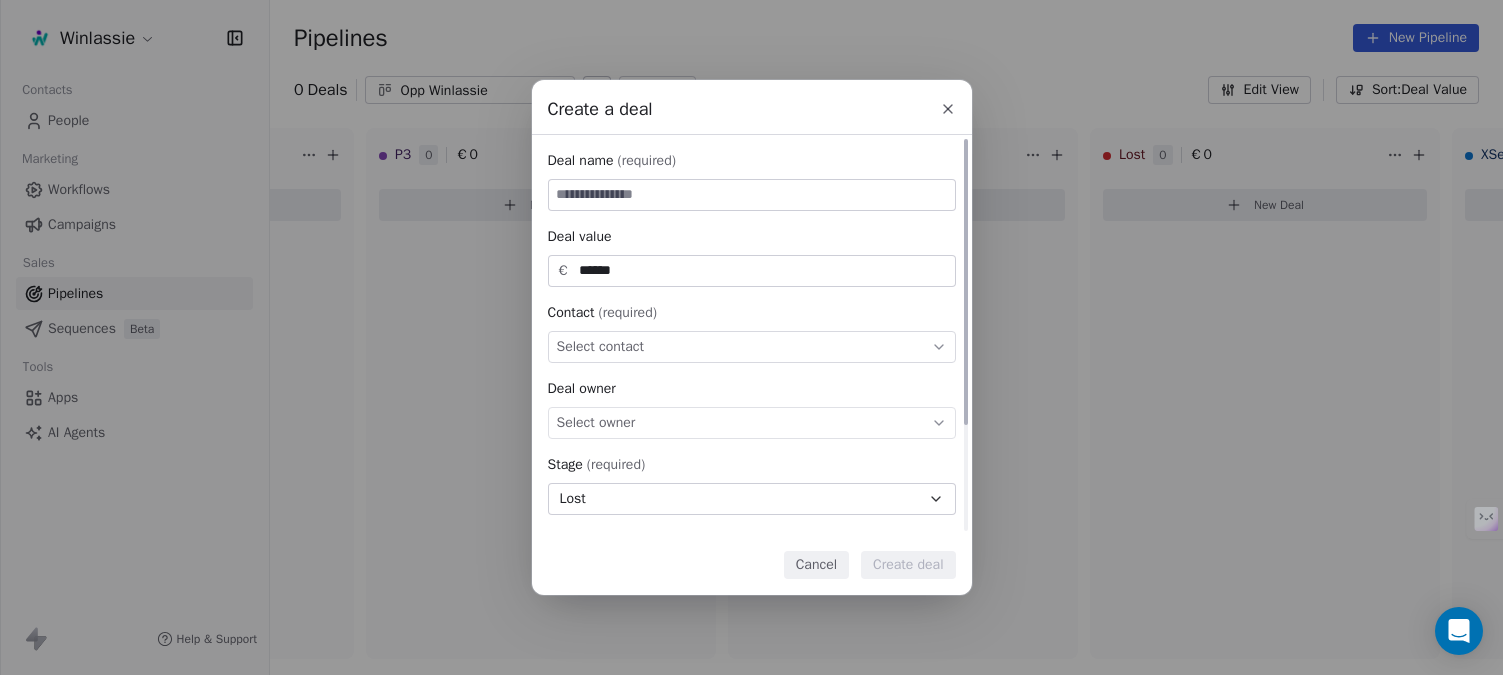 click on "******" at bounding box center [763, 270] 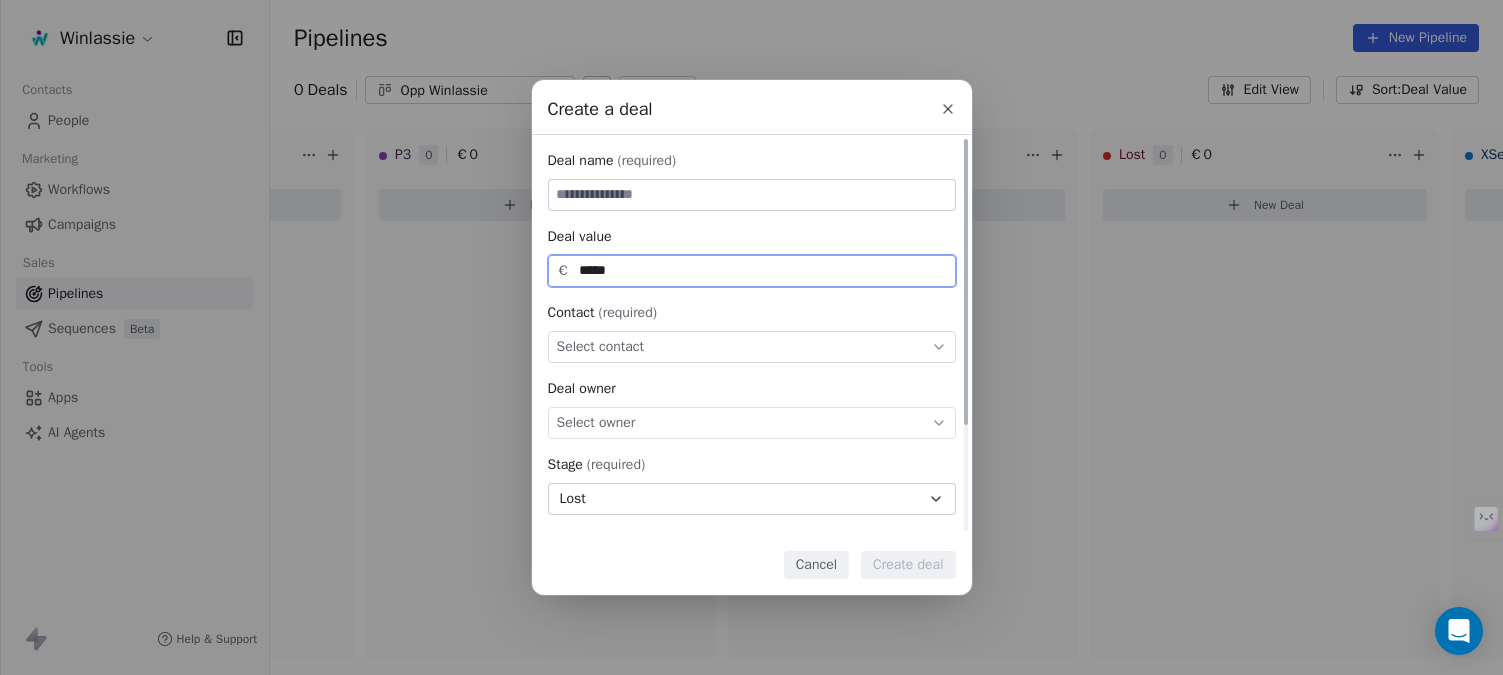 type on "******" 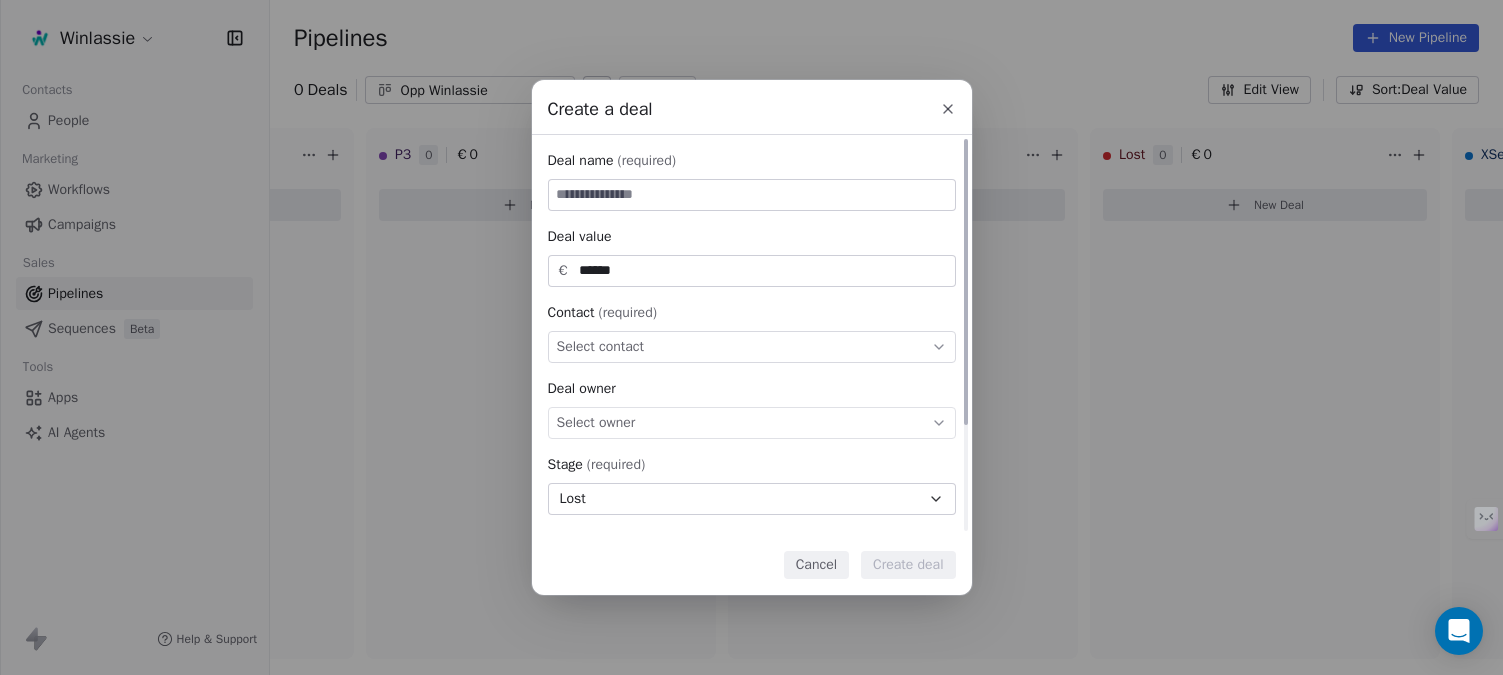 click on "Deal value" at bounding box center [752, 237] 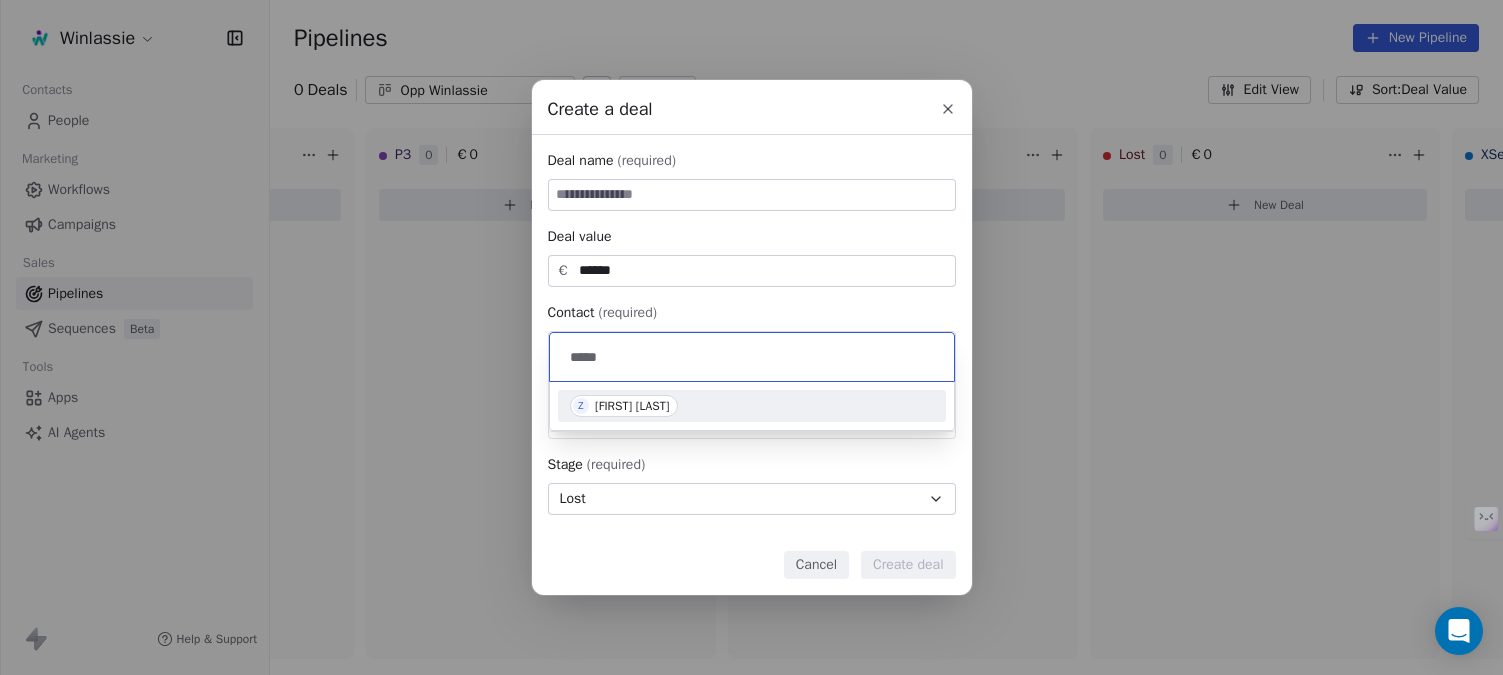 type on "*****" 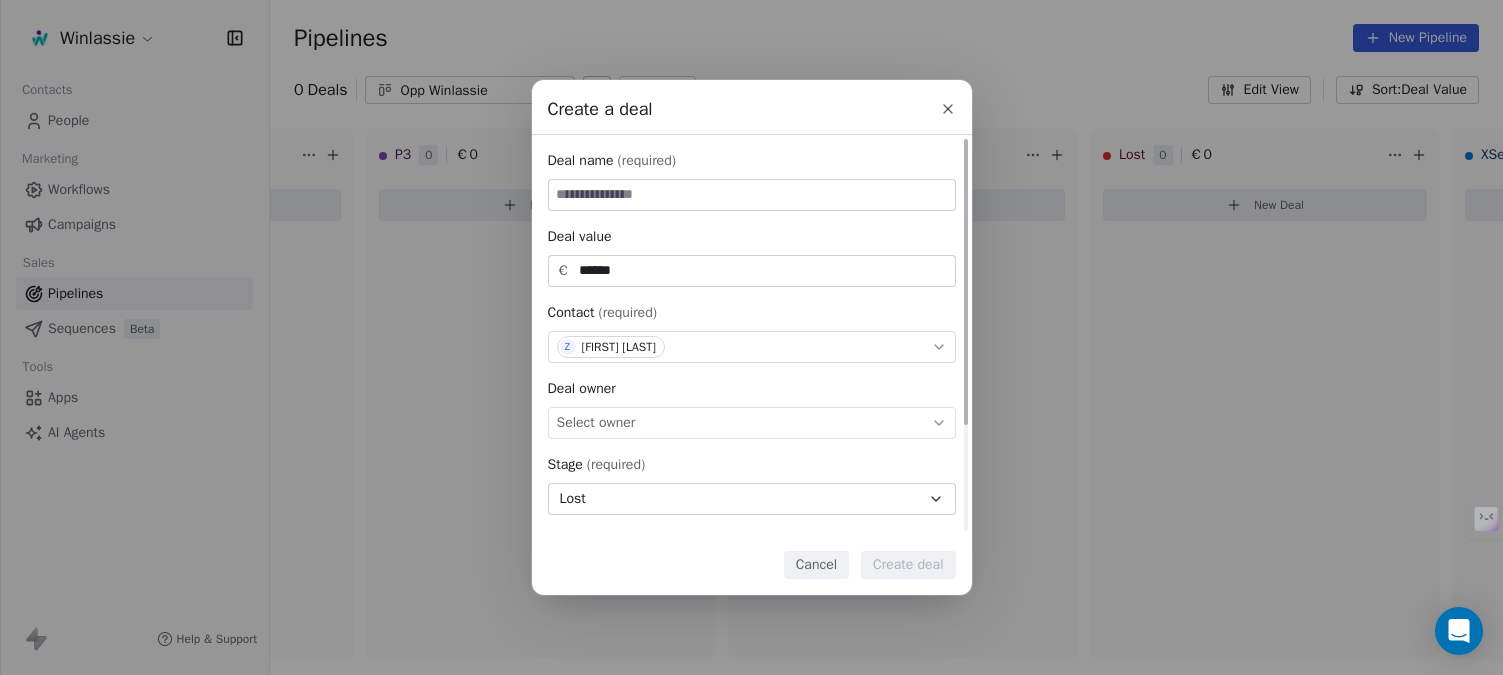 click on "Contact (required)" at bounding box center (752, 313) 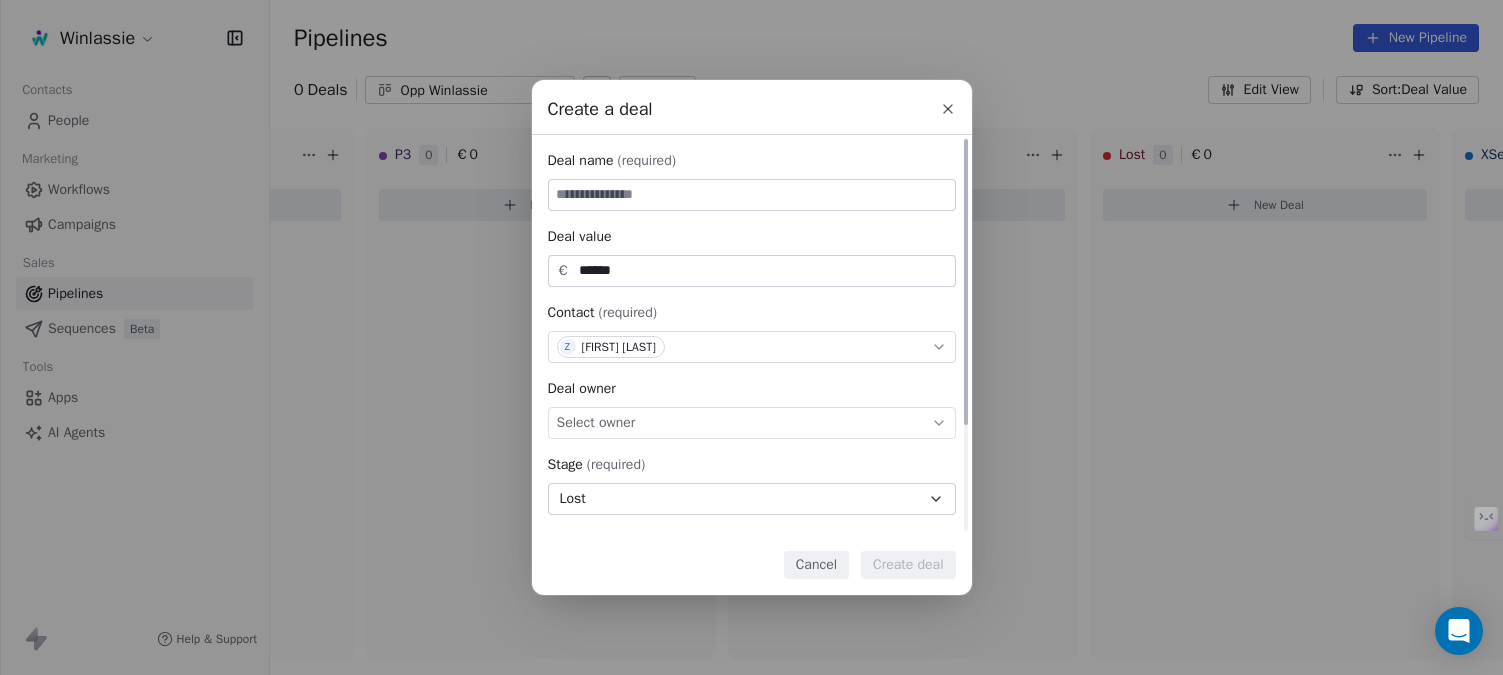 click on "Select owner" at bounding box center [752, 423] 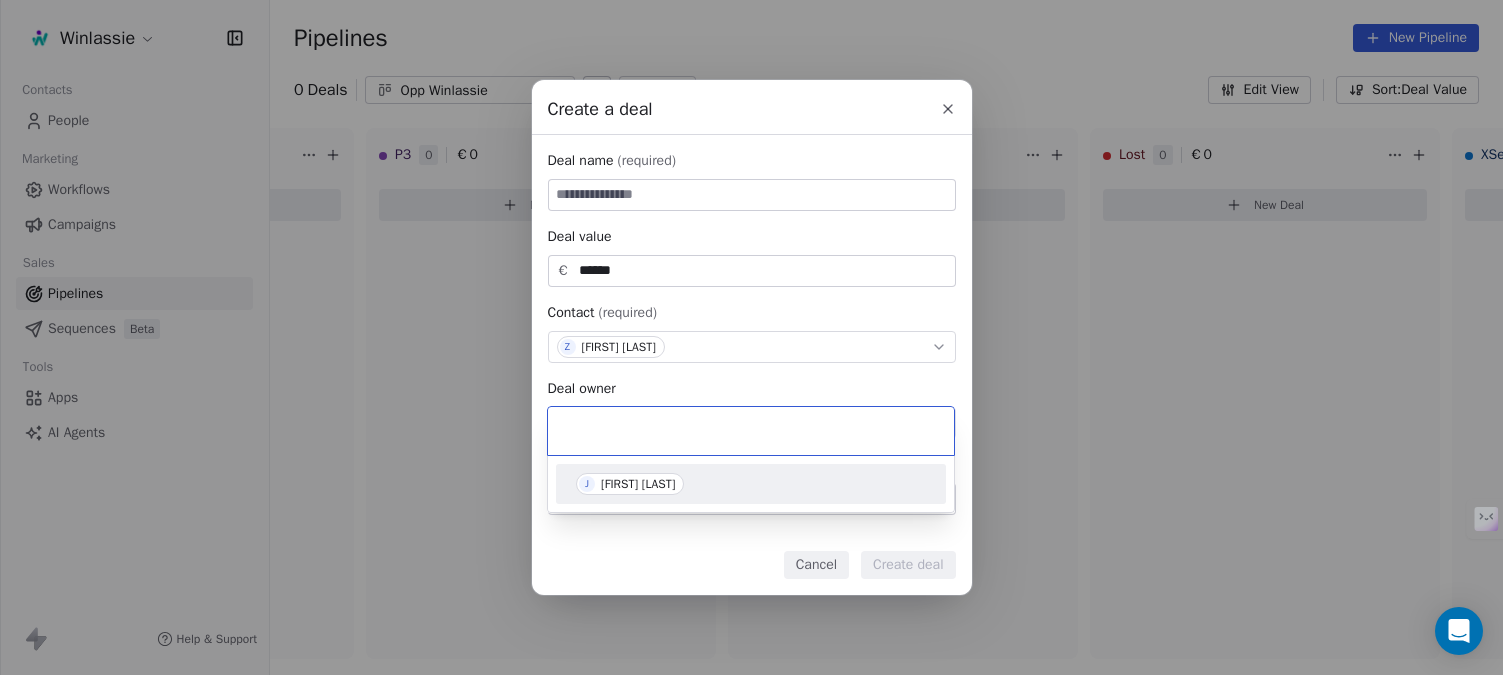 click on "Create a deal Deal name (required) Deal value € ****** Contact (required) Z Zahia Benaissa Deal owner Select owner Stage (required) Lost Expected close date Select date Priority Set priority Cancel Create deal" at bounding box center (751, 337) 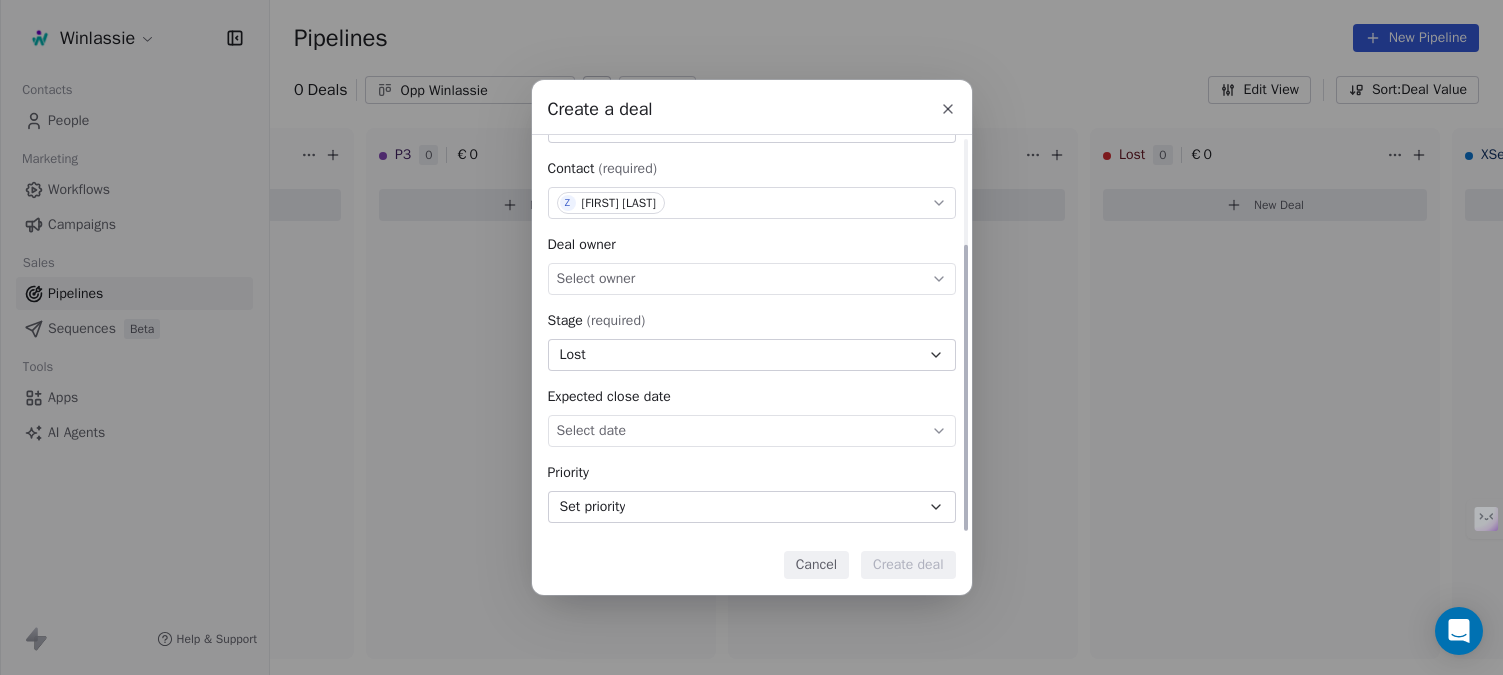 scroll, scrollTop: 148, scrollLeft: 0, axis: vertical 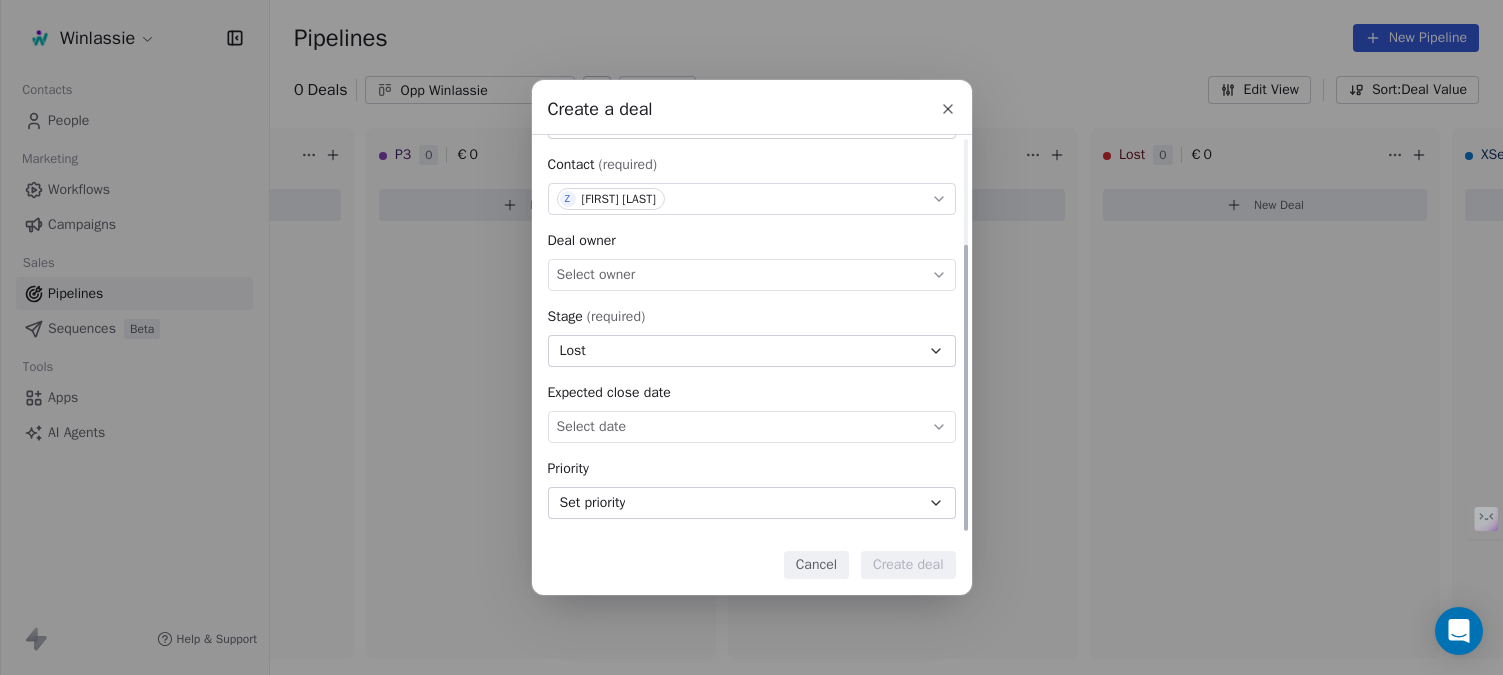 click on "Set priority" at bounding box center [752, 503] 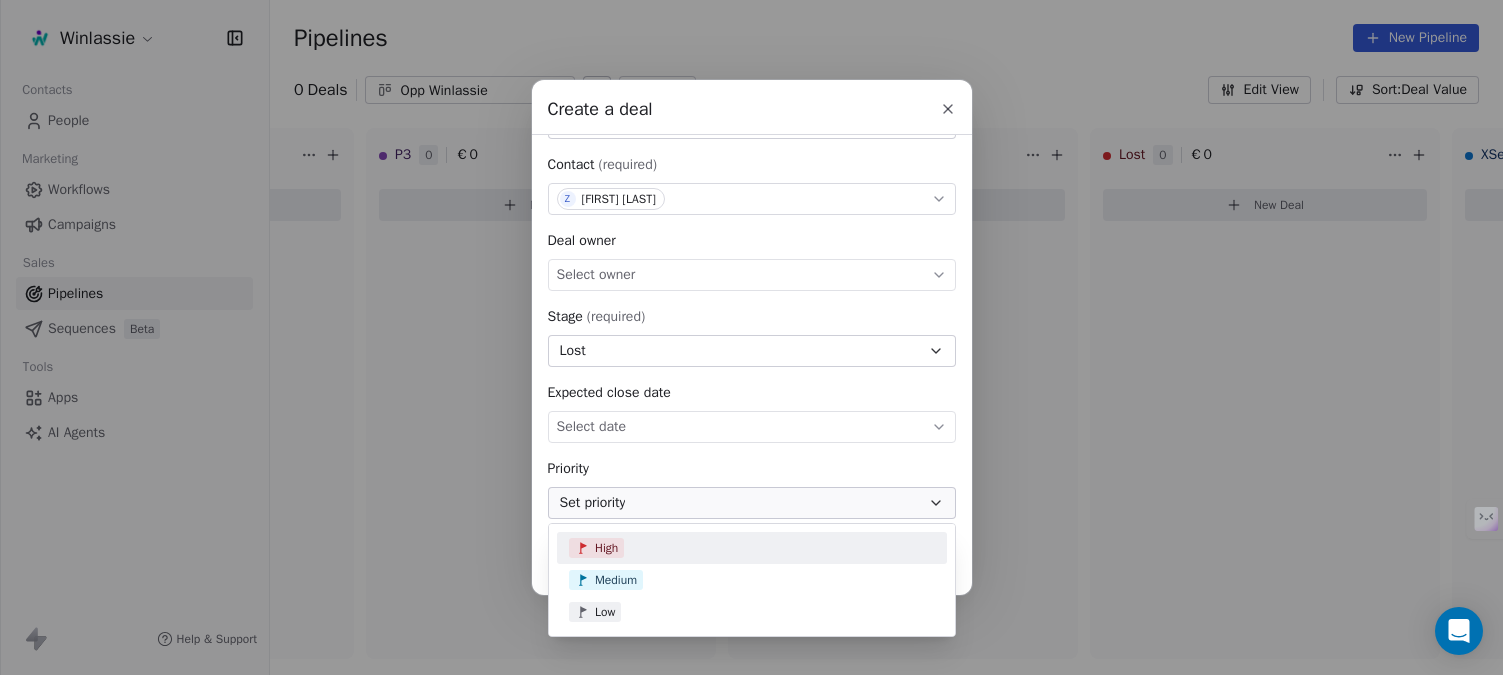 click on "Create a deal Deal name (required) Deal value € ****** Contact (required) Z Zahia Benaissa Deal owner Select owner Stage (required) Lost Expected close date Select date Priority Set priority Cancel Create deal" at bounding box center (751, 337) 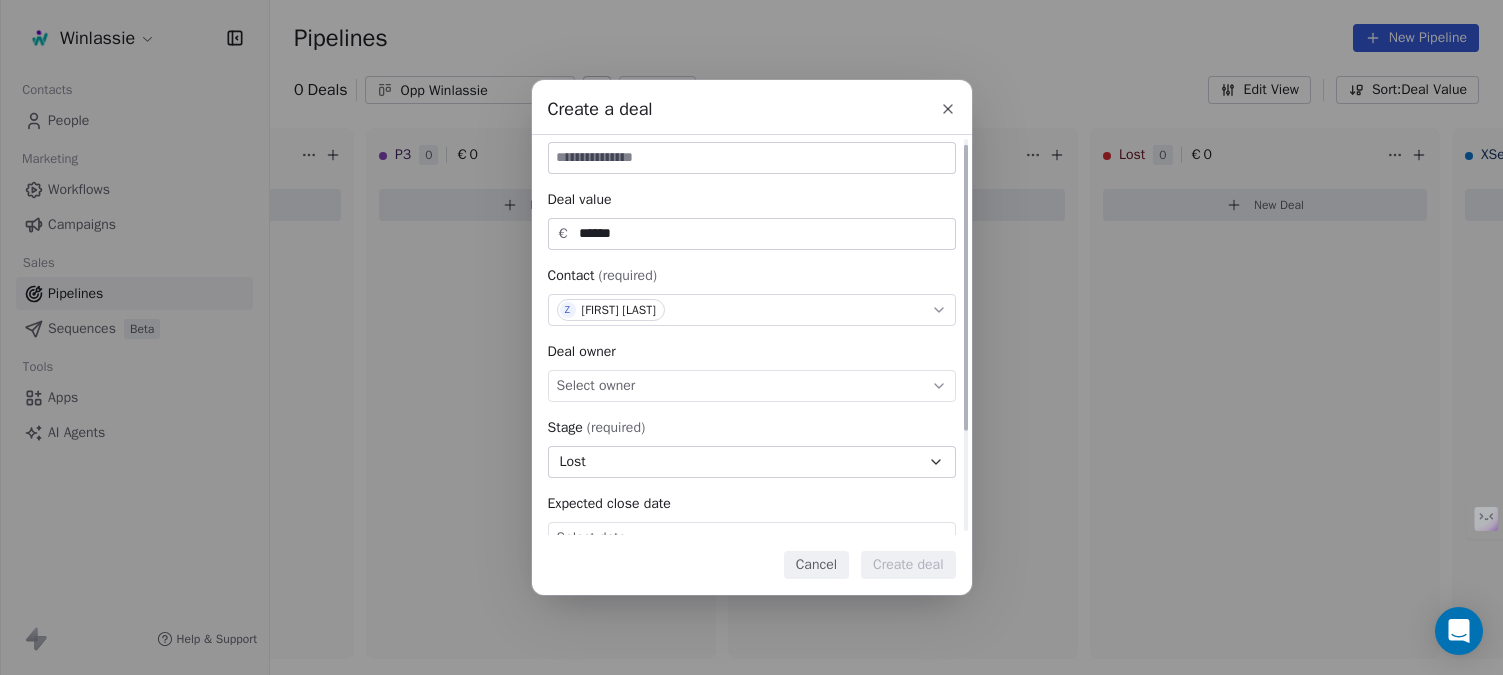 scroll, scrollTop: 0, scrollLeft: 0, axis: both 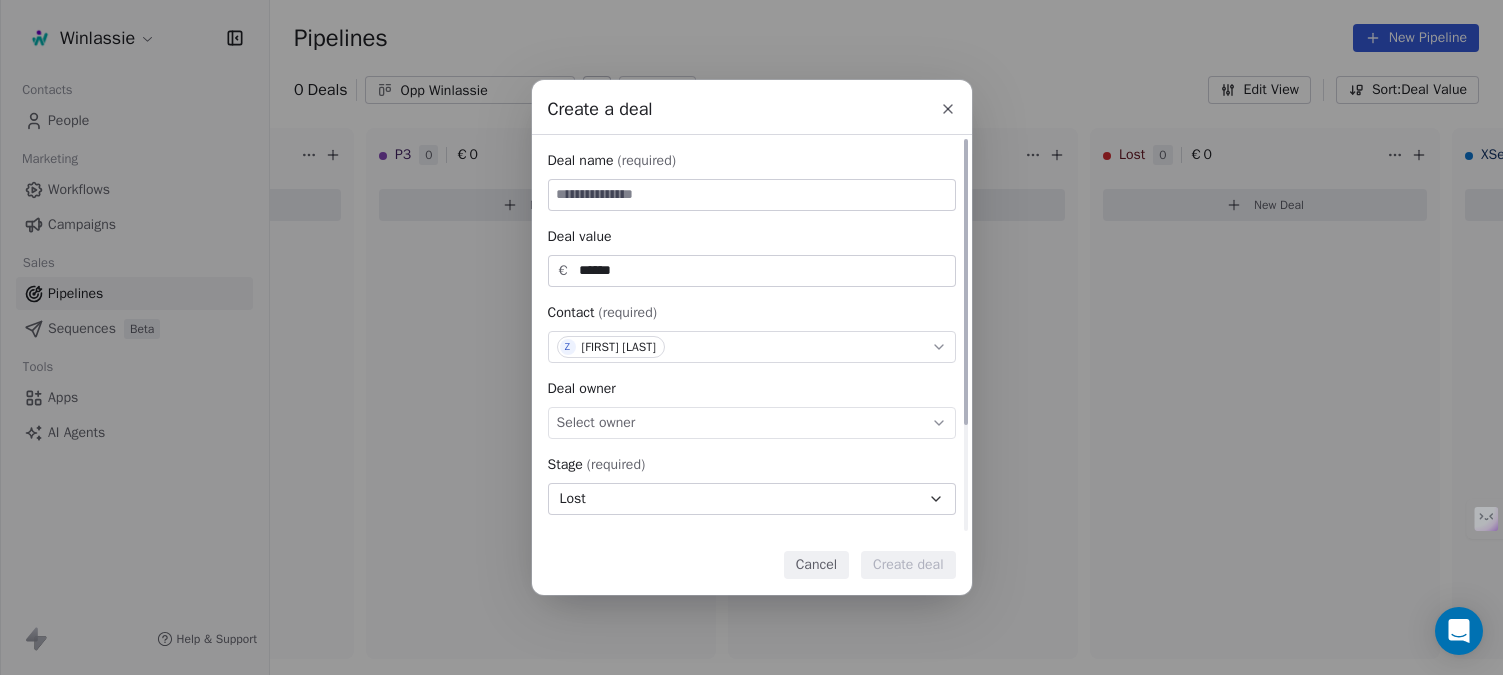 click at bounding box center (752, 195) 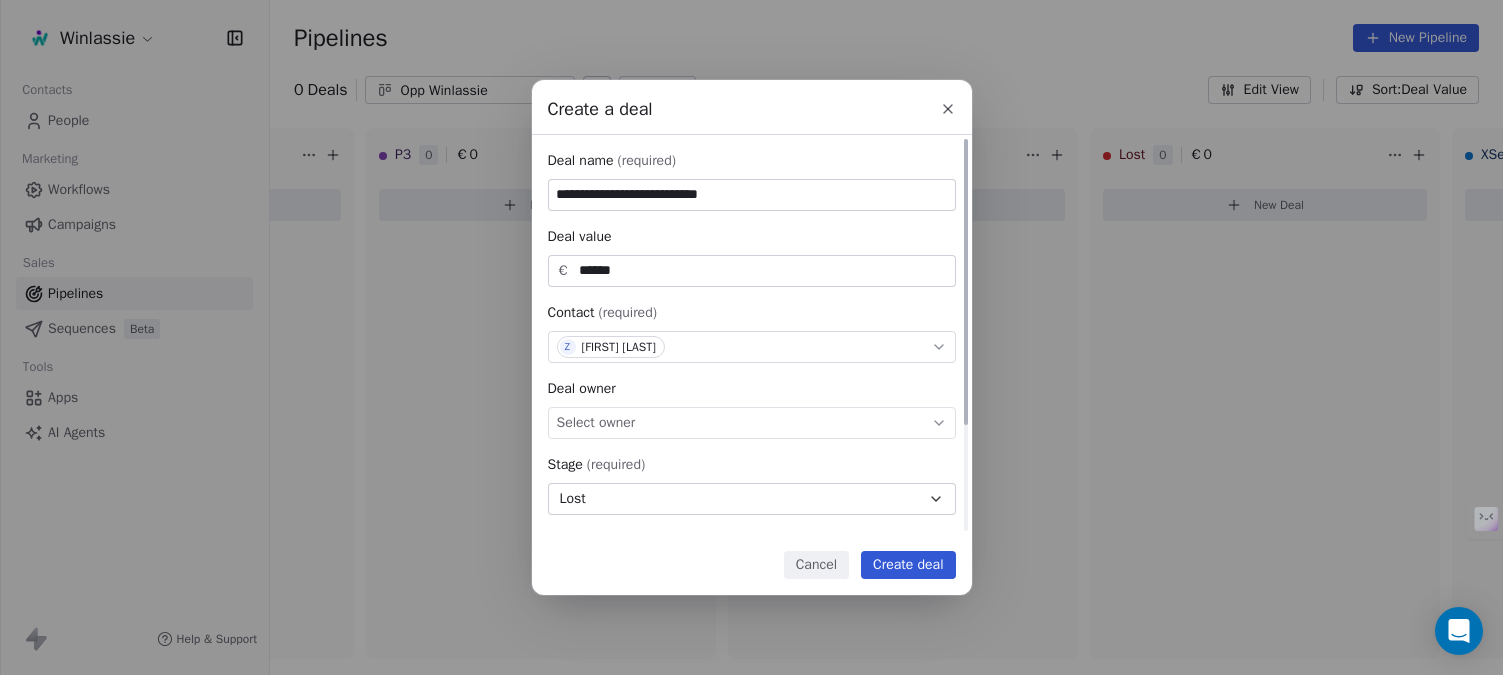 type on "**********" 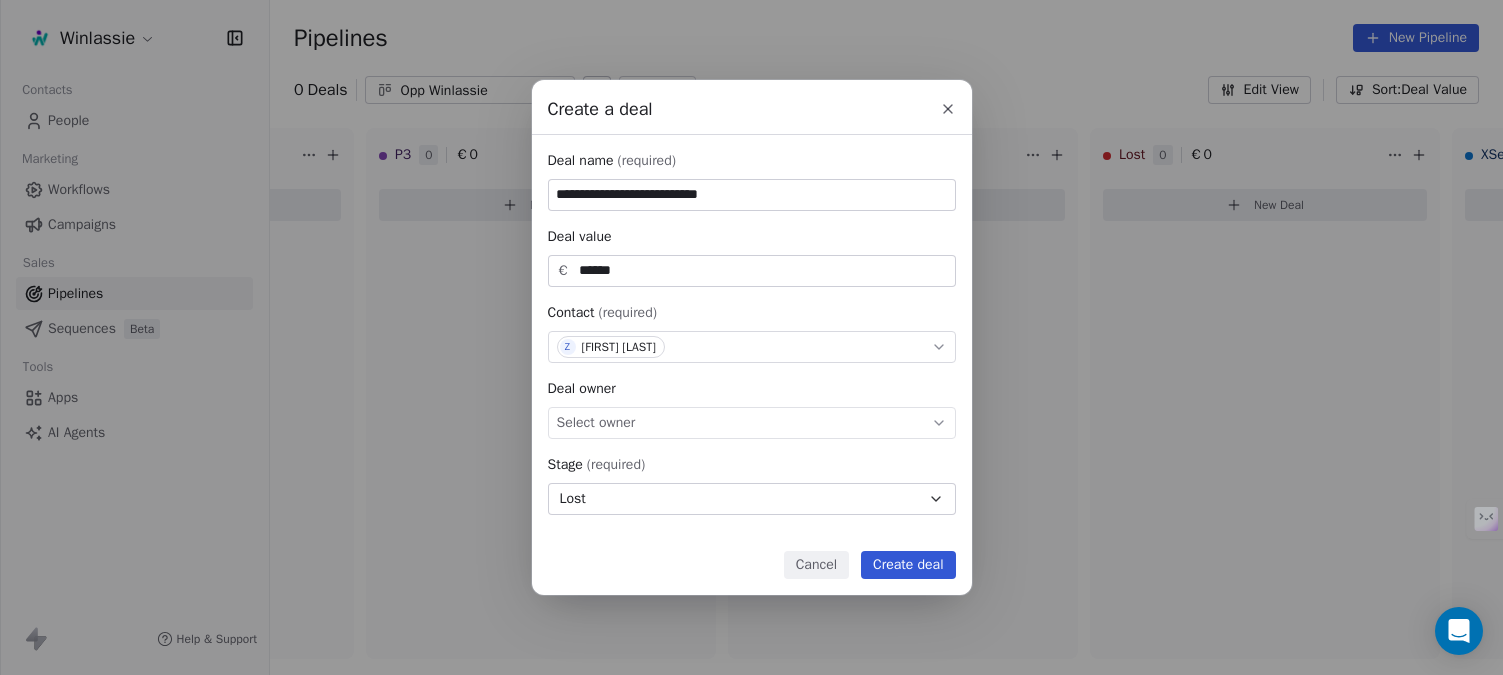 click on "Create deal" at bounding box center [908, 565] 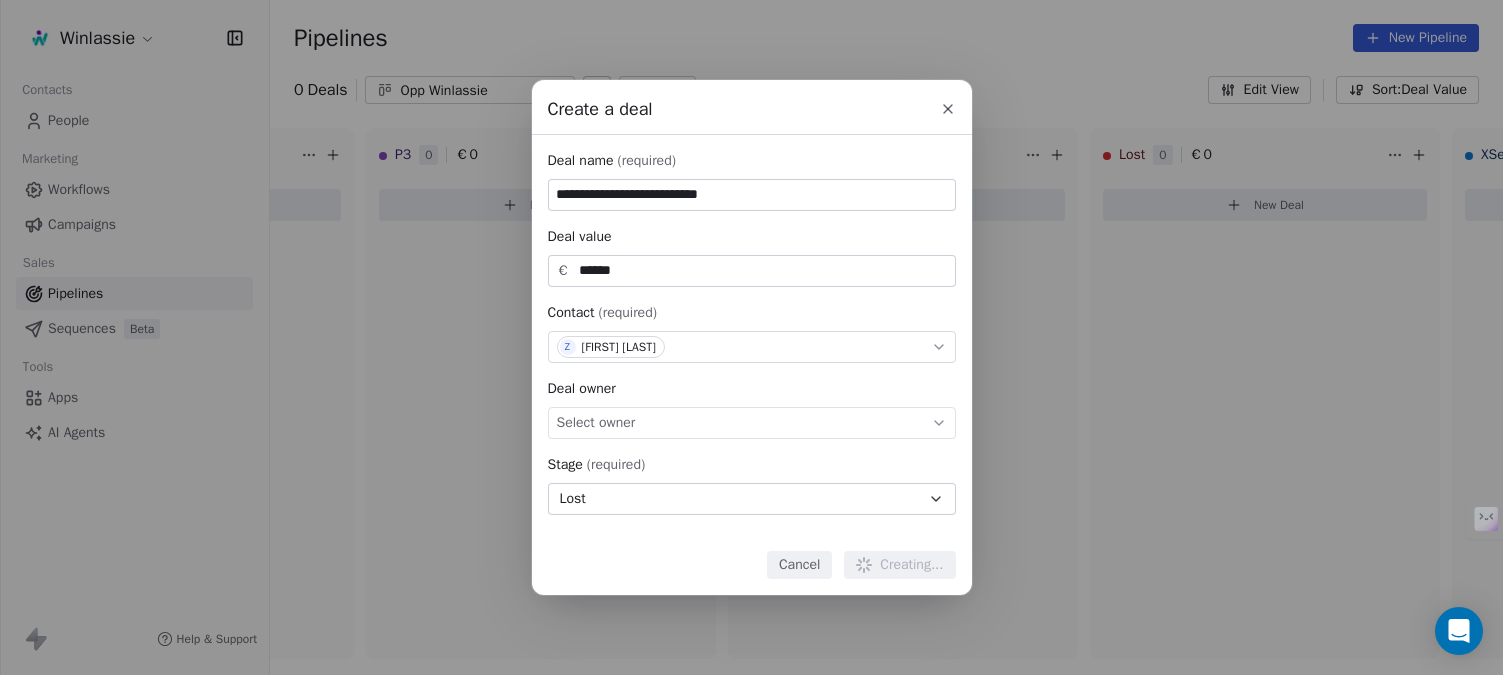 type 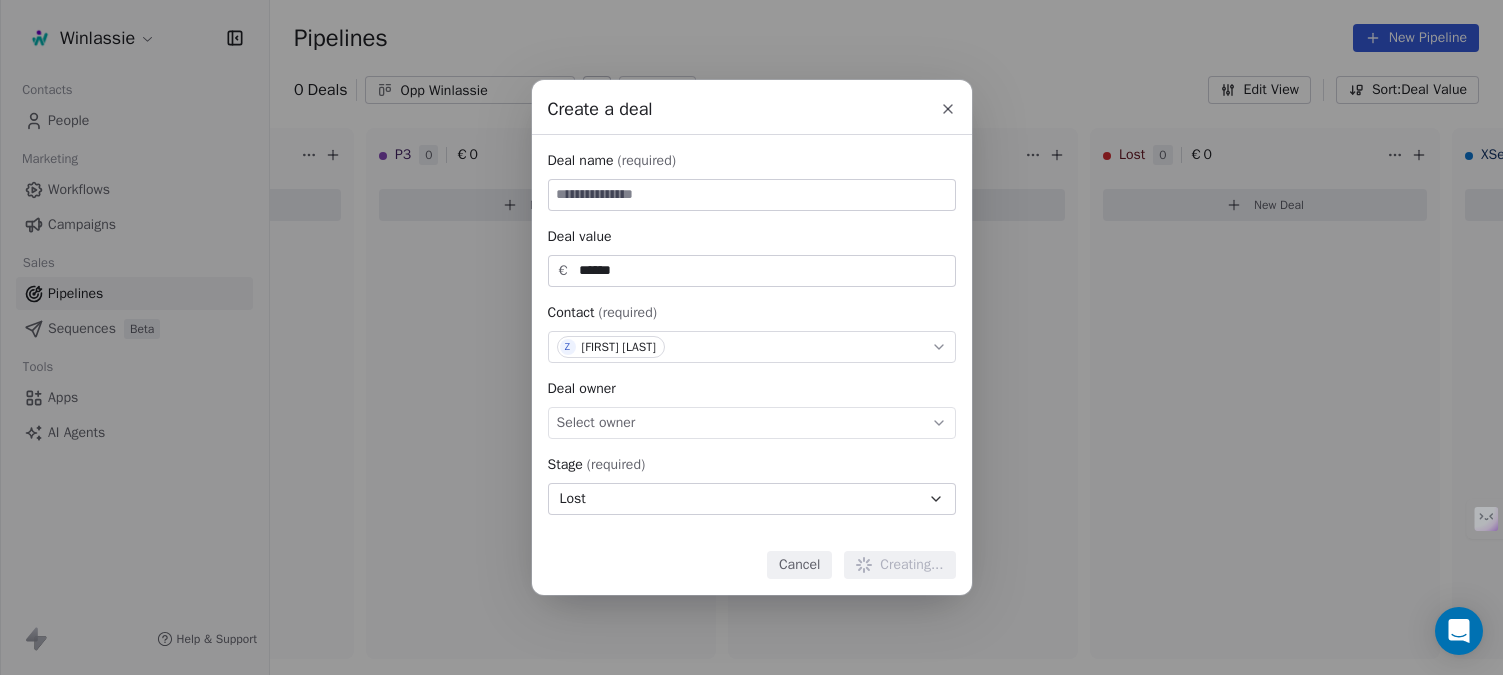 type 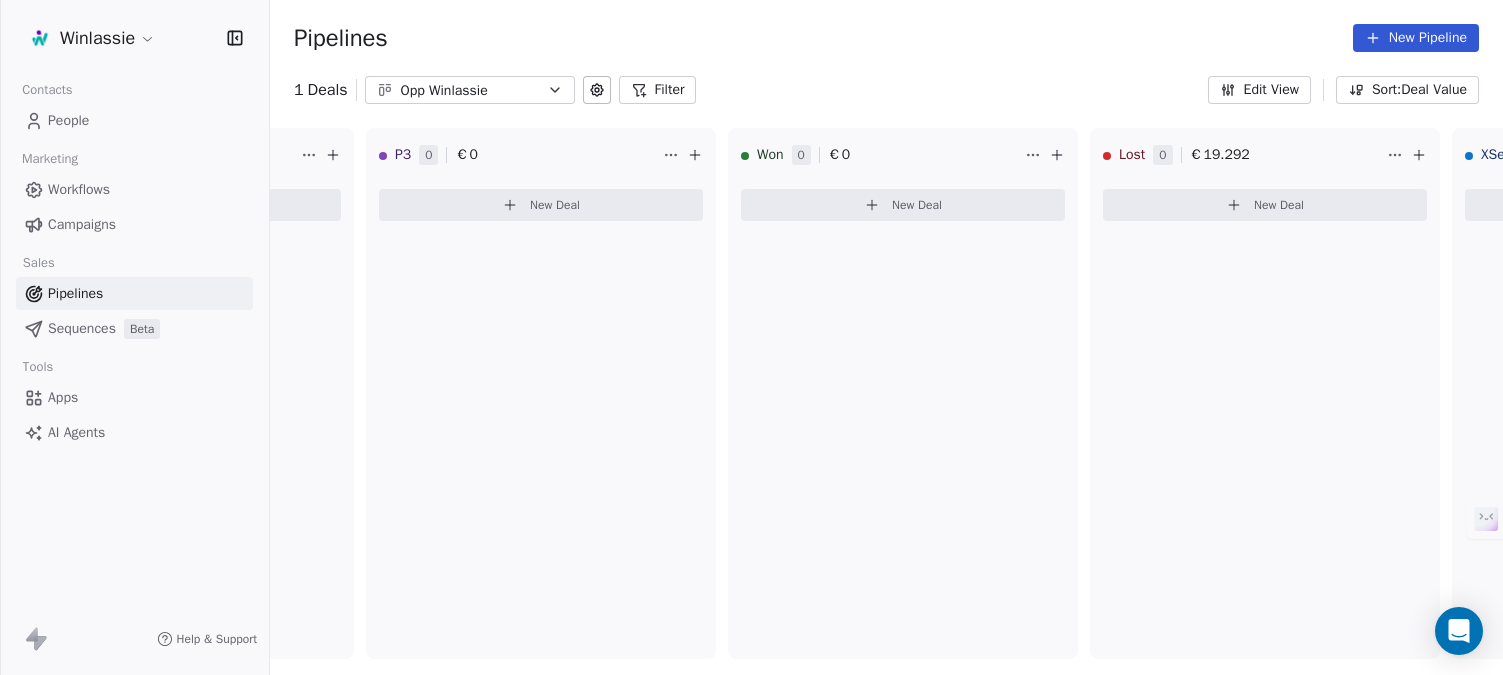 click on "Pipelines  New Pipeline" at bounding box center (886, 38) 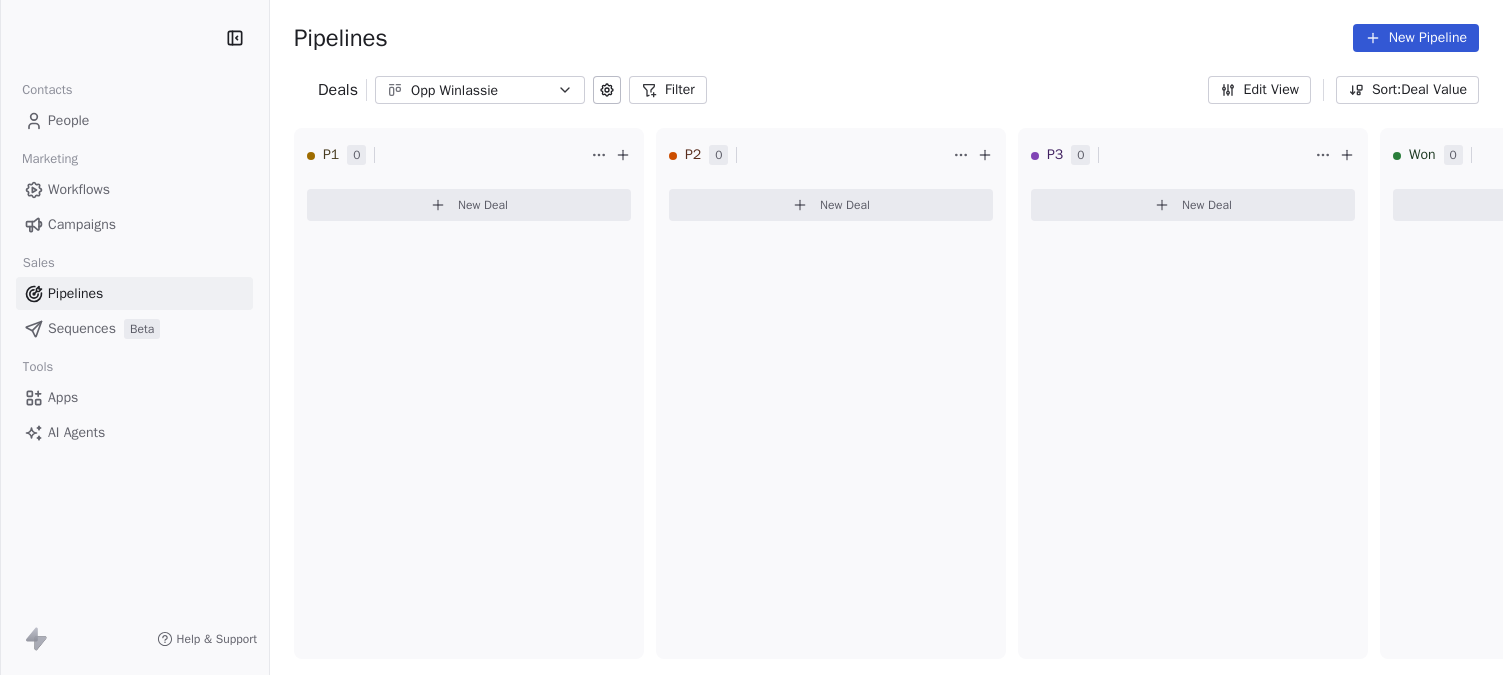 scroll, scrollTop: 0, scrollLeft: 0, axis: both 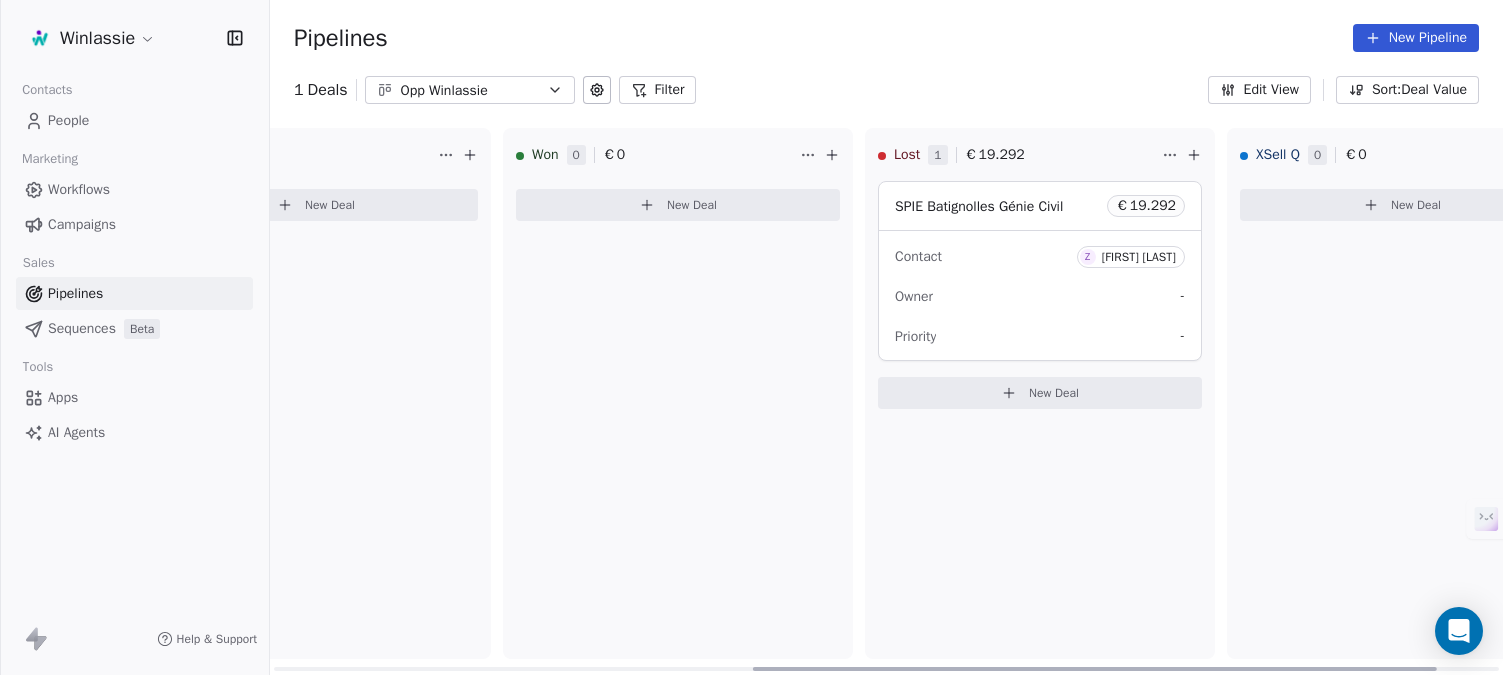 drag, startPoint x: 773, startPoint y: 665, endPoint x: 1263, endPoint y: 641, distance: 490.5874 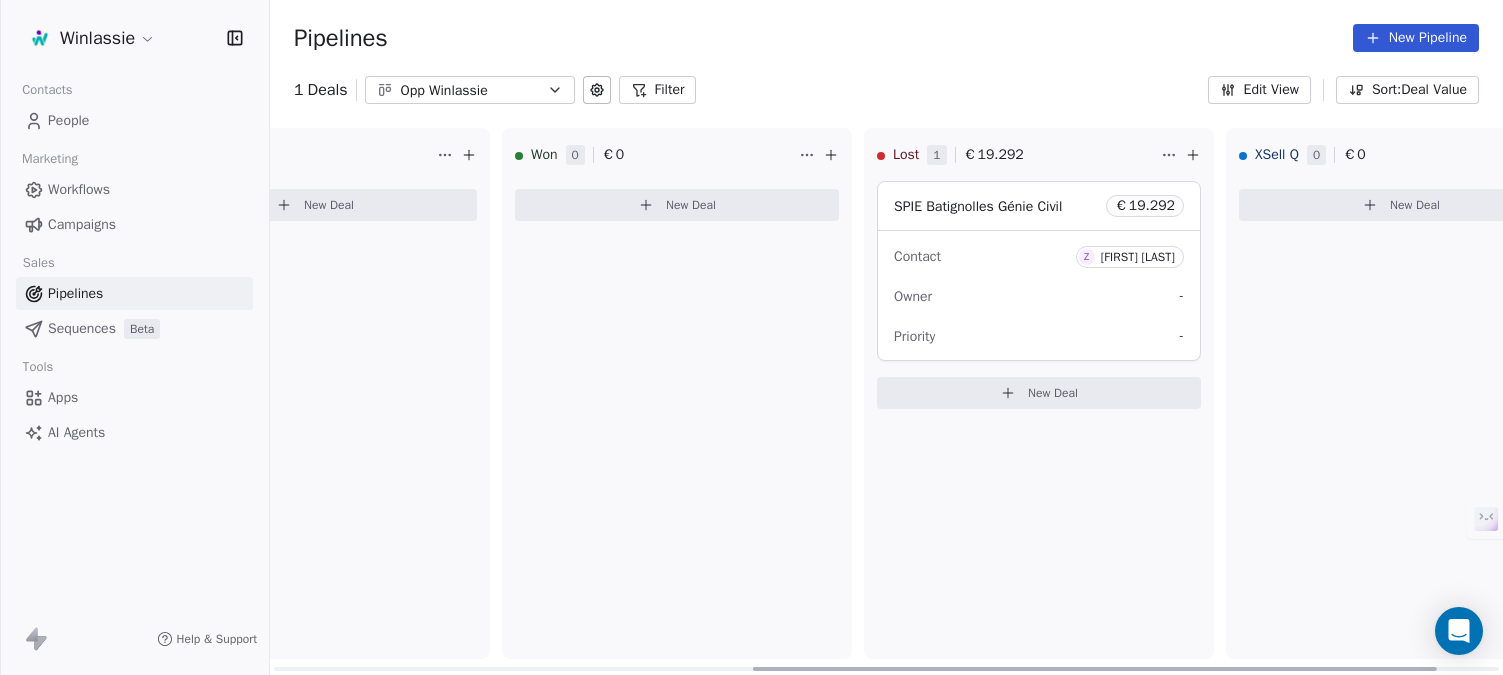 click at bounding box center (1095, 669) 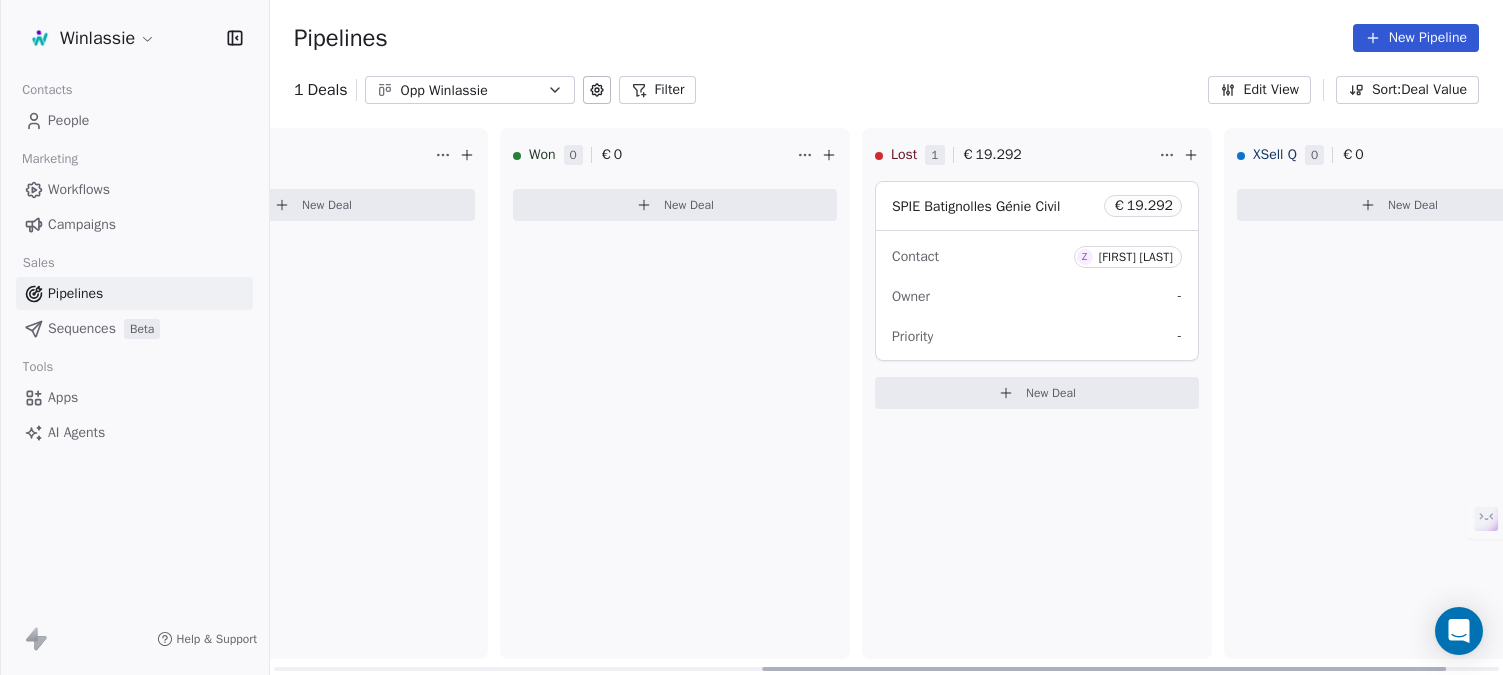 click on "New Deal" at bounding box center [1051, 393] 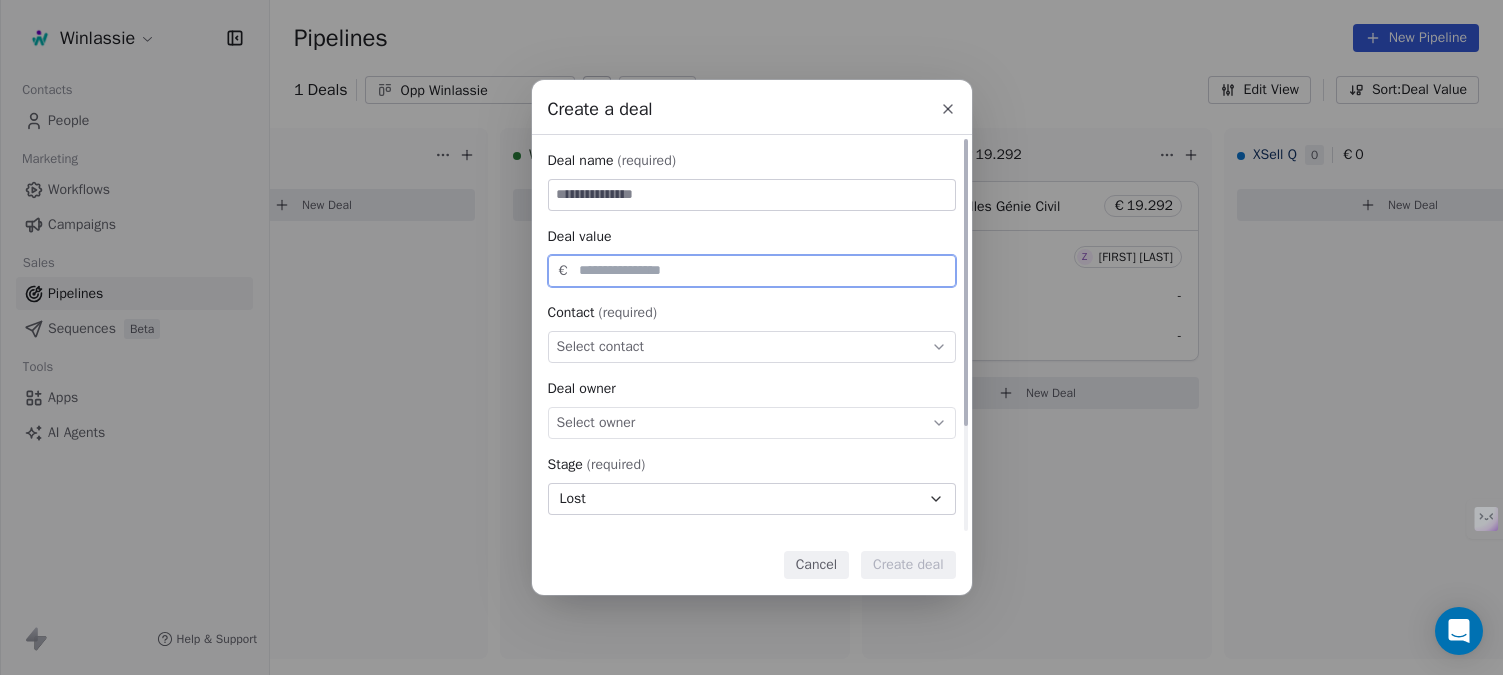click at bounding box center [763, 270] 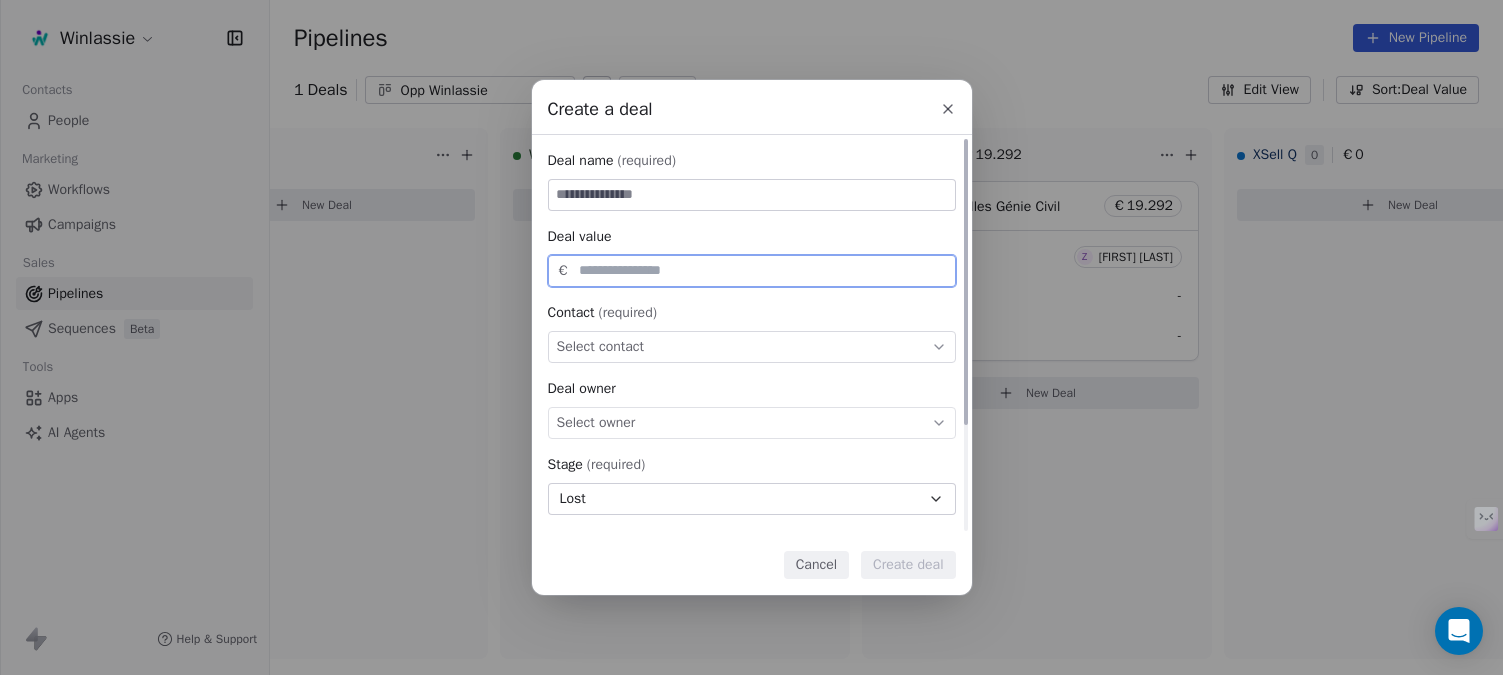 click at bounding box center [763, 270] 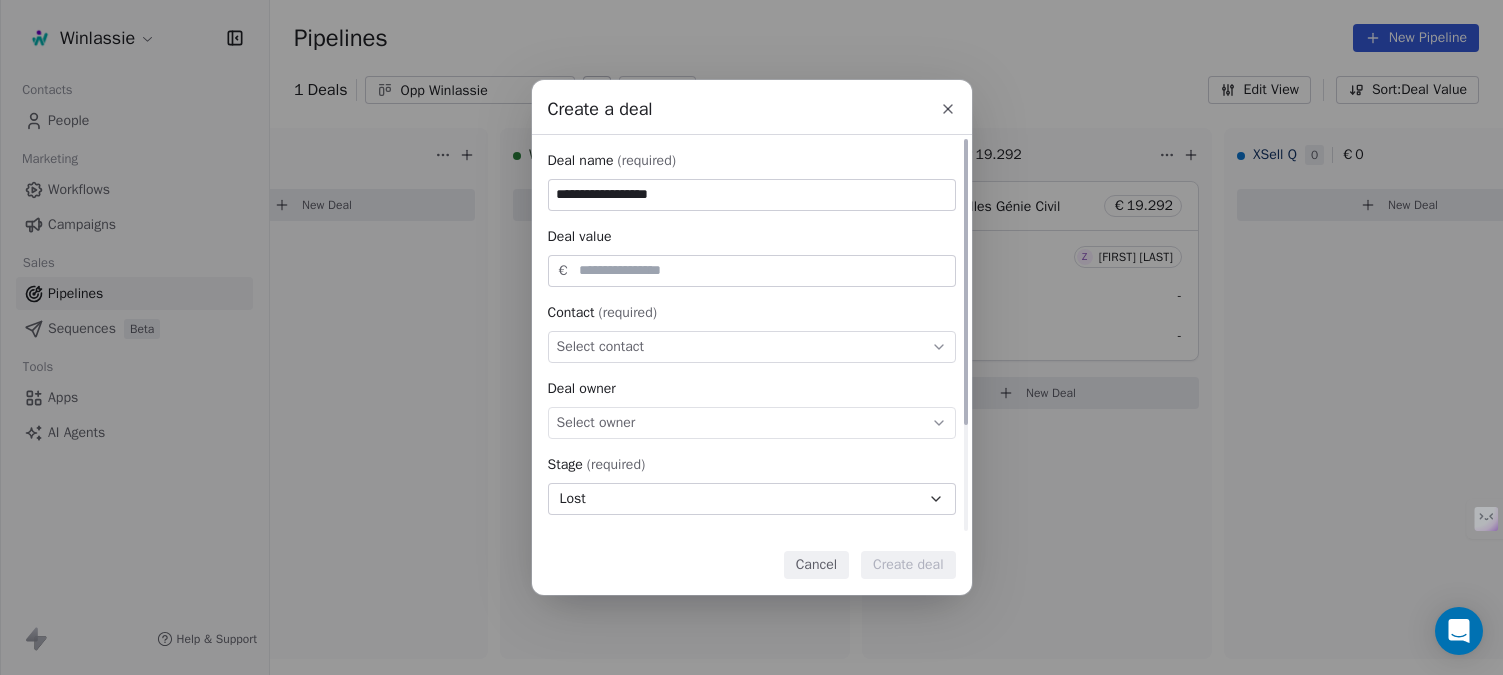 type on "**********" 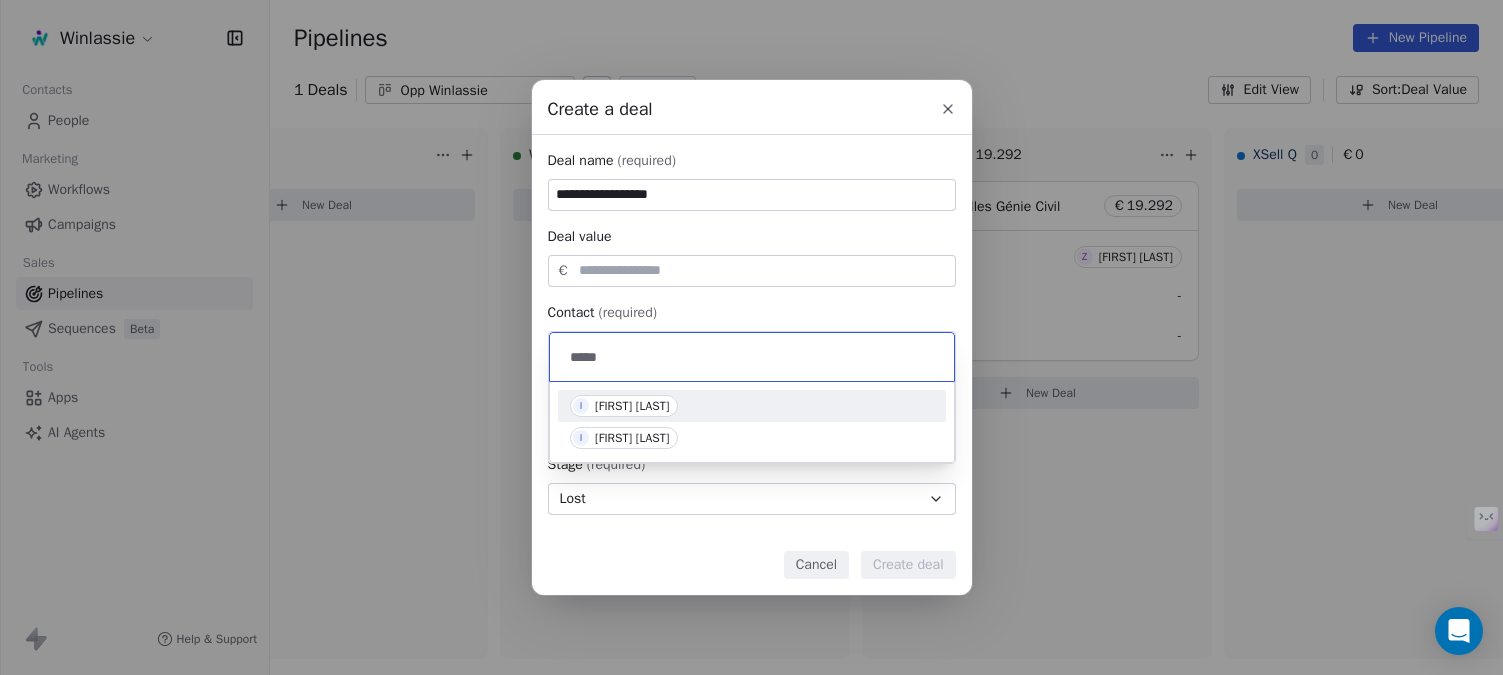 type on "*****" 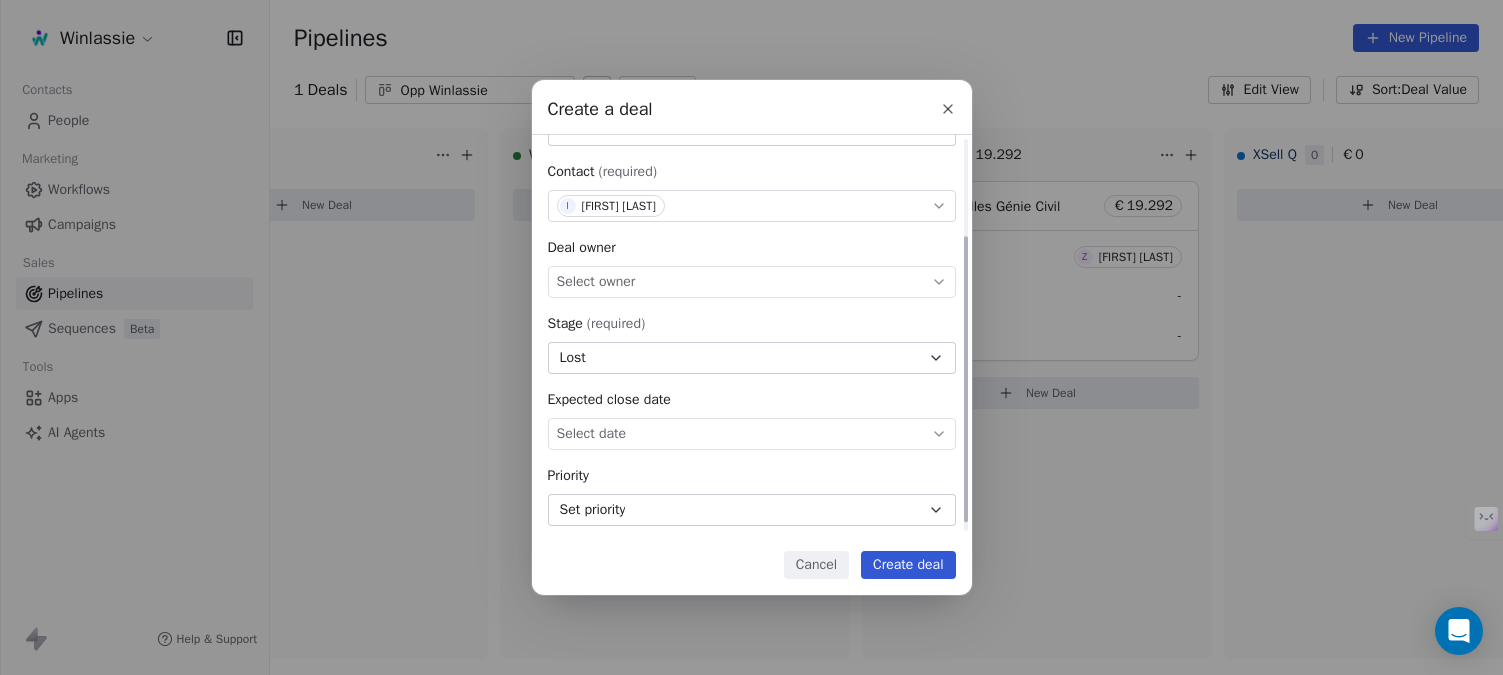 scroll, scrollTop: 148, scrollLeft: 0, axis: vertical 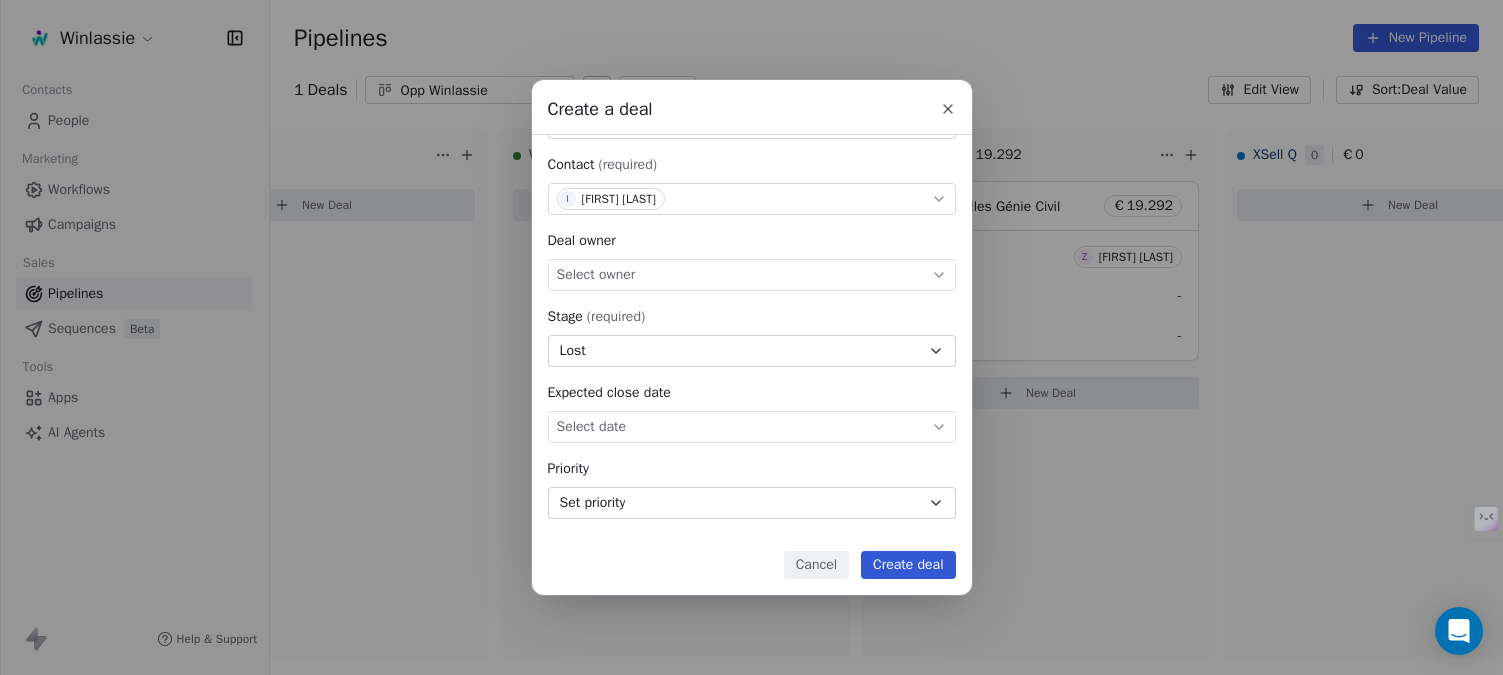 click on "Create deal" at bounding box center [908, 565] 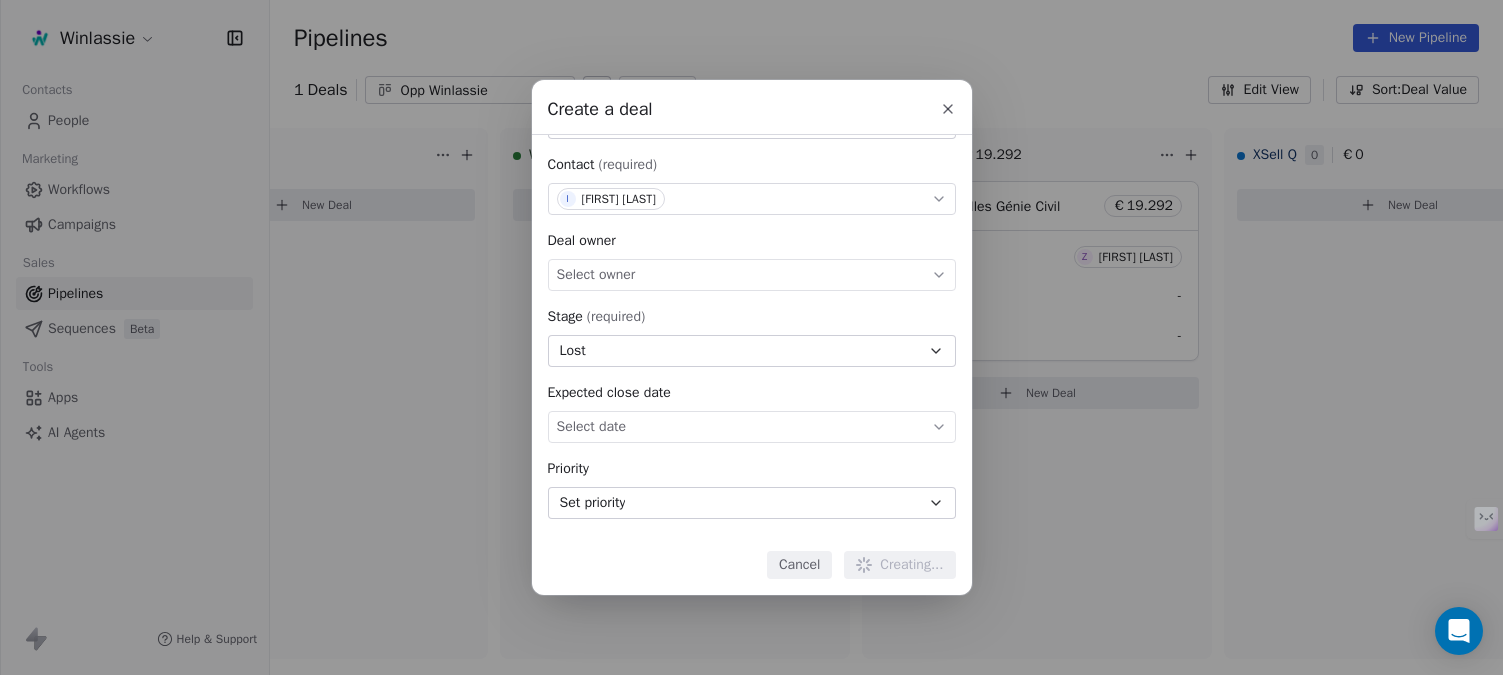 type 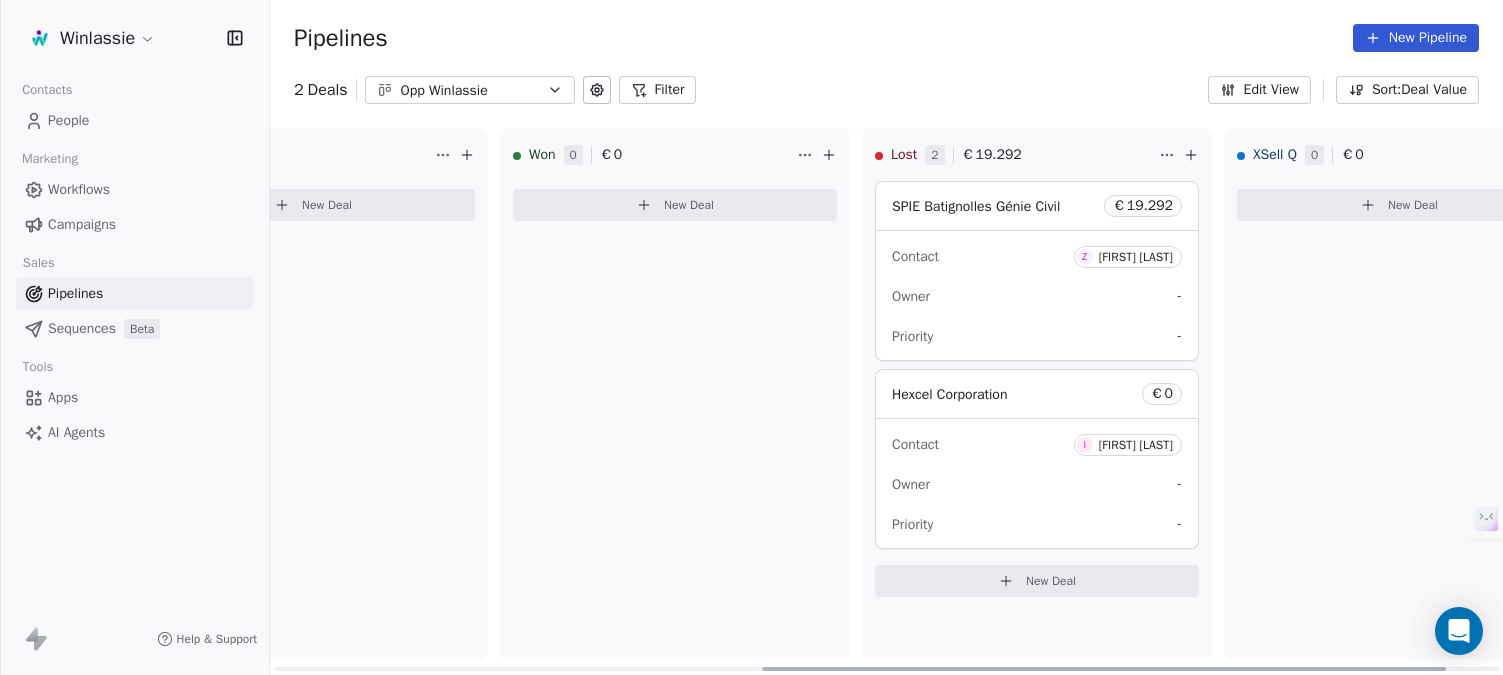 click on "New Deal" at bounding box center (1051, 581) 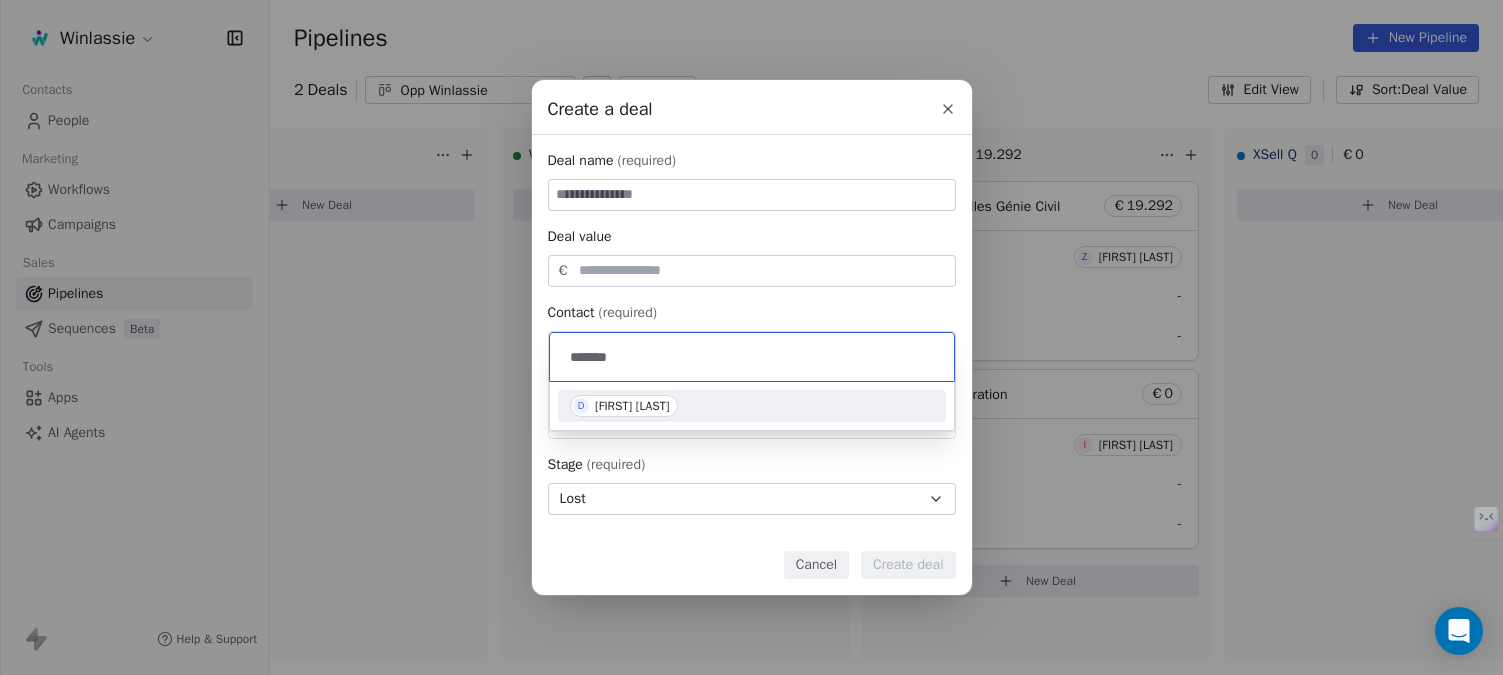 type on "*******" 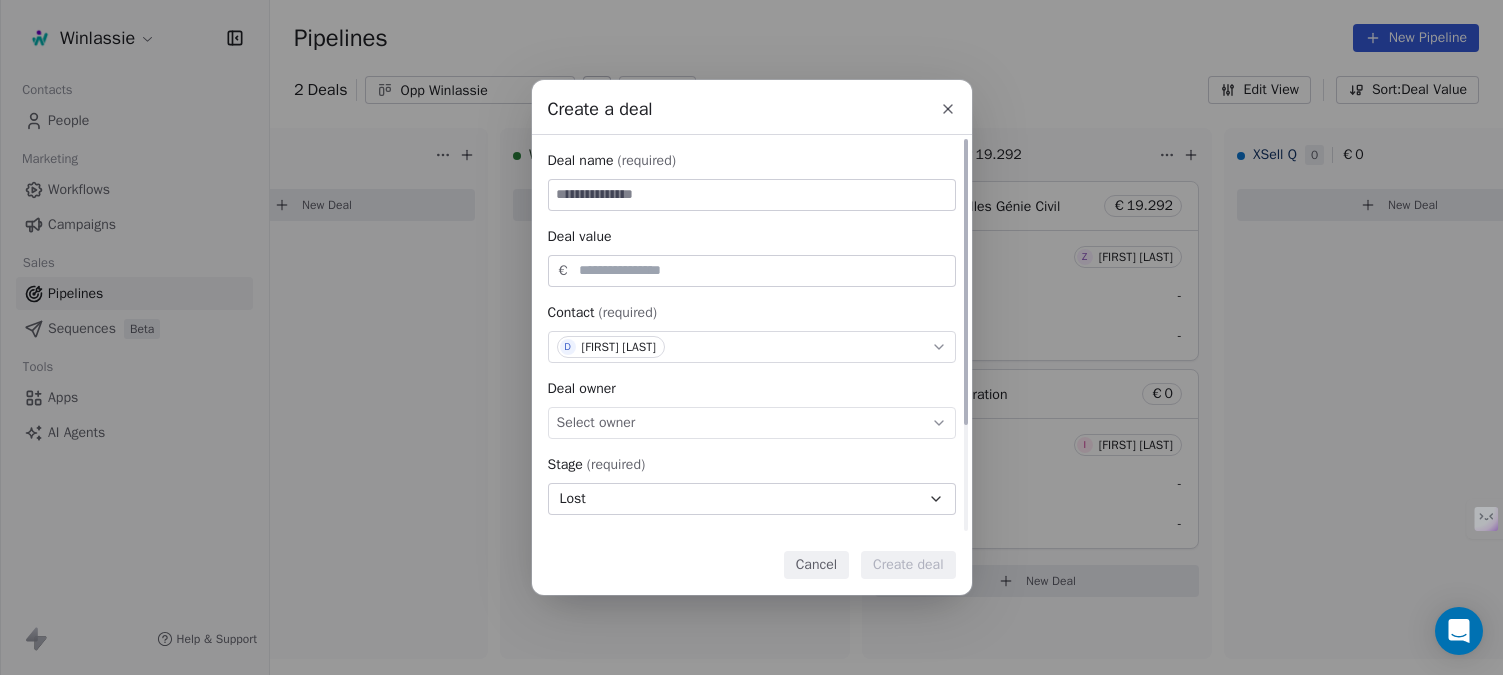 click at bounding box center (752, 195) 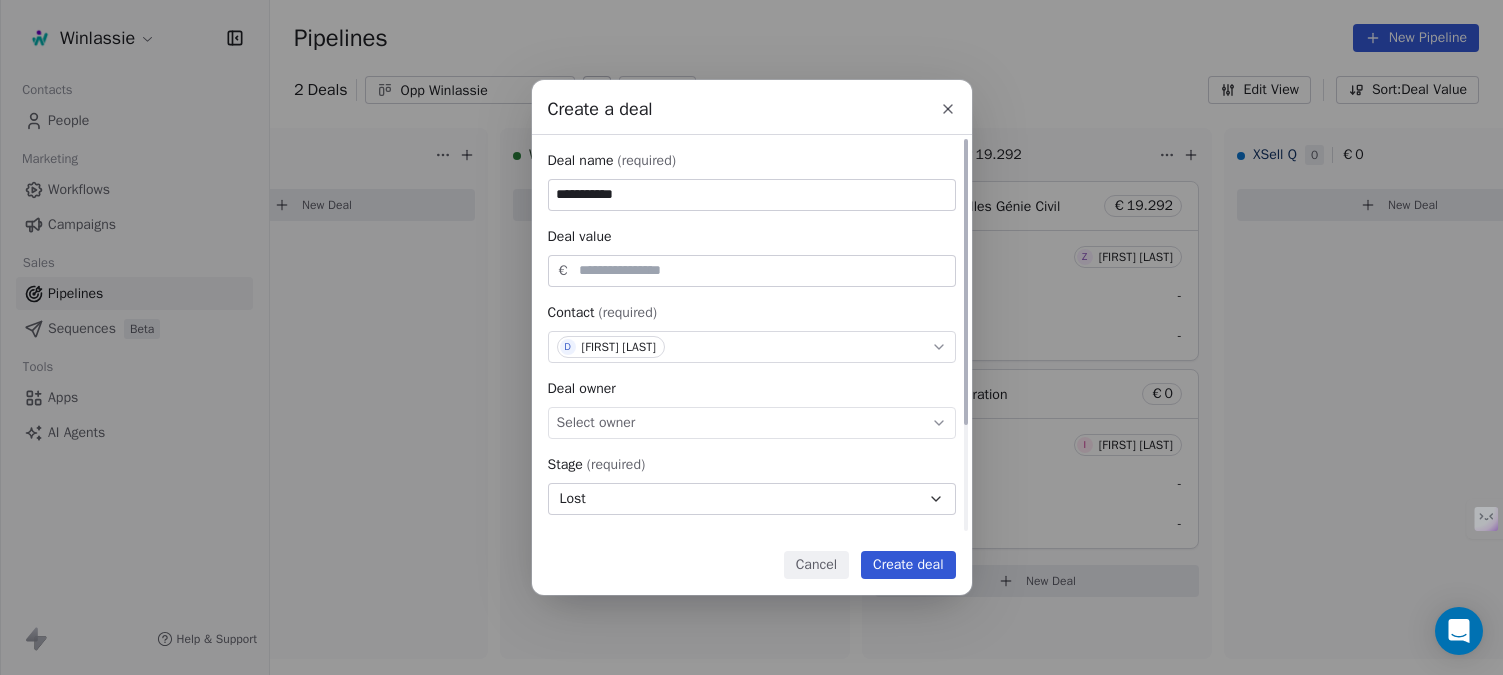 type on "**********" 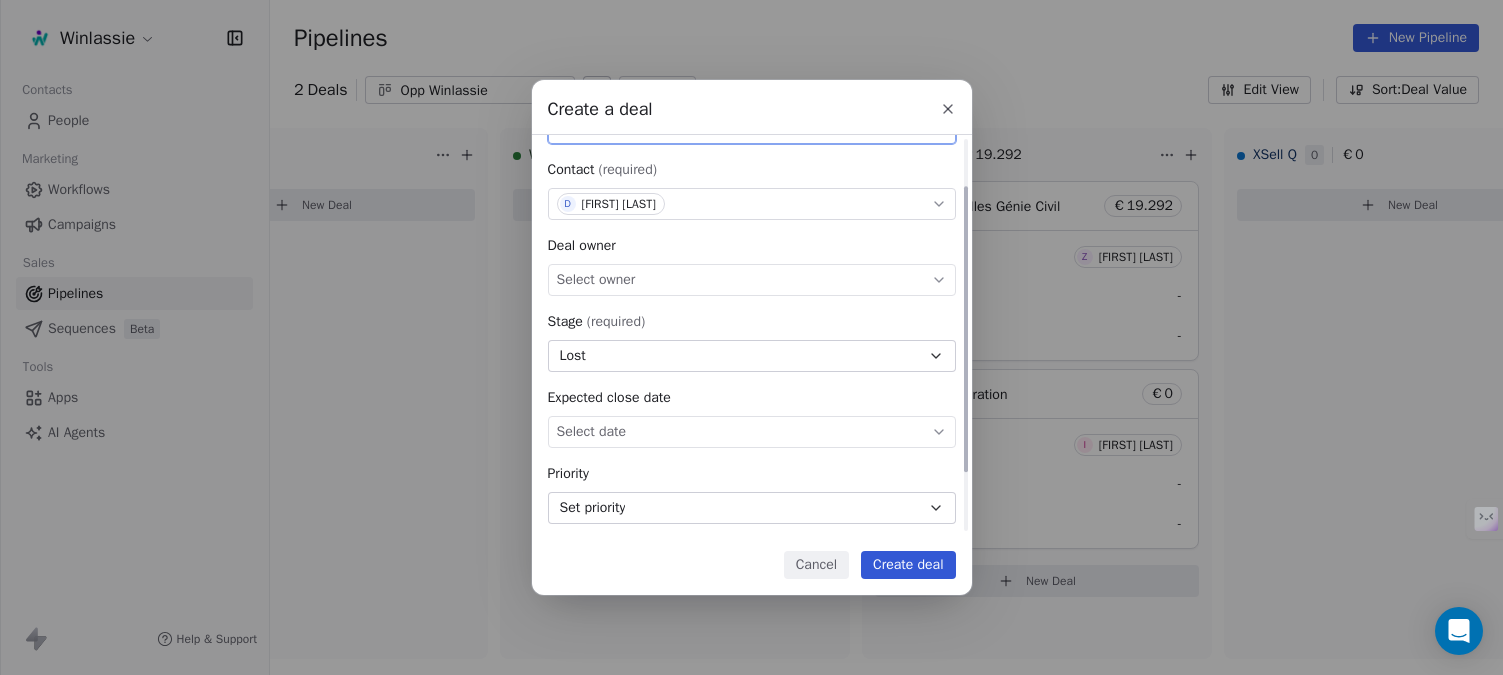 scroll, scrollTop: 148, scrollLeft: 0, axis: vertical 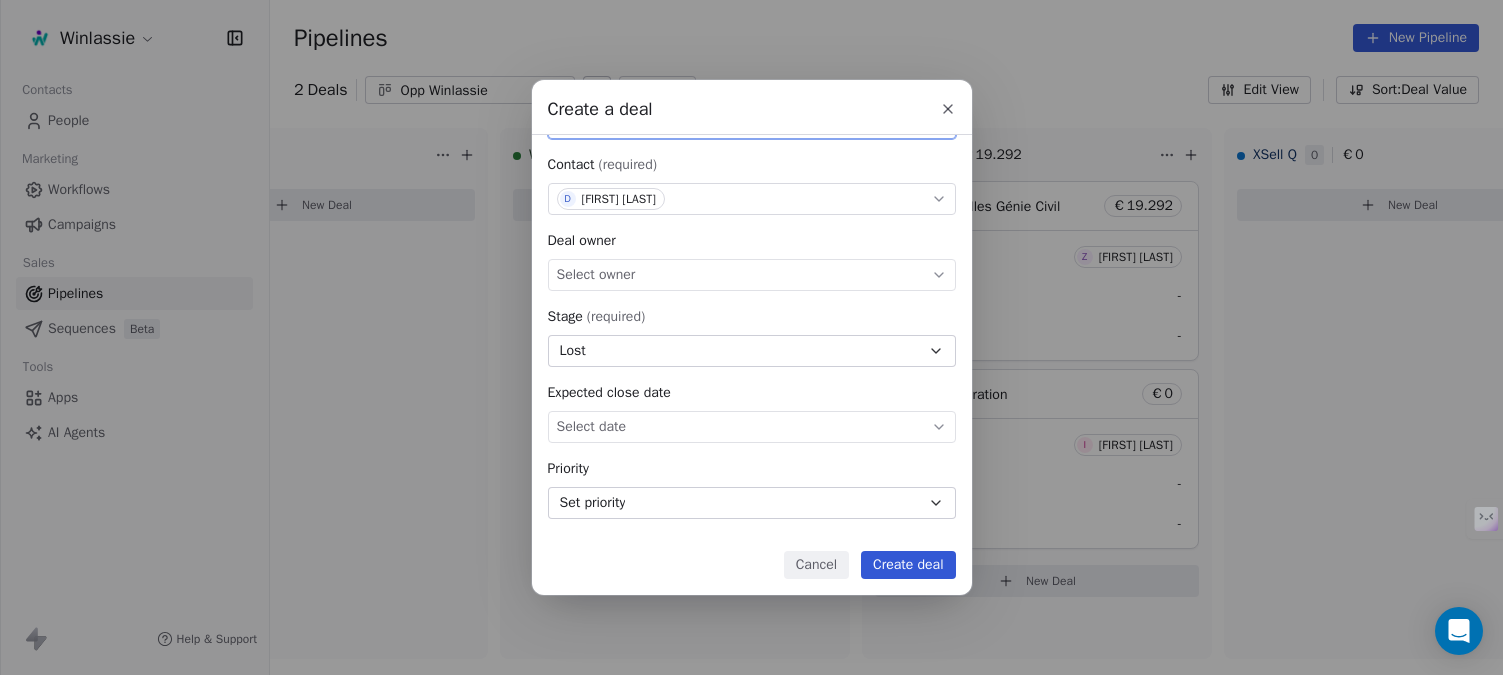 type on "******" 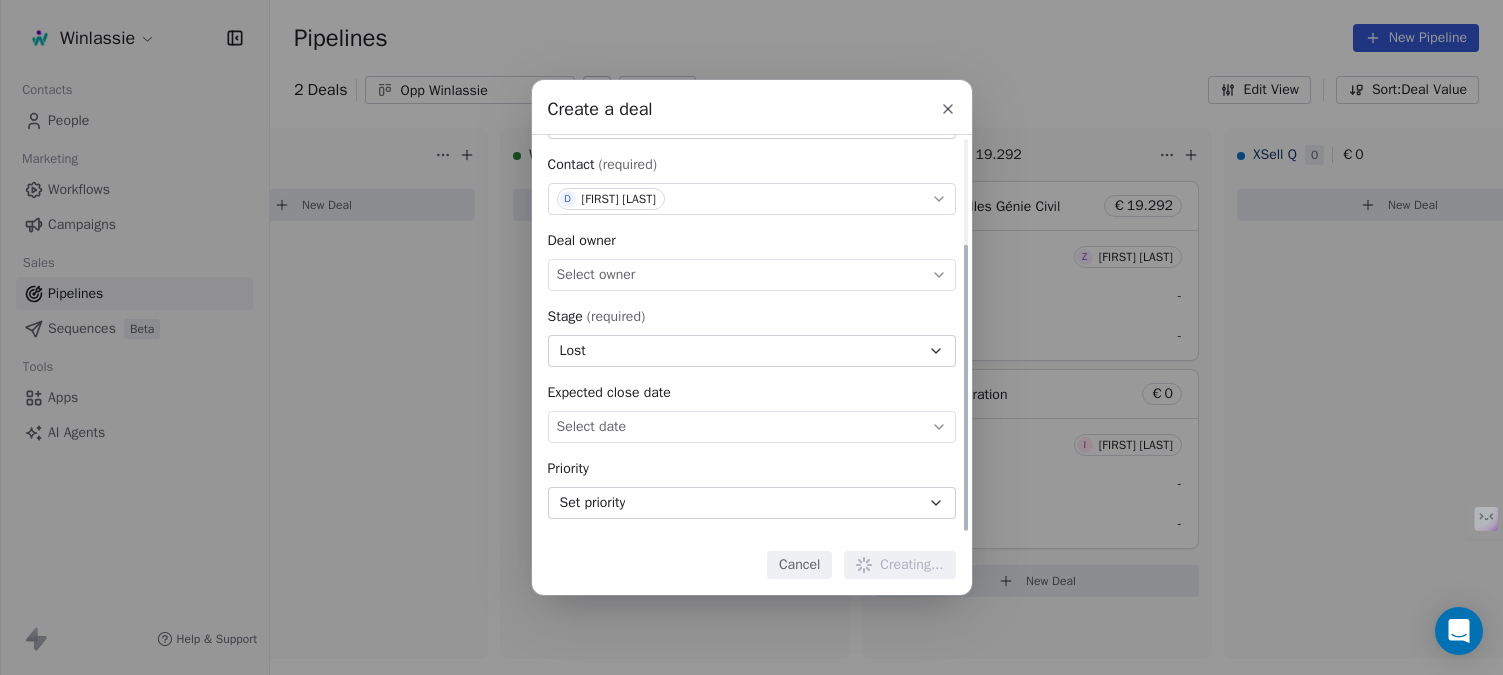 type 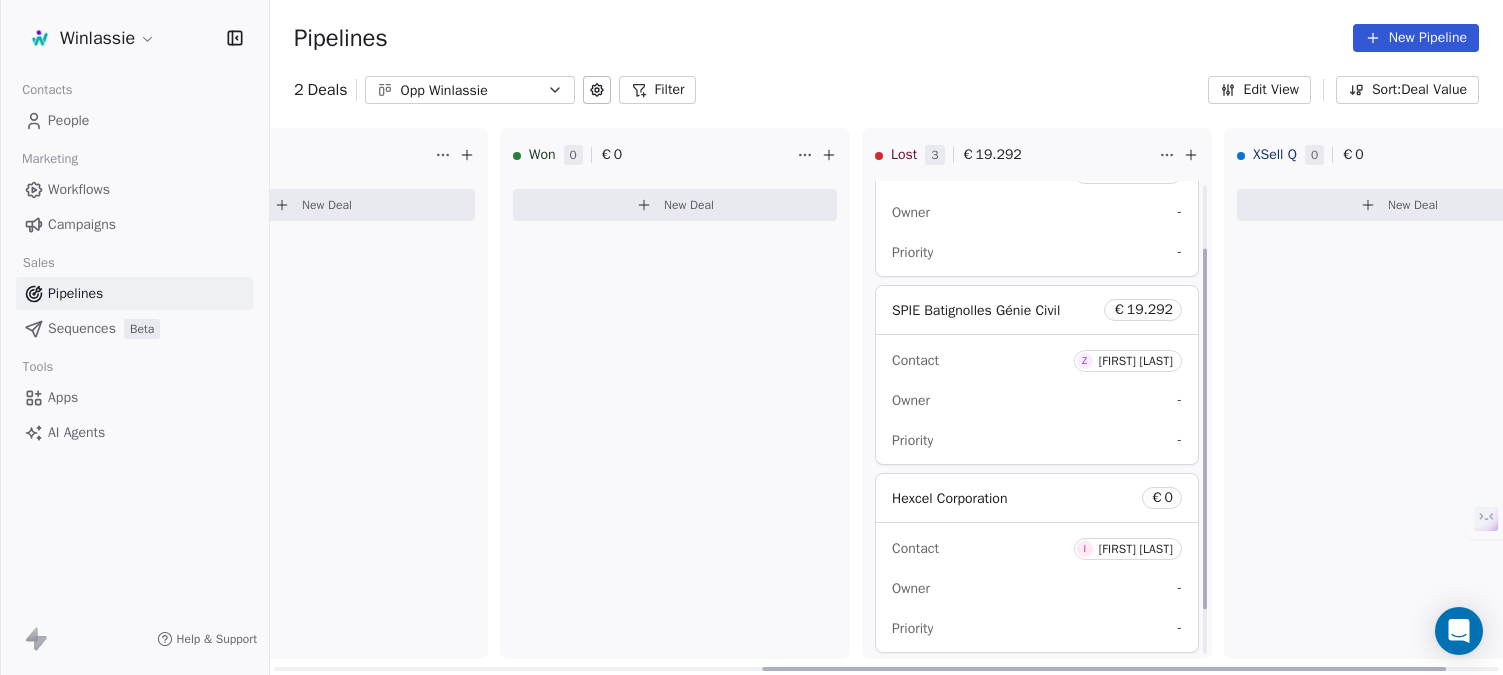 scroll, scrollTop: 143, scrollLeft: 0, axis: vertical 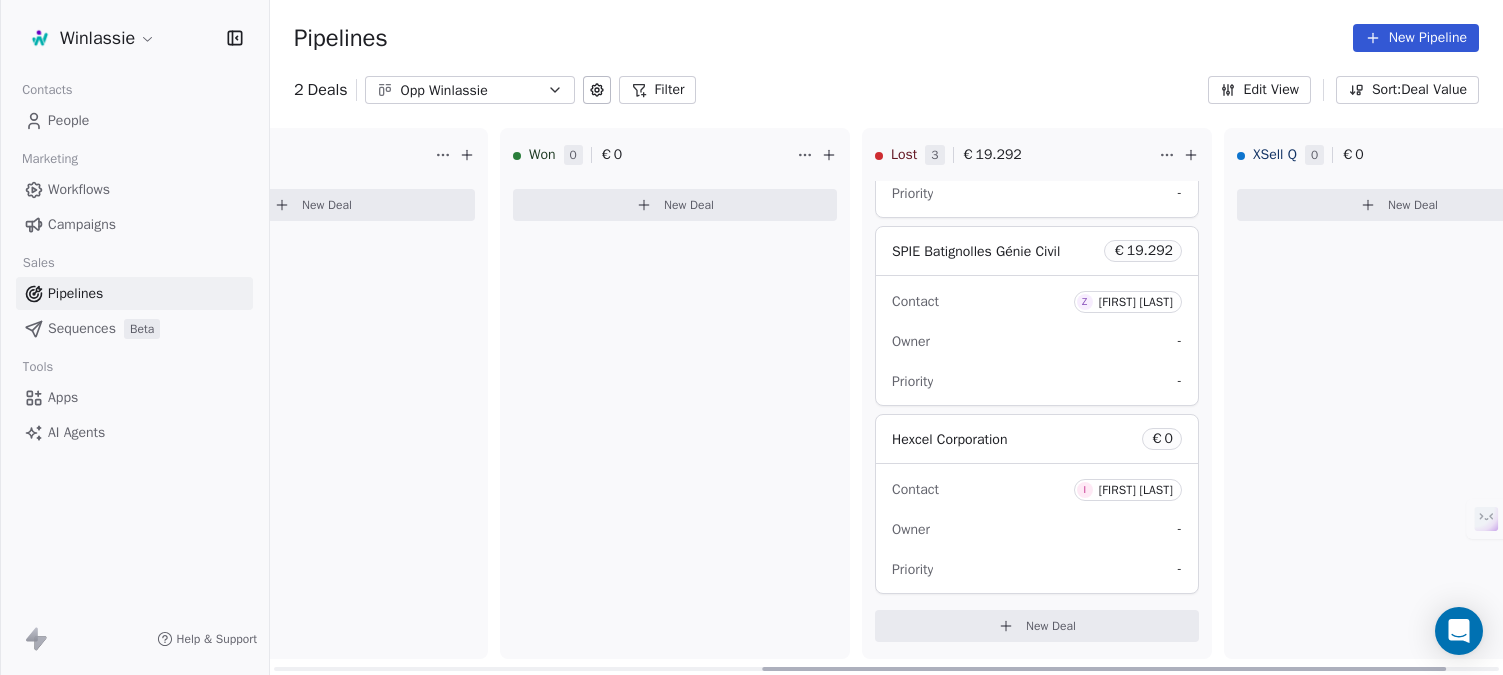 click on "New Deal" at bounding box center (1051, 626) 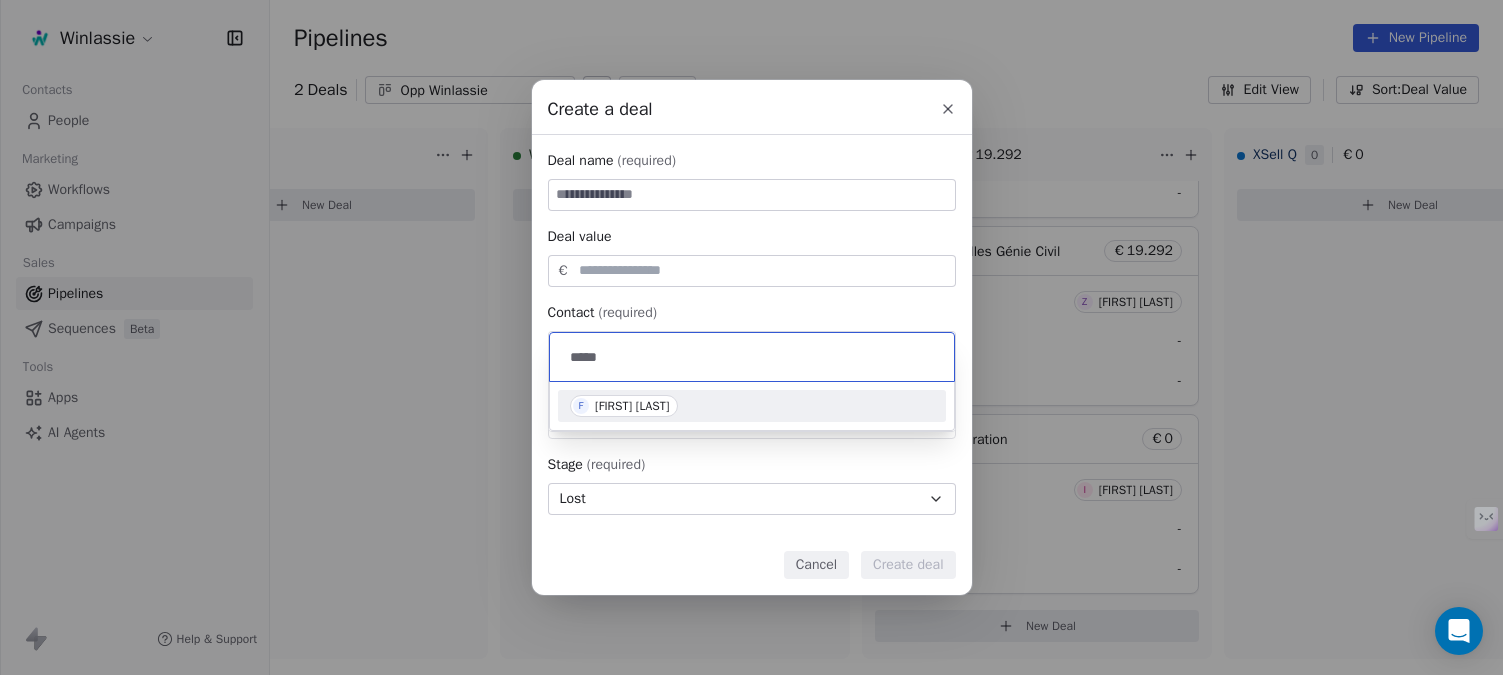type on "*****" 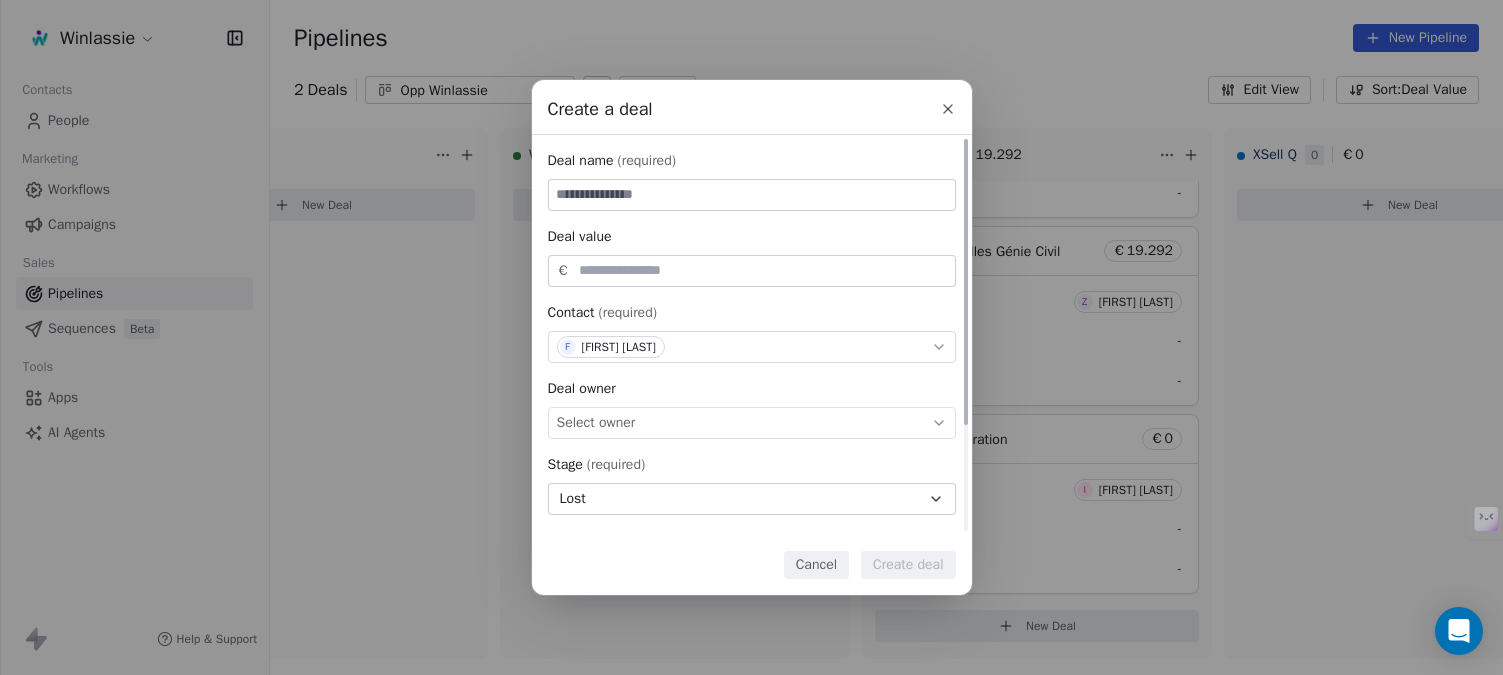 click at bounding box center (752, 195) 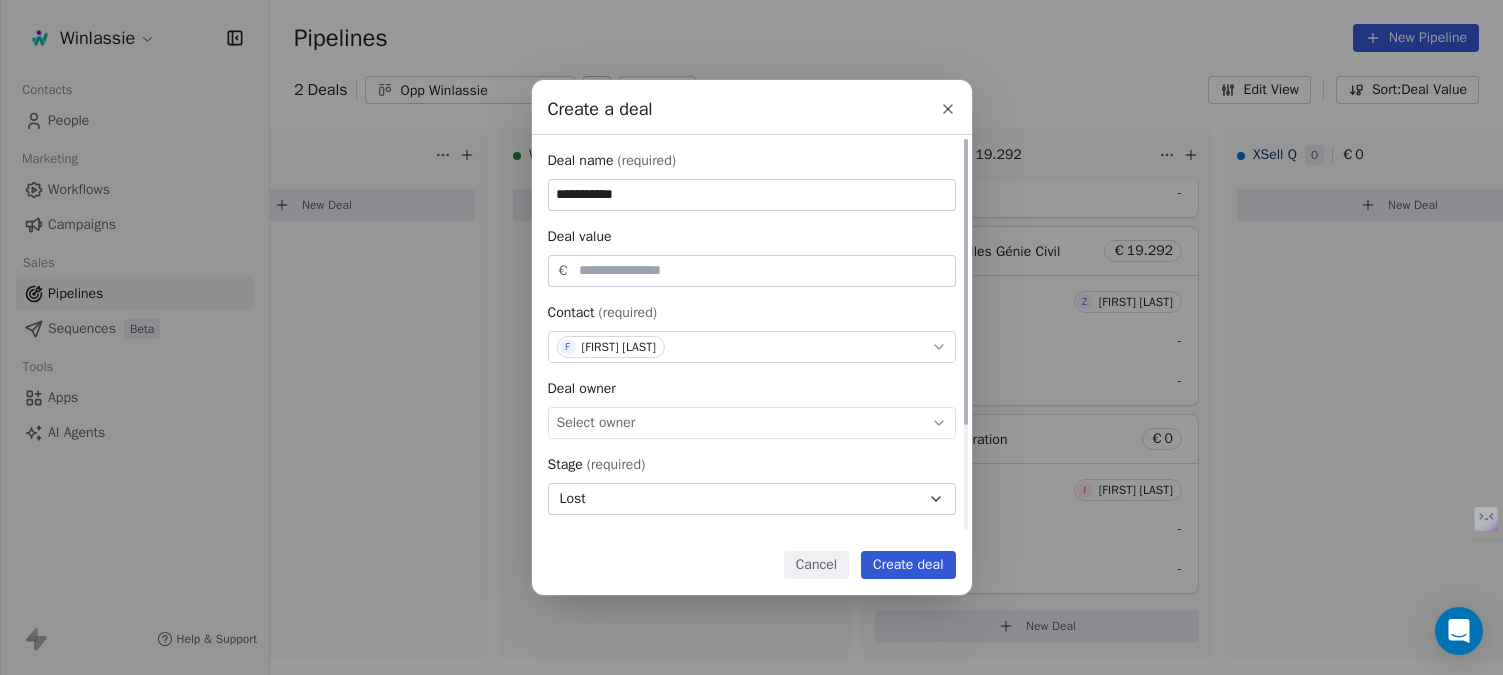 type on "**********" 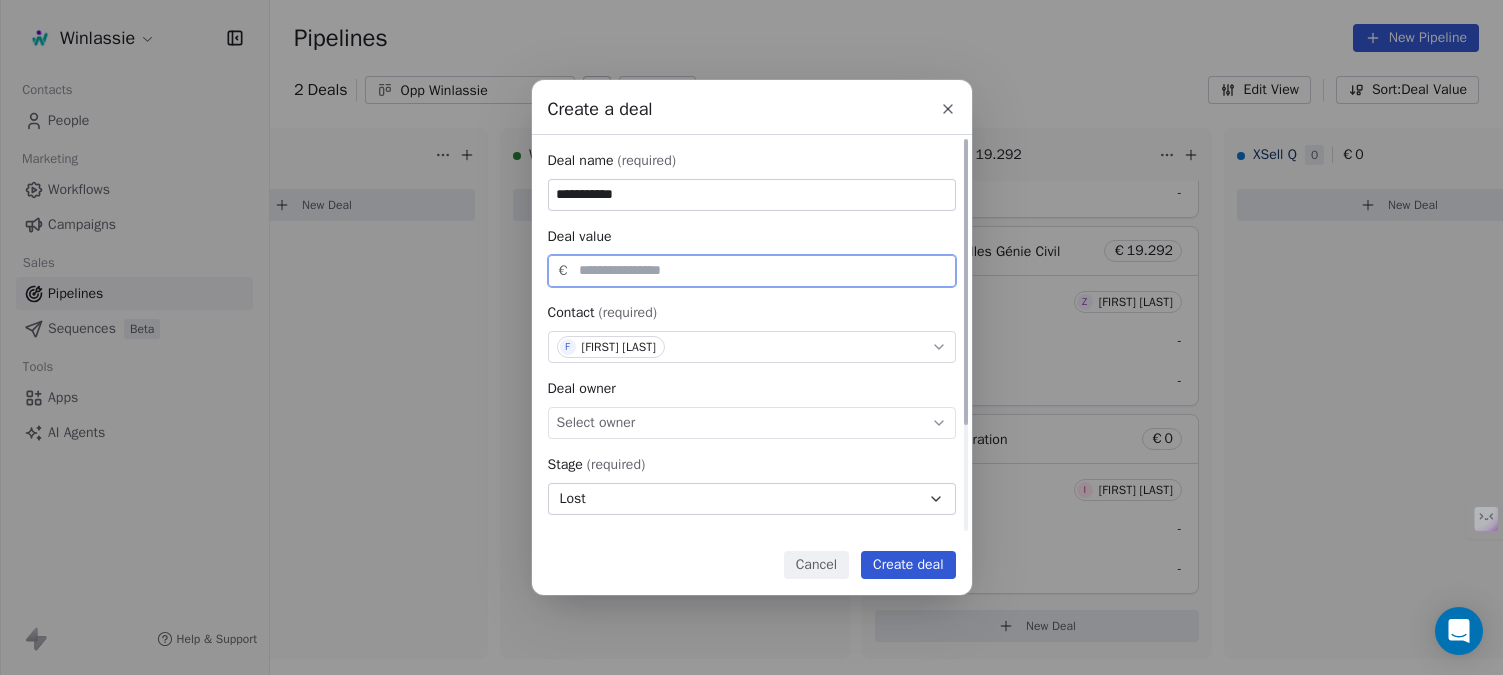 click at bounding box center (763, 270) 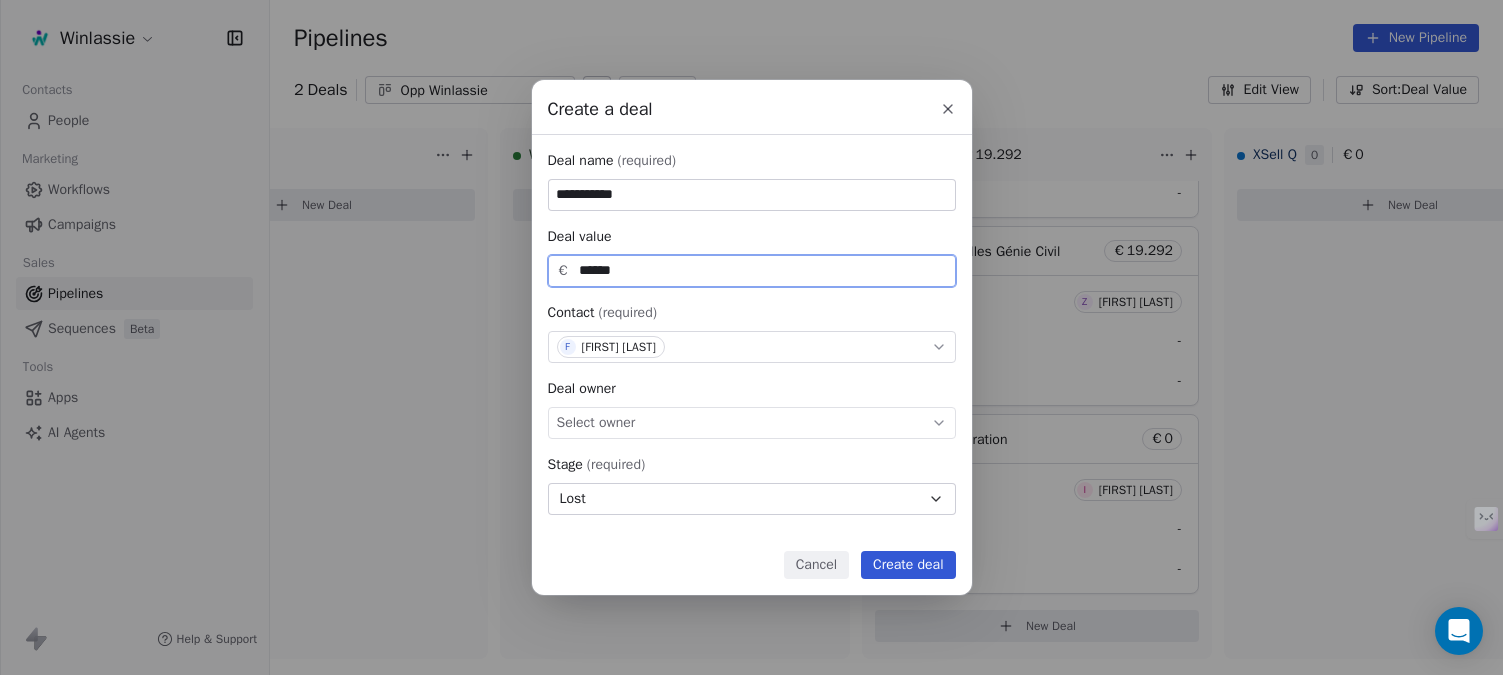 type on "******" 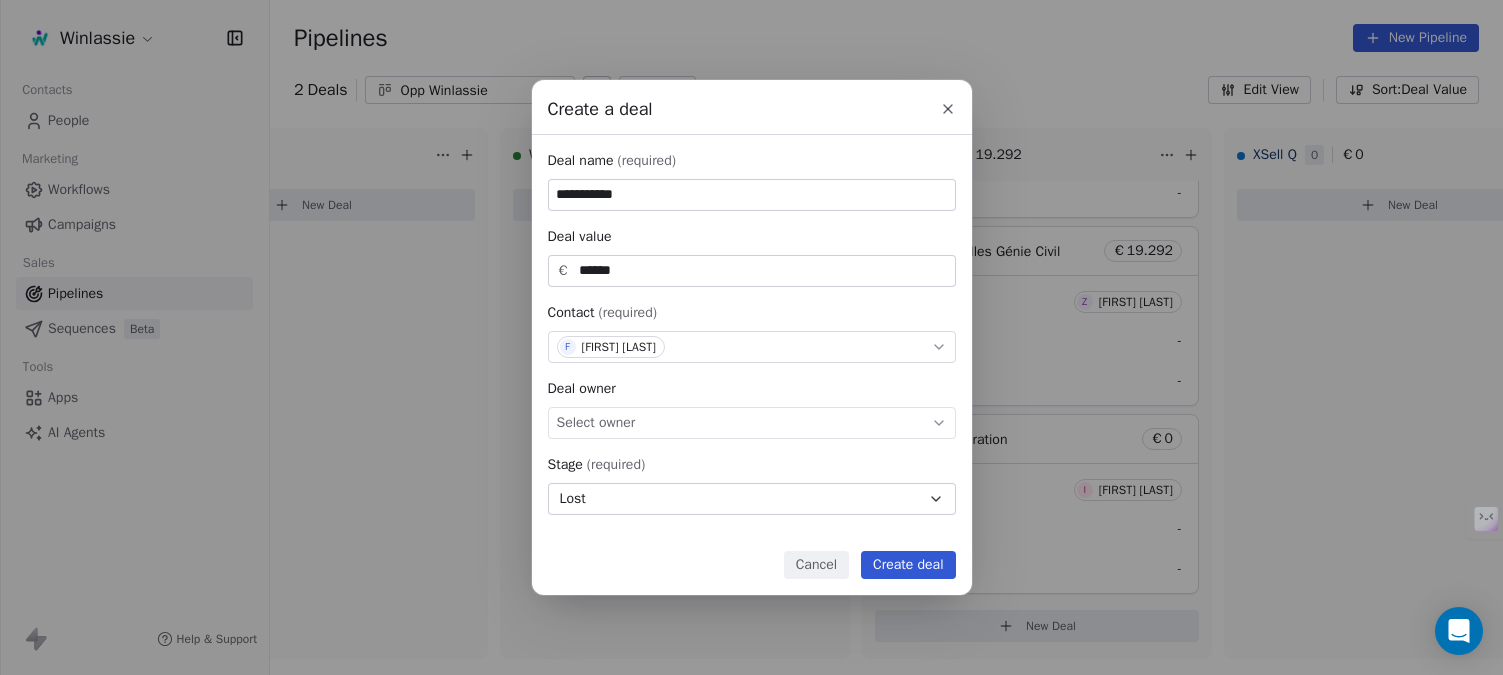 click on "Create deal" at bounding box center (908, 565) 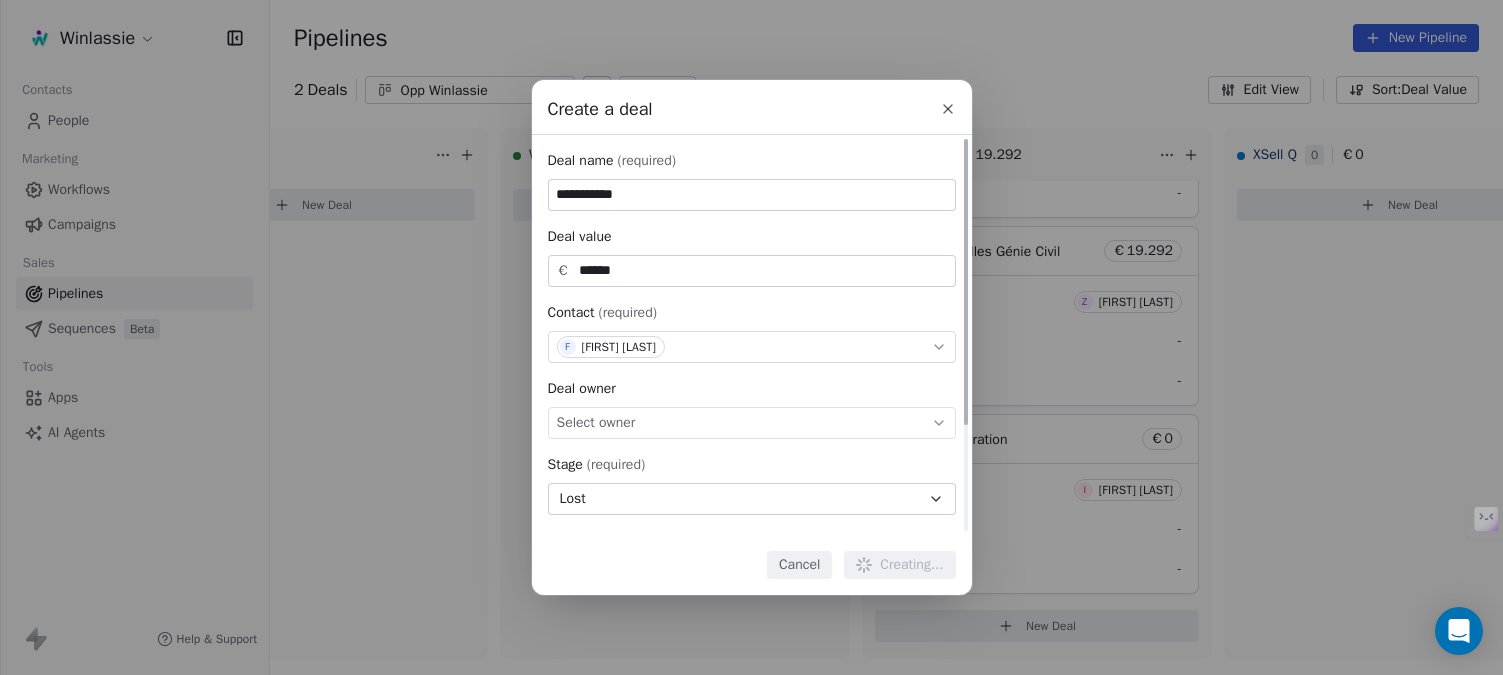 type 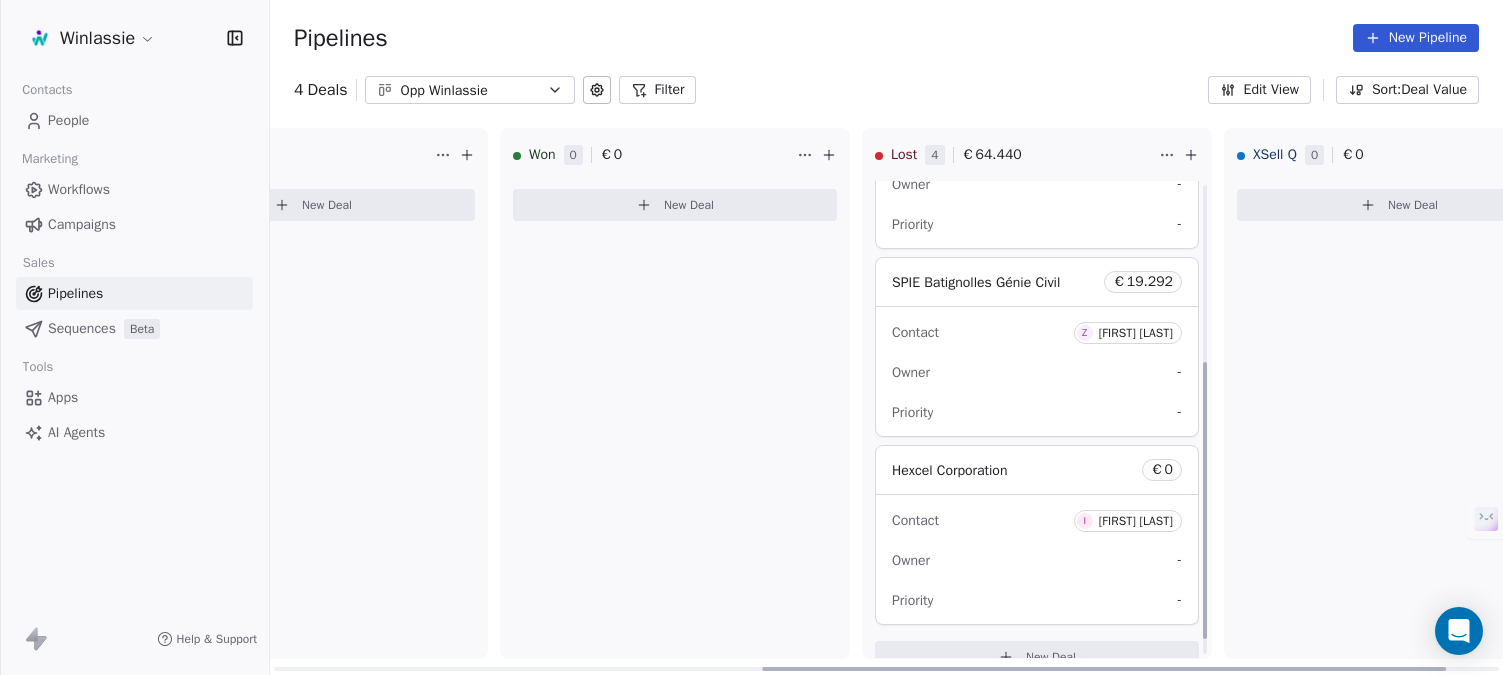 scroll, scrollTop: 331, scrollLeft: 0, axis: vertical 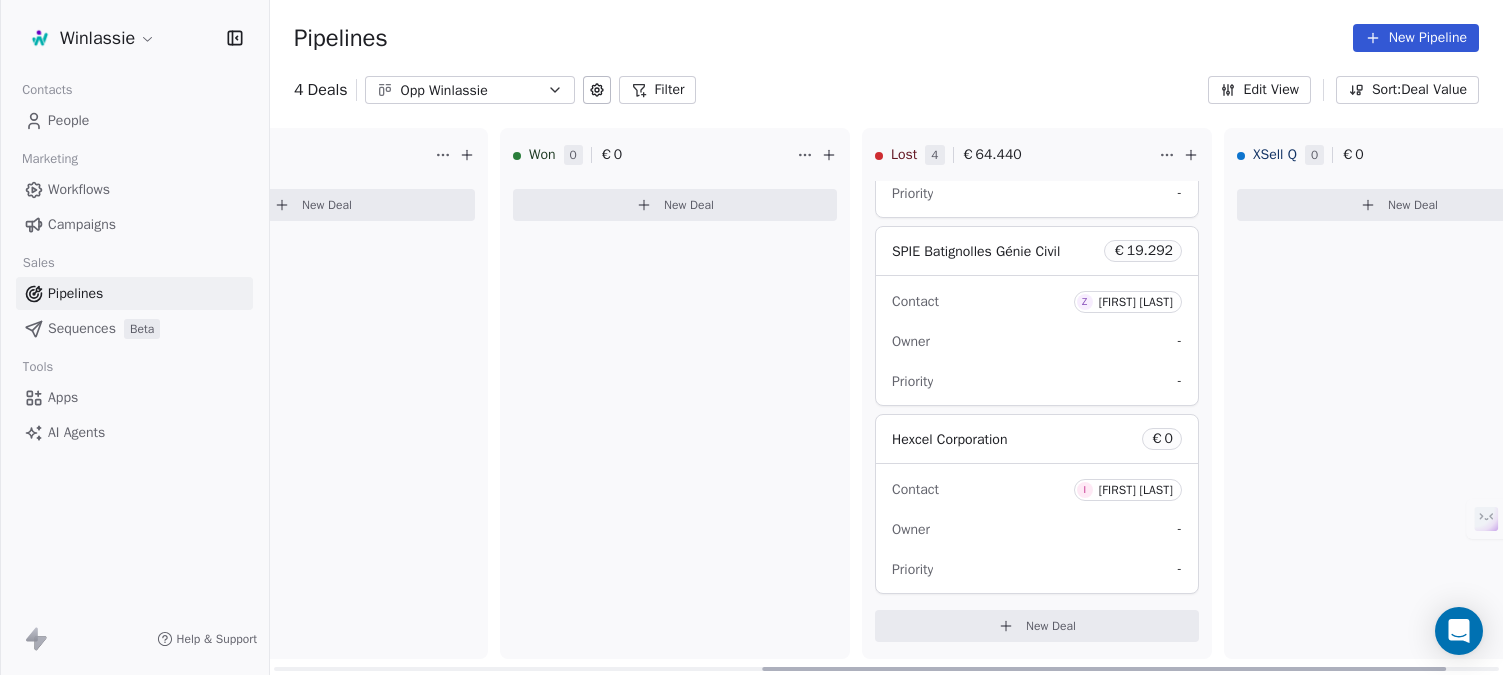 click on "New Deal" at bounding box center [1051, 626] 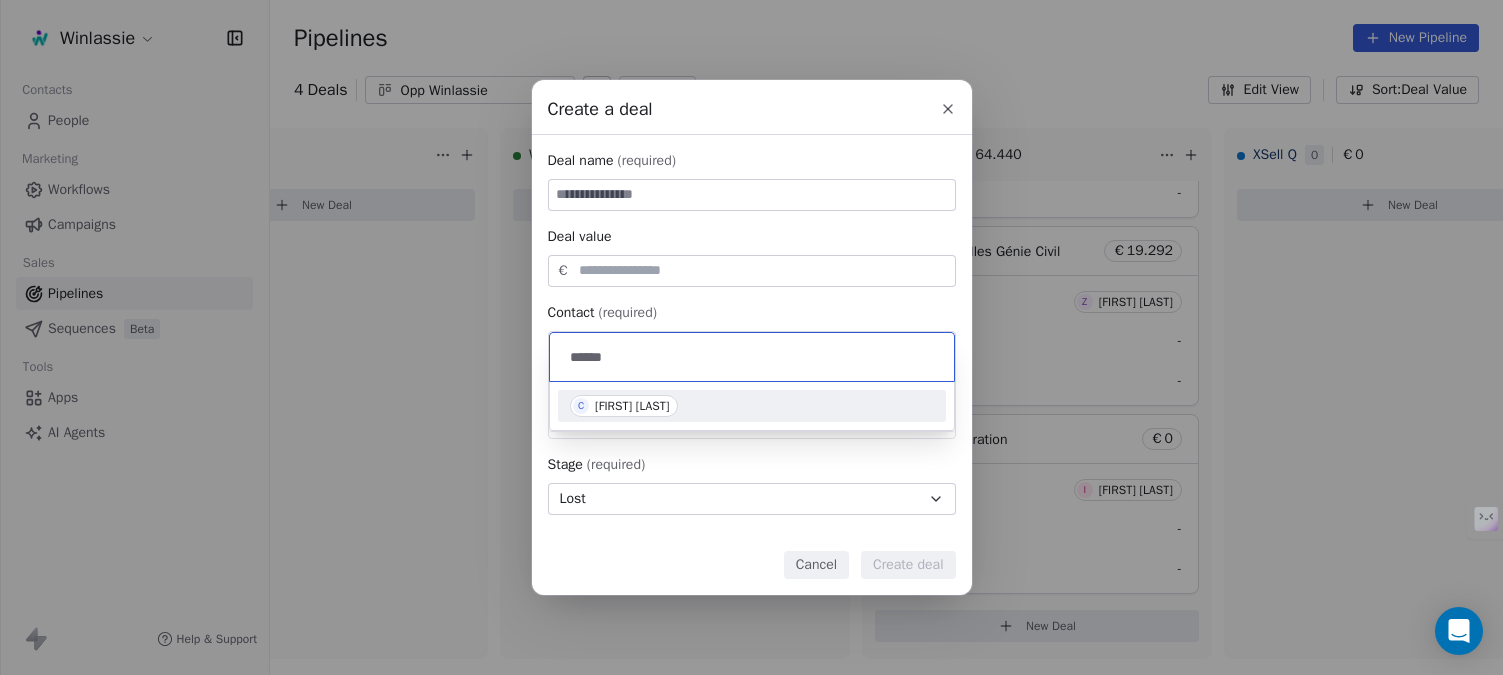 type on "******" 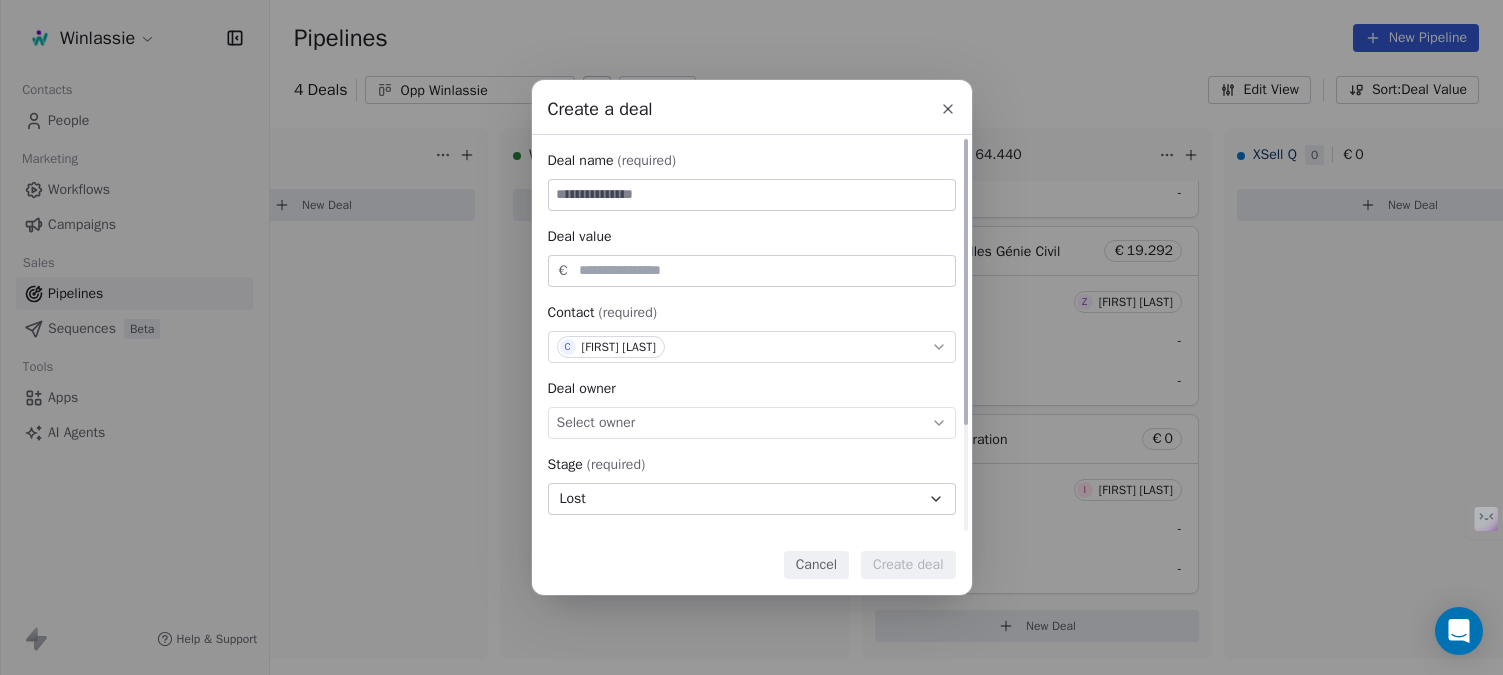 click at bounding box center (752, 195) 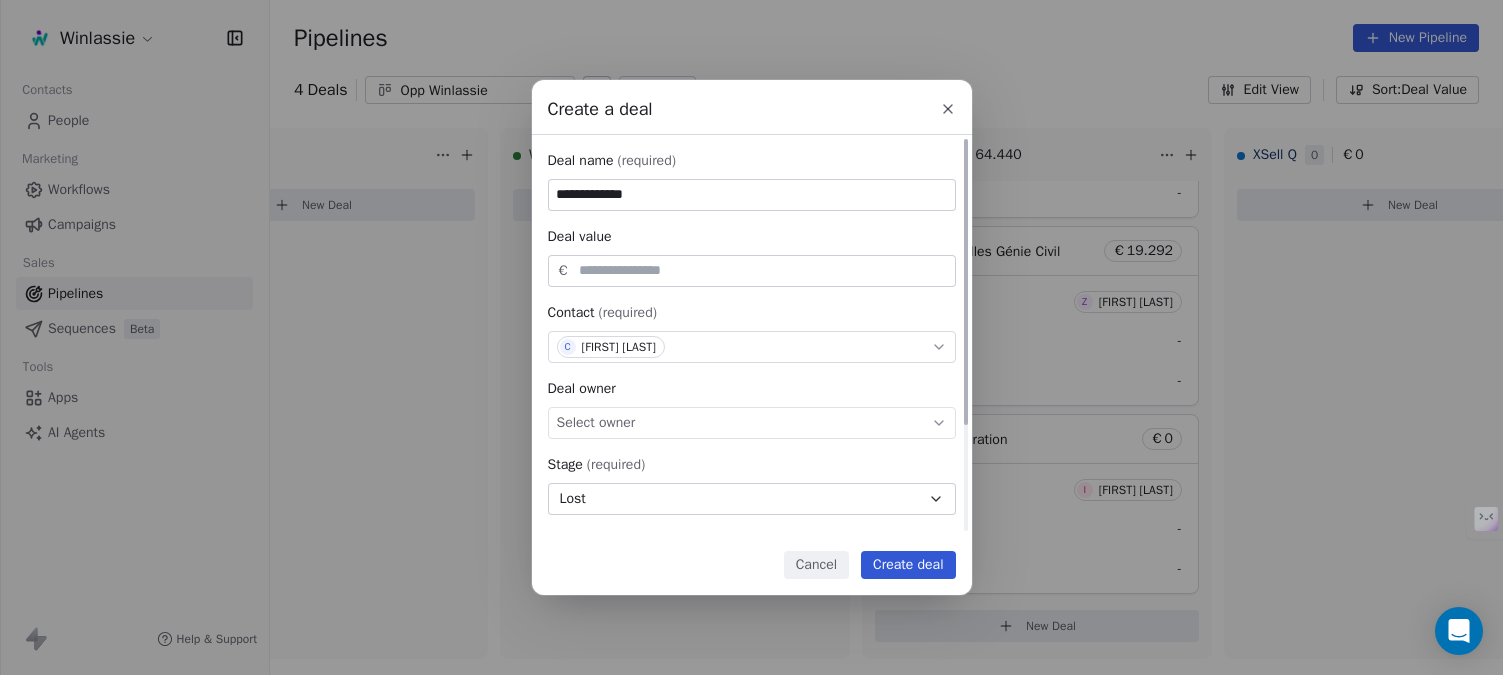 type on "**********" 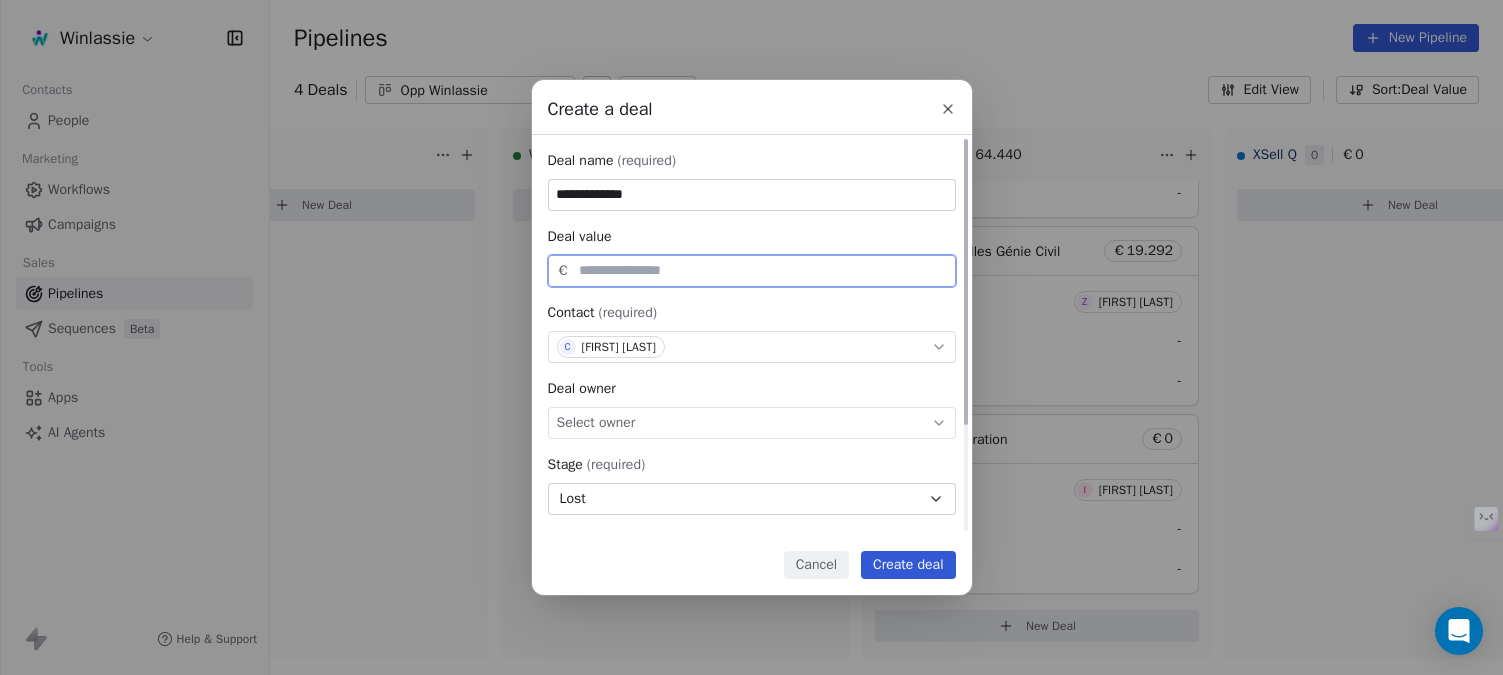 click at bounding box center (763, 270) 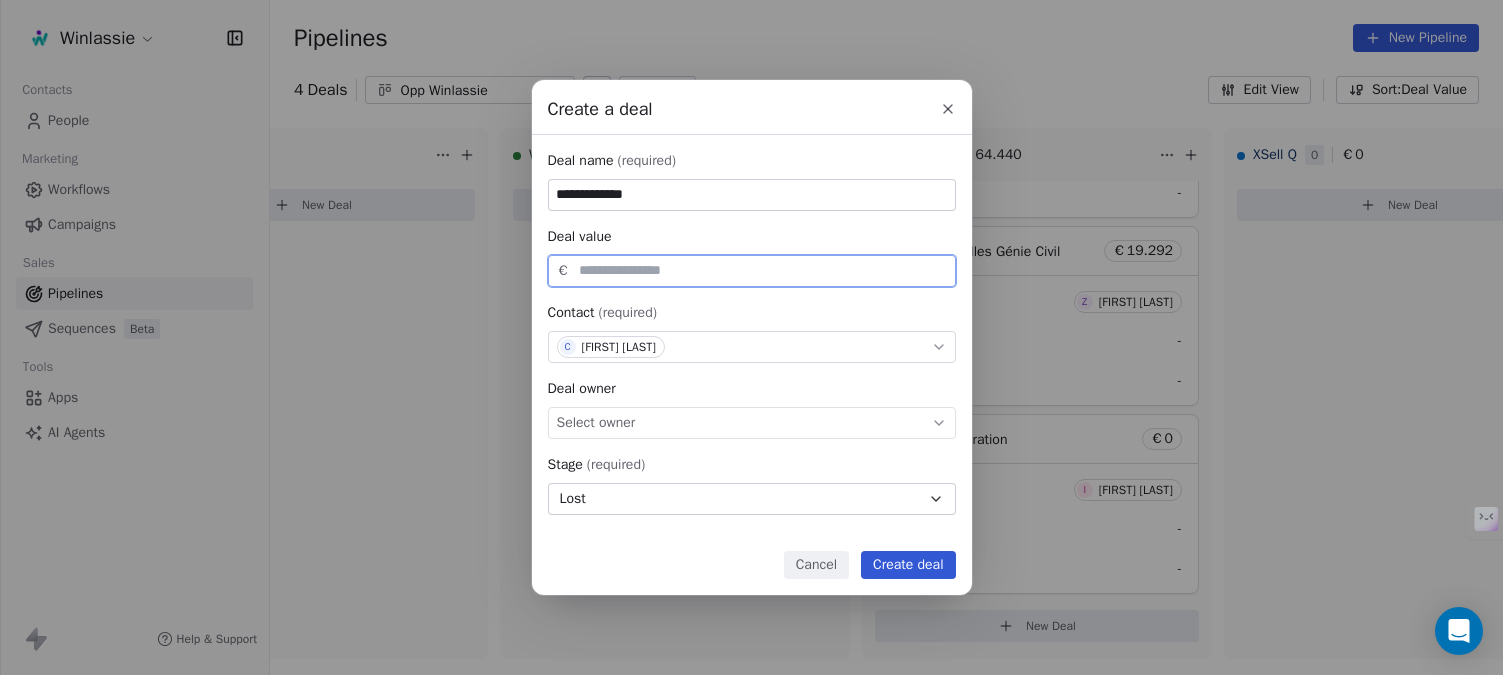 click on "Create deal" at bounding box center (908, 565) 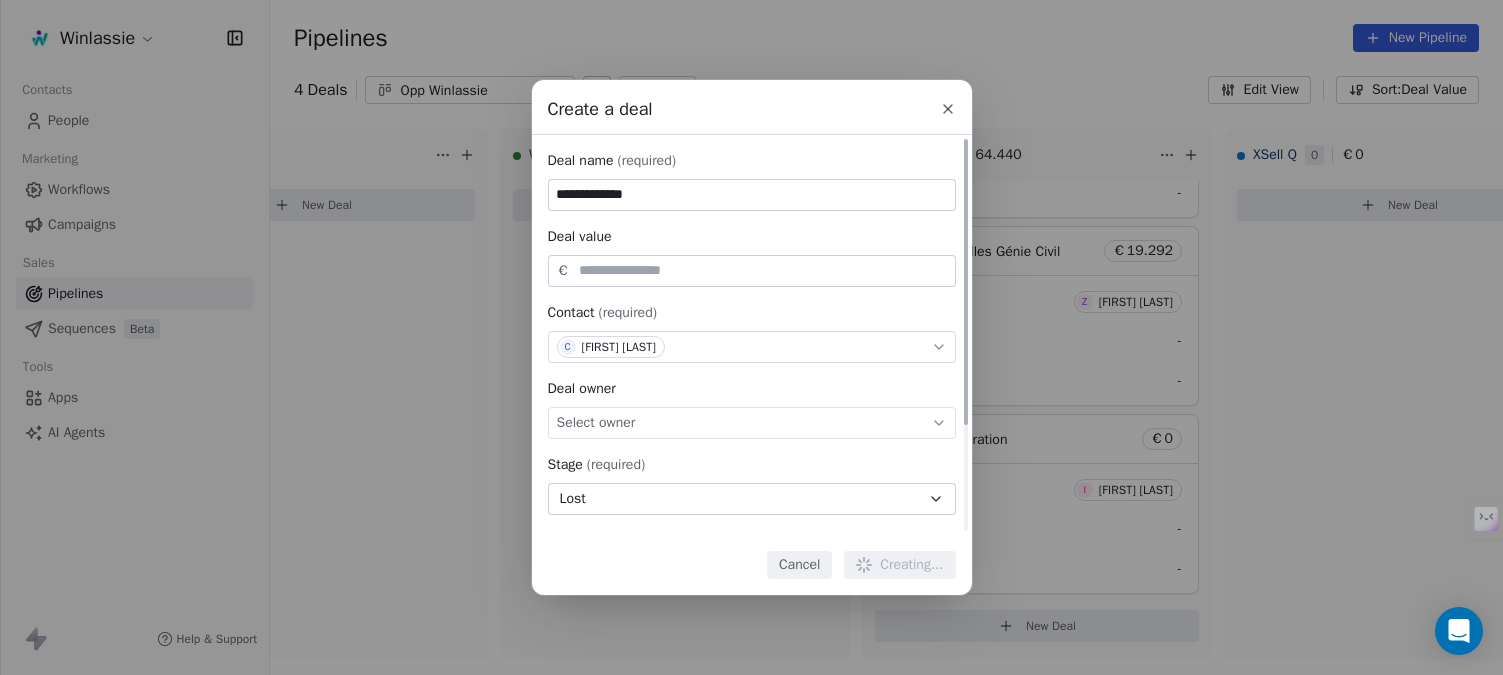 type 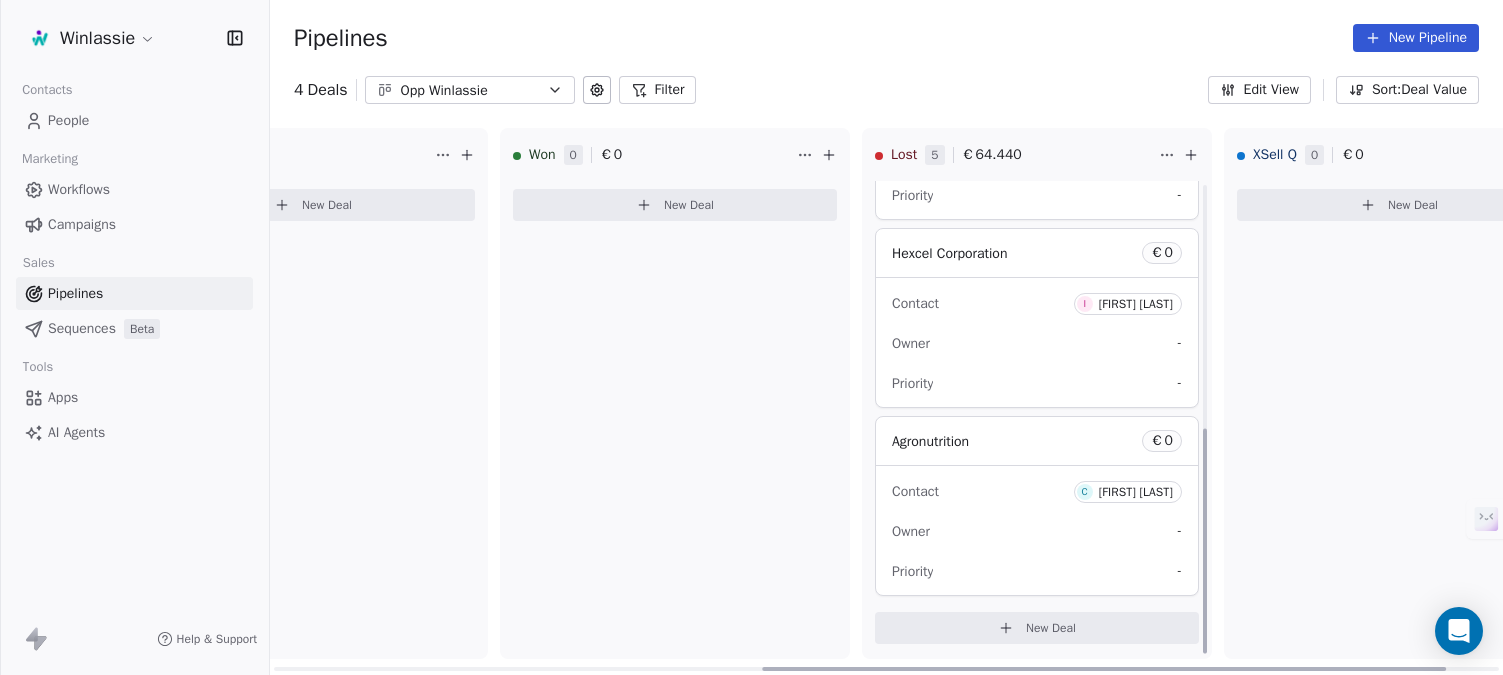 scroll, scrollTop: 519, scrollLeft: 0, axis: vertical 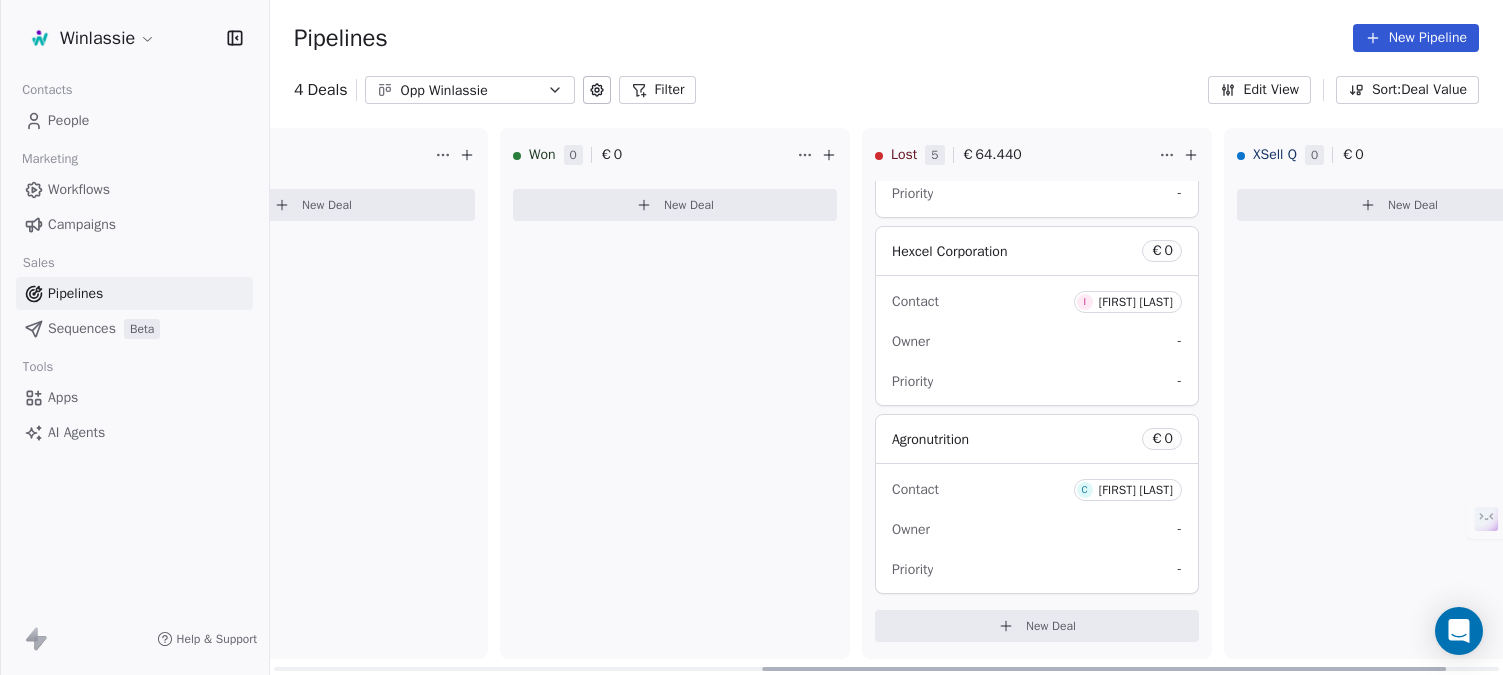 click on "New Deal" at bounding box center [1051, 626] 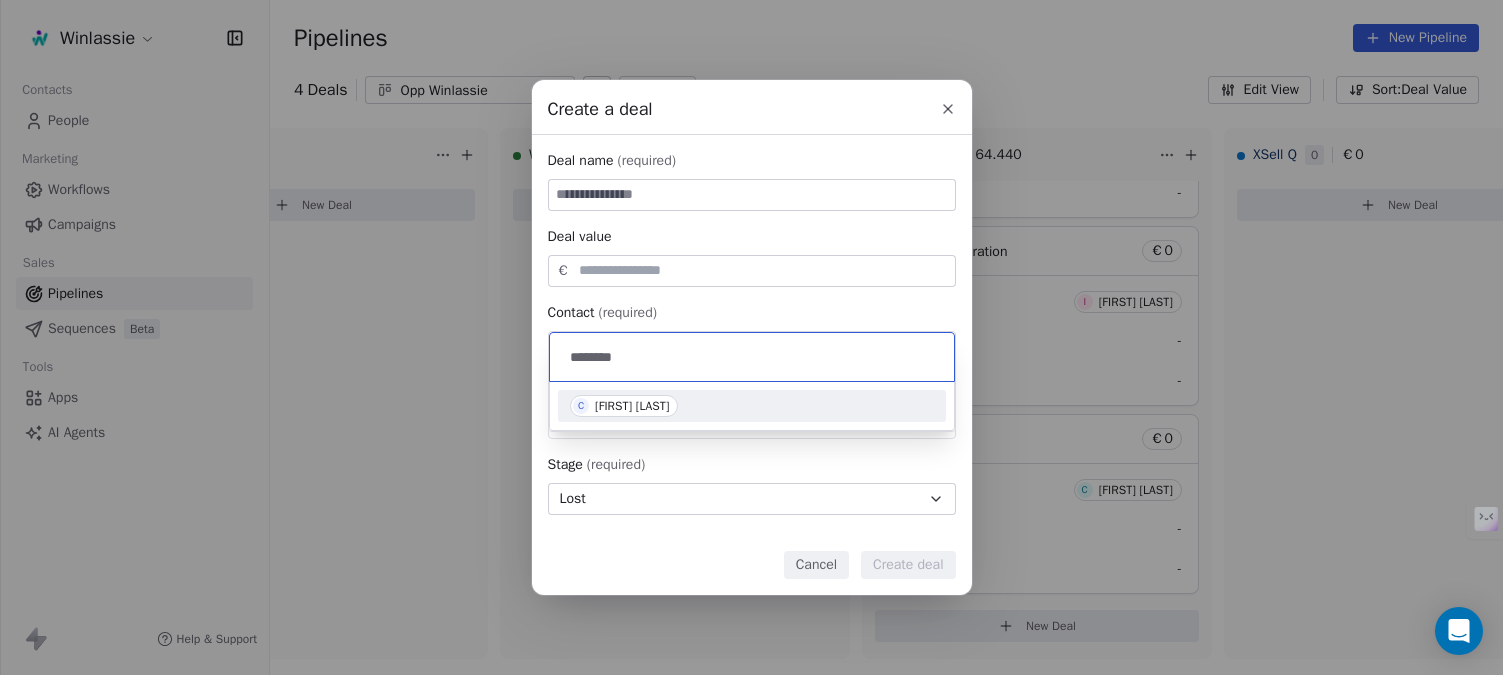 type on "********" 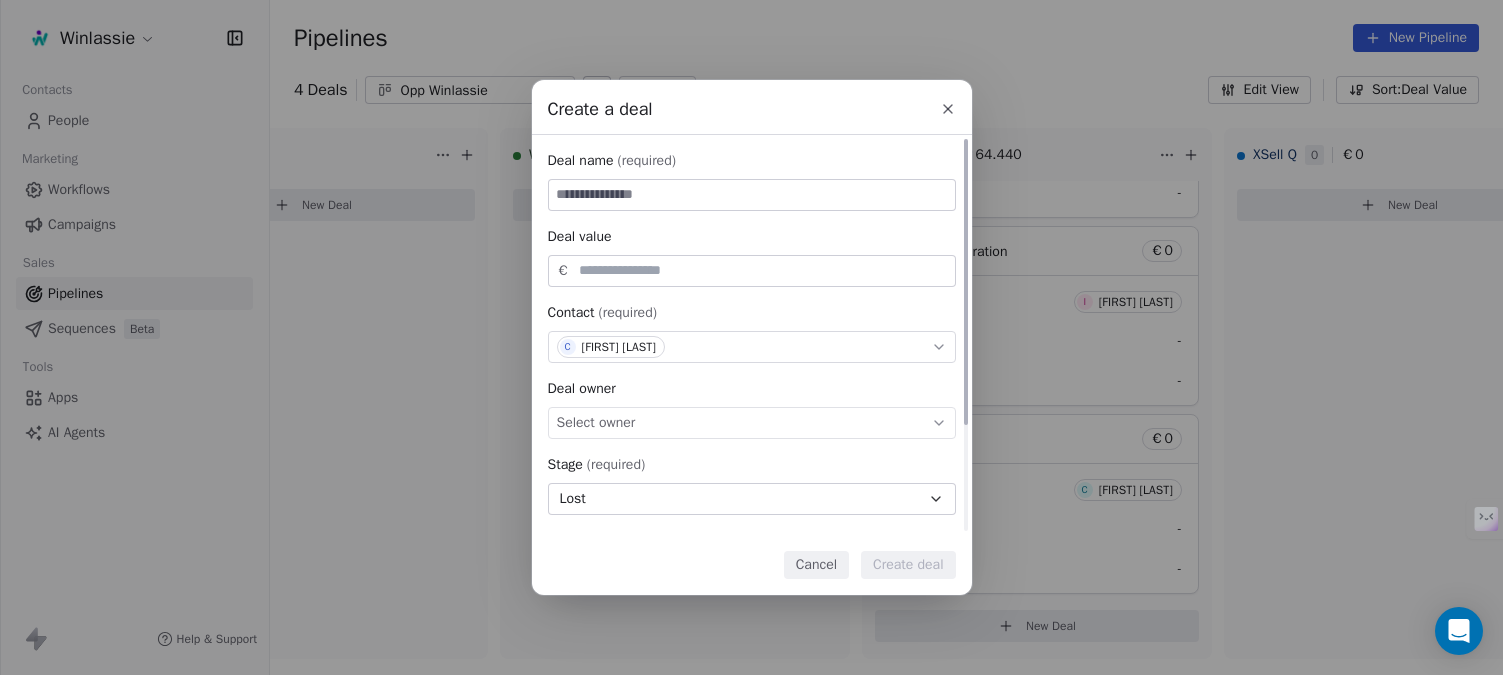 click at bounding box center [752, 195] 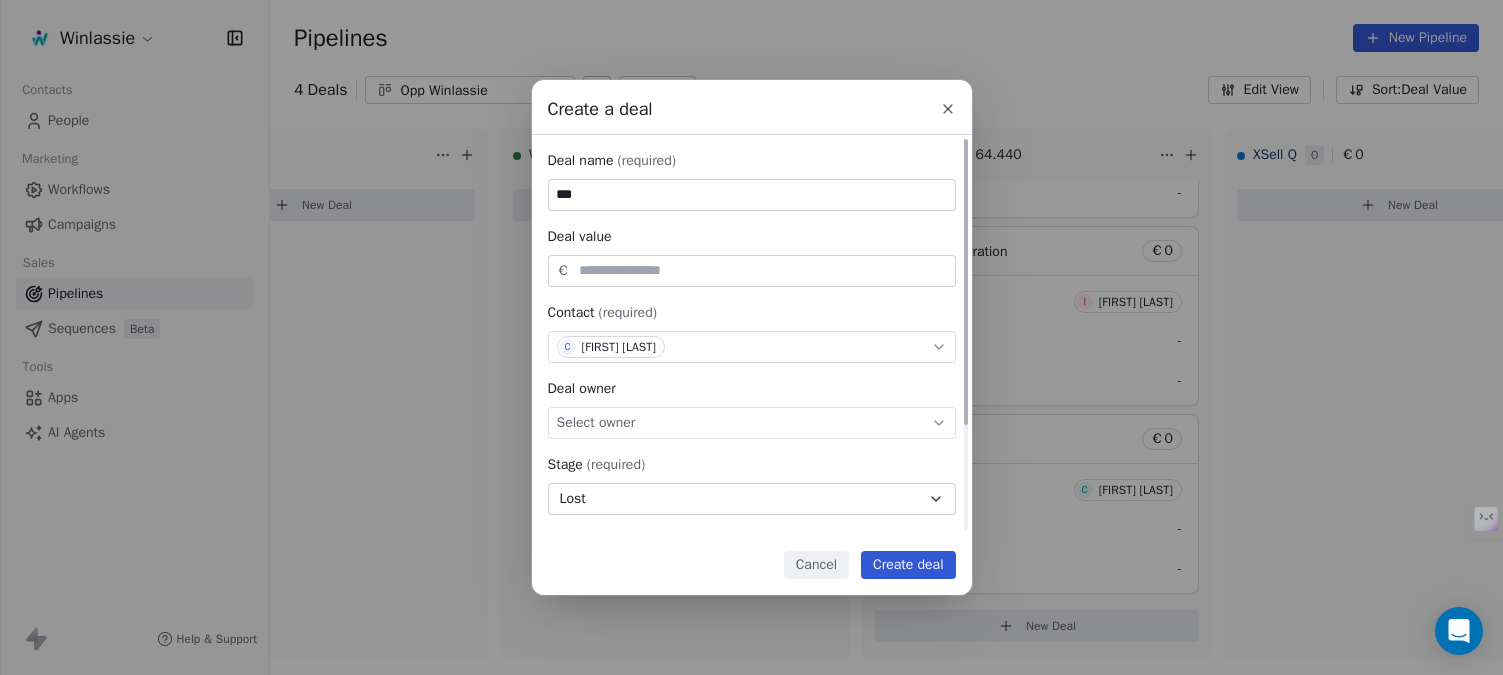 type on "***" 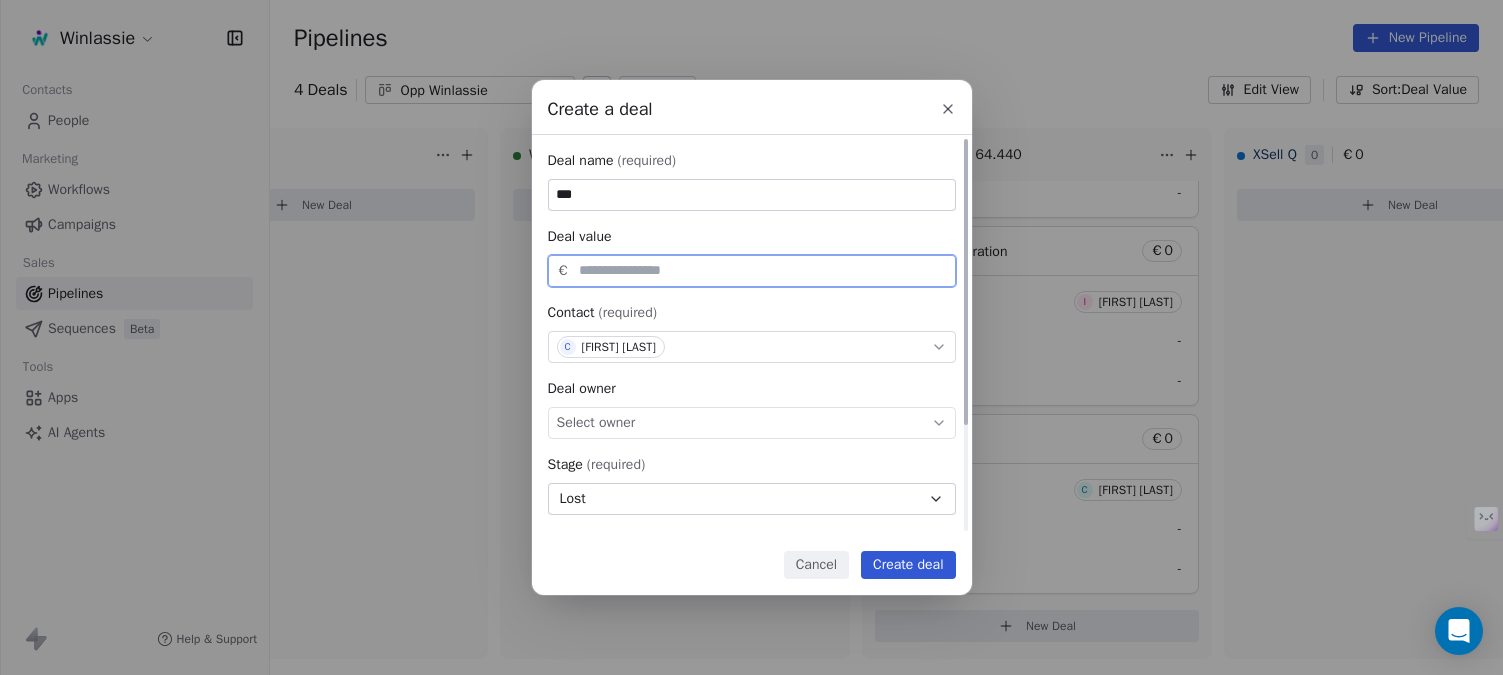 click at bounding box center [763, 270] 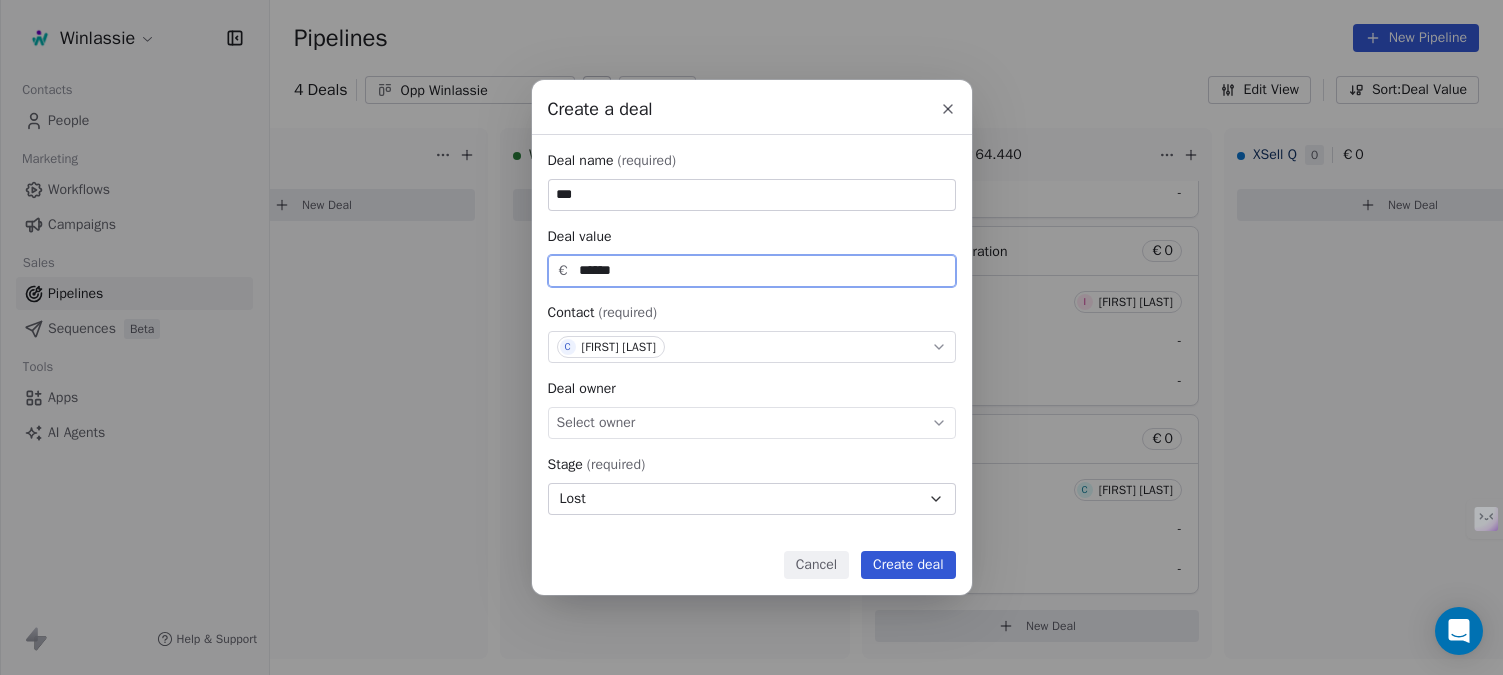 type on "******" 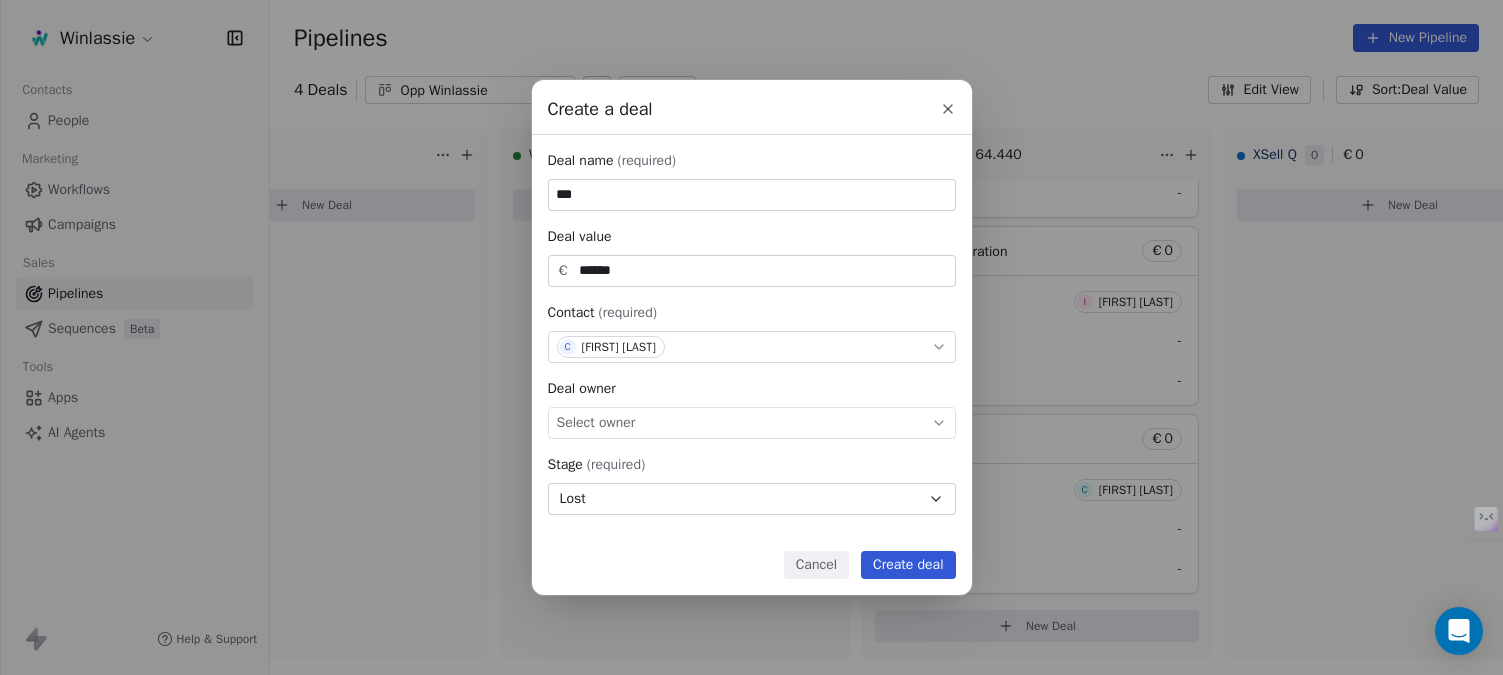 click on "Create deal" at bounding box center (908, 565) 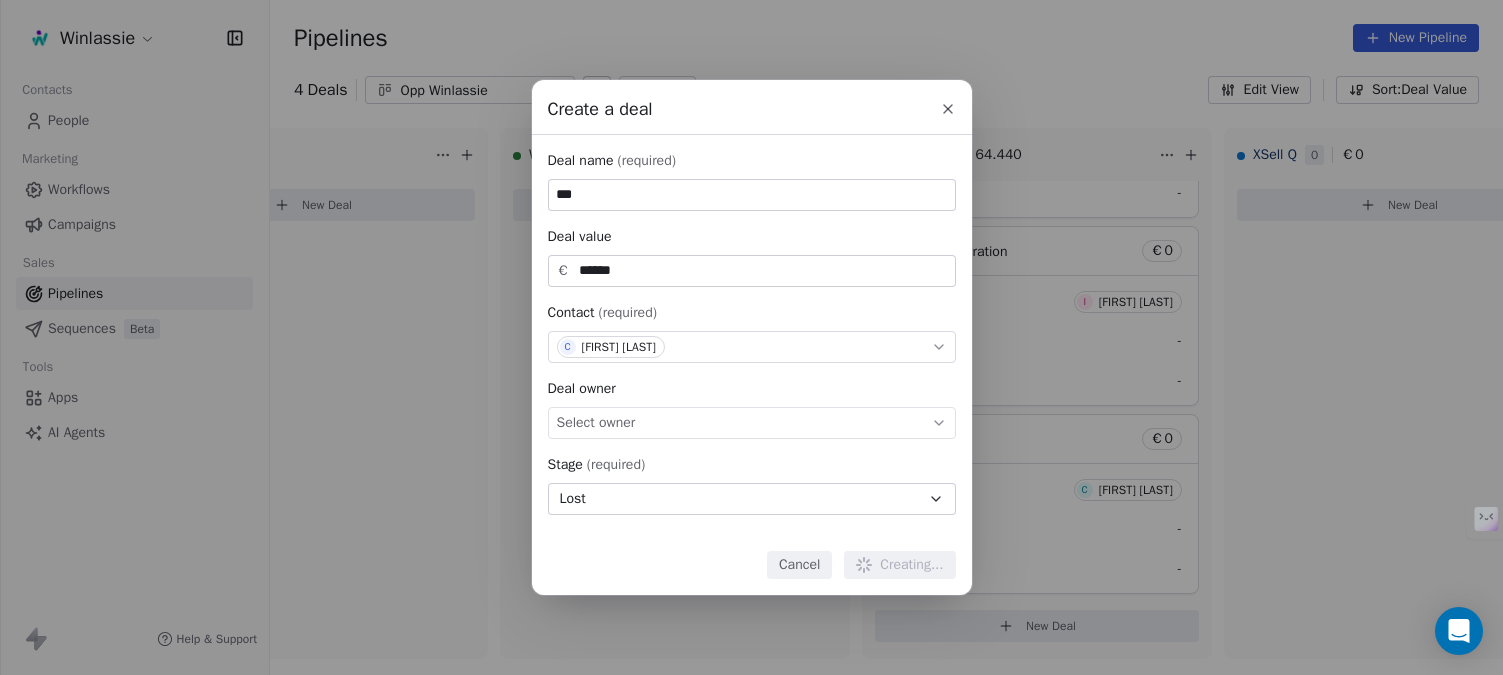 type 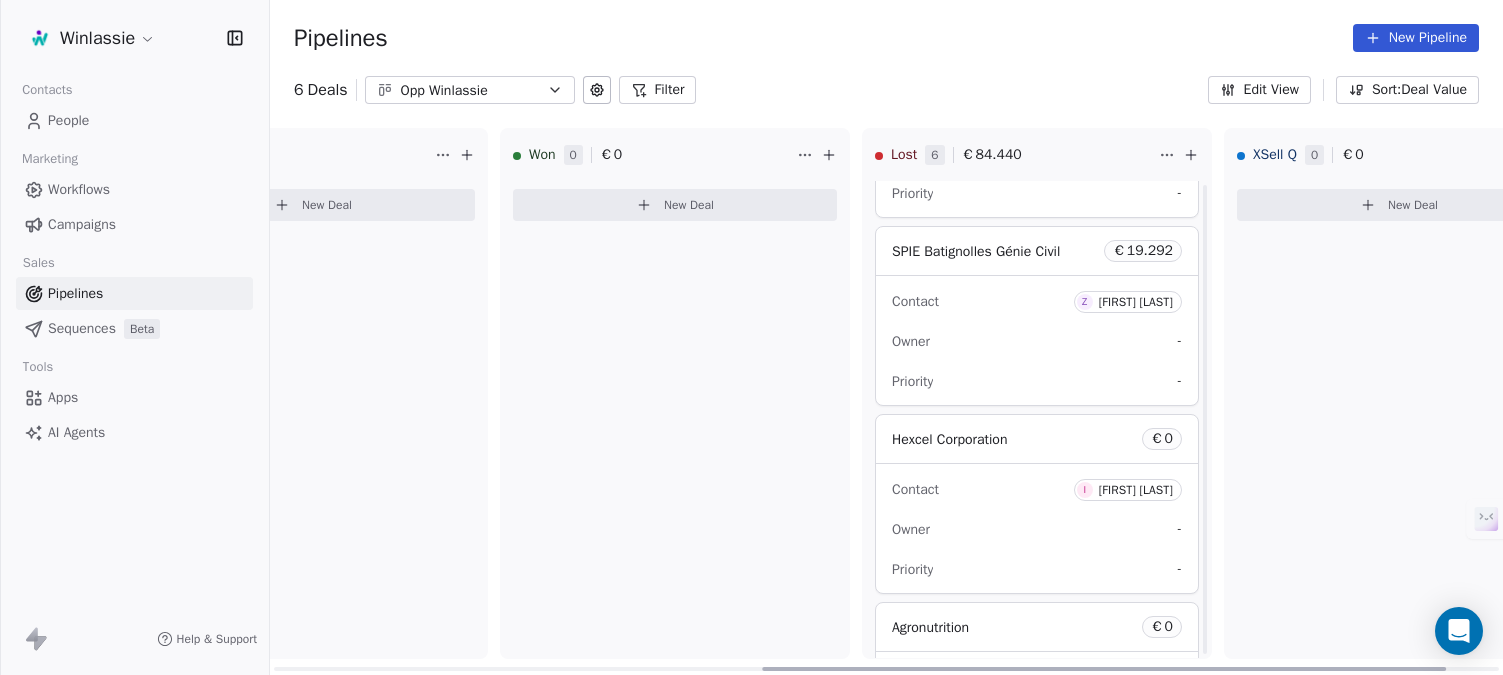 scroll, scrollTop: 707, scrollLeft: 0, axis: vertical 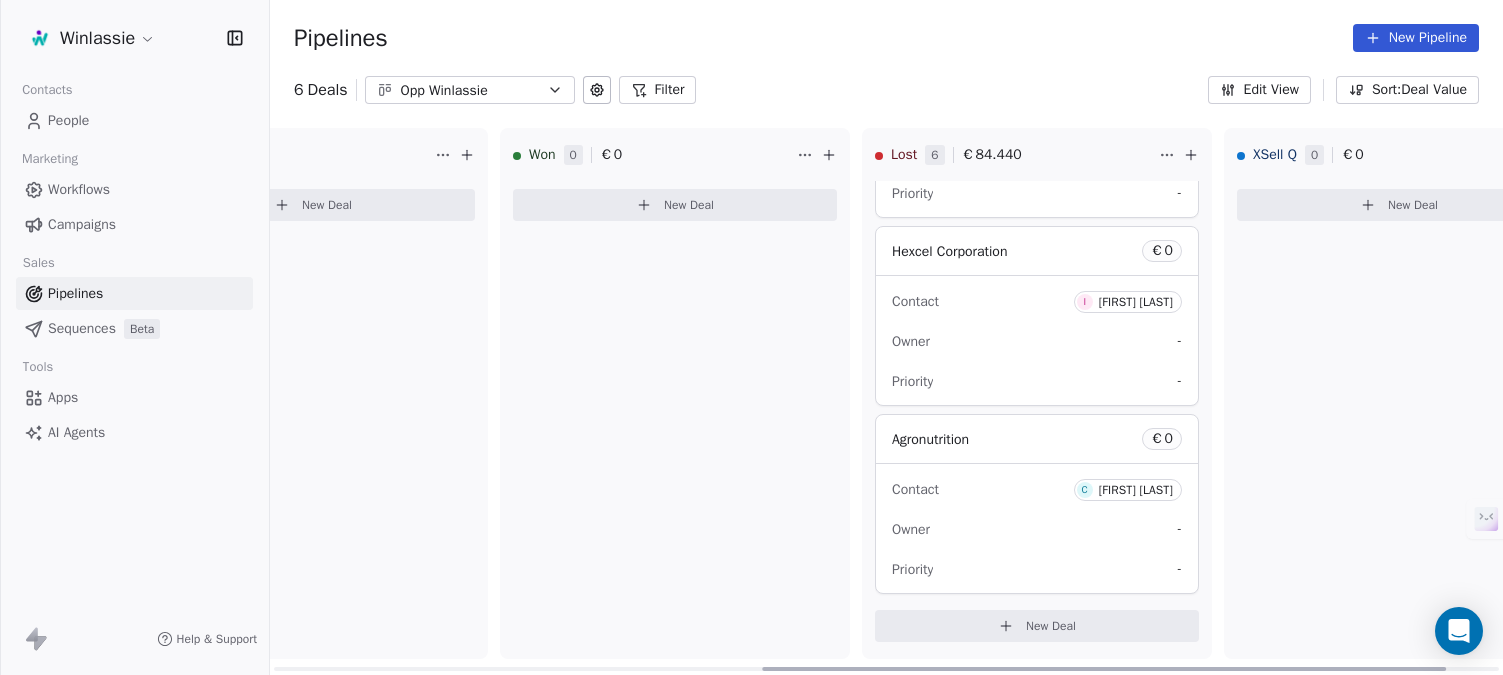 click on "New Deal" at bounding box center (1037, 626) 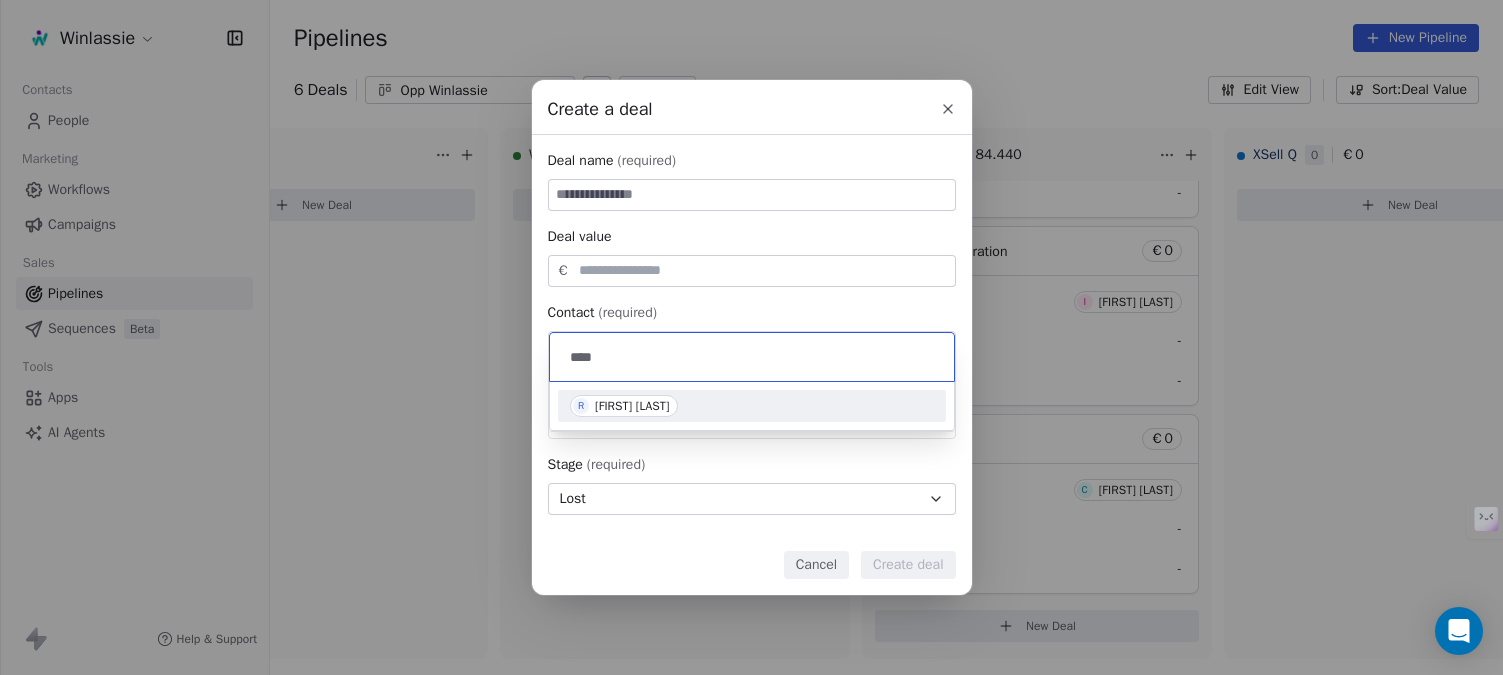 type on "****" 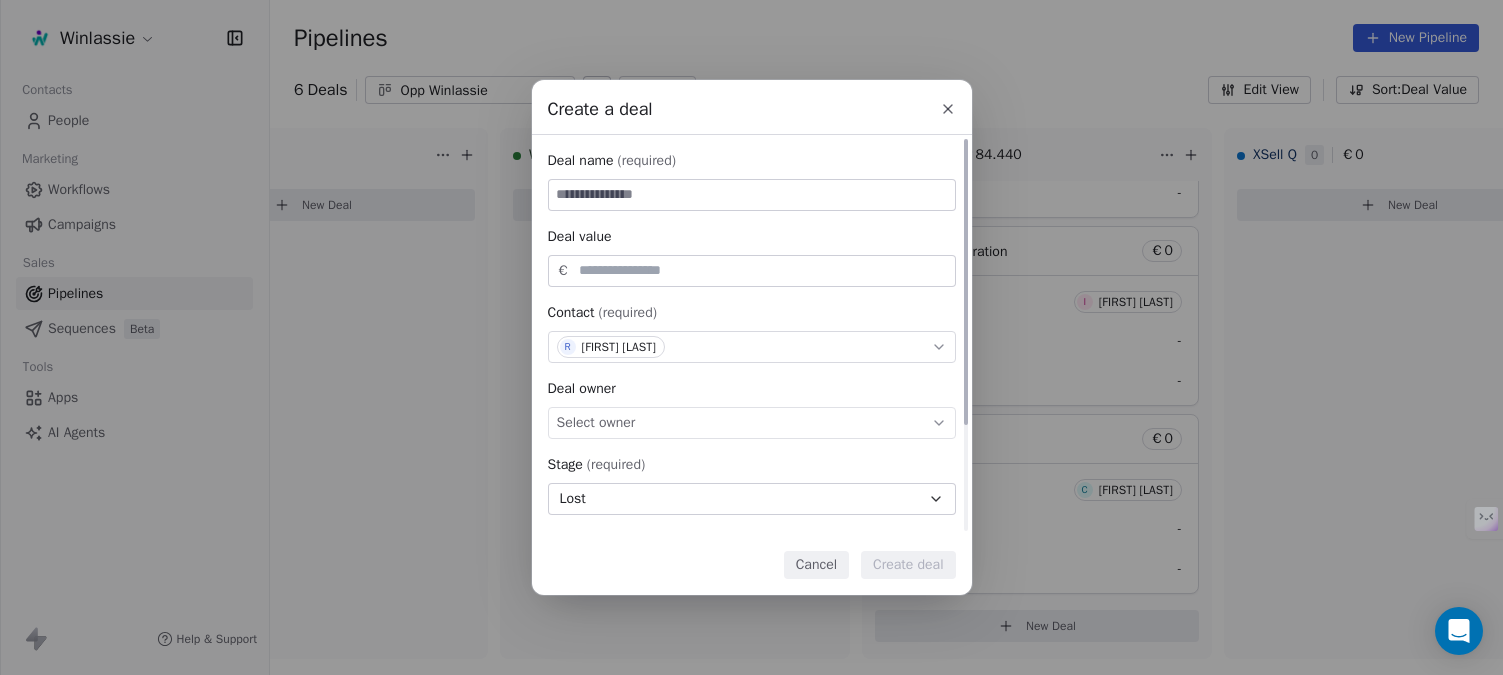 click at bounding box center (752, 195) 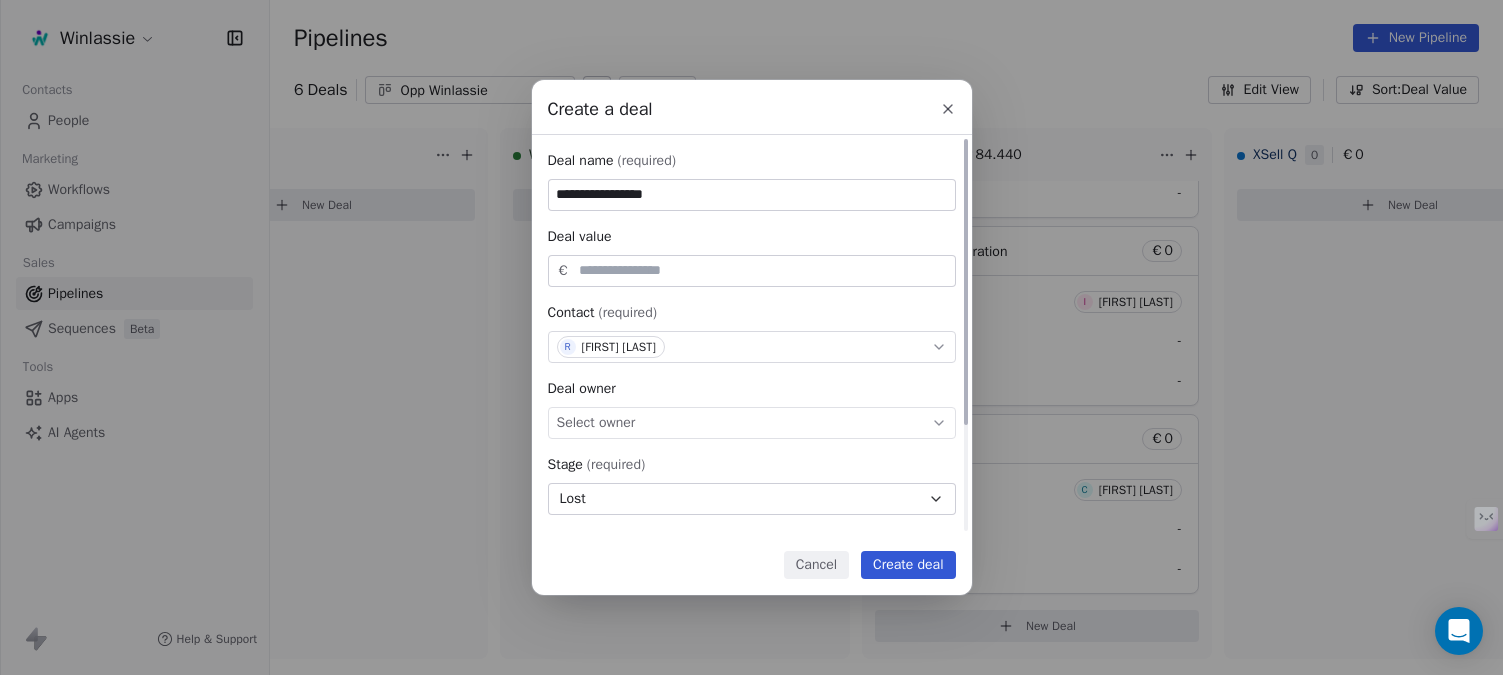 type on "**********" 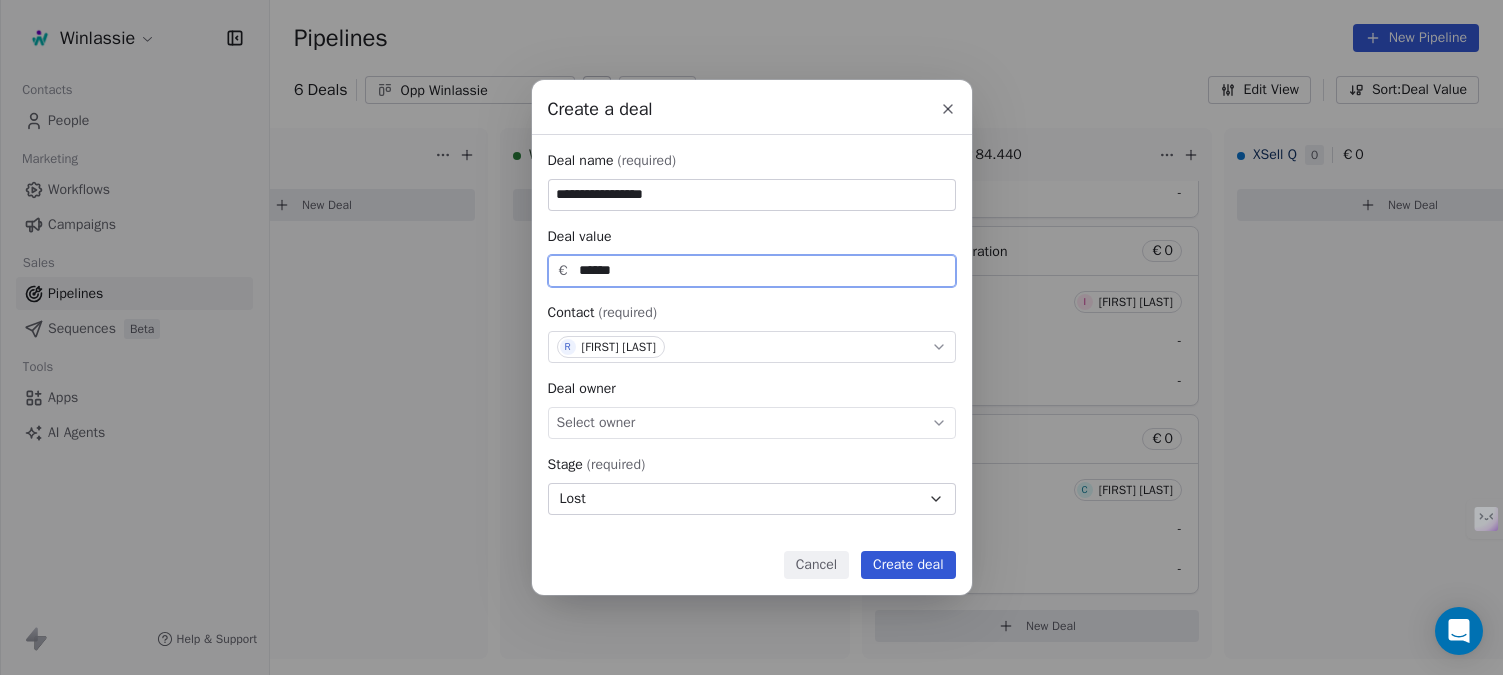 type on "******" 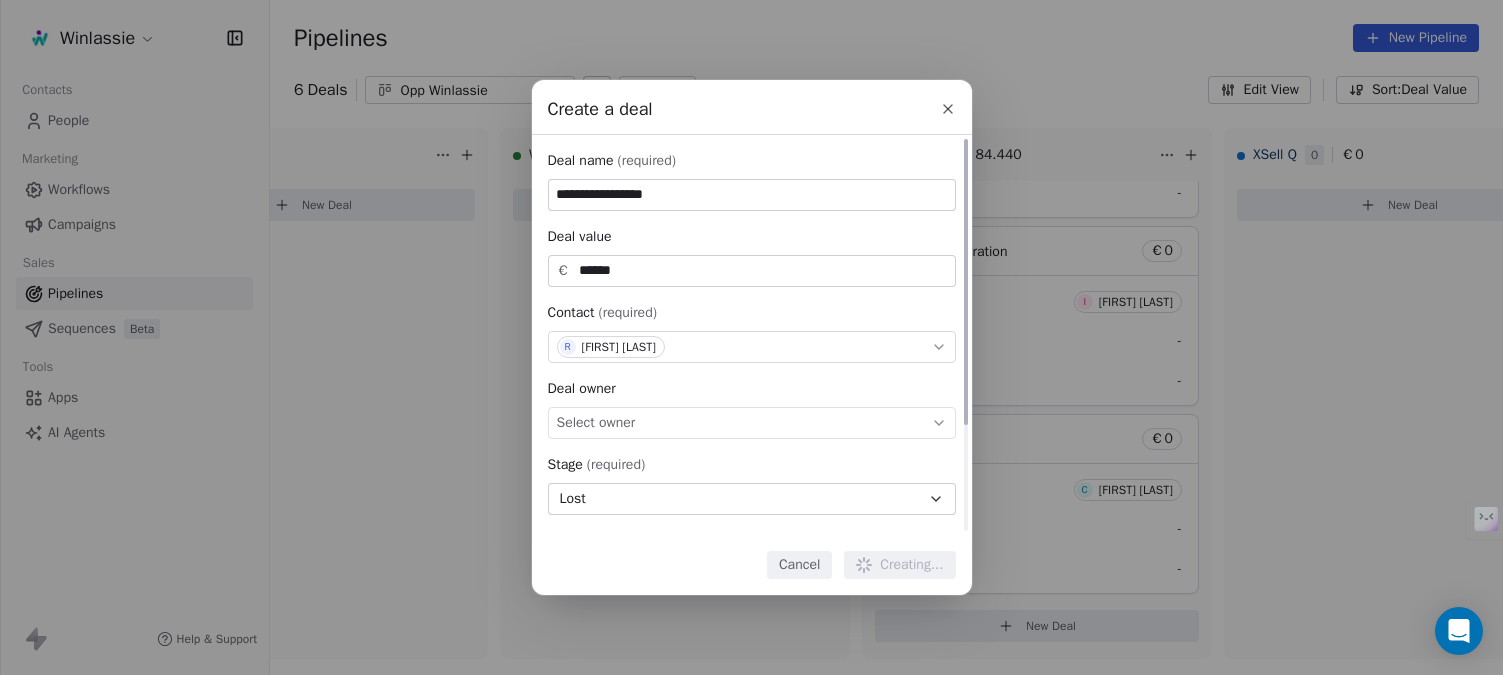 type 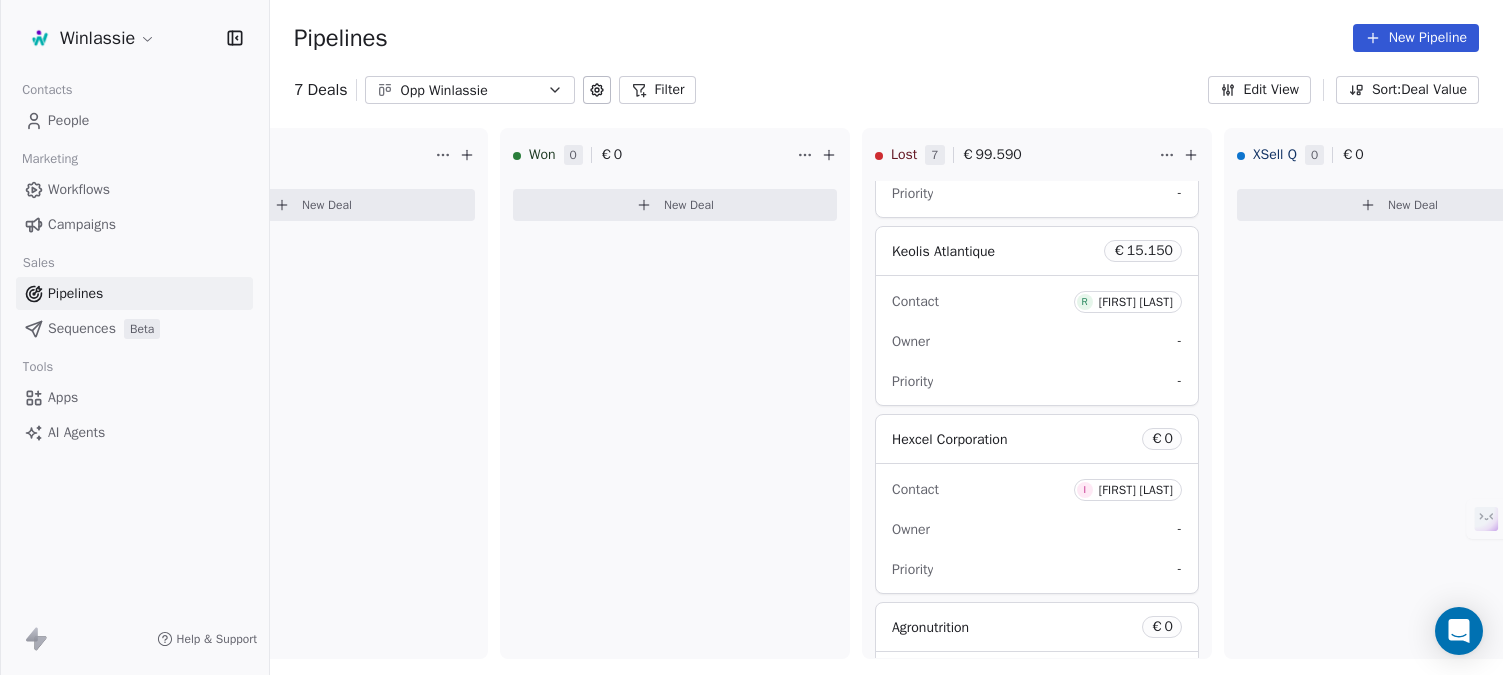 click on "Pipelines  New Pipeline" at bounding box center [886, 38] 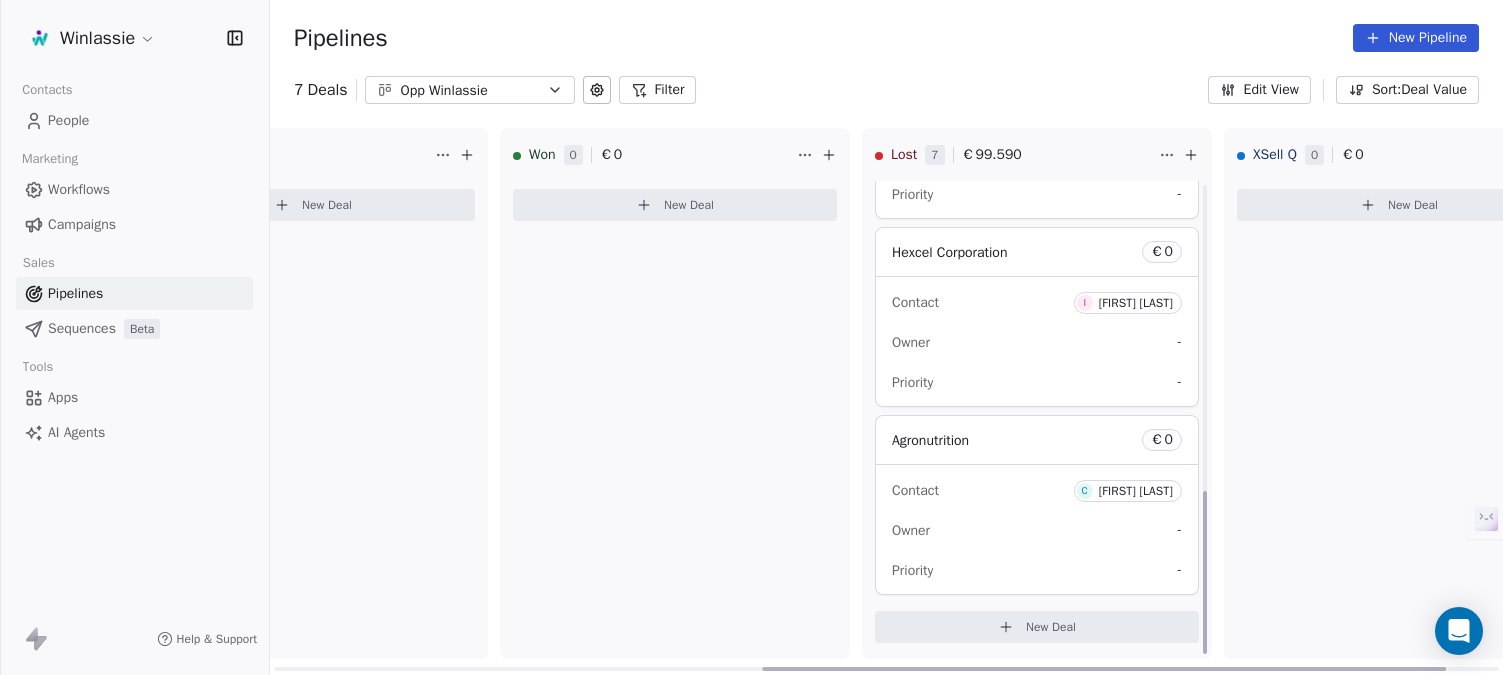 scroll, scrollTop: 895, scrollLeft: 0, axis: vertical 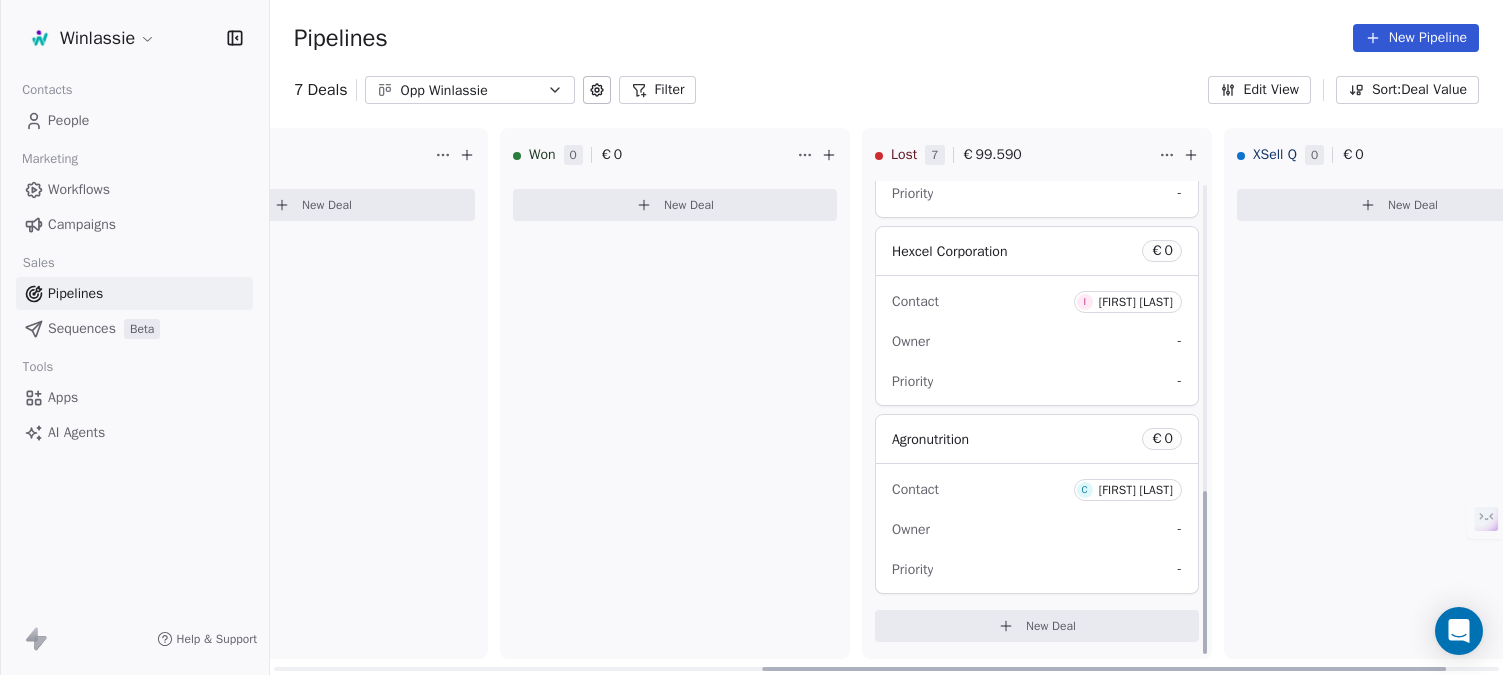click on "New Deal" at bounding box center (1037, 626) 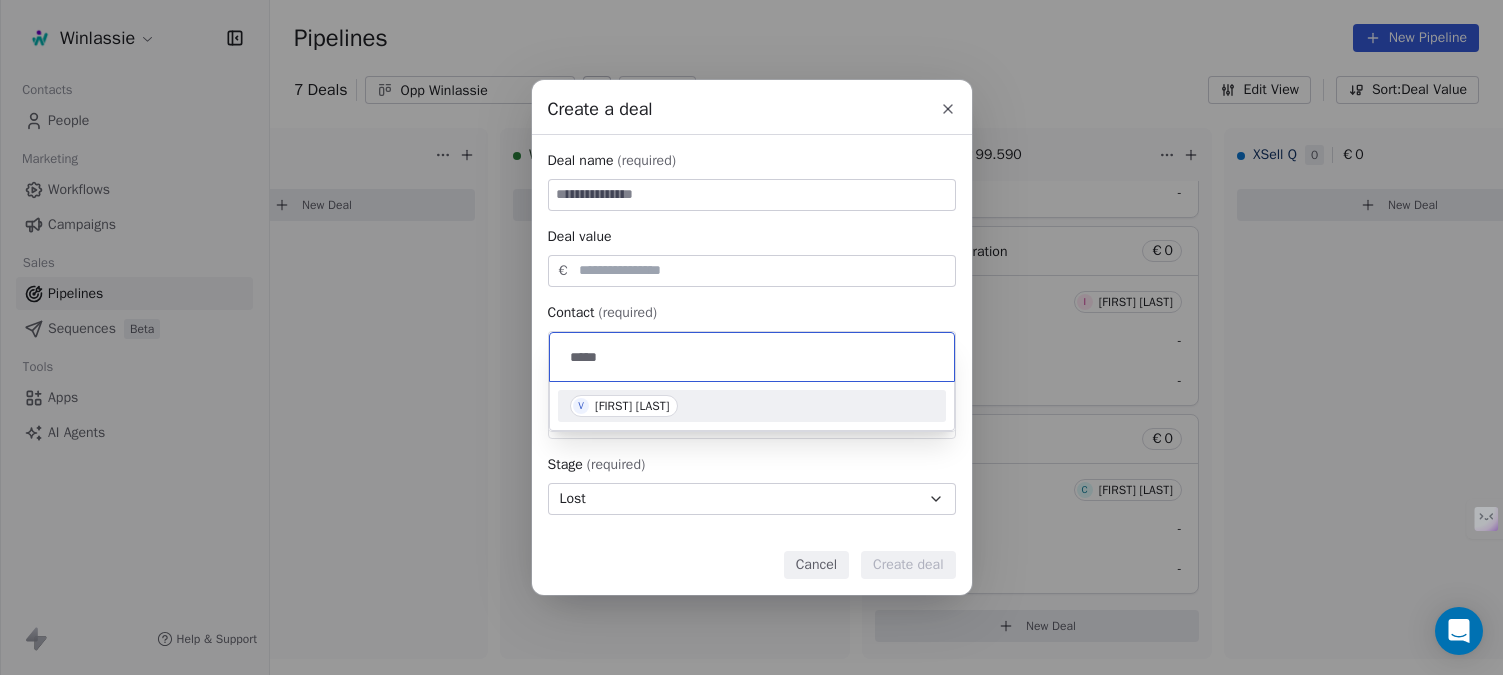 type on "*****" 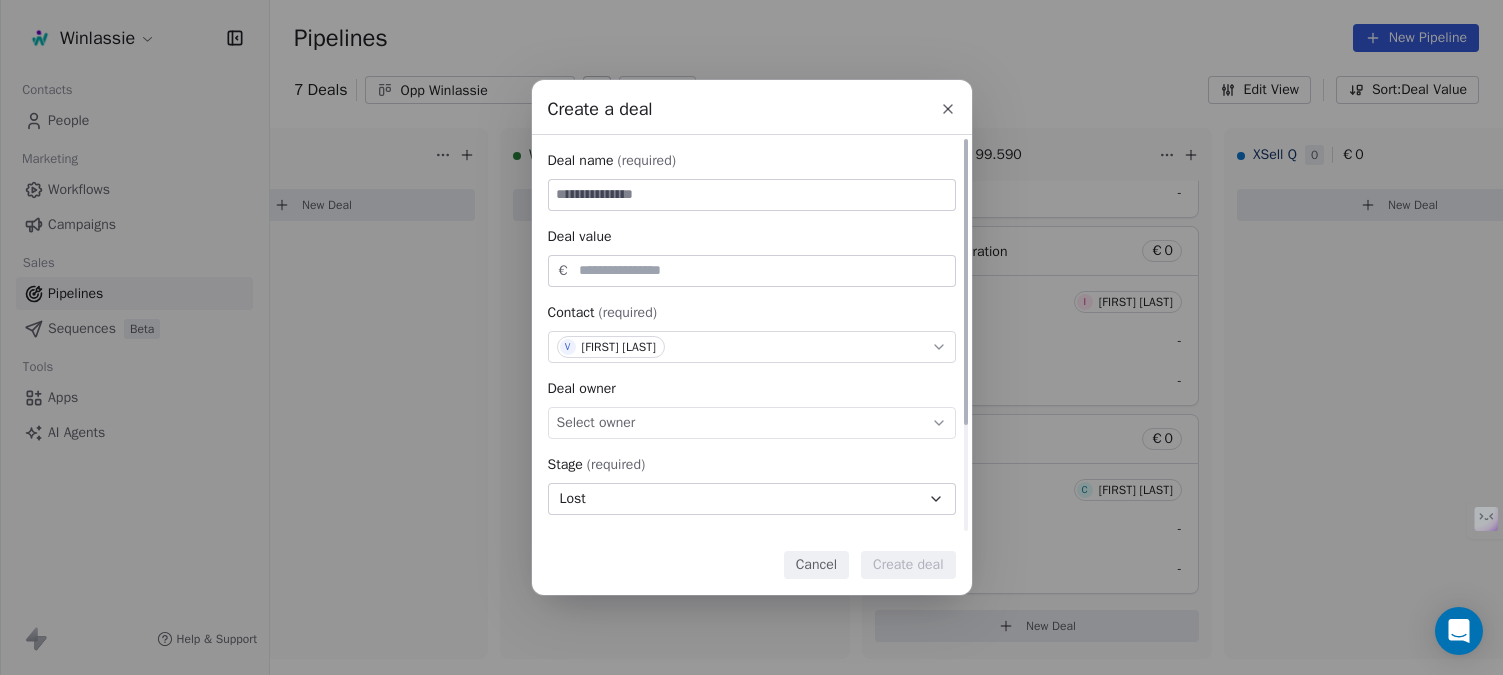 click at bounding box center [752, 195] 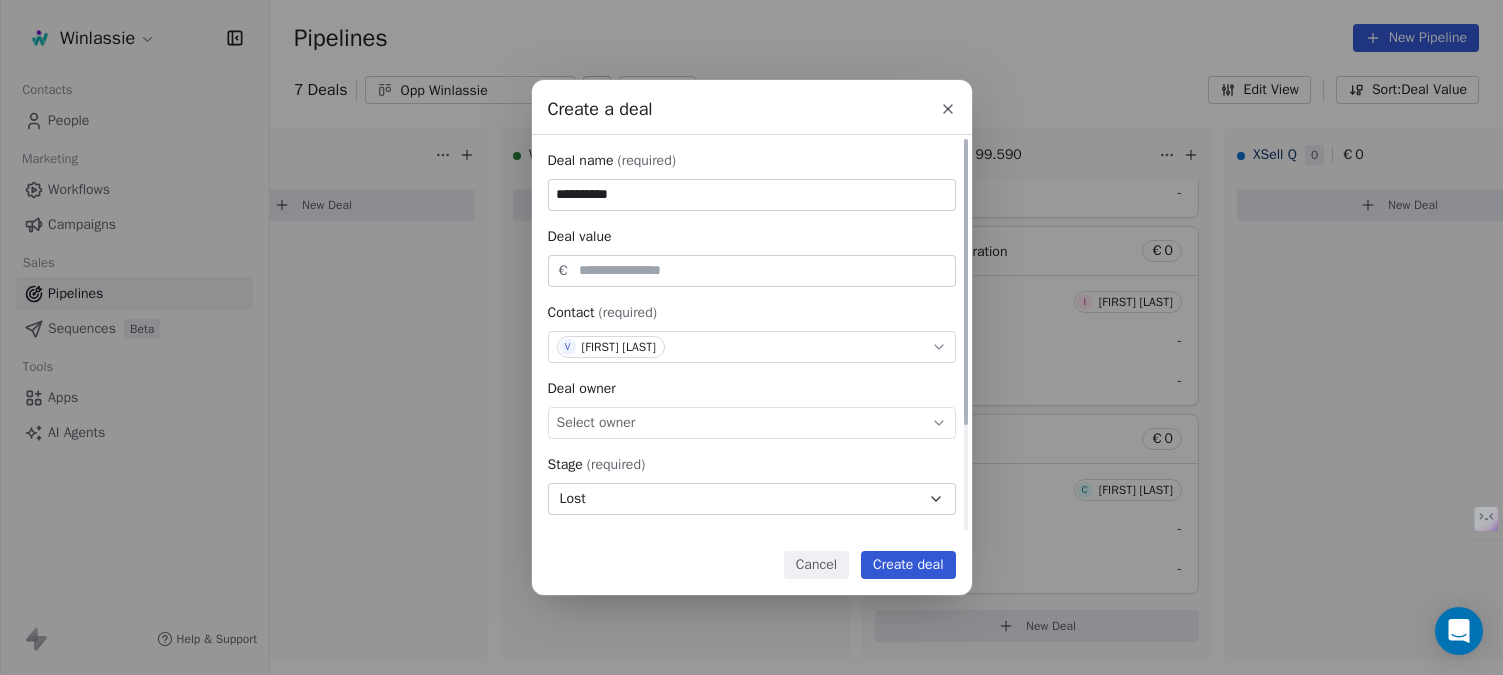 type on "**********" 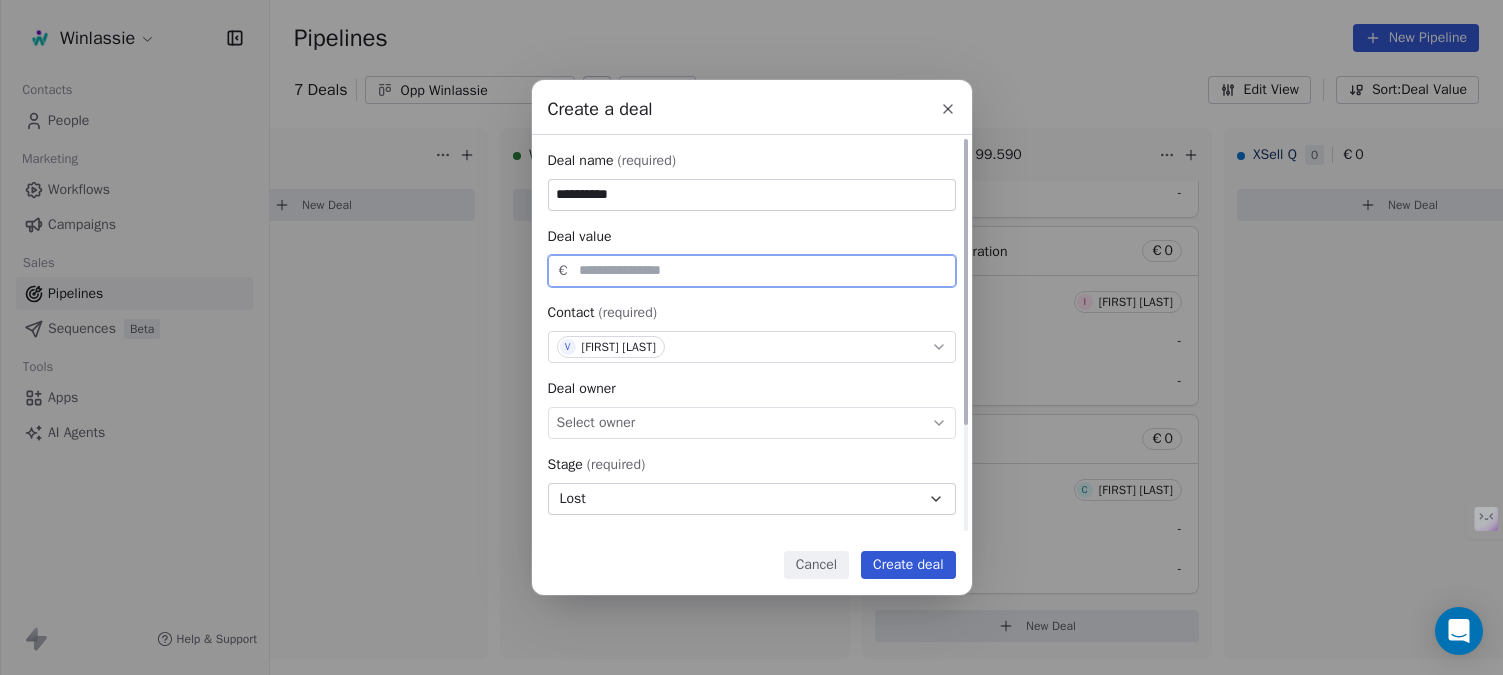 click at bounding box center (763, 270) 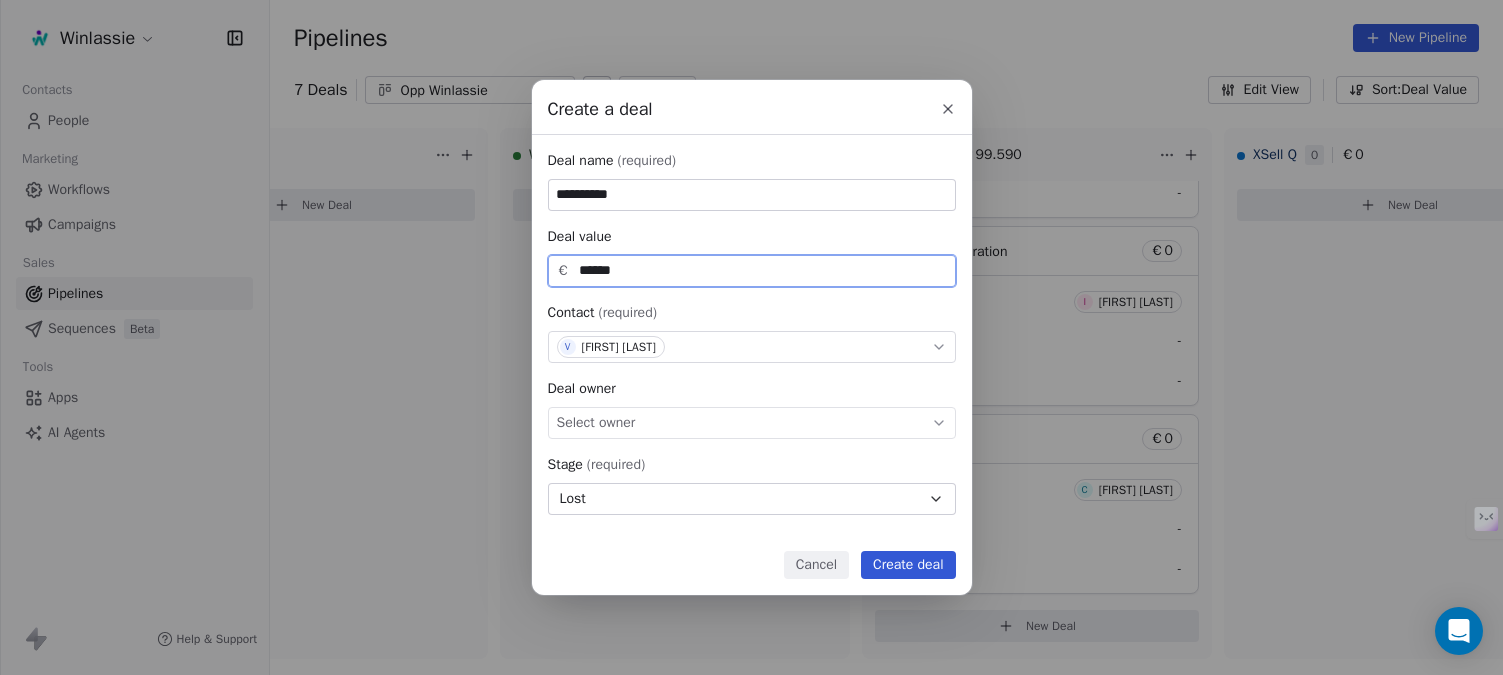 type on "******" 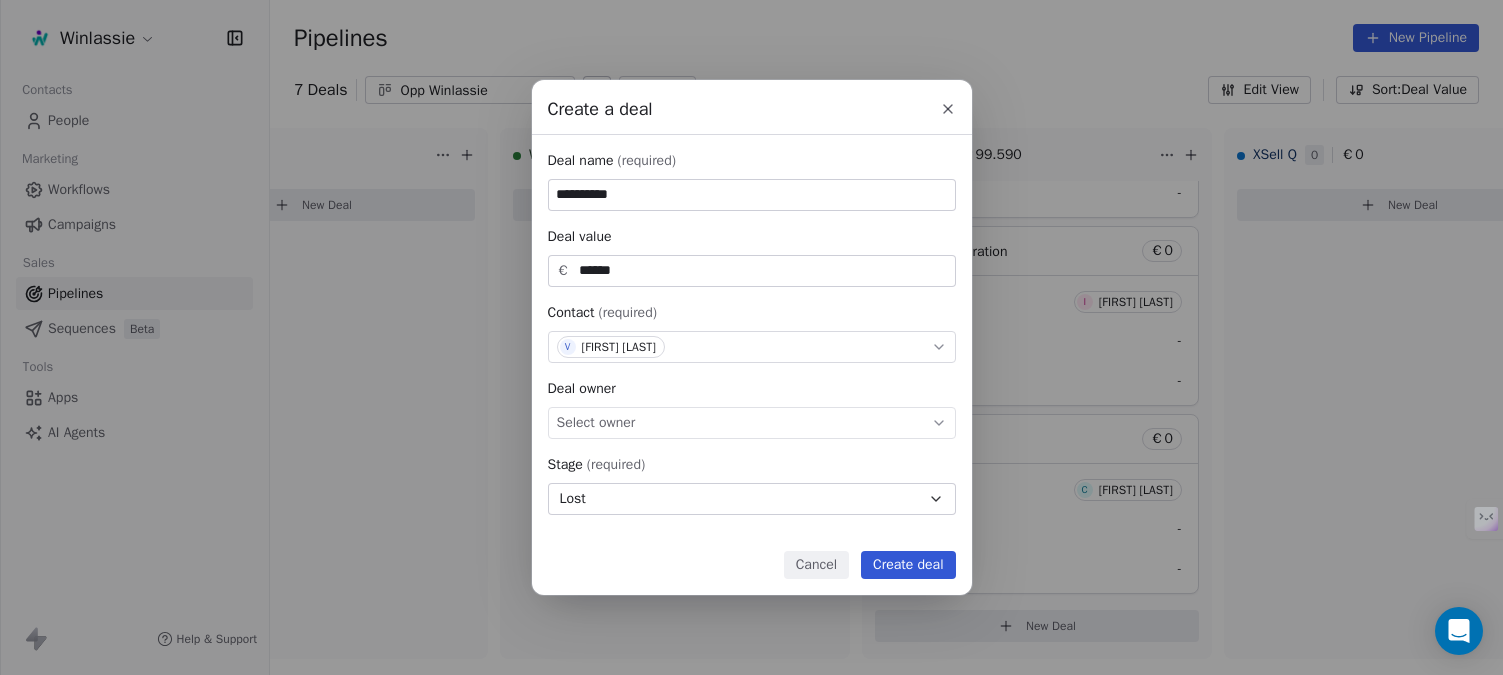 click on "Create deal" at bounding box center [908, 565] 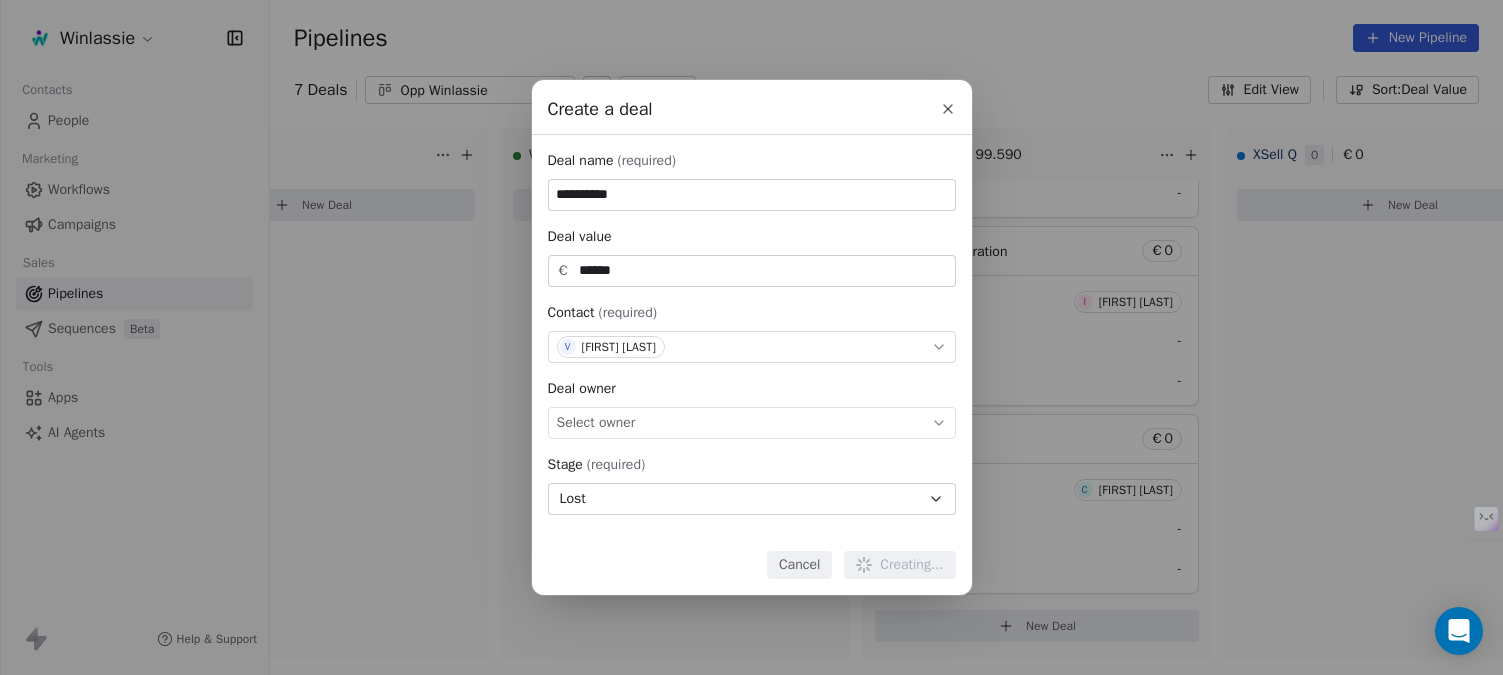 type 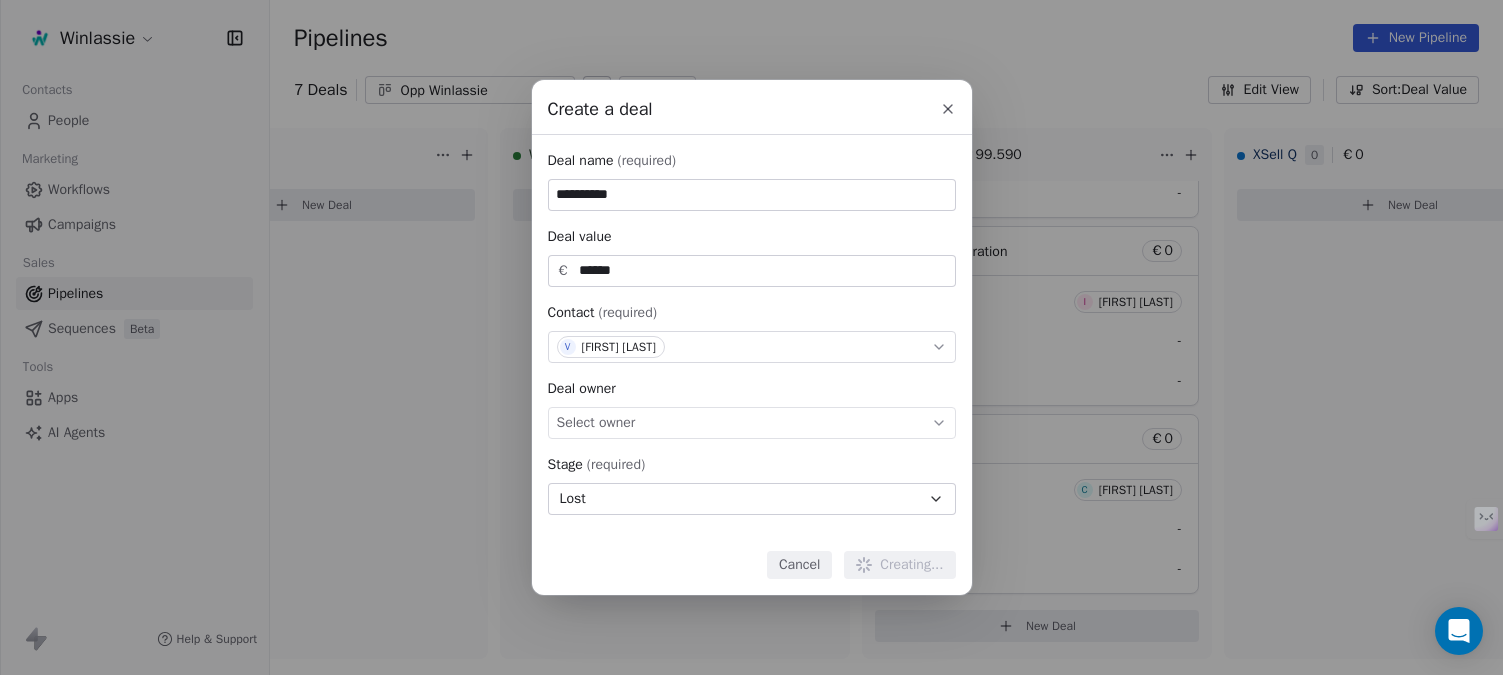 type 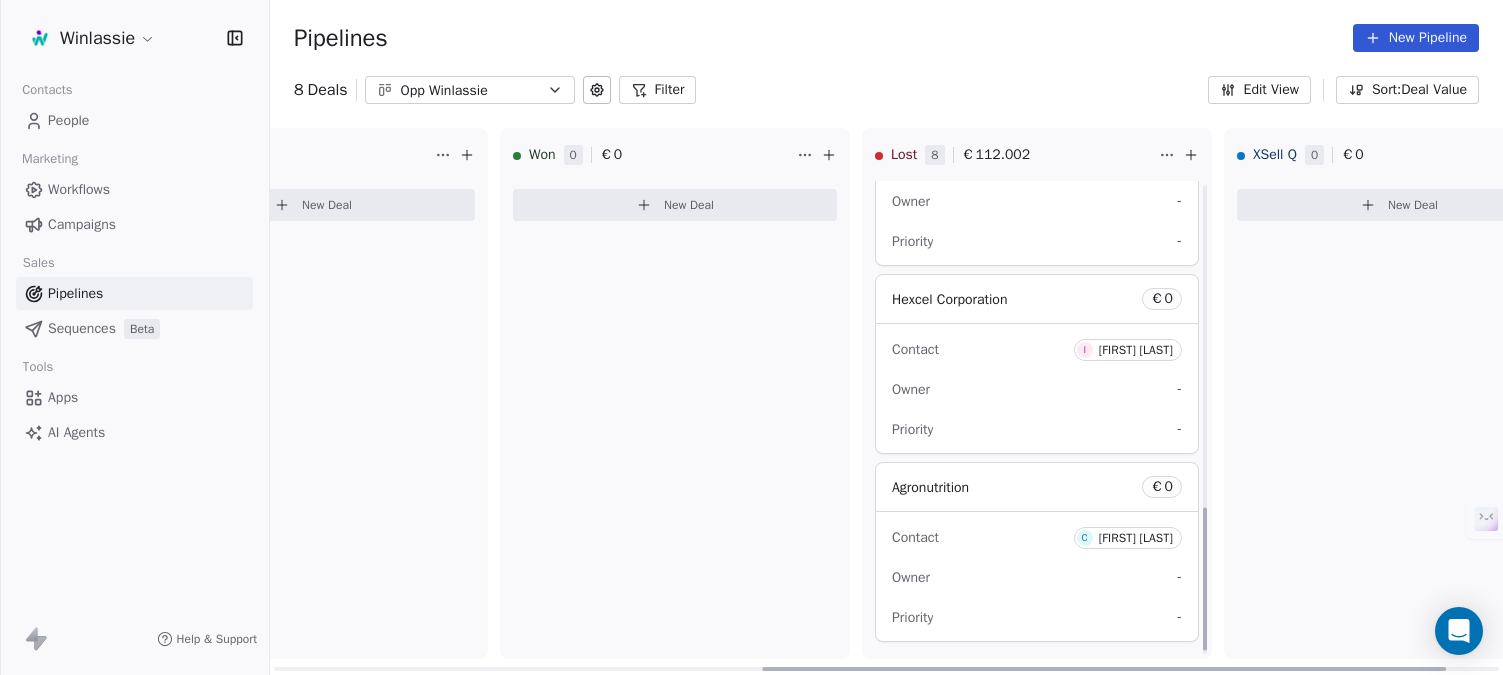 scroll, scrollTop: 1083, scrollLeft: 0, axis: vertical 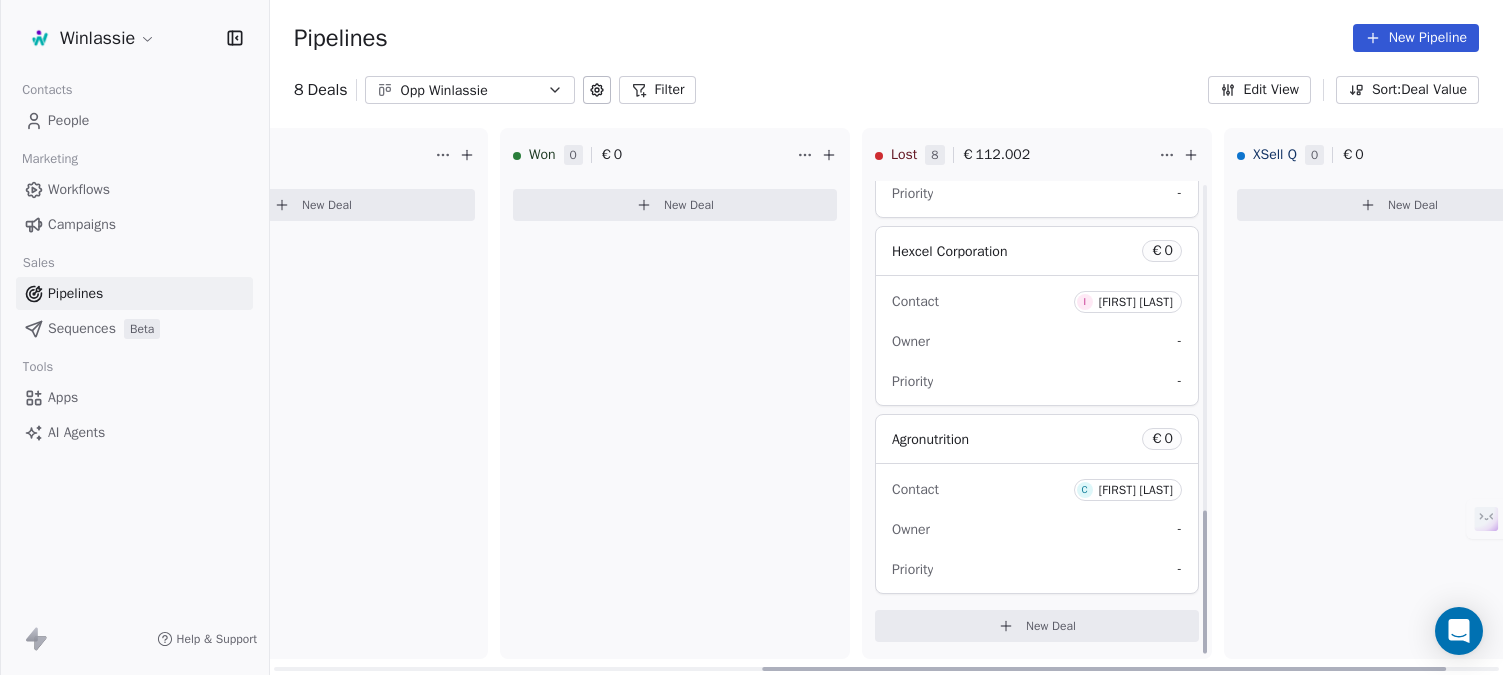click on "New Deal" at bounding box center (1051, 626) 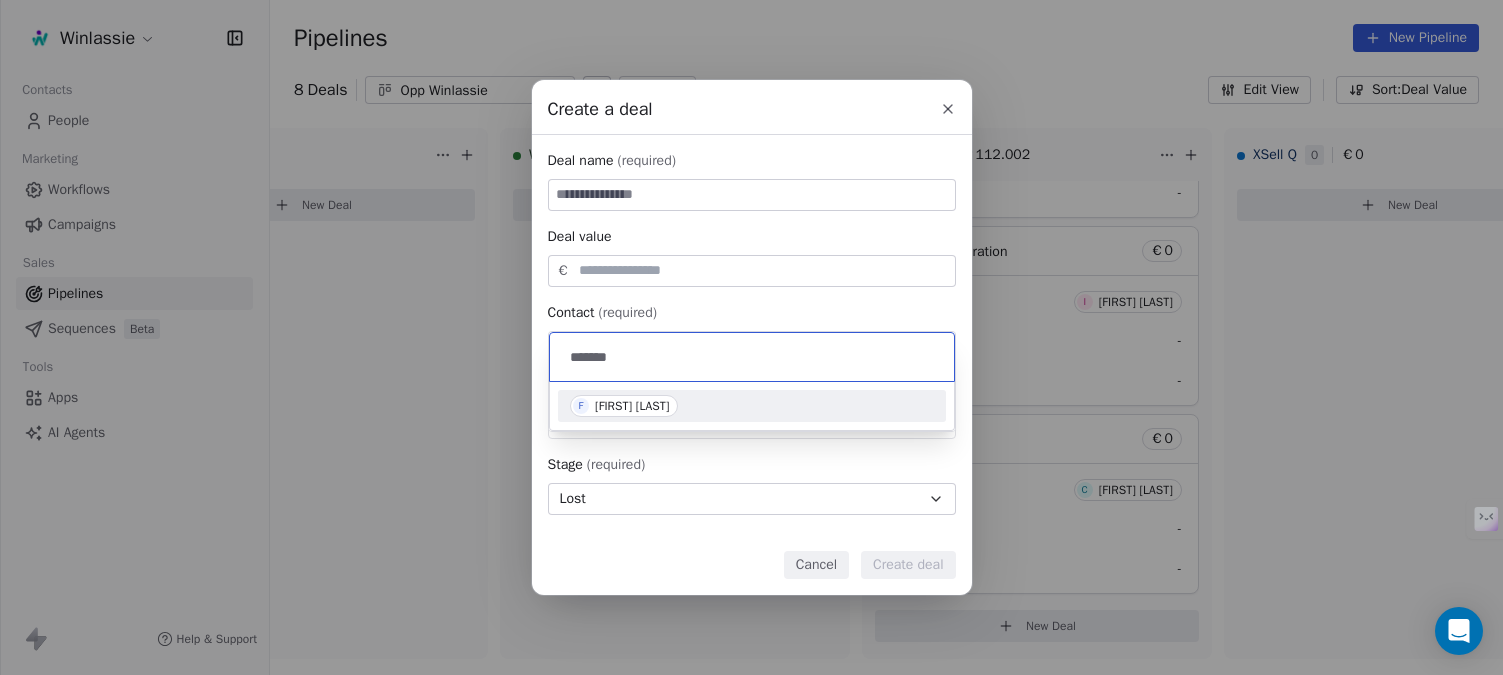 type on "*******" 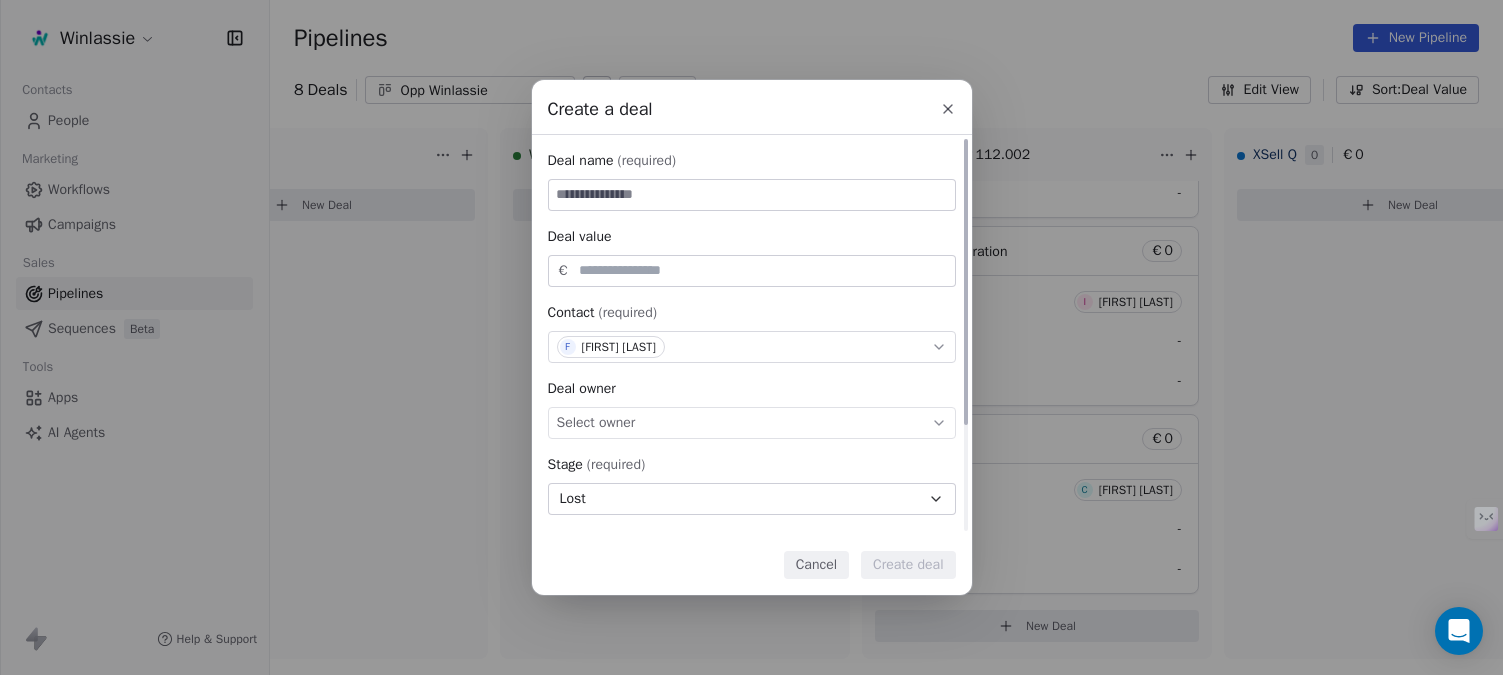 click at bounding box center (752, 195) 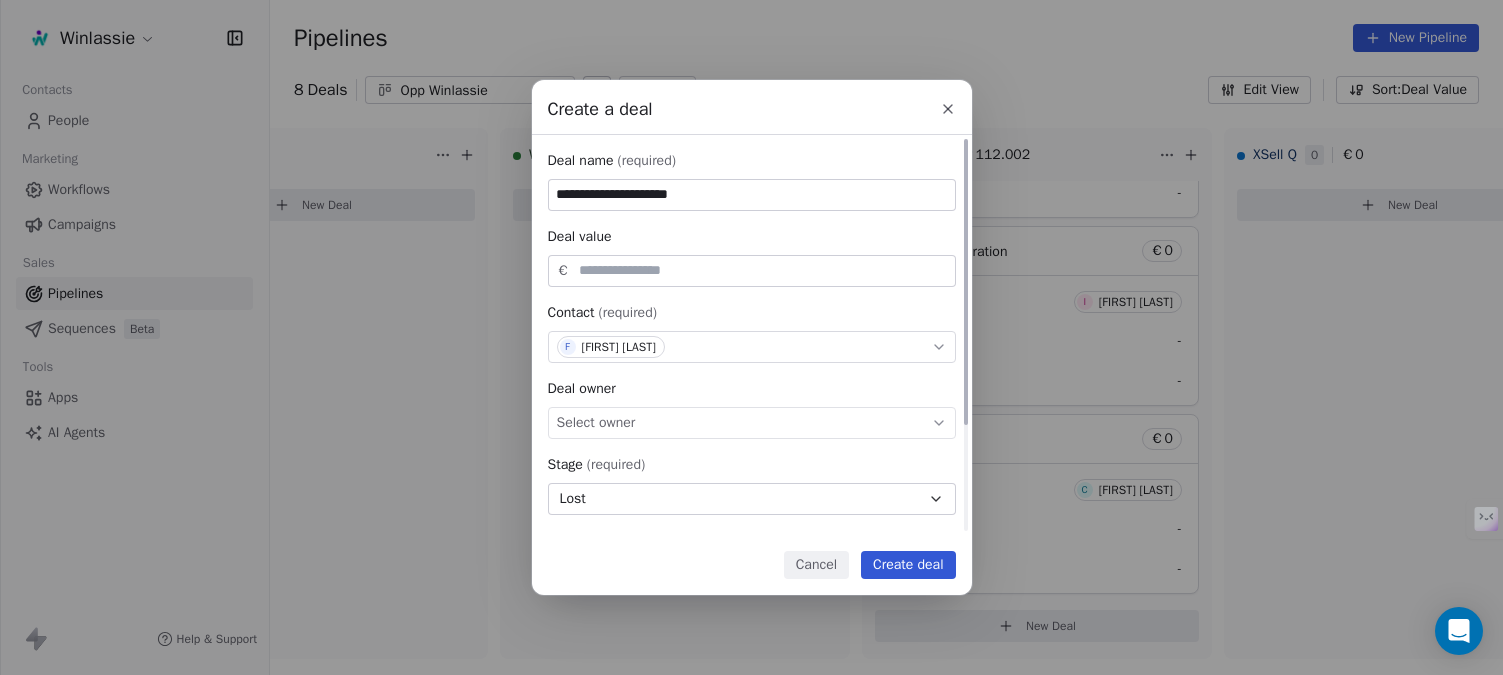 type on "**********" 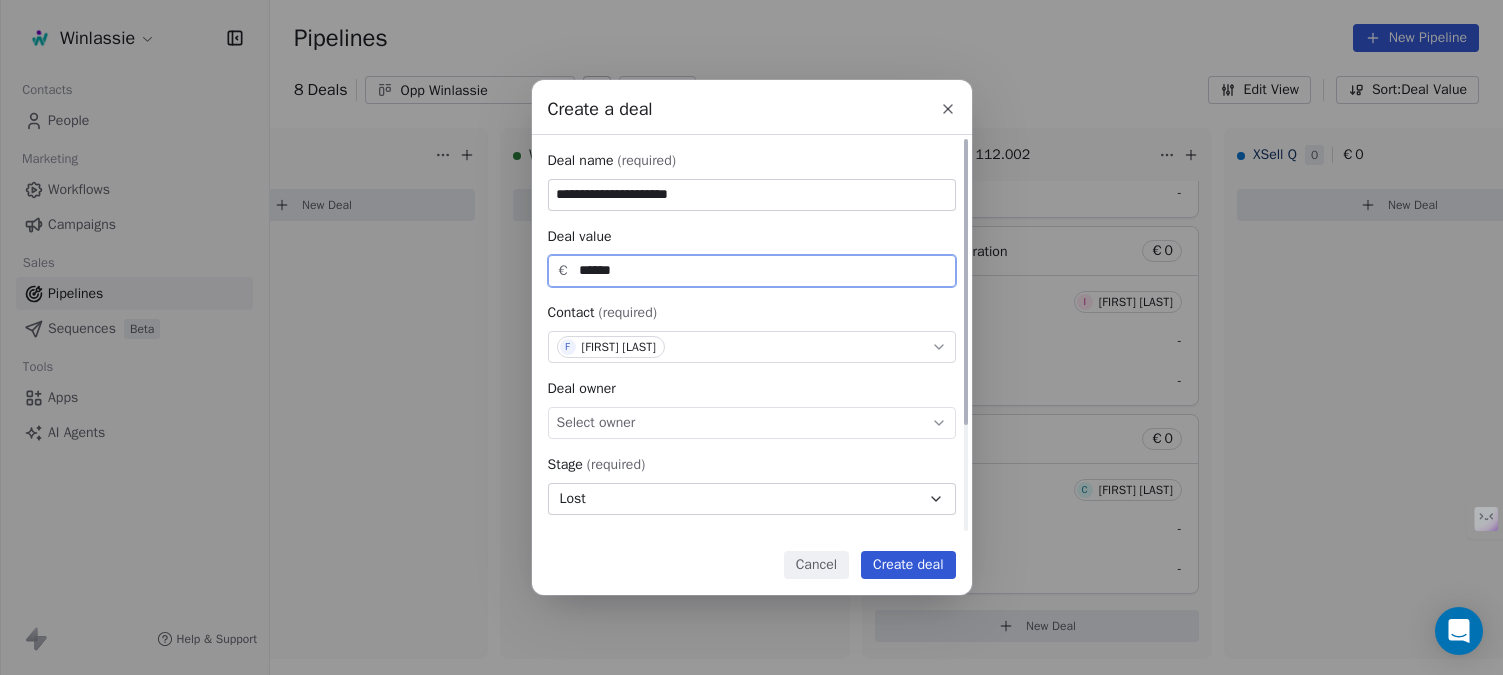 type on "******" 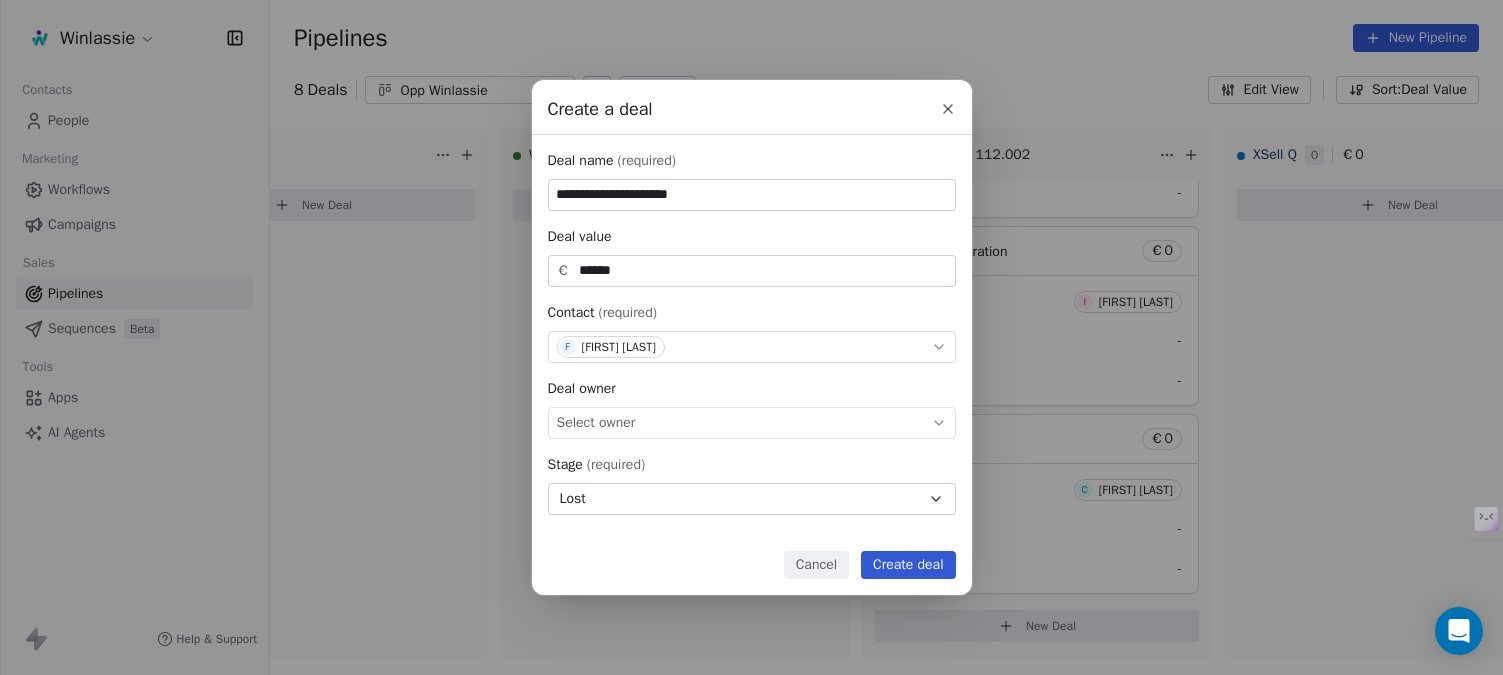 click on "Create deal" at bounding box center (908, 565) 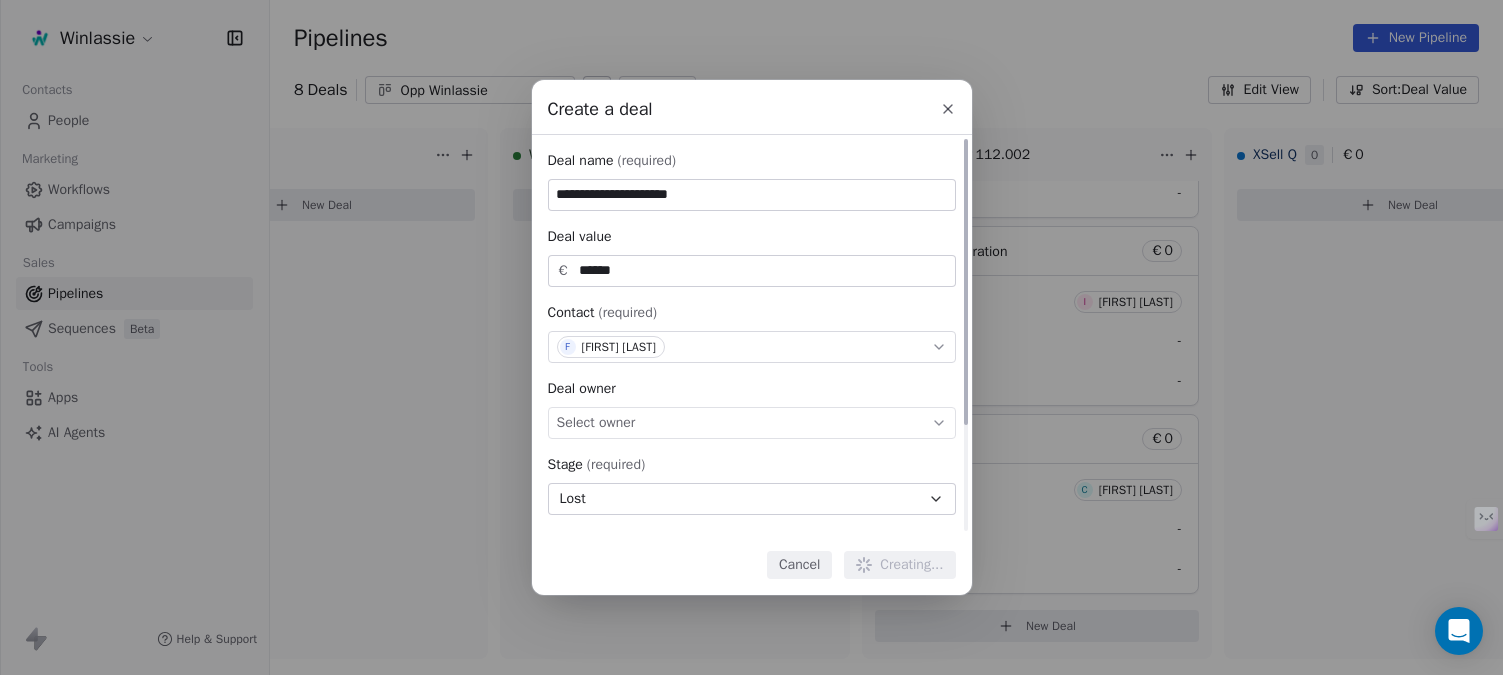 type 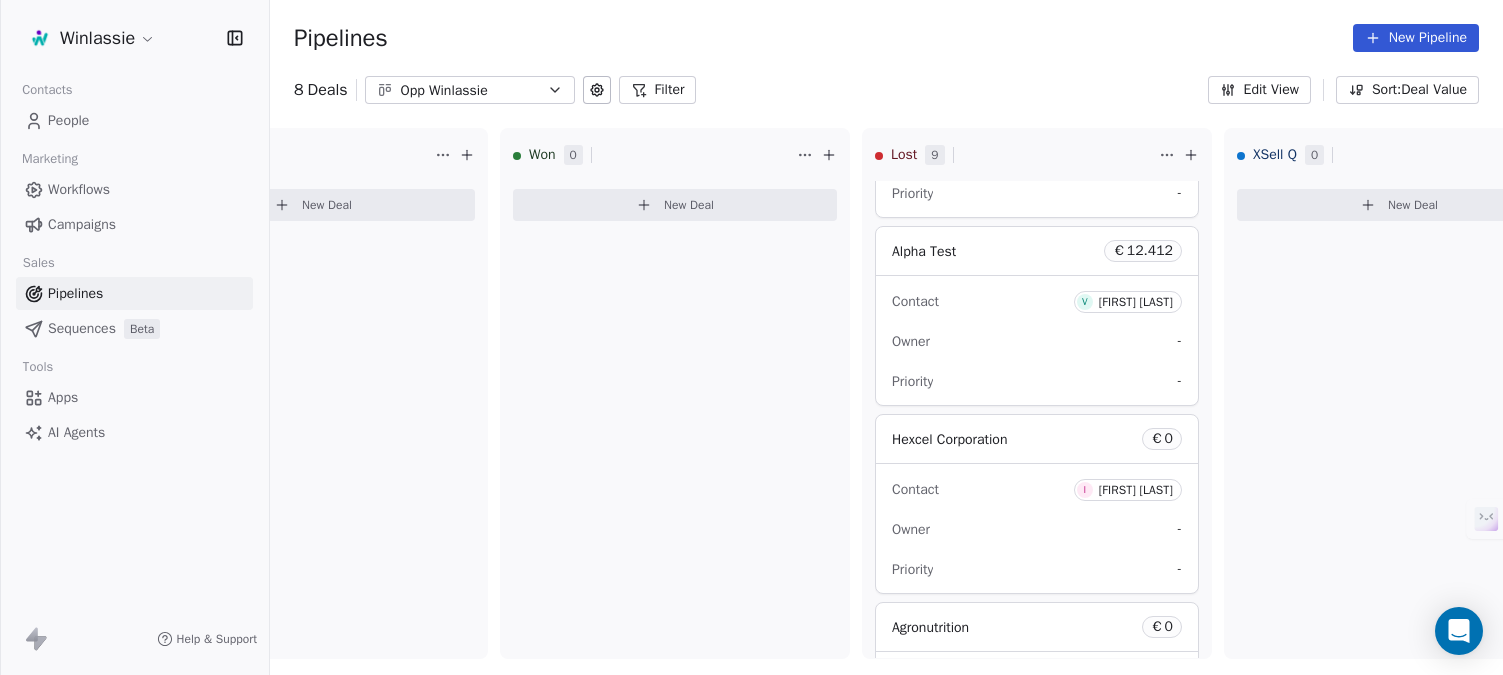 scroll, scrollTop: 1271, scrollLeft: 0, axis: vertical 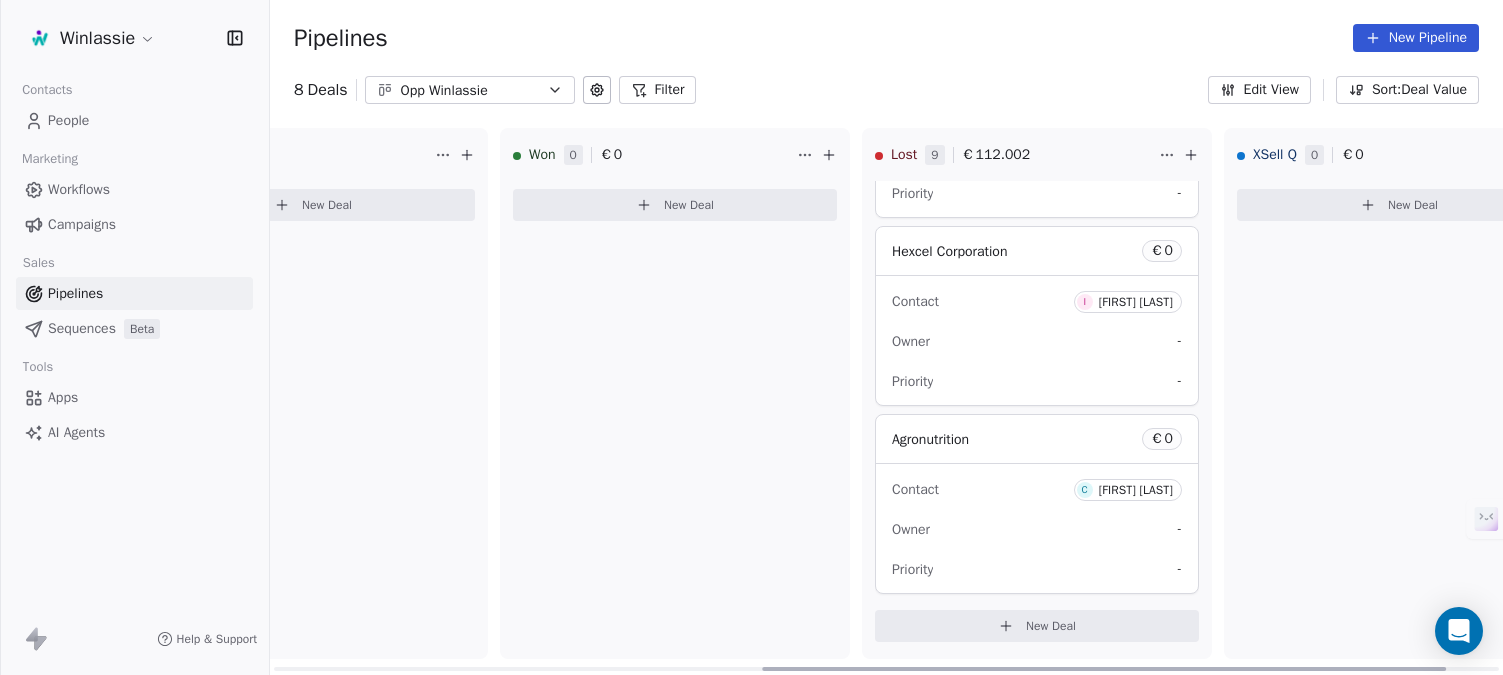 click on "New Deal" at bounding box center [1051, 626] 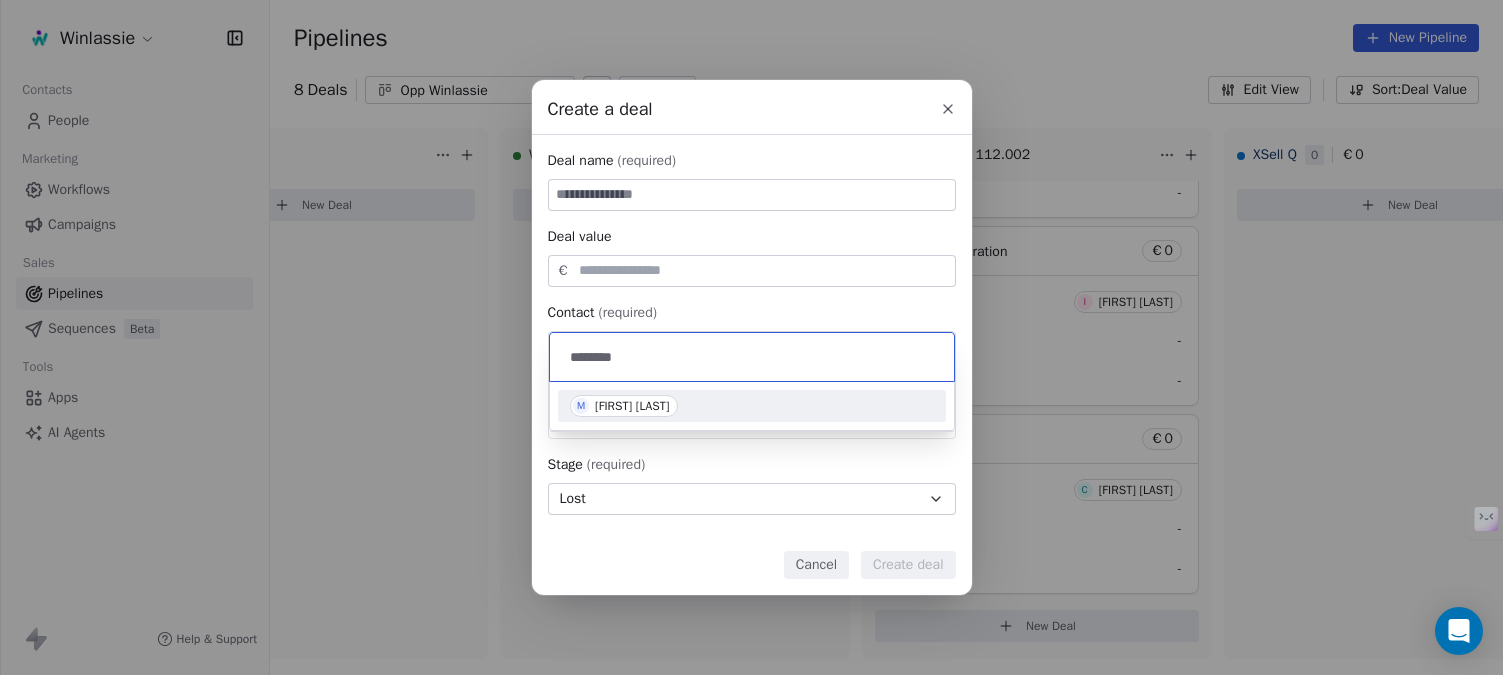 type on "********" 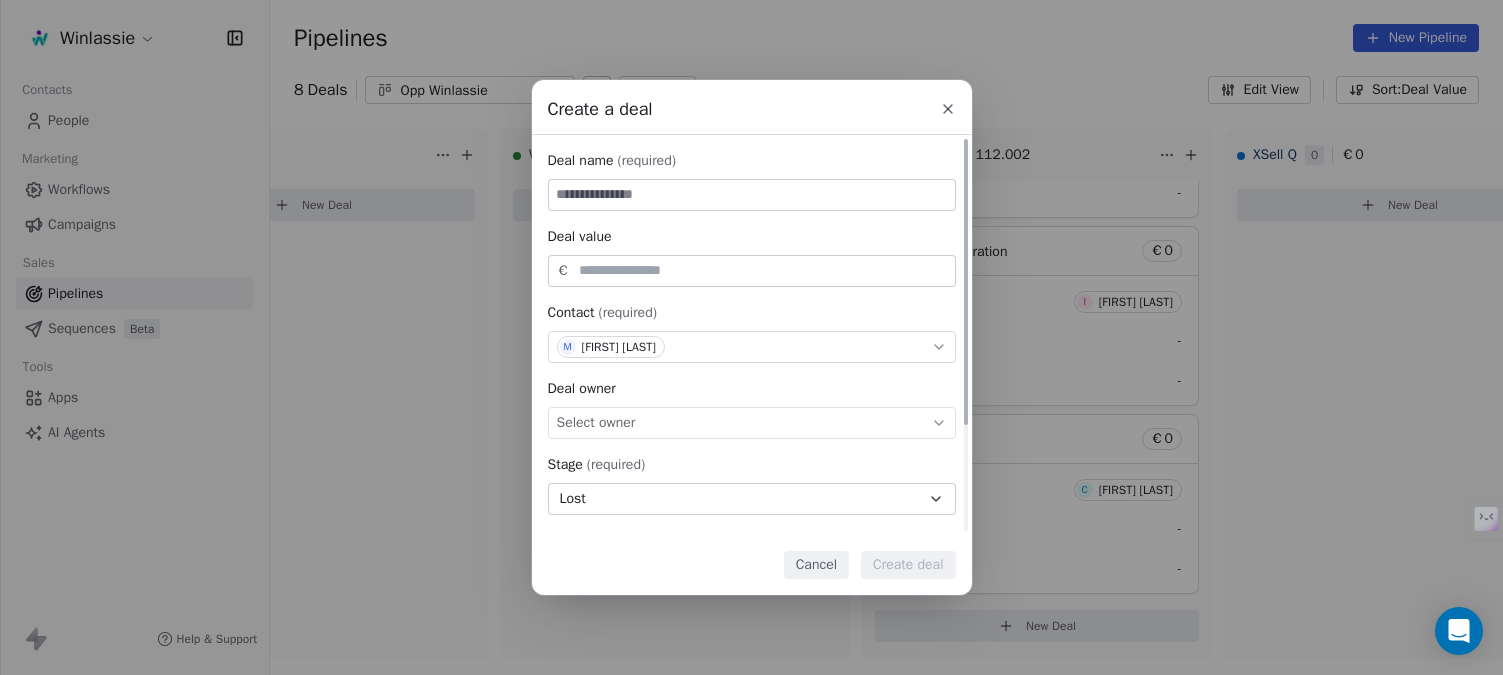 click at bounding box center (752, 195) 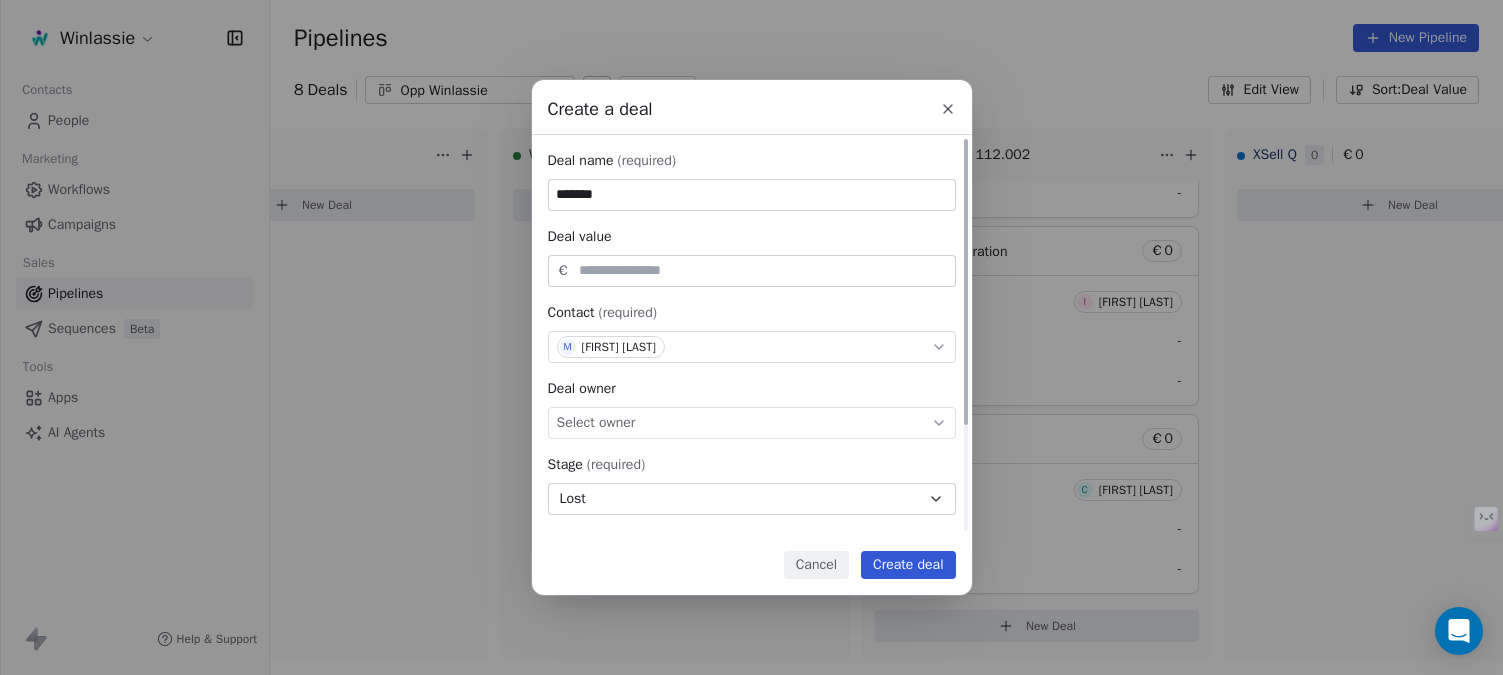 type on "*******" 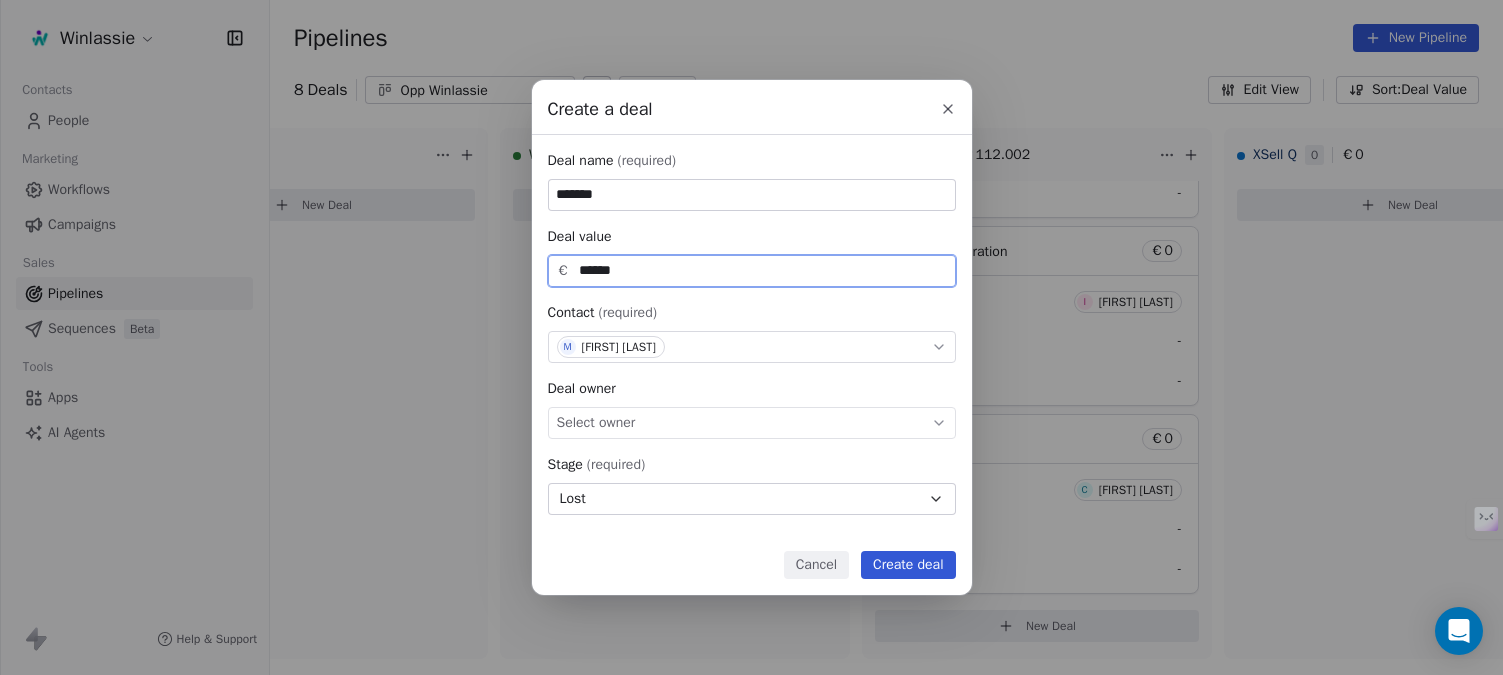 type on "******" 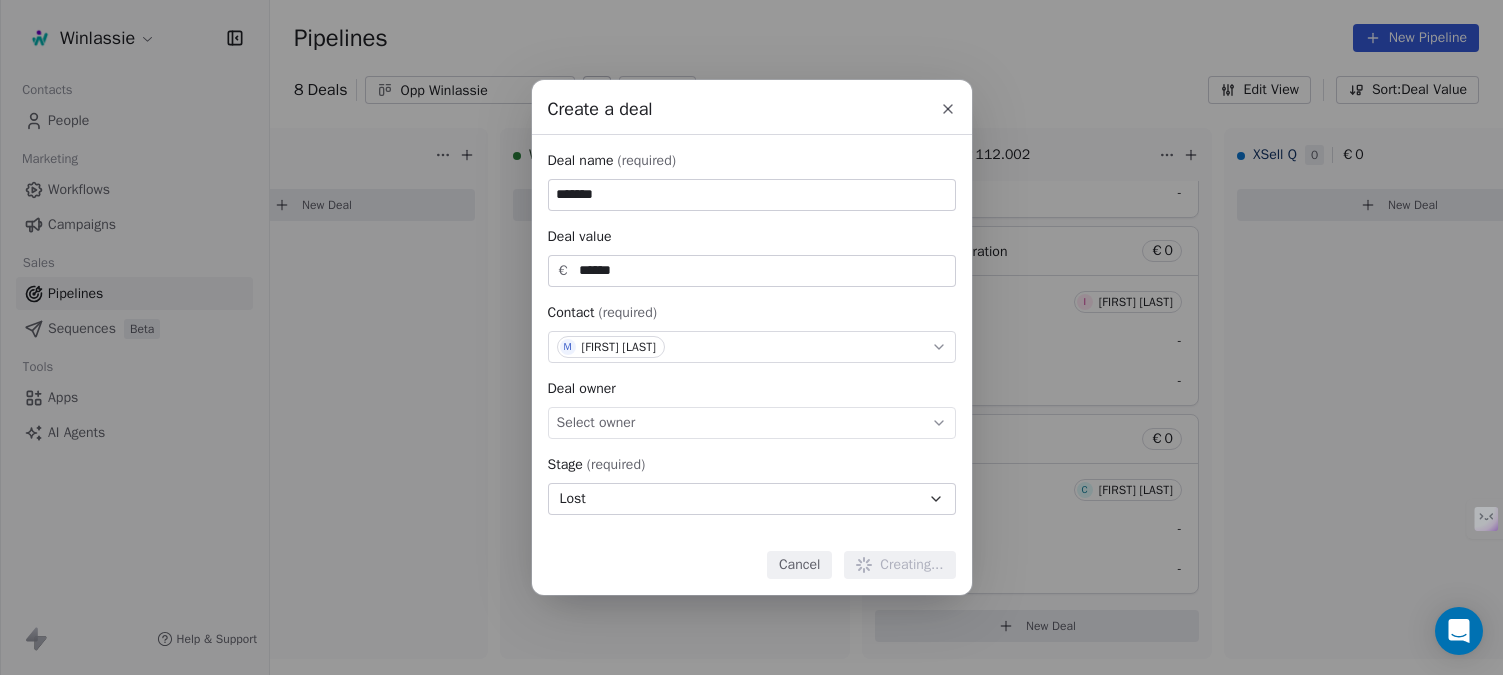 type 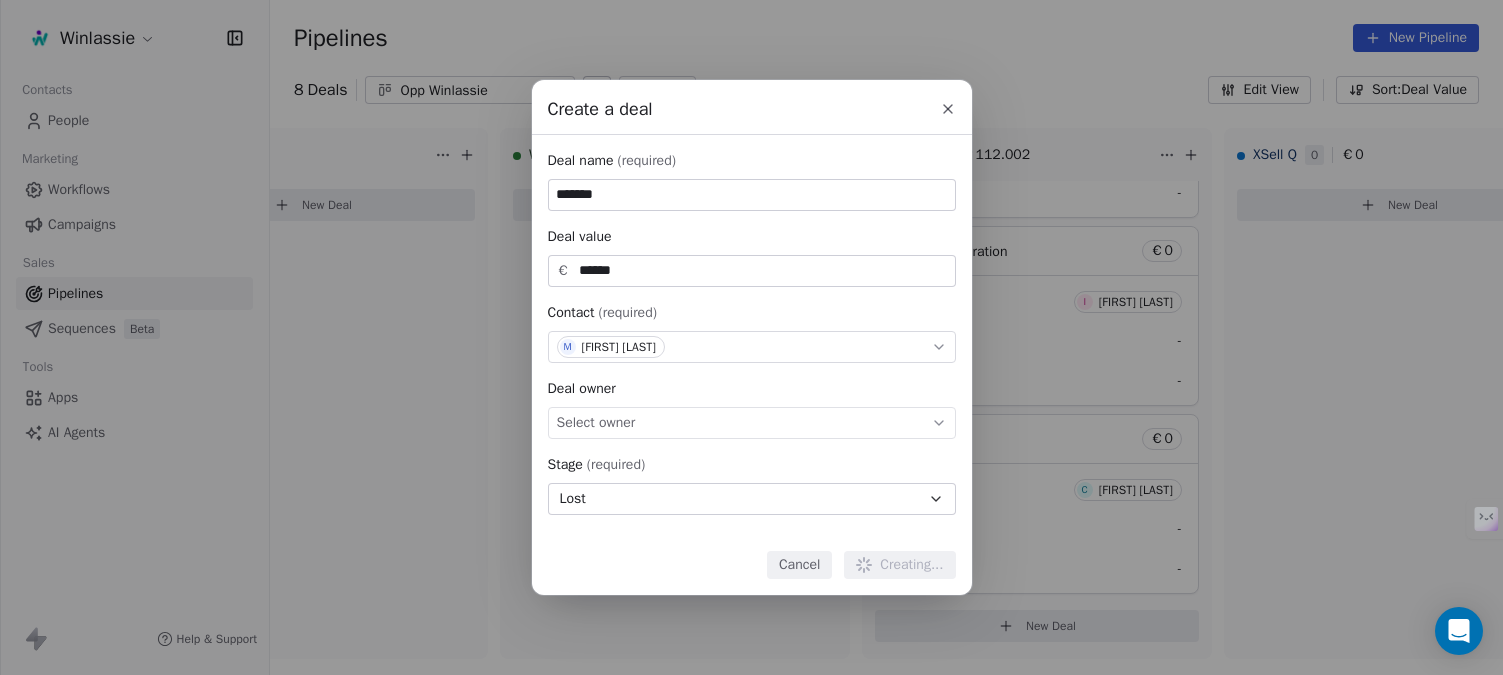 type 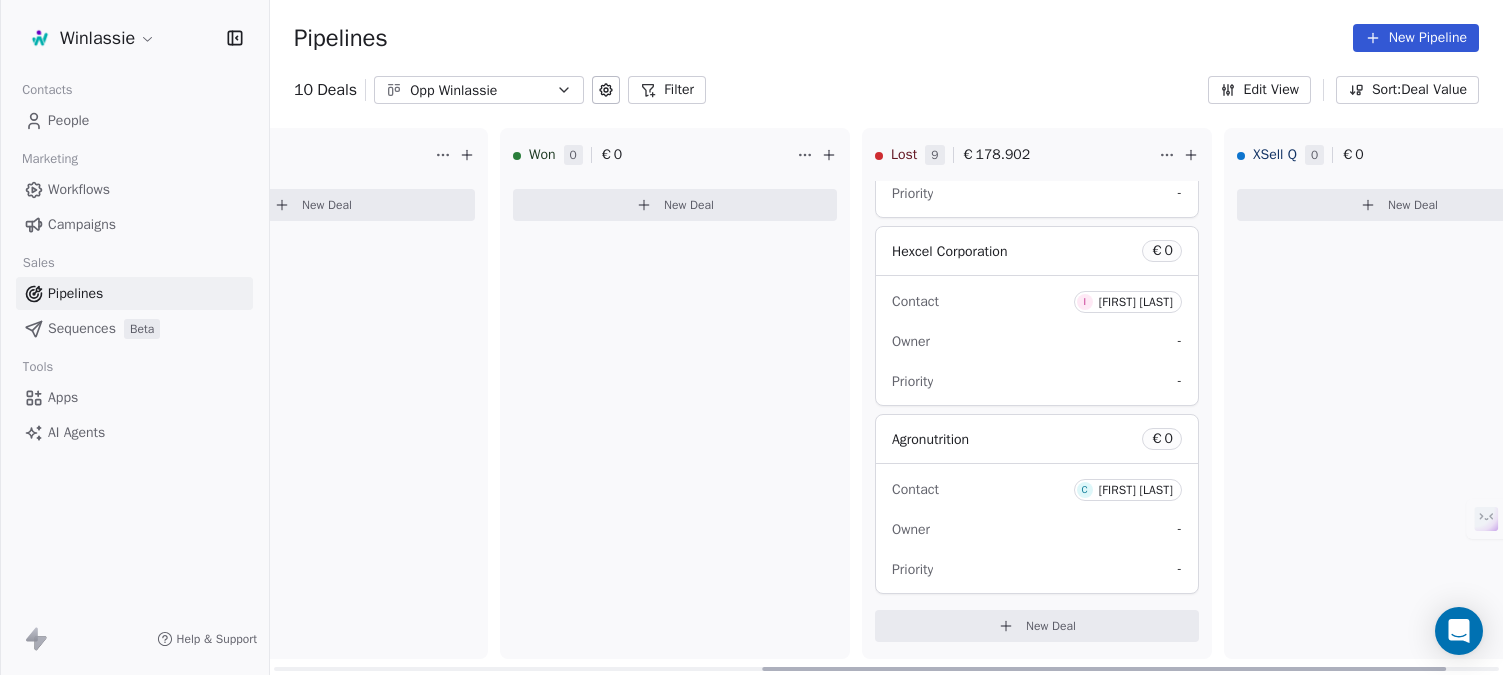 click on "New Deal" at bounding box center [1051, 626] 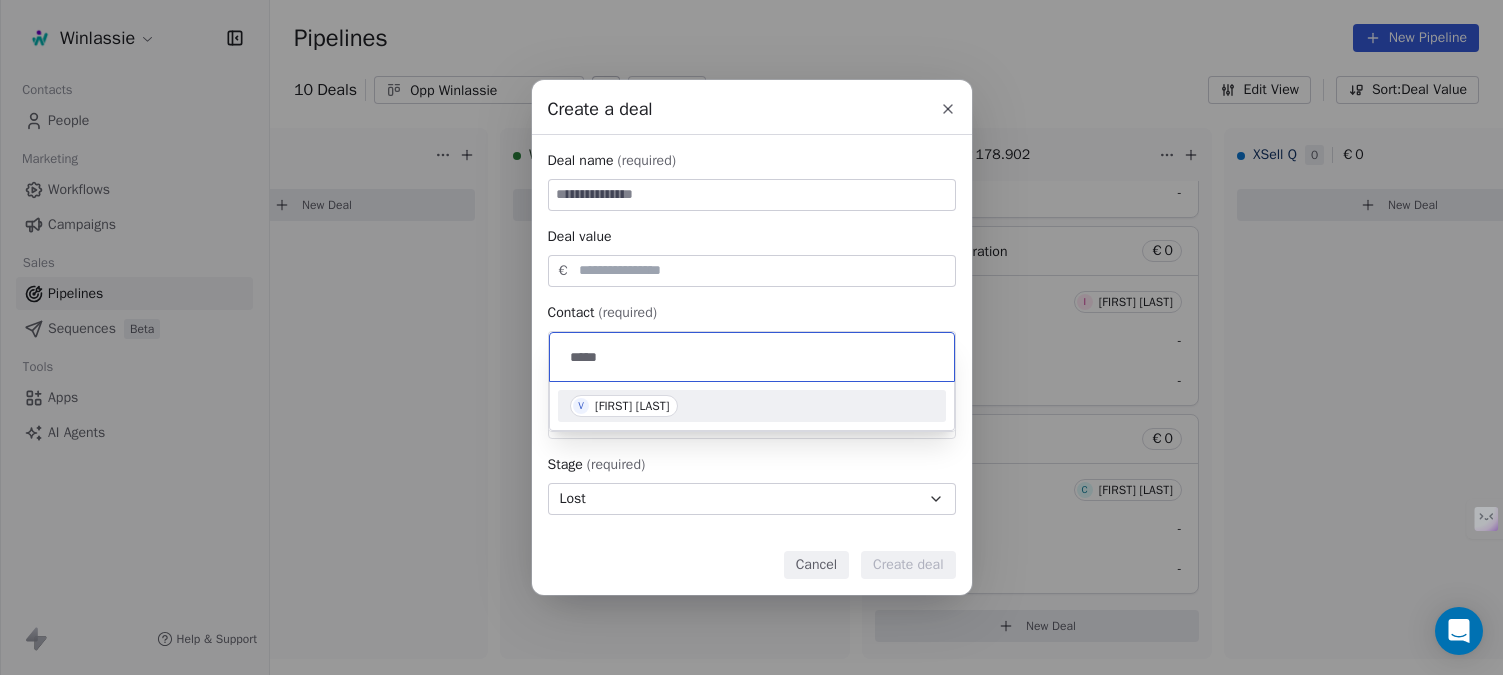 type on "*****" 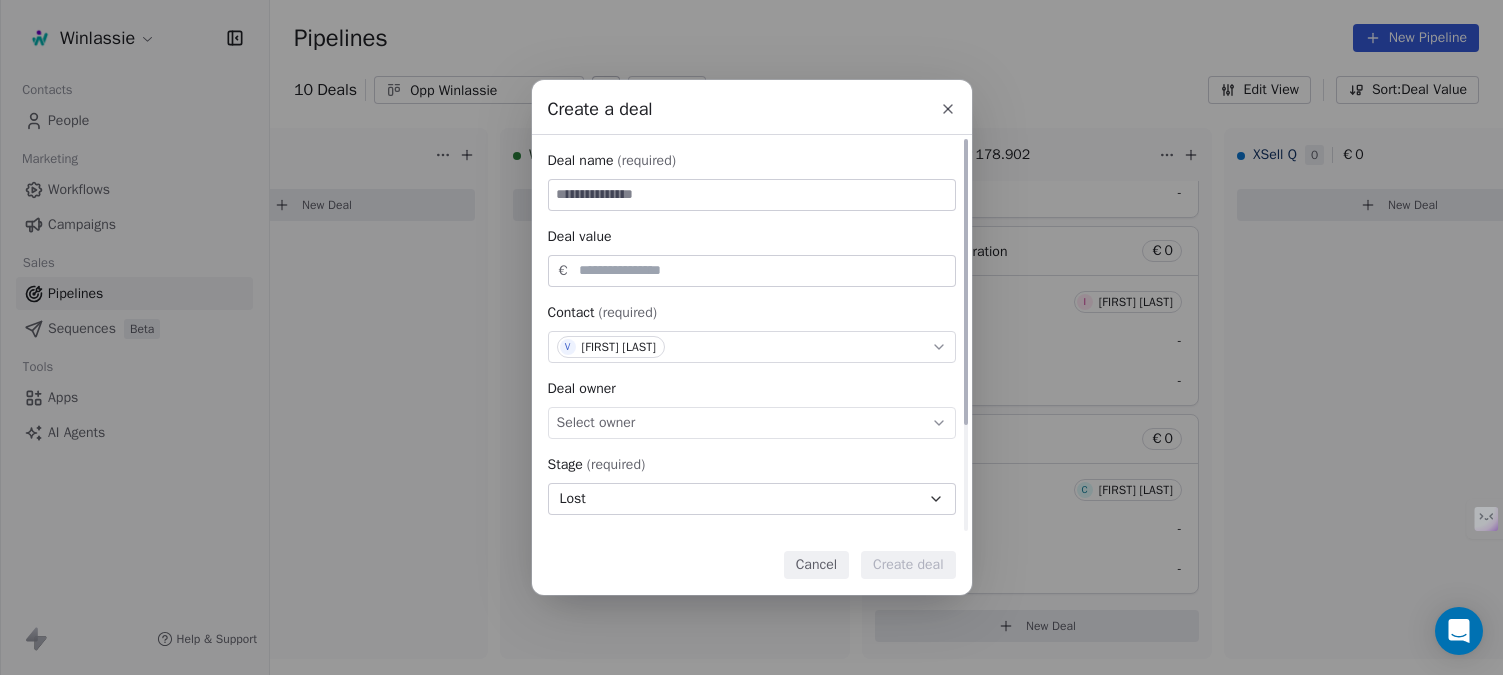 click at bounding box center (752, 195) 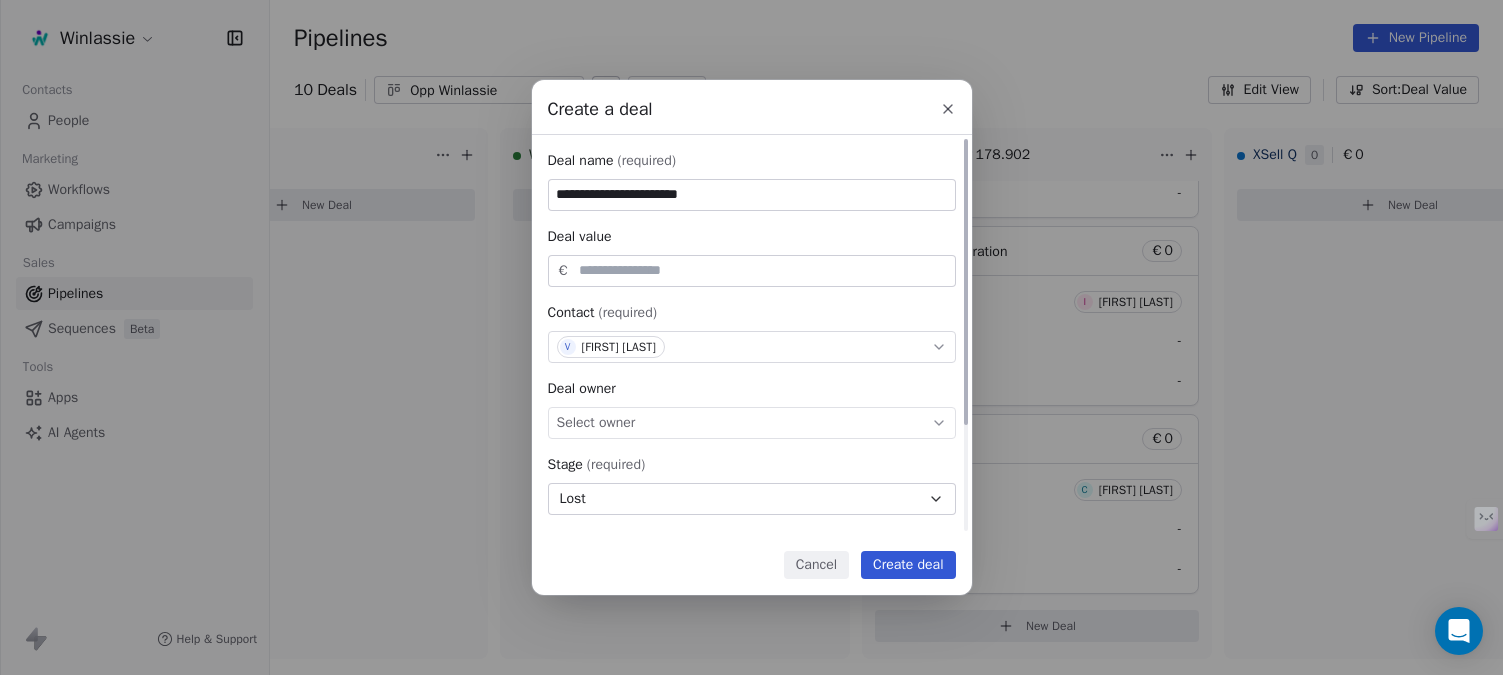 click on "**********" at bounding box center [752, 195] 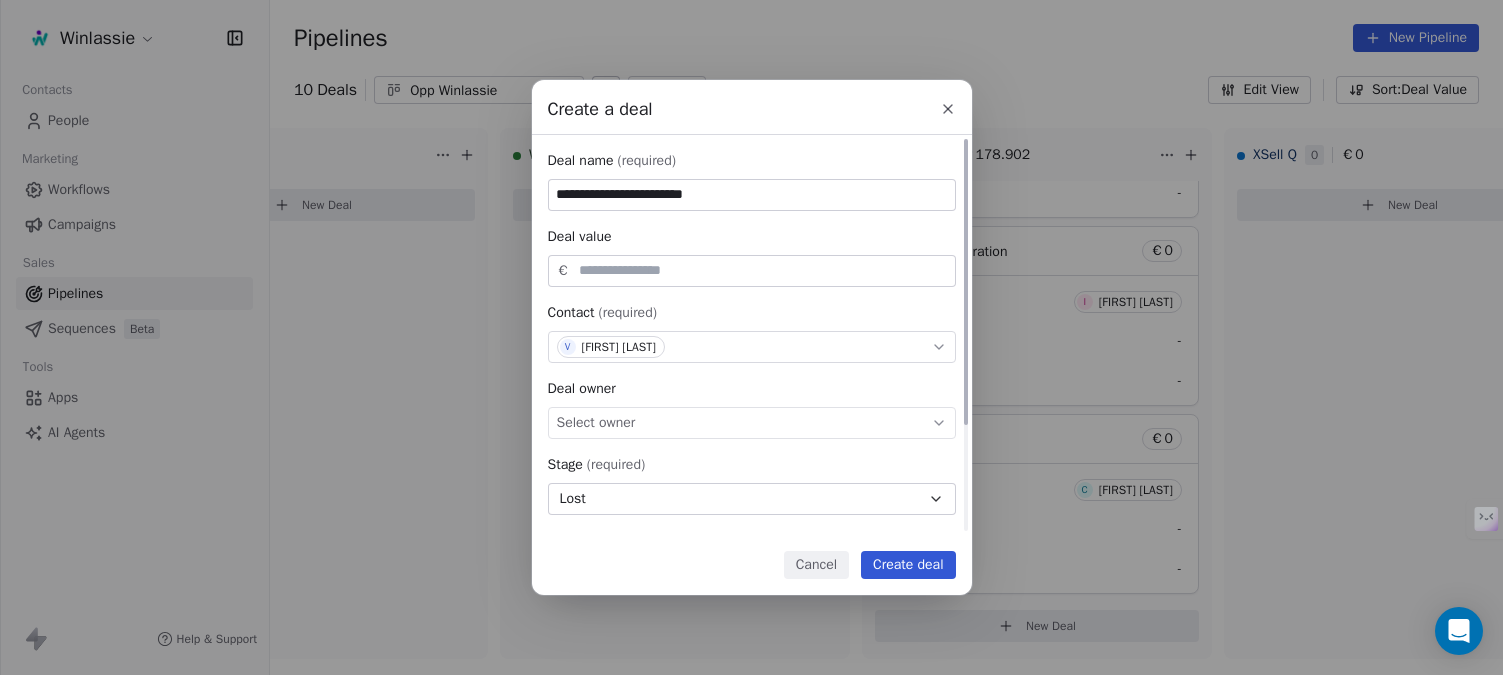 click on "**********" at bounding box center (752, 195) 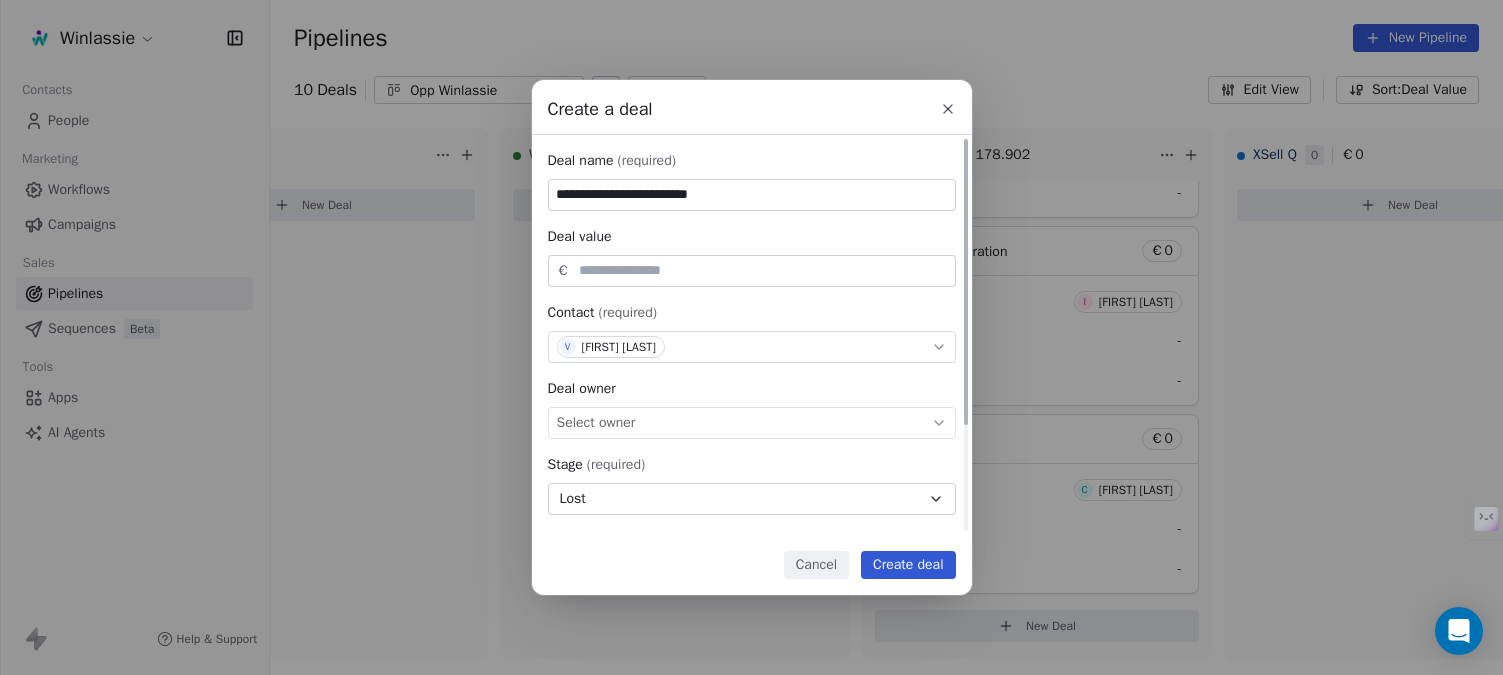 type on "**********" 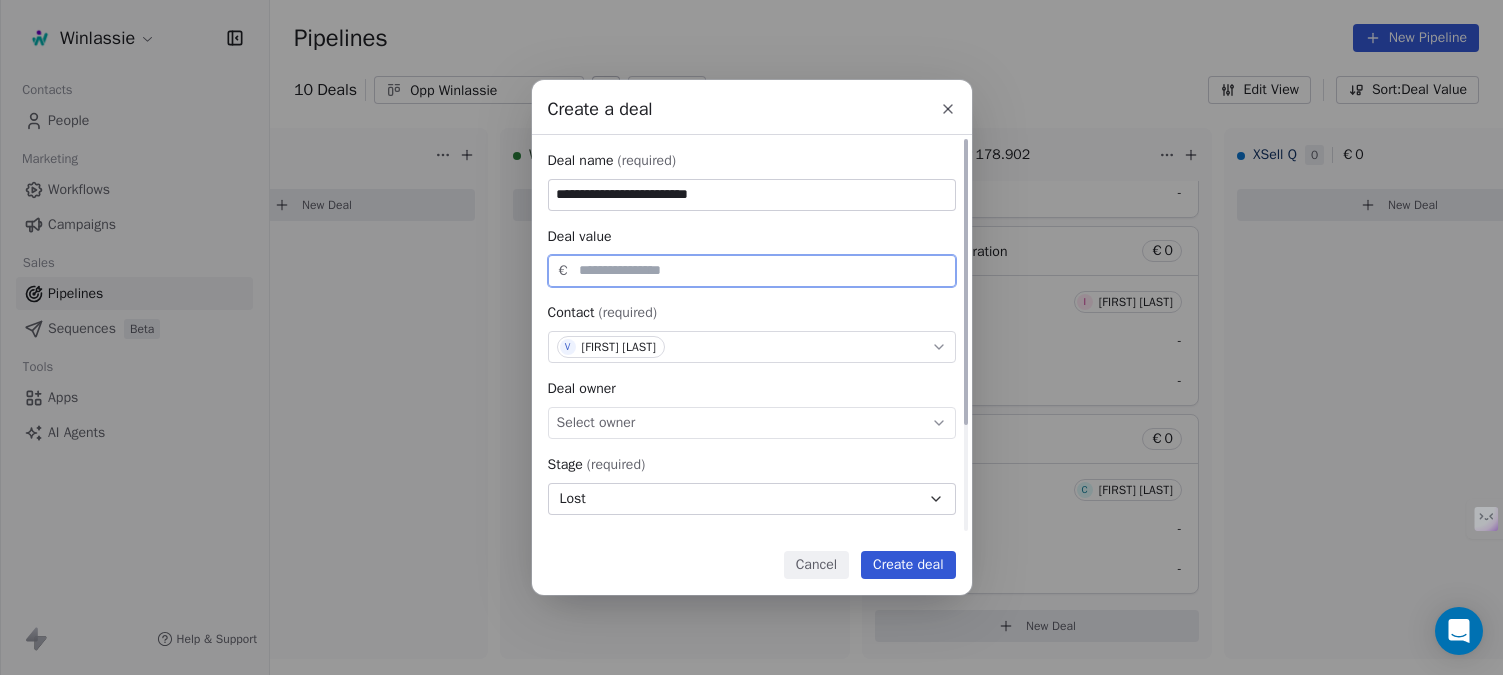 click at bounding box center (763, 270) 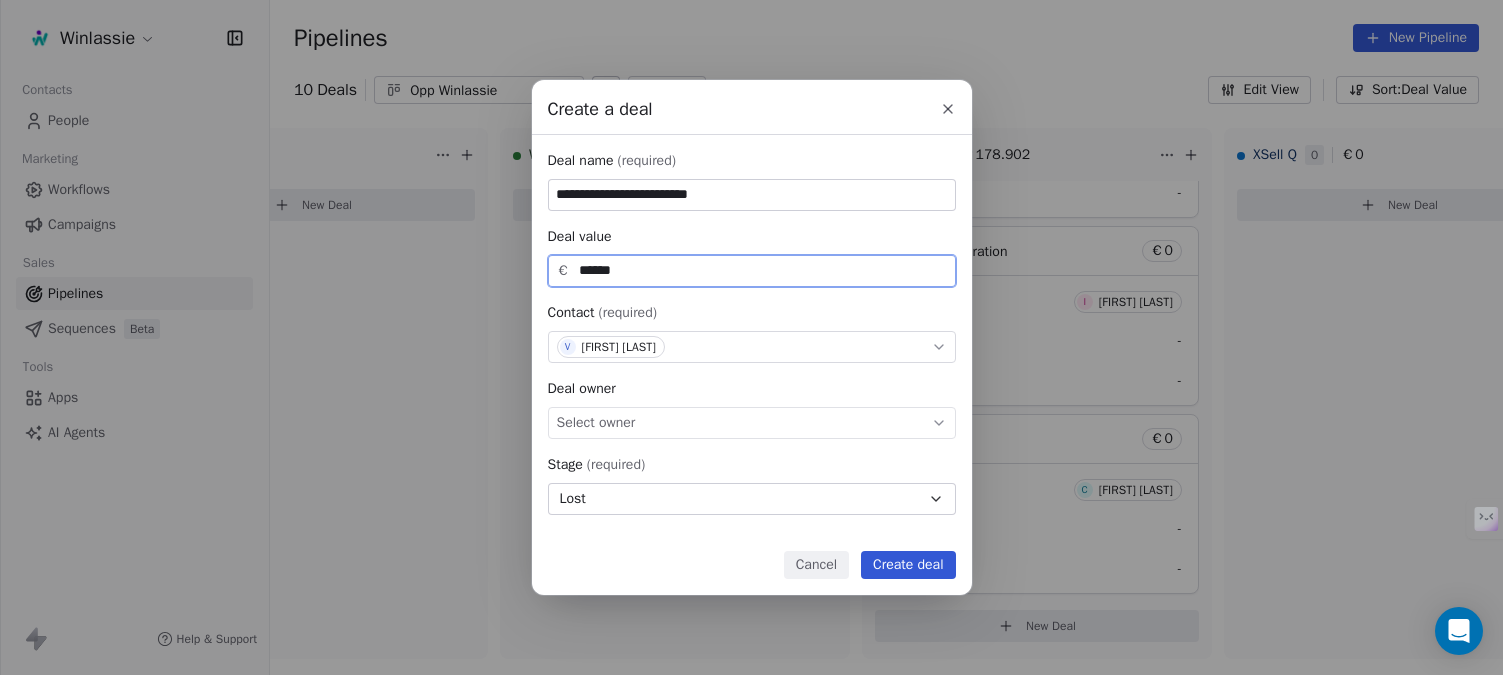 type on "******" 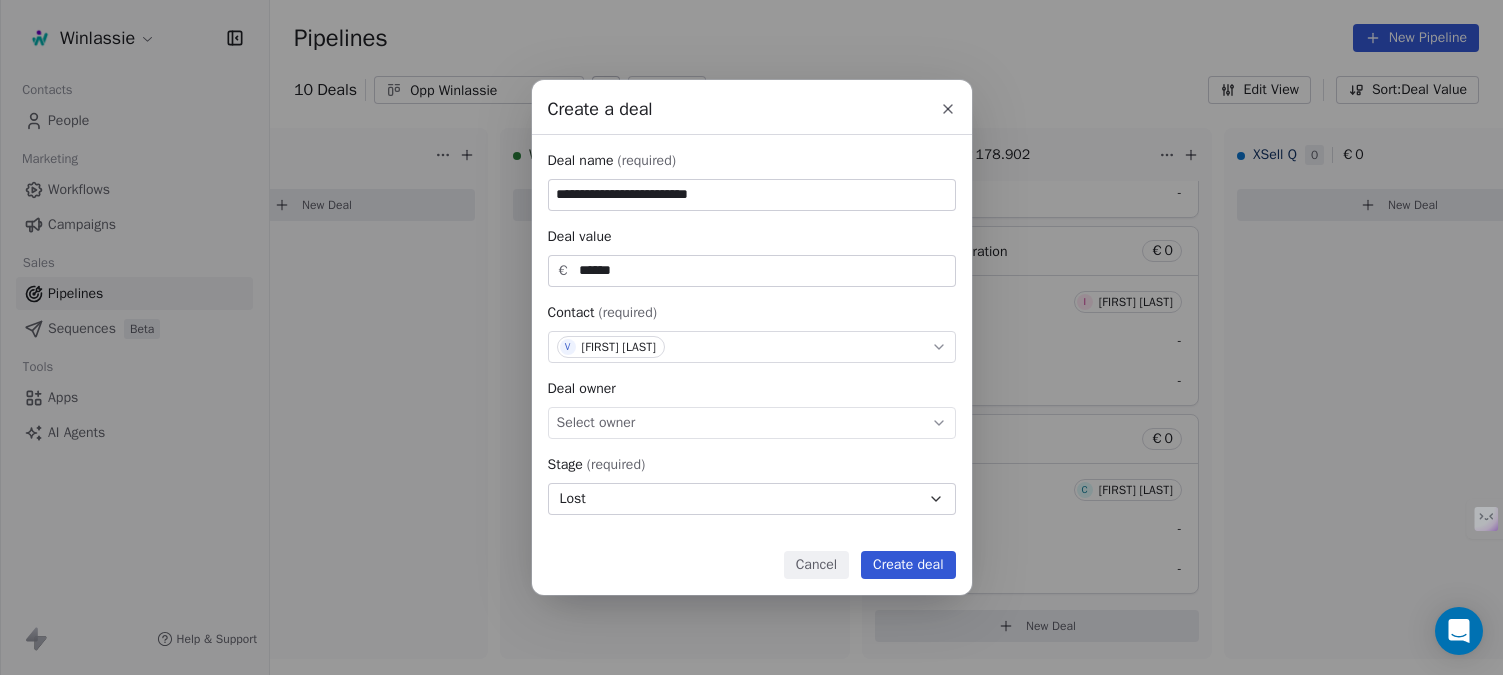 click on "Create deal" at bounding box center [908, 565] 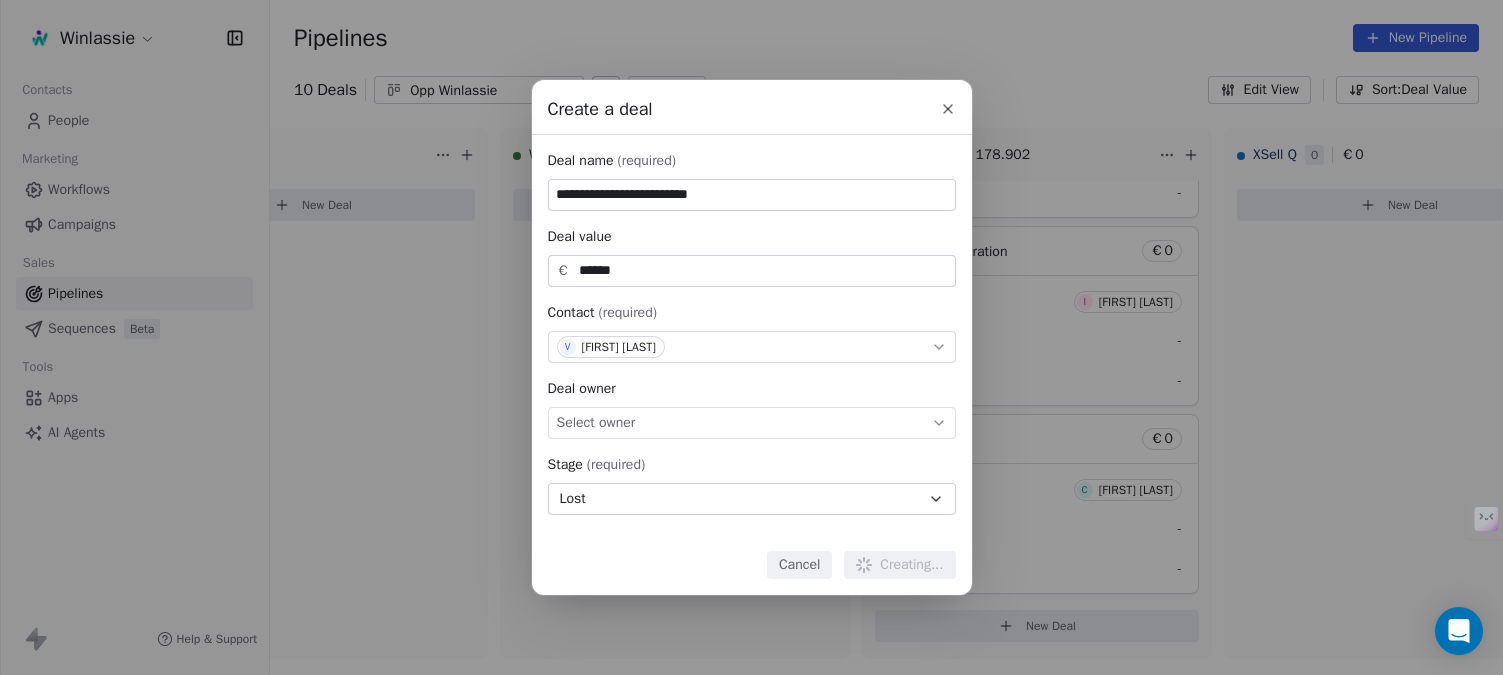 type 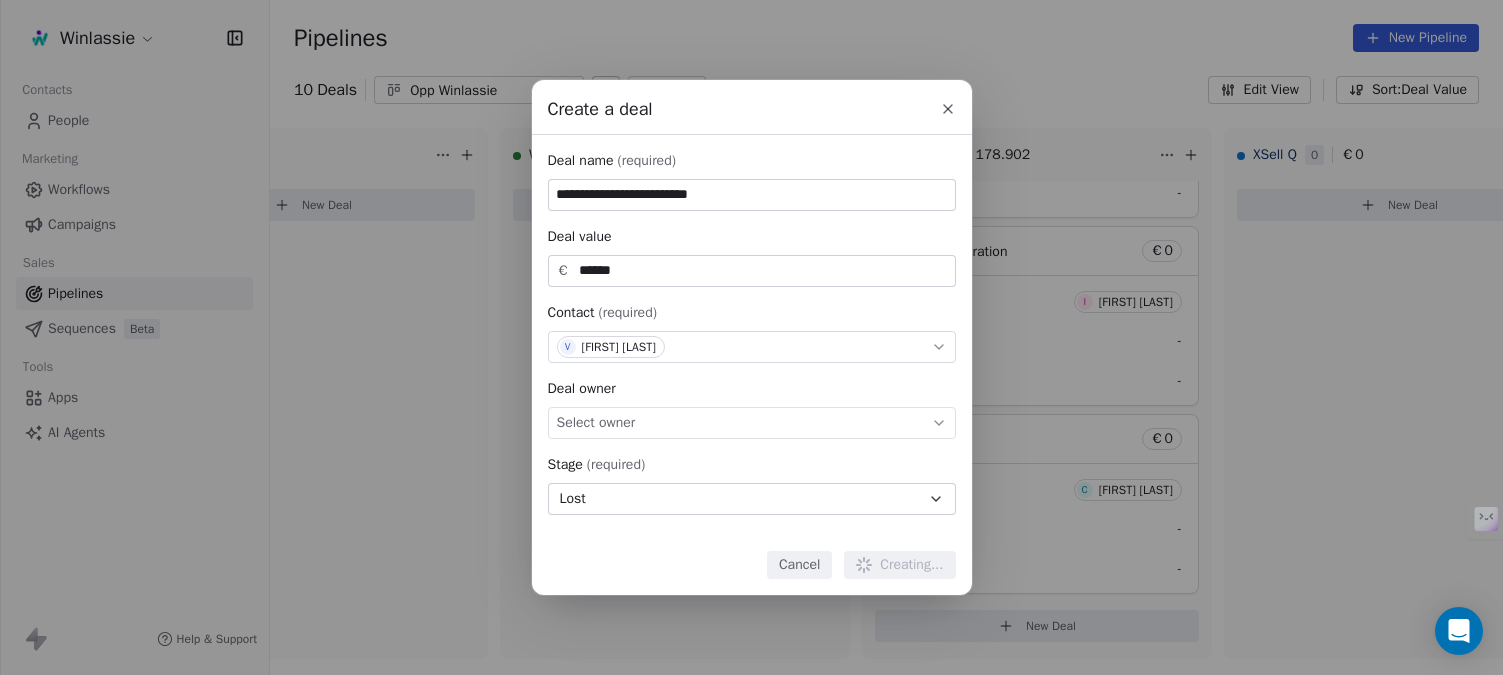 type 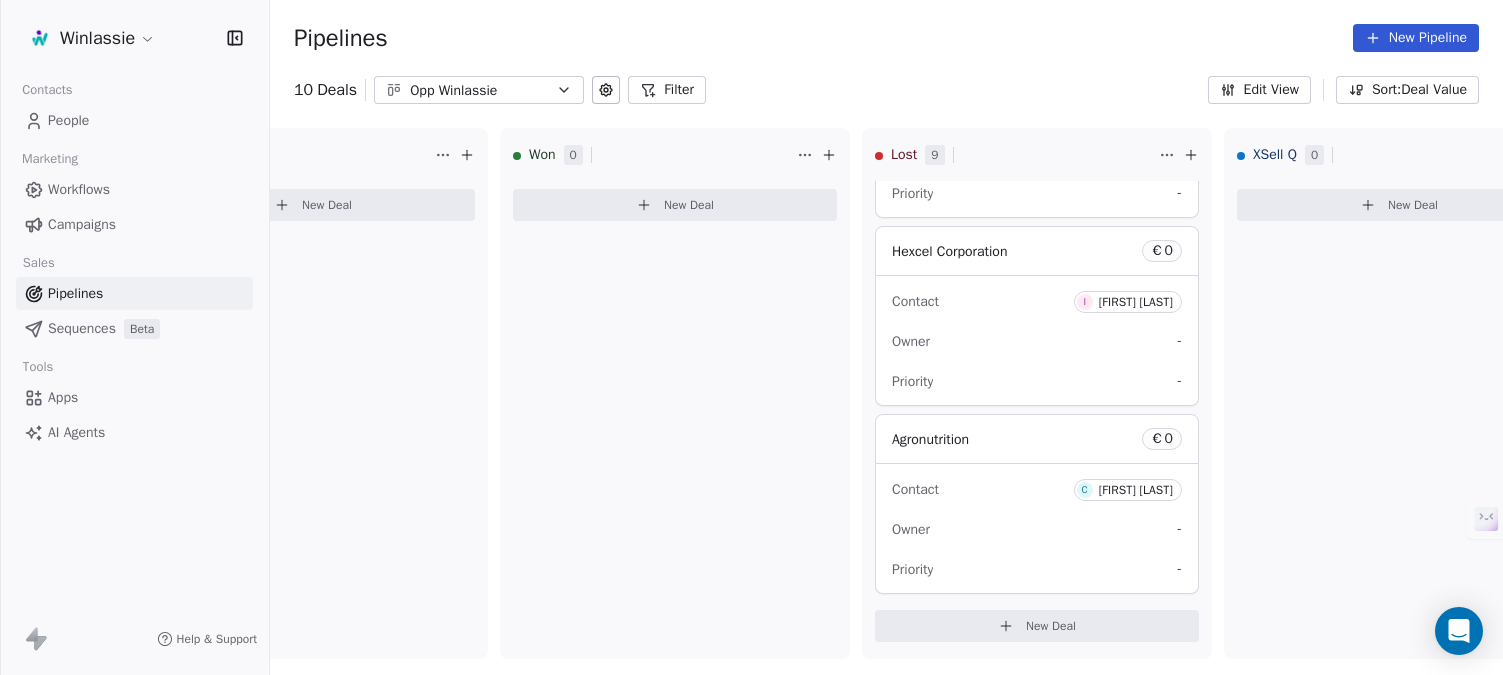 scroll, scrollTop: 1459, scrollLeft: 0, axis: vertical 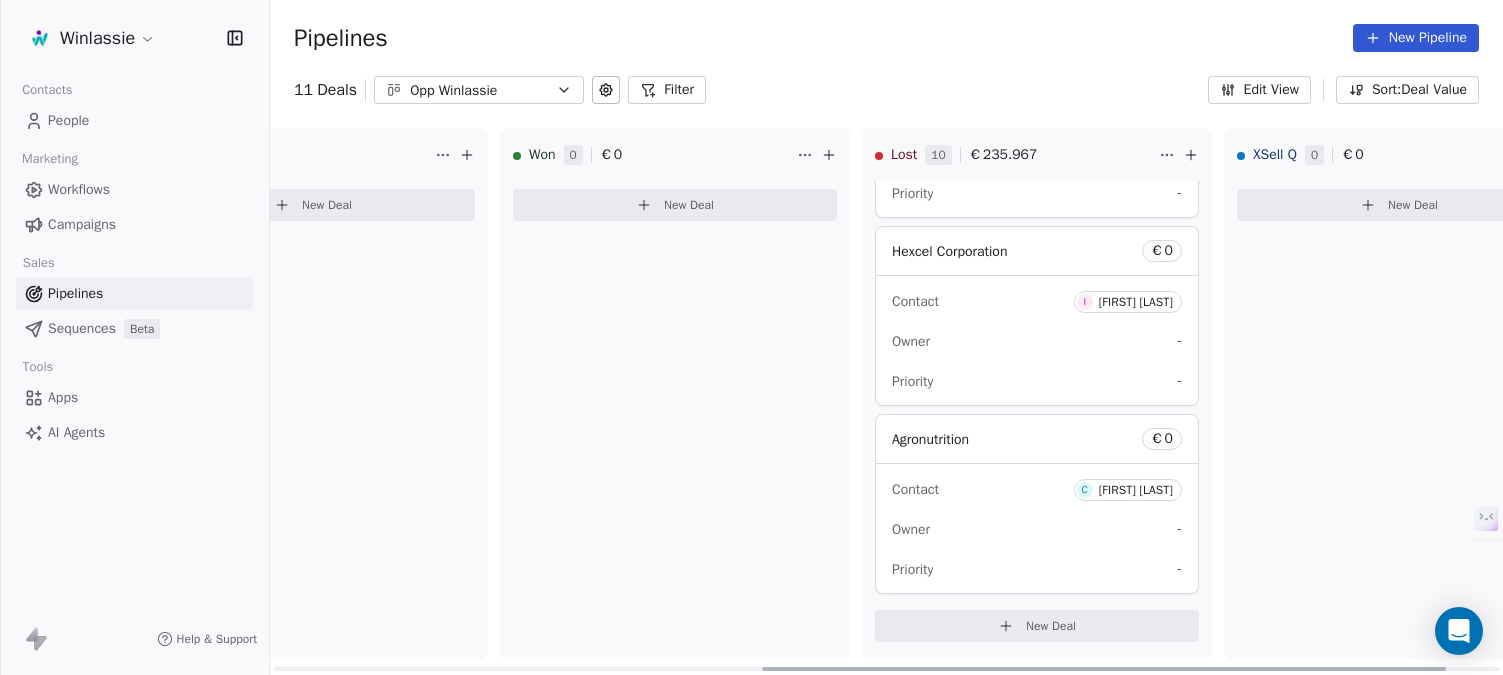 click on "New Deal" at bounding box center (1037, 626) 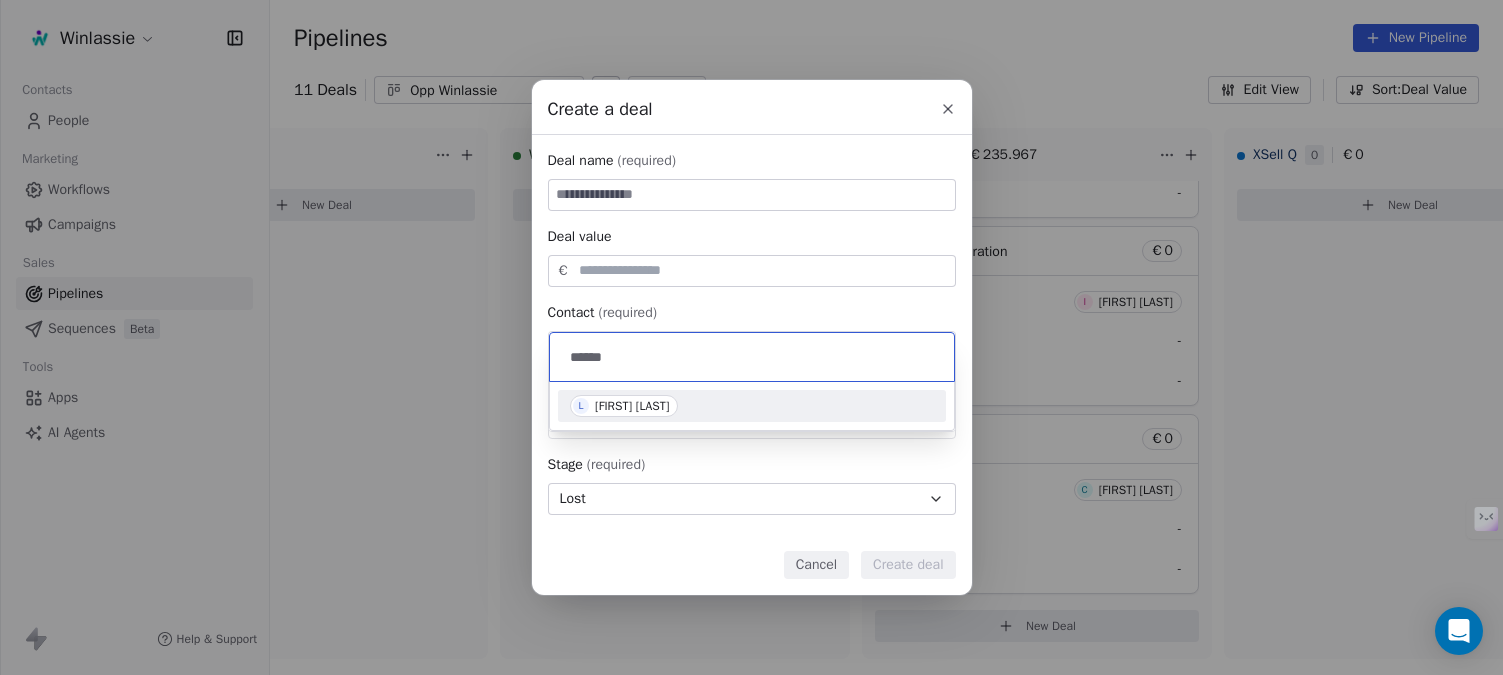 type on "******" 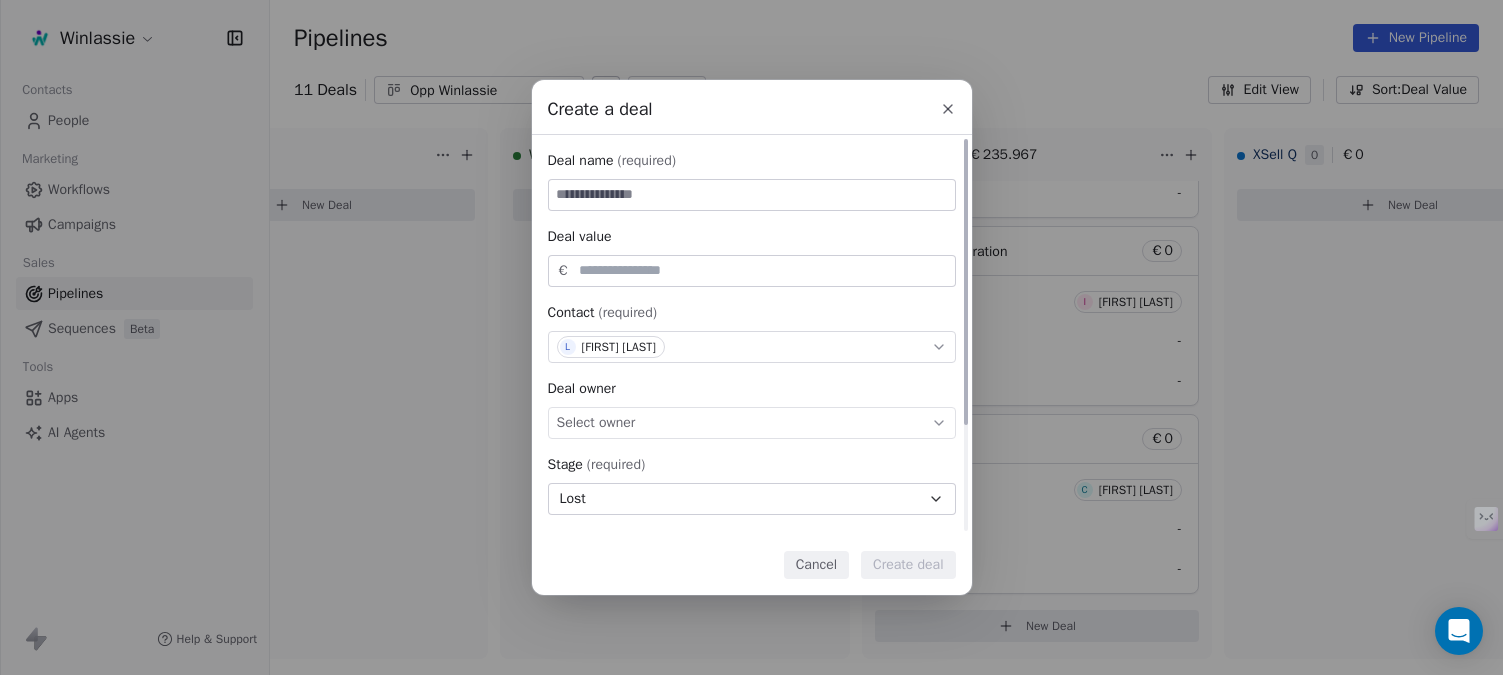 click at bounding box center [752, 195] 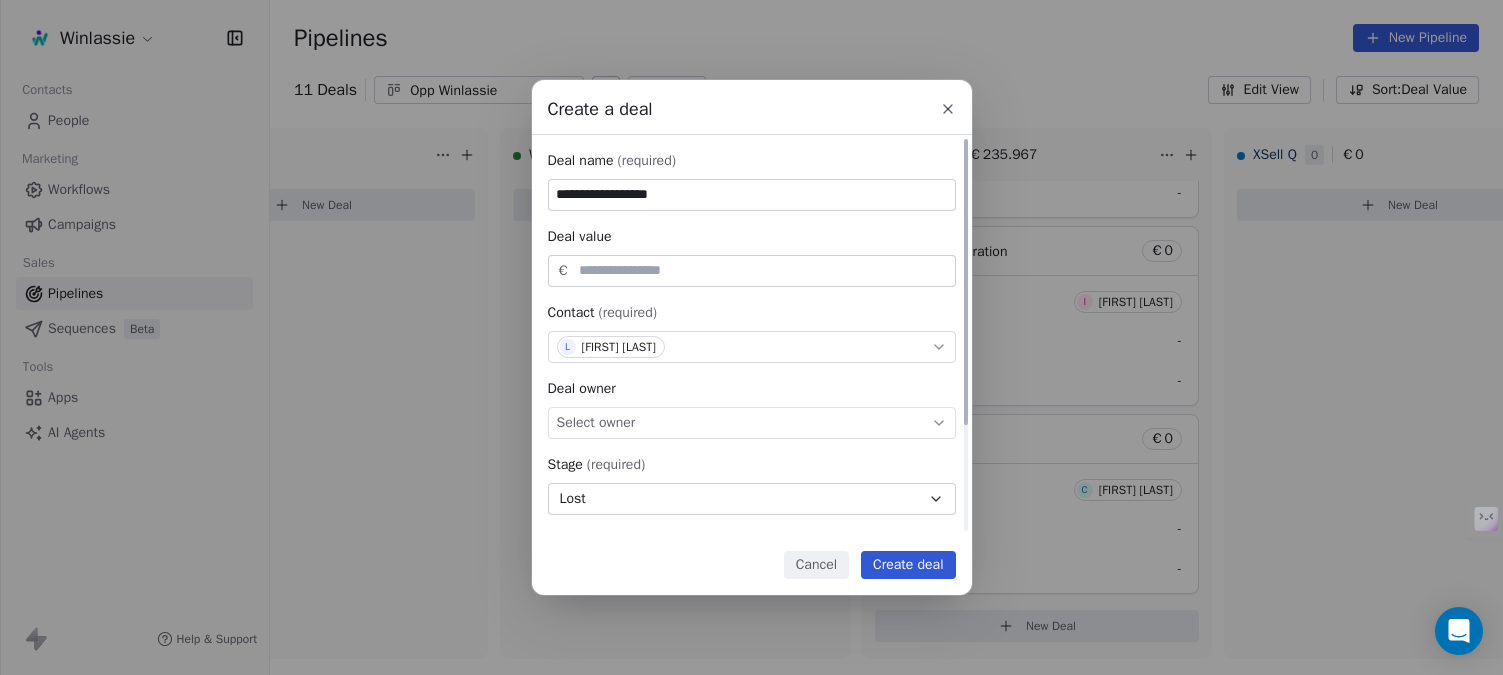 type on "**********" 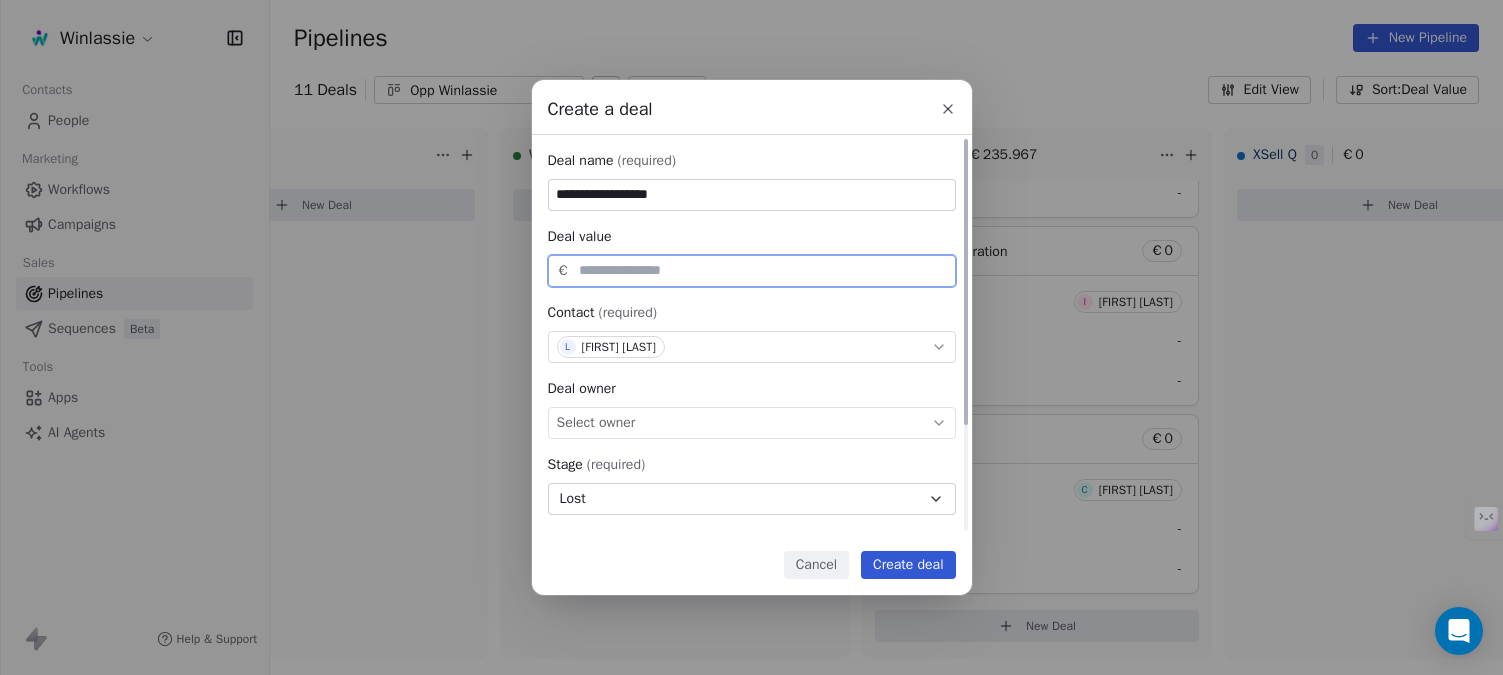 click at bounding box center [763, 270] 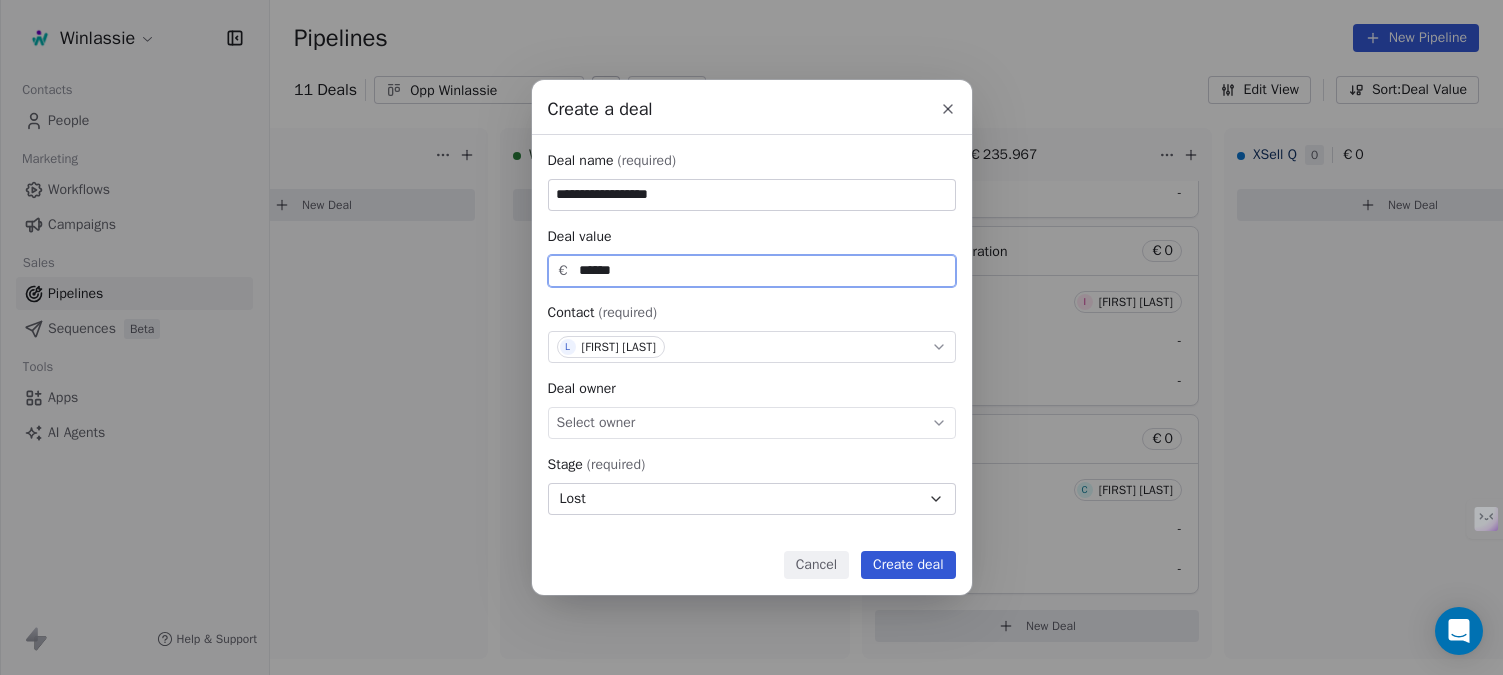 type on "******" 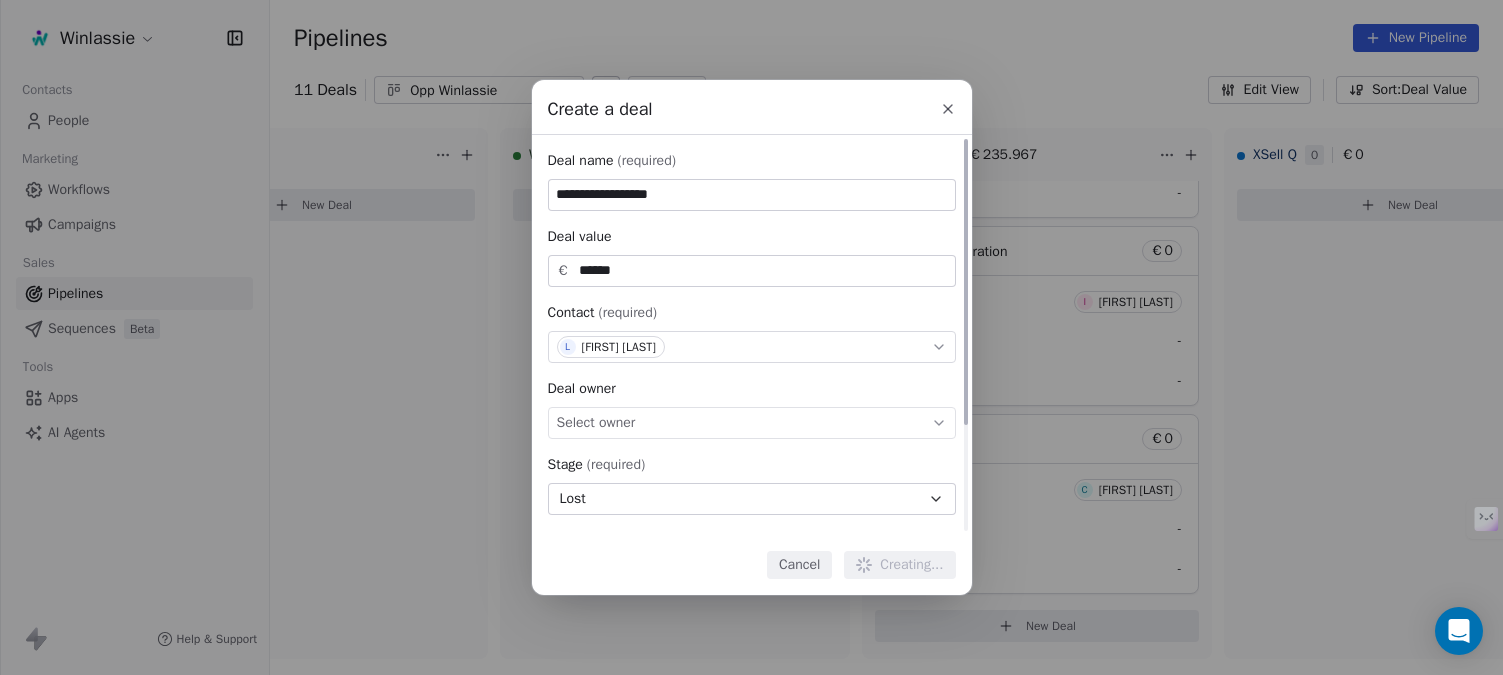 type 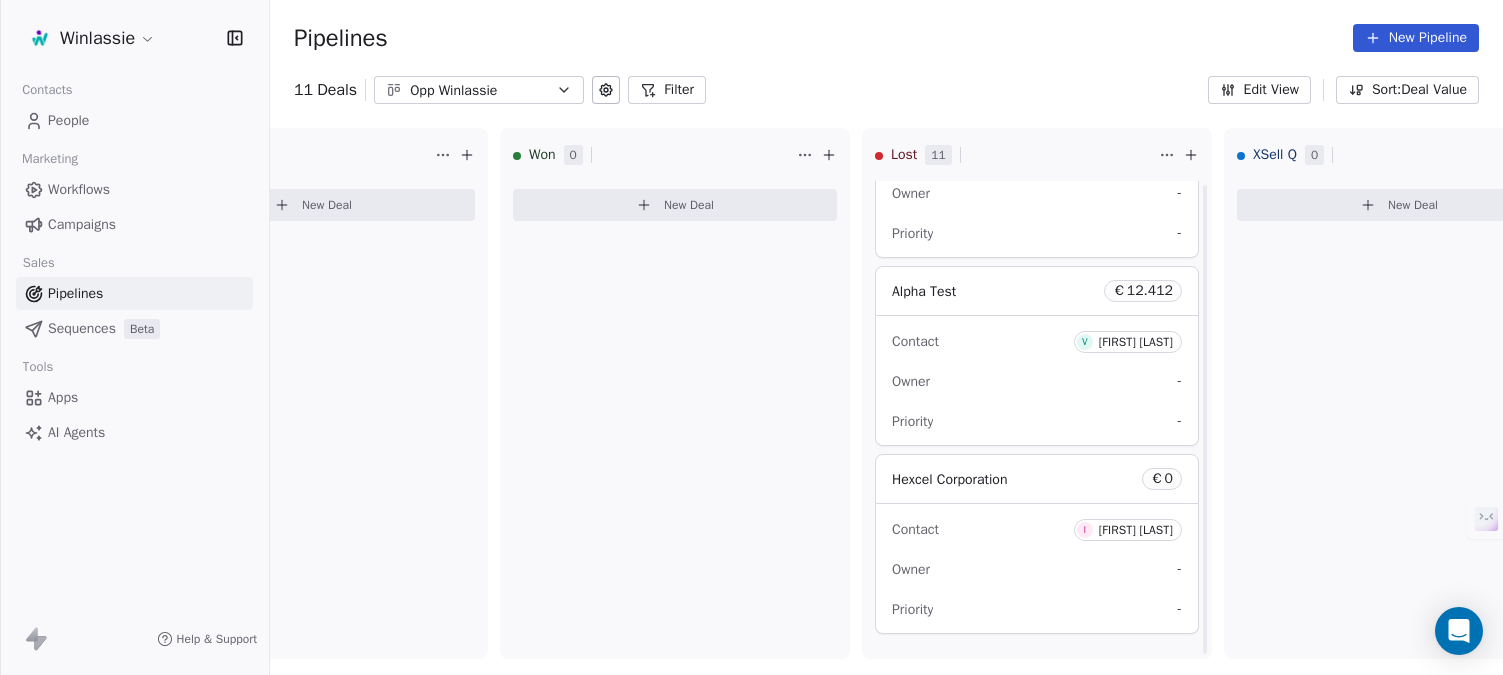 scroll, scrollTop: 1419, scrollLeft: 0, axis: vertical 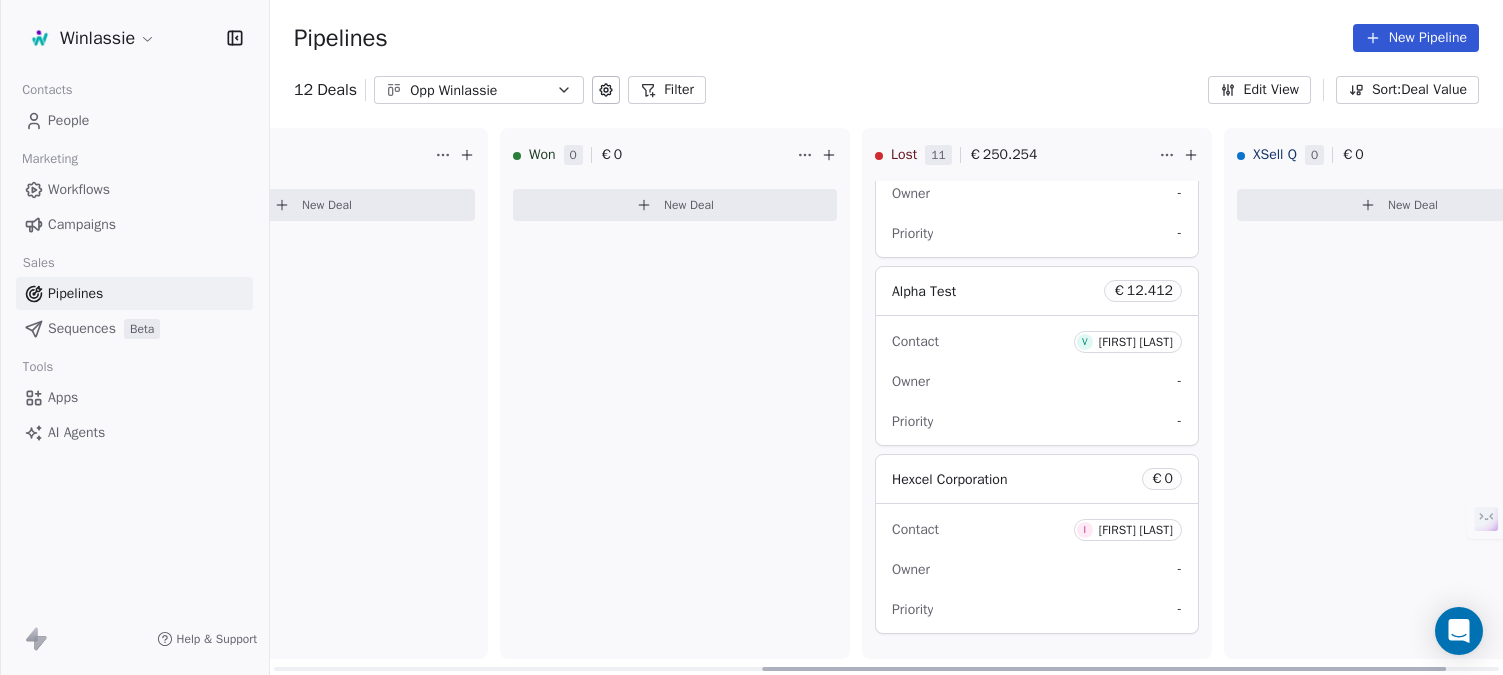click on "New Deal" at bounding box center [1413, 205] 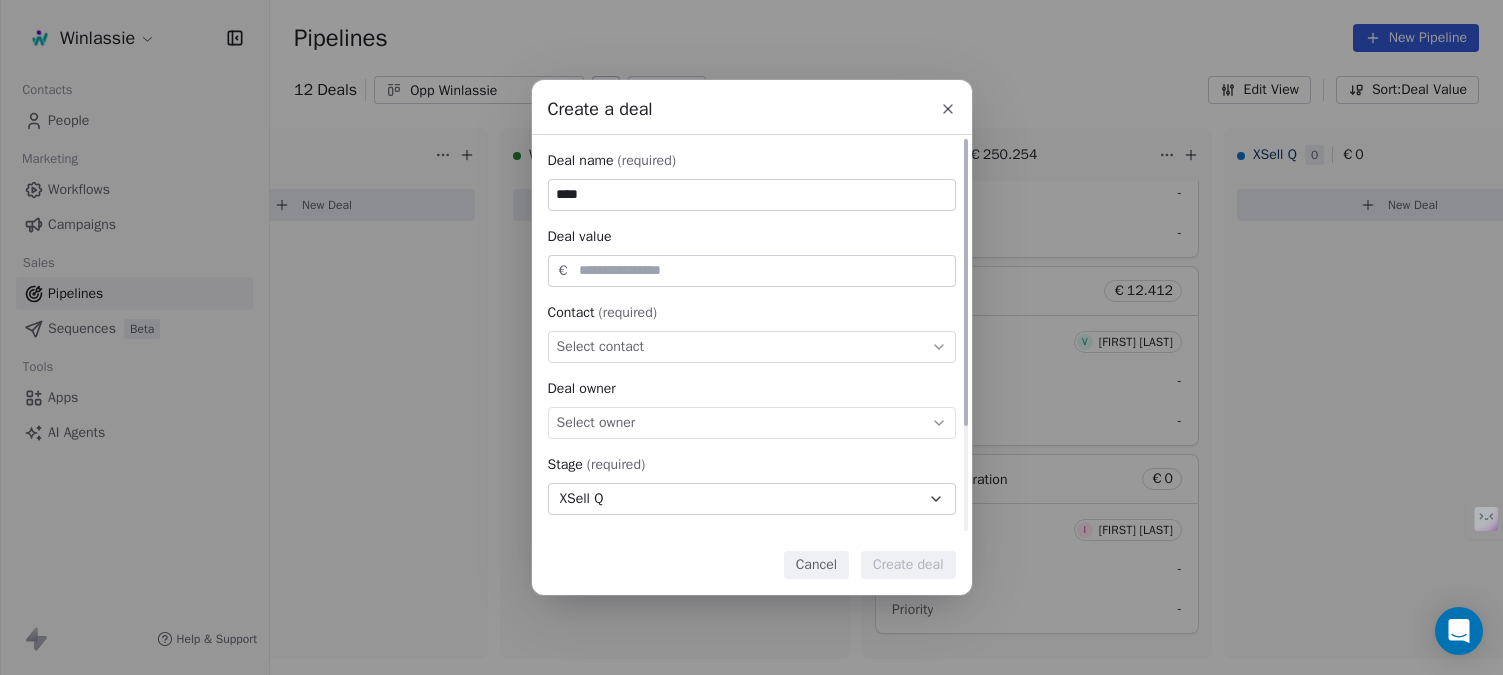 type on "****" 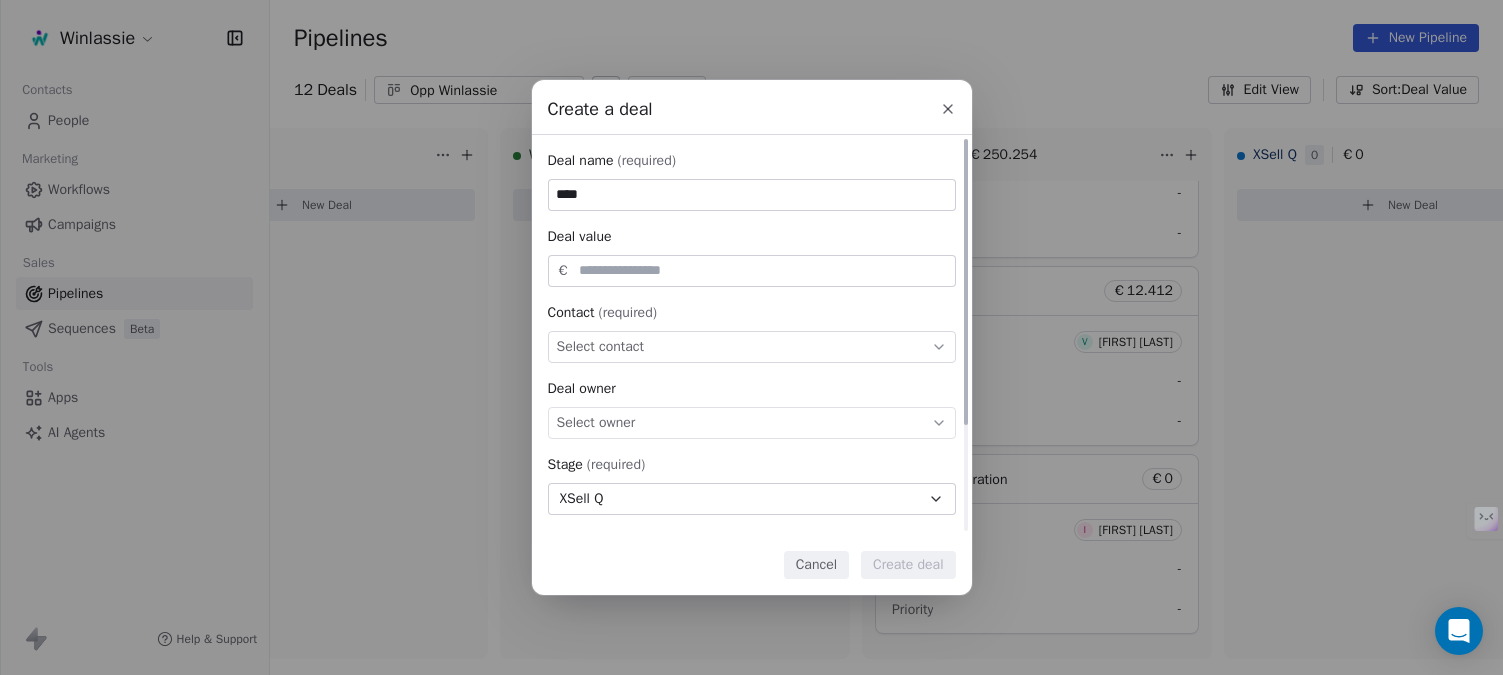 click on "Select contact" at bounding box center [752, 347] 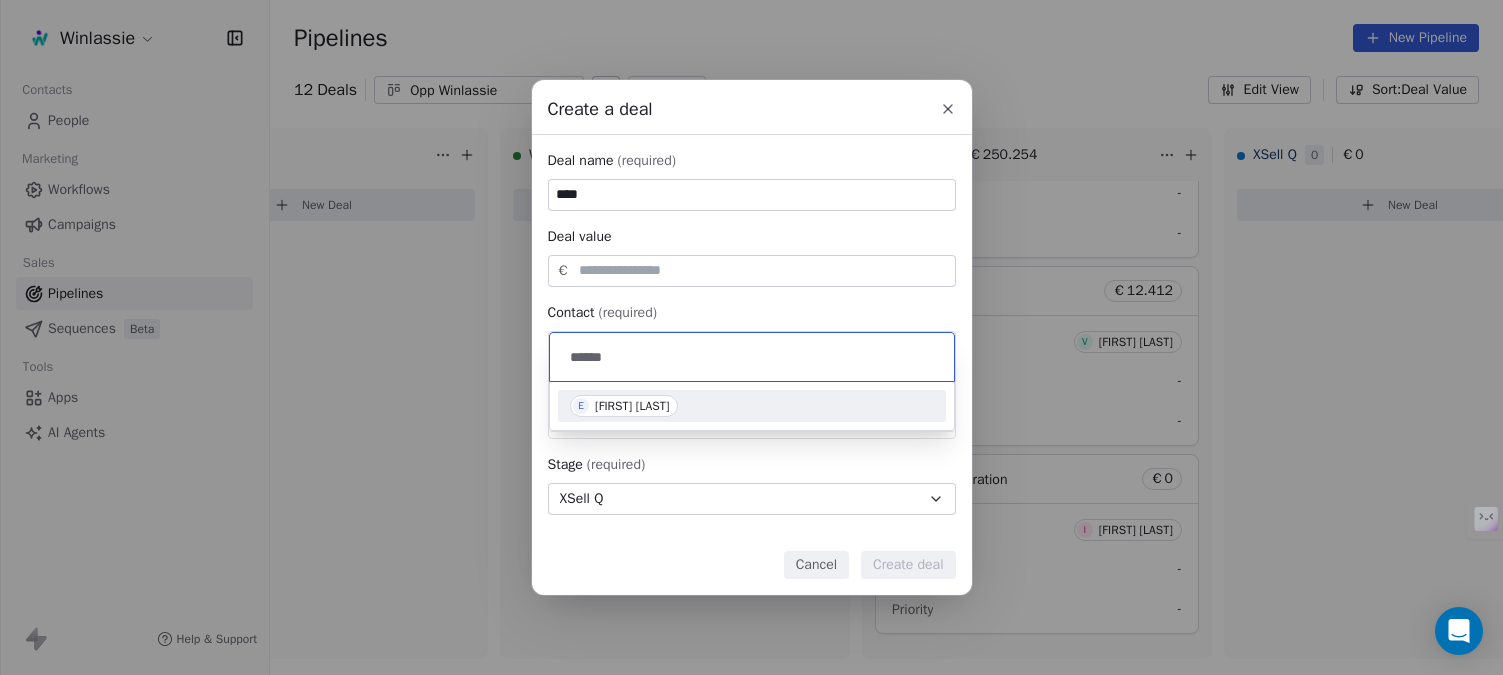 type on "******" 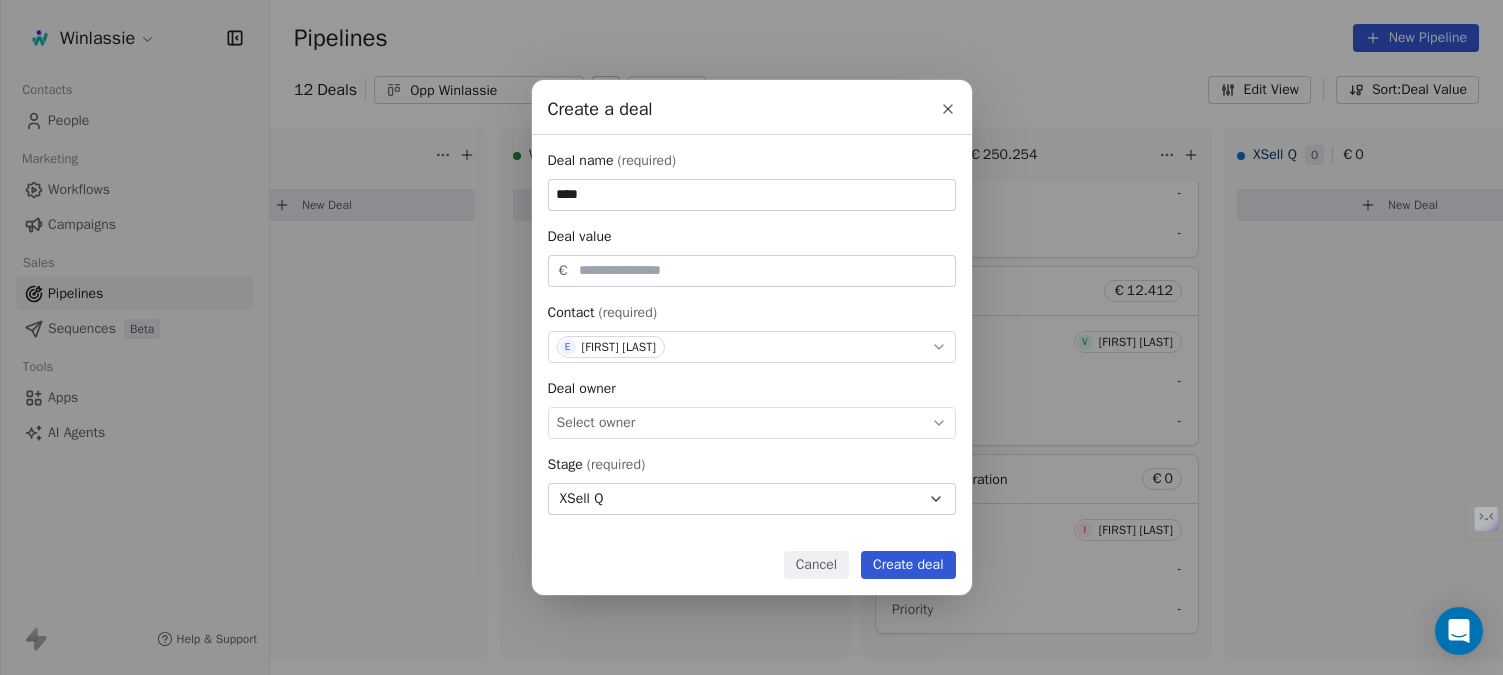click on "Create deal" at bounding box center (908, 565) 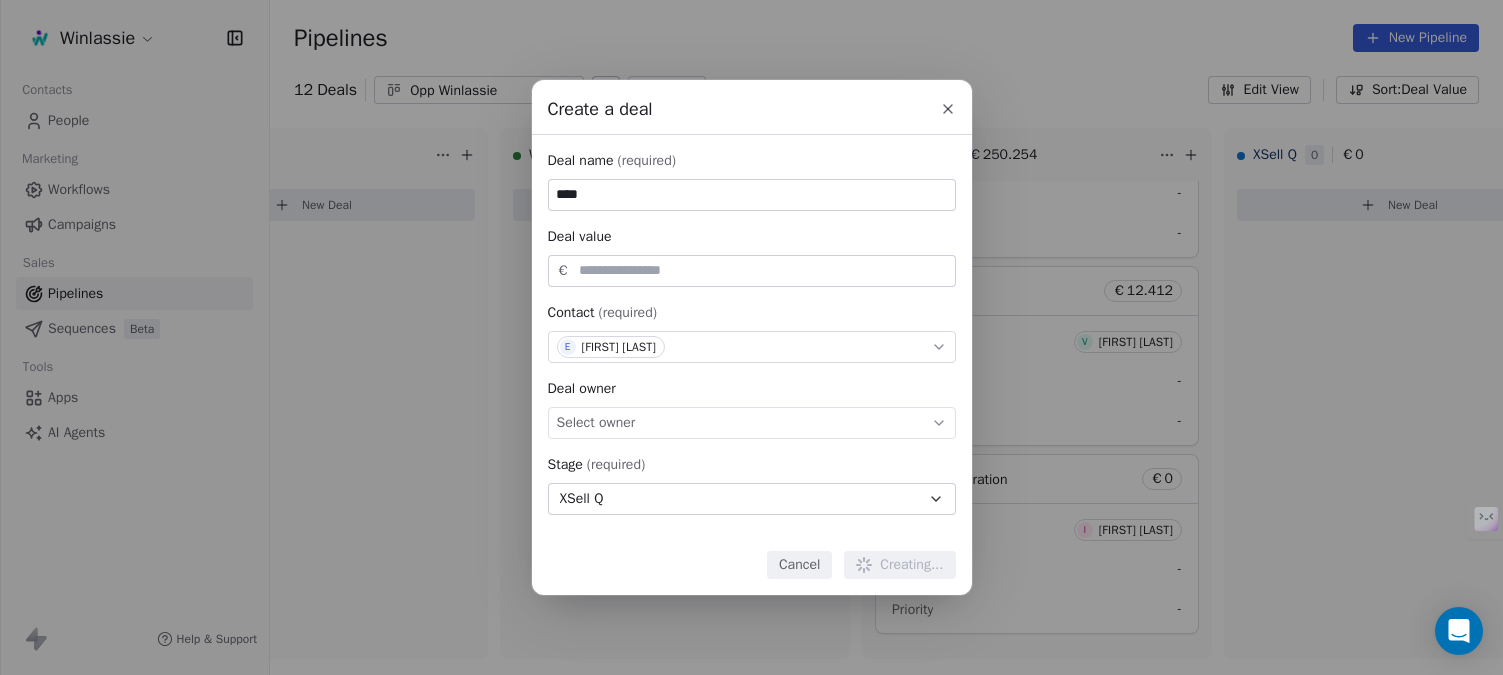 type 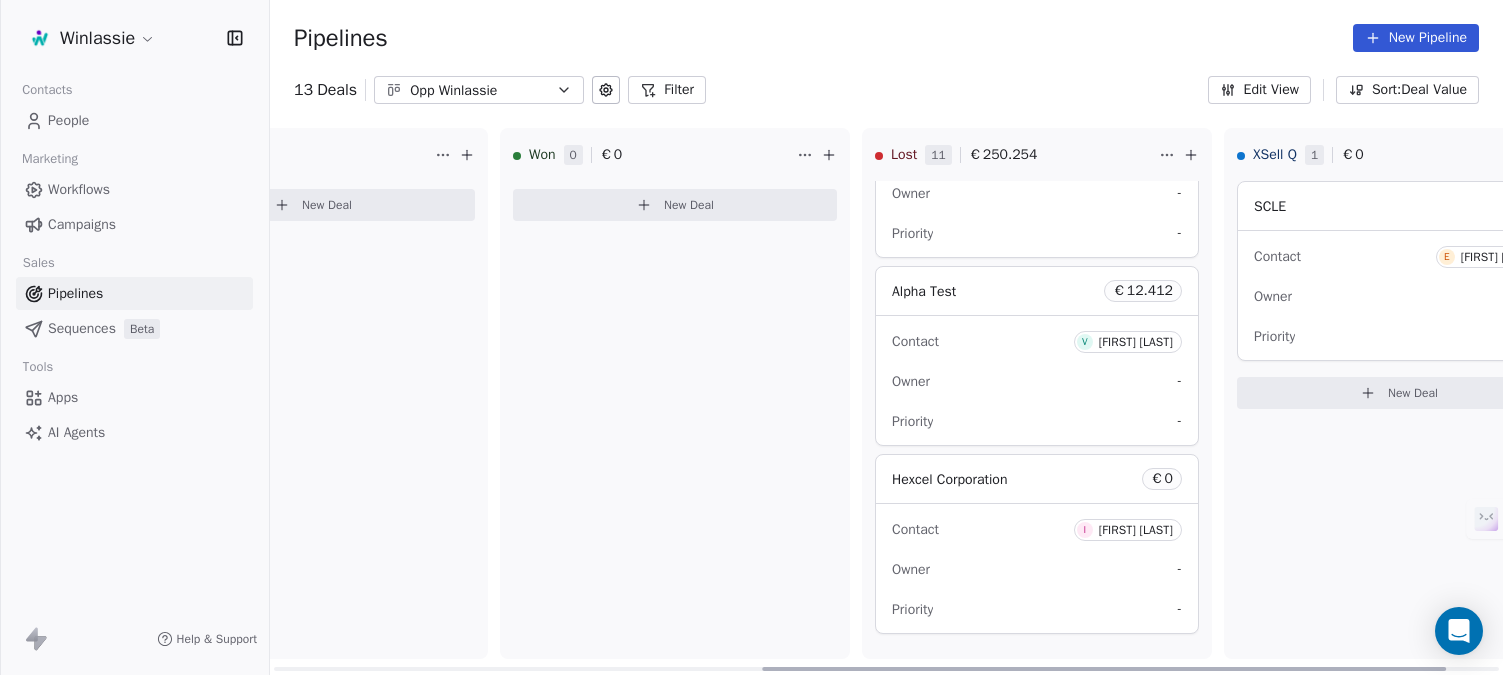 click on "New Deal" at bounding box center [1413, 393] 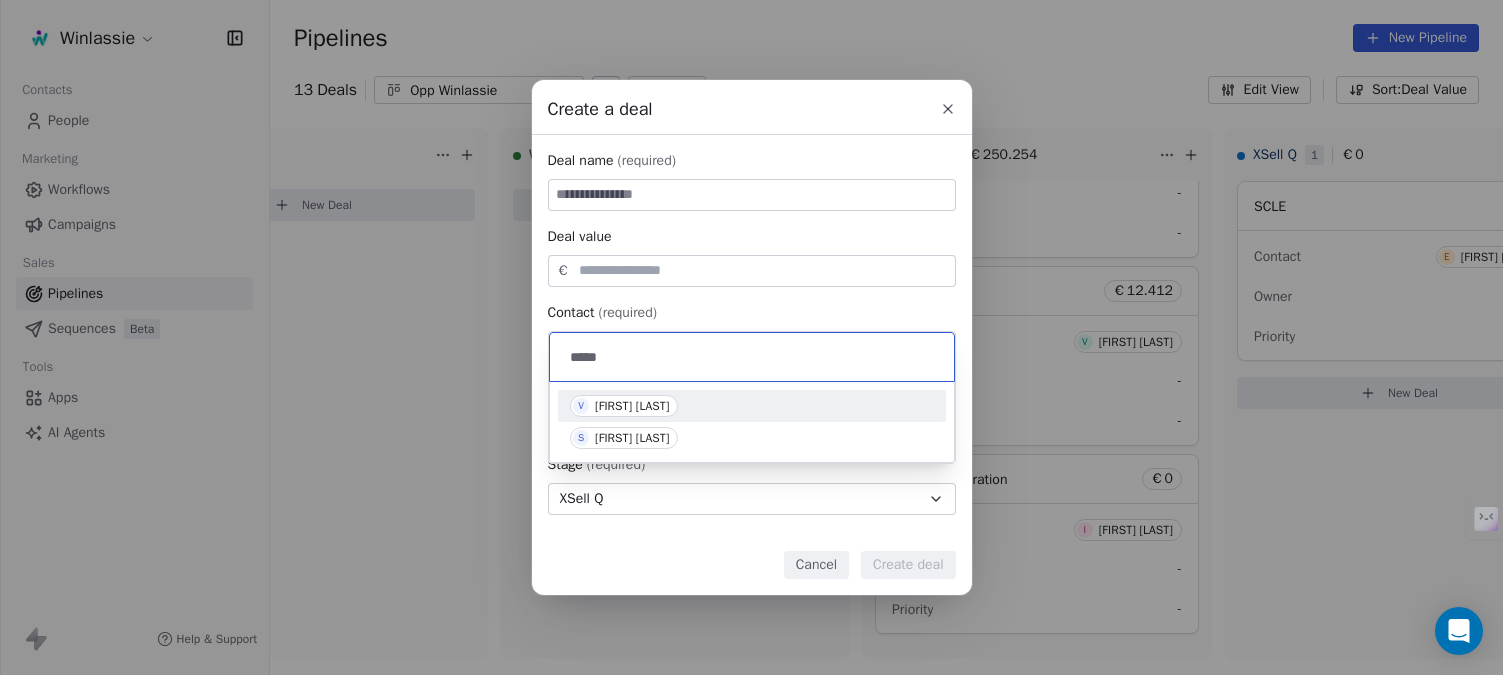 type on "*****" 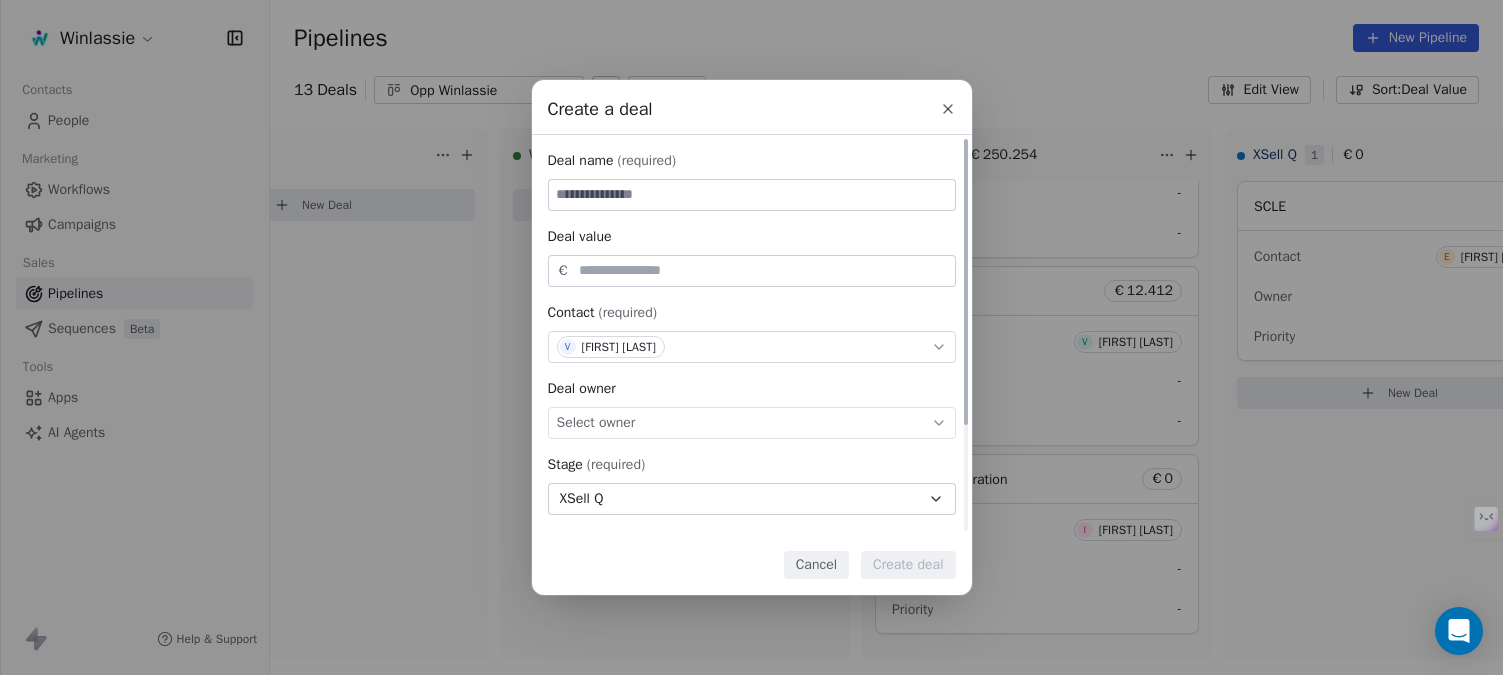 click at bounding box center [752, 195] 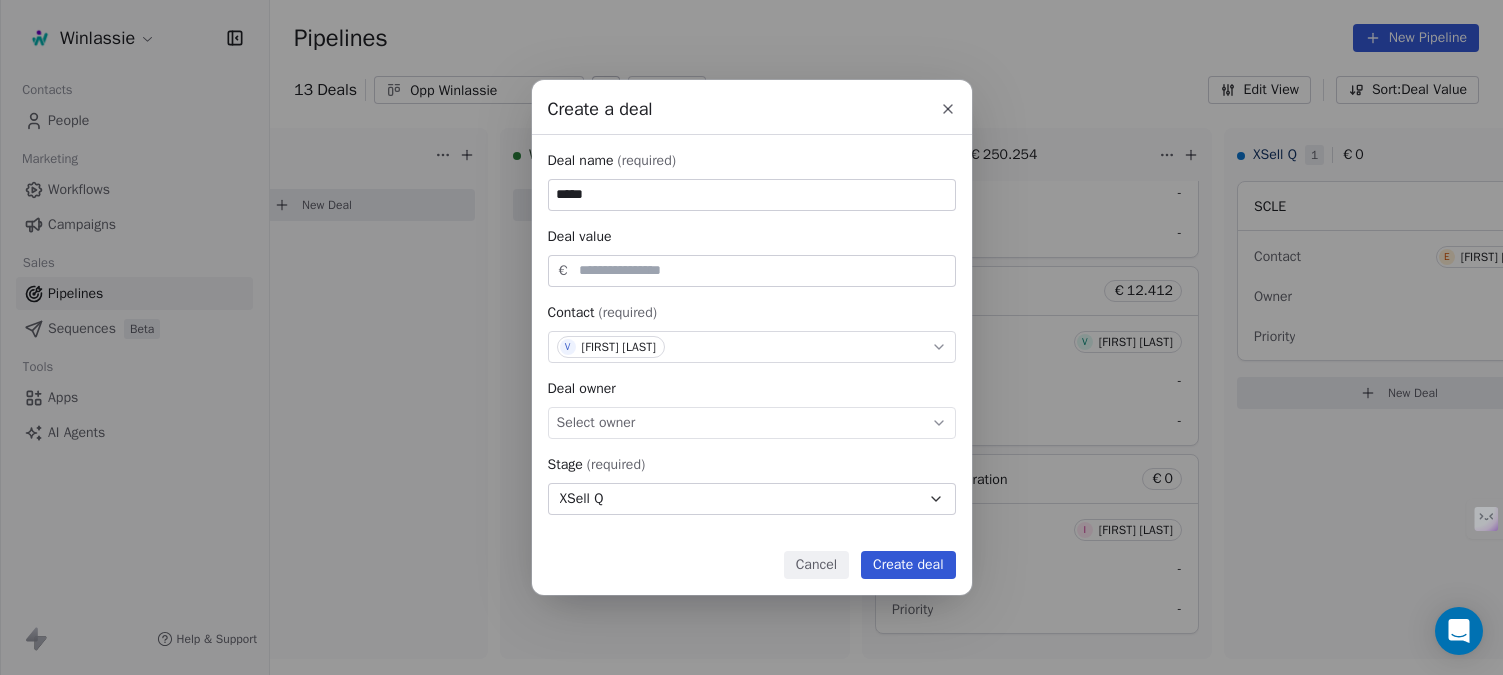 type on "*****" 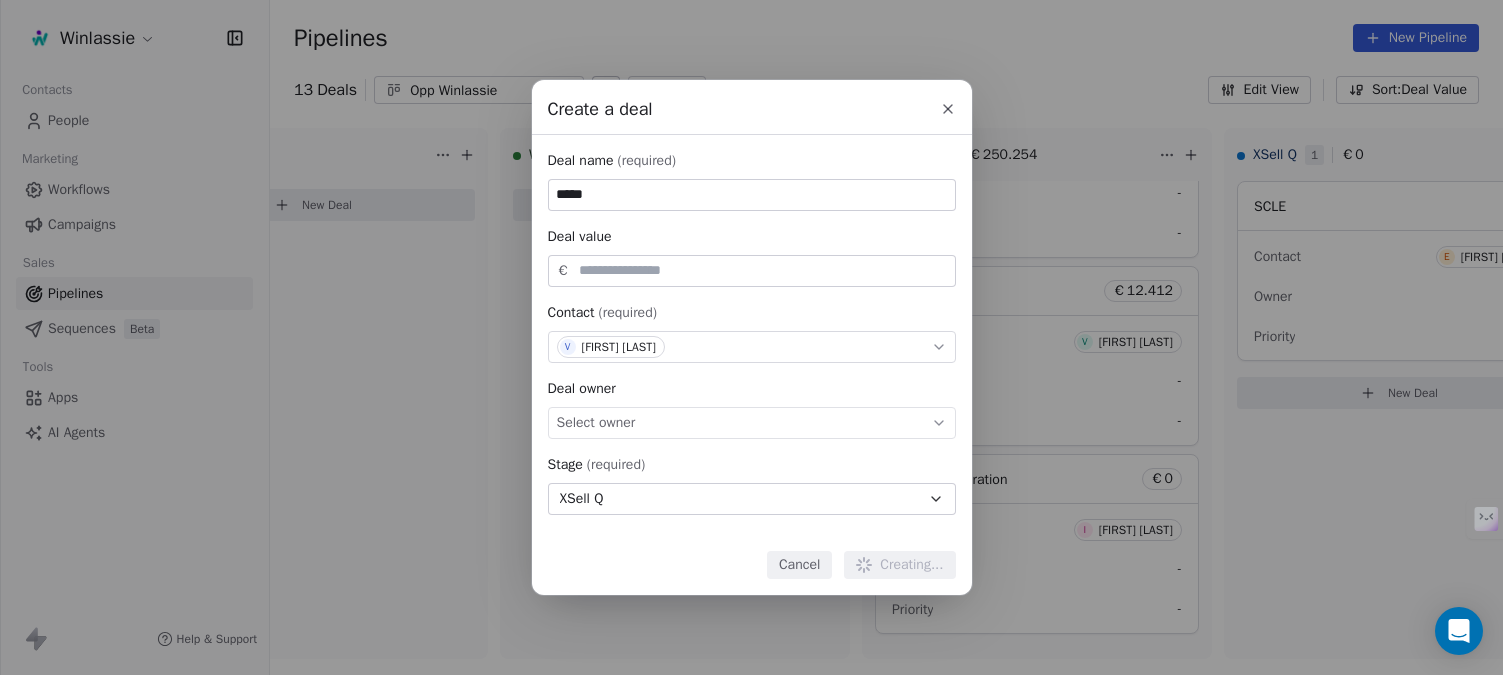 type 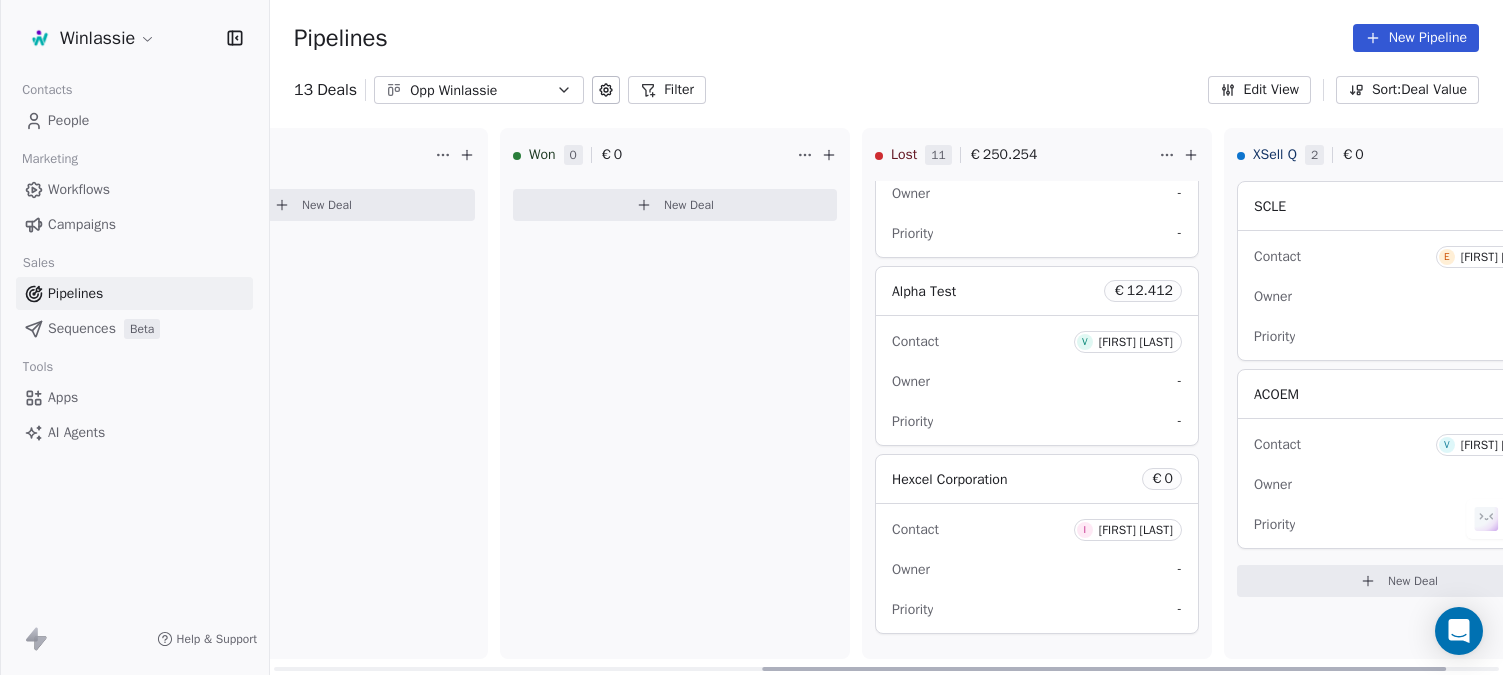 click on "New Deal" at bounding box center [1399, 581] 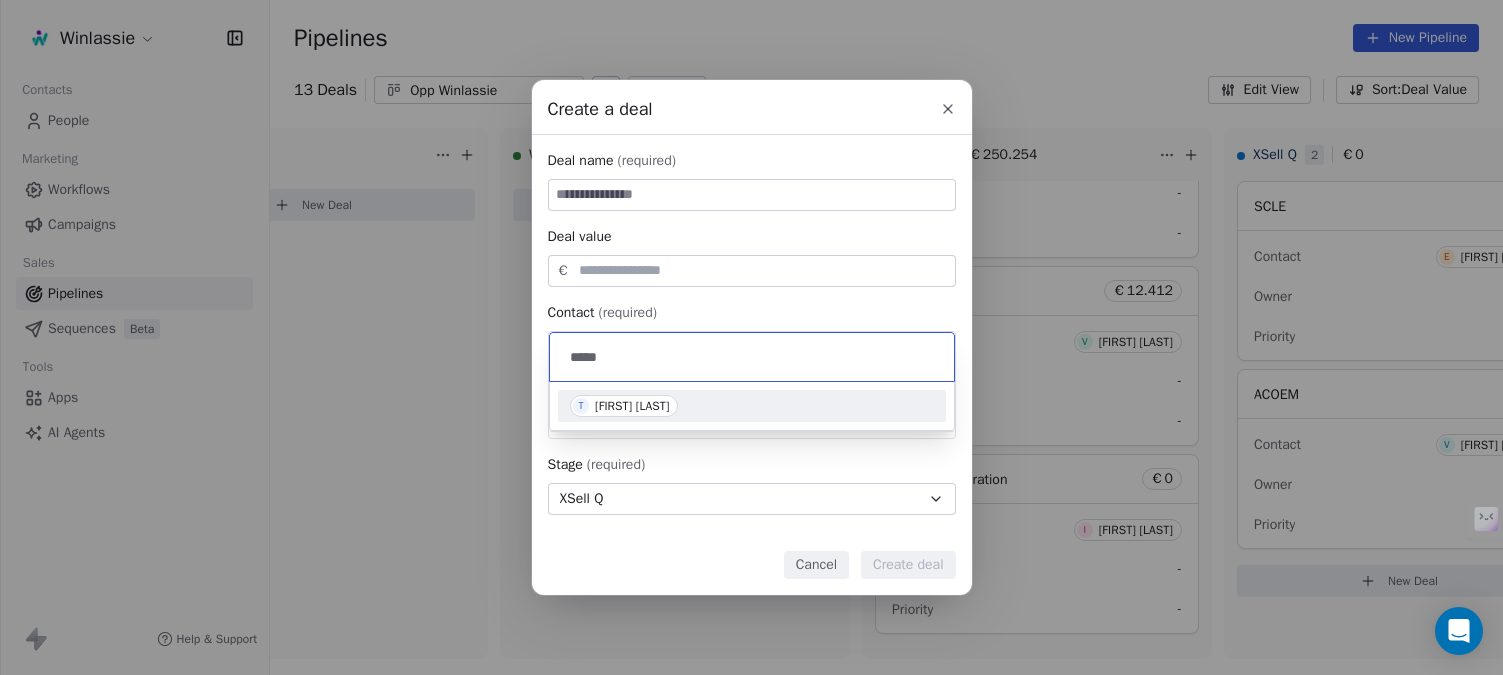 type on "*****" 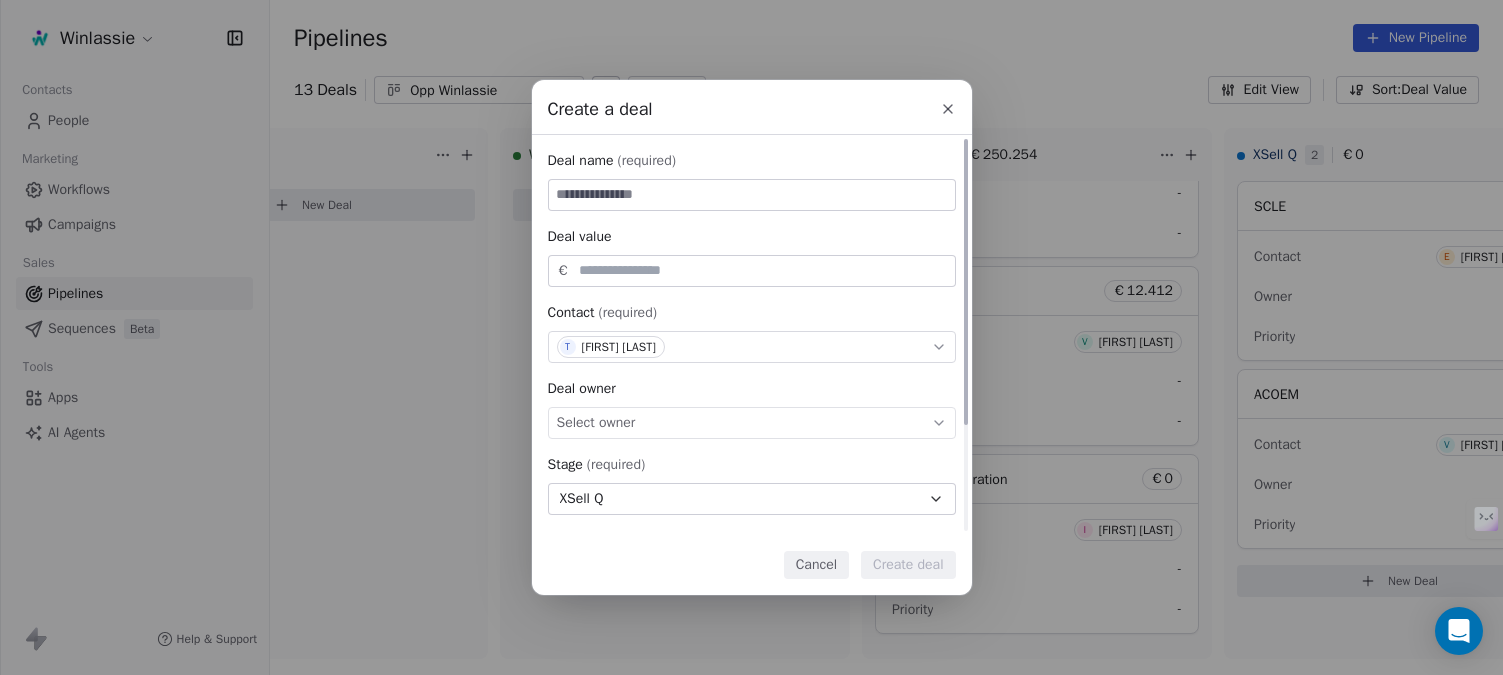 click at bounding box center [752, 195] 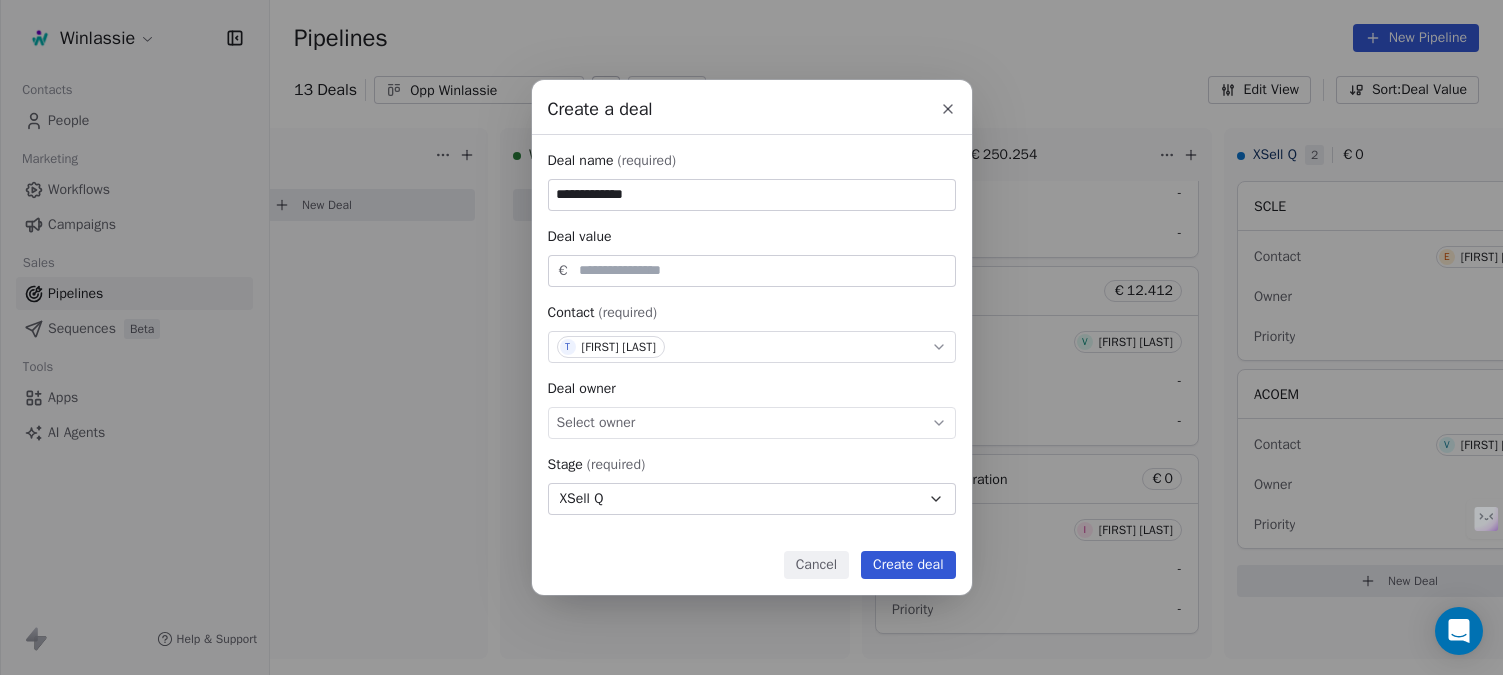 type on "**********" 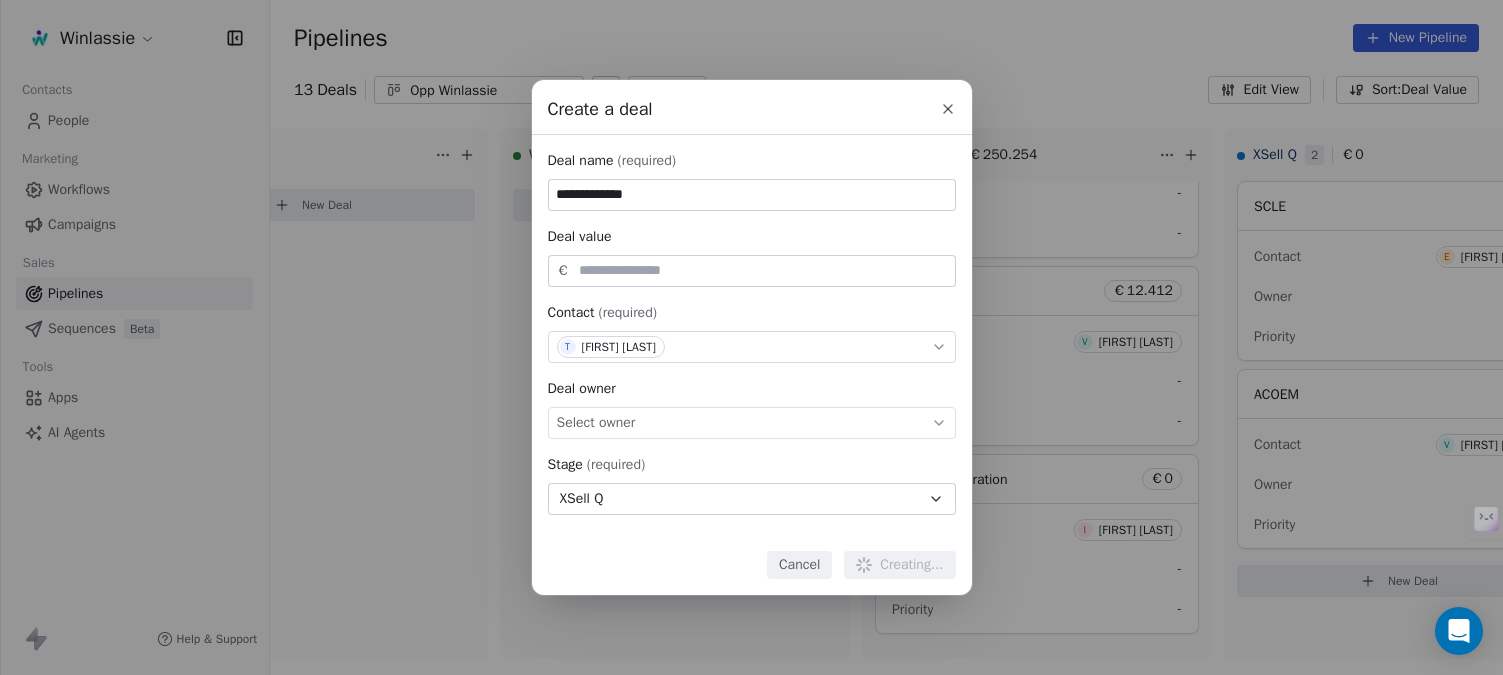 type 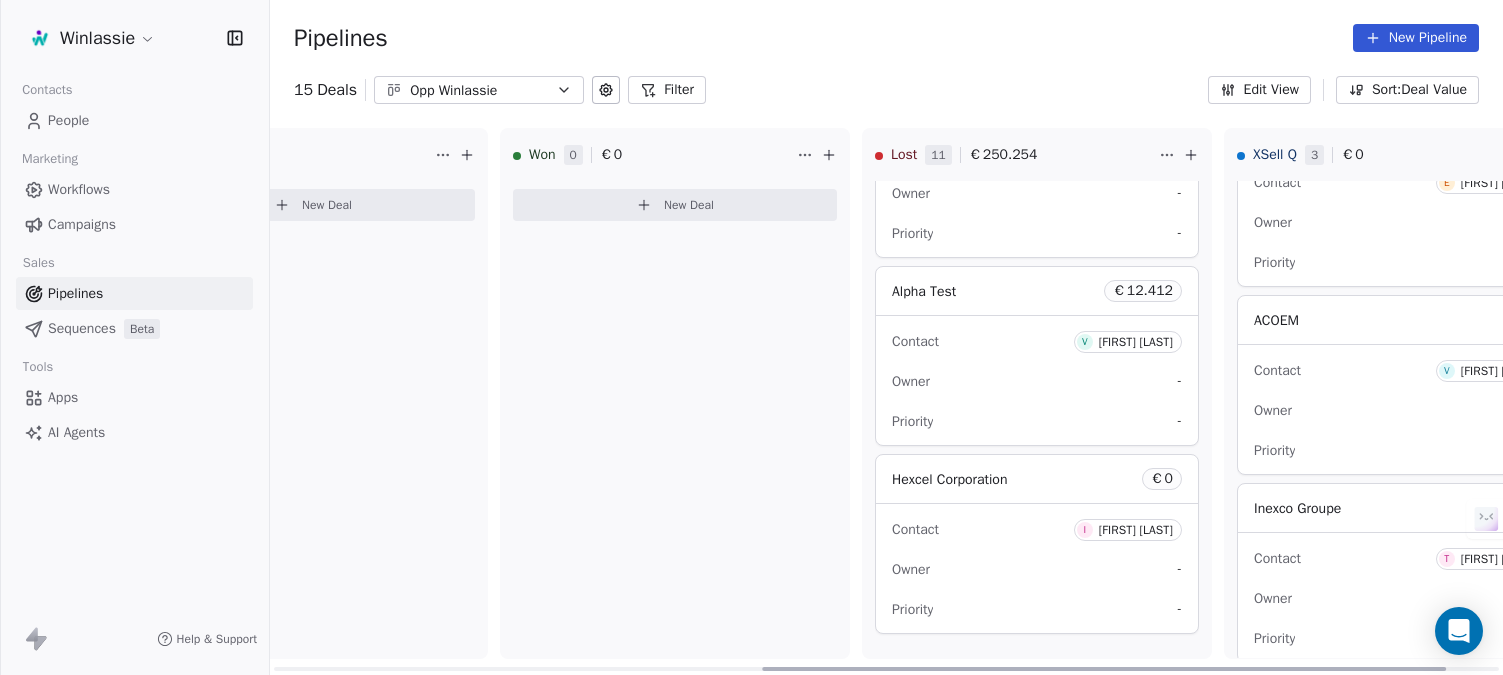 scroll, scrollTop: 143, scrollLeft: 0, axis: vertical 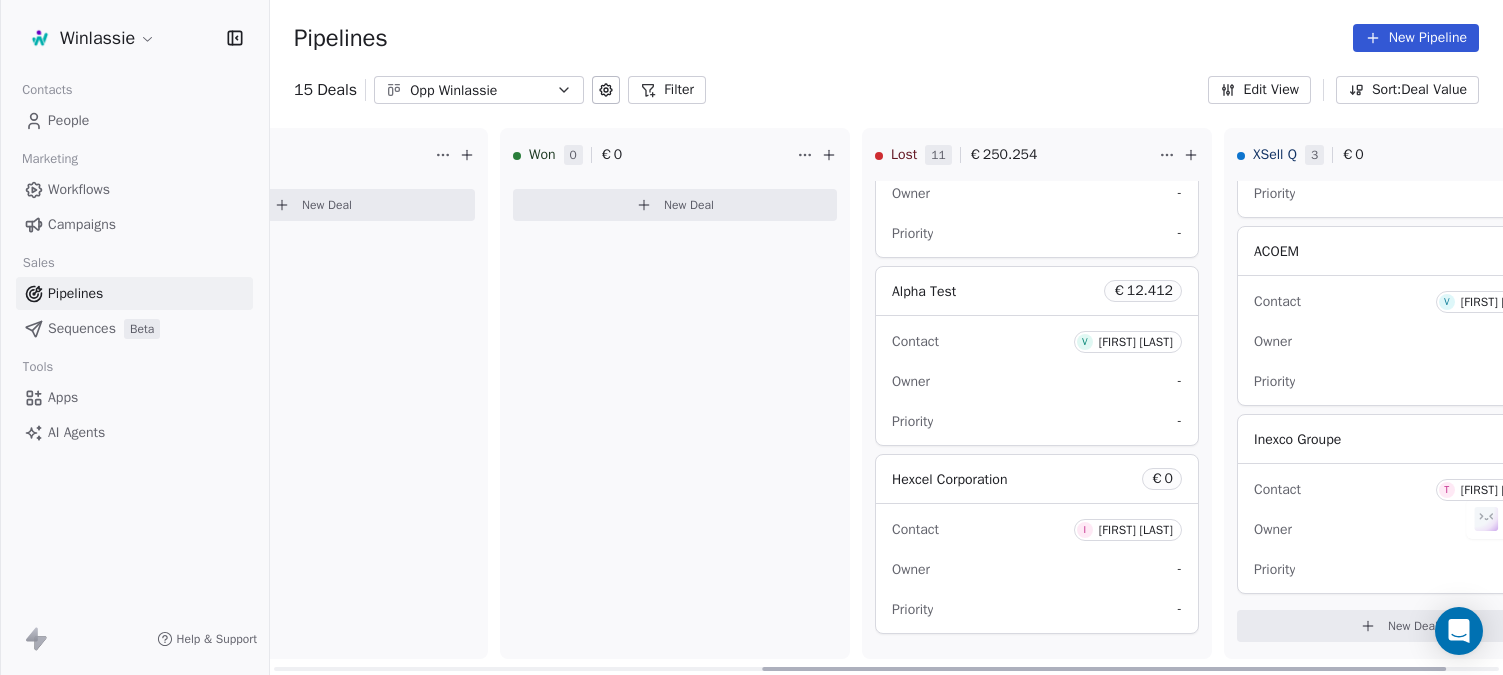 click 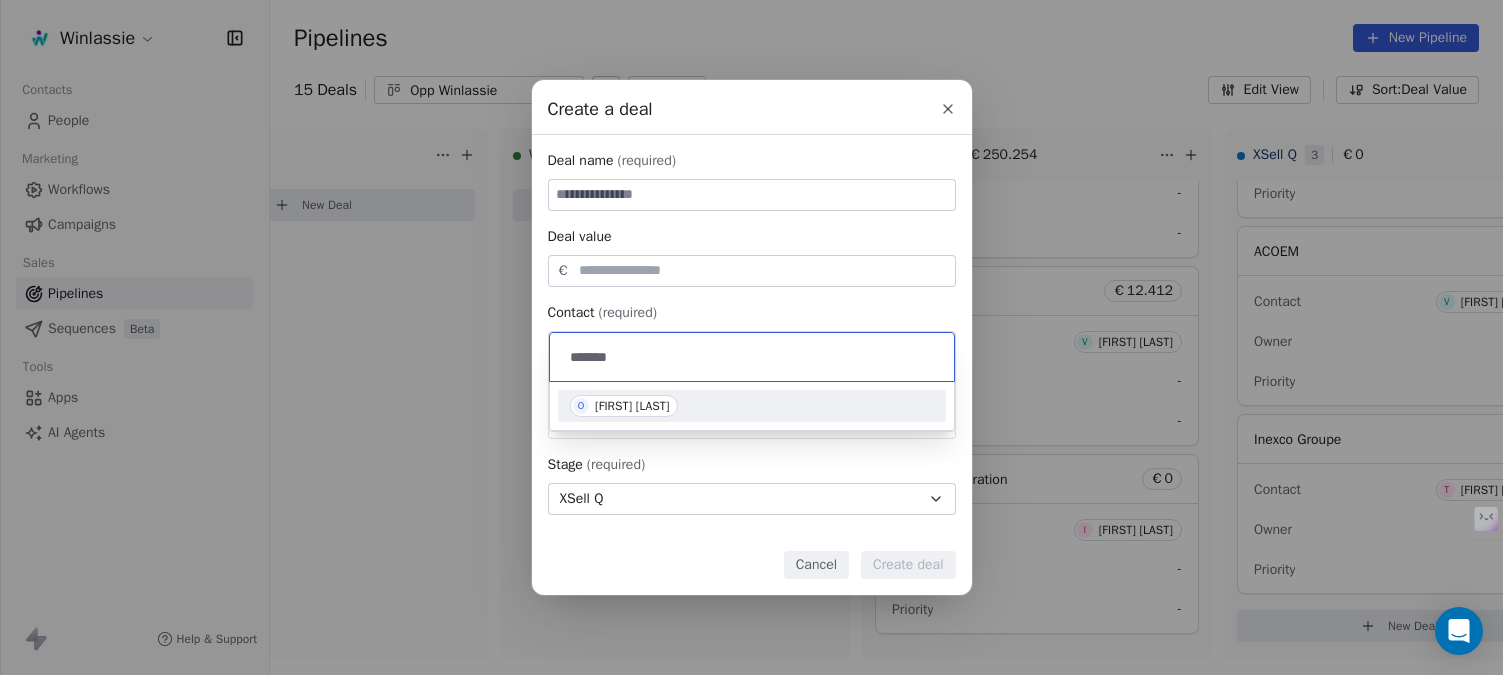 type on "*******" 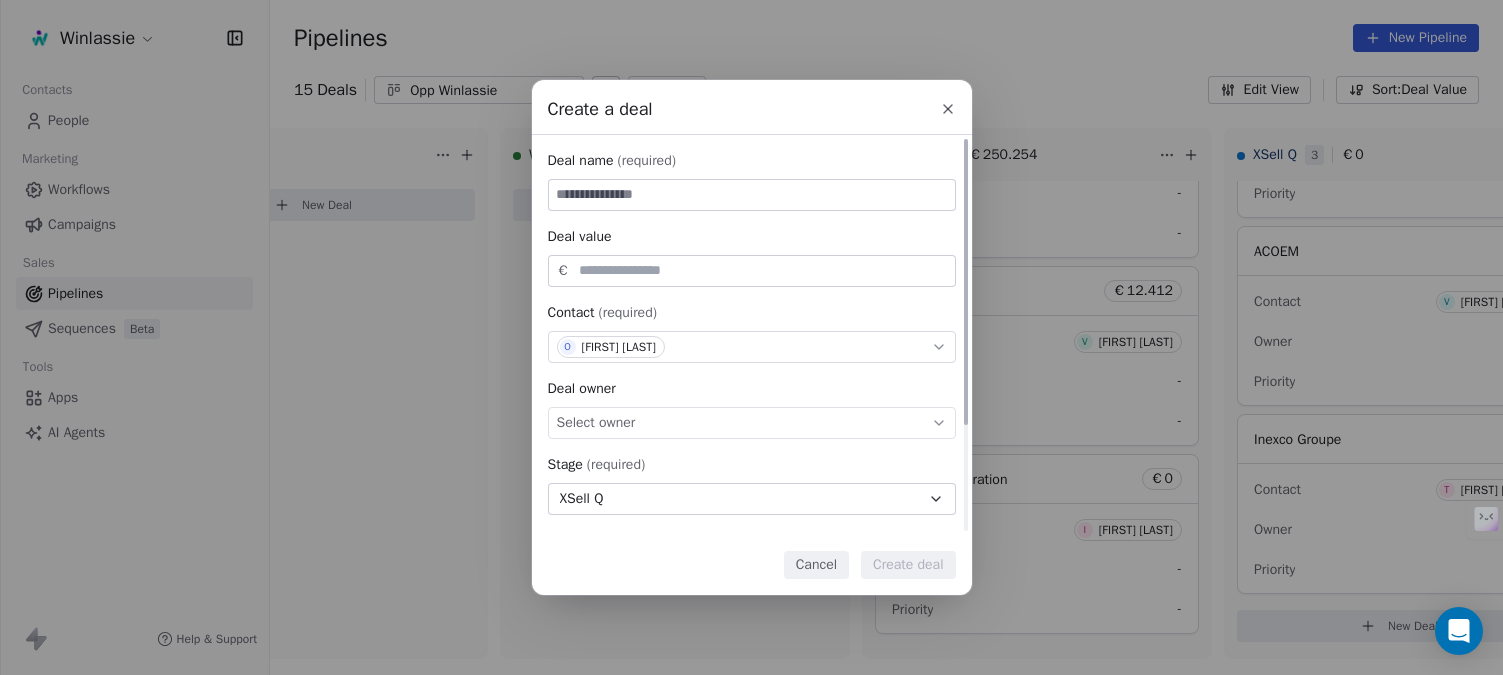 click at bounding box center [752, 195] 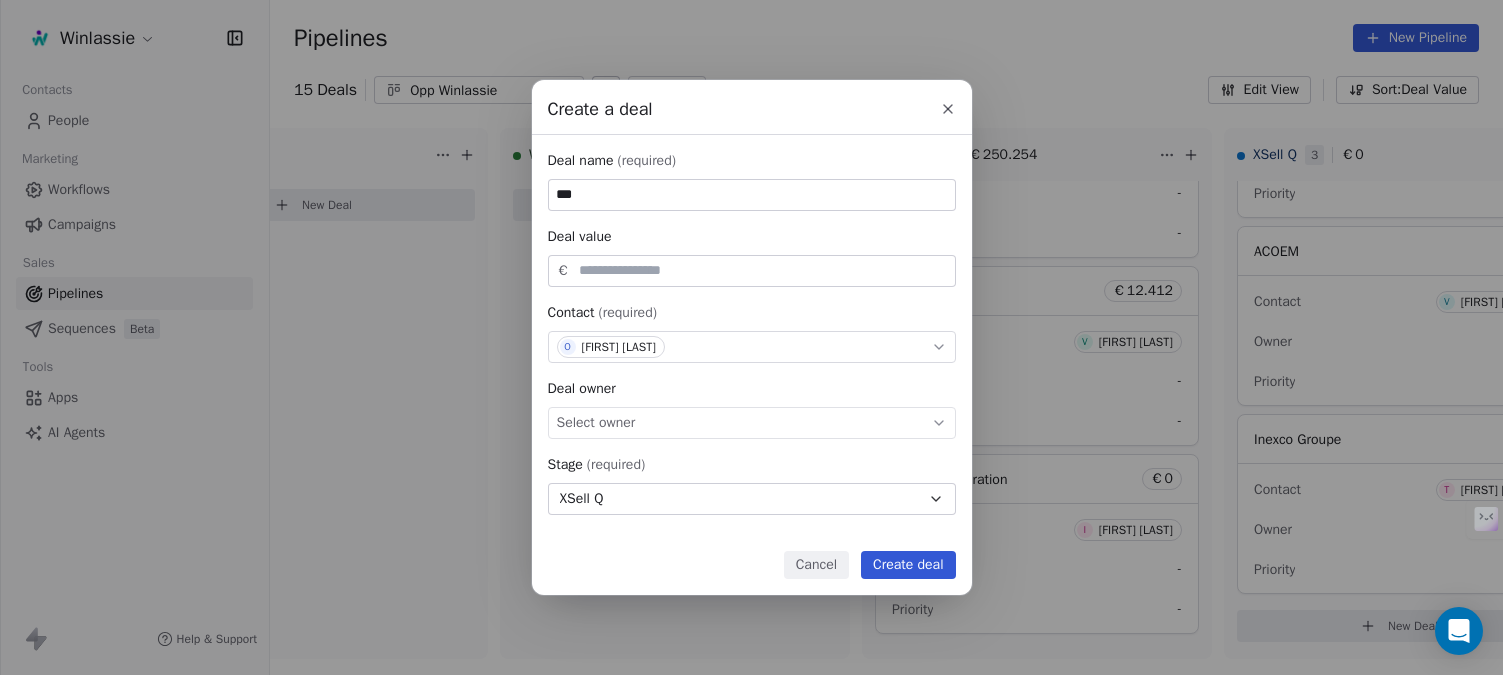 type on "***" 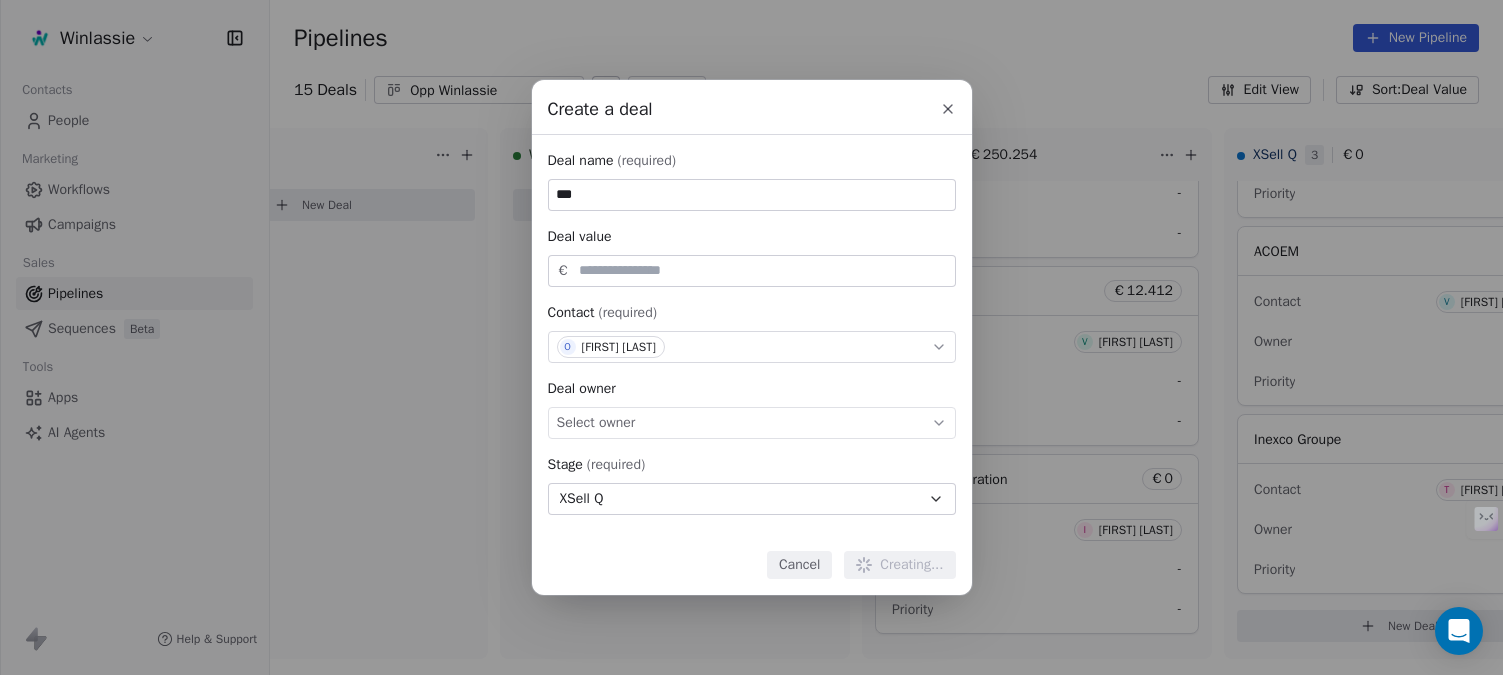 type 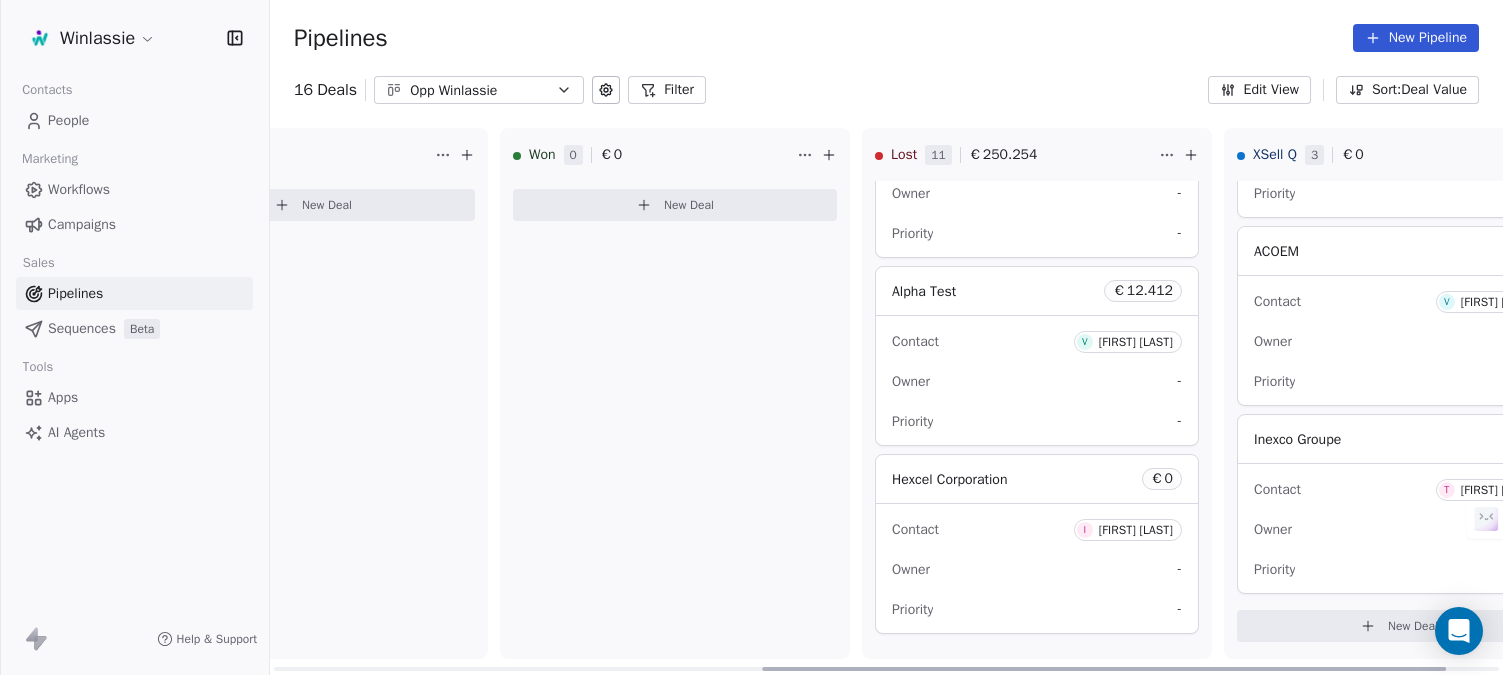 click on "New Deal" at bounding box center (1399, 626) 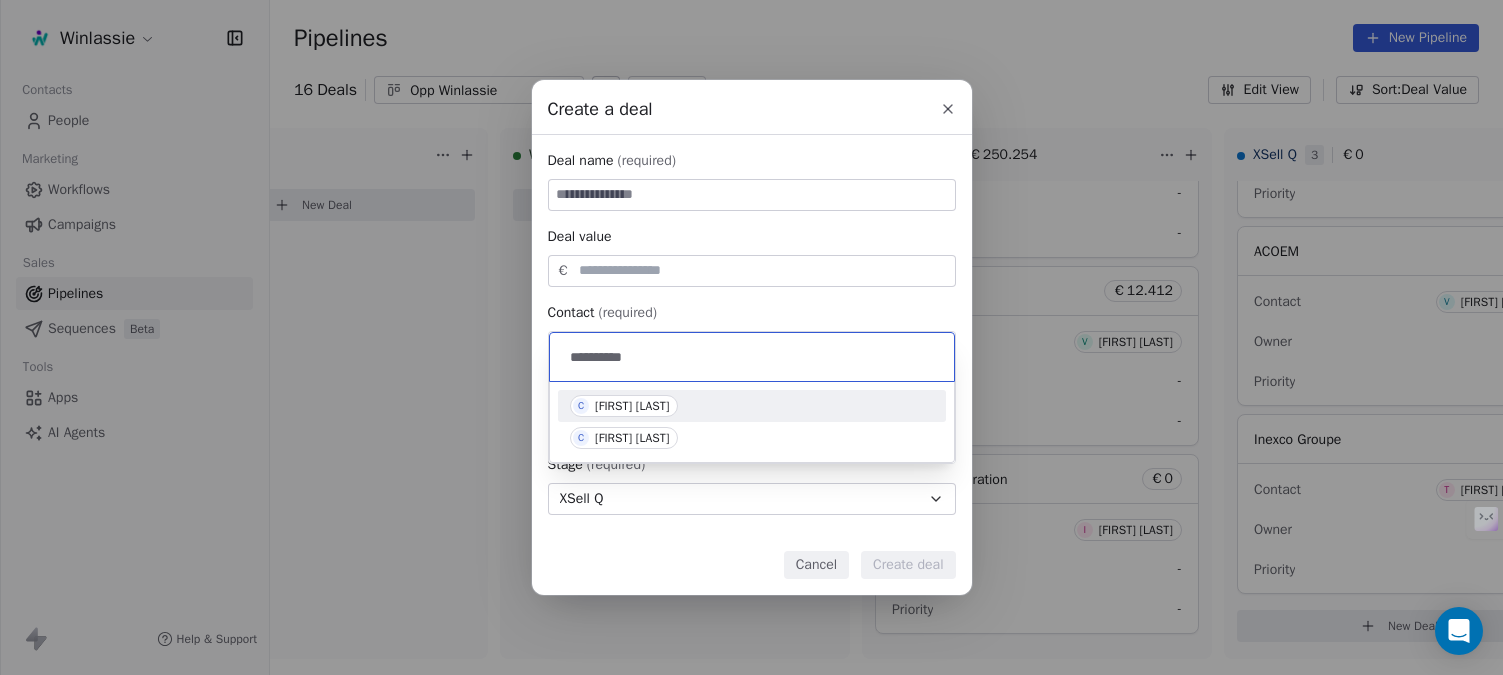 type on "**********" 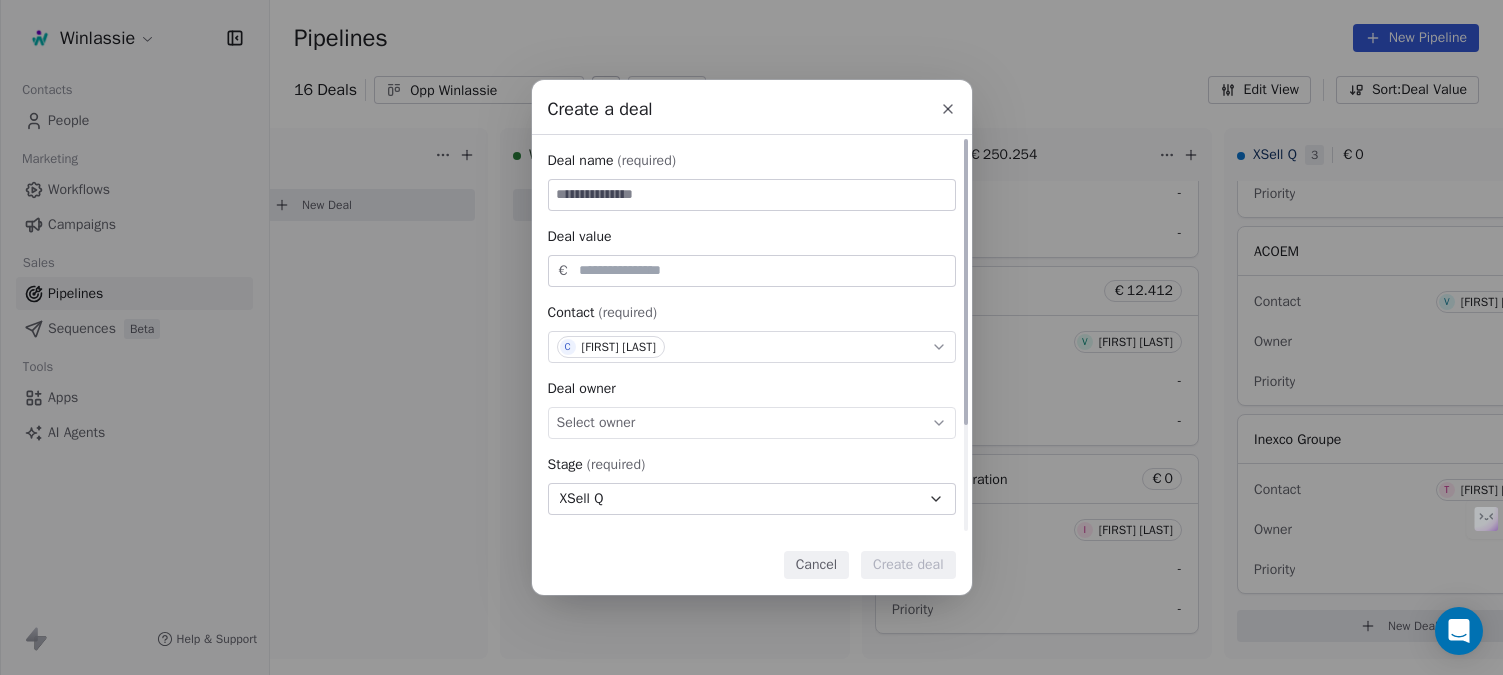 click at bounding box center [752, 195] 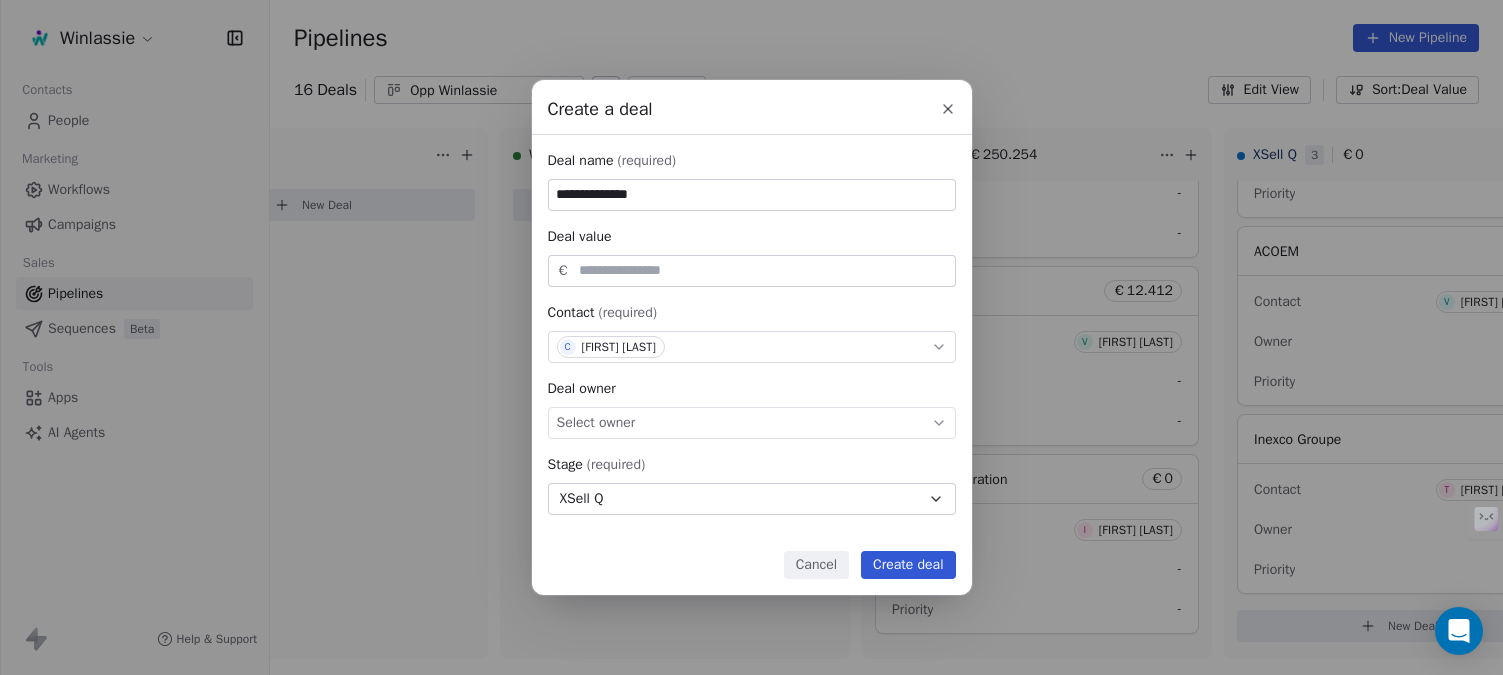 type on "**********" 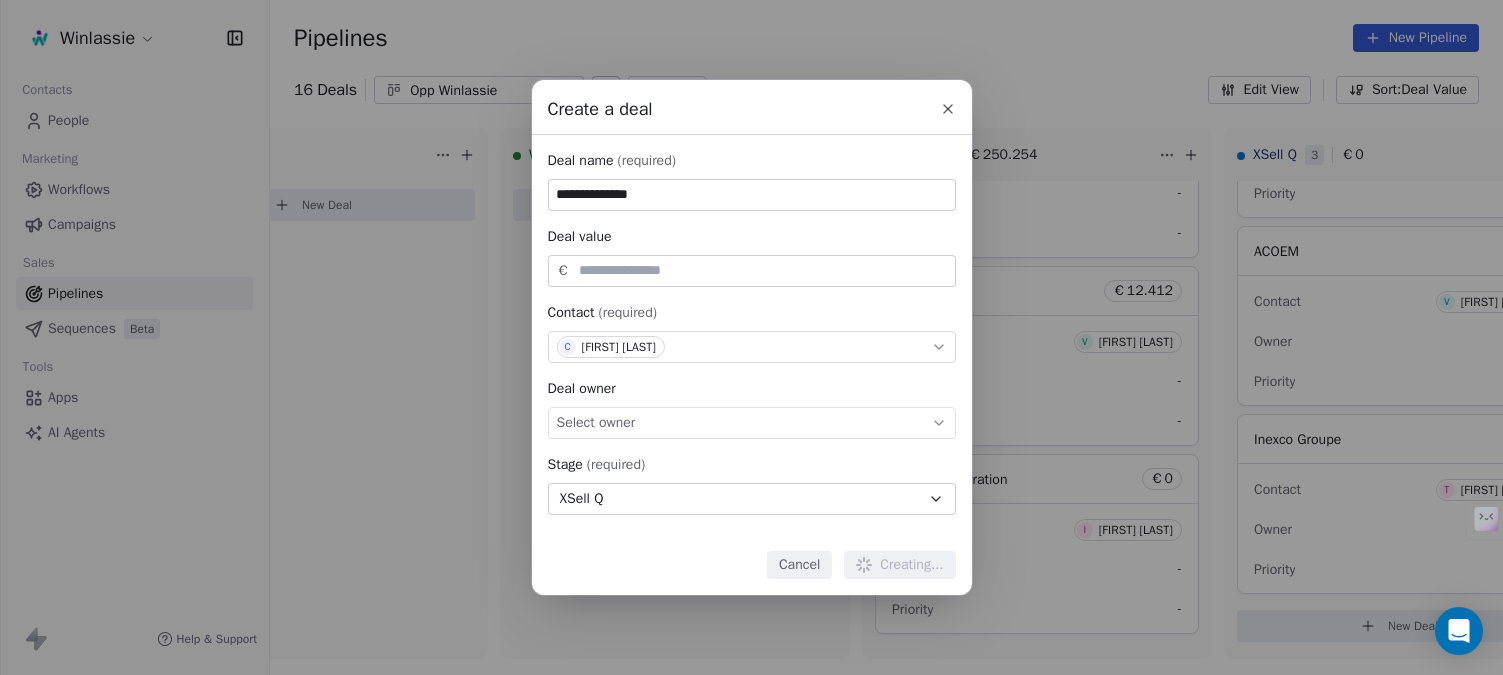 type 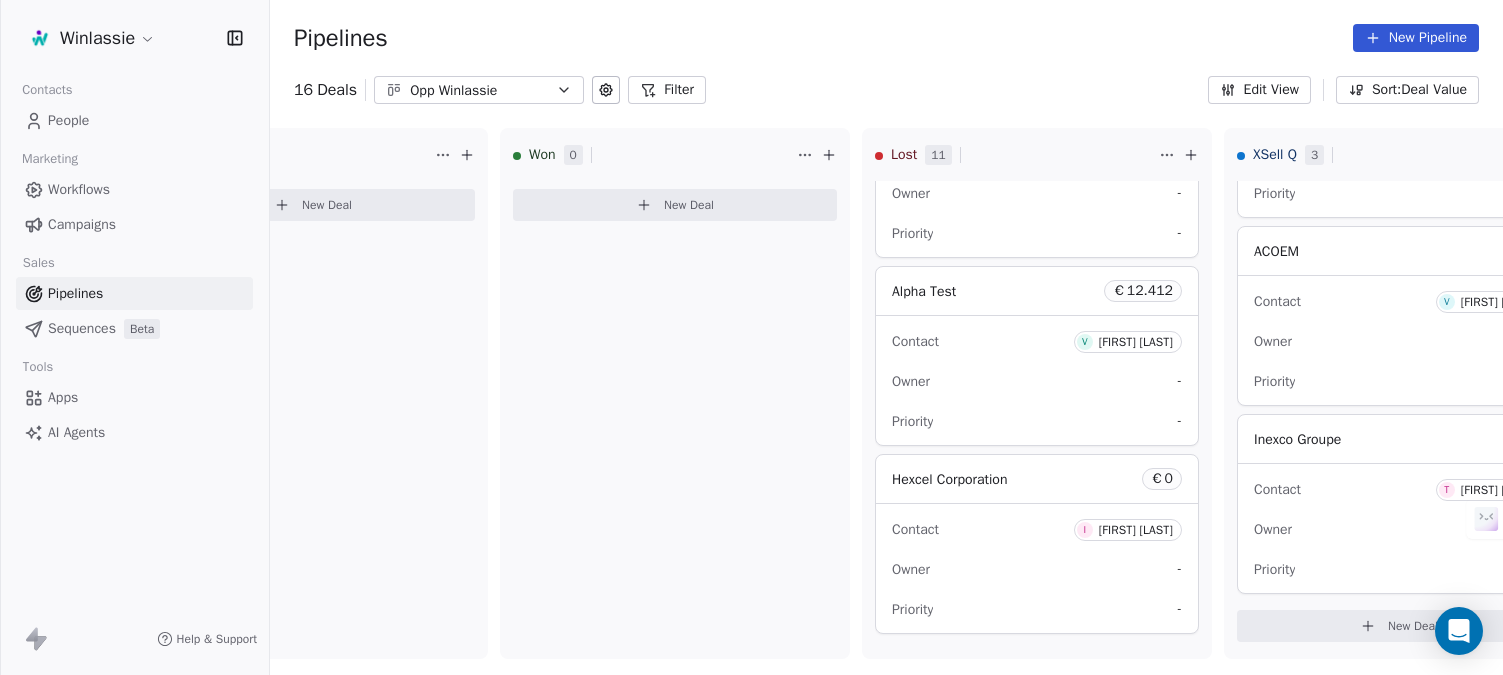 scroll, scrollTop: 0, scrollLeft: 0, axis: both 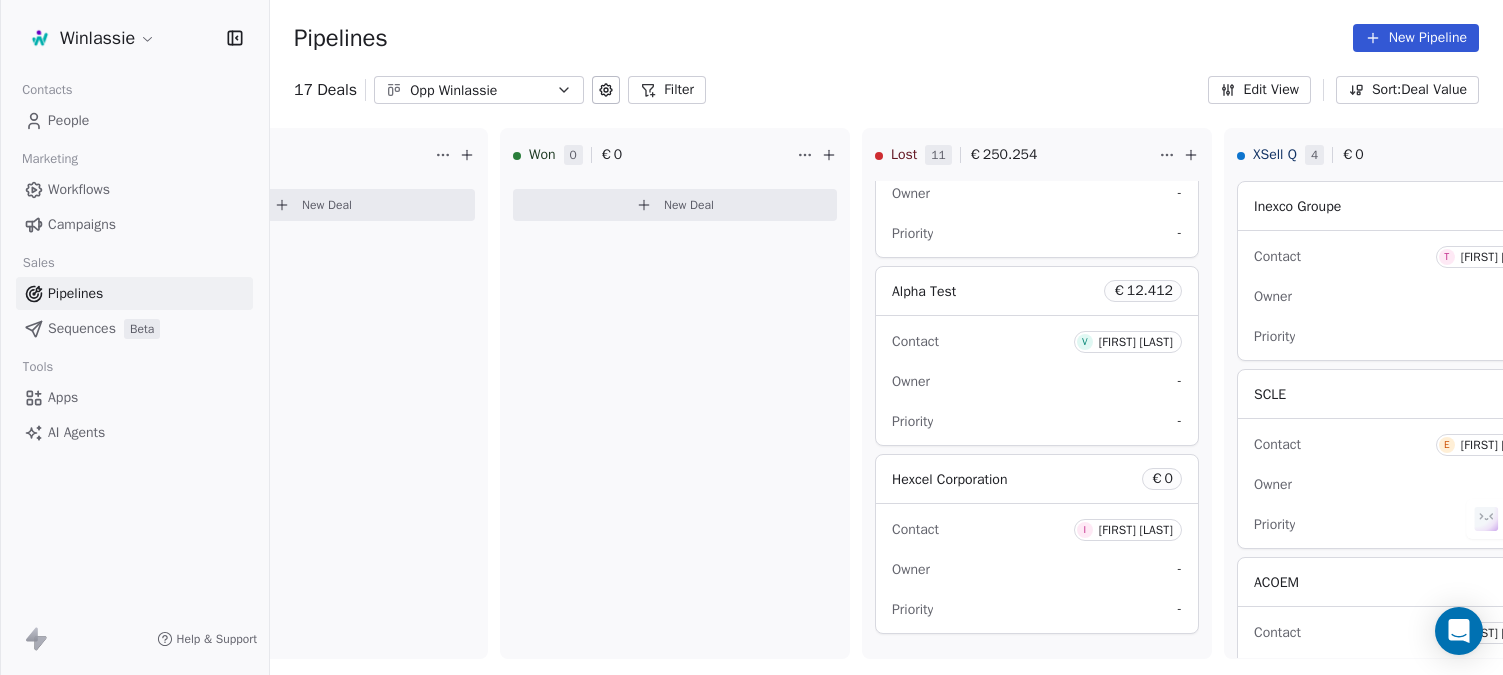 click on "17 Deals Opp Winlassie Filter  Edit View Sort:  Deal Value" at bounding box center (886, 90) 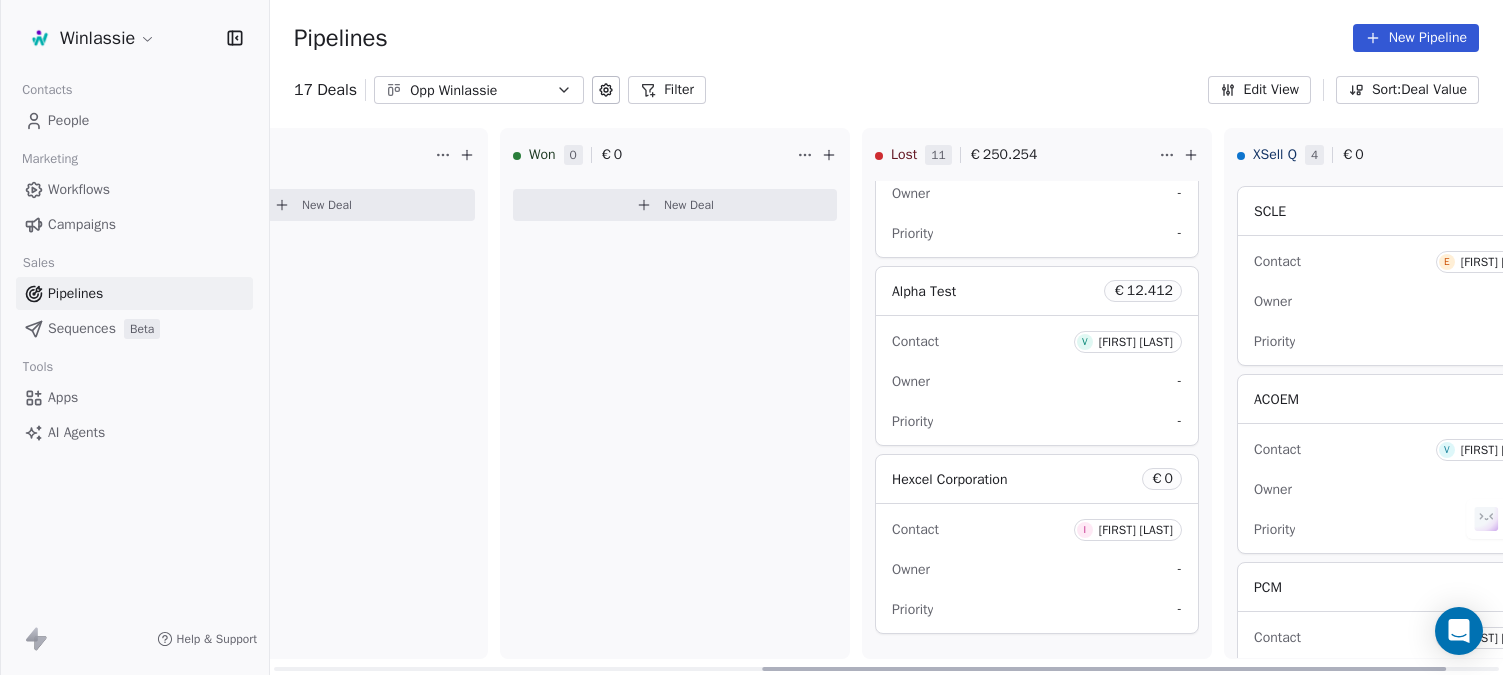 scroll, scrollTop: 0, scrollLeft: 0, axis: both 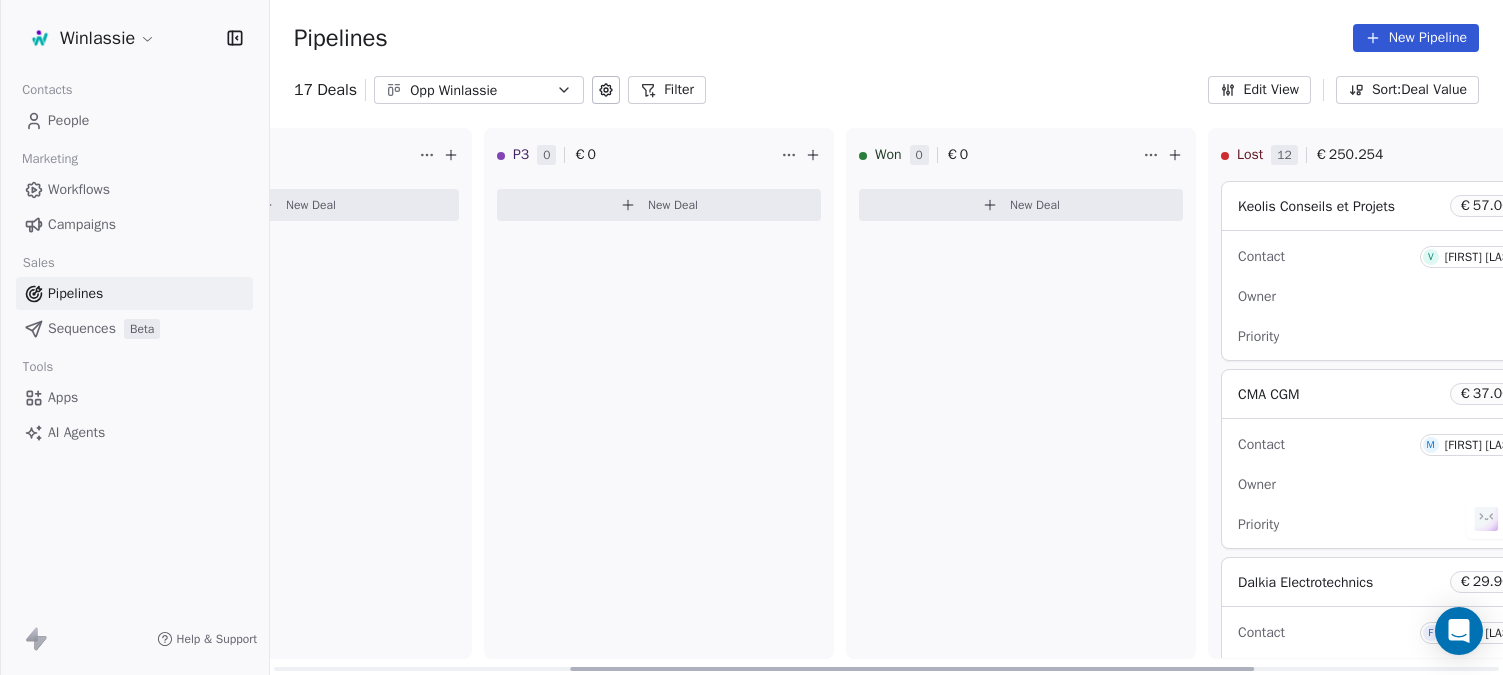 drag, startPoint x: 762, startPoint y: 667, endPoint x: 874, endPoint y: 619, distance: 121.85237 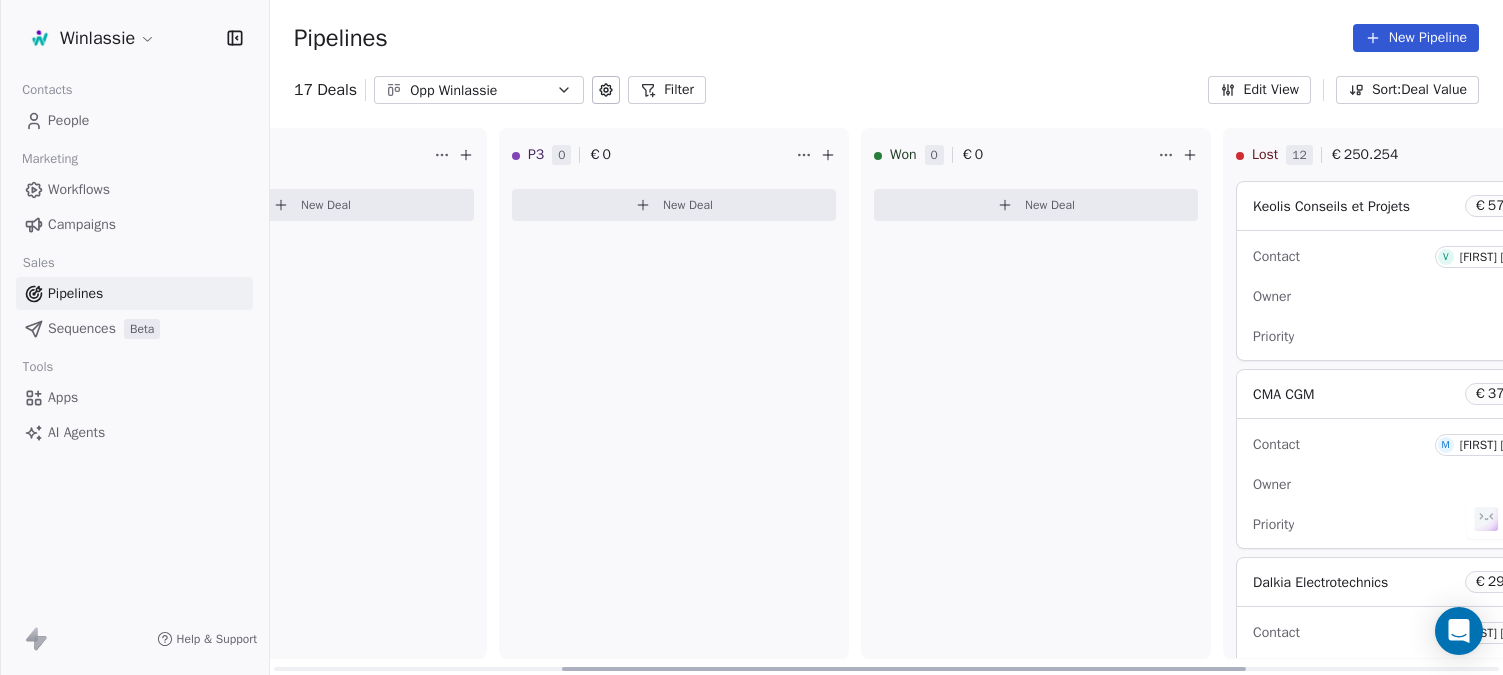 click on "New Deal" at bounding box center (1036, 205) 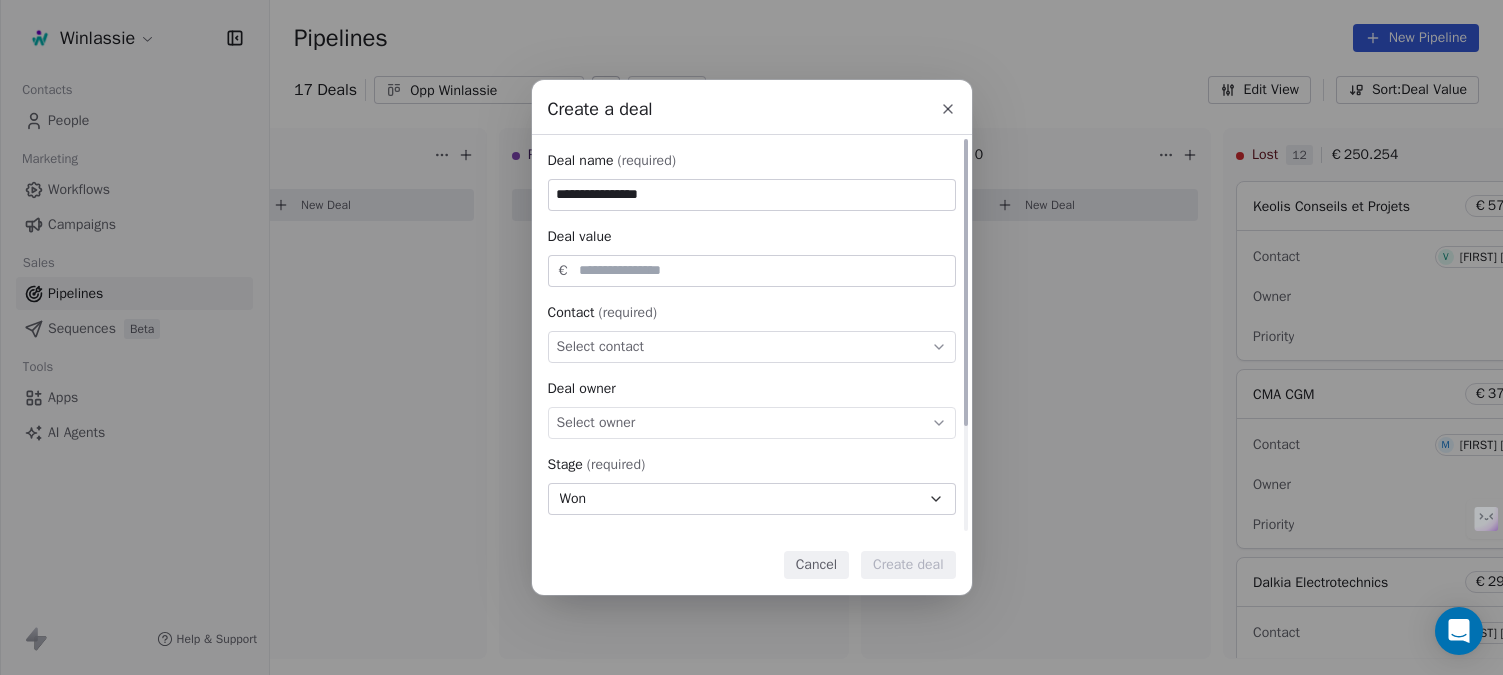 type on "**********" 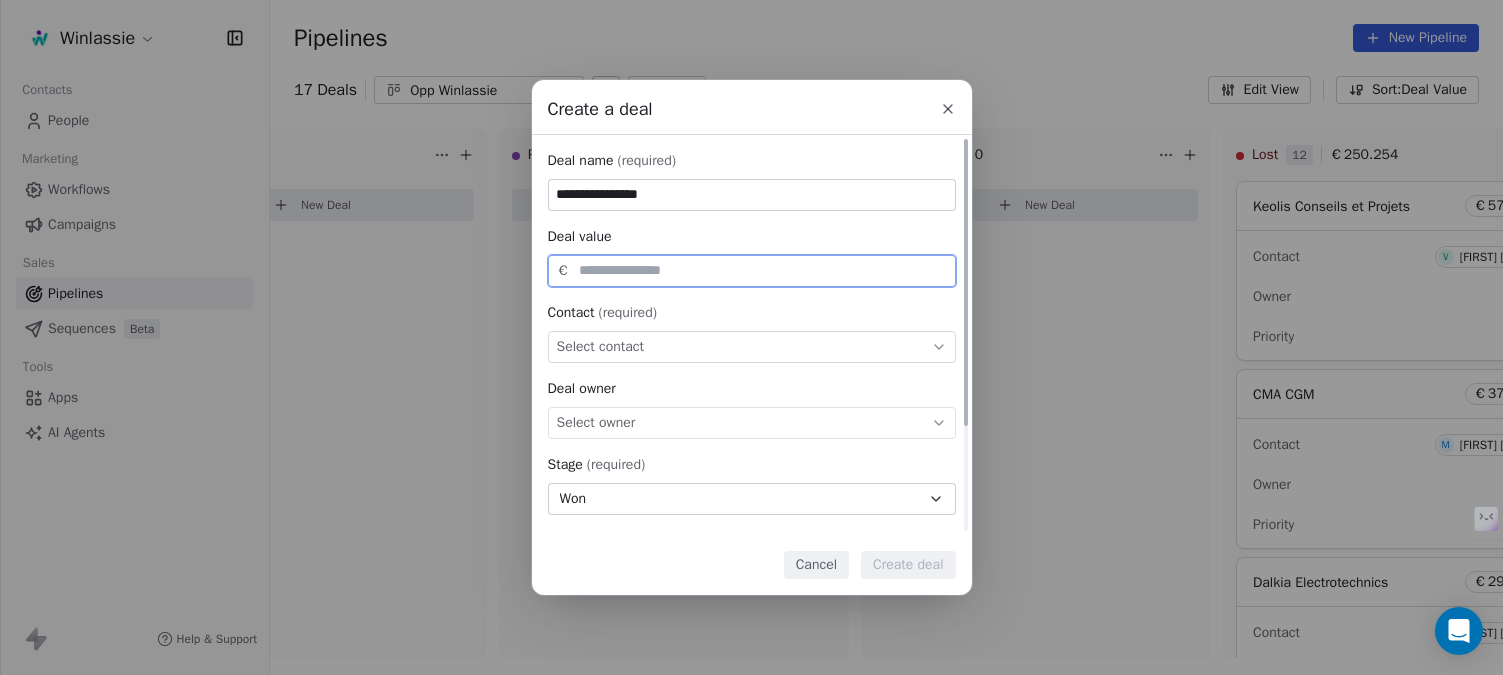 click at bounding box center (763, 270) 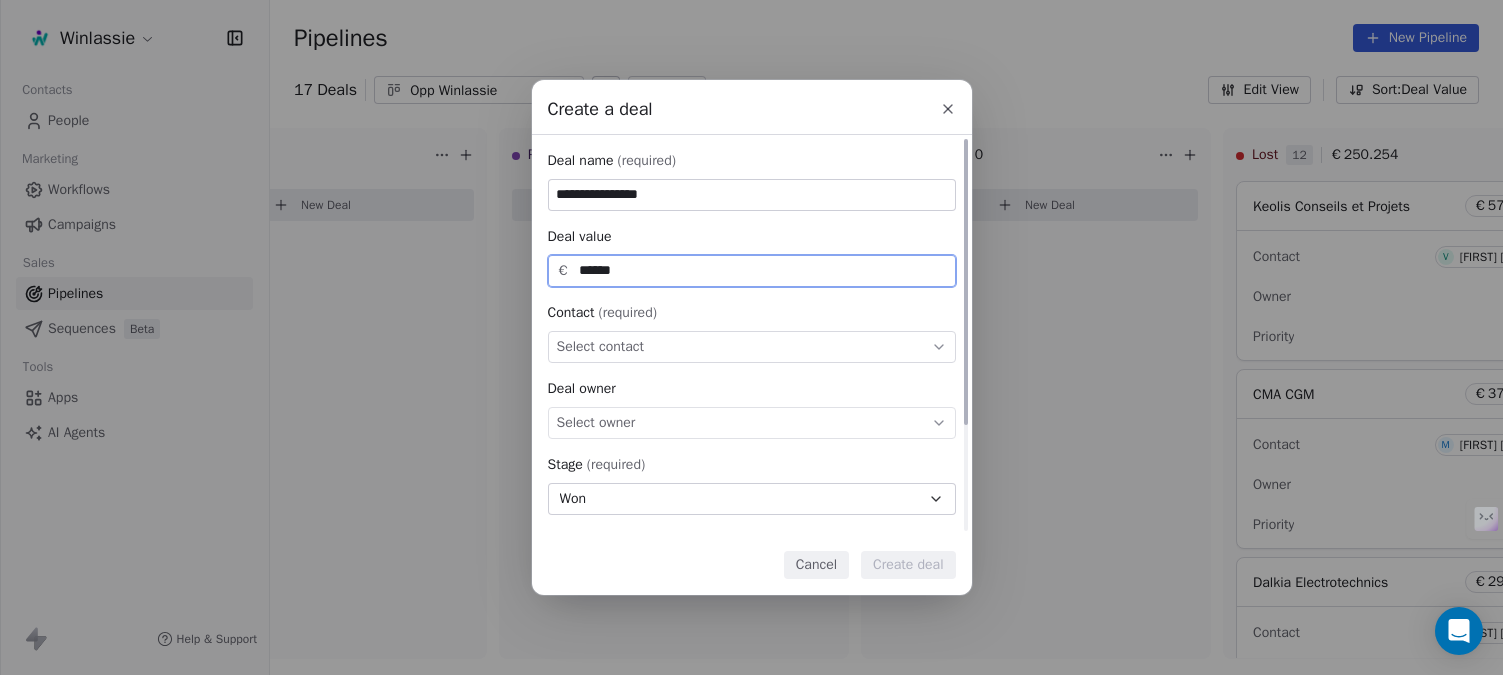 type on "******" 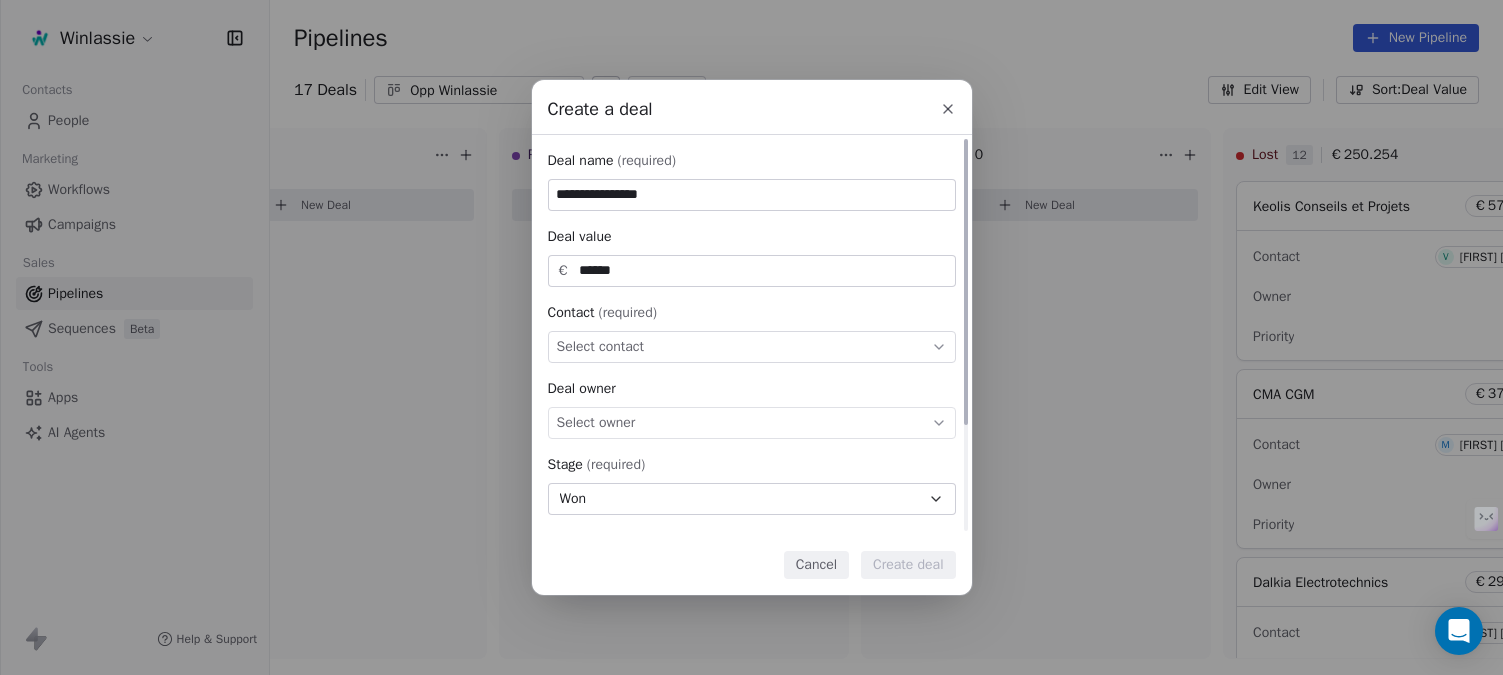 click on "Select contact" at bounding box center (752, 347) 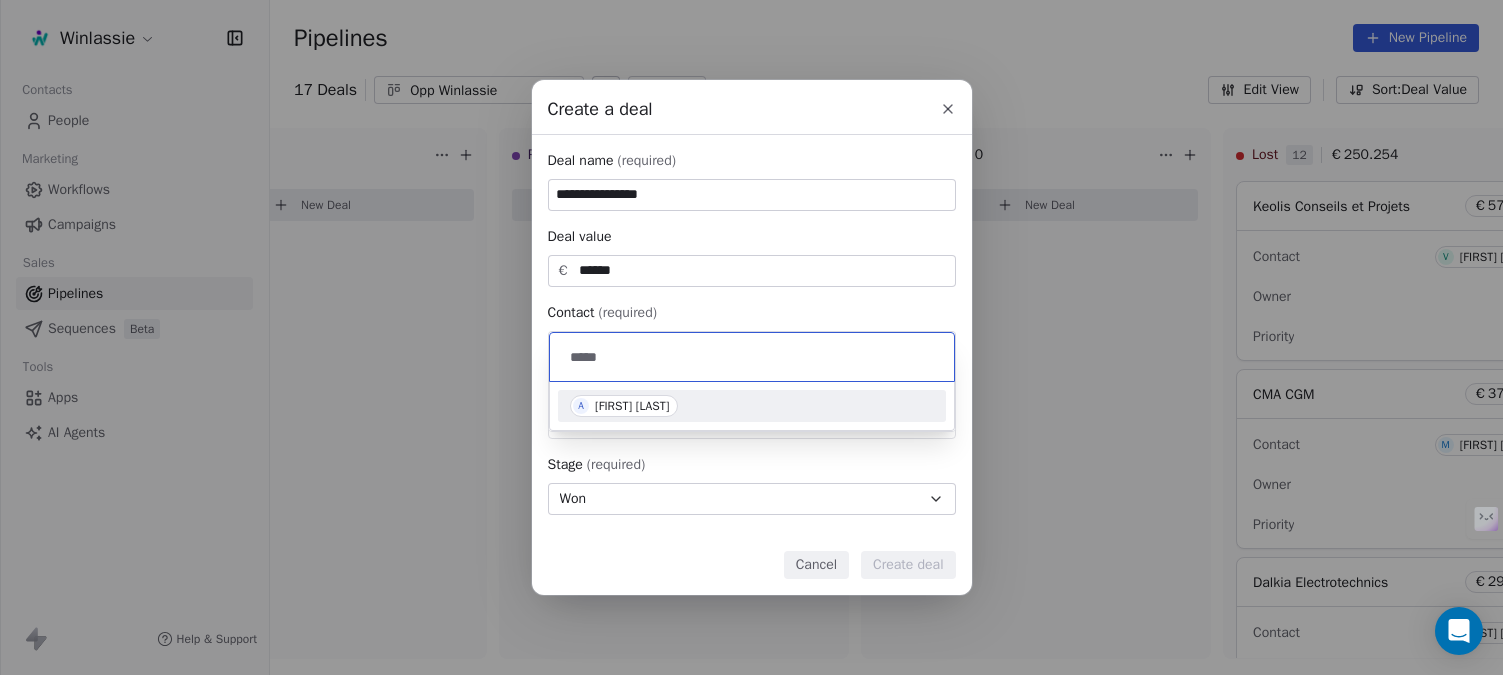 type on "*****" 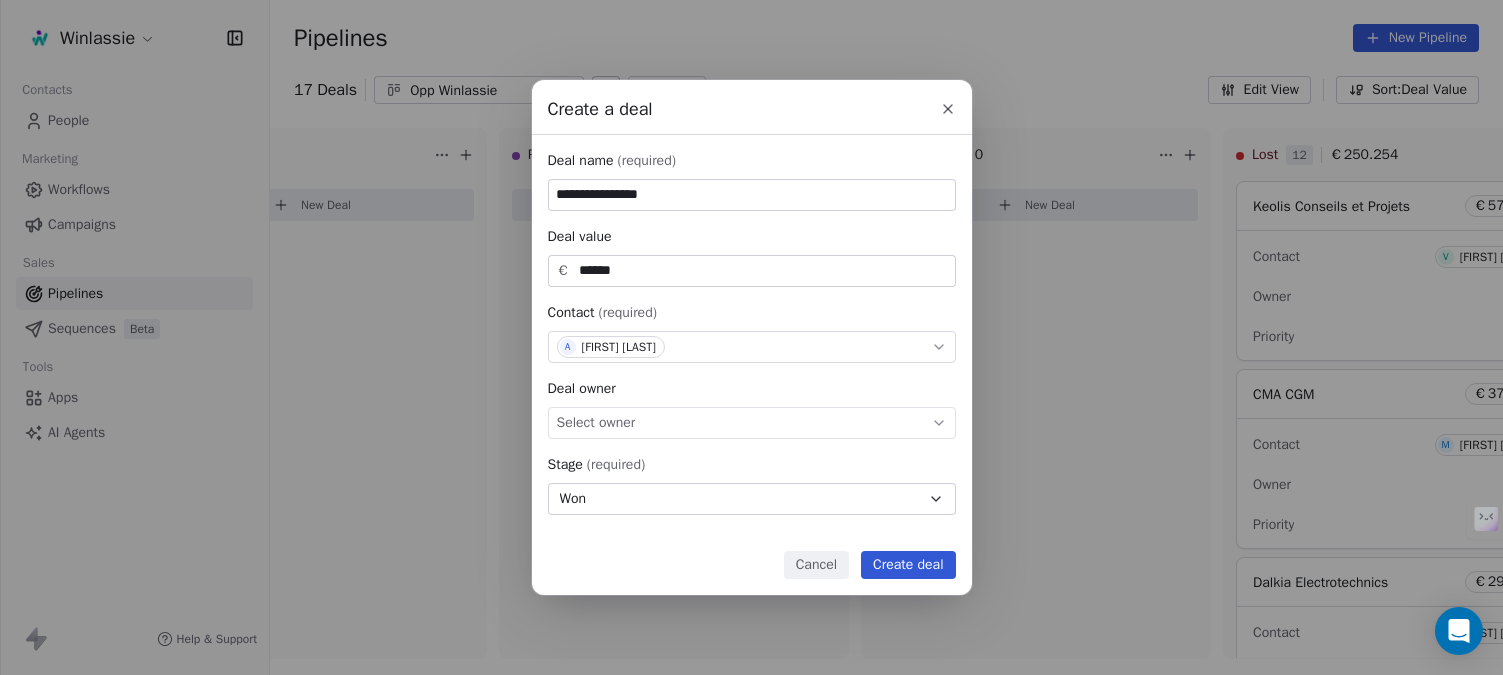click on "Create deal" at bounding box center [908, 565] 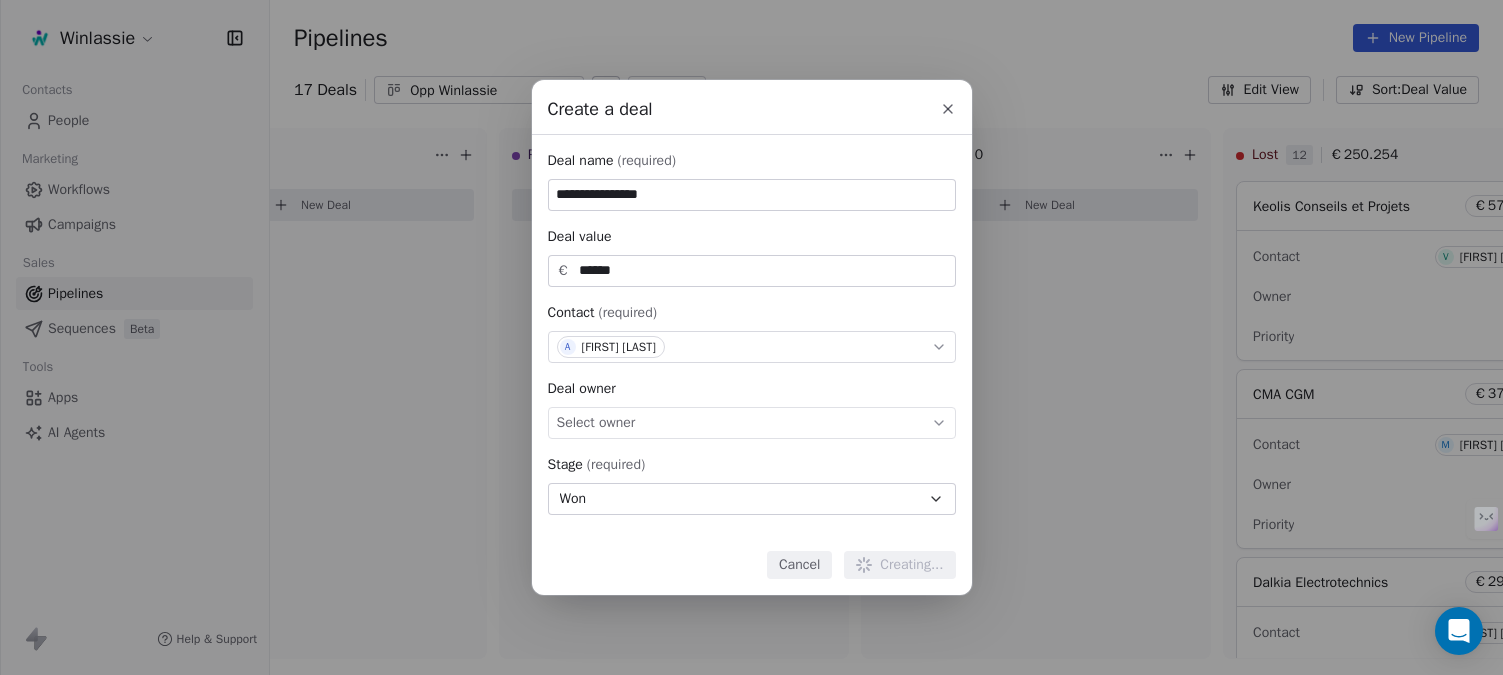 type 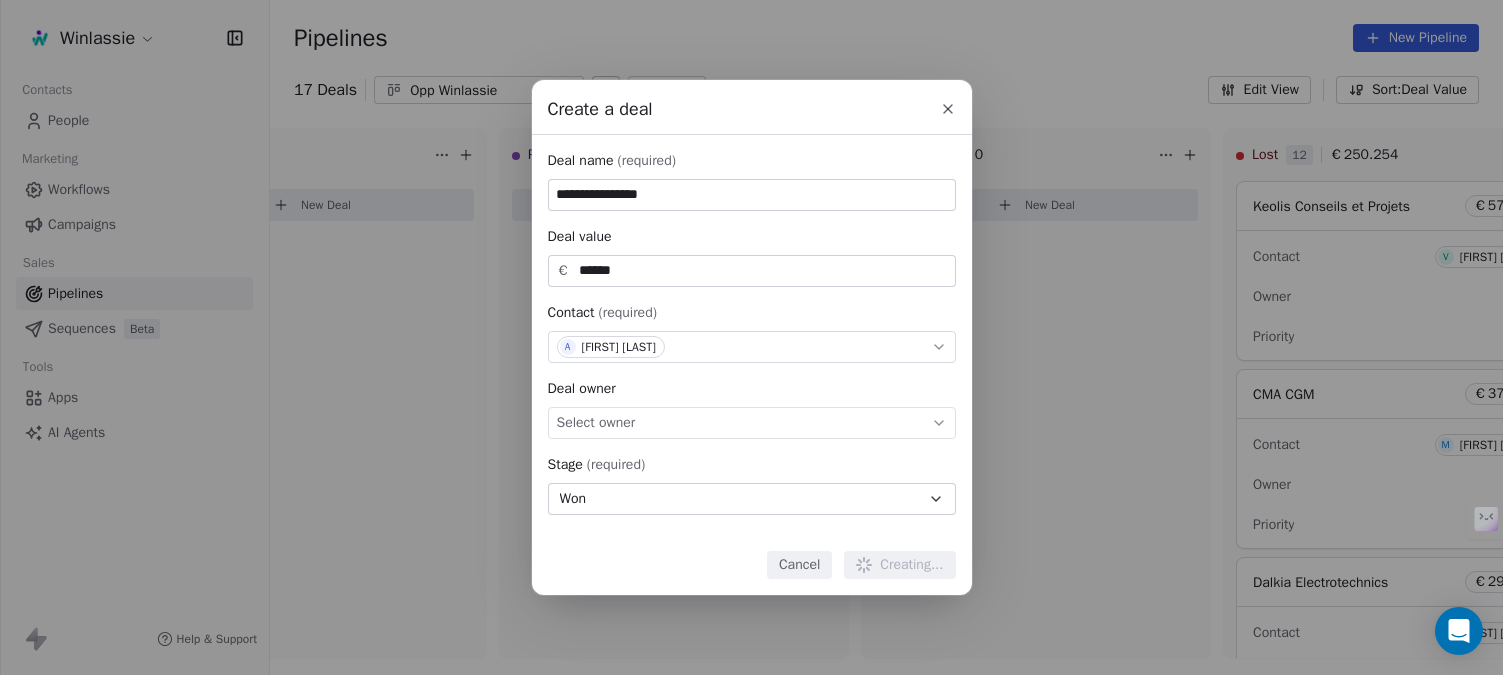 type 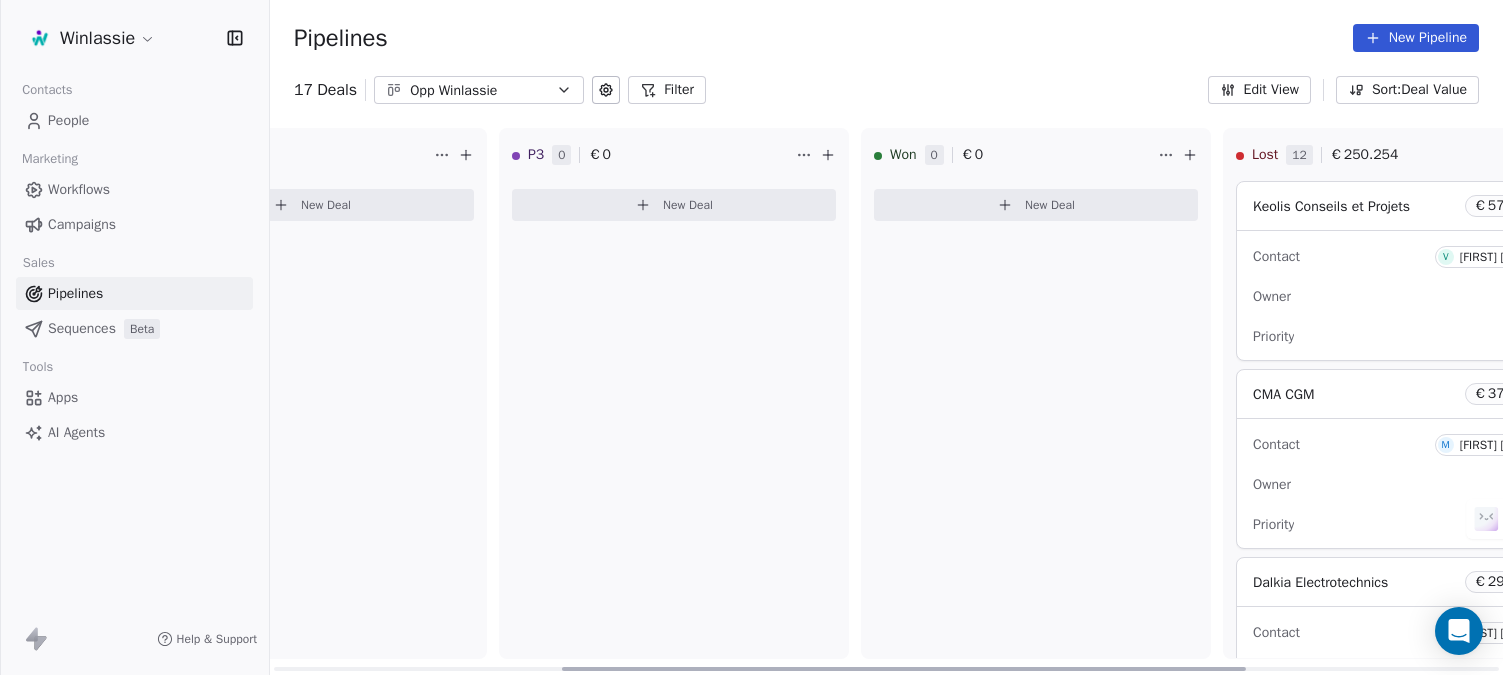 click on "New Deal" at bounding box center [1050, 205] 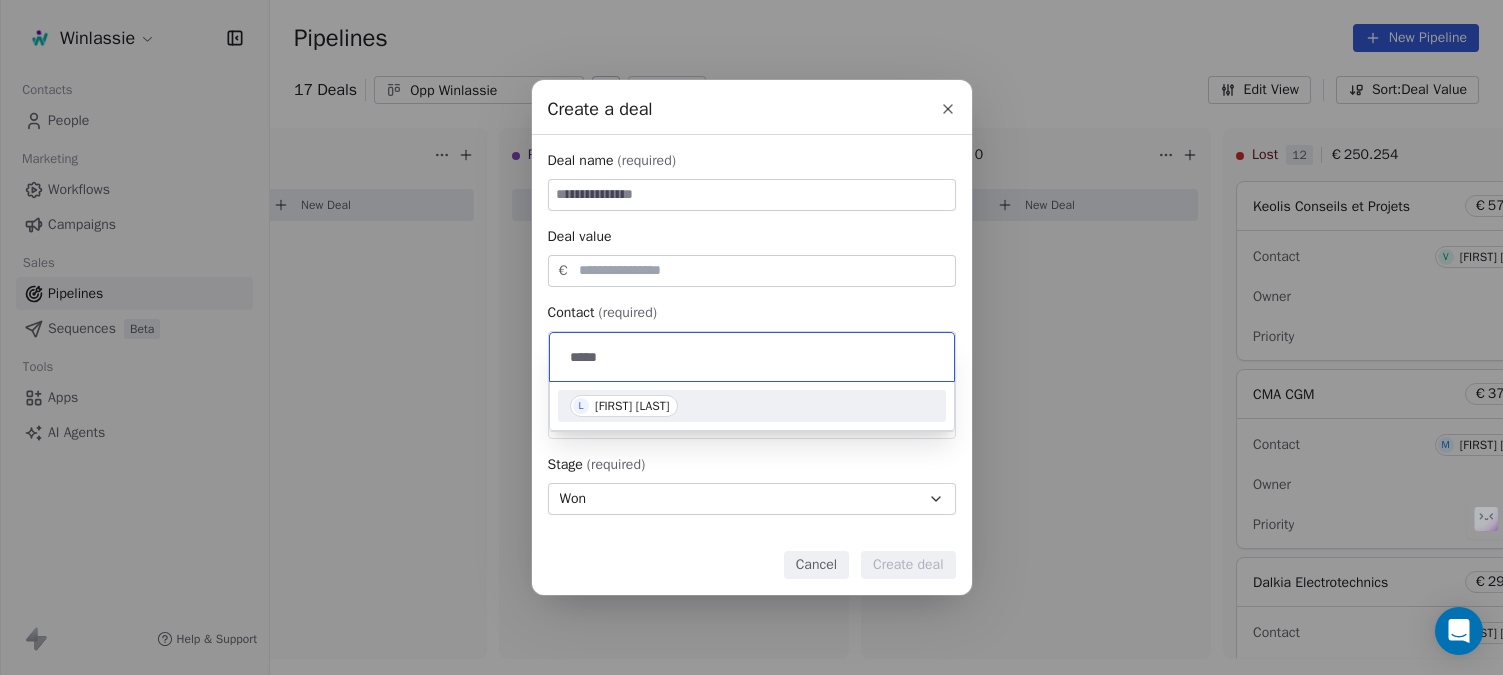 type on "*****" 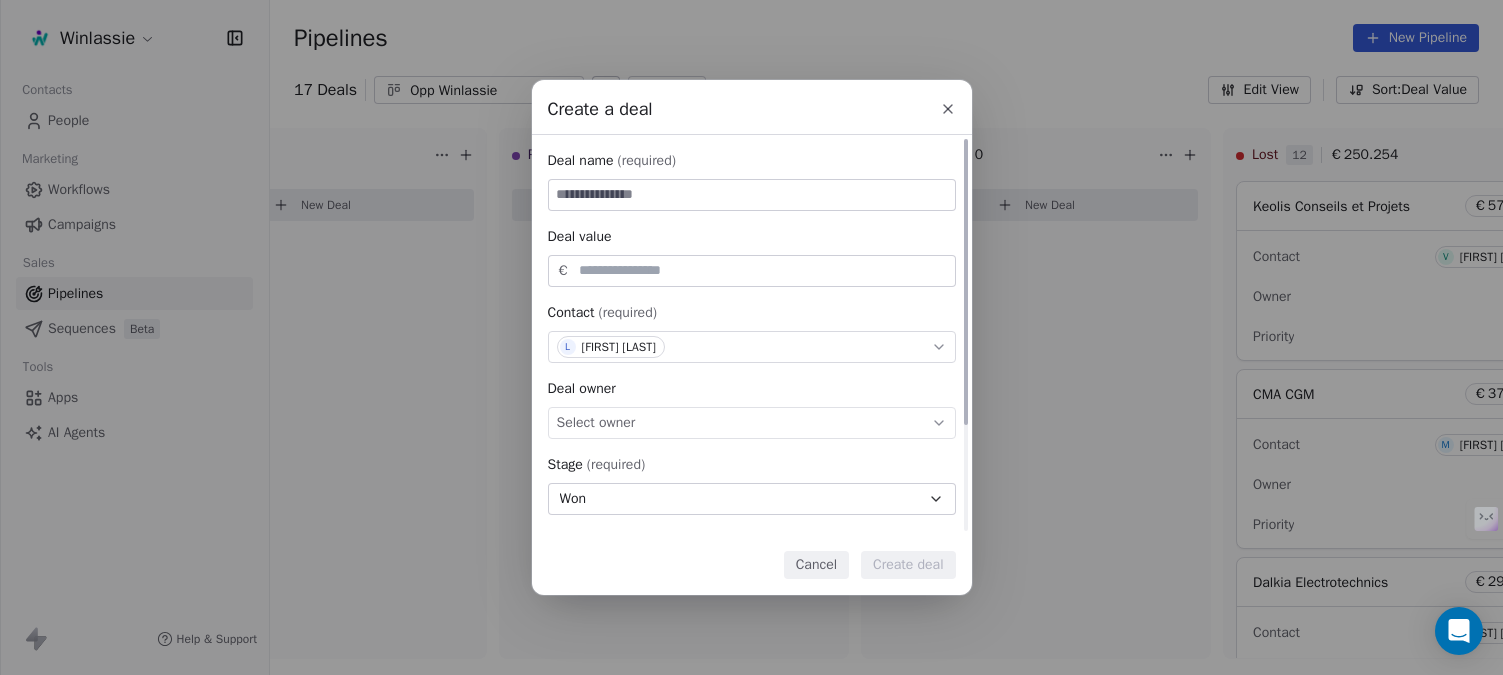 click at bounding box center (752, 195) 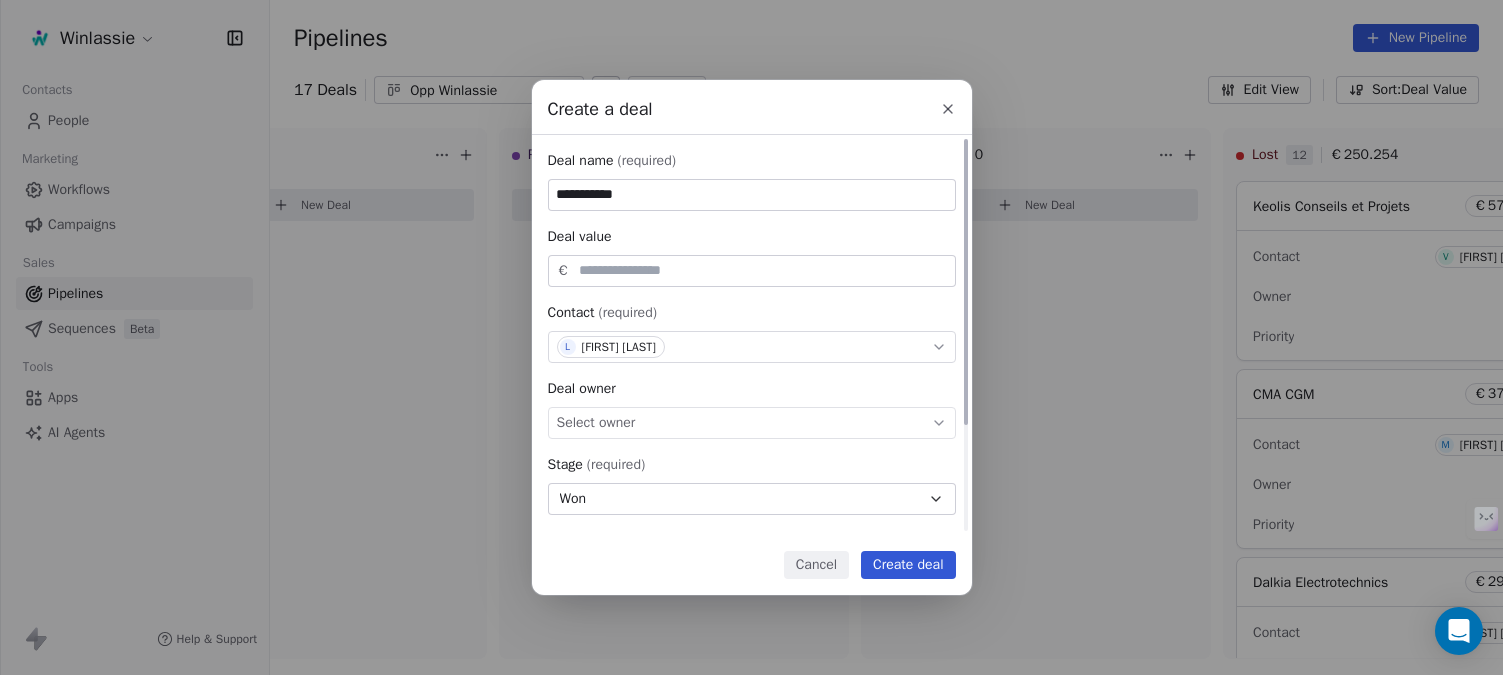 type on "**********" 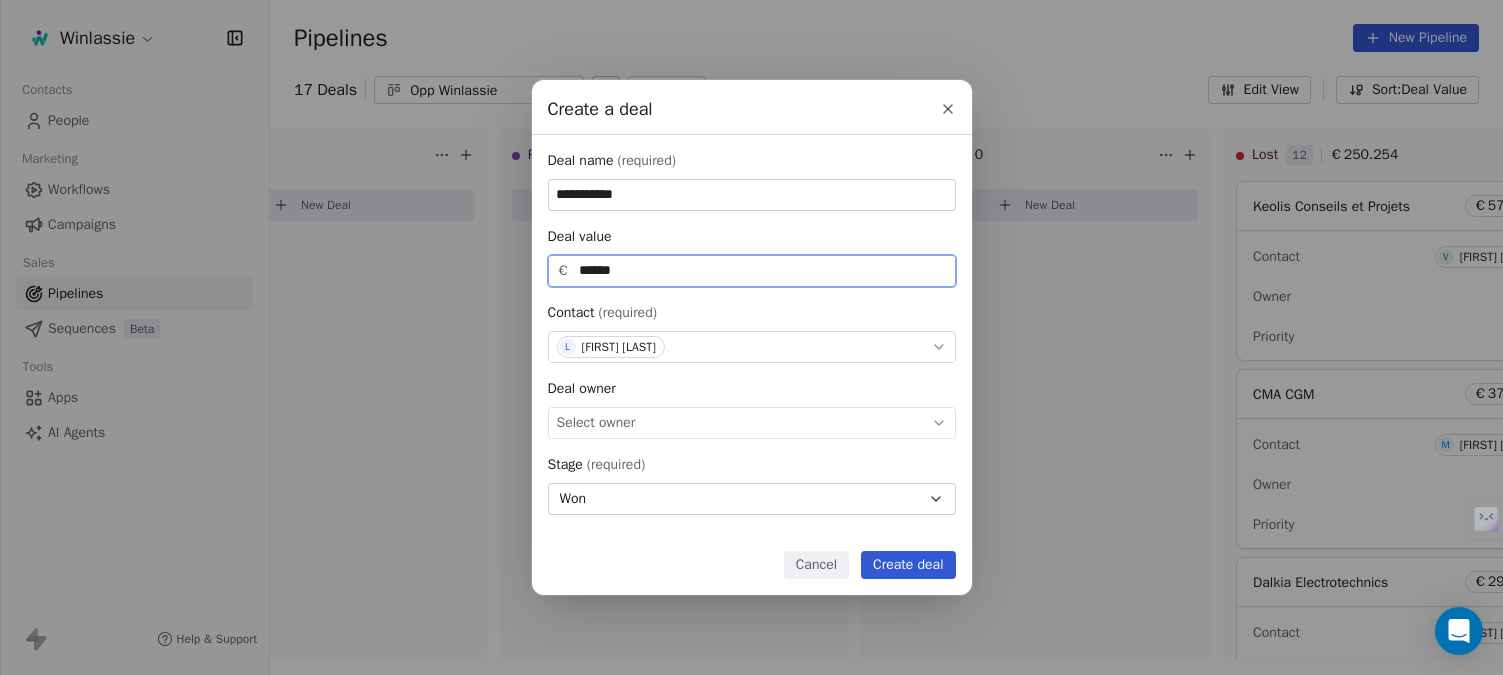 type on "******" 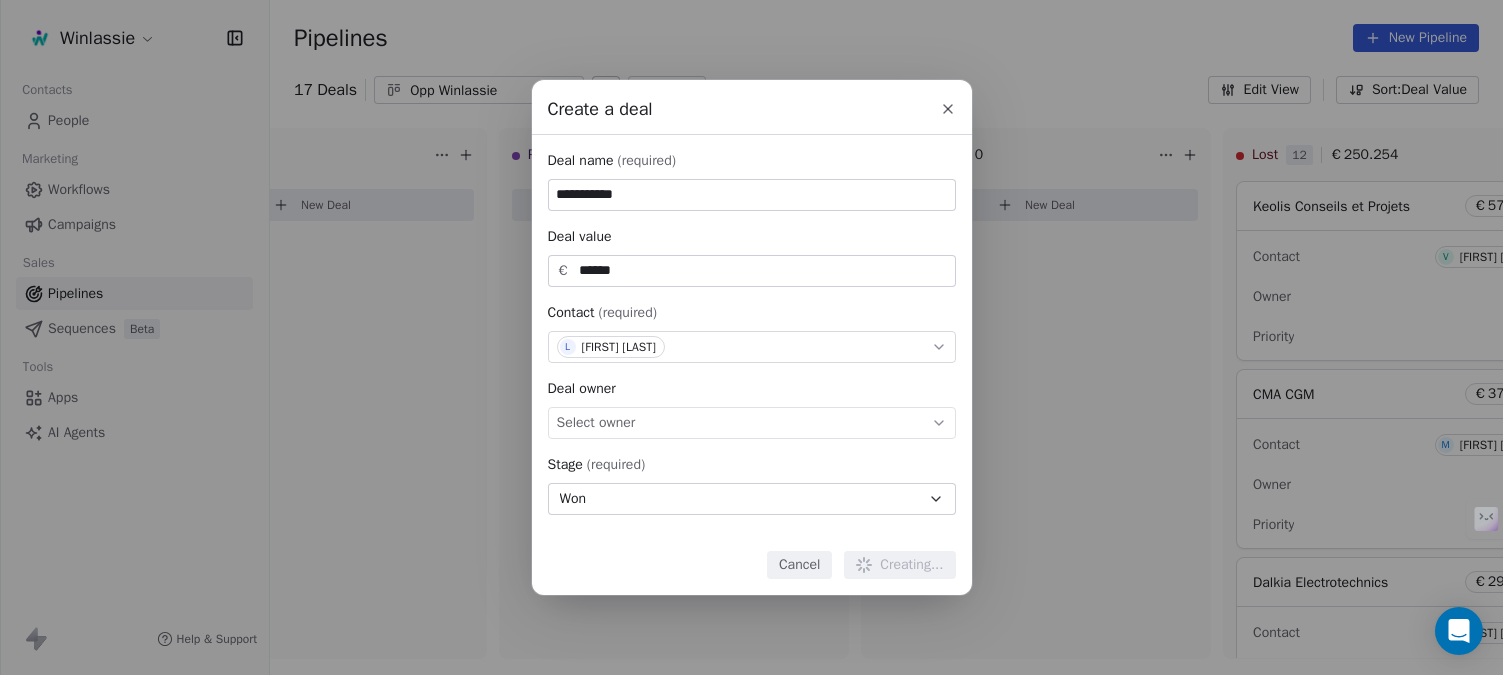 type 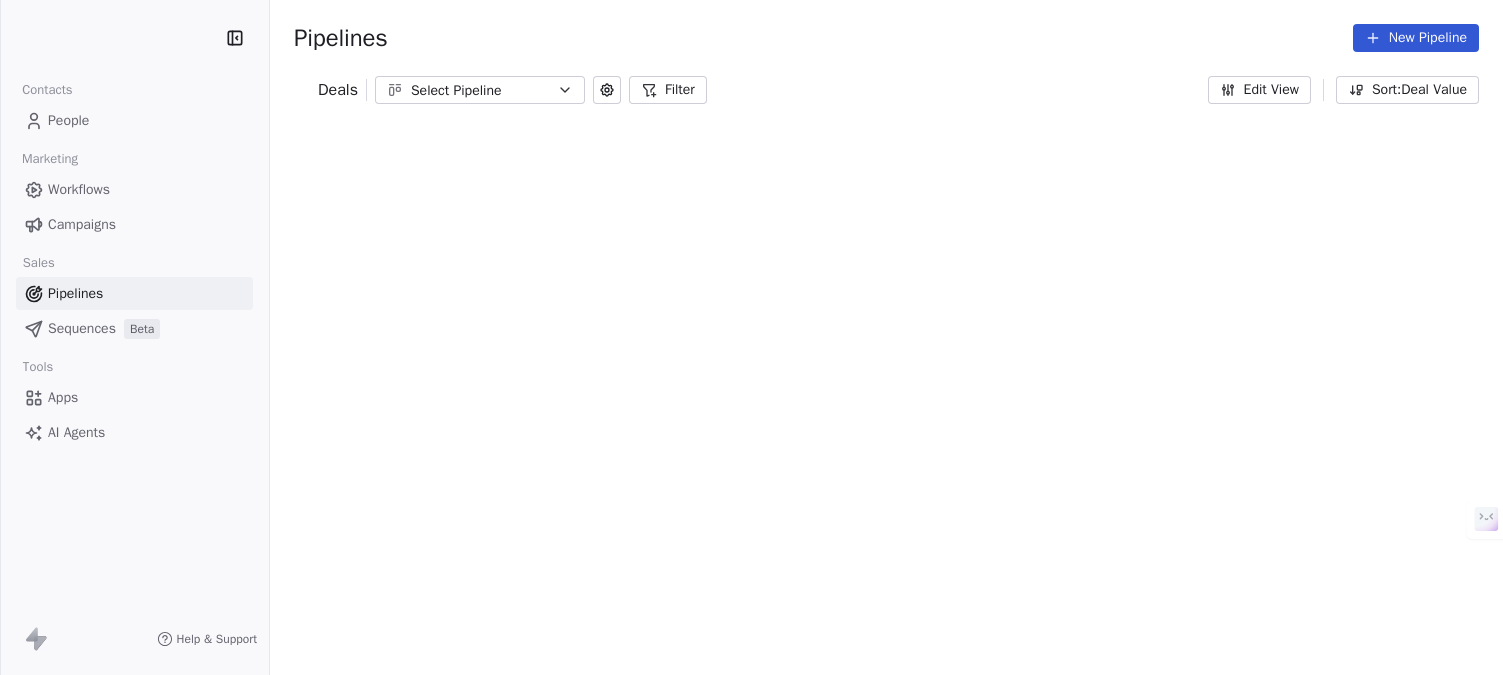scroll, scrollTop: 0, scrollLeft: 0, axis: both 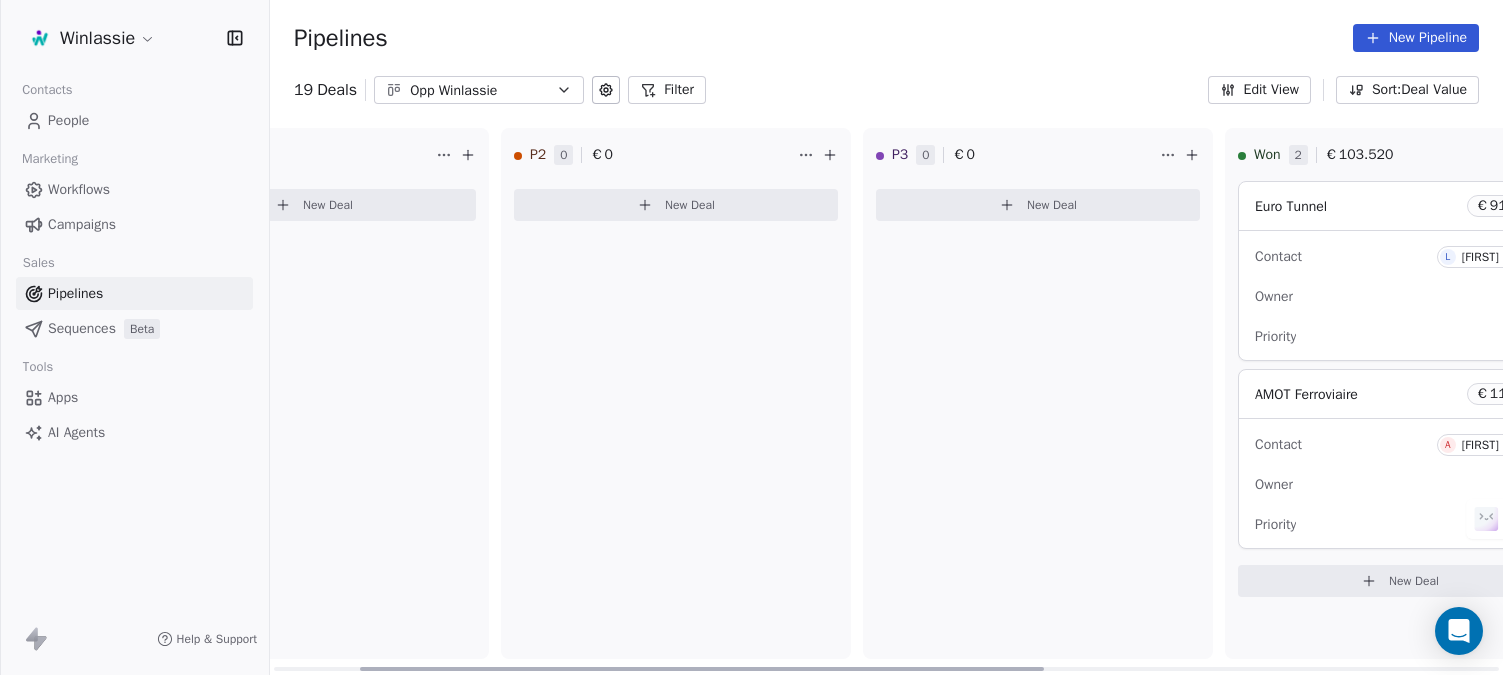 drag, startPoint x: 814, startPoint y: 669, endPoint x: 900, endPoint y: 659, distance: 86.579445 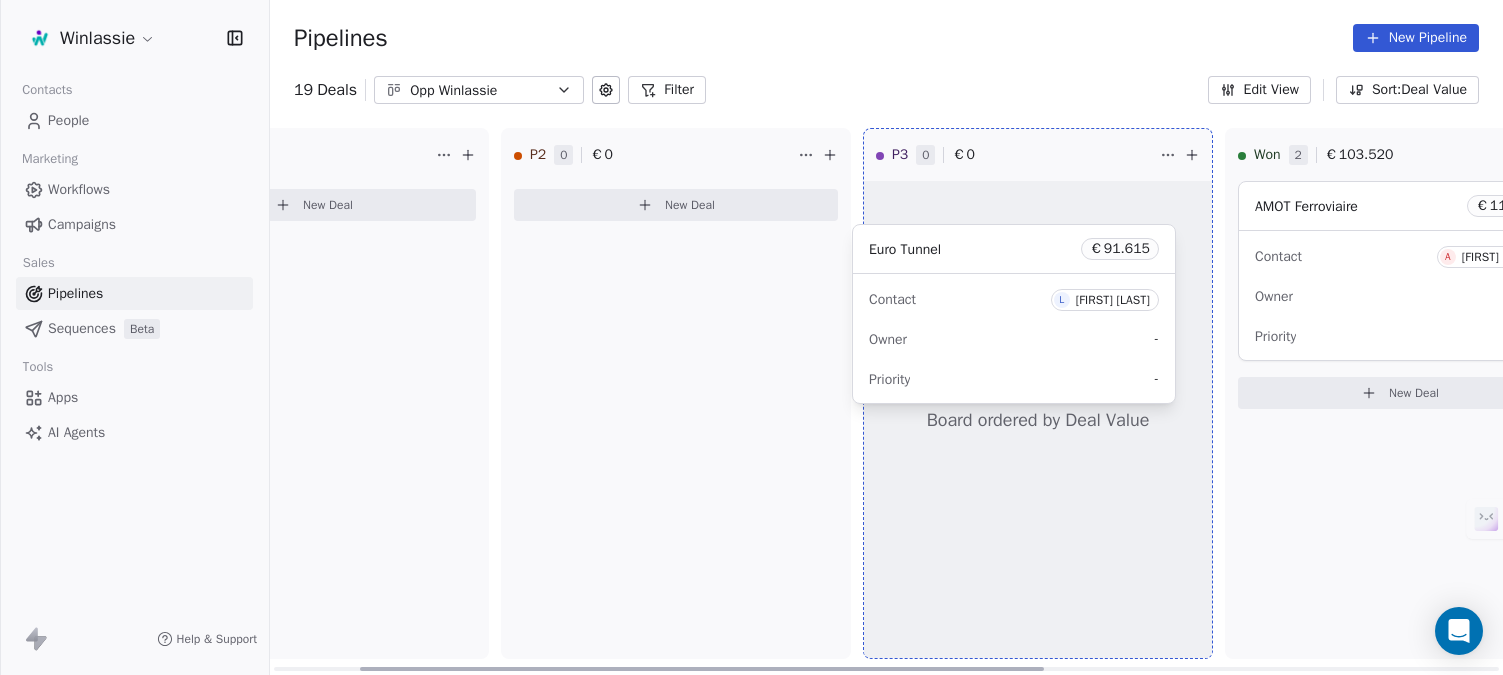 drag, startPoint x: 1376, startPoint y: 213, endPoint x: 990, endPoint y: 256, distance: 388.3877 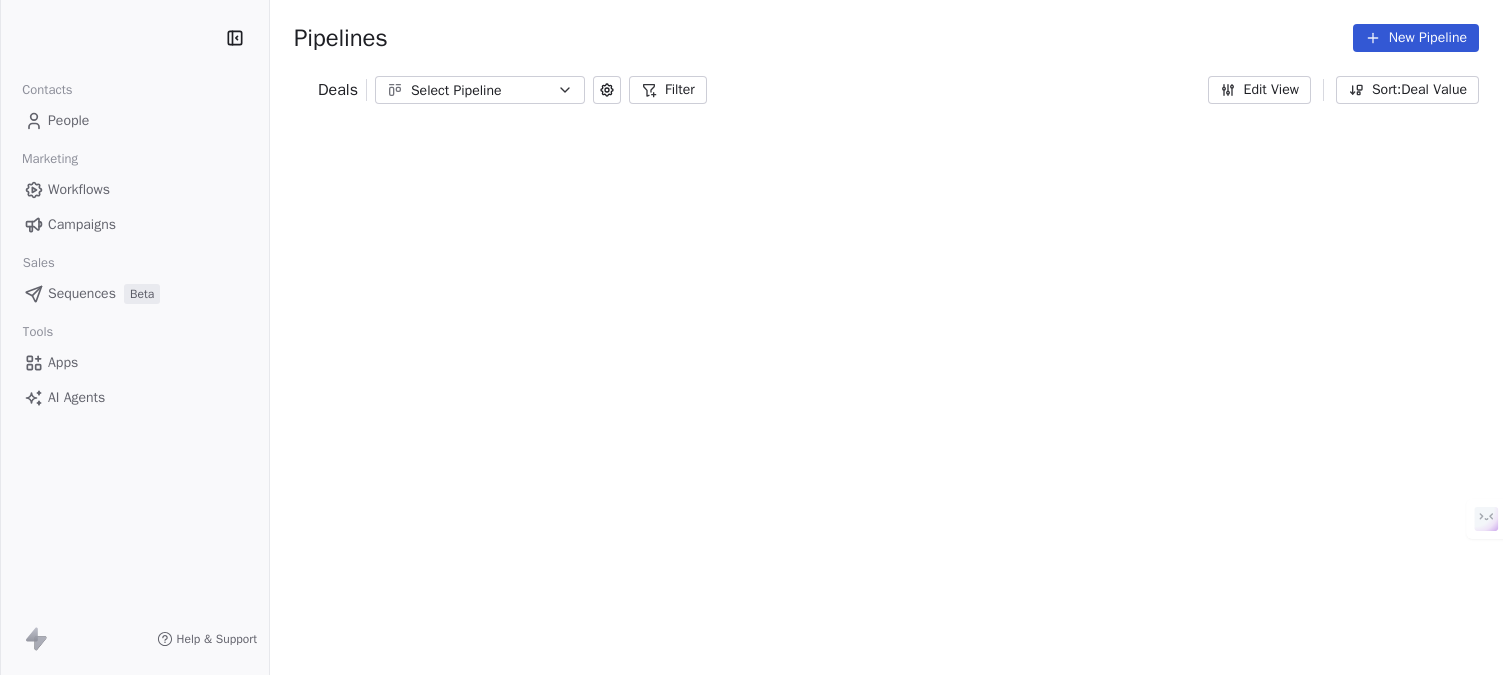 scroll, scrollTop: 0, scrollLeft: 0, axis: both 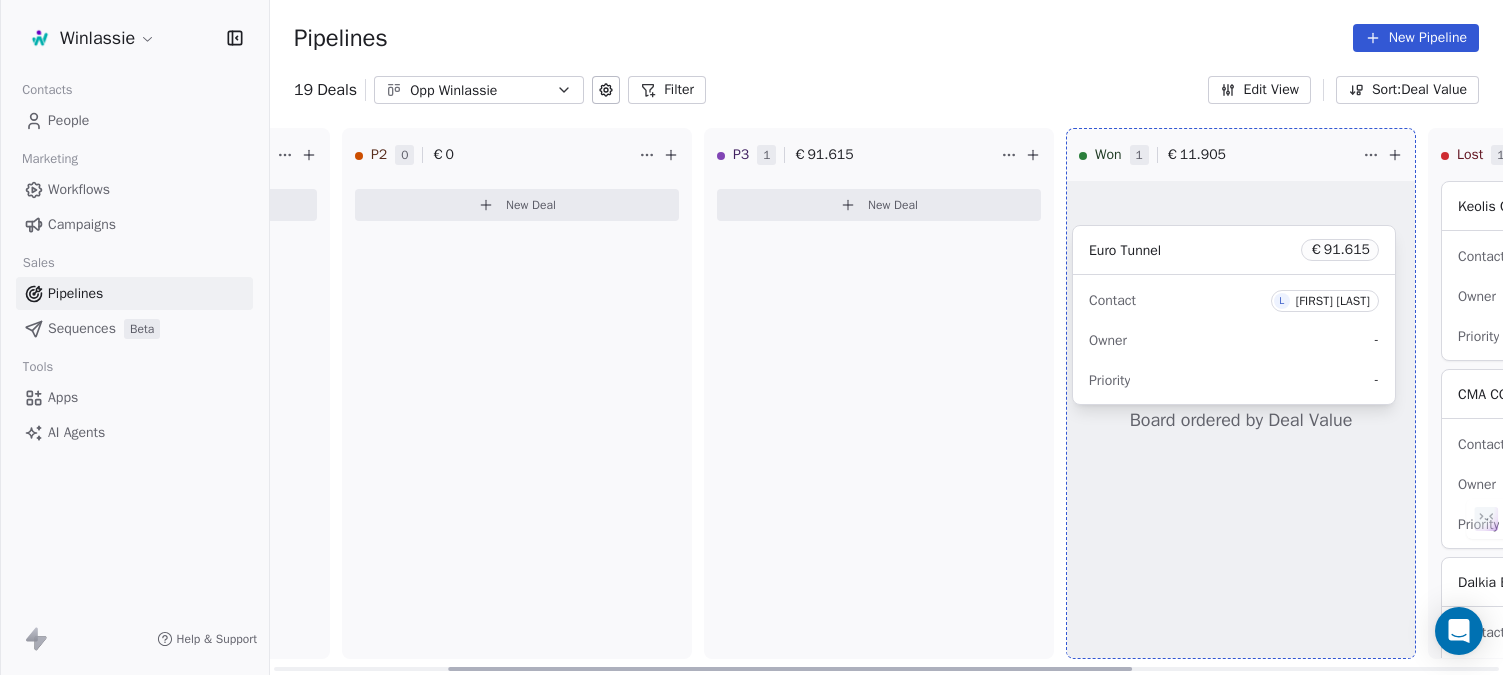 drag, startPoint x: 1168, startPoint y: 211, endPoint x: 1209, endPoint y: 255, distance: 60.1415 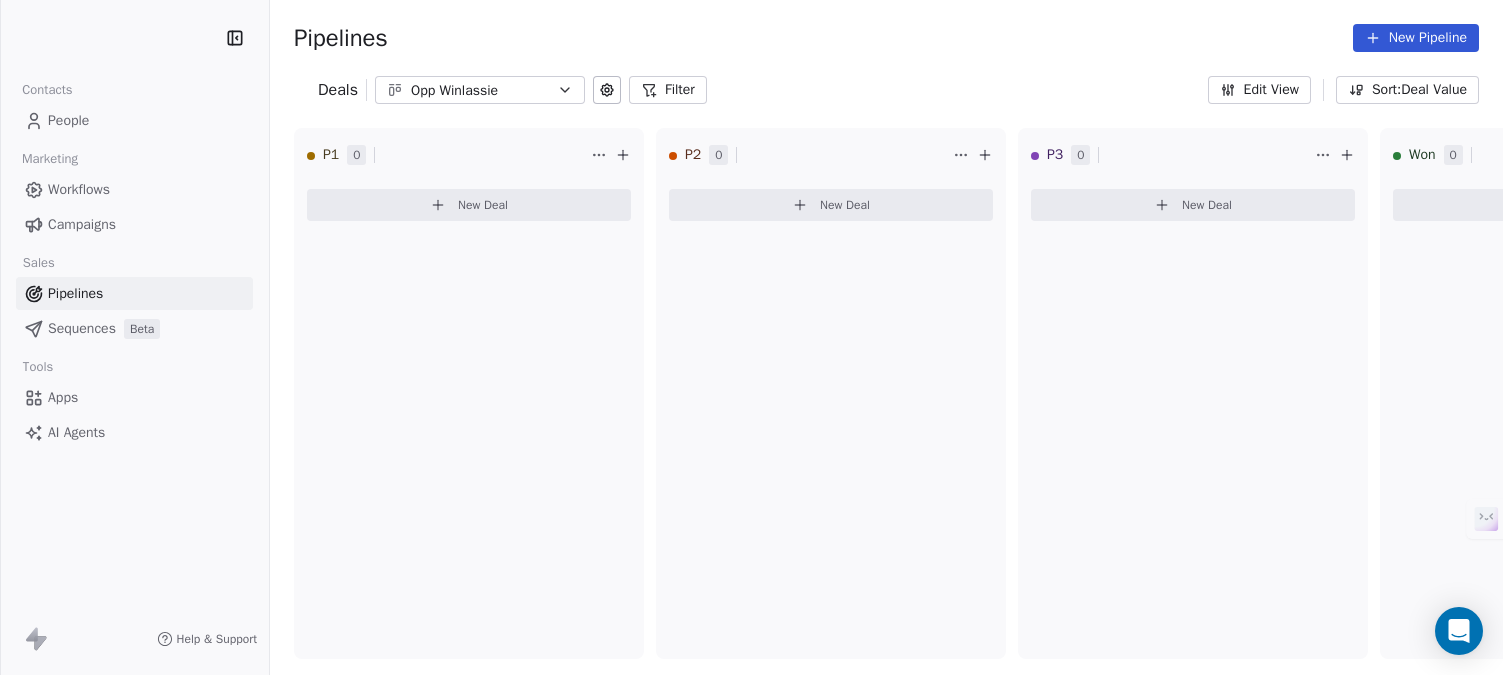 scroll, scrollTop: 0, scrollLeft: 0, axis: both 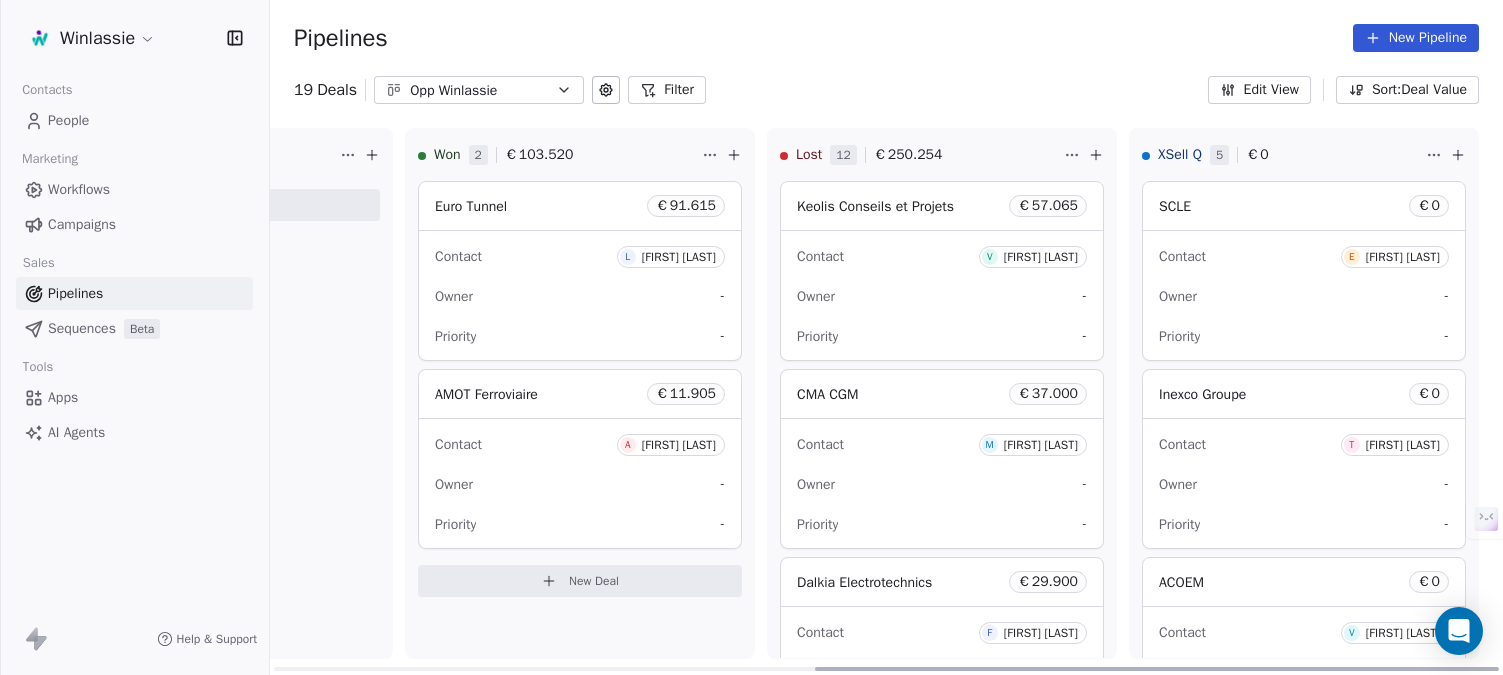 drag, startPoint x: 768, startPoint y: 666, endPoint x: 1505, endPoint y: 618, distance: 738.56146 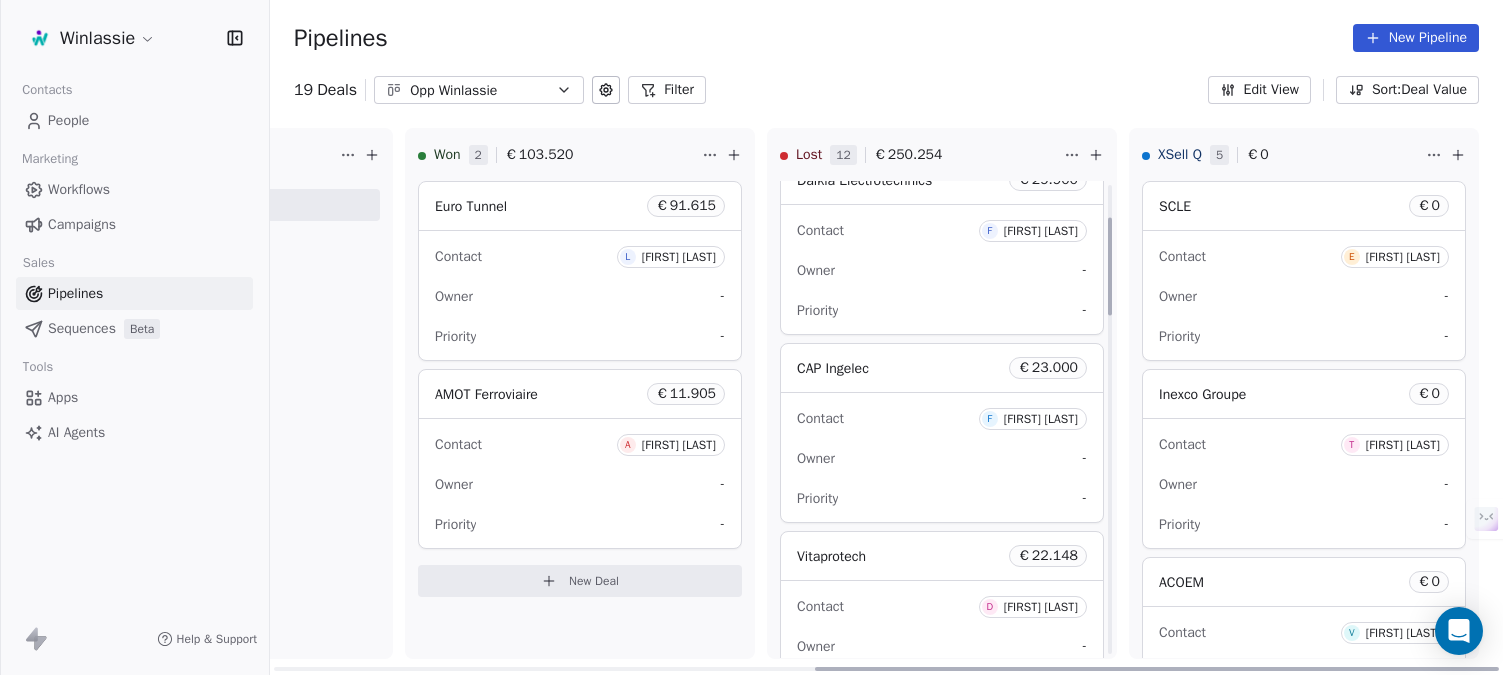 scroll, scrollTop: 0, scrollLeft: 0, axis: both 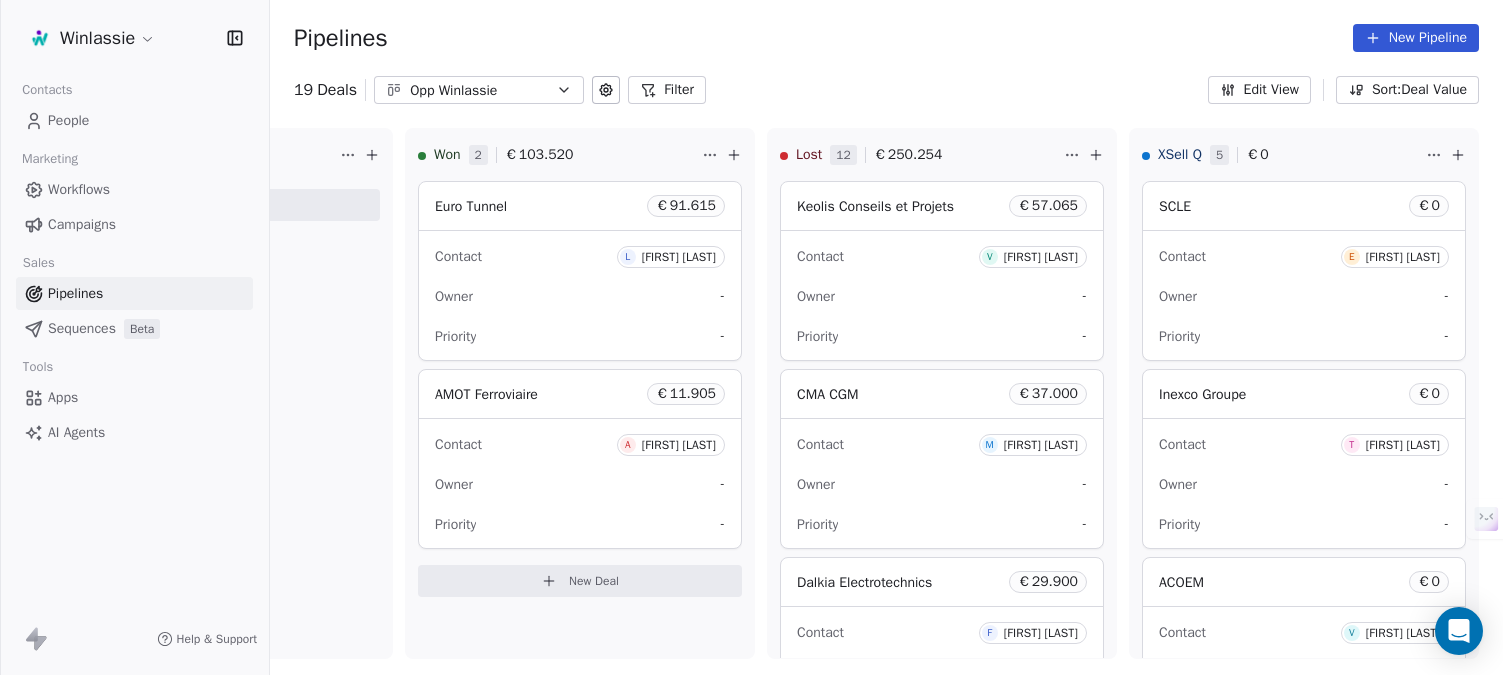 click on "Pipelines  New Pipeline" at bounding box center [886, 38] 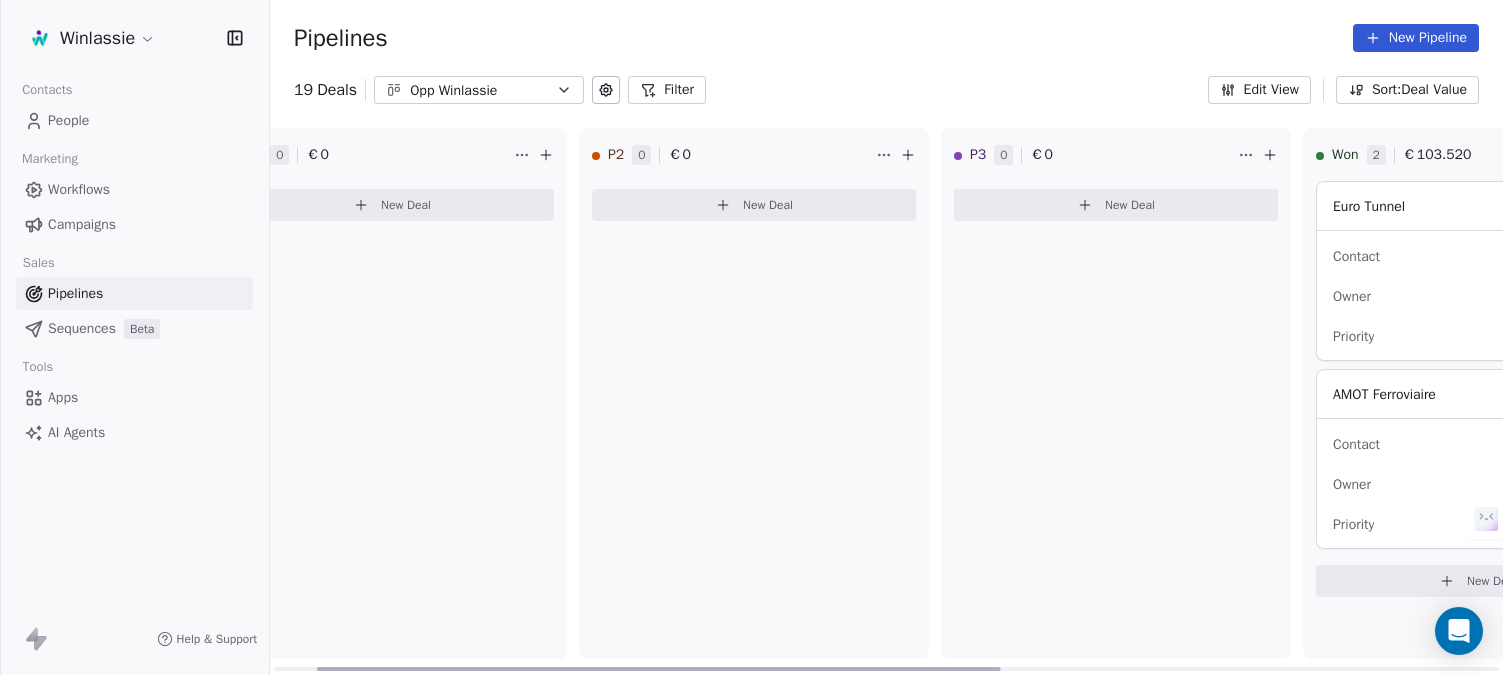 scroll, scrollTop: 0, scrollLeft: 0, axis: both 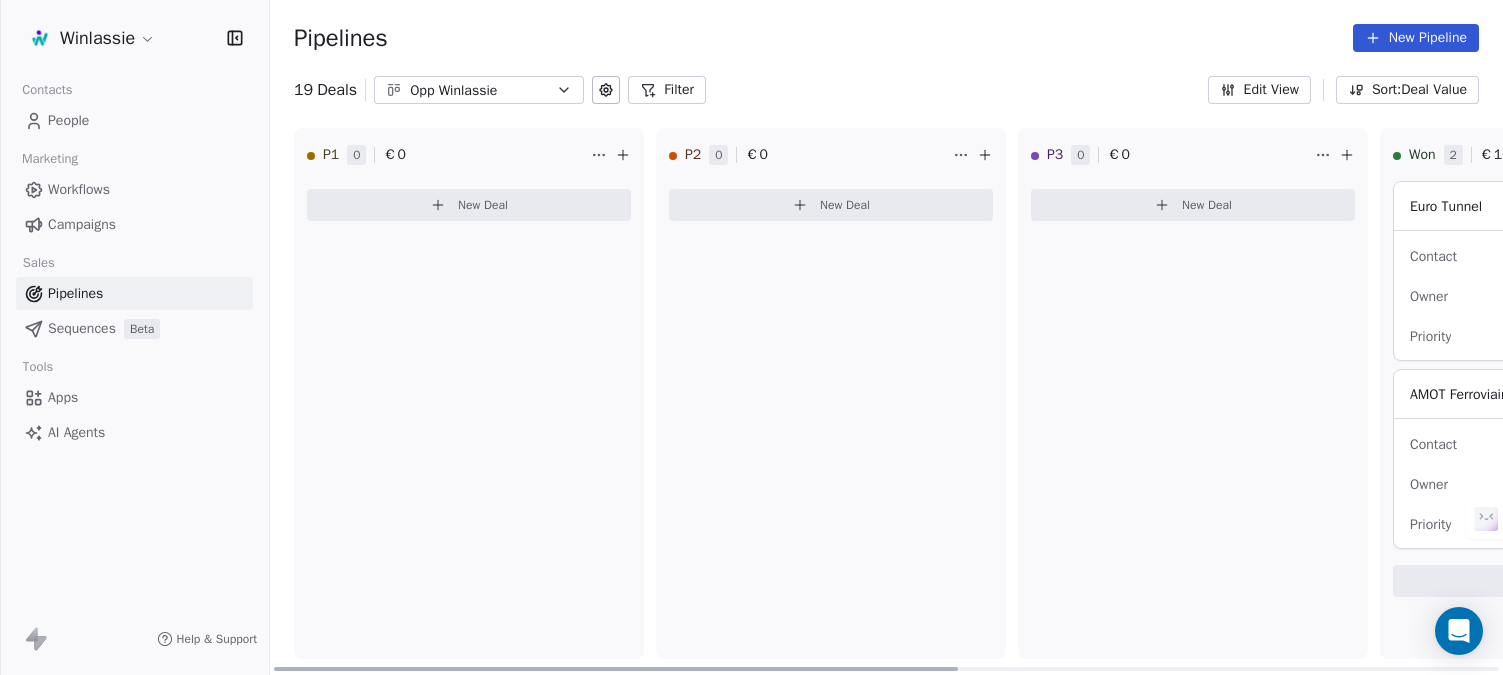 drag, startPoint x: 950, startPoint y: 669, endPoint x: 426, endPoint y: 412, distance: 583.63086 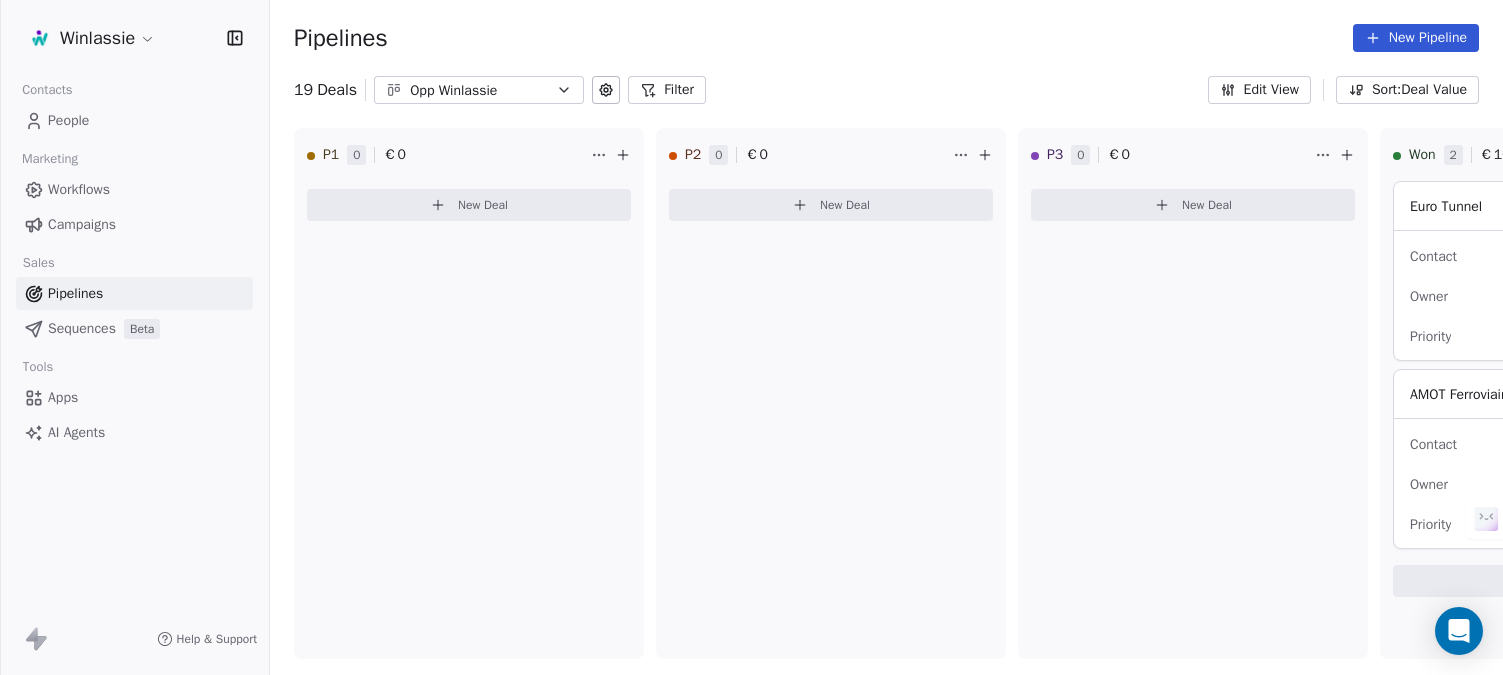 click on "Pipelines  New Pipeline" at bounding box center (886, 38) 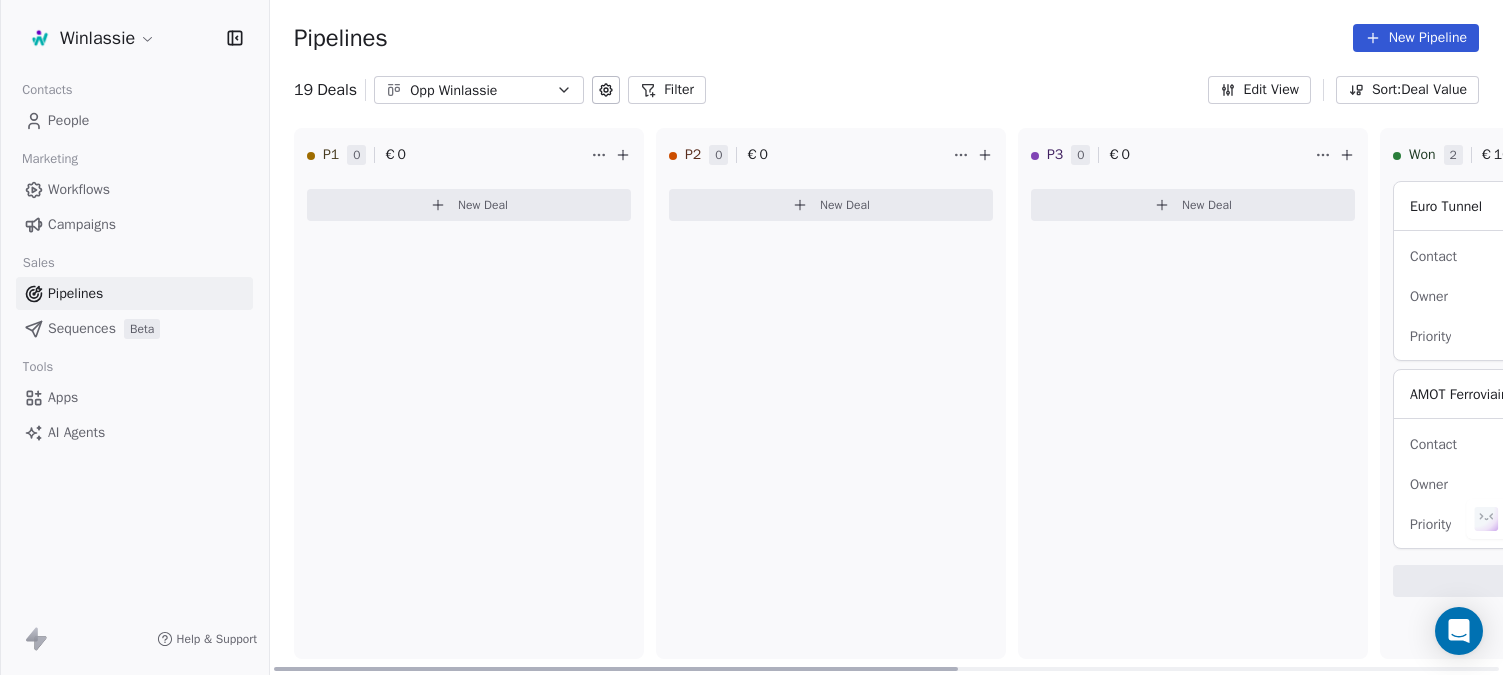click on "New Deal" at bounding box center (1207, 205) 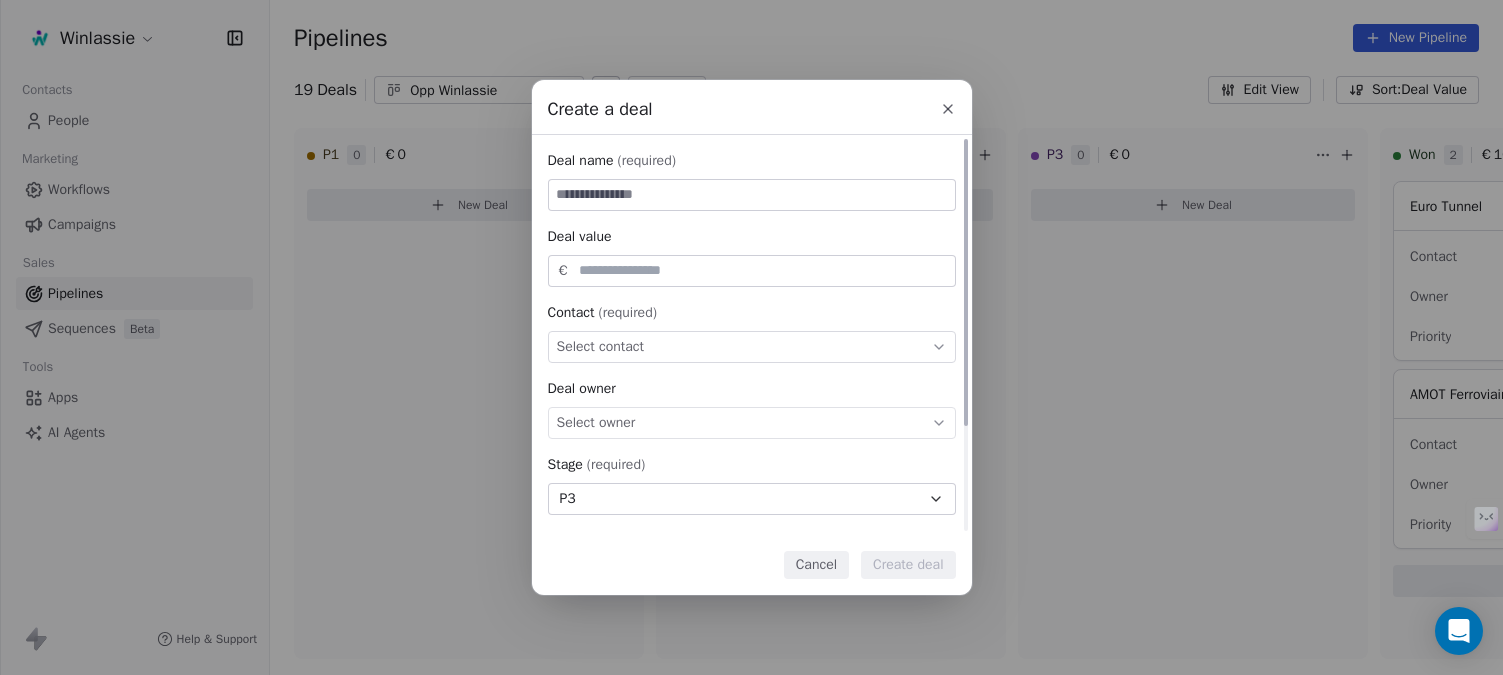 click on "Select contact" at bounding box center [601, 347] 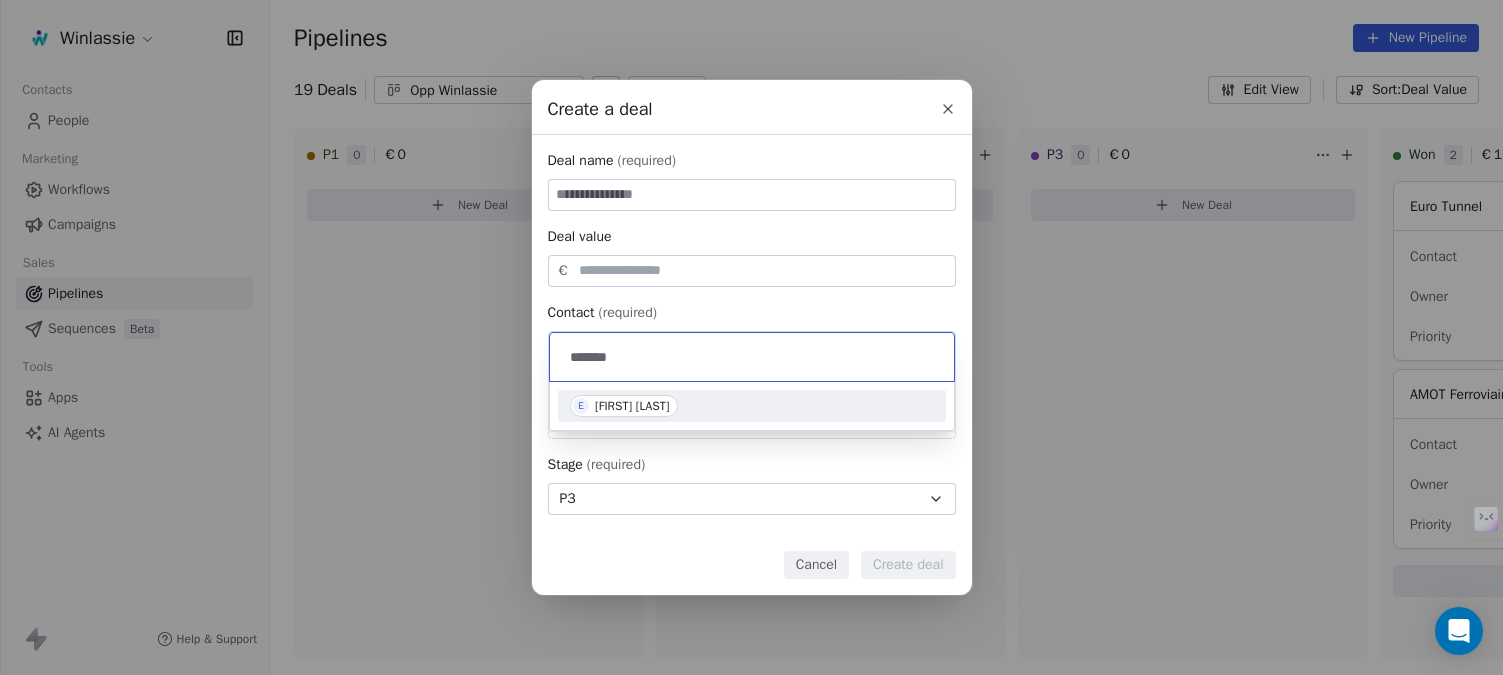 type on "*******" 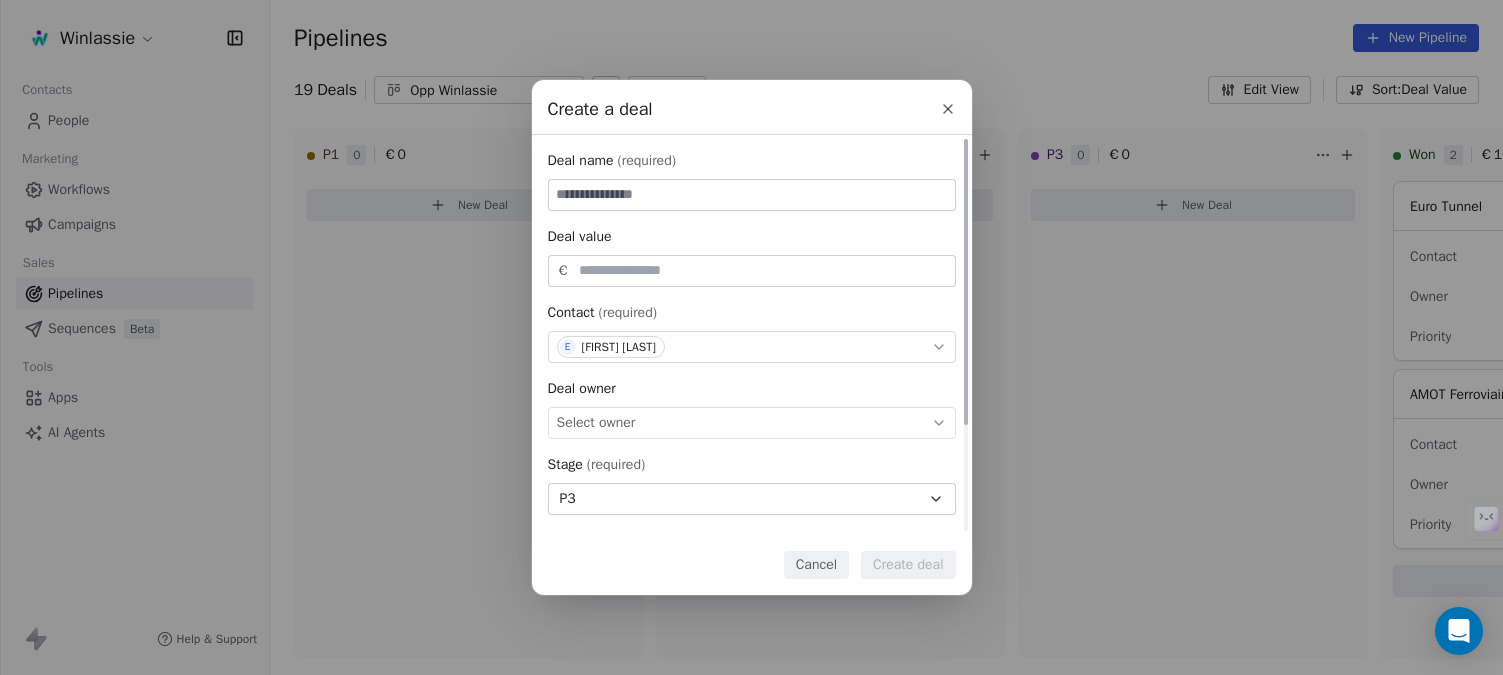 click at bounding box center [763, 270] 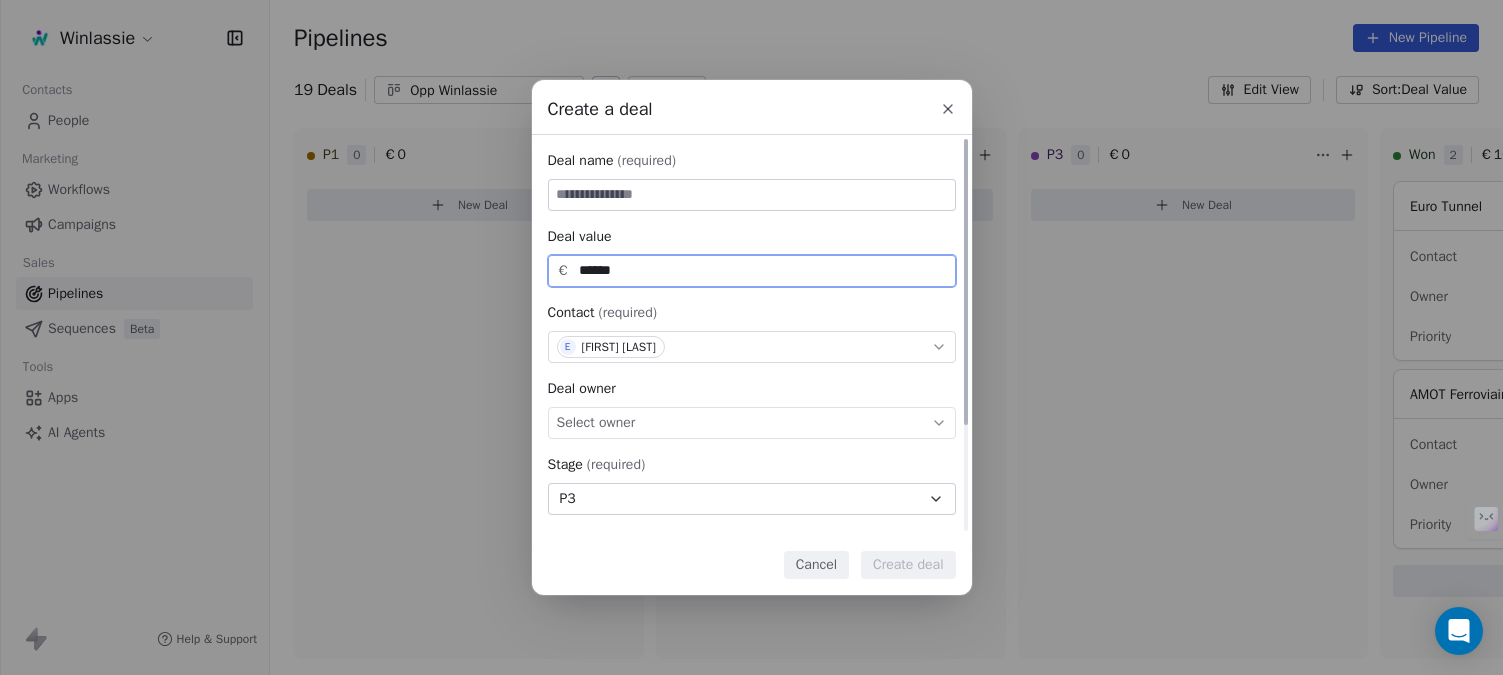 type on "******" 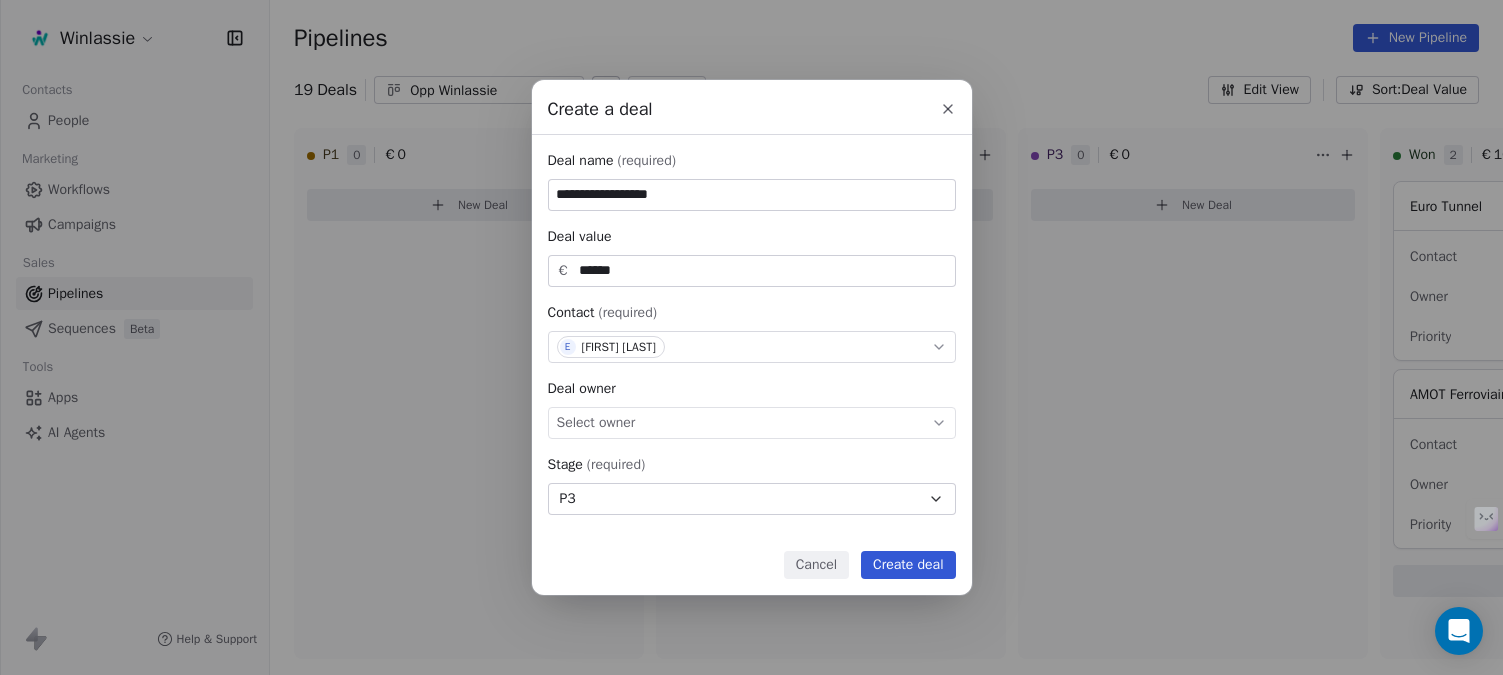 type on "**********" 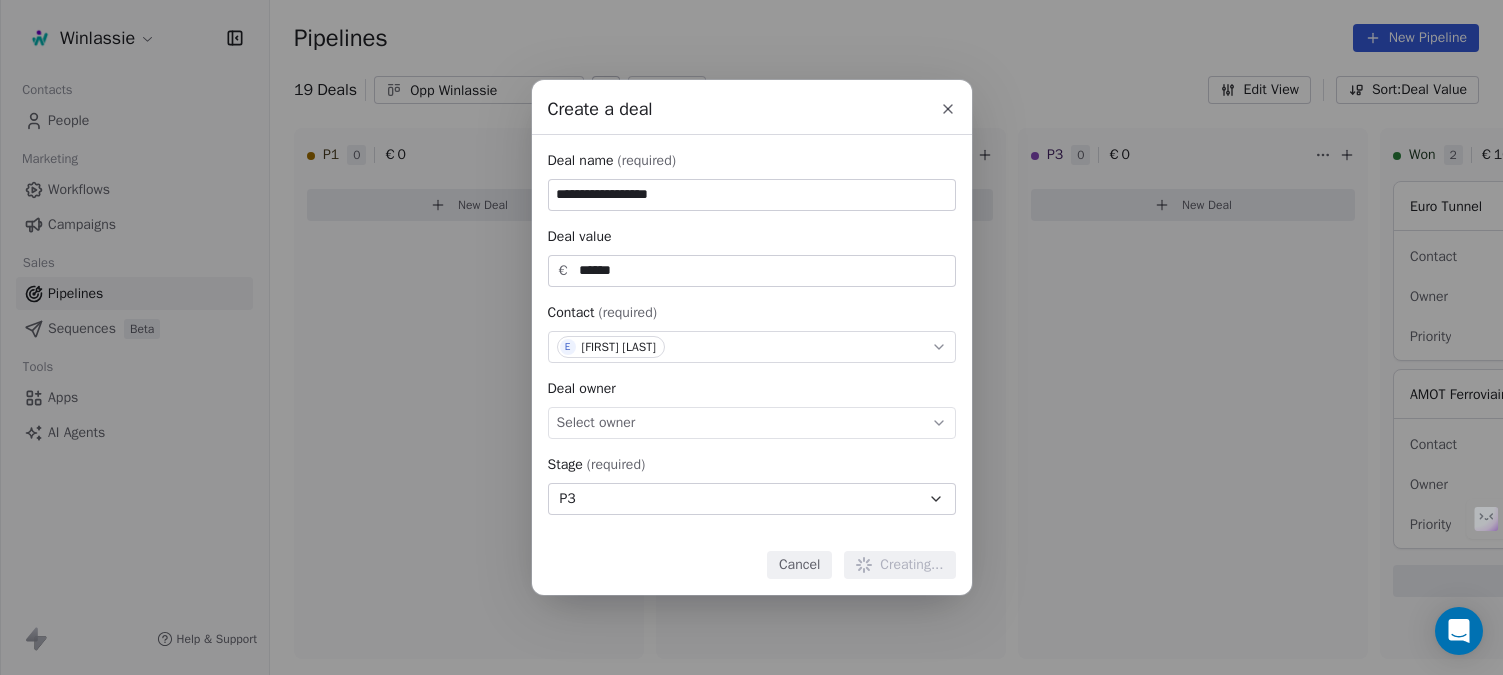type 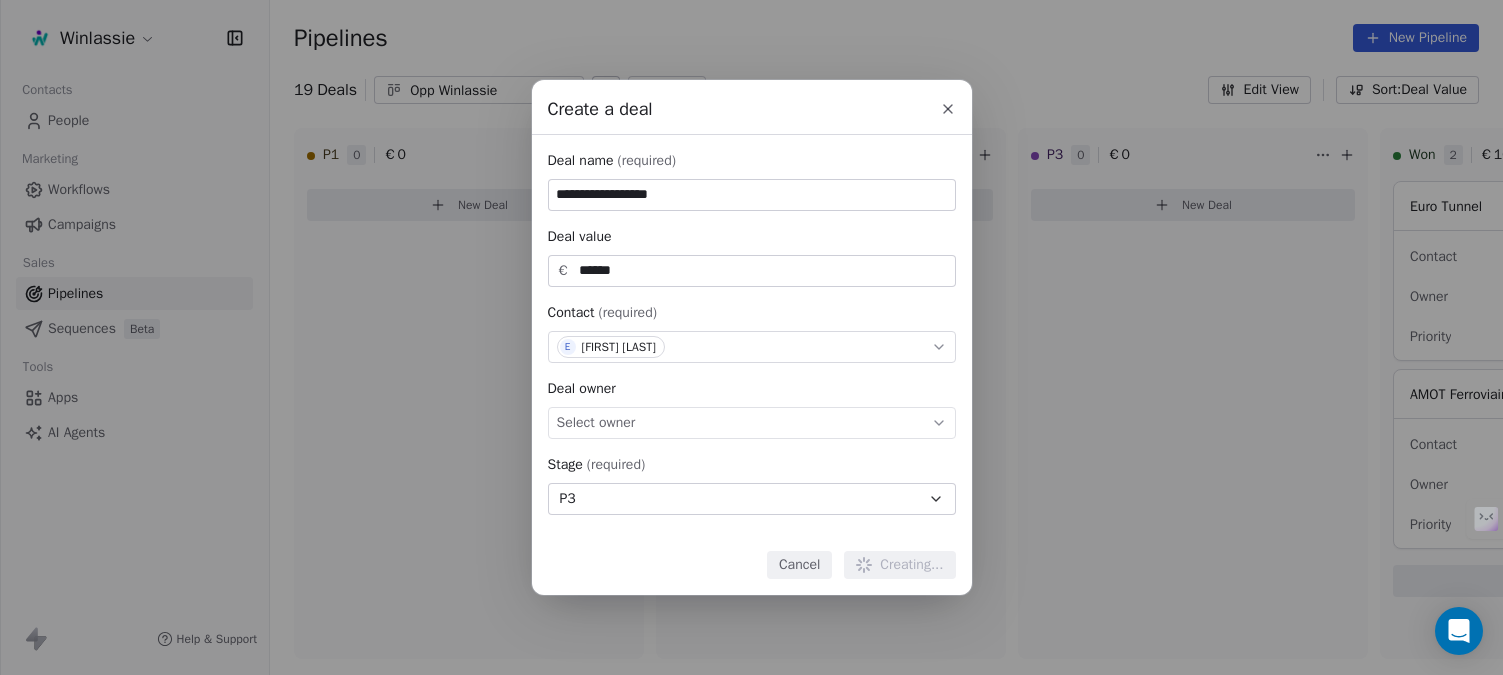 type 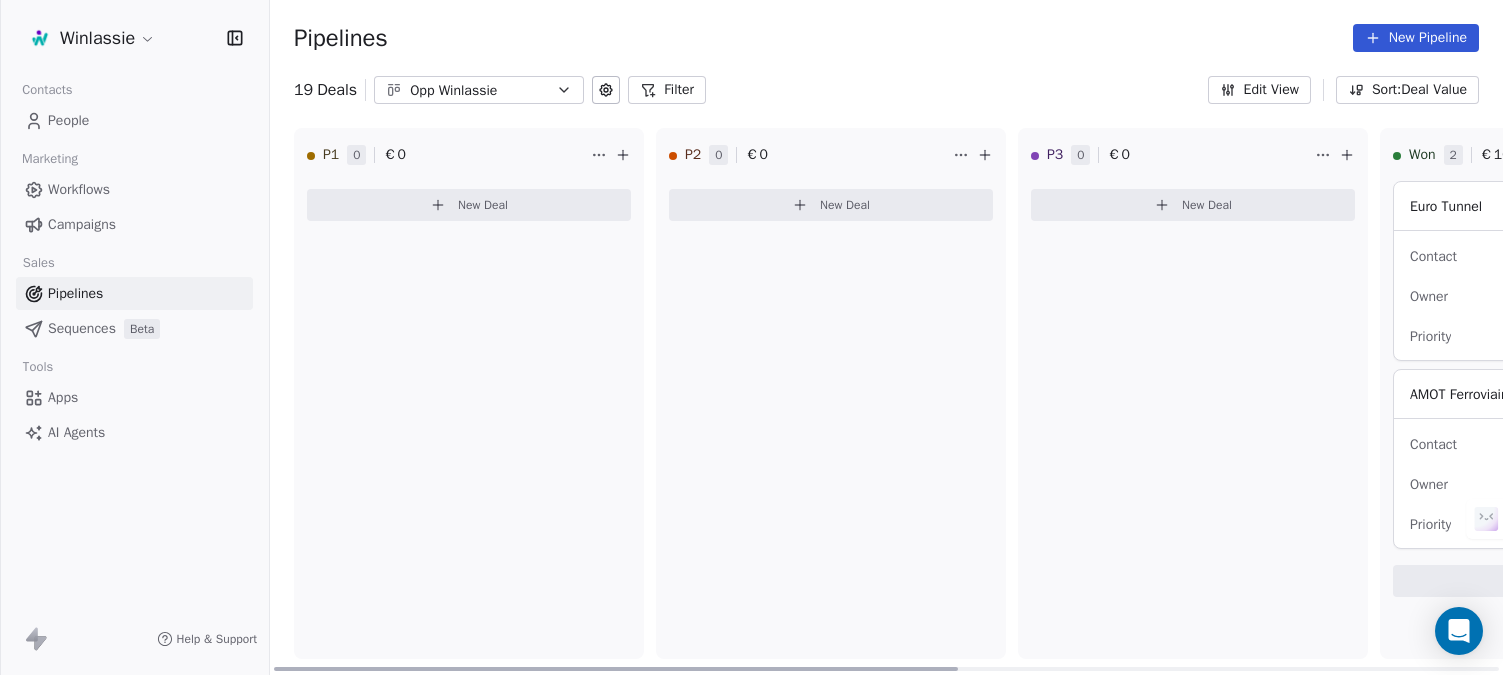 click on "New Deal" at bounding box center (1207, 205) 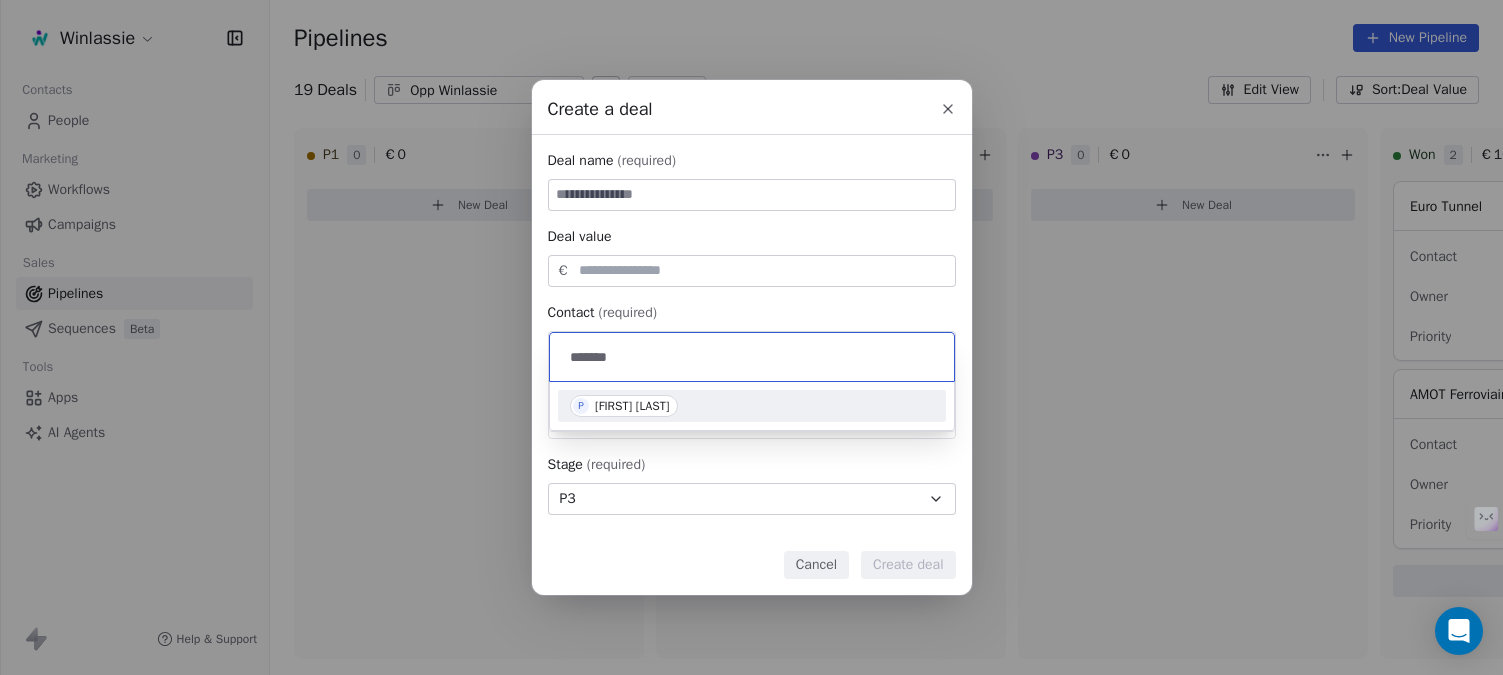 type on "*******" 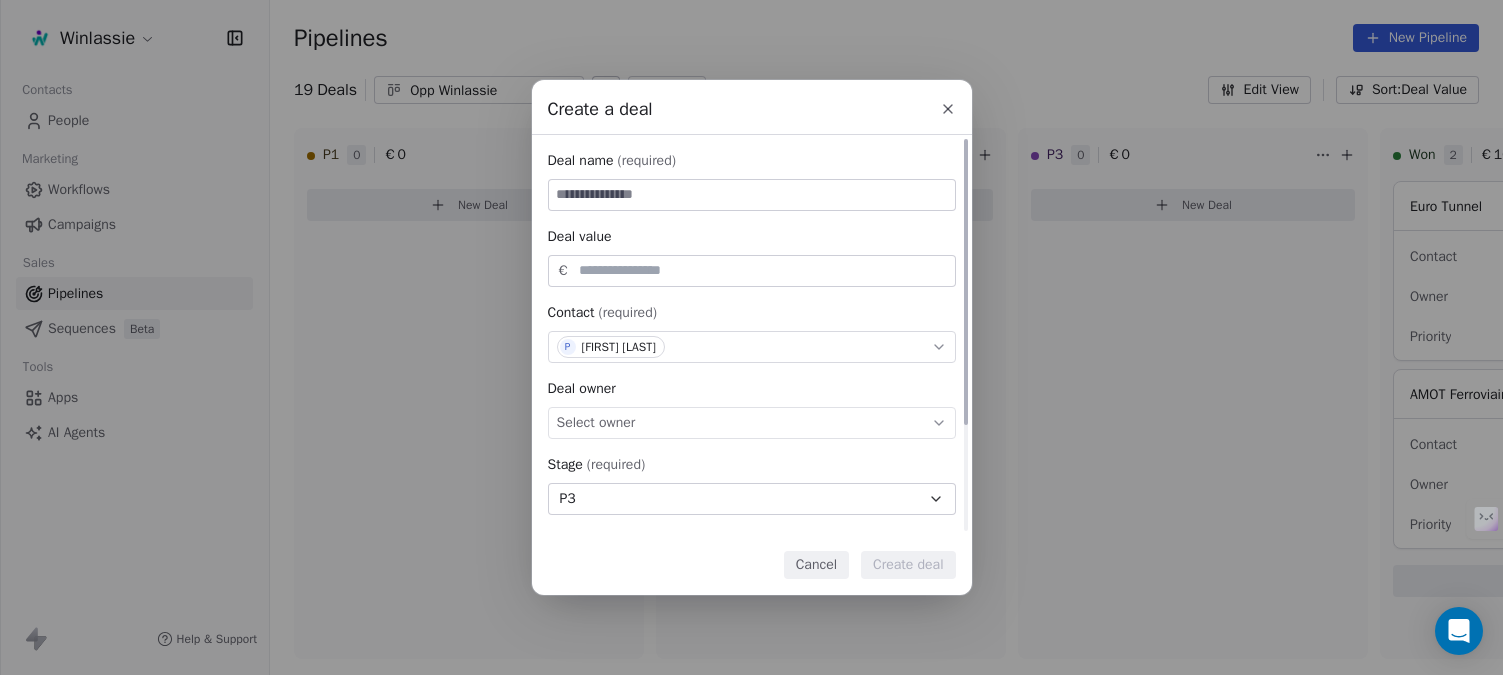 click at bounding box center [752, 195] 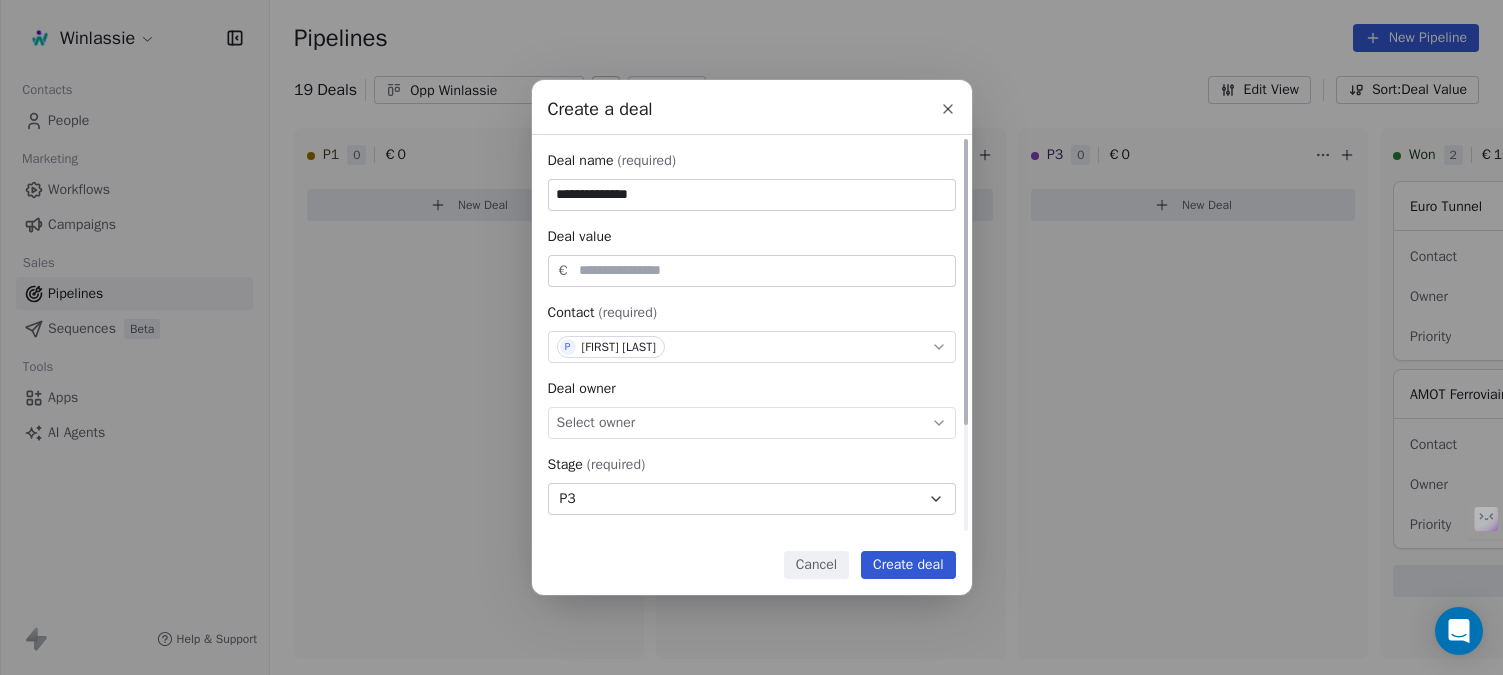type on "**********" 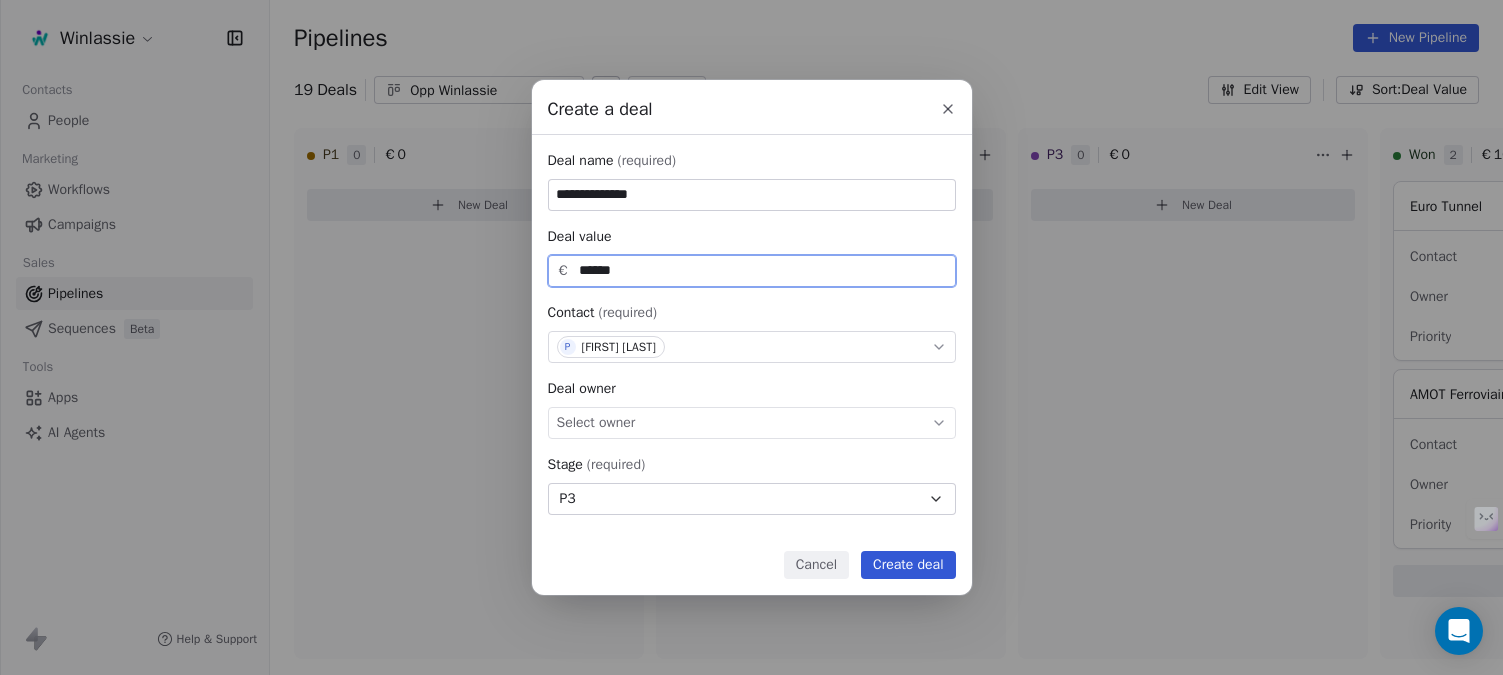 type on "******" 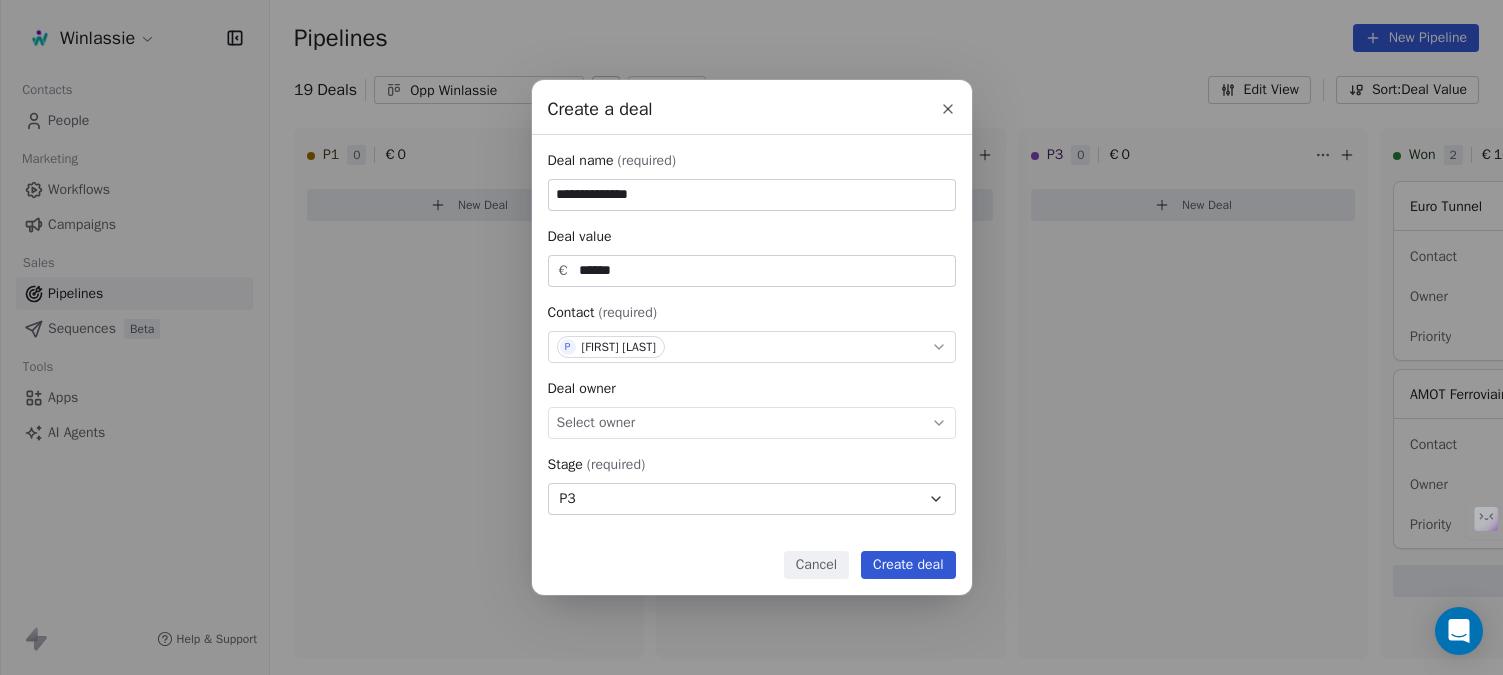 click on "Create deal" at bounding box center [908, 565] 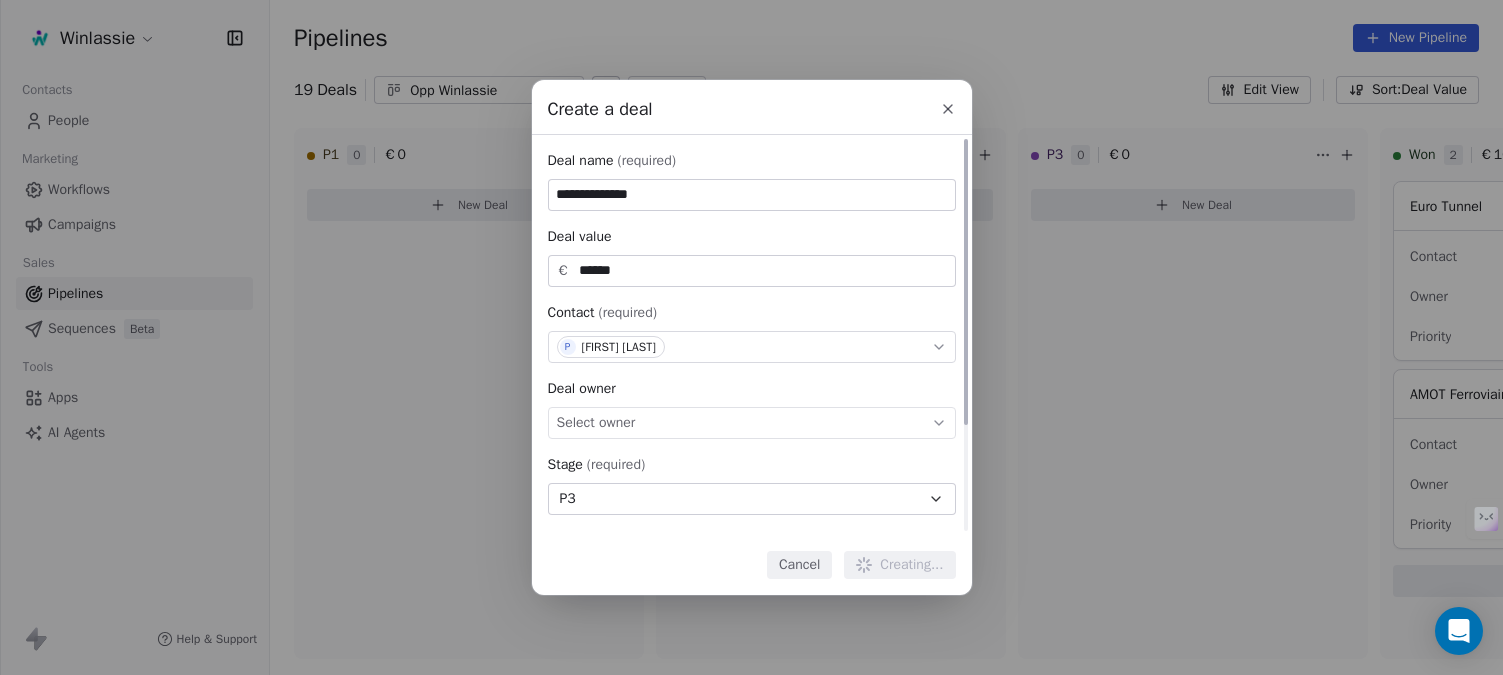 type 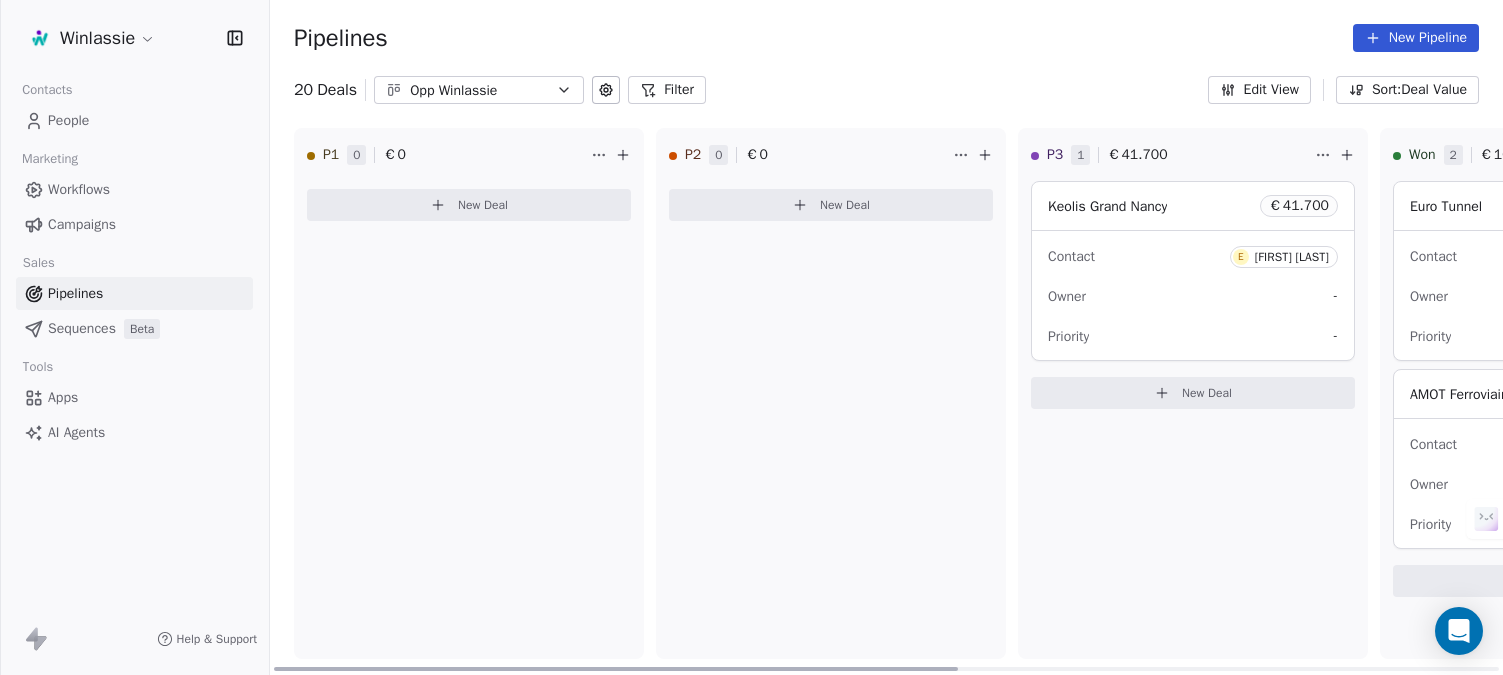 click on "New Deal" at bounding box center (1207, 393) 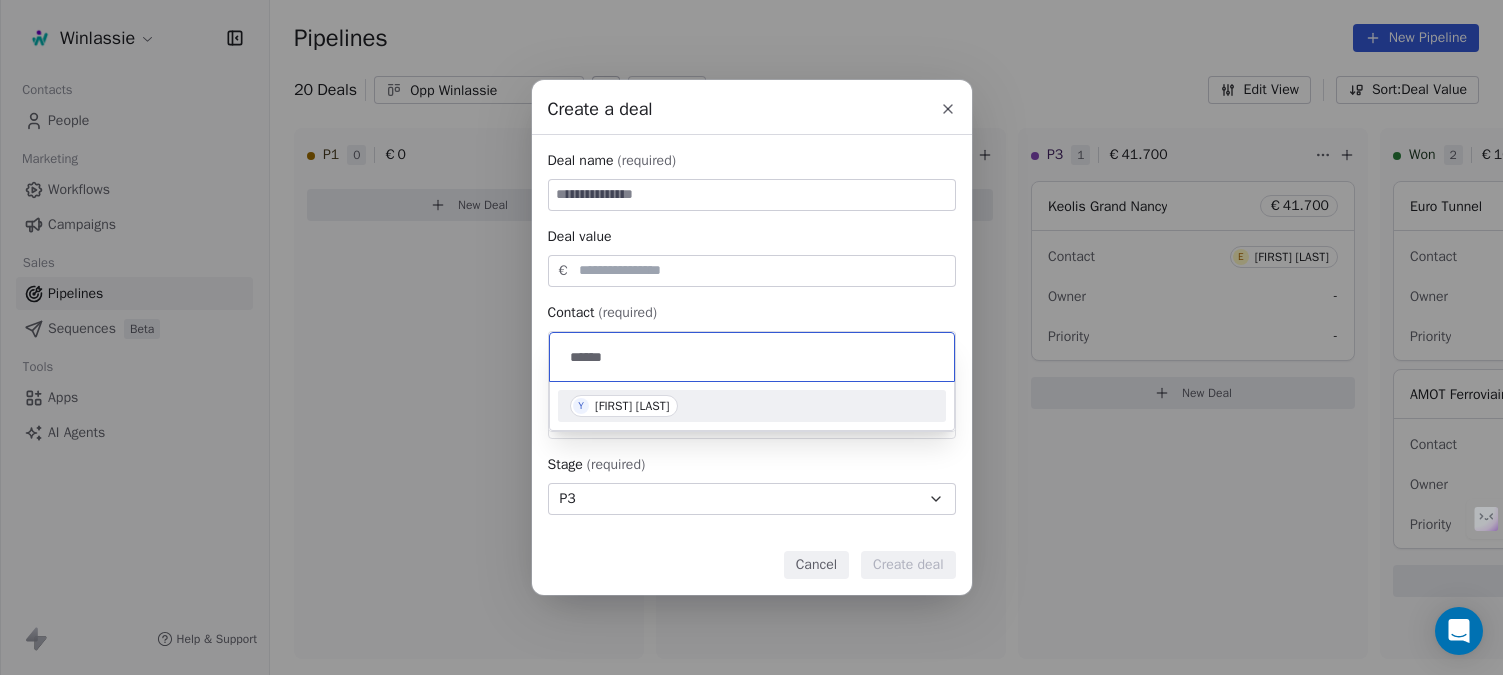 type on "******" 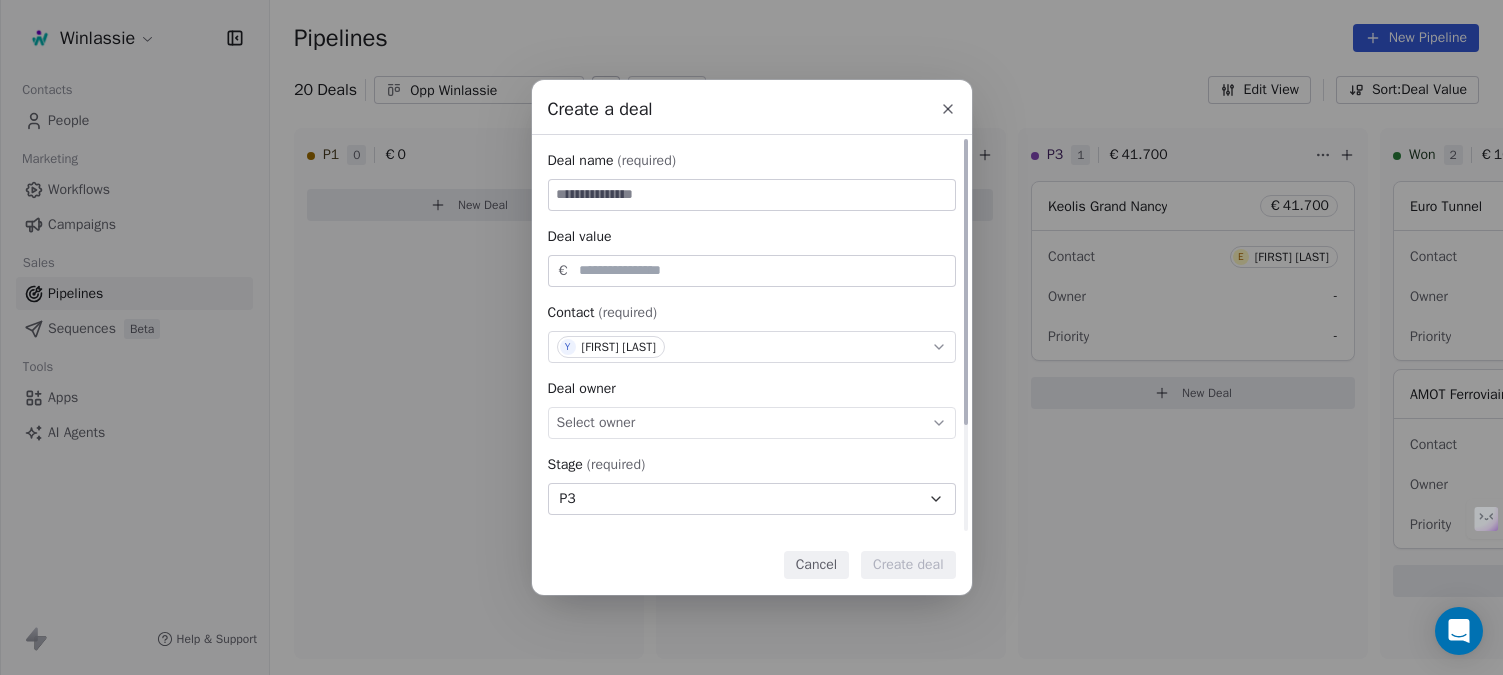 click at bounding box center [752, 195] 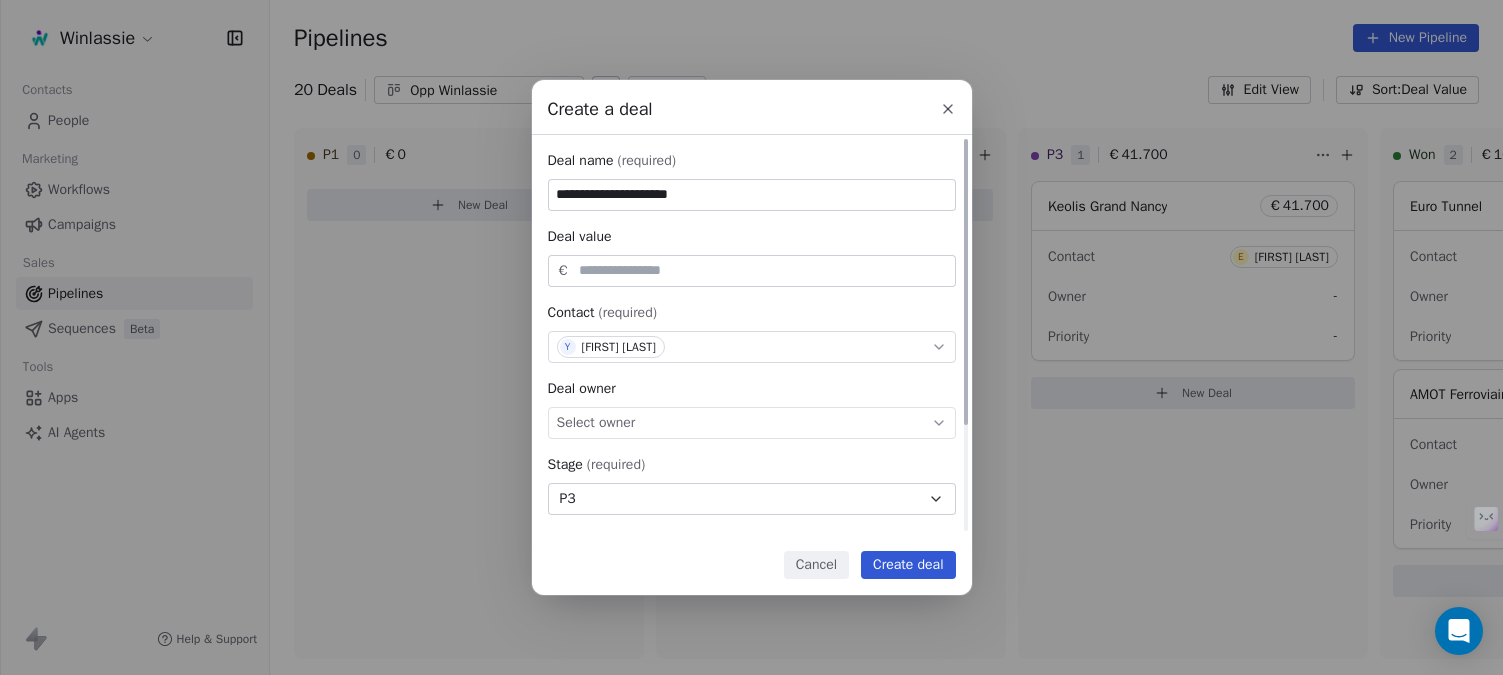 type on "**********" 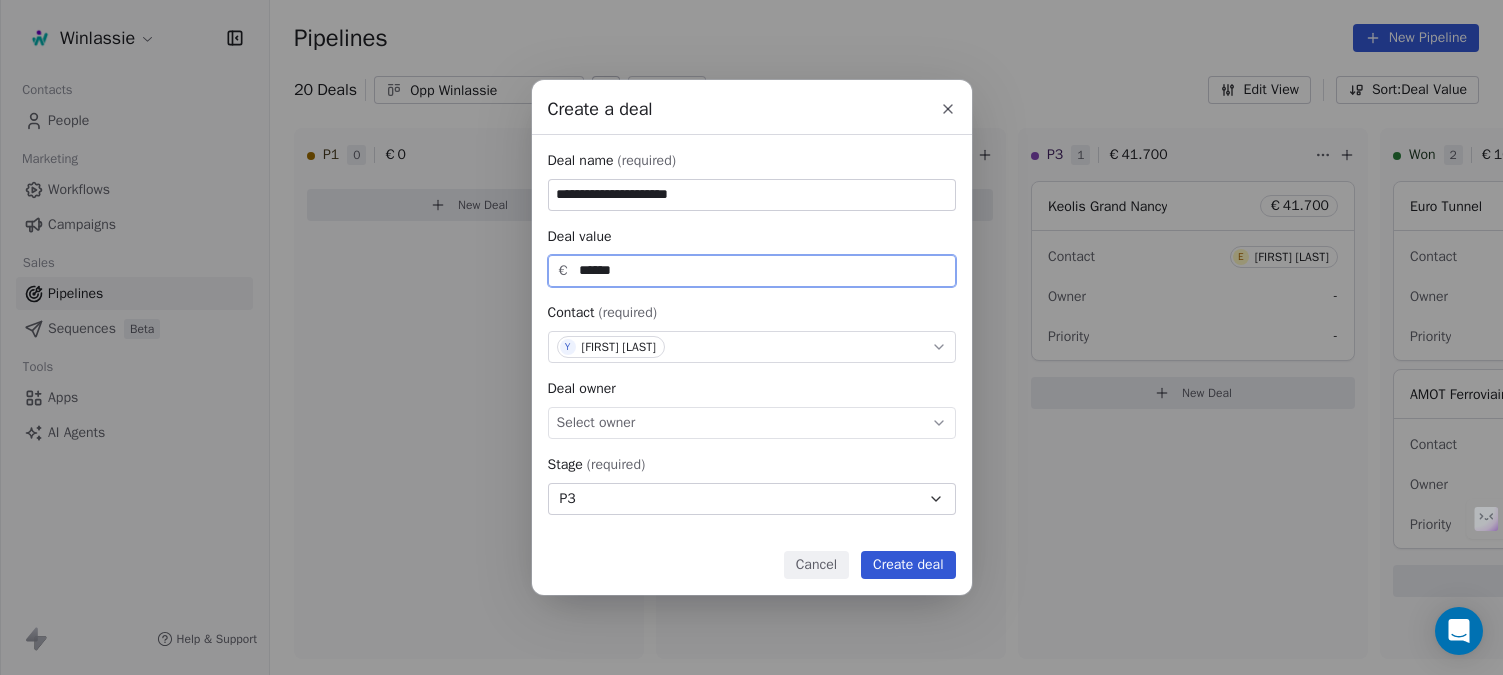 type on "******" 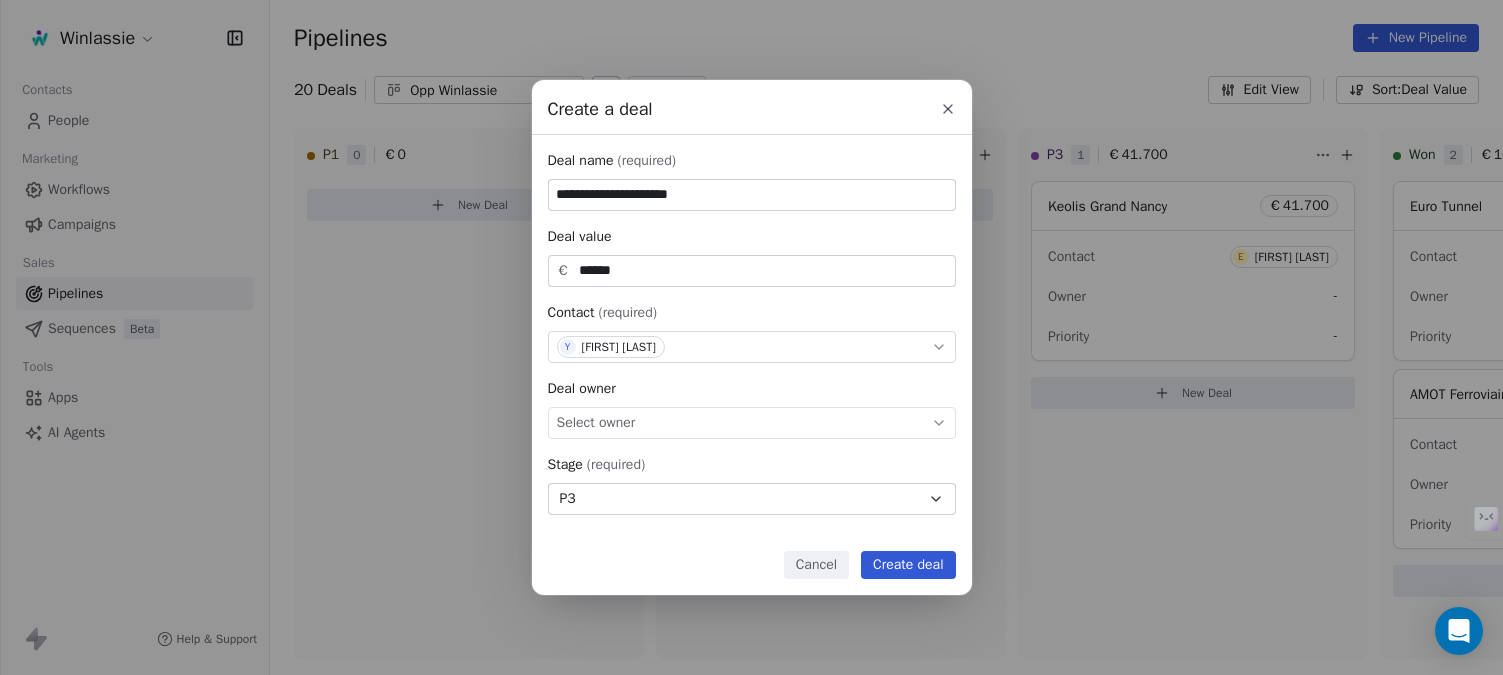 click on "Create deal" at bounding box center (908, 565) 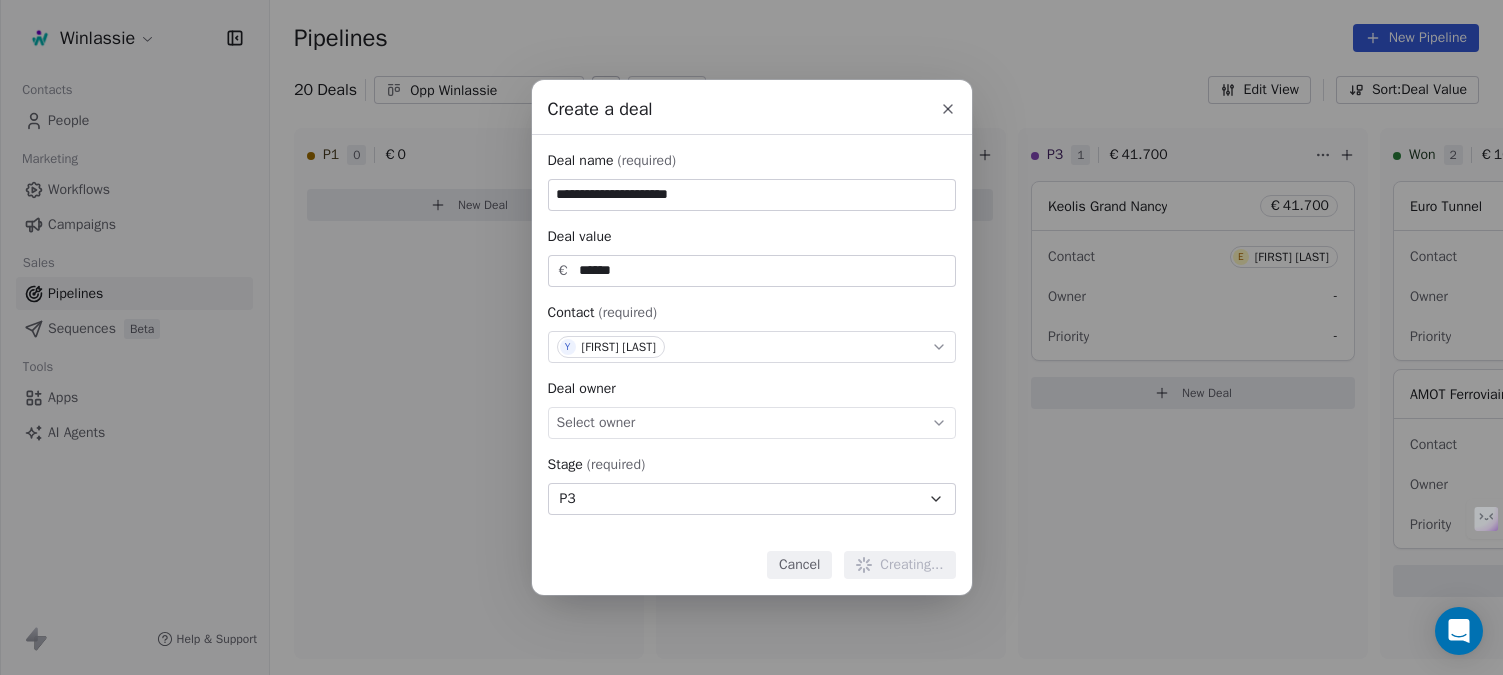 type 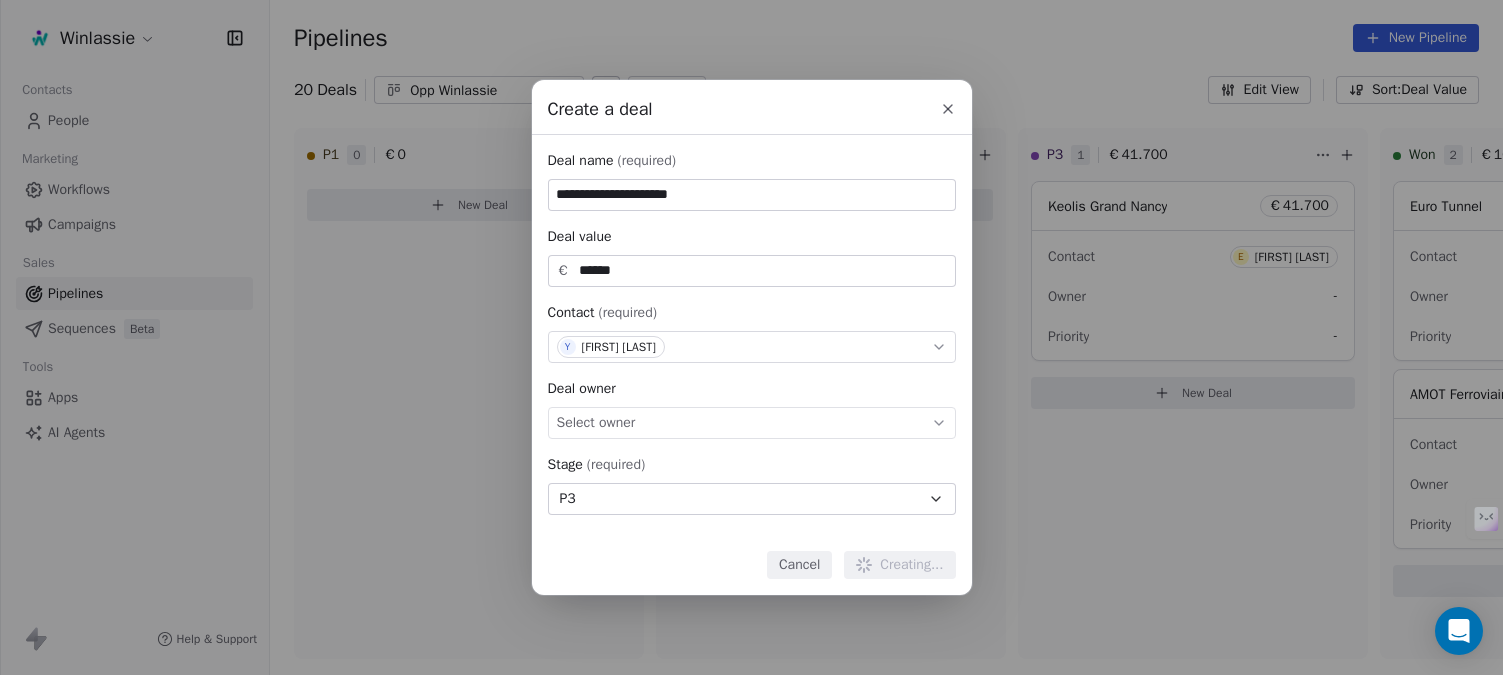 type 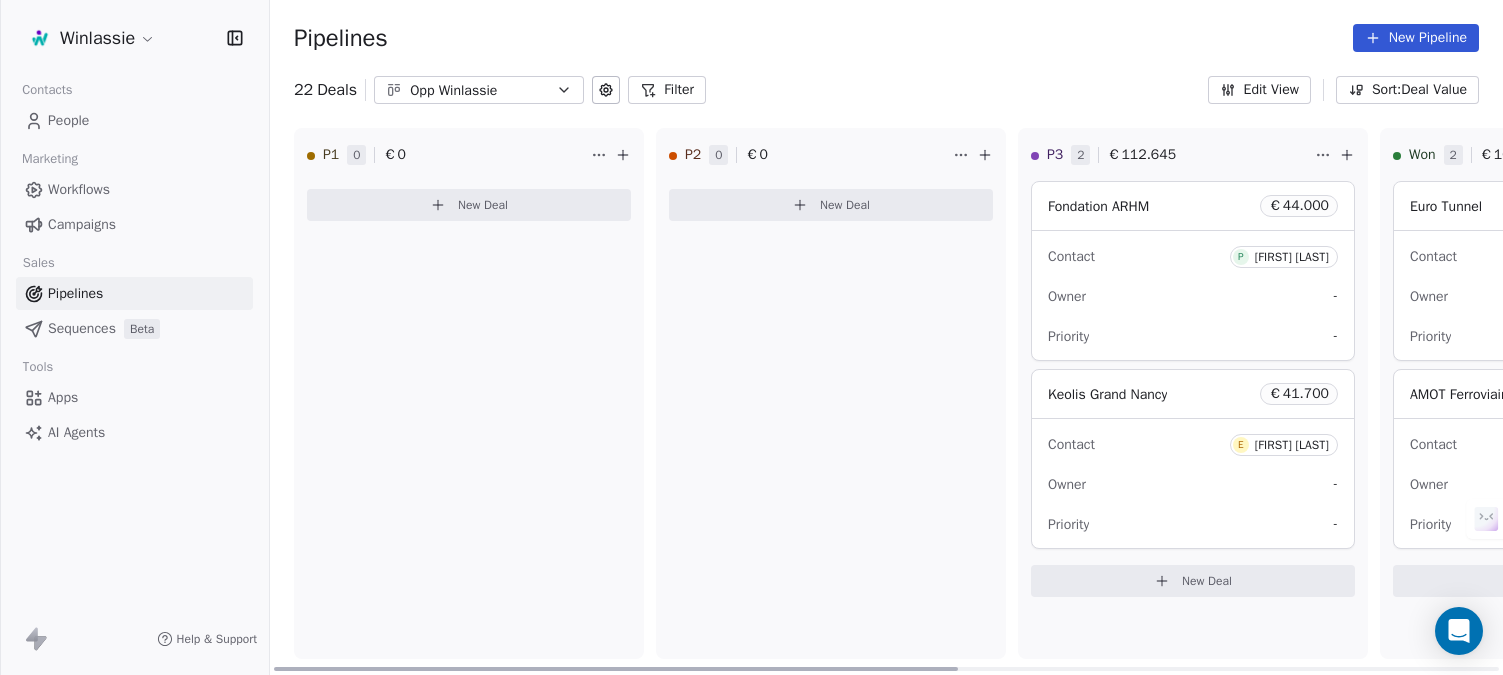 click on "New Deal" at bounding box center (1207, 581) 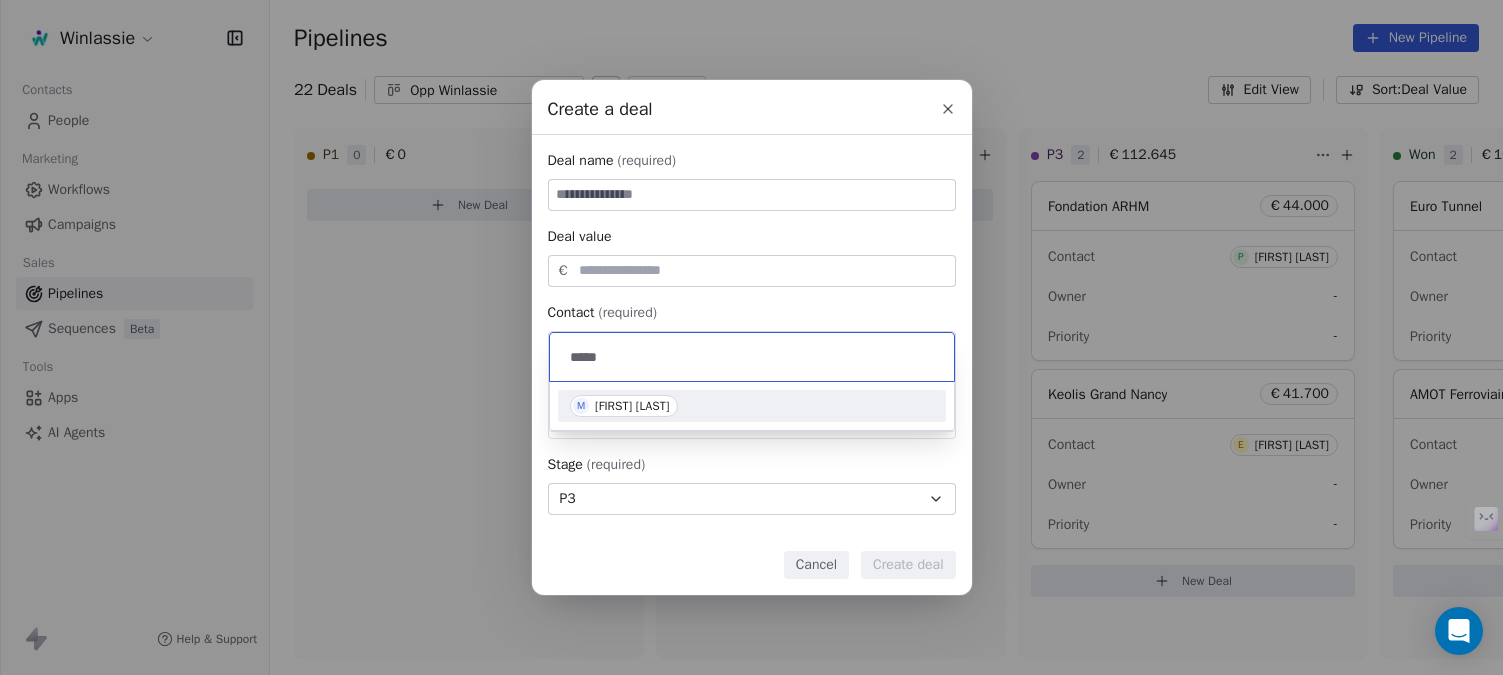 type on "*****" 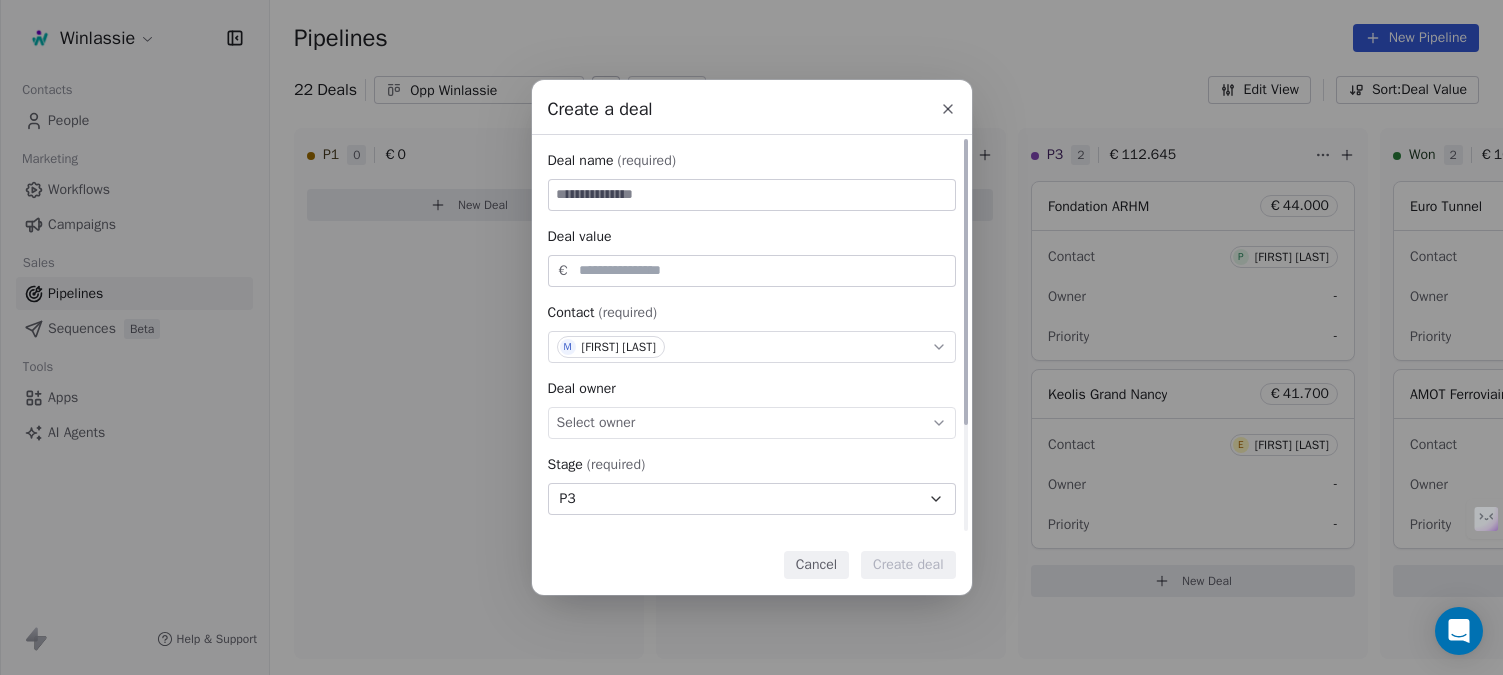 click at bounding box center (752, 195) 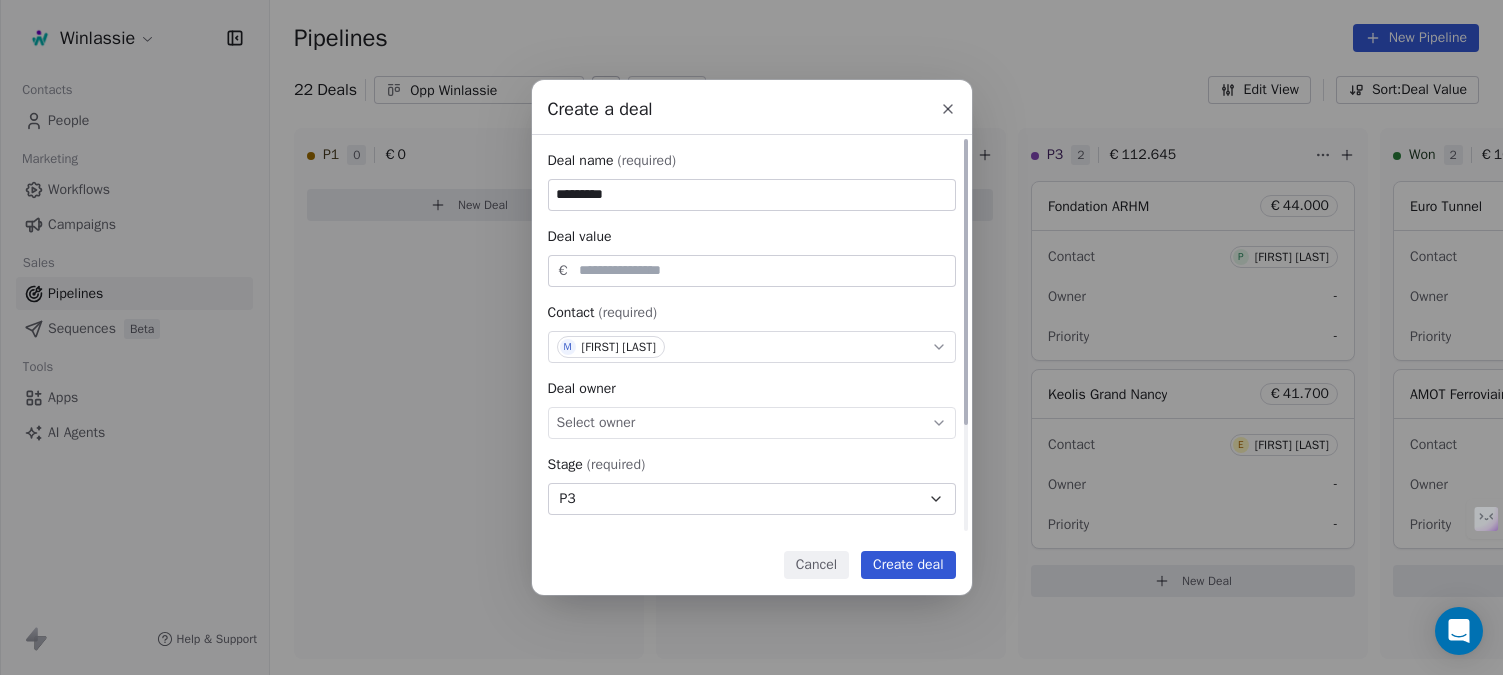 type on "*********" 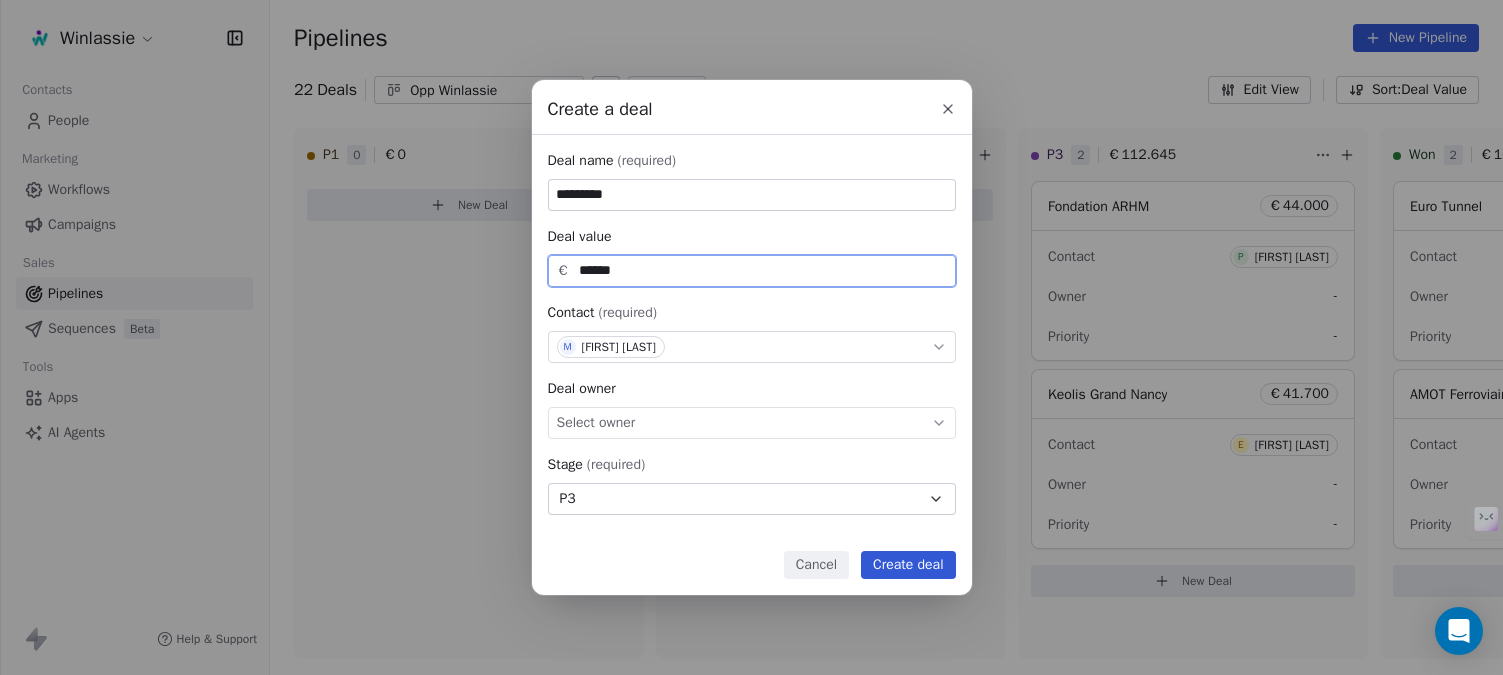 type on "******" 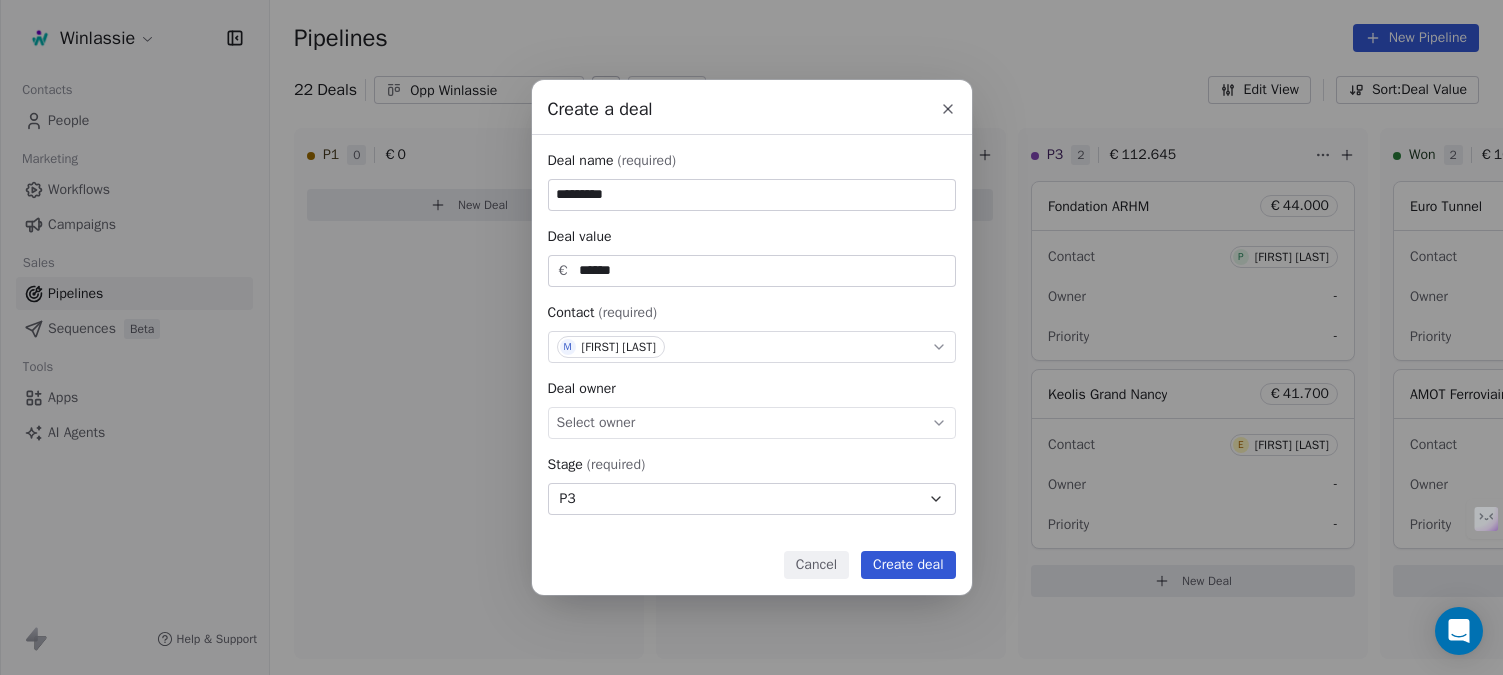 click on "Create deal" at bounding box center [908, 565] 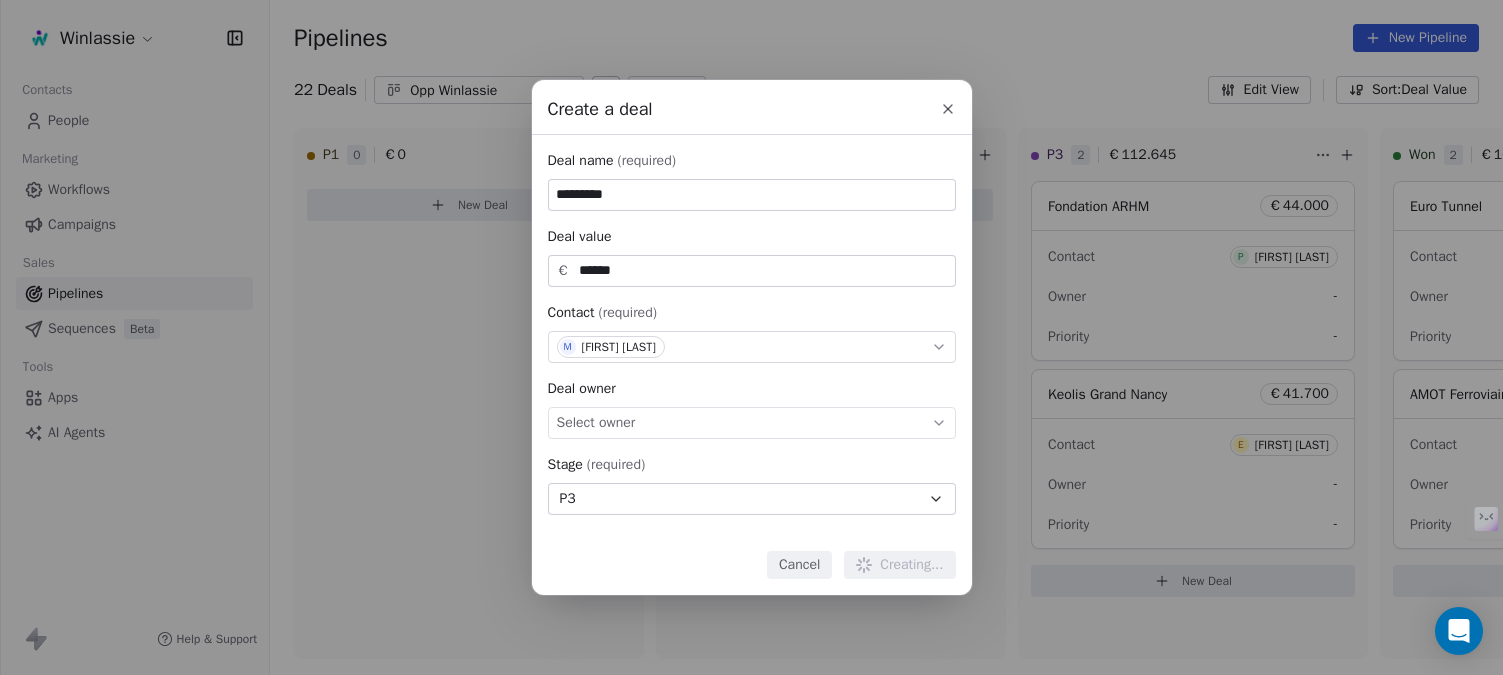 type 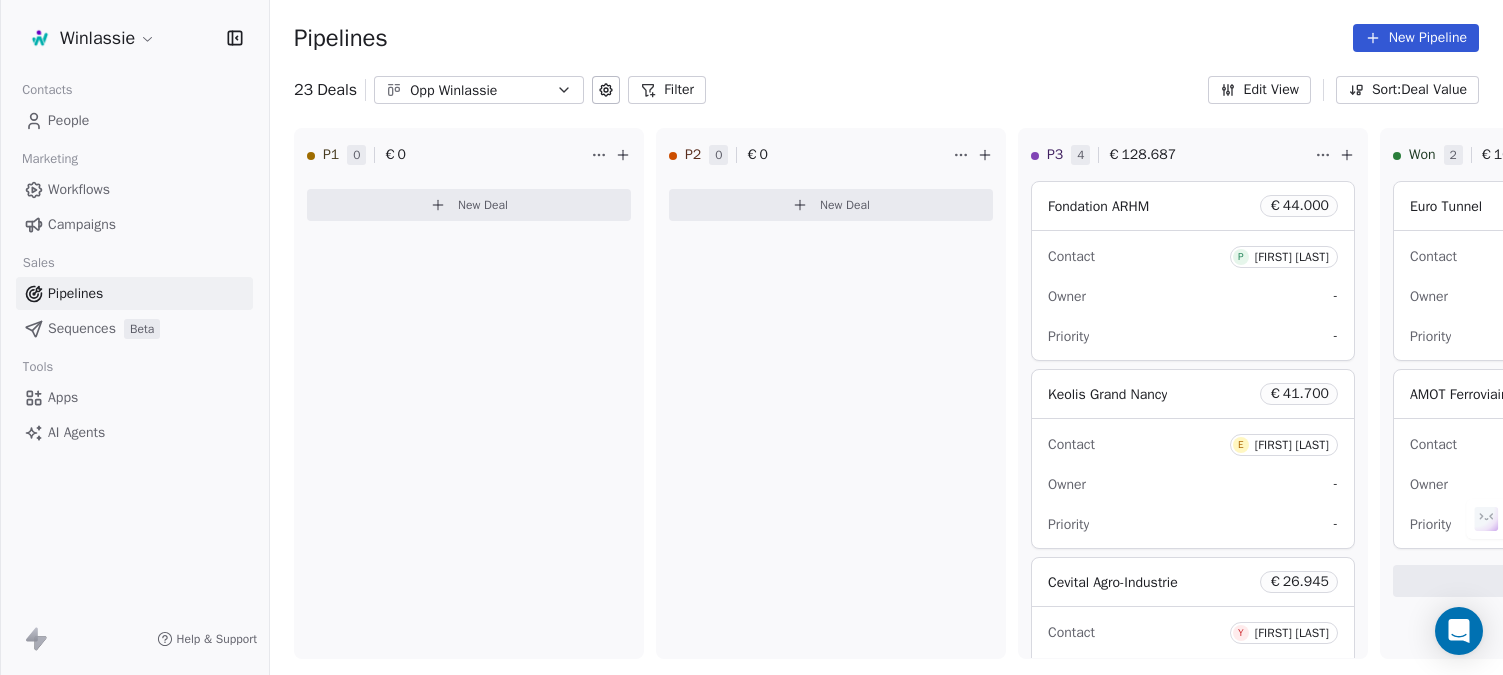 click on "Pipelines  New Pipeline" at bounding box center [886, 38] 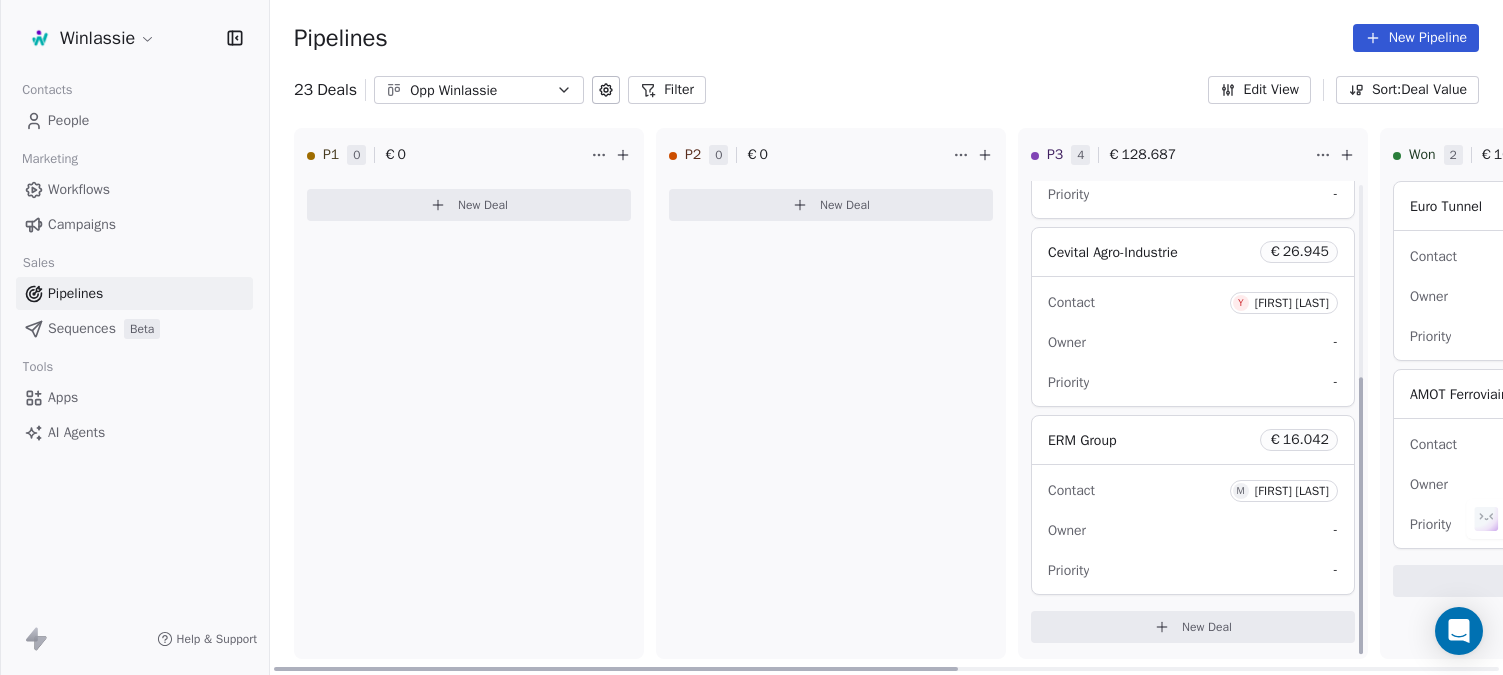 scroll, scrollTop: 331, scrollLeft: 0, axis: vertical 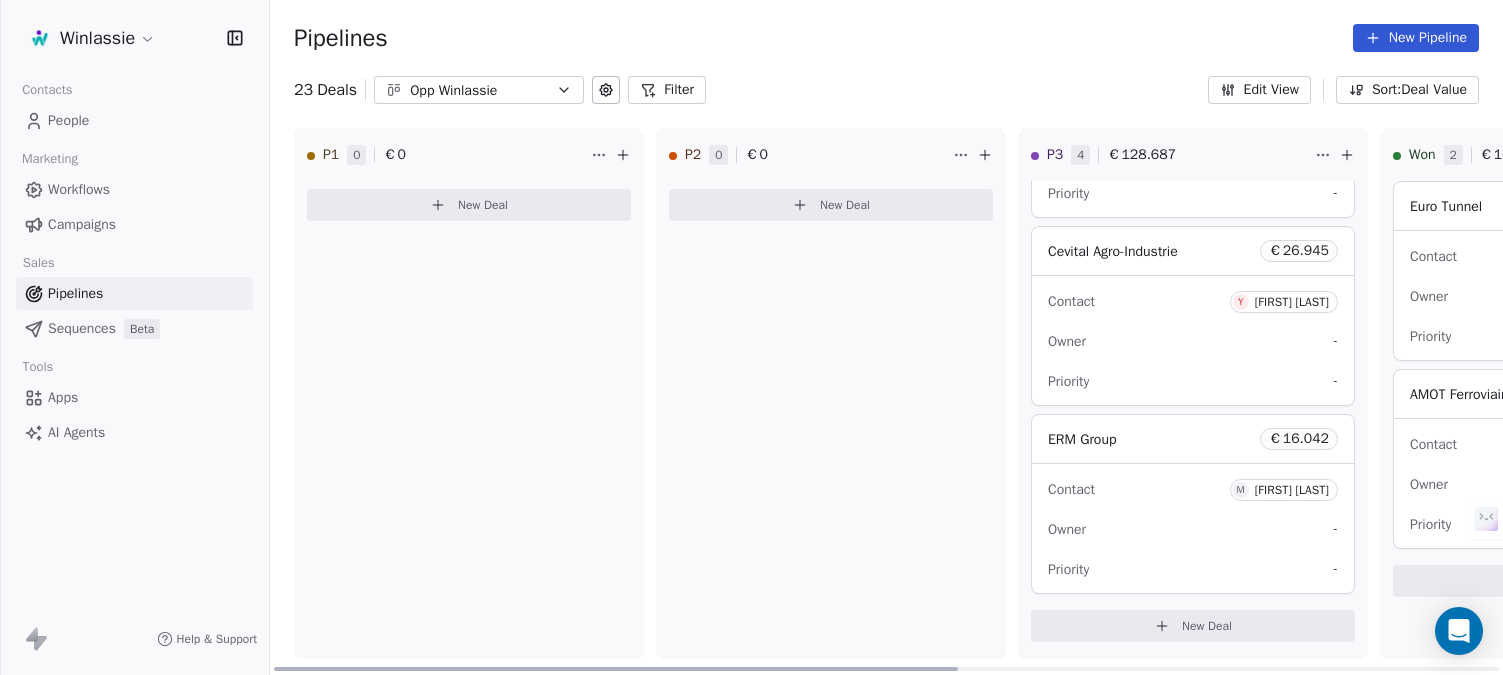 click on "New Deal" at bounding box center (1207, 626) 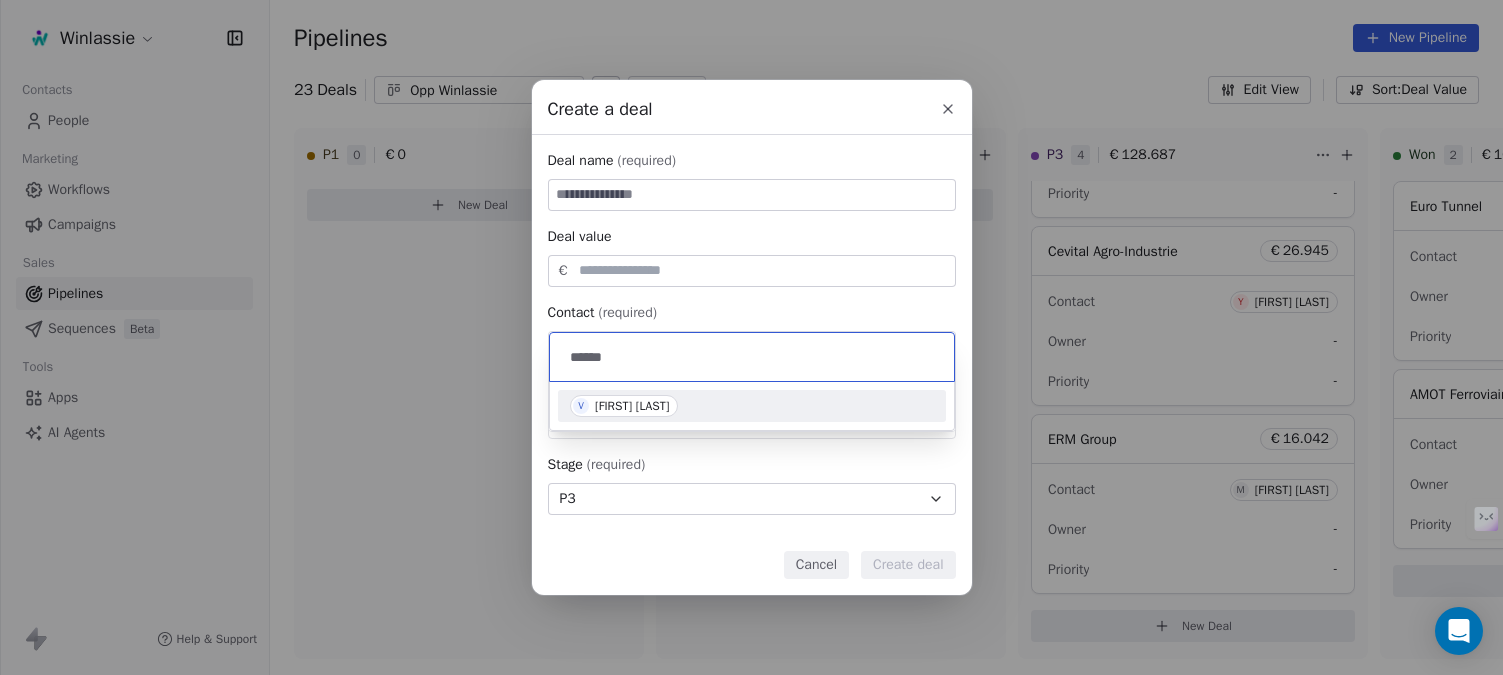 type on "******" 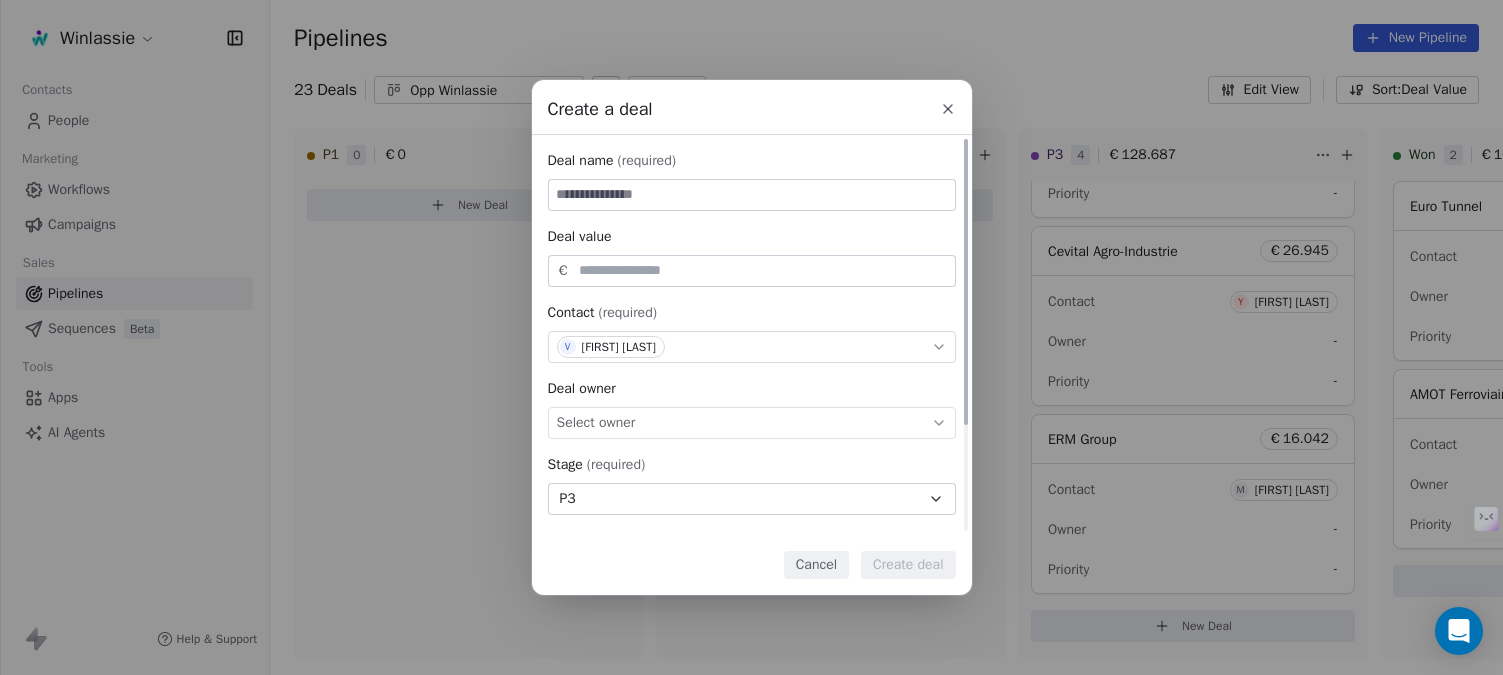 click at bounding box center (752, 195) 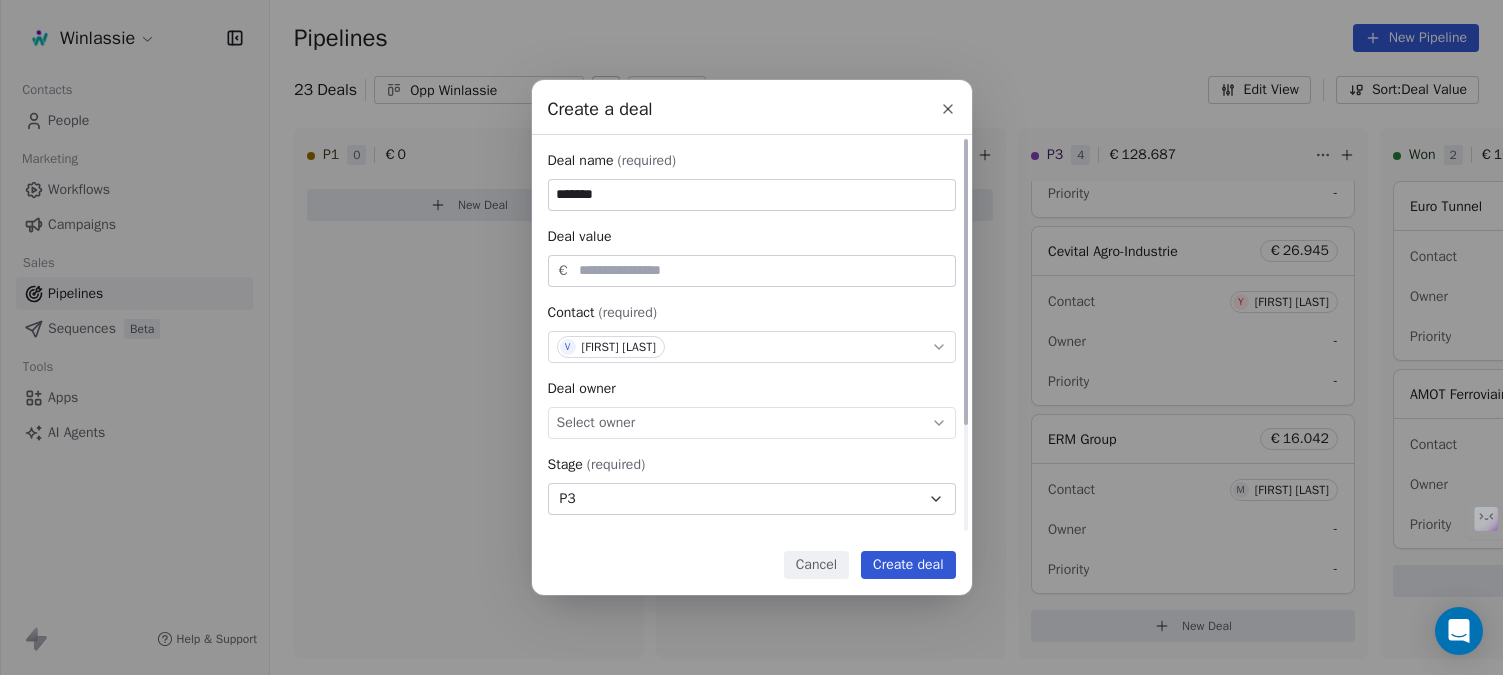 type on "*******" 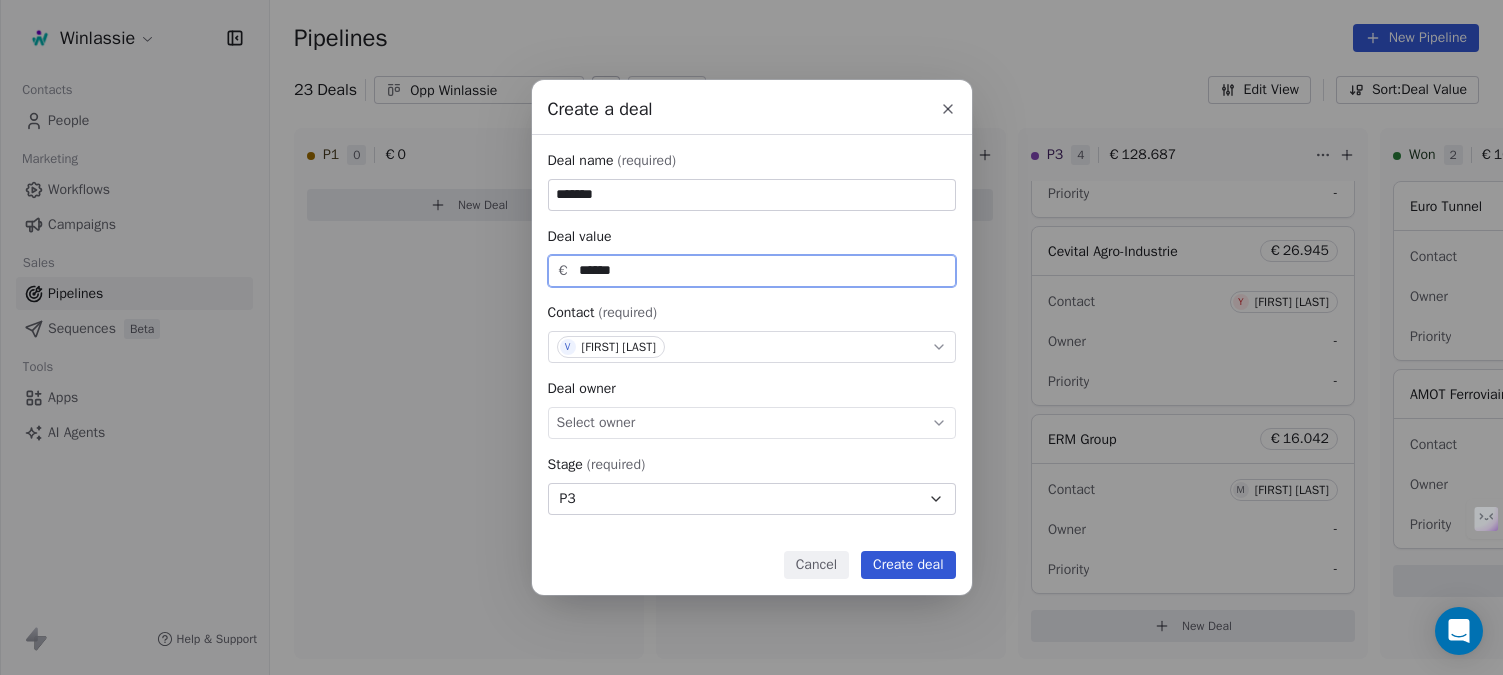 type on "******" 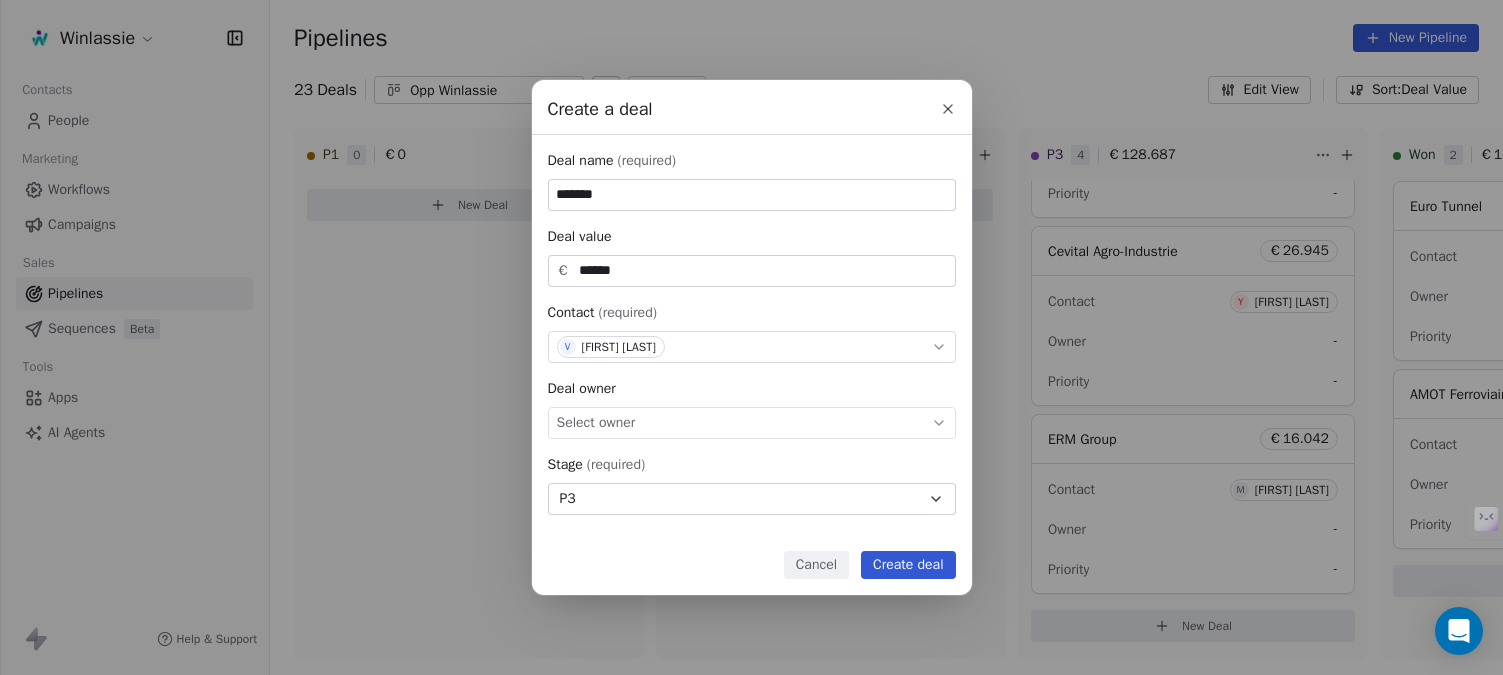 click on "Create deal" at bounding box center (908, 565) 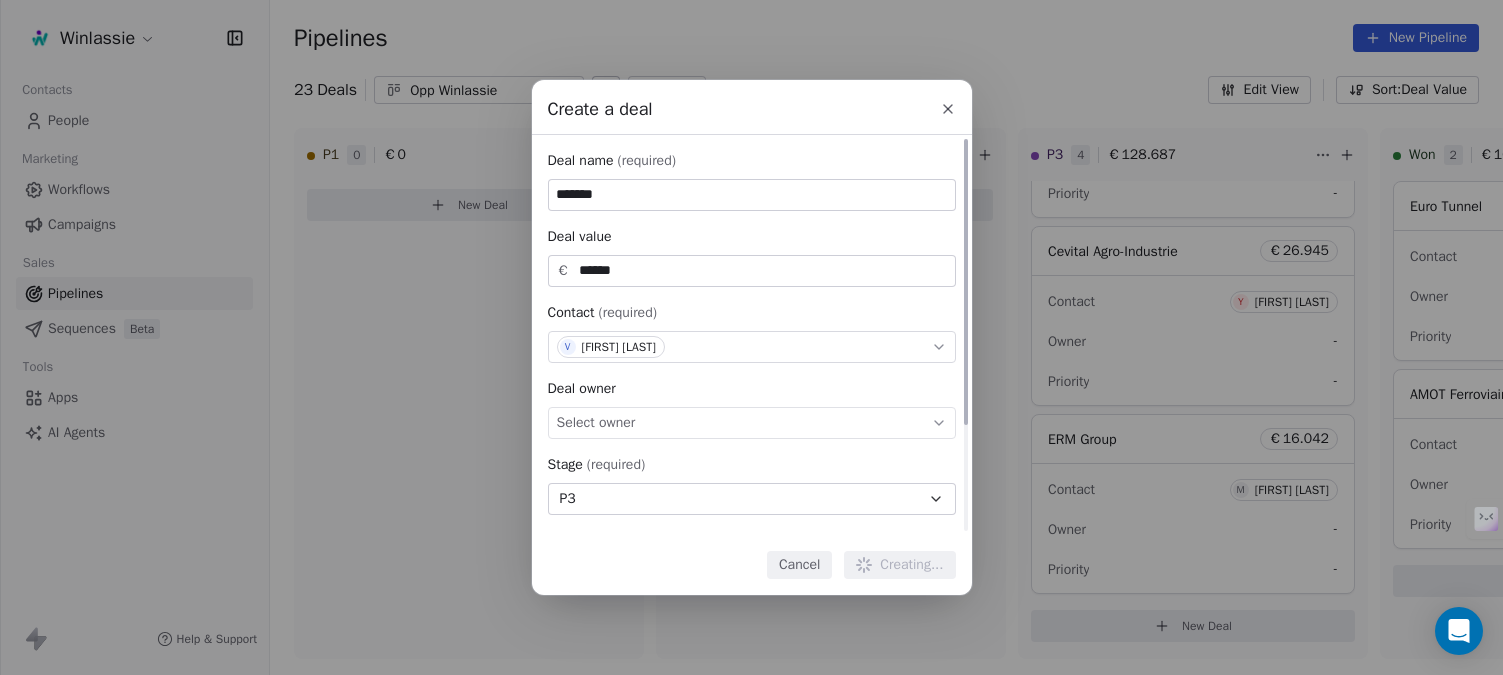 type 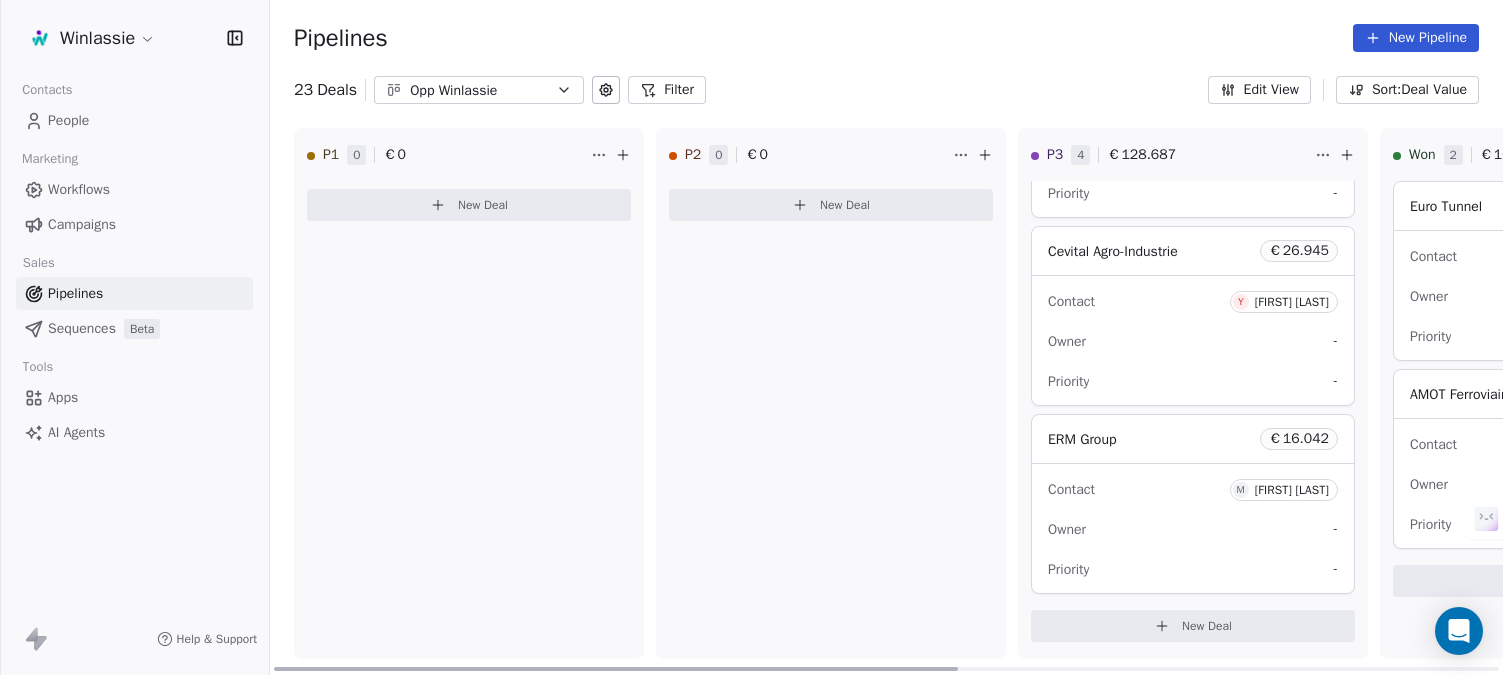 click on "New Deal" at bounding box center (1207, 626) 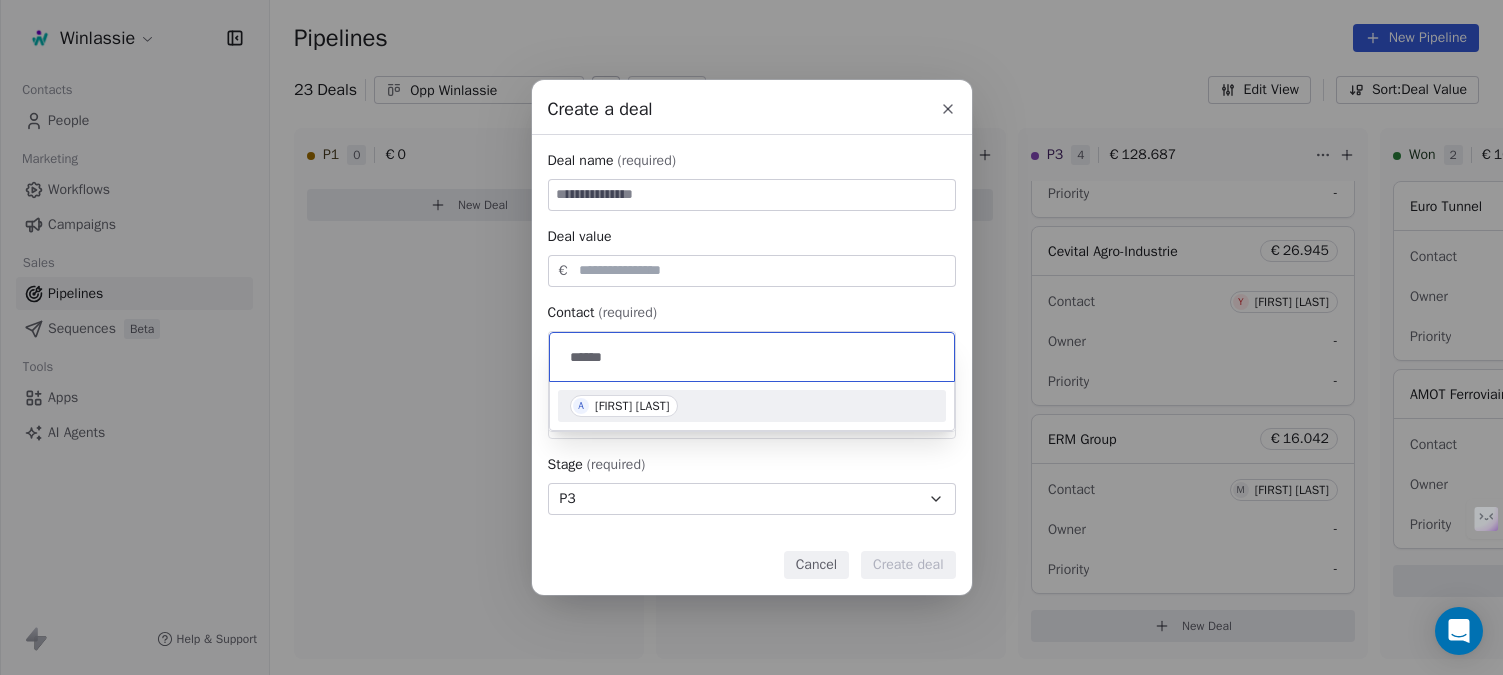type on "******" 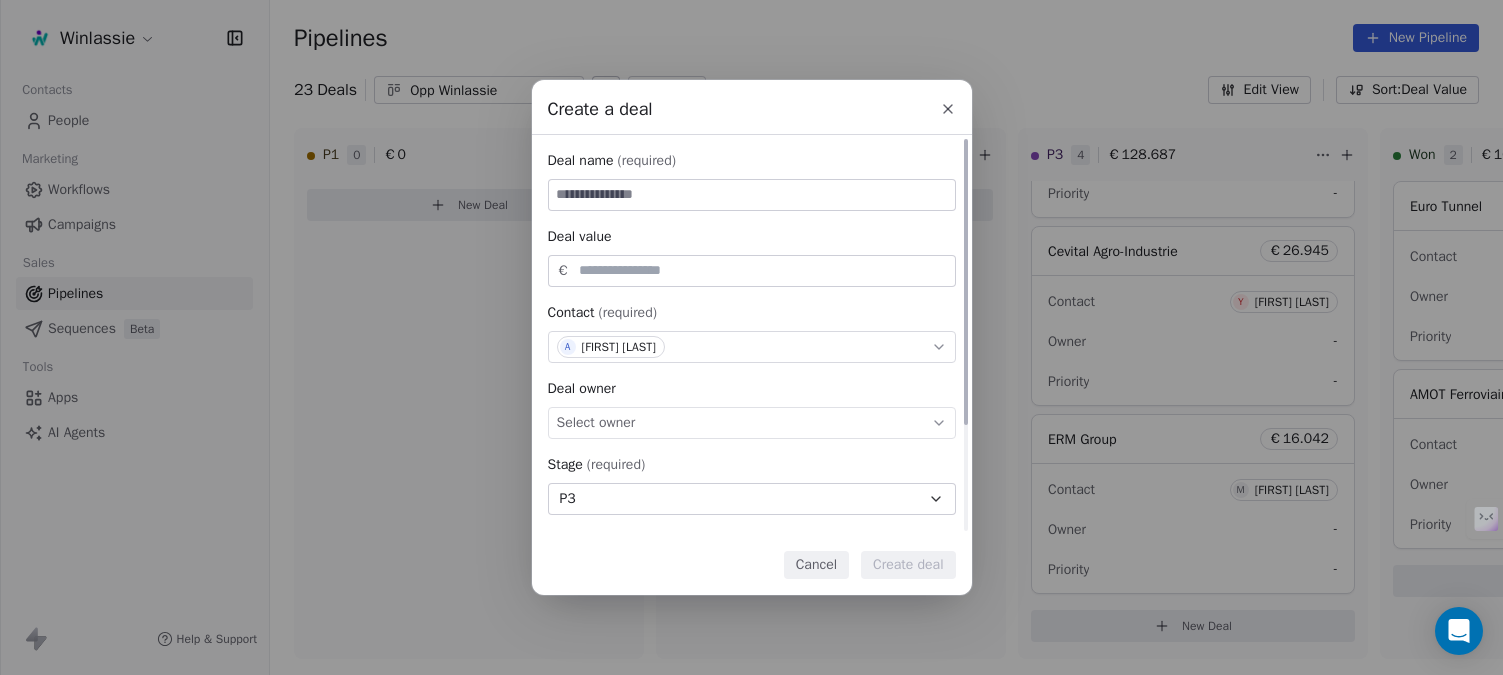 click at bounding box center [752, 195] 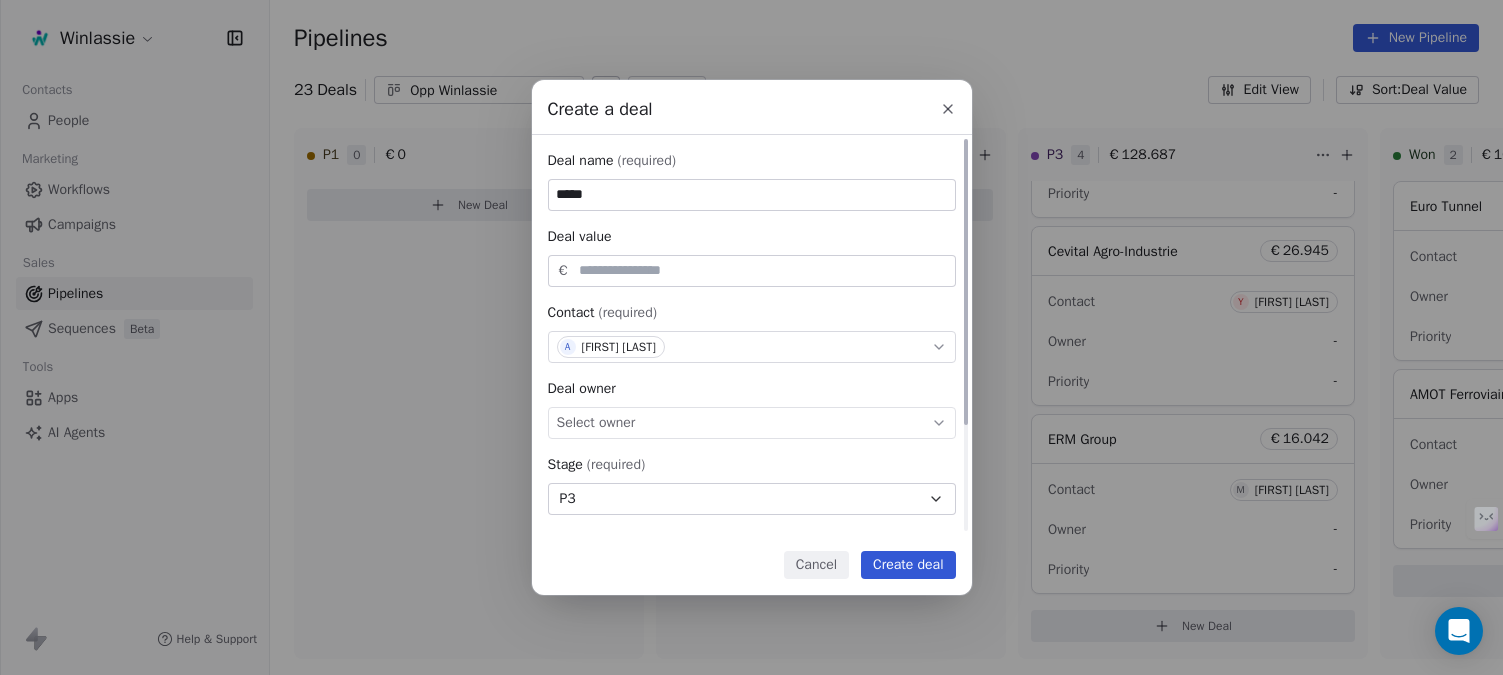 type on "*****" 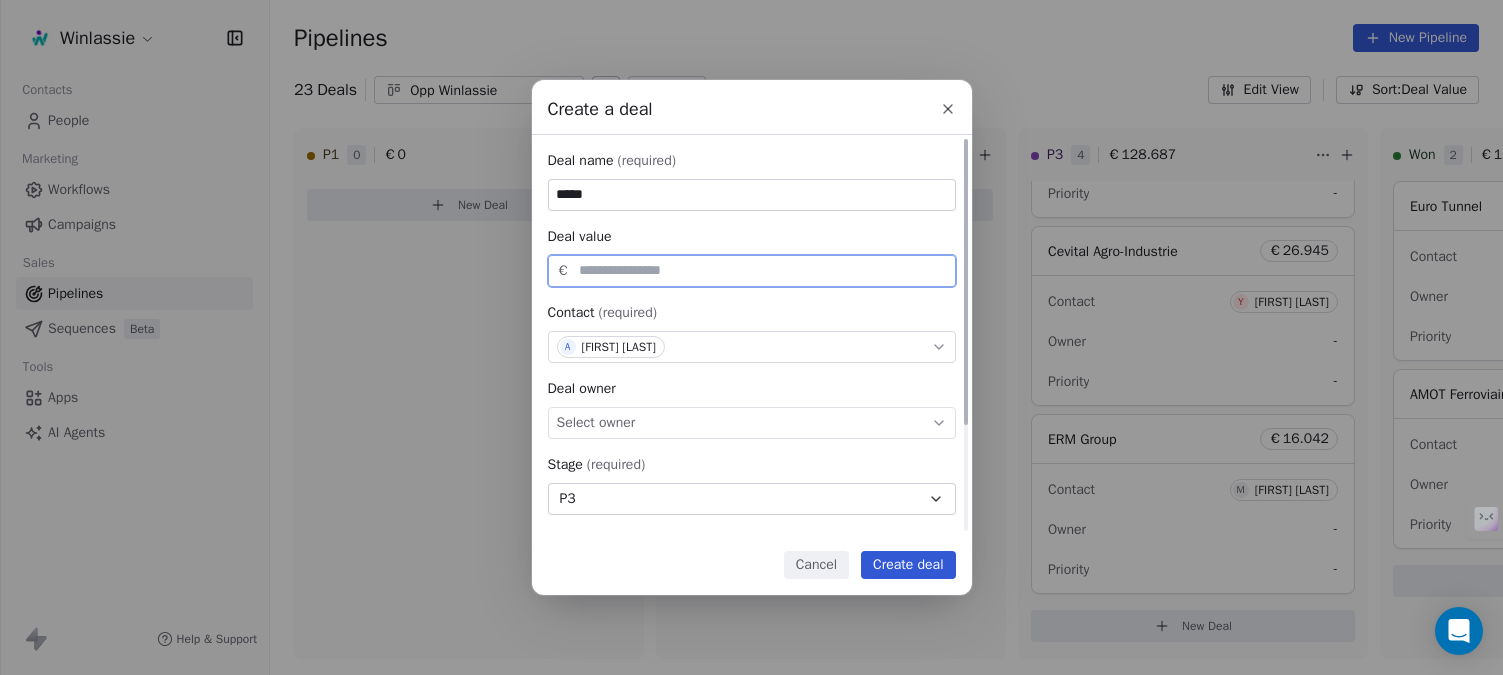 click at bounding box center [763, 270] 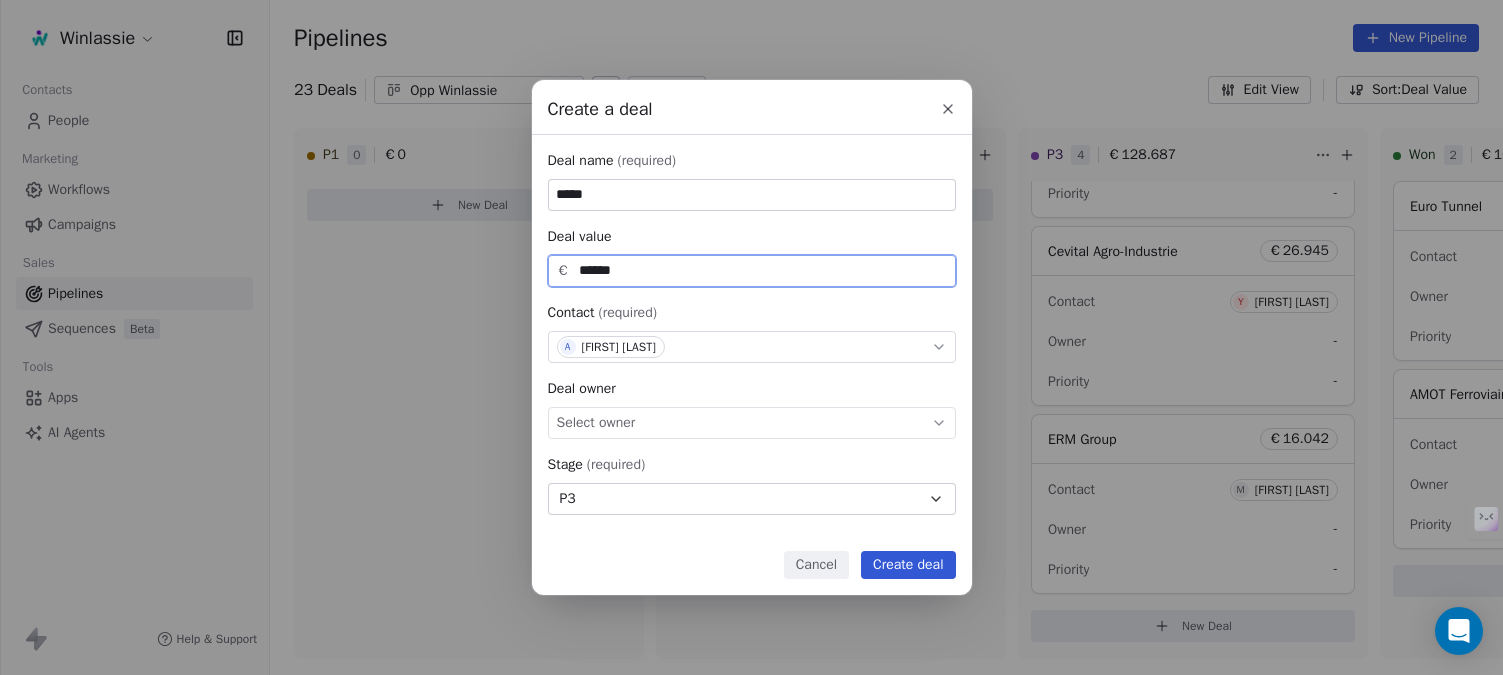 type on "******" 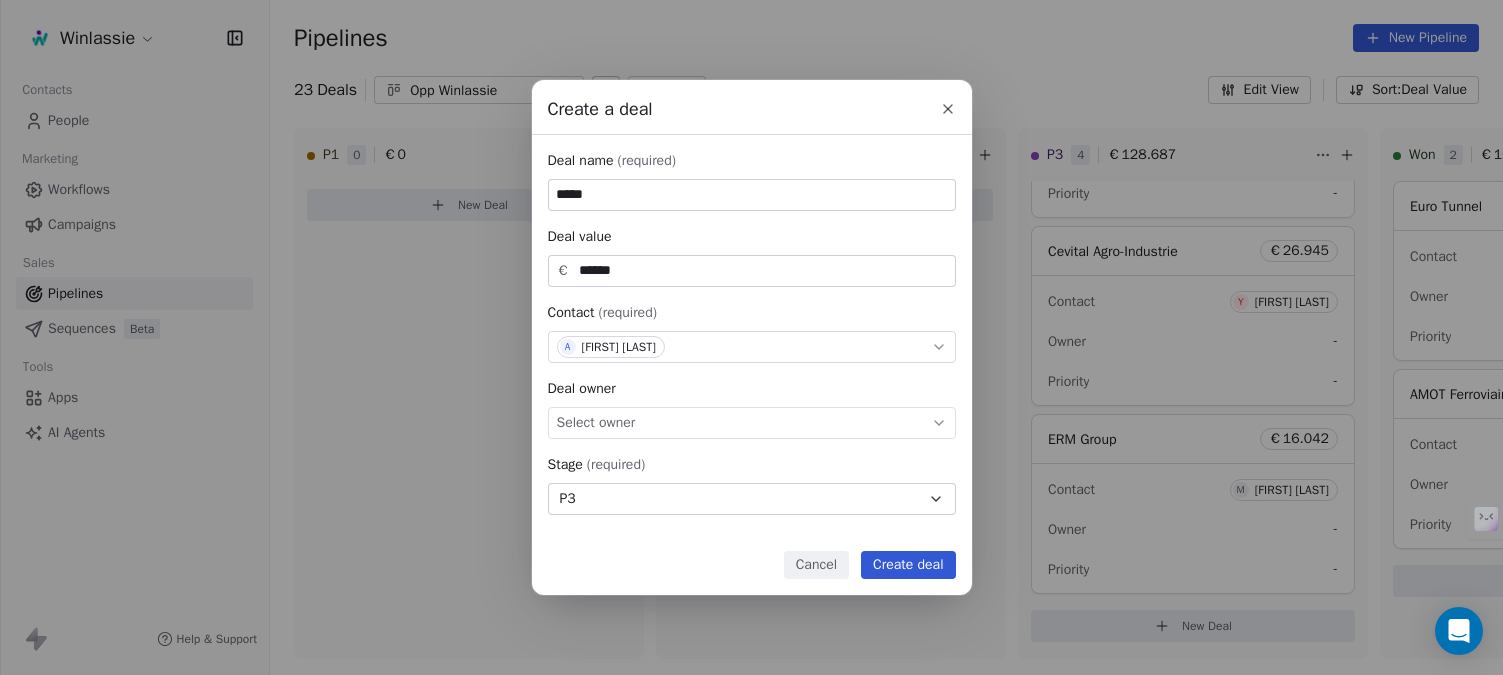click on "Create deal" at bounding box center [908, 565] 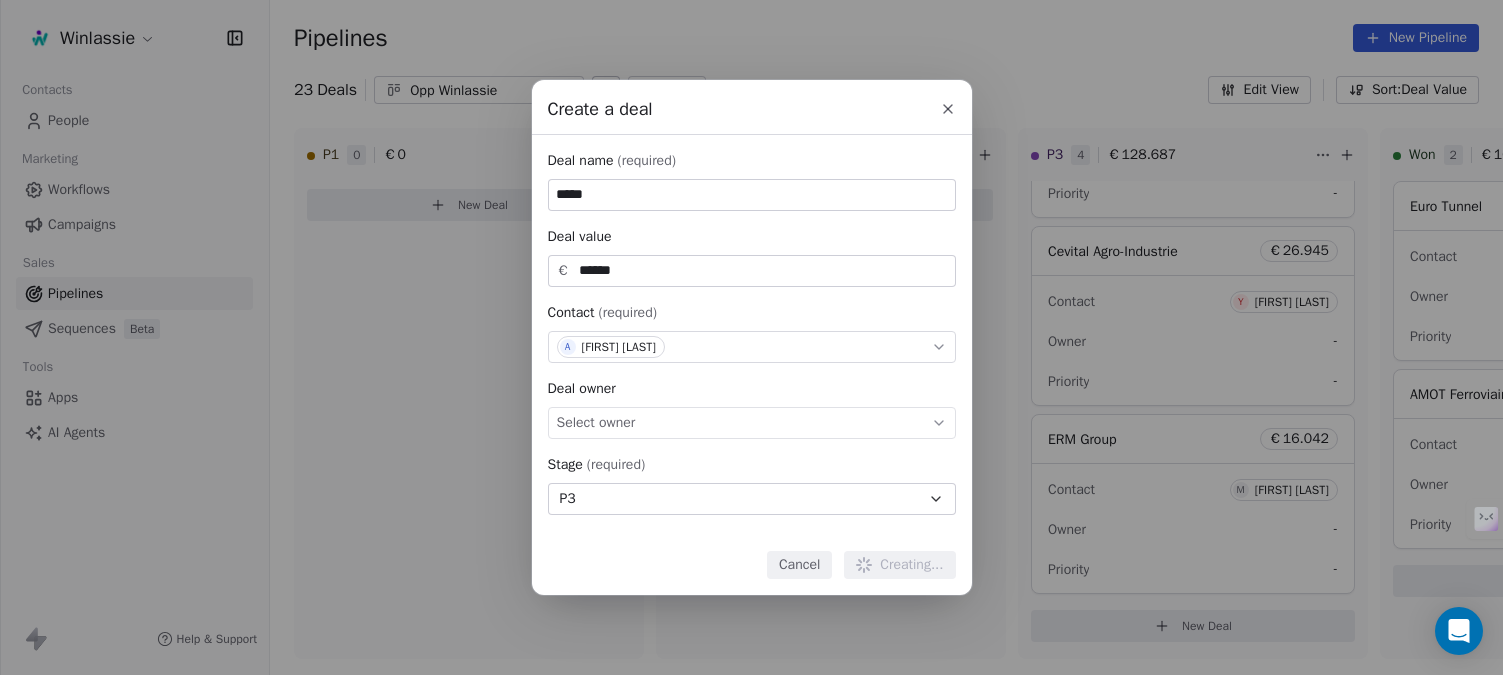 type 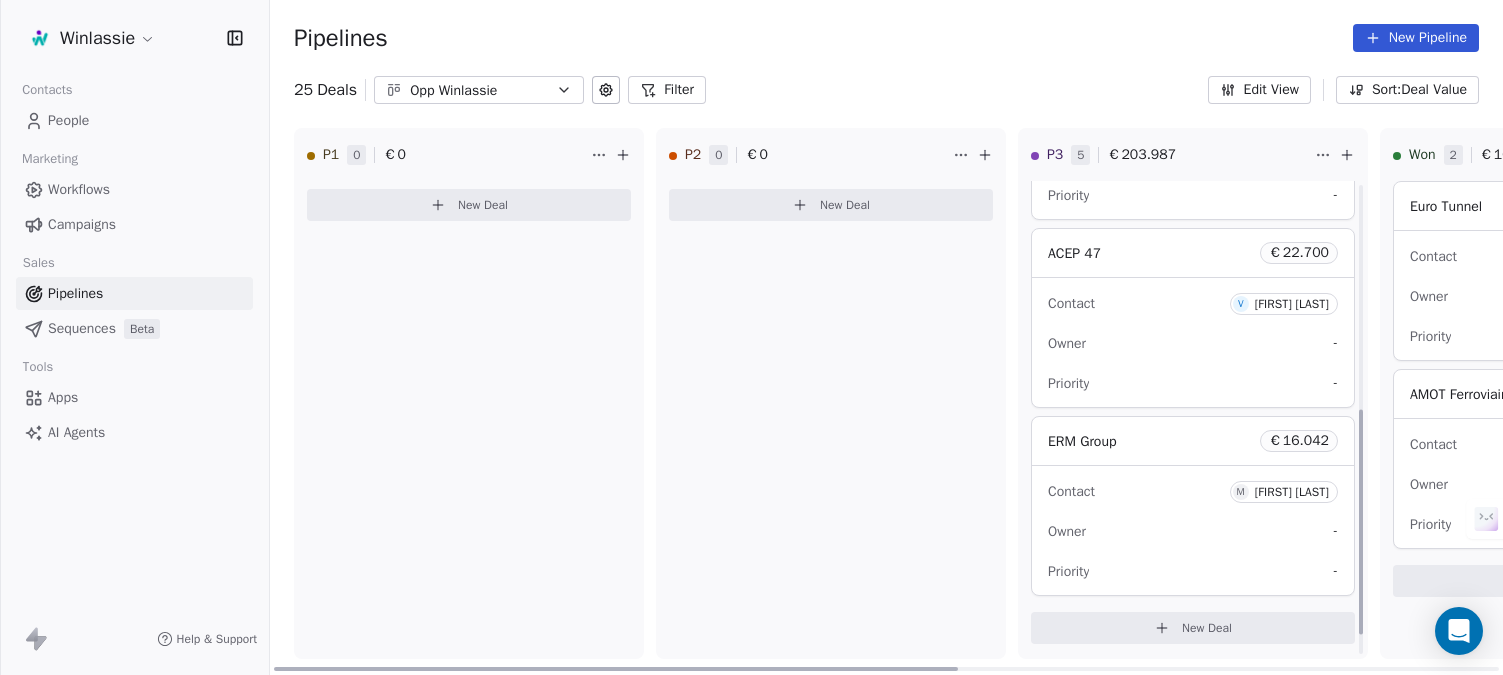 scroll, scrollTop: 519, scrollLeft: 0, axis: vertical 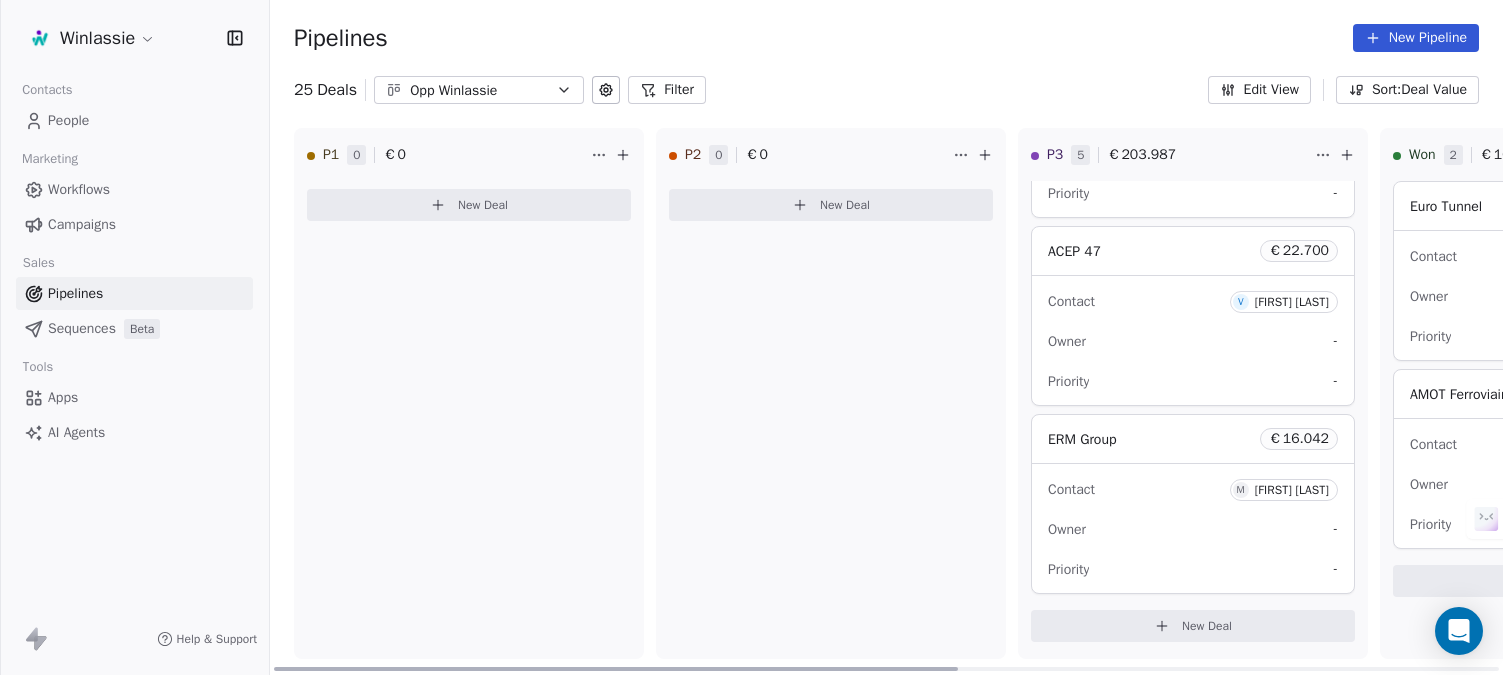 click on "New Deal" at bounding box center [1207, 626] 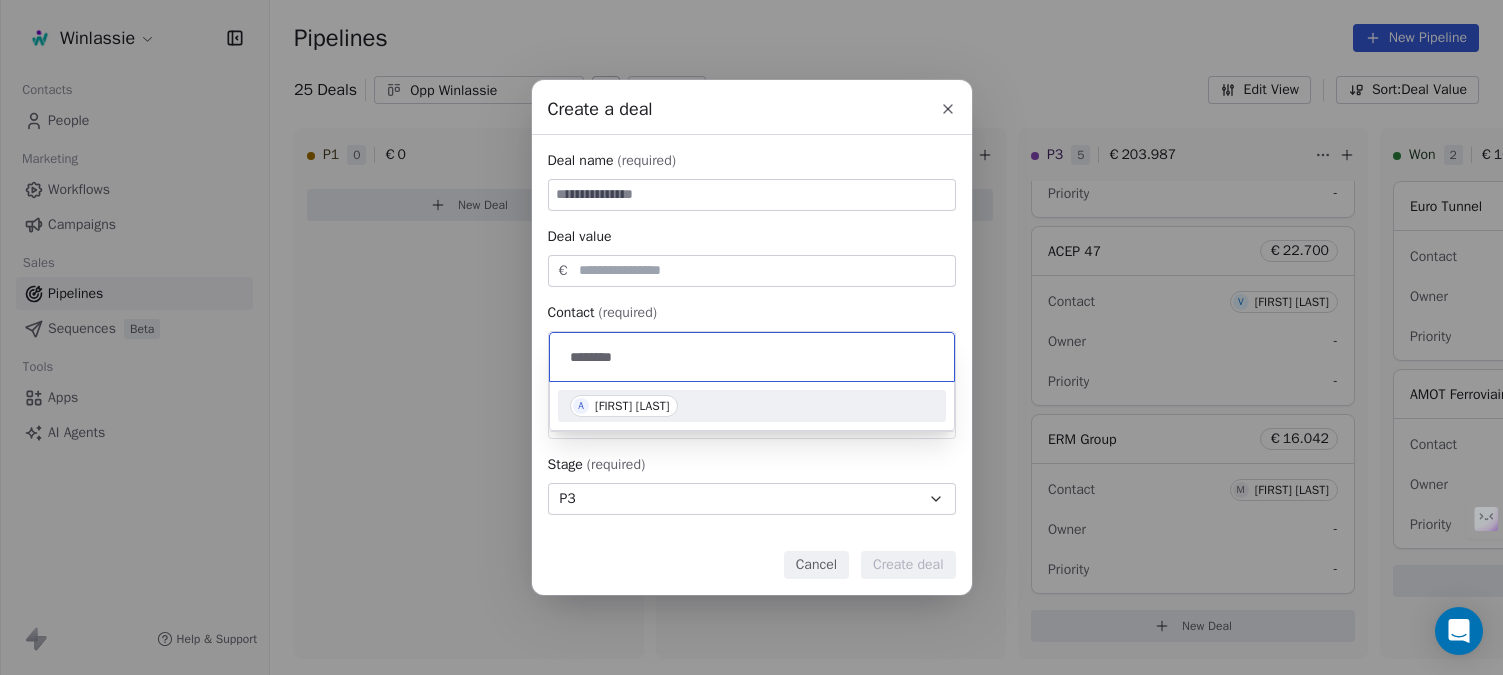 type on "********" 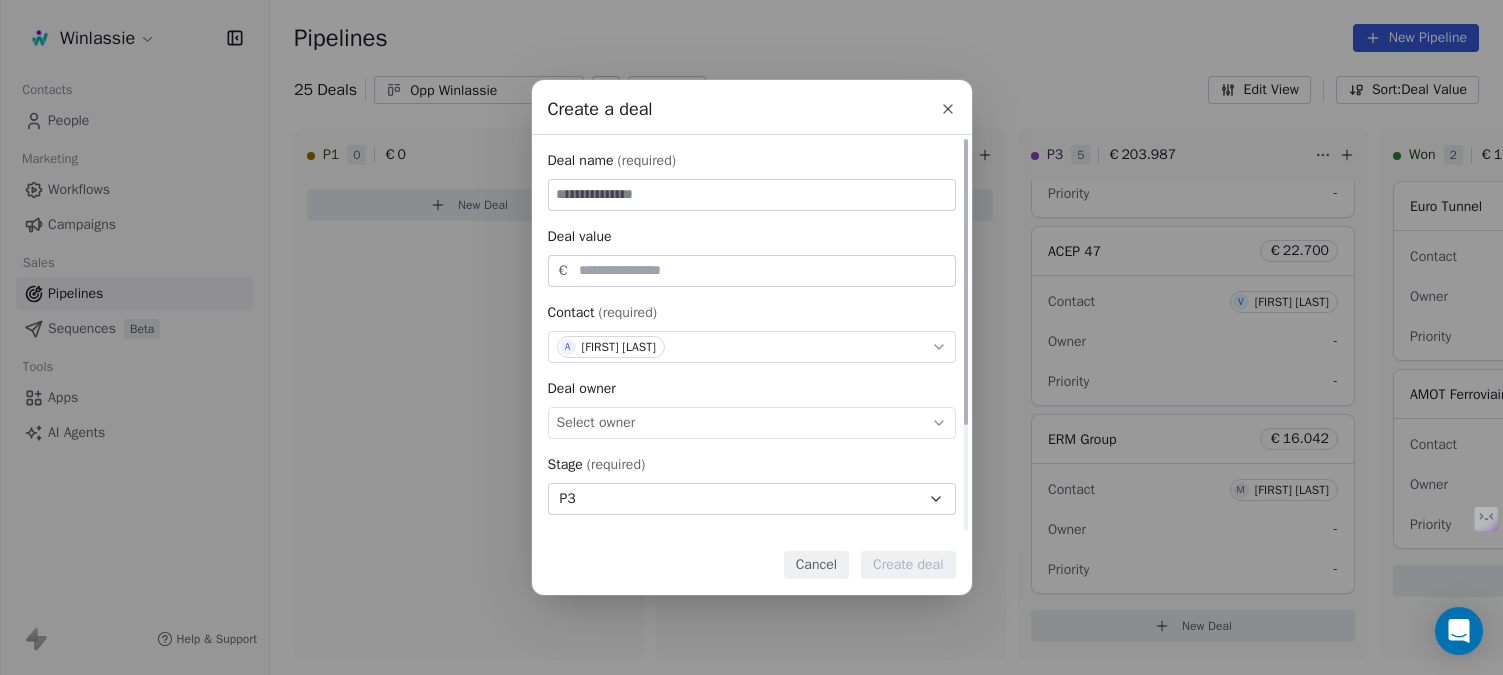 click at bounding box center (752, 195) 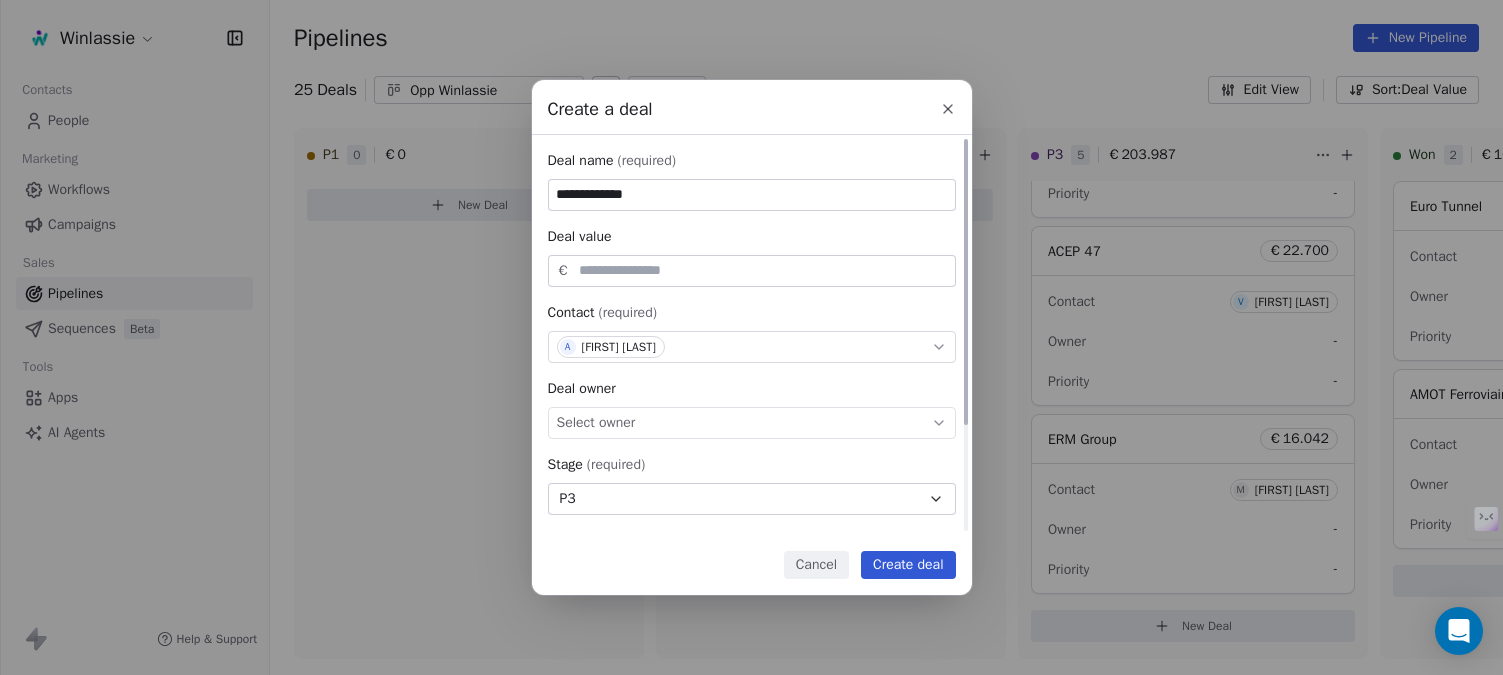 type on "**********" 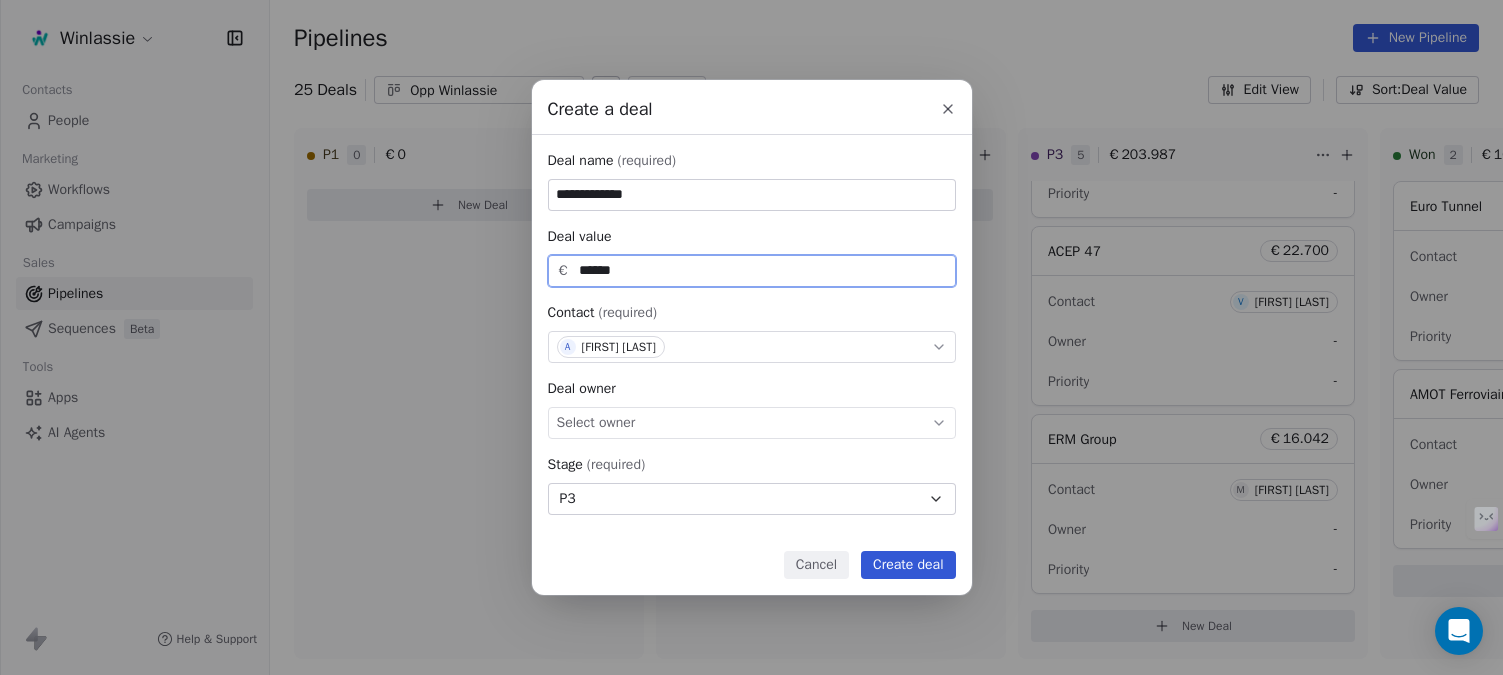 type on "******" 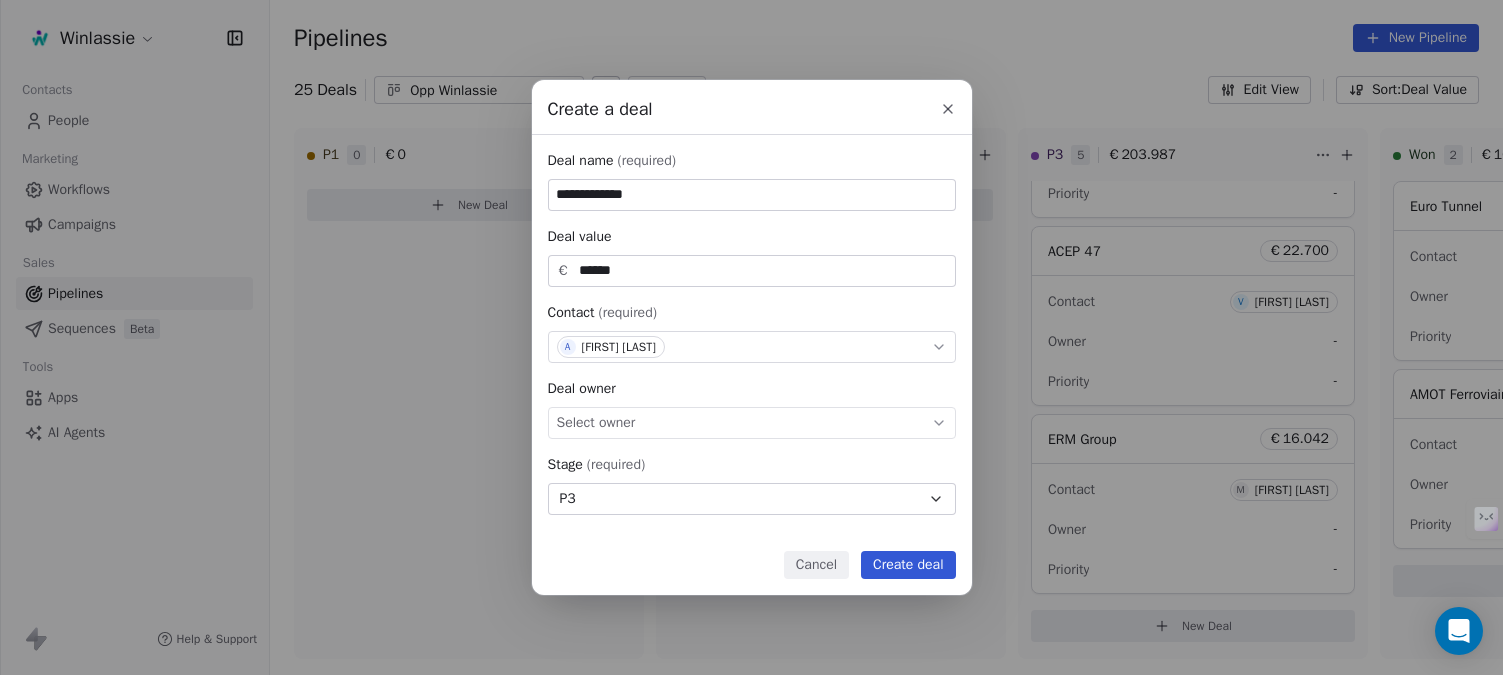 click on "Create deal" at bounding box center [908, 565] 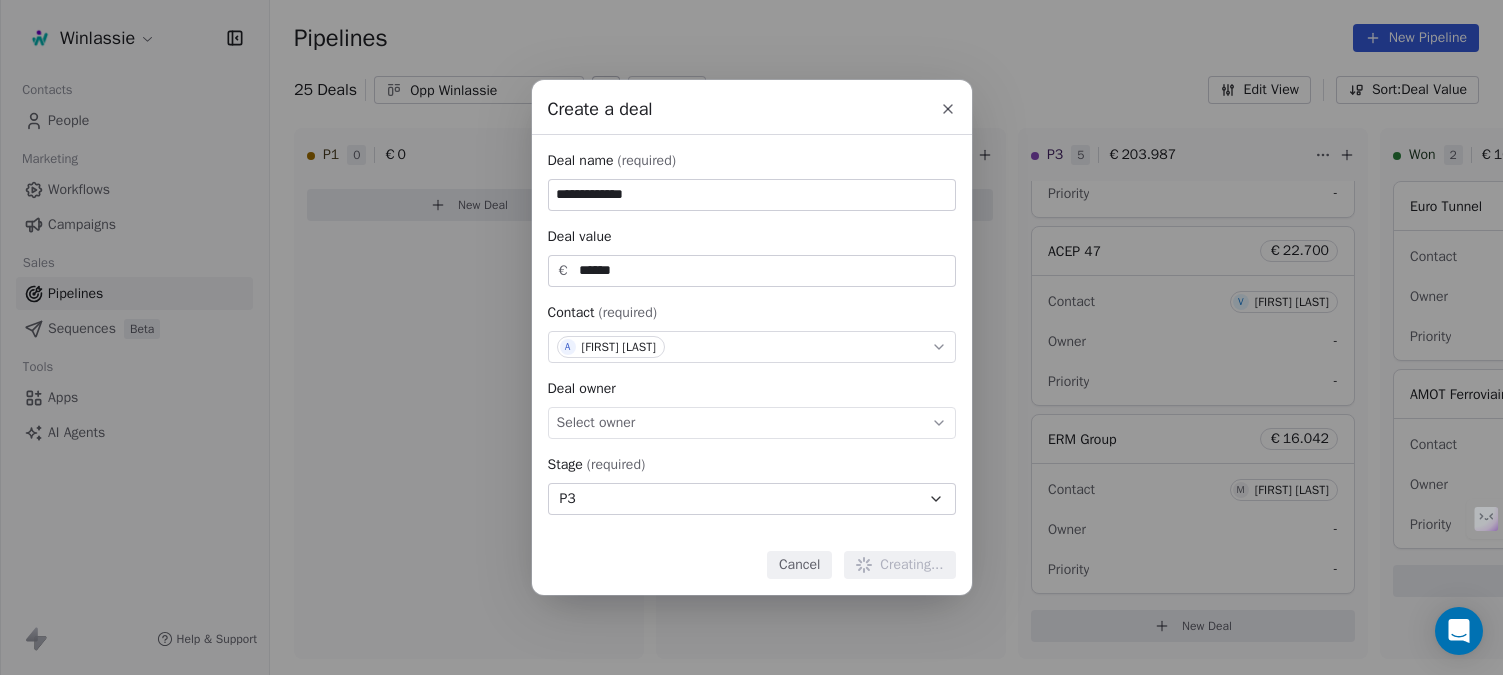 type 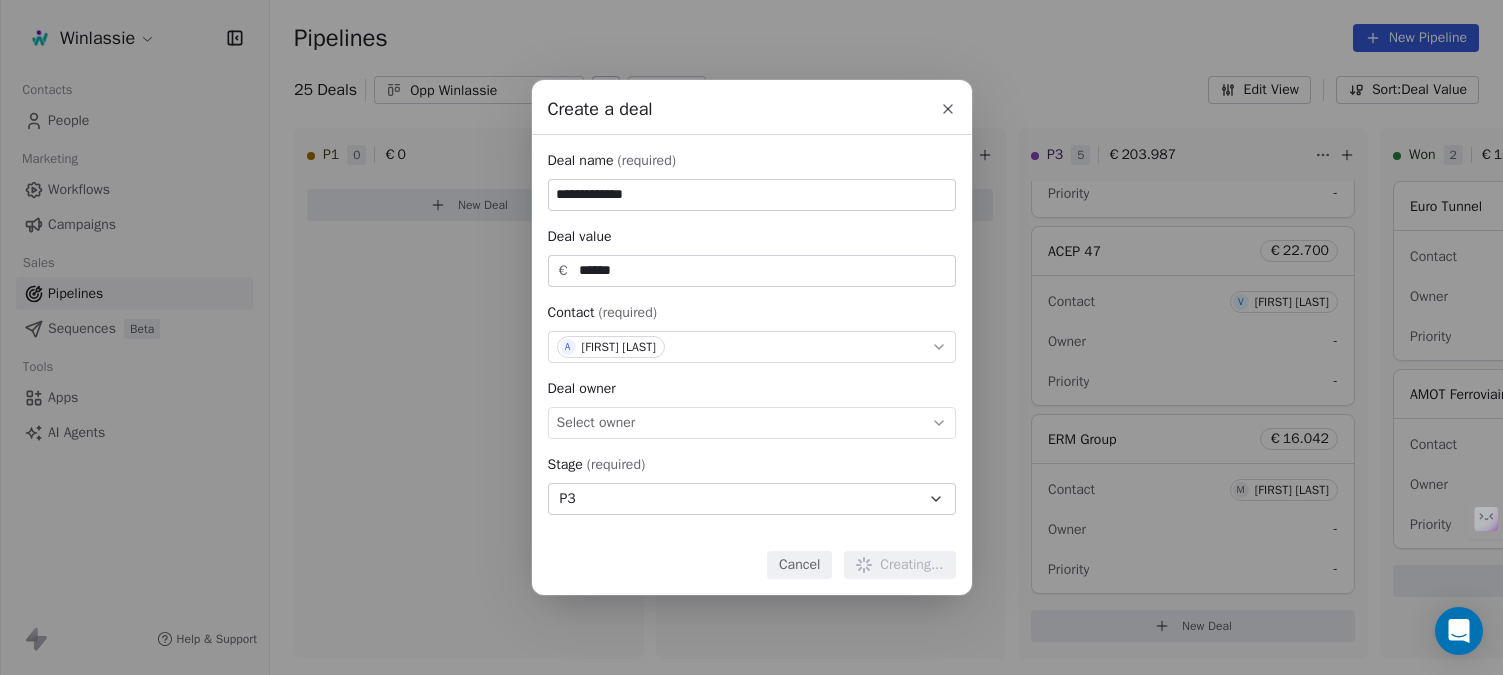 type 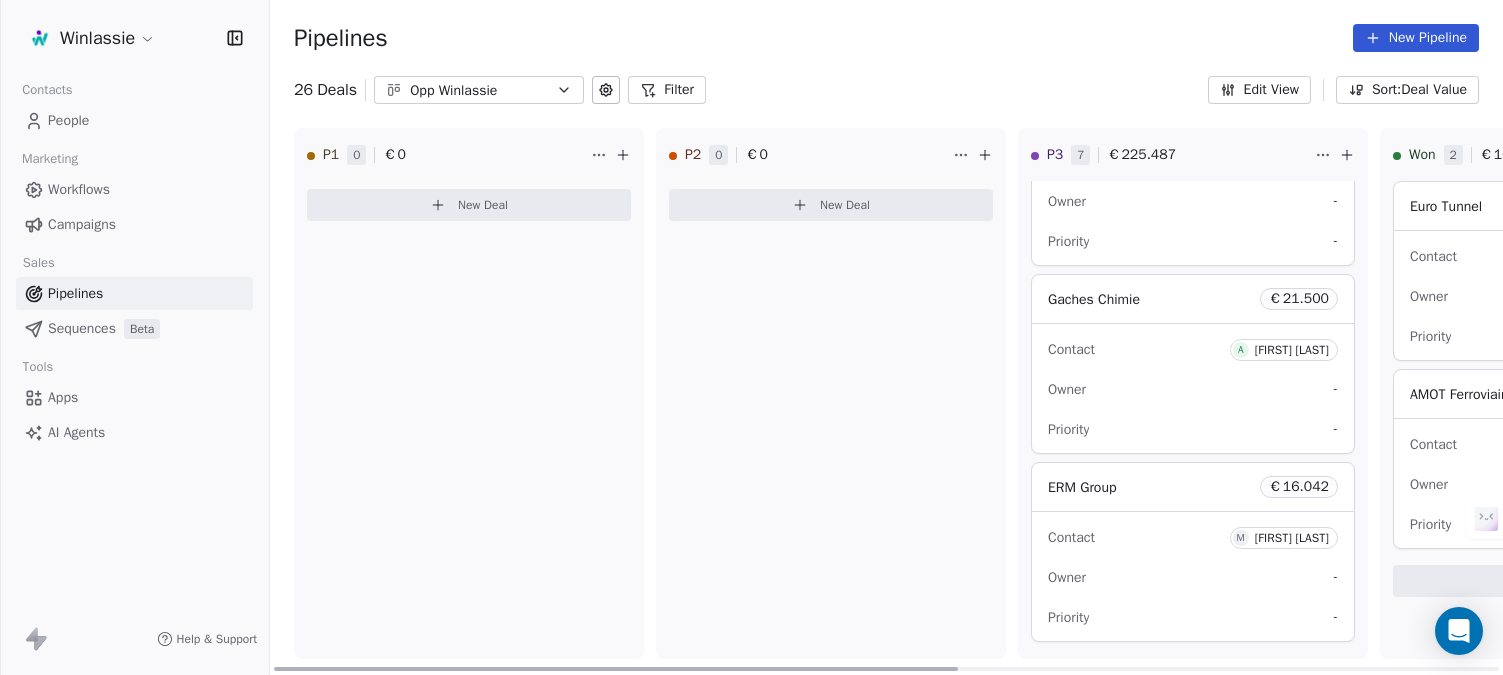 scroll, scrollTop: 895, scrollLeft: 0, axis: vertical 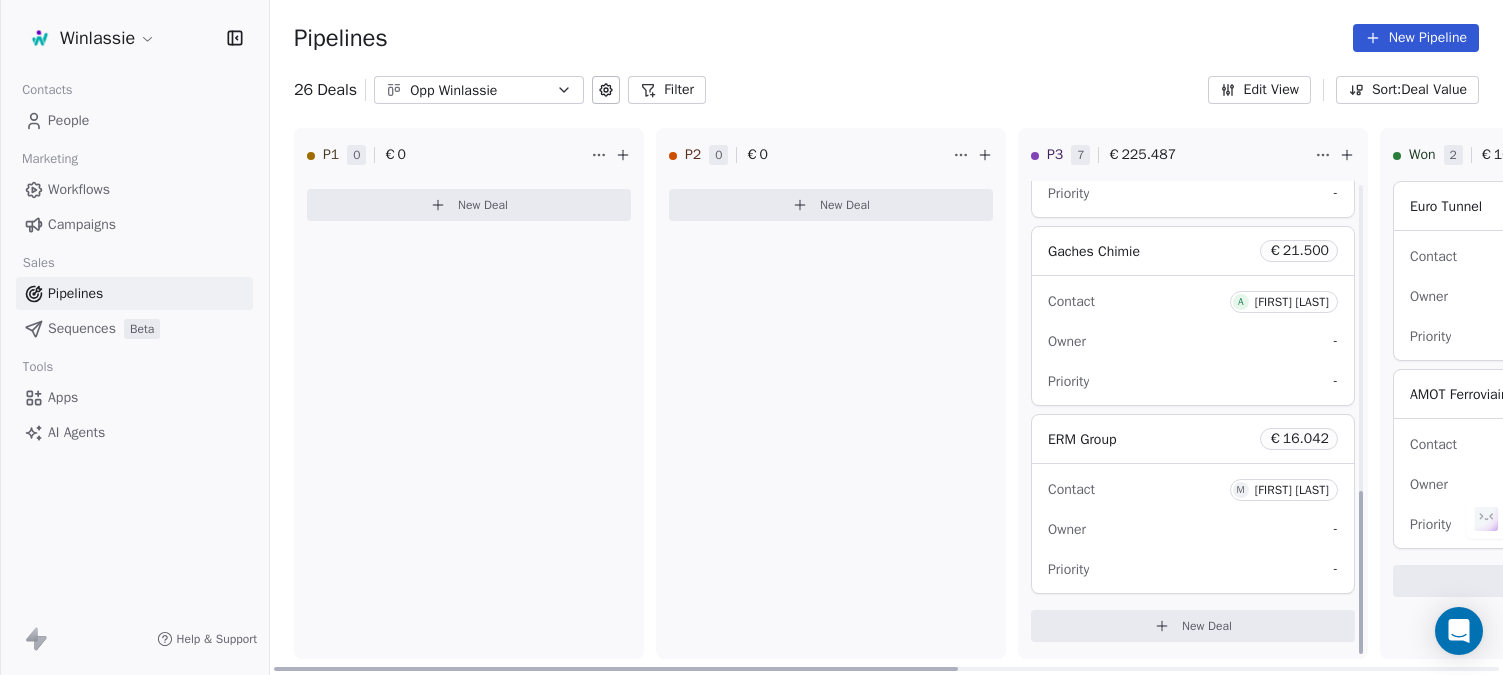 click on "New Deal" at bounding box center [1193, 626] 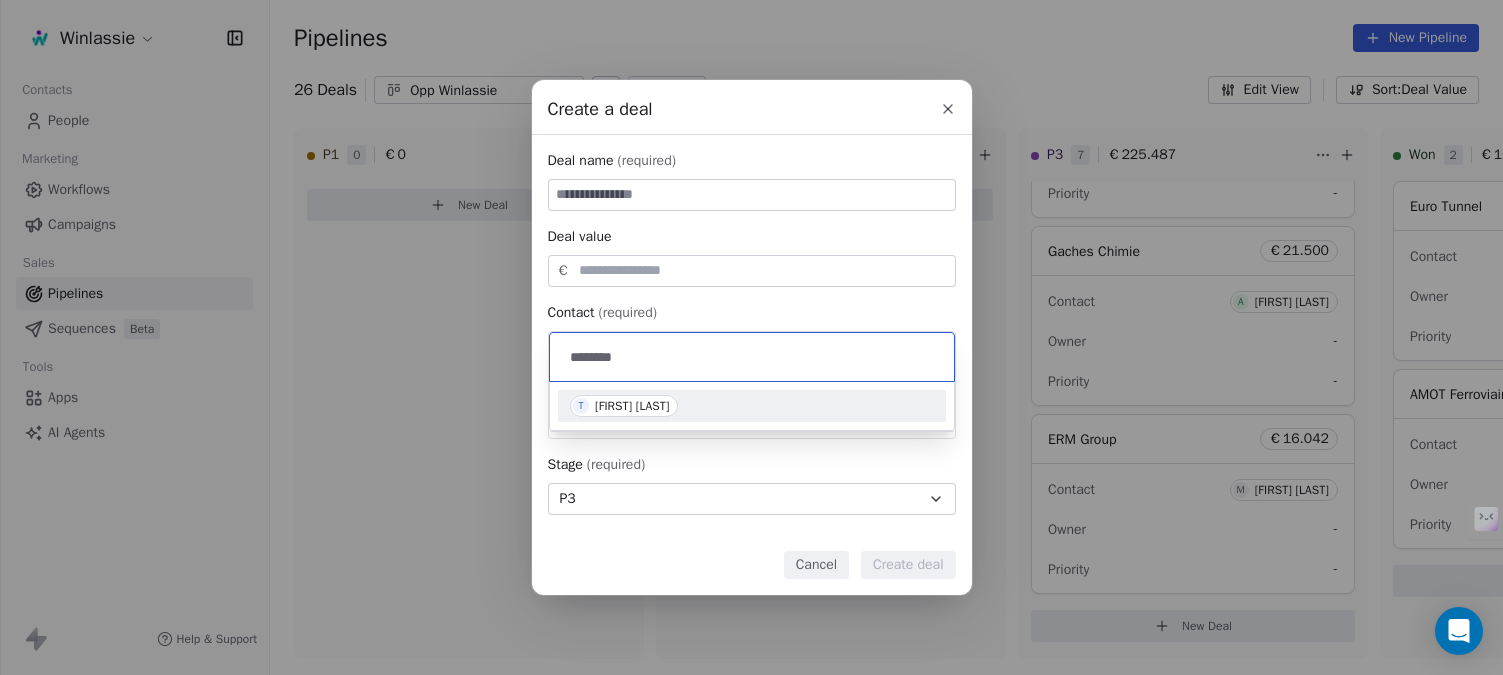 type on "********" 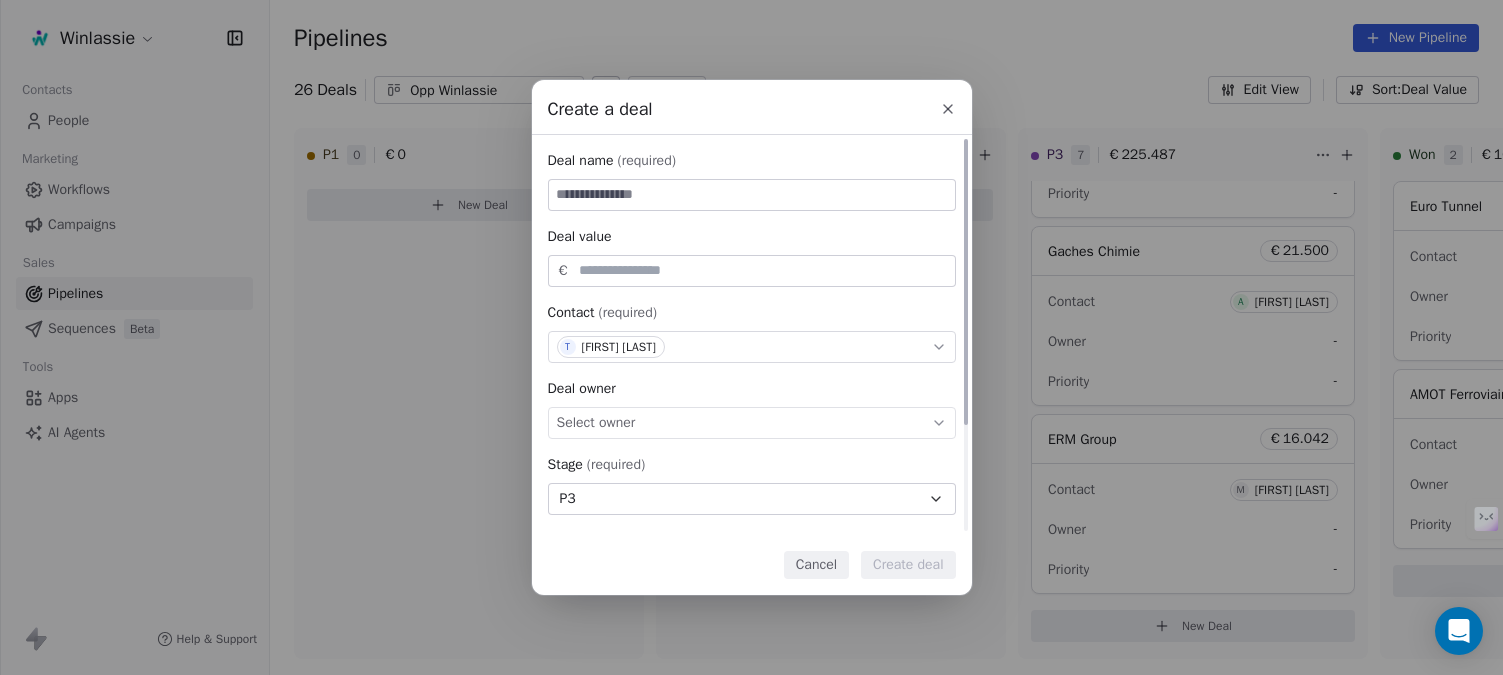 click at bounding box center (752, 195) 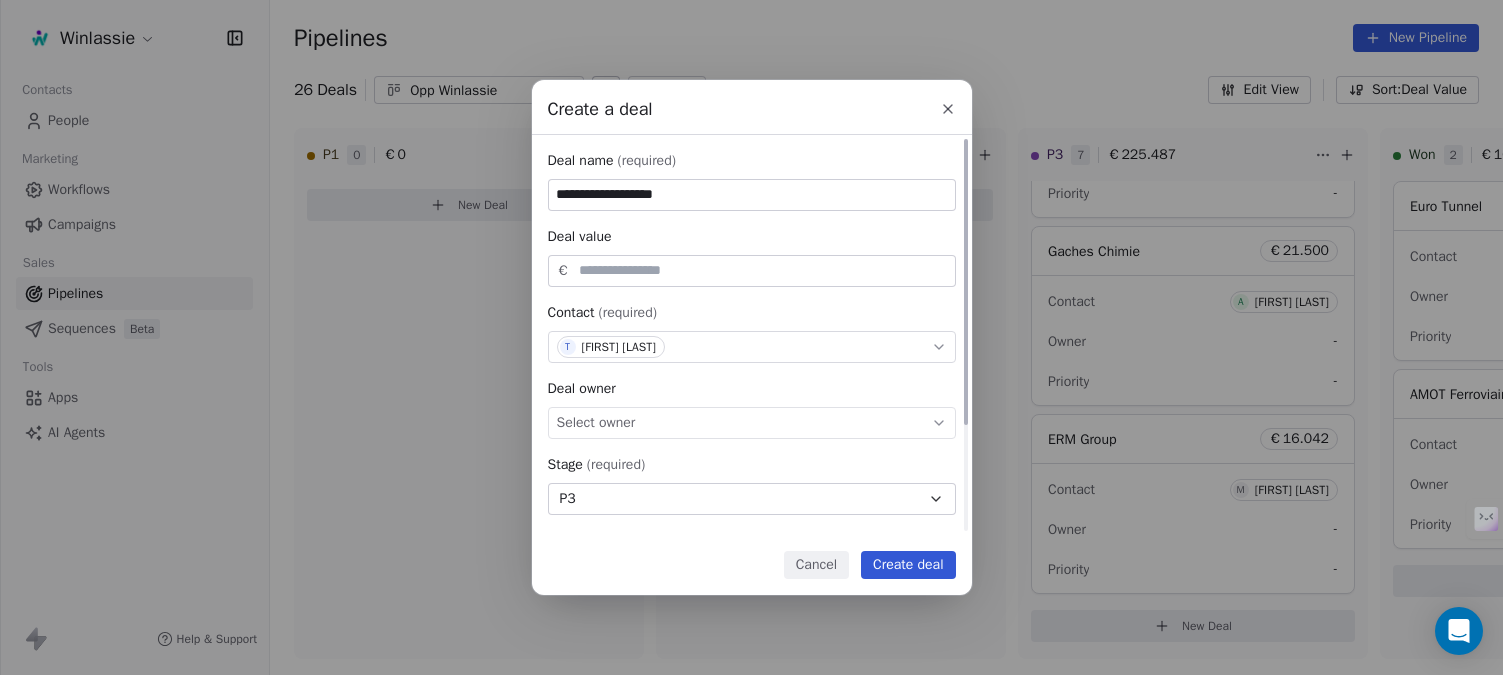 type on "**********" 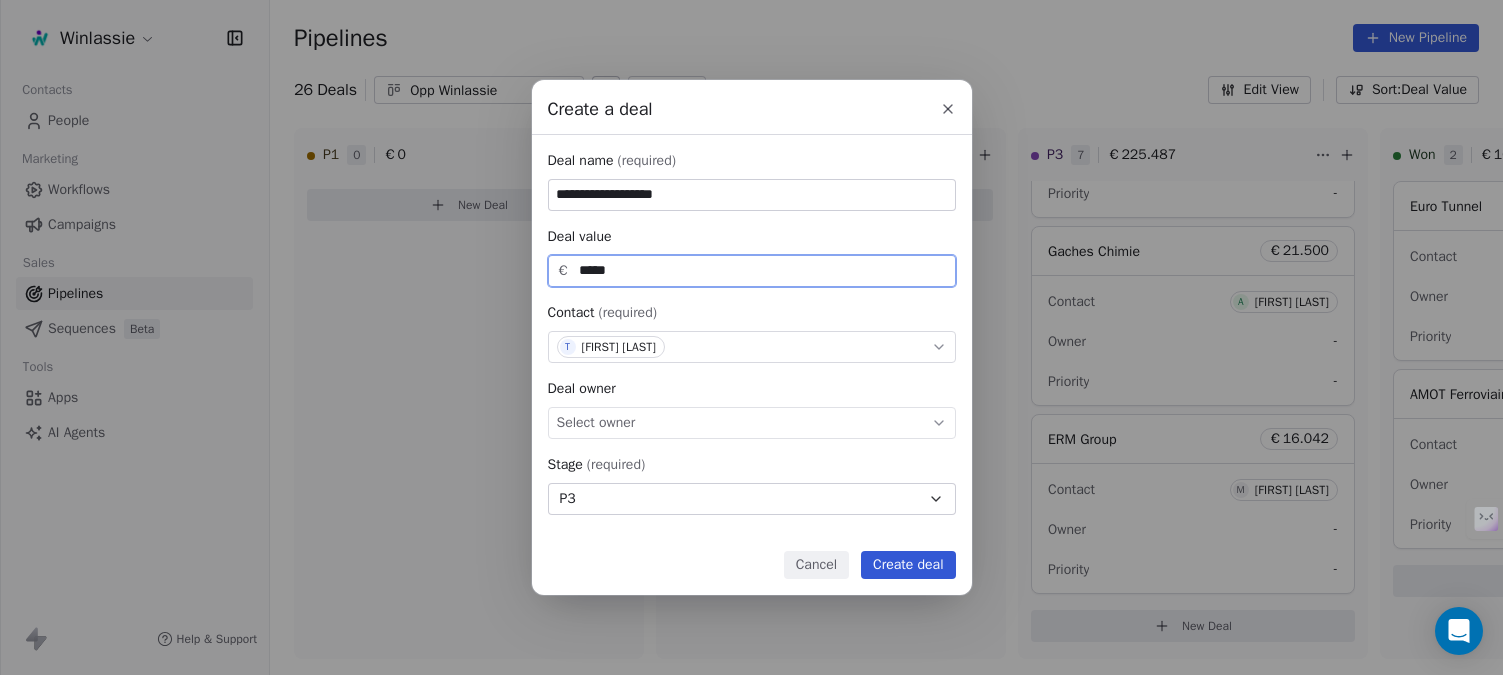 type on "*****" 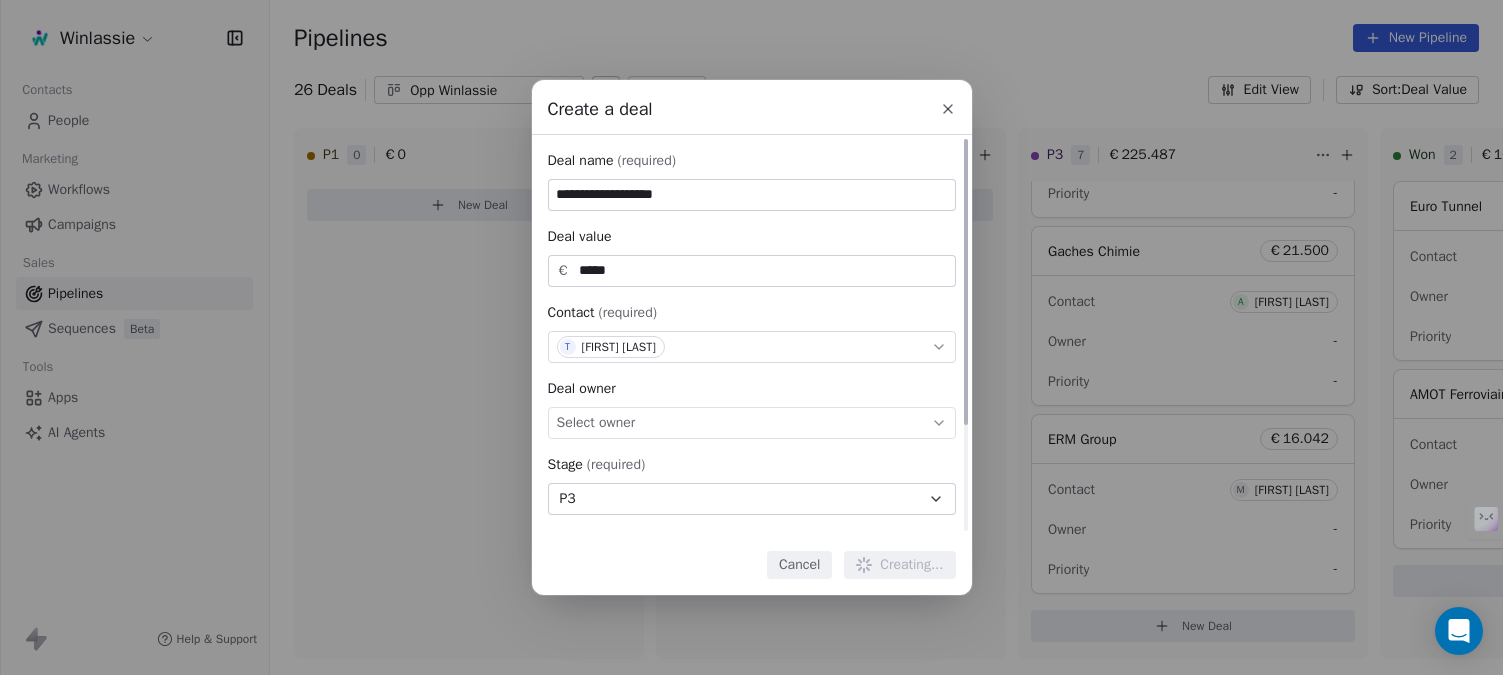 type 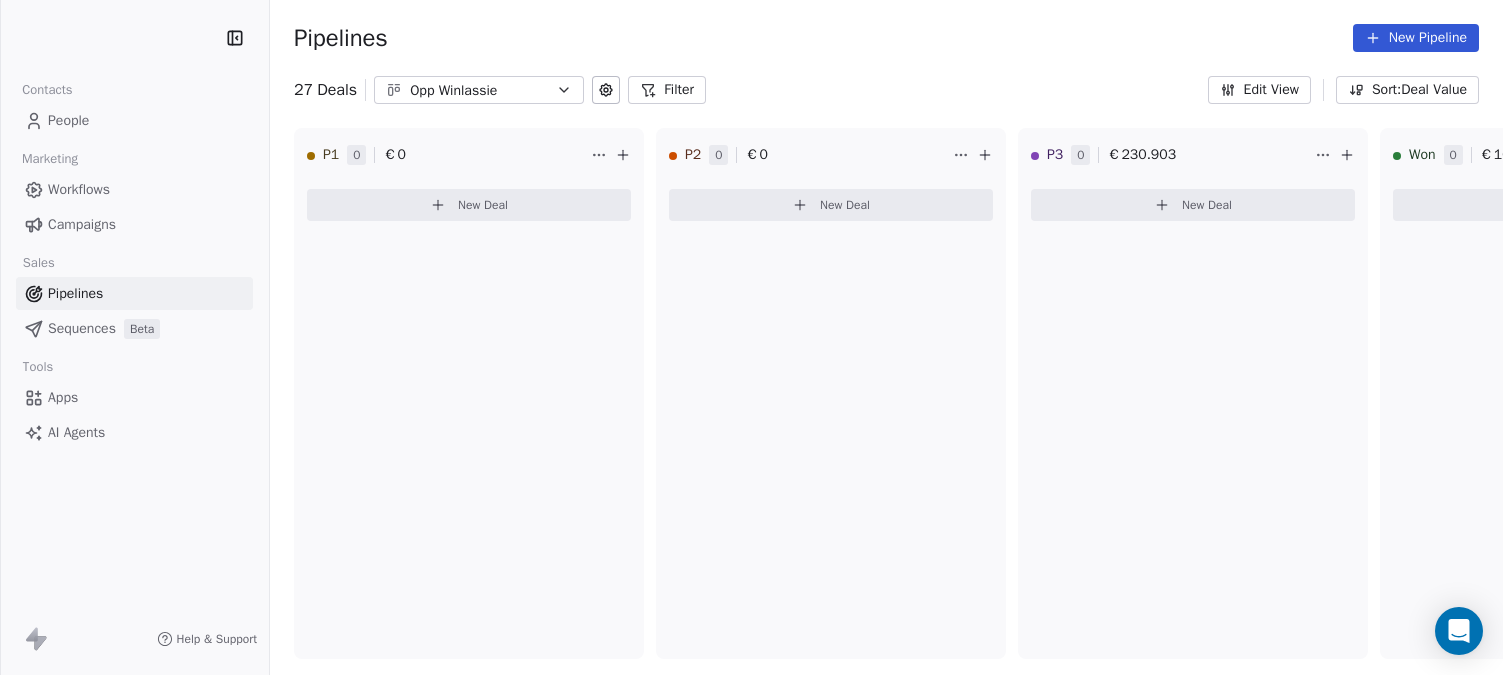 scroll, scrollTop: 0, scrollLeft: 0, axis: both 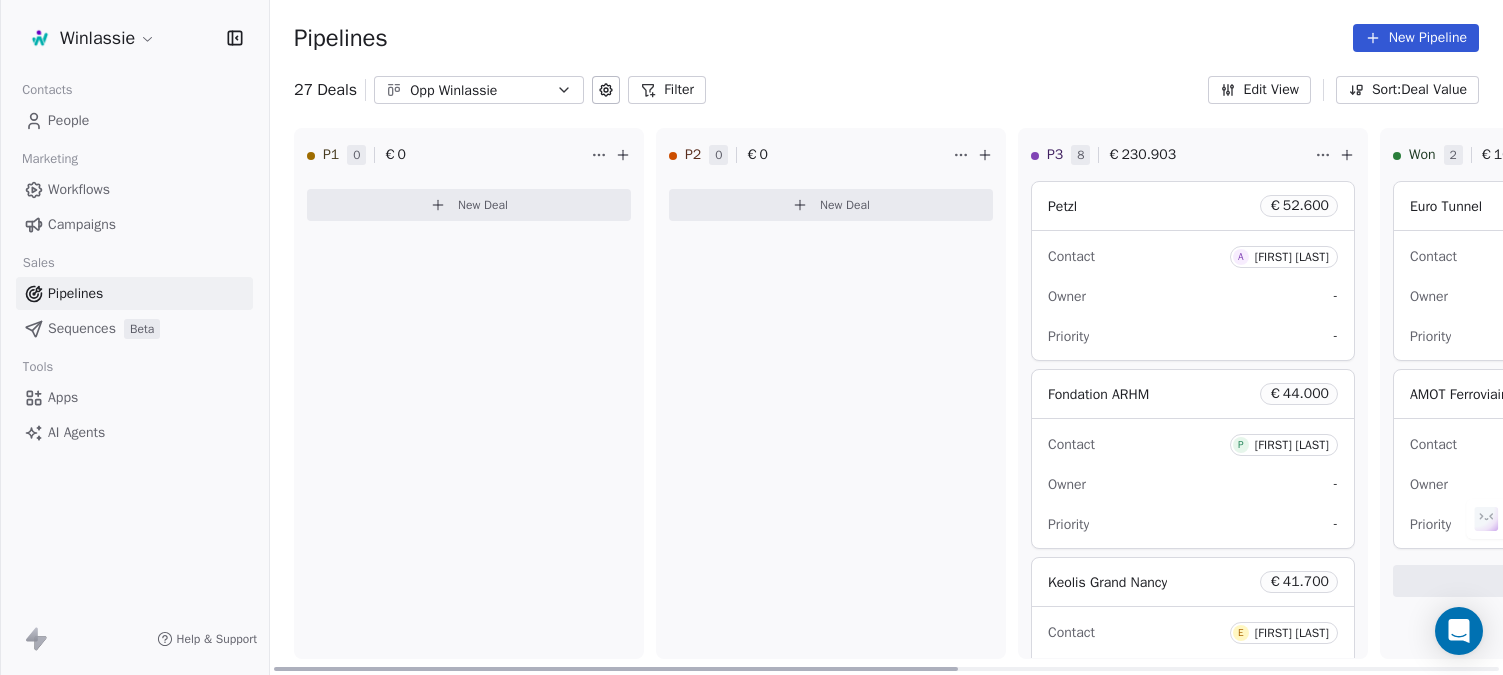 click on "New Deal" at bounding box center [831, 205] 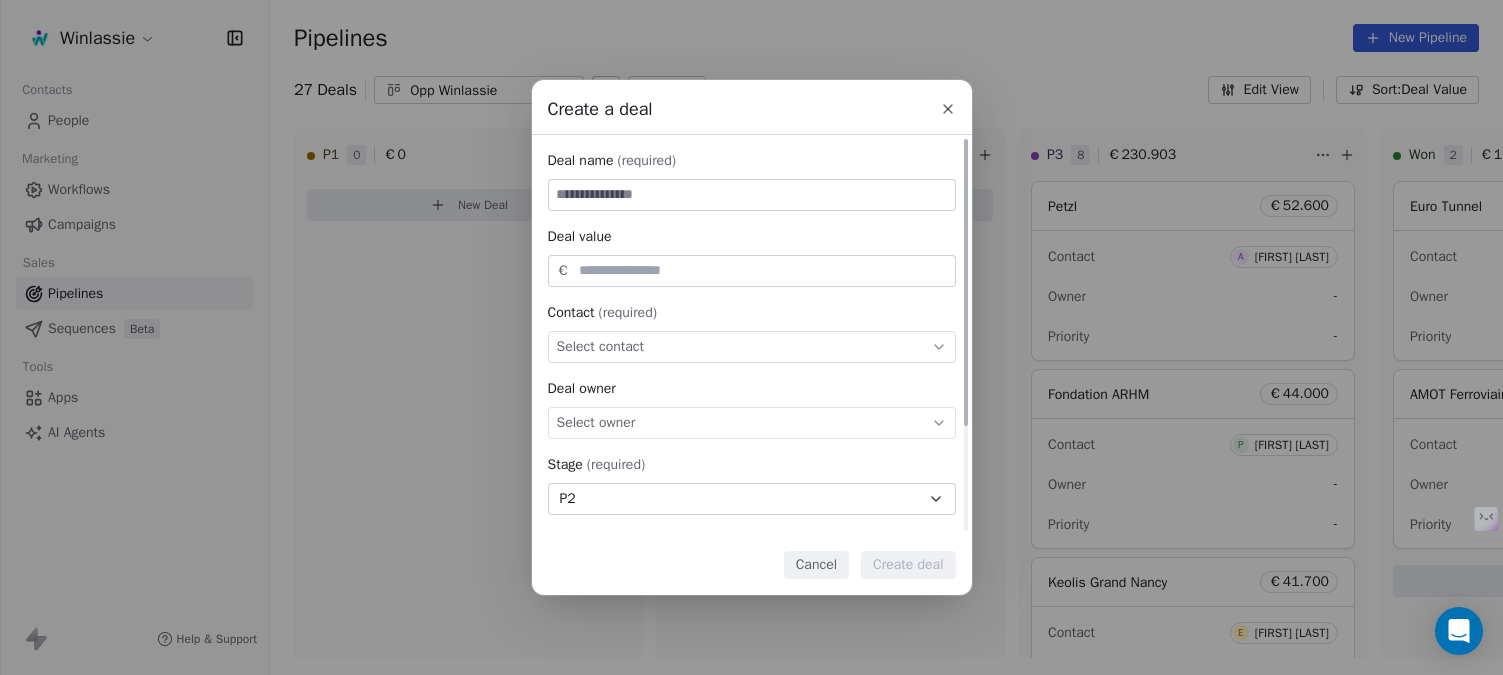 click on "Select contact" at bounding box center [752, 347] 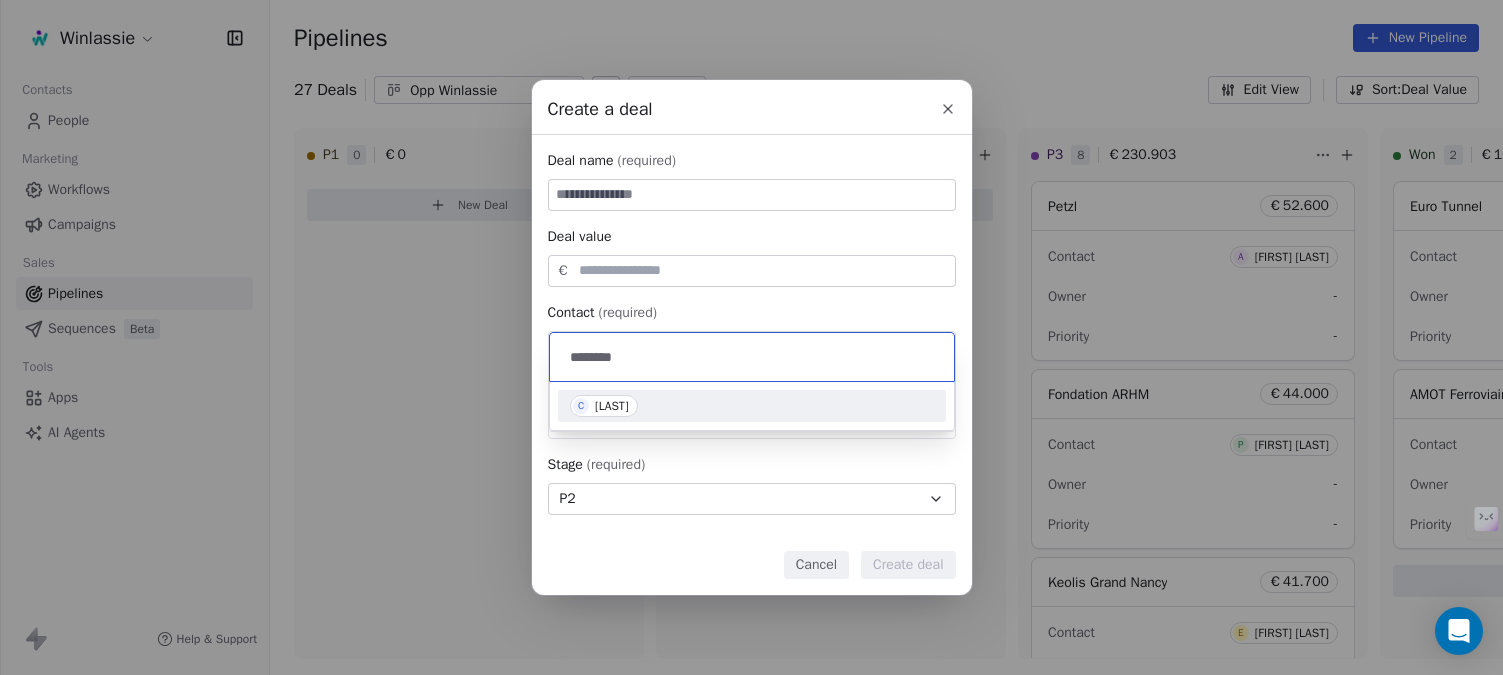 type on "********" 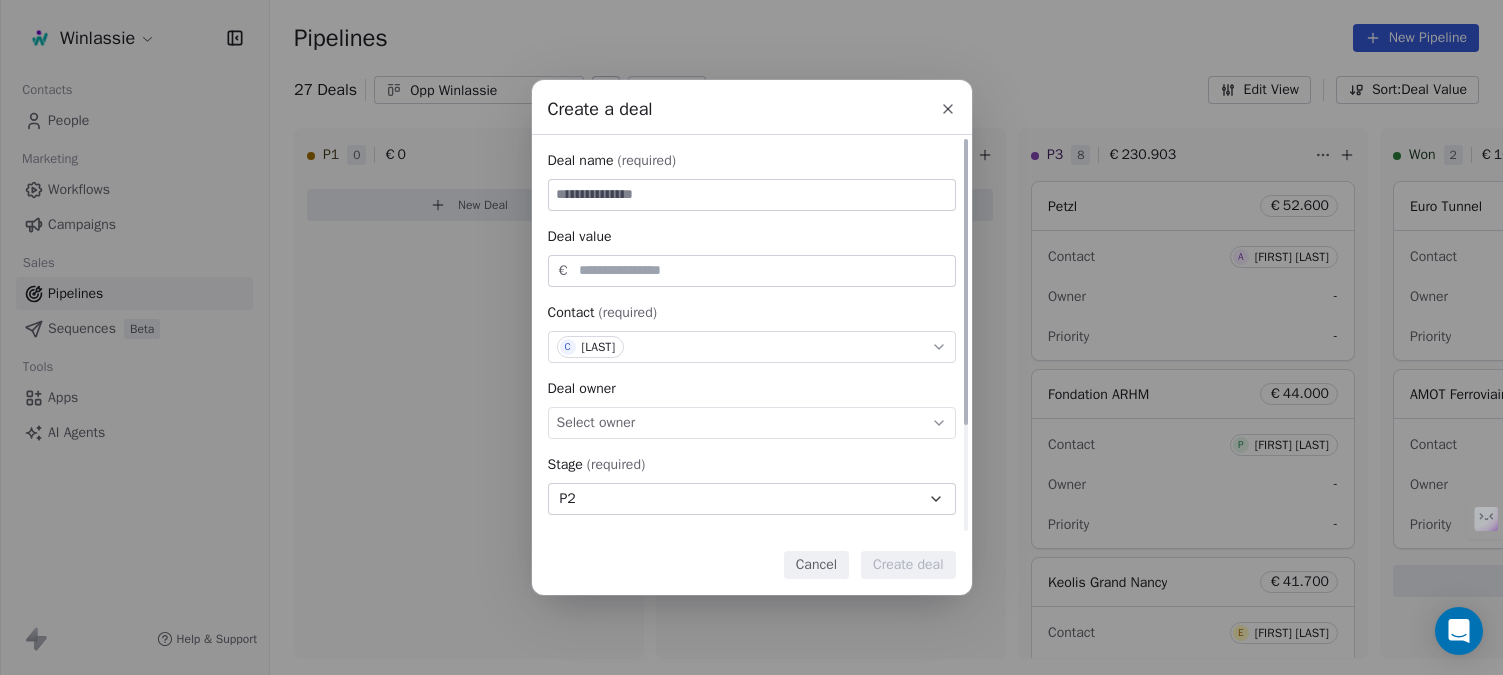 click at bounding box center (752, 195) 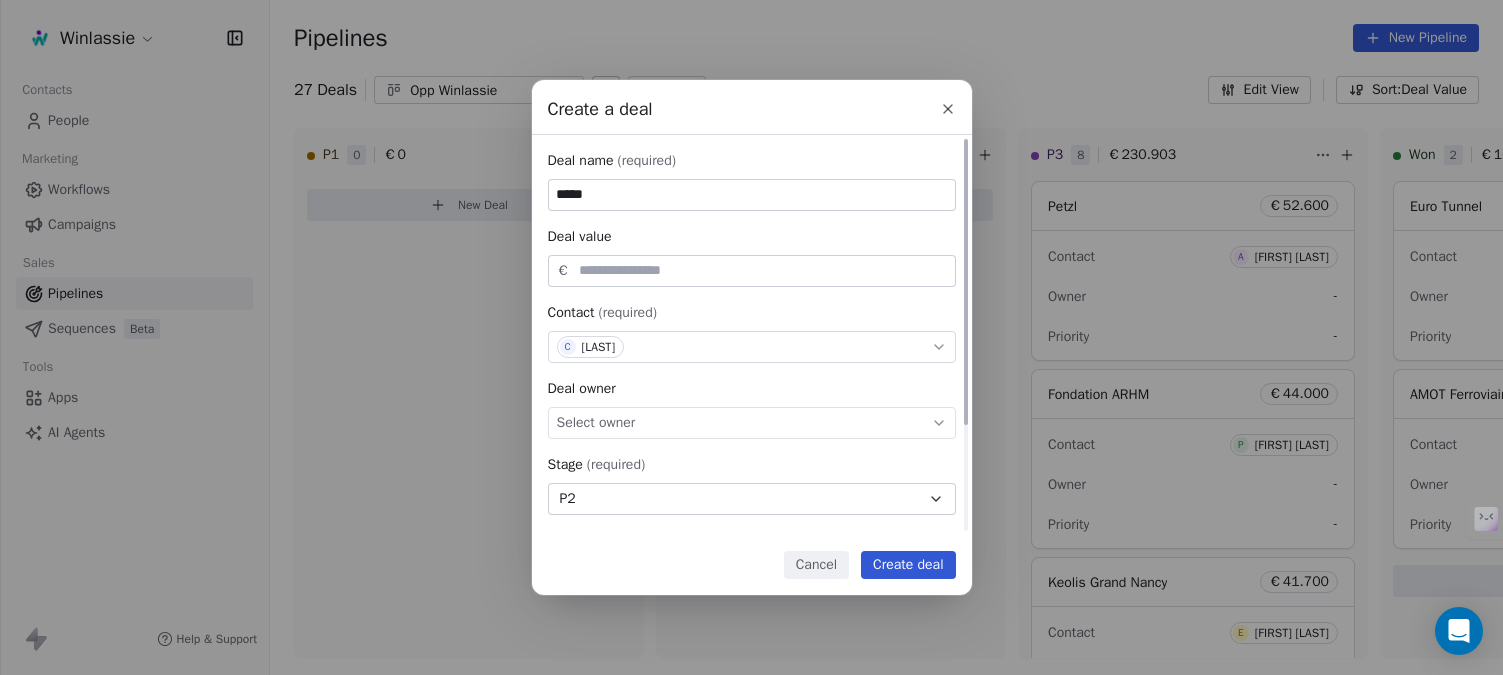 type on "*****" 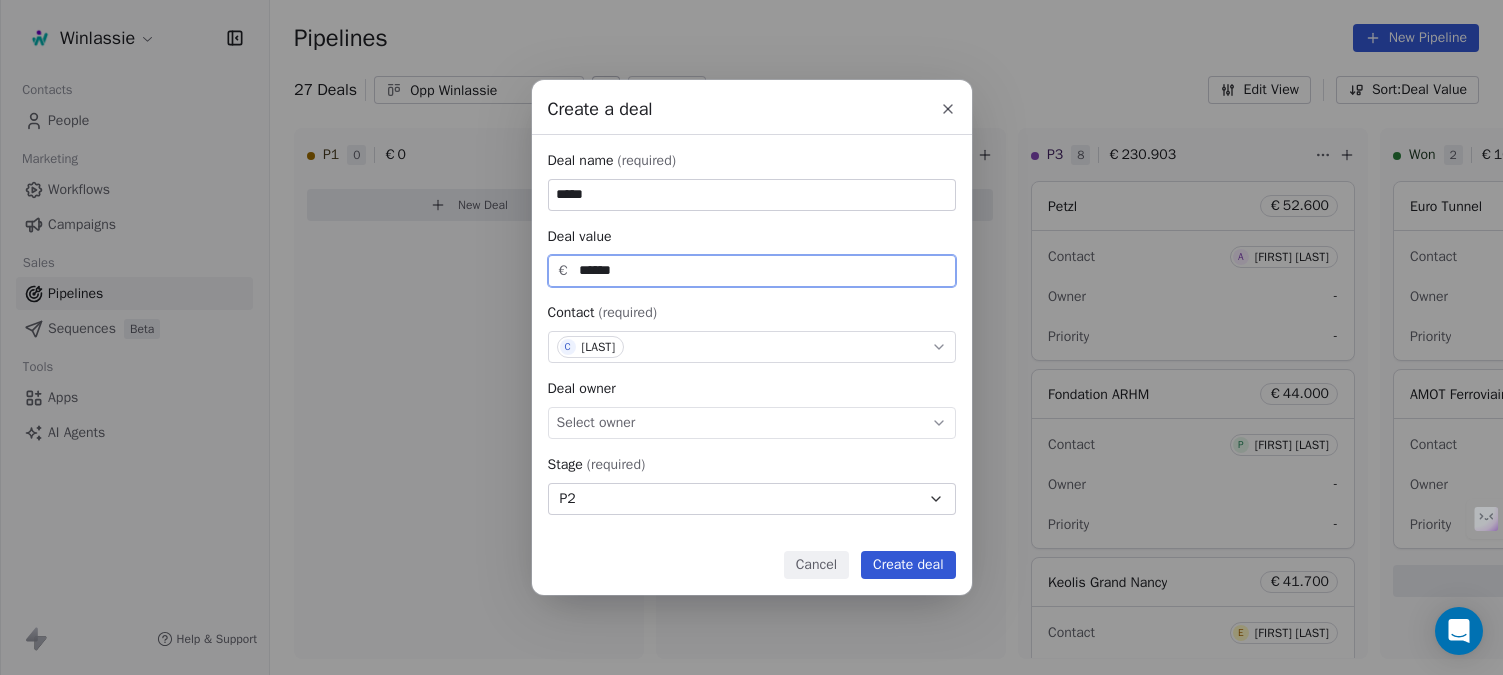 type on "******" 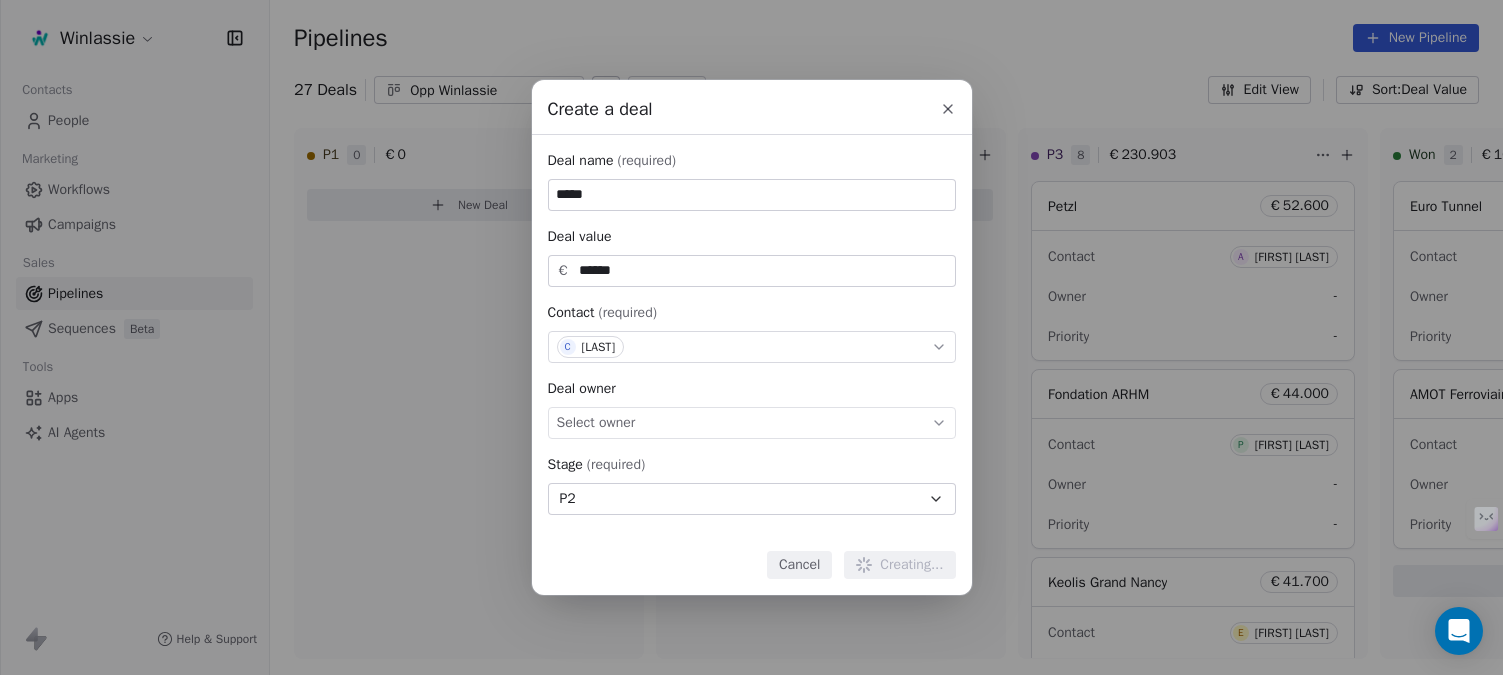 type 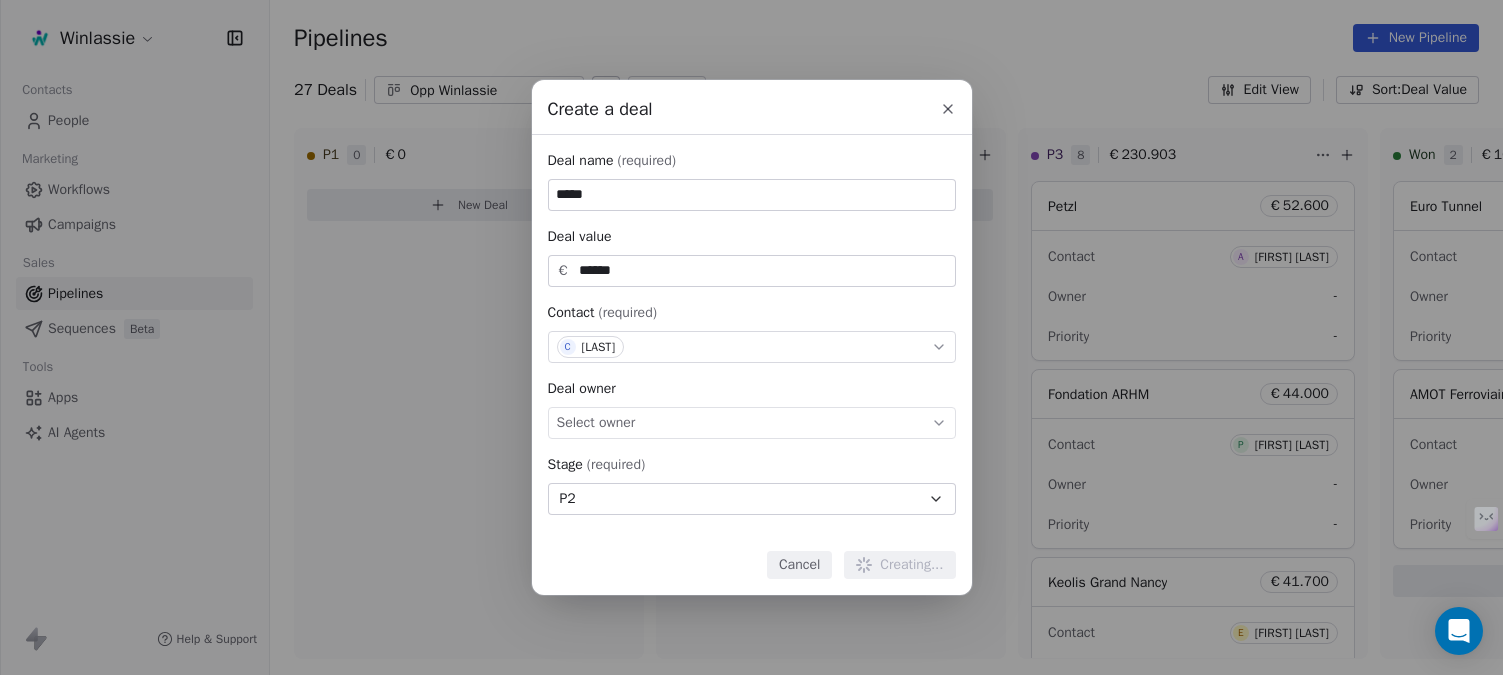type 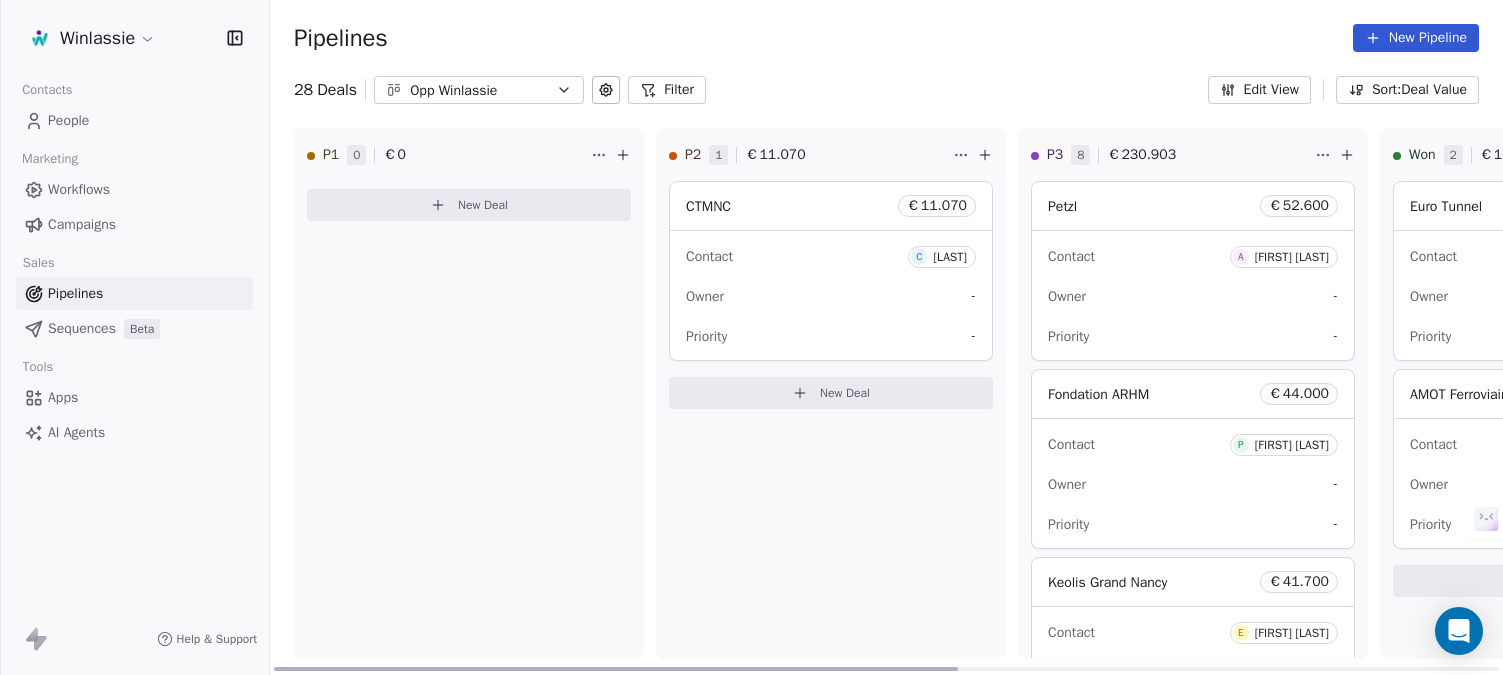 click on "New Deal" at bounding box center (845, 393) 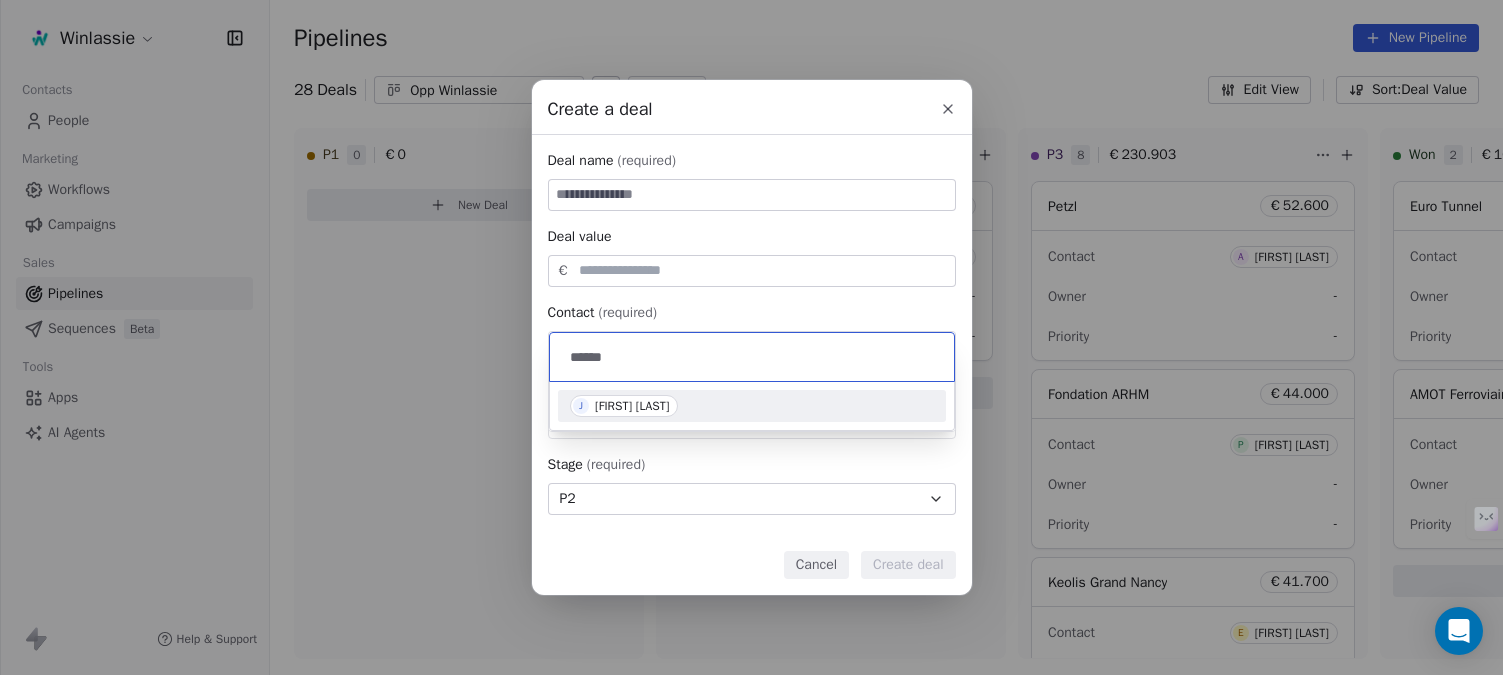 type on "******" 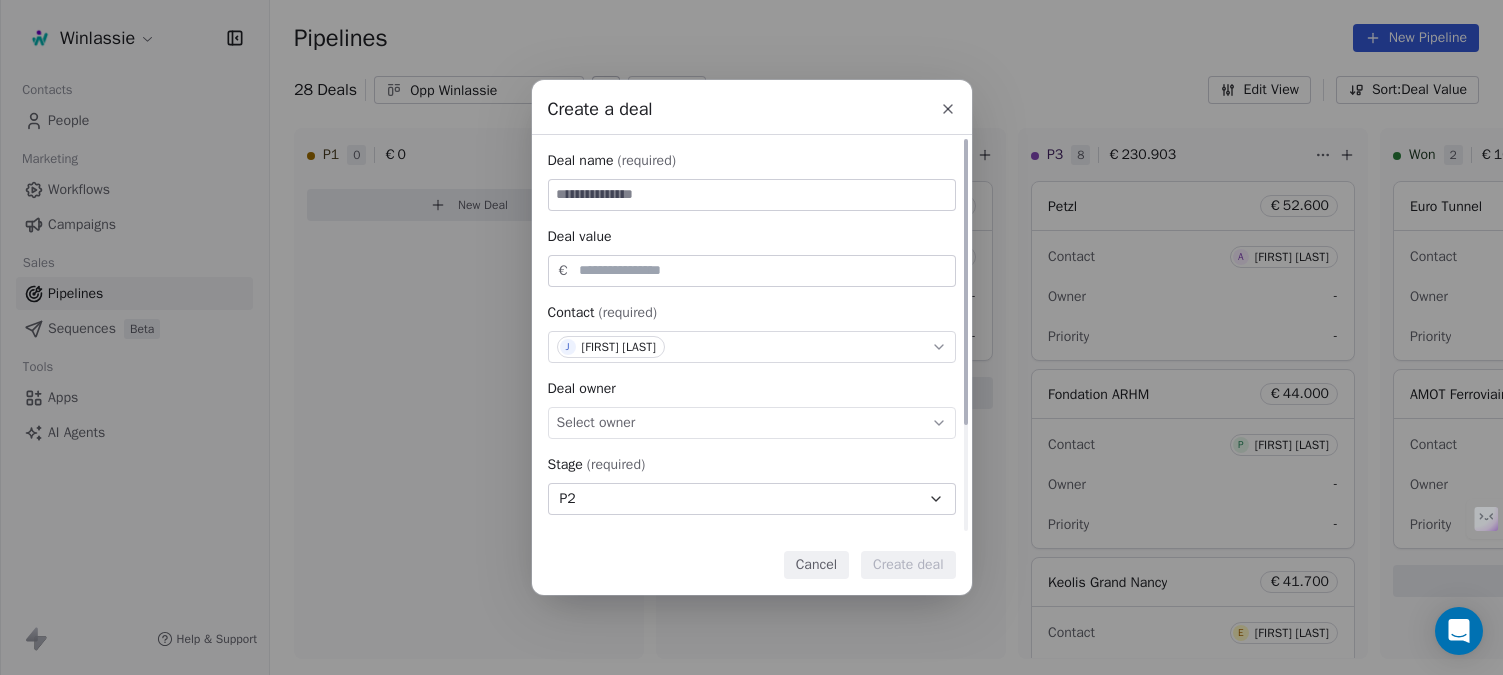 click at bounding box center (752, 195) 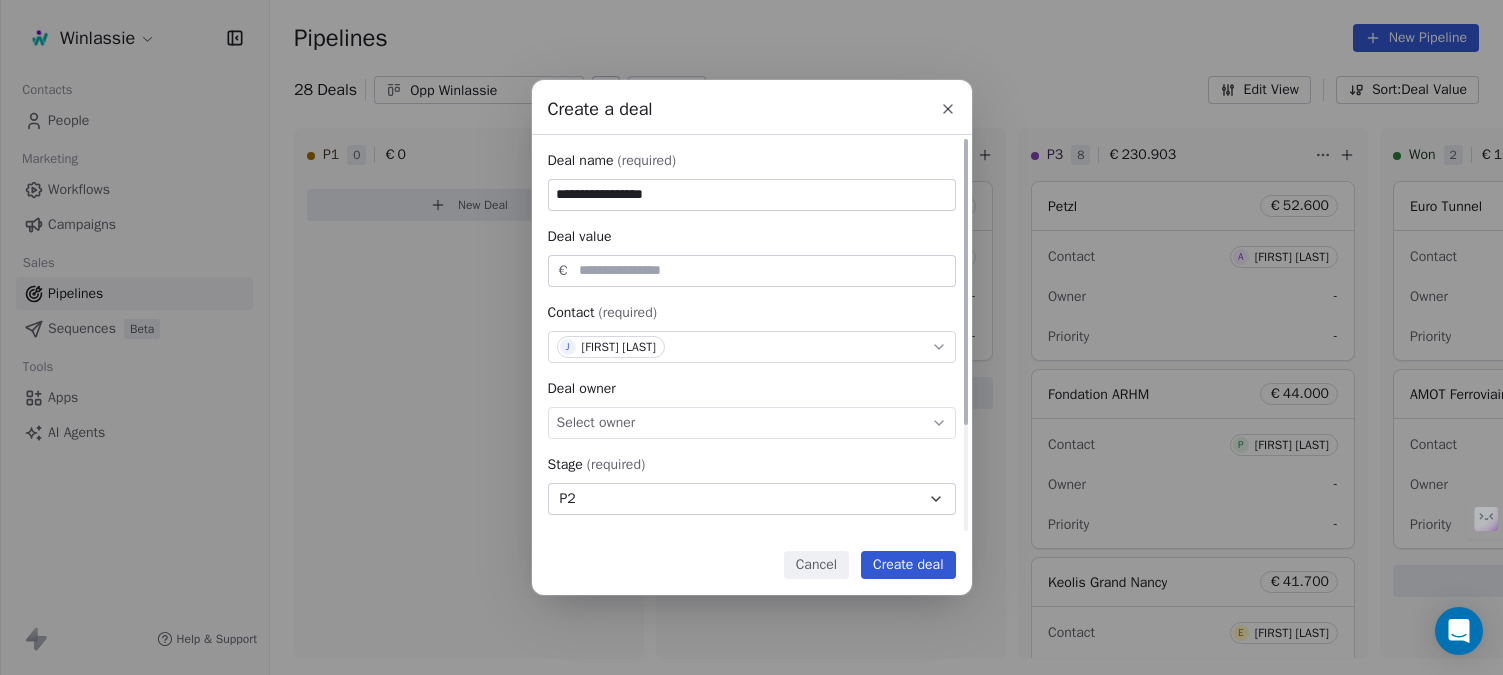 type on "**********" 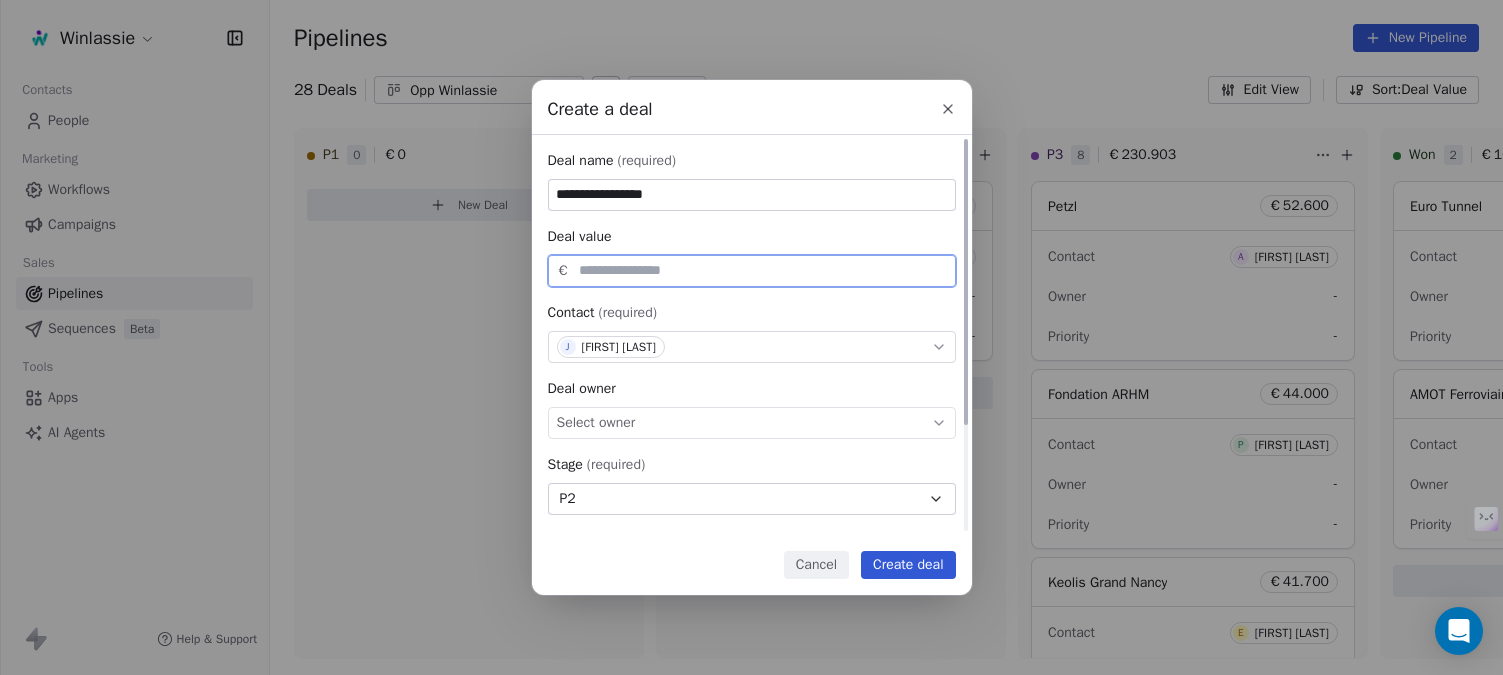 click at bounding box center [763, 270] 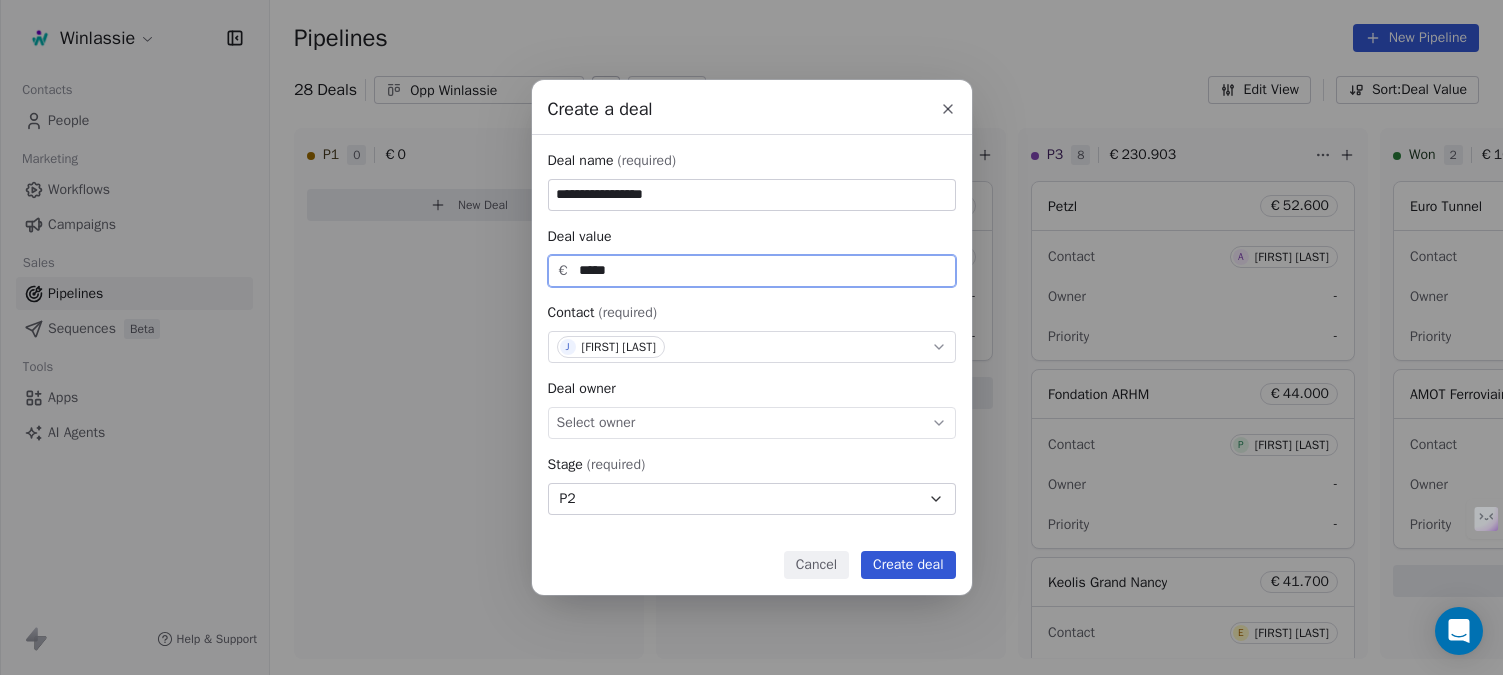 type on "*****" 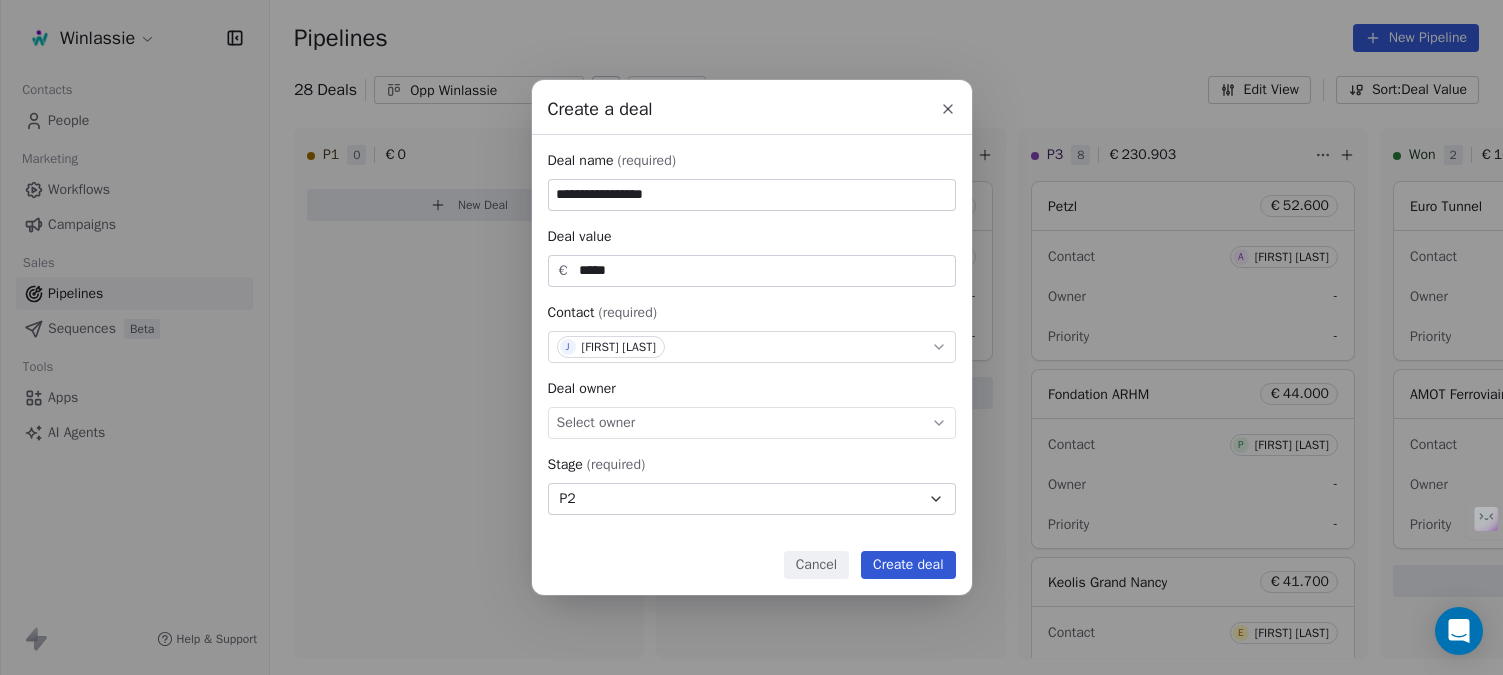 click on "Create deal" at bounding box center (908, 565) 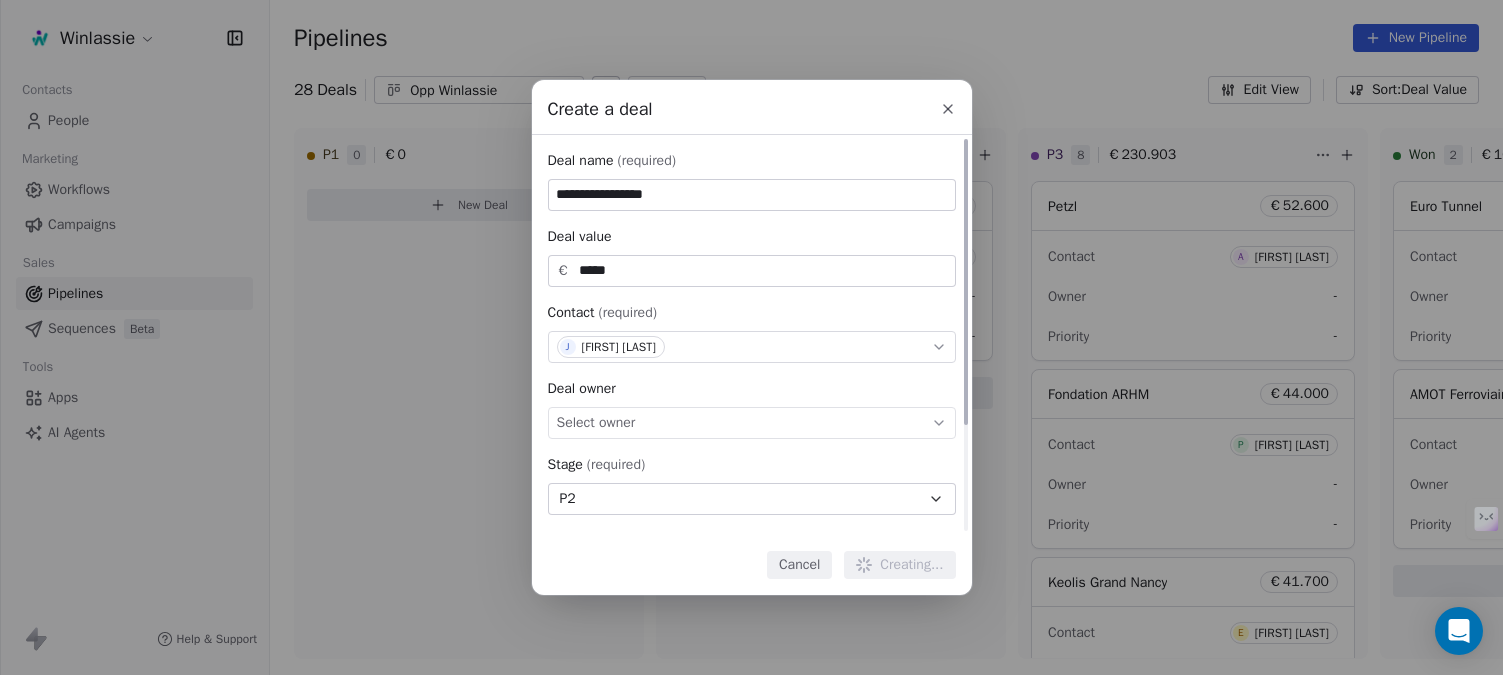 type 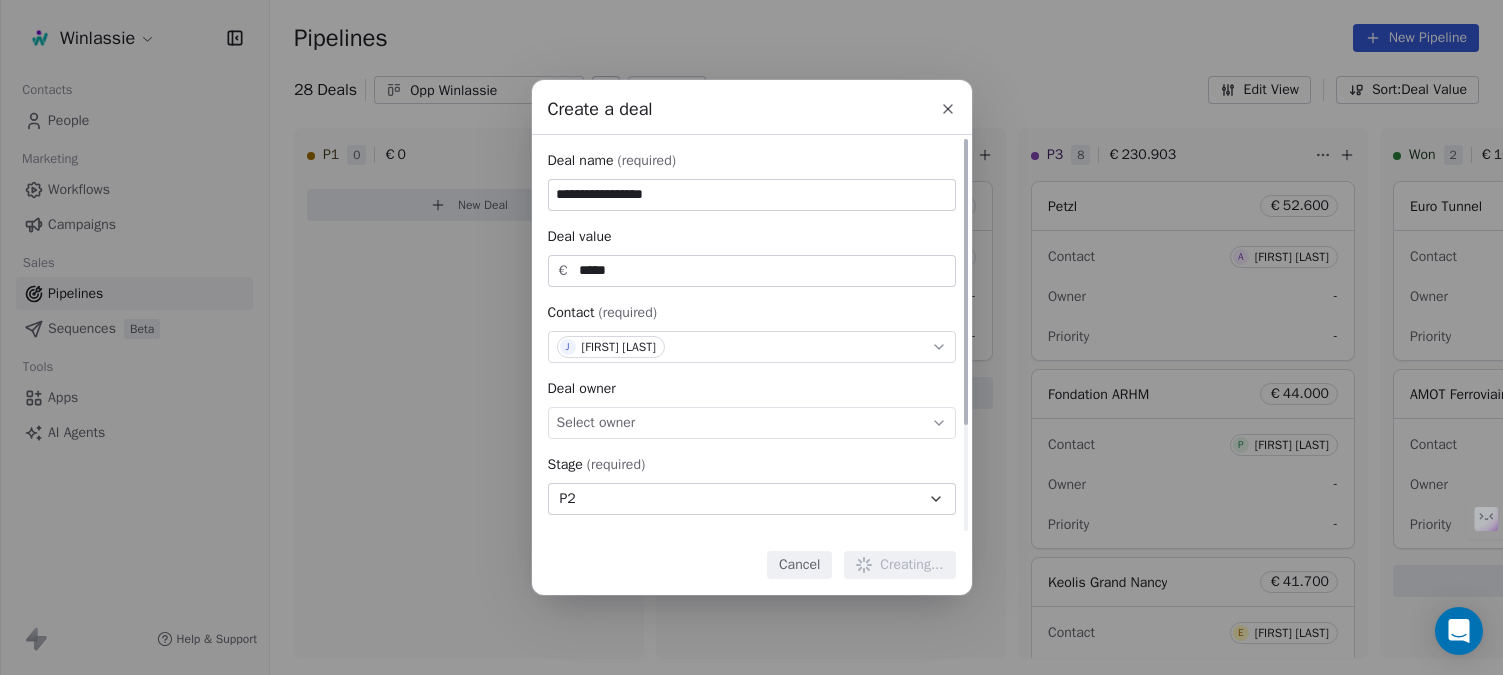 type 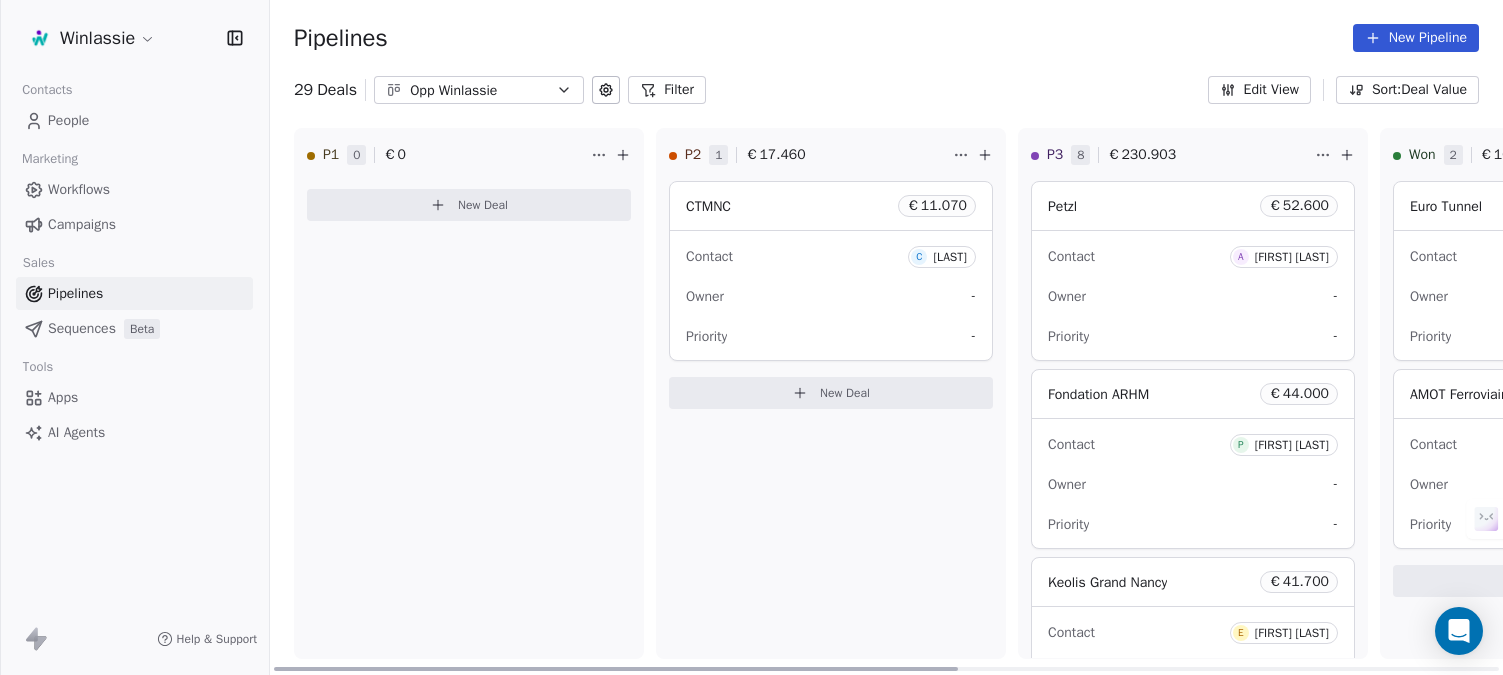 click on "New Deal" at bounding box center (845, 393) 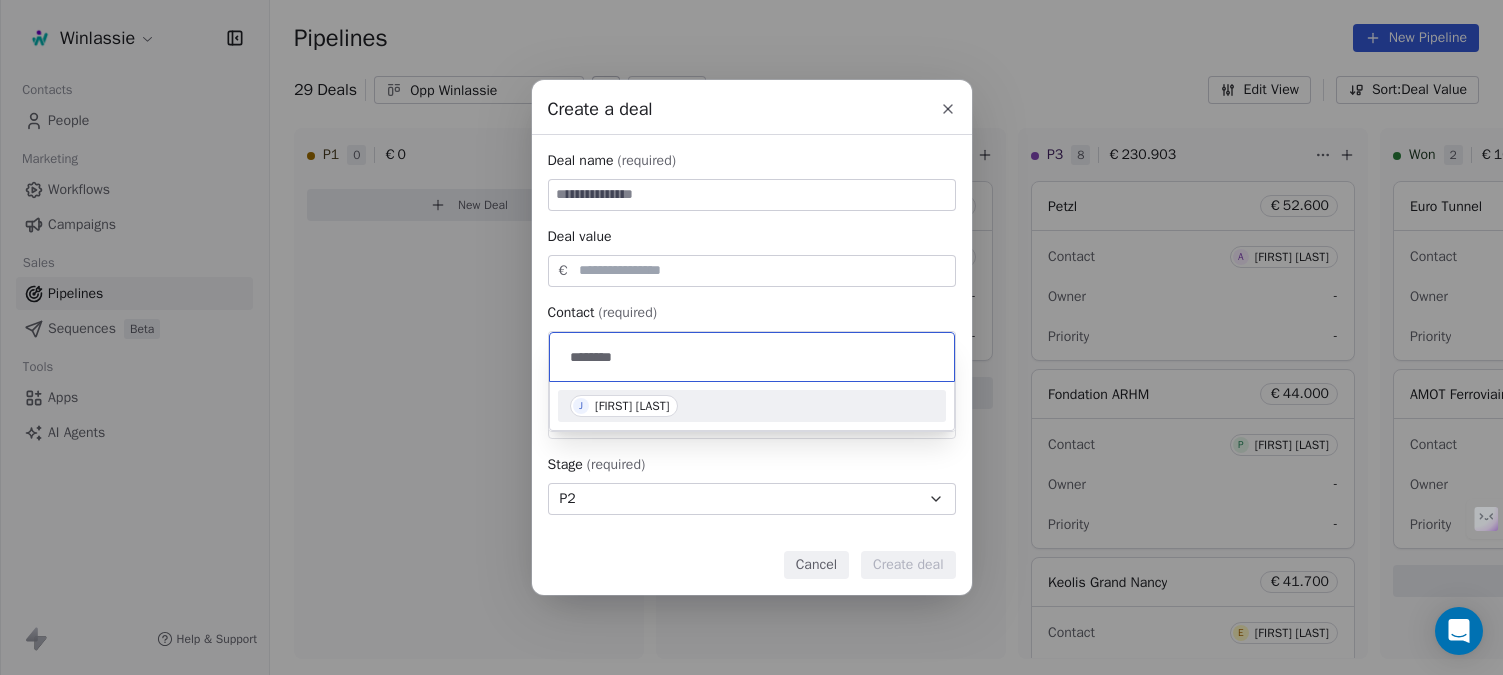 type on "********" 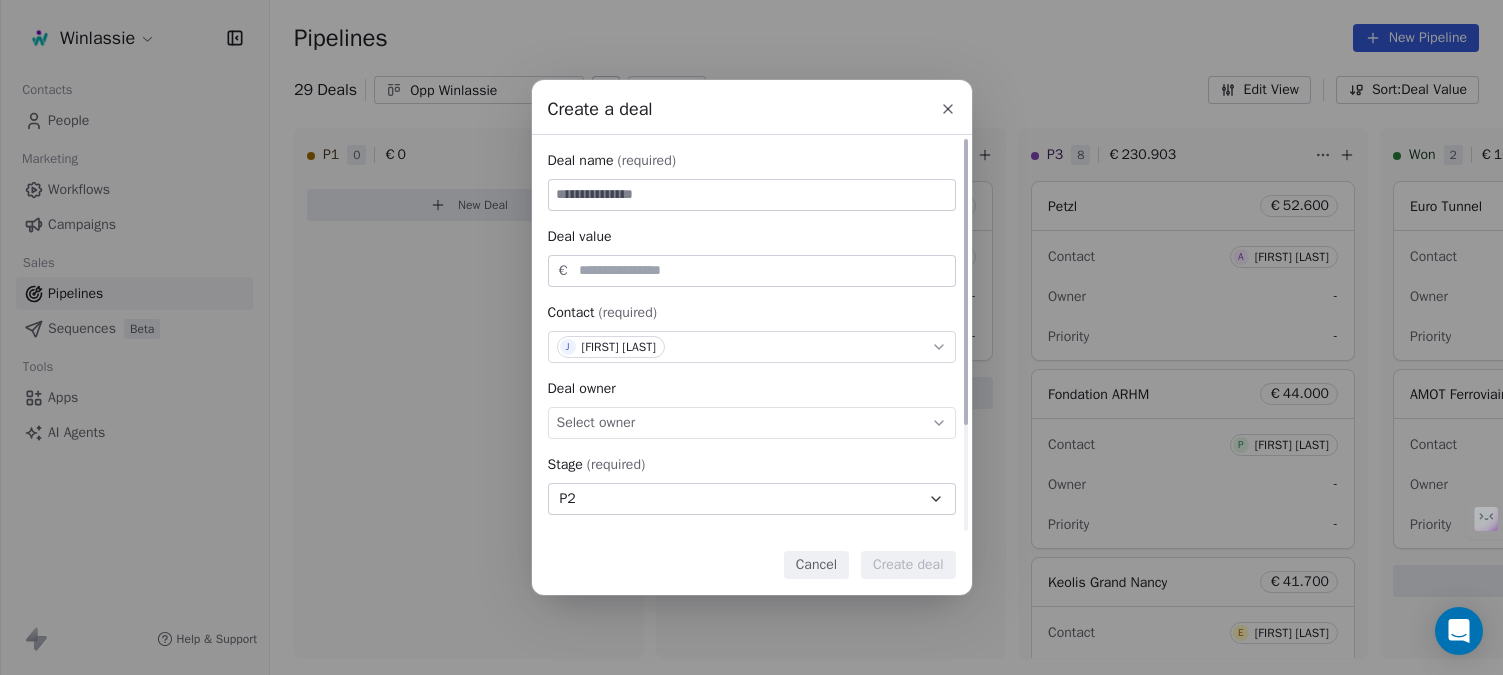 click at bounding box center (752, 195) 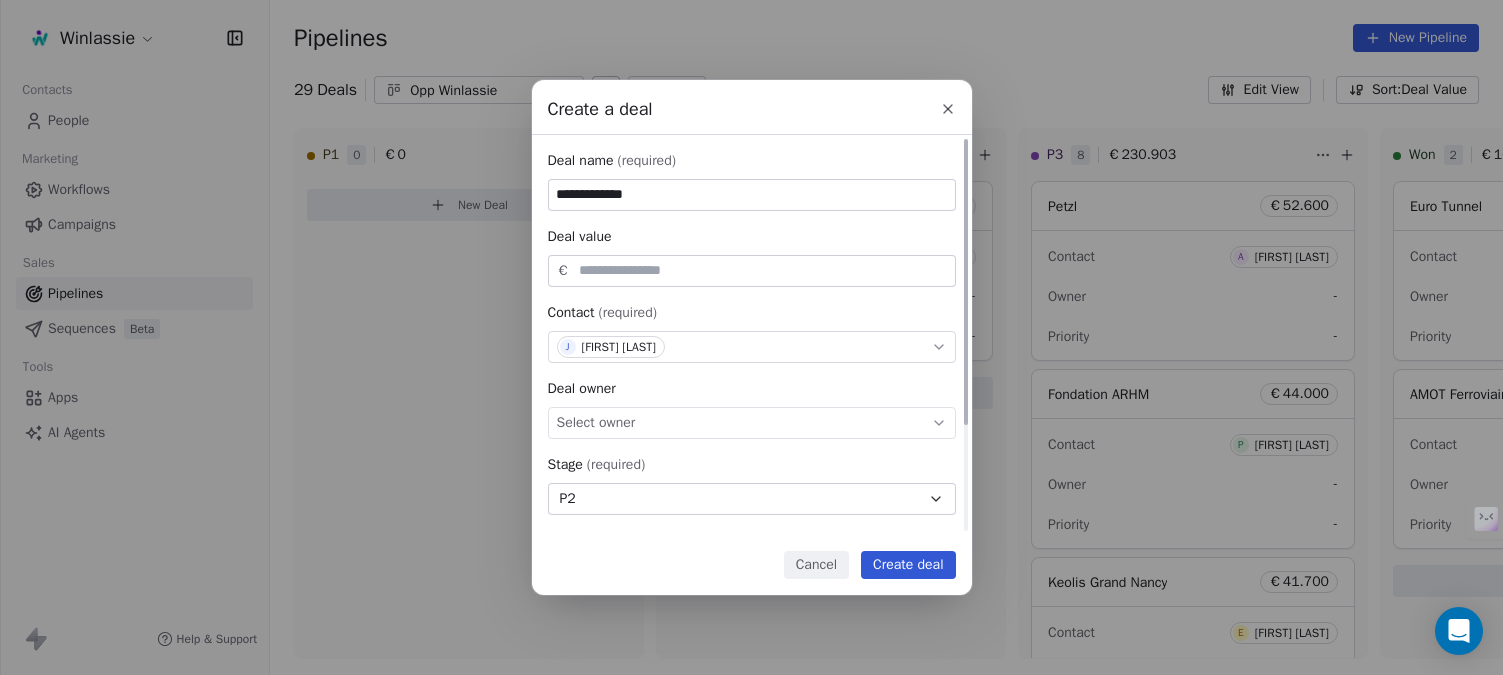 type on "**********" 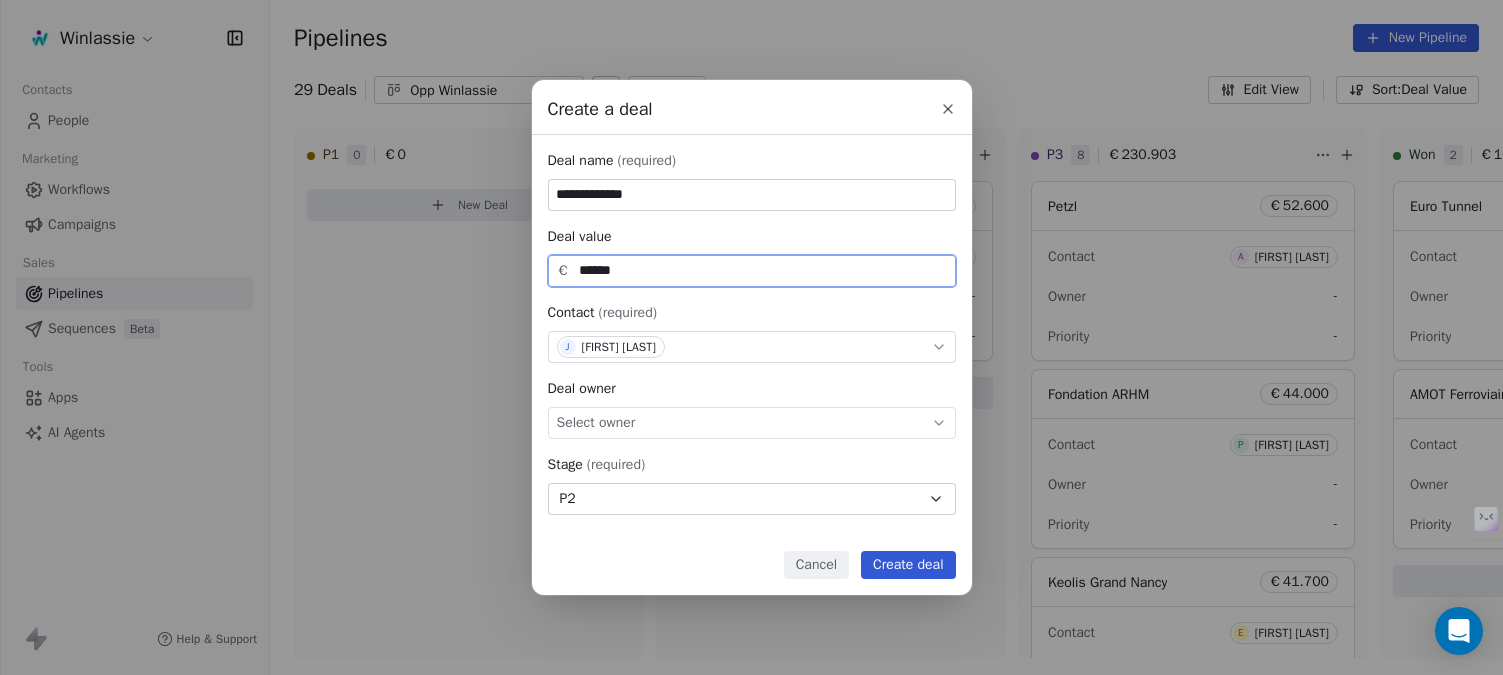 type on "******" 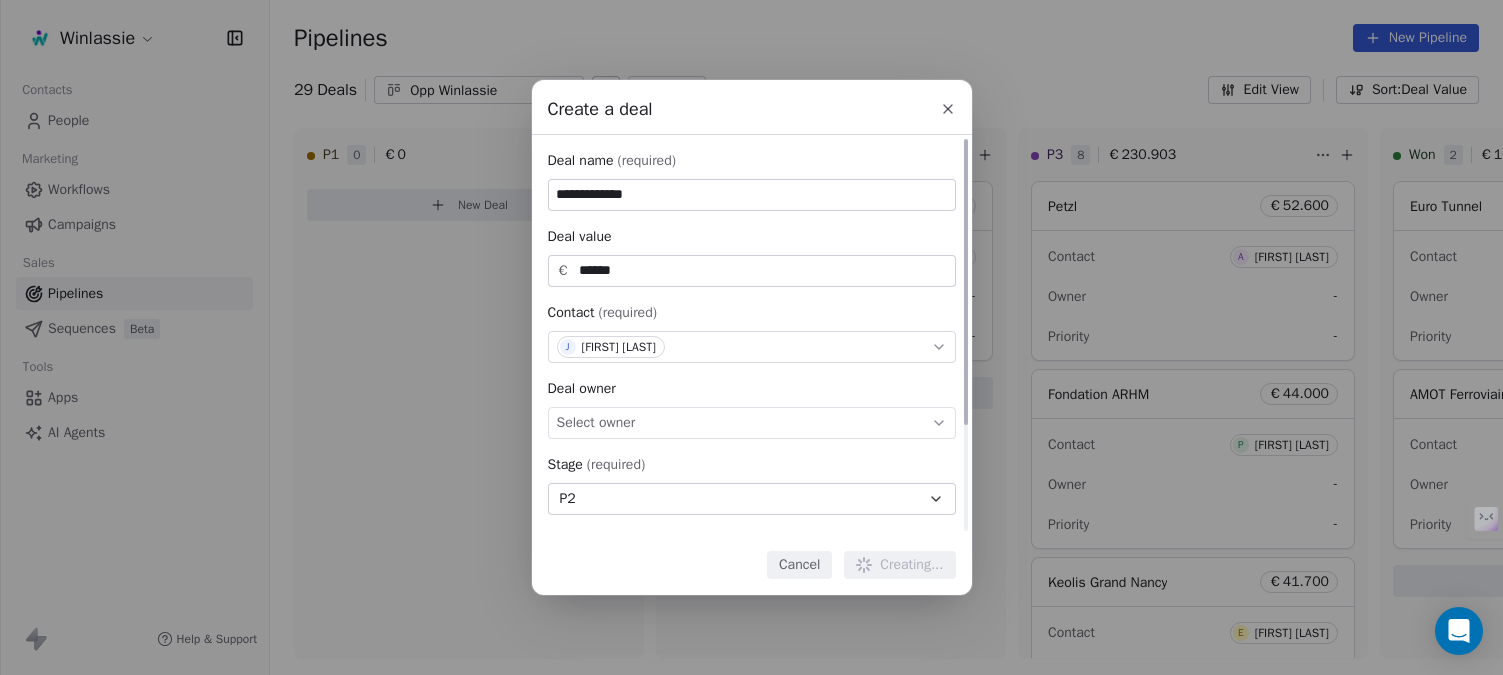 type 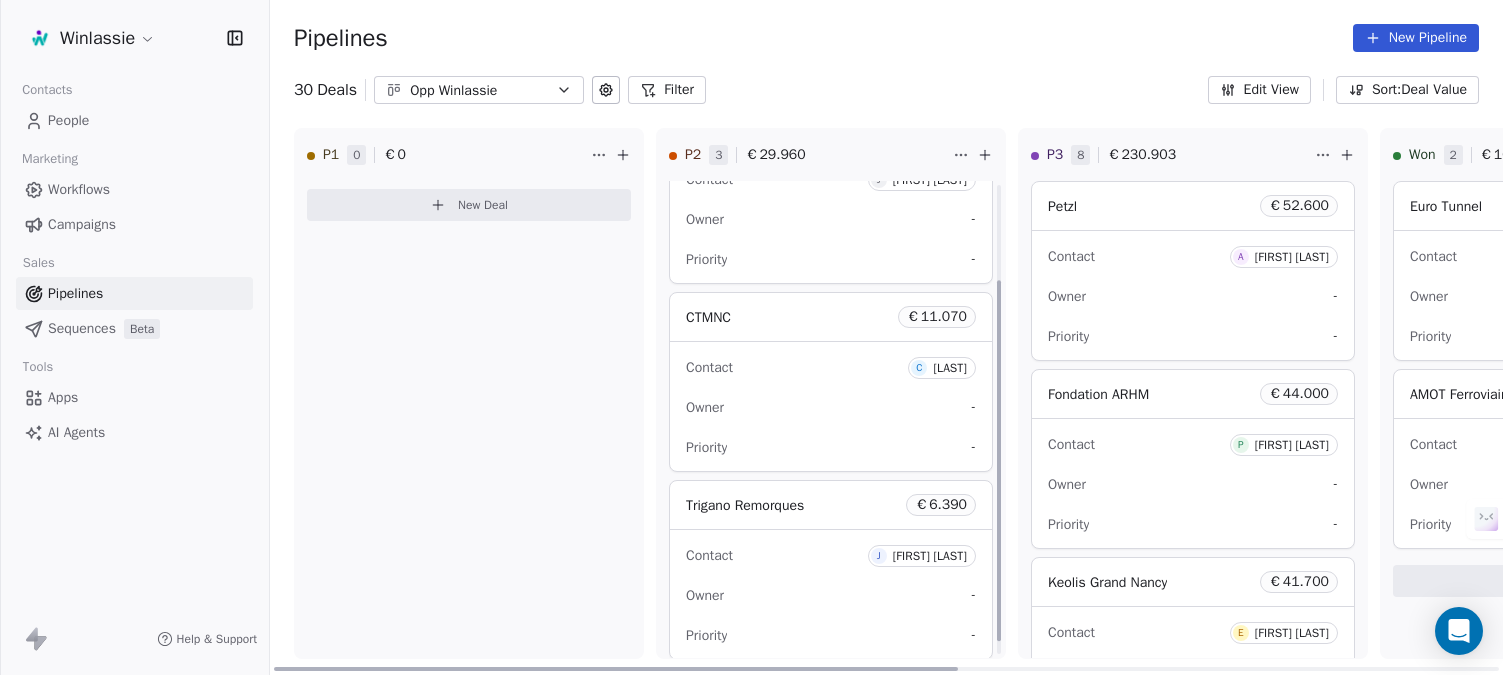 scroll, scrollTop: 143, scrollLeft: 0, axis: vertical 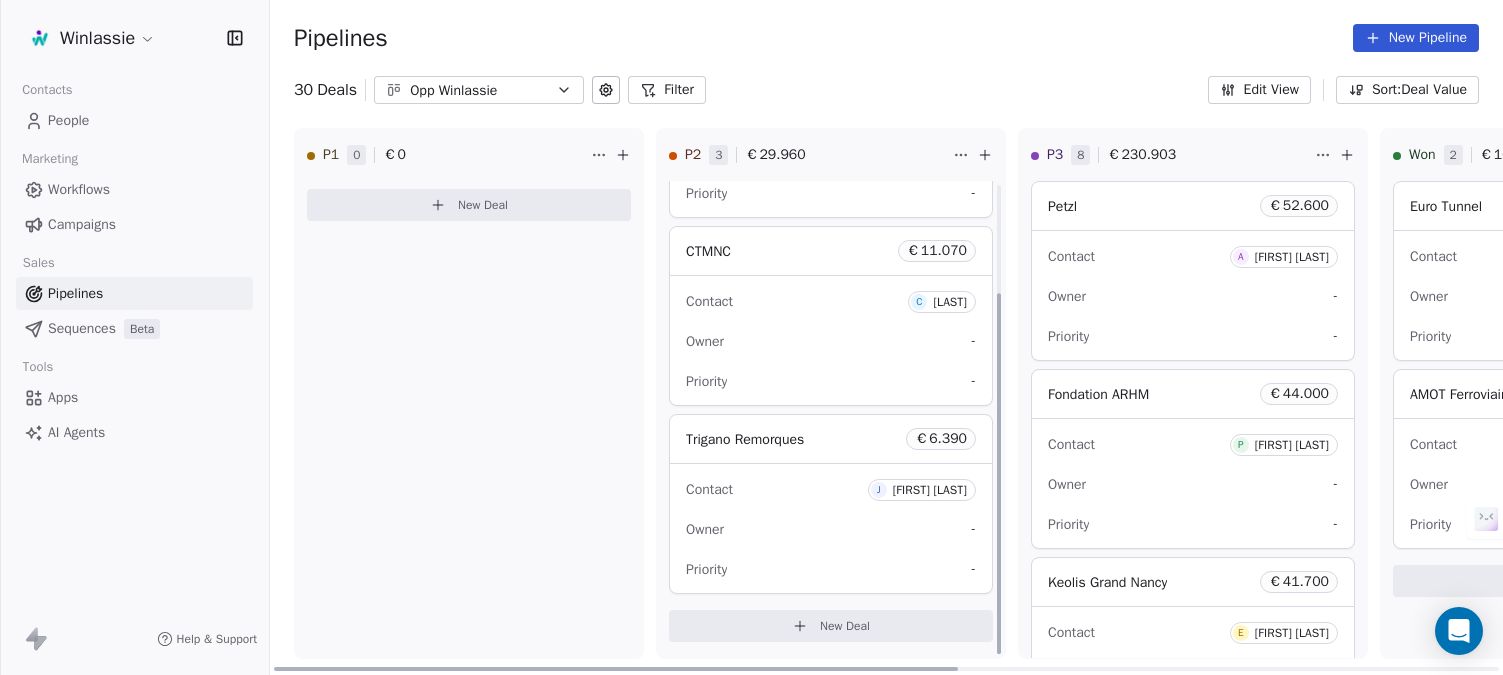 click on "New Deal" at bounding box center [831, 626] 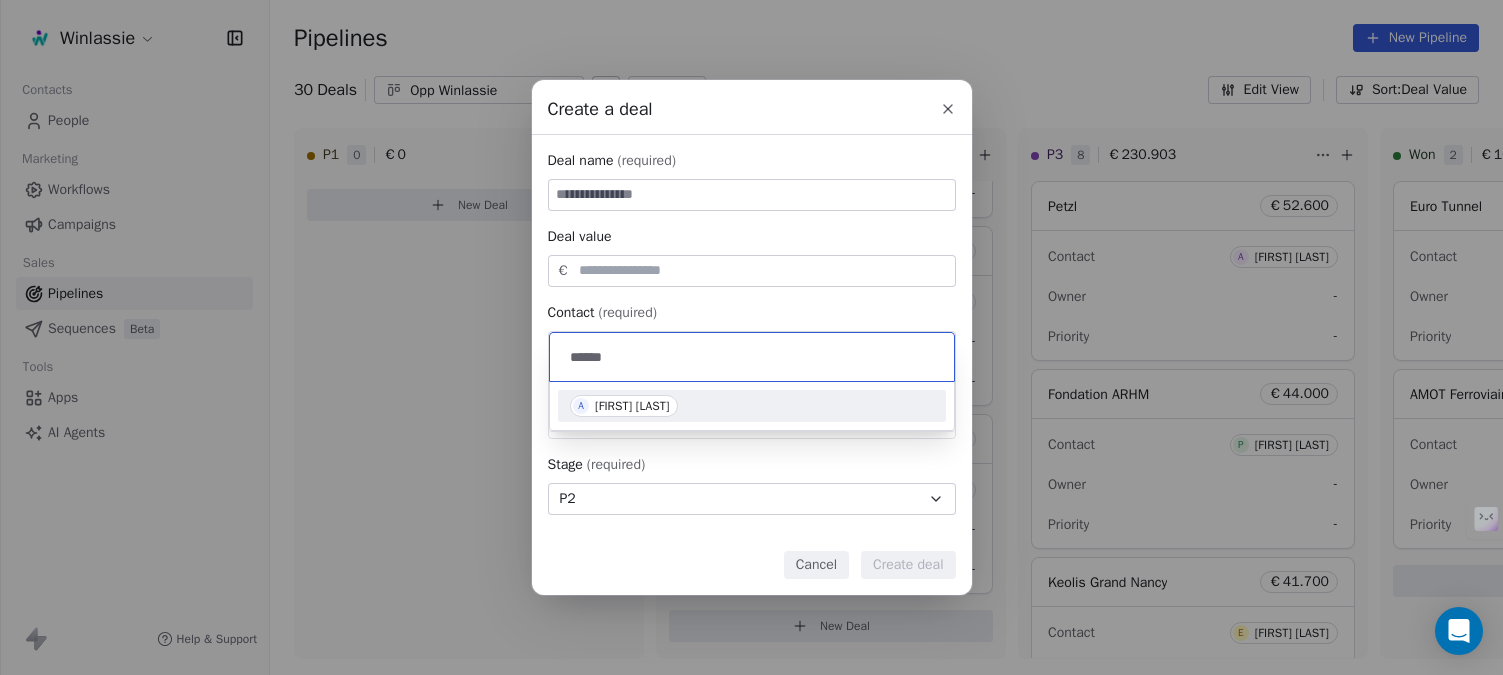 type on "******" 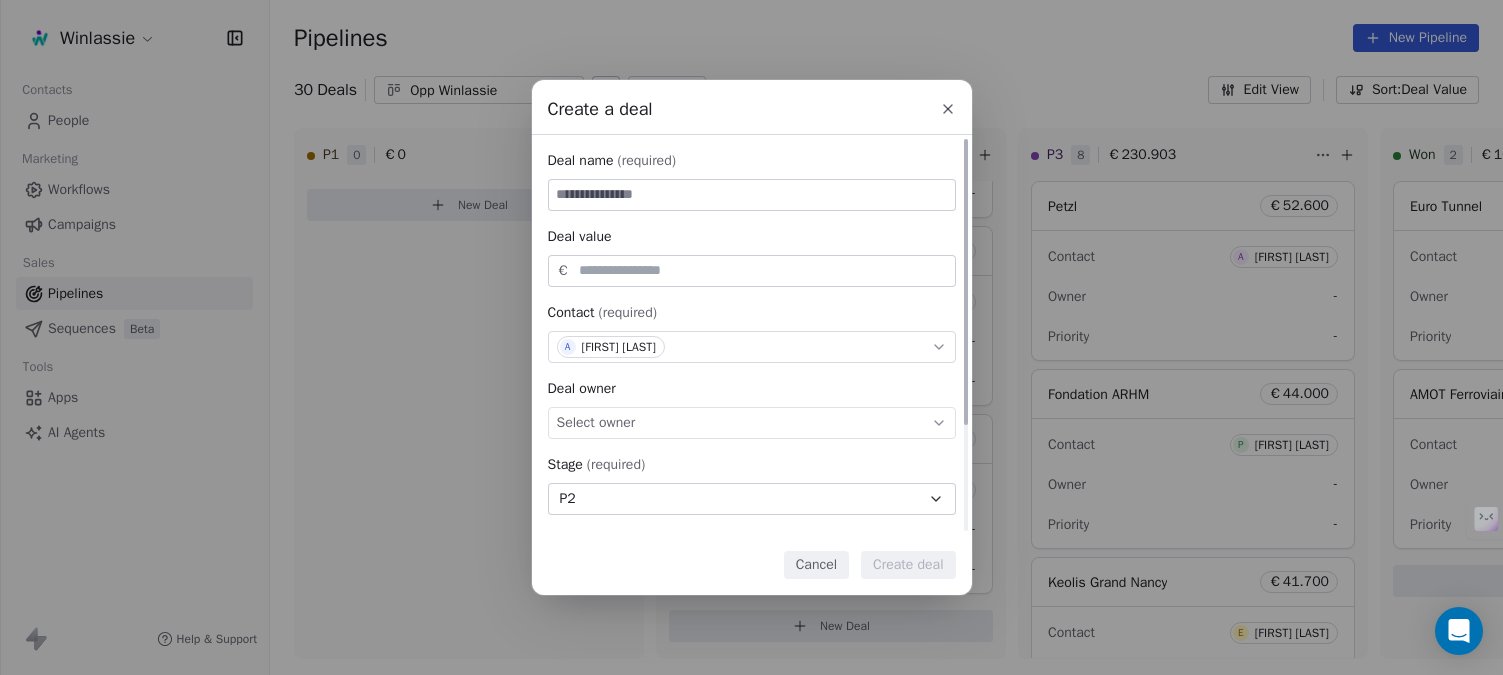 click at bounding box center (752, 195) 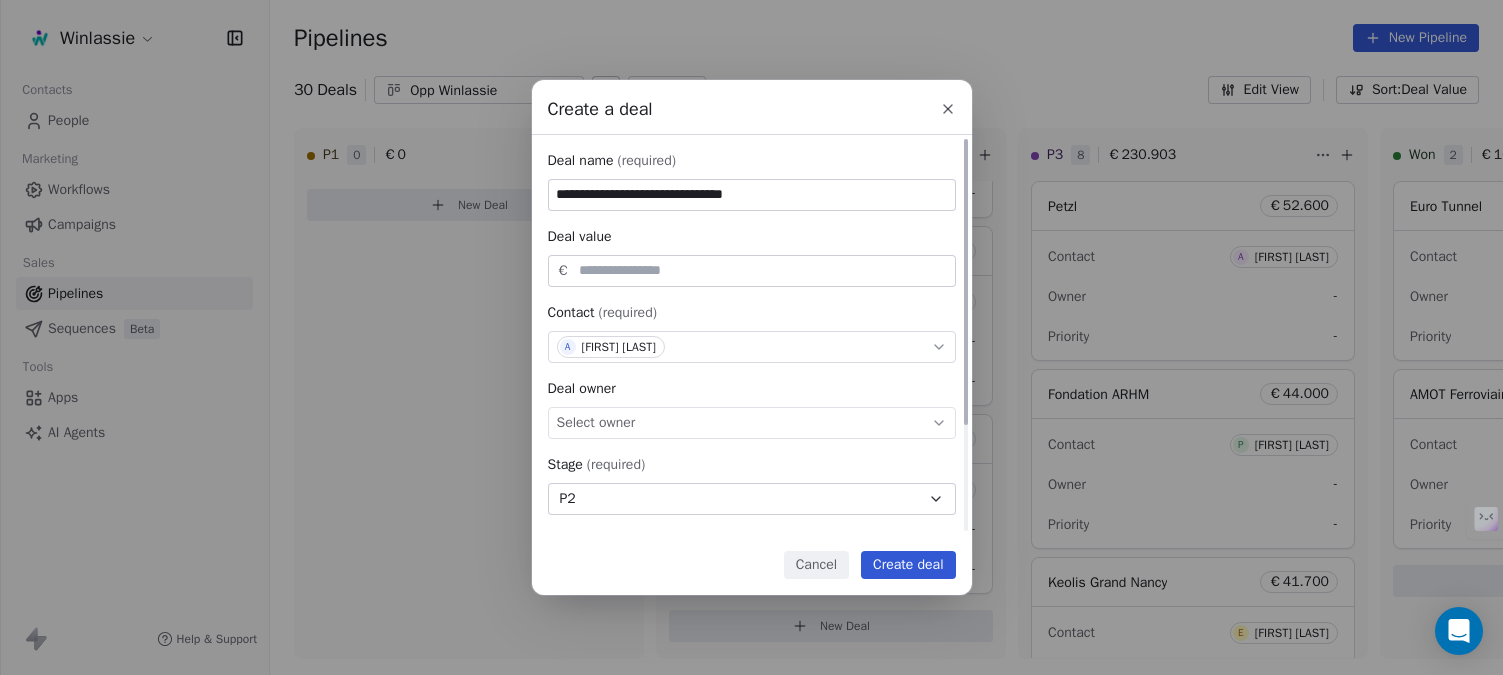 type on "**********" 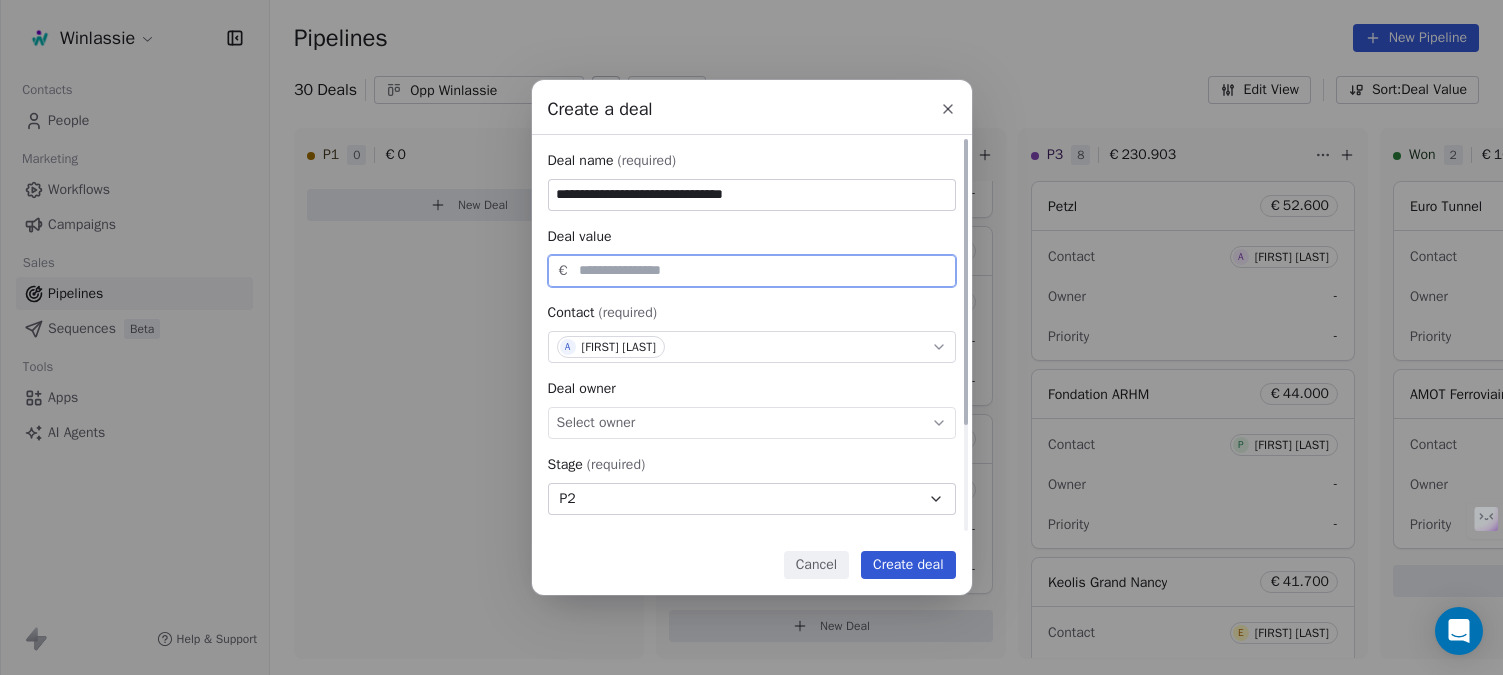 click at bounding box center (763, 270) 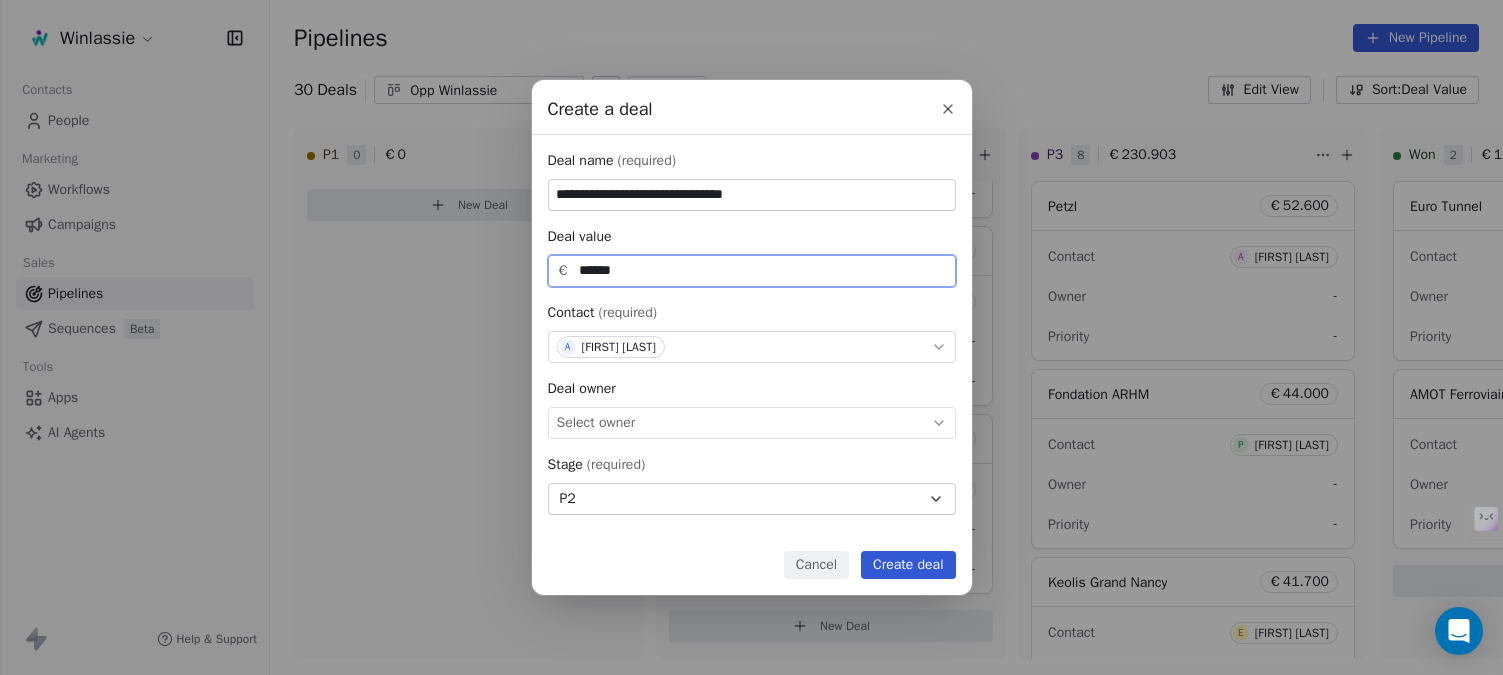 type on "******" 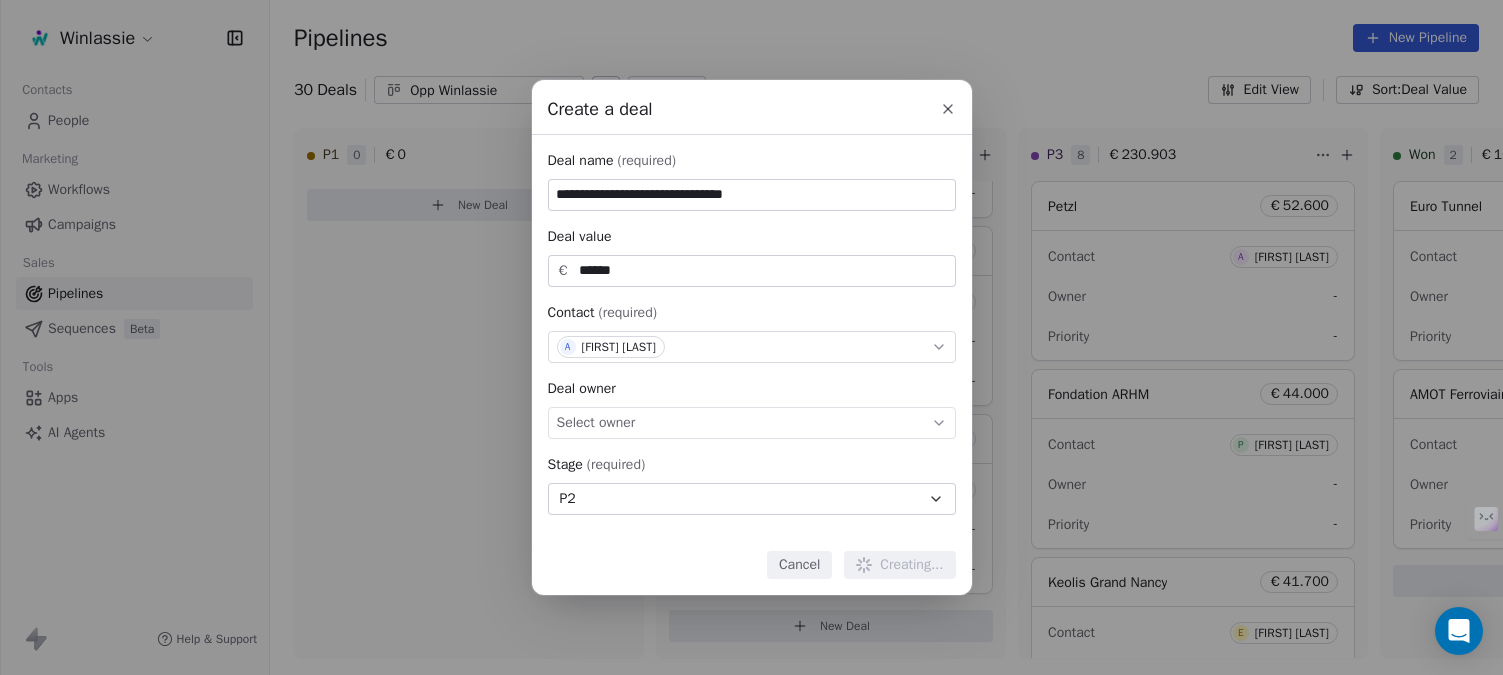 type 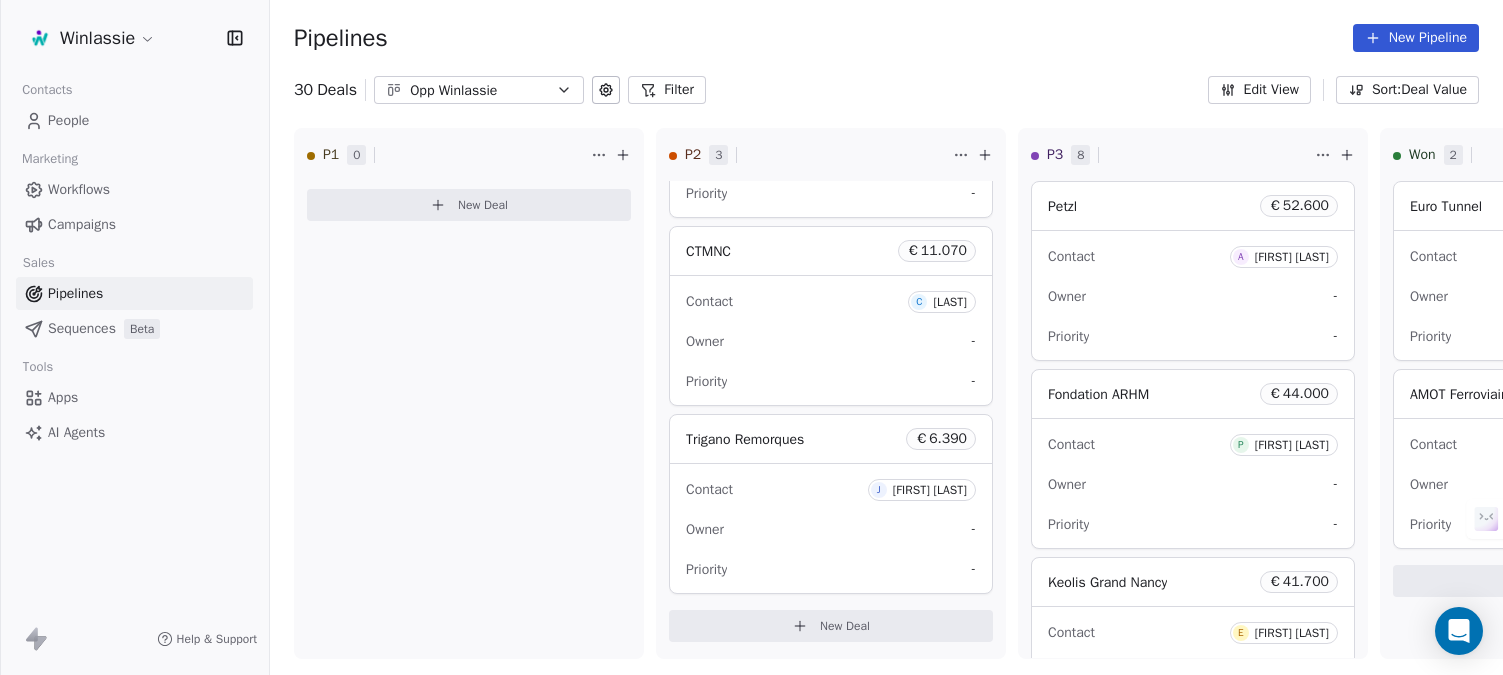 scroll, scrollTop: 331, scrollLeft: 0, axis: vertical 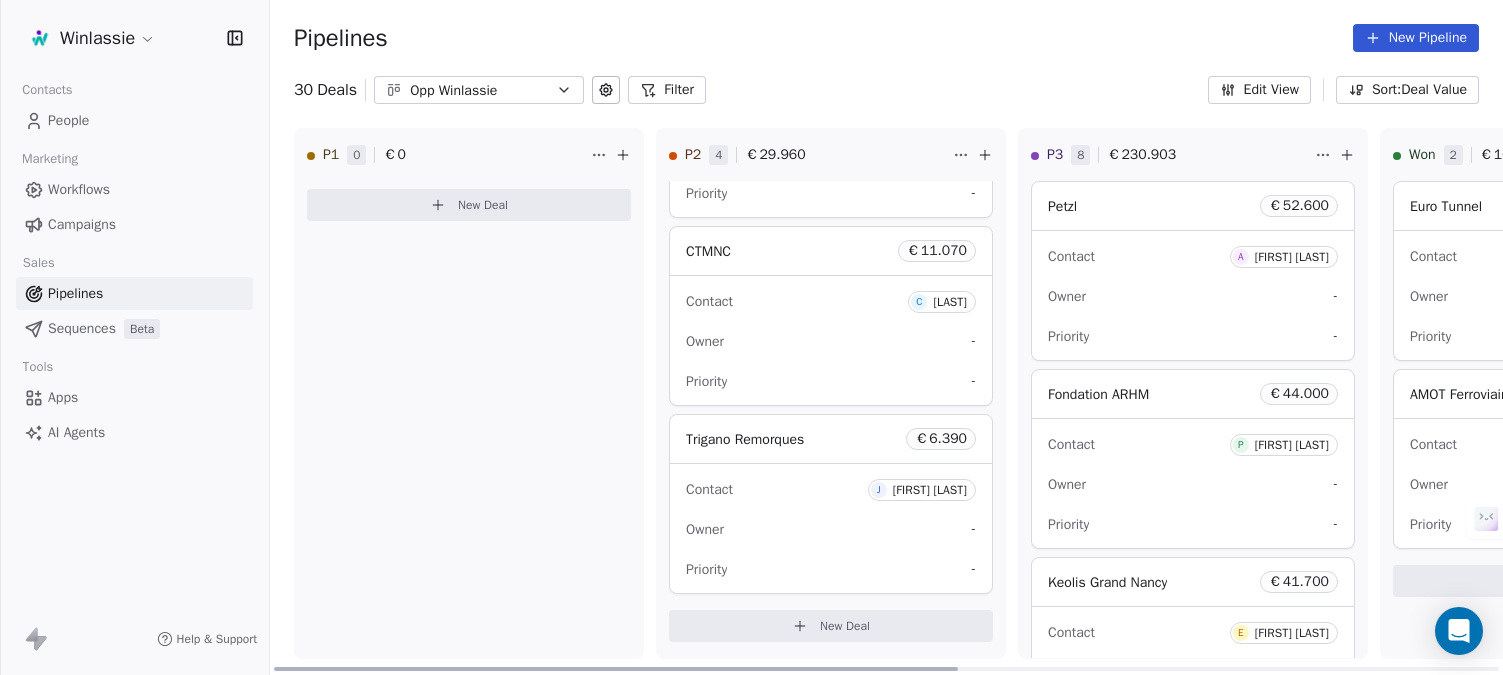 click on "CTMNC" at bounding box center (708, 251) 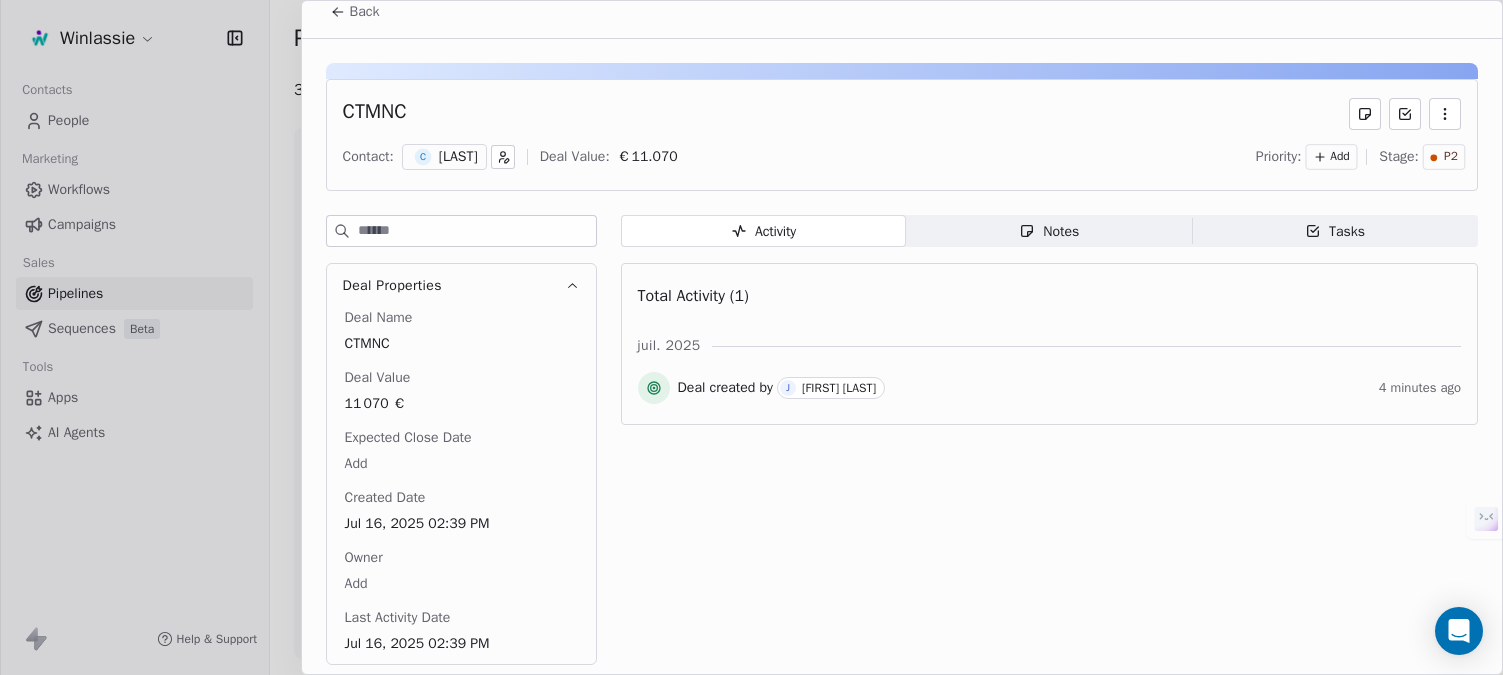 scroll, scrollTop: 18, scrollLeft: 0, axis: vertical 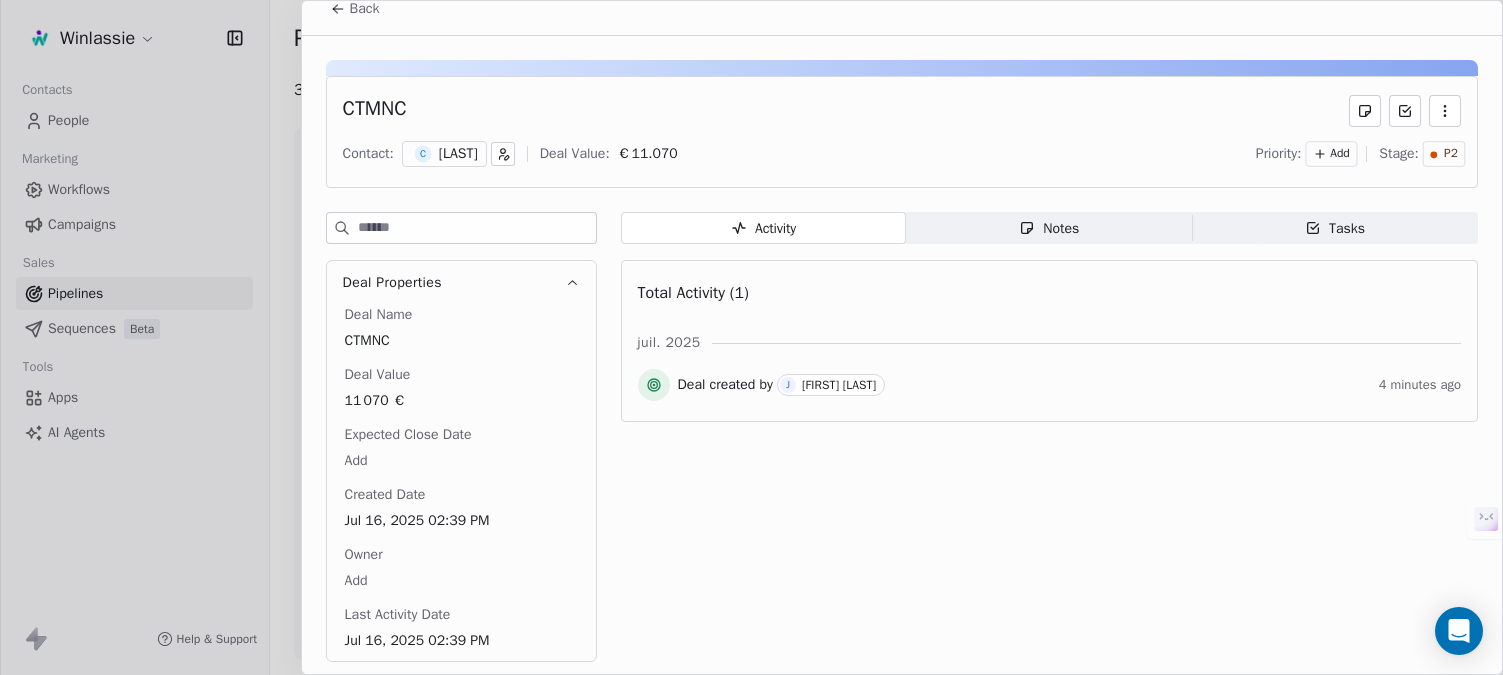 click on "Notes" at bounding box center [1049, 228] 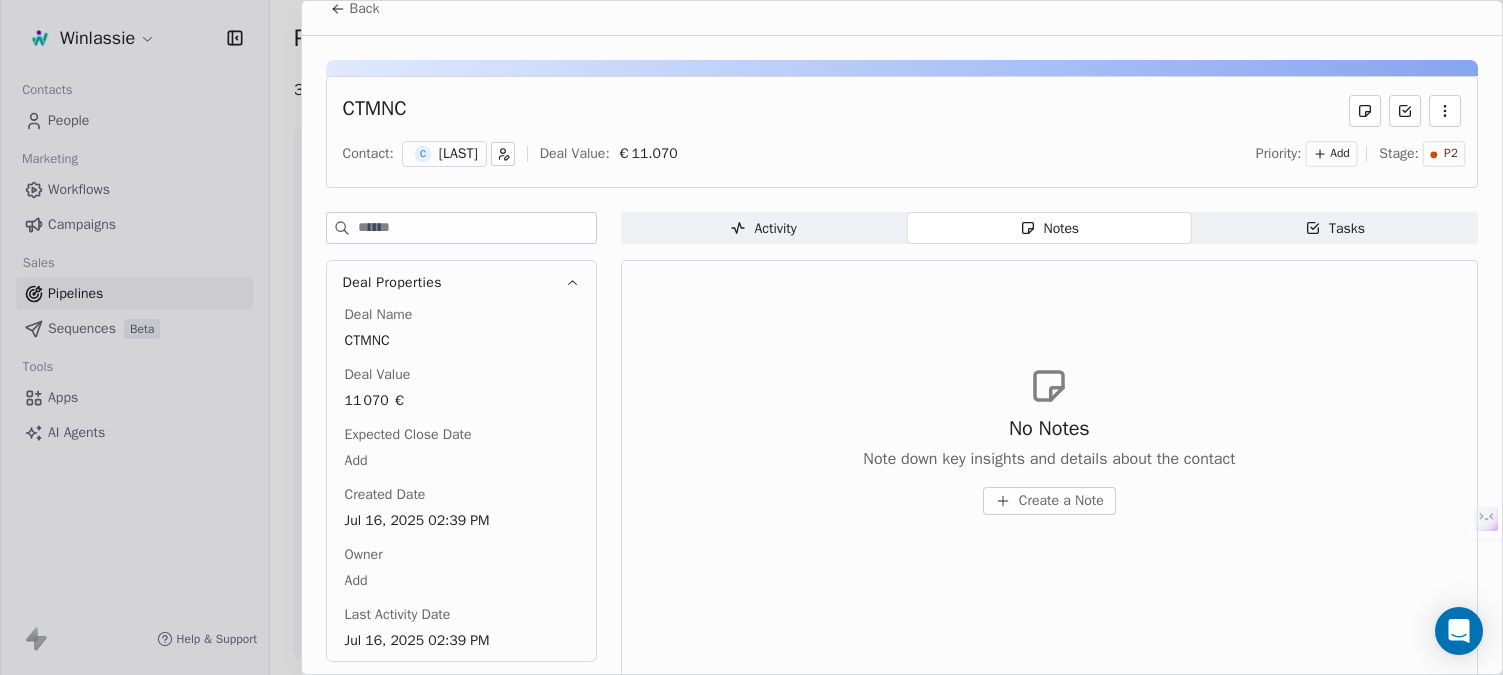 click 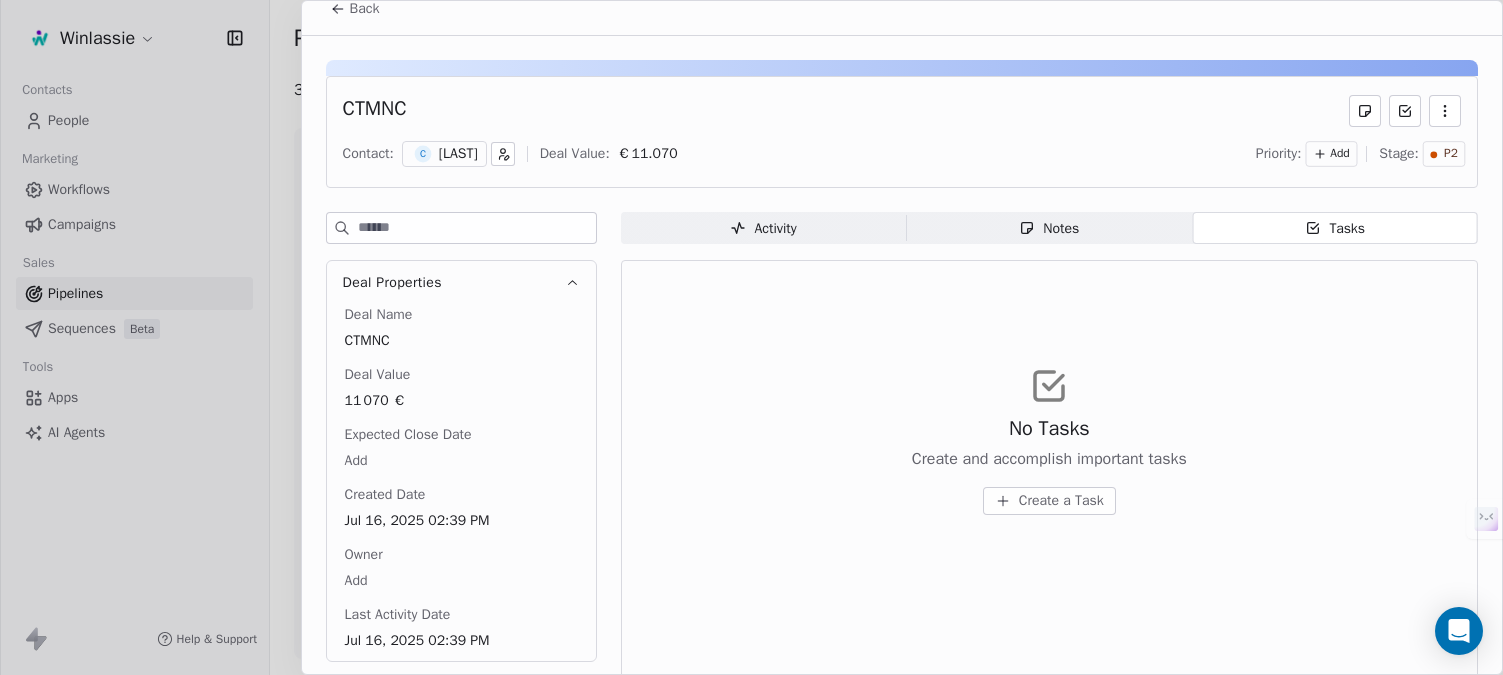 click on "Activity" at bounding box center (763, 228) 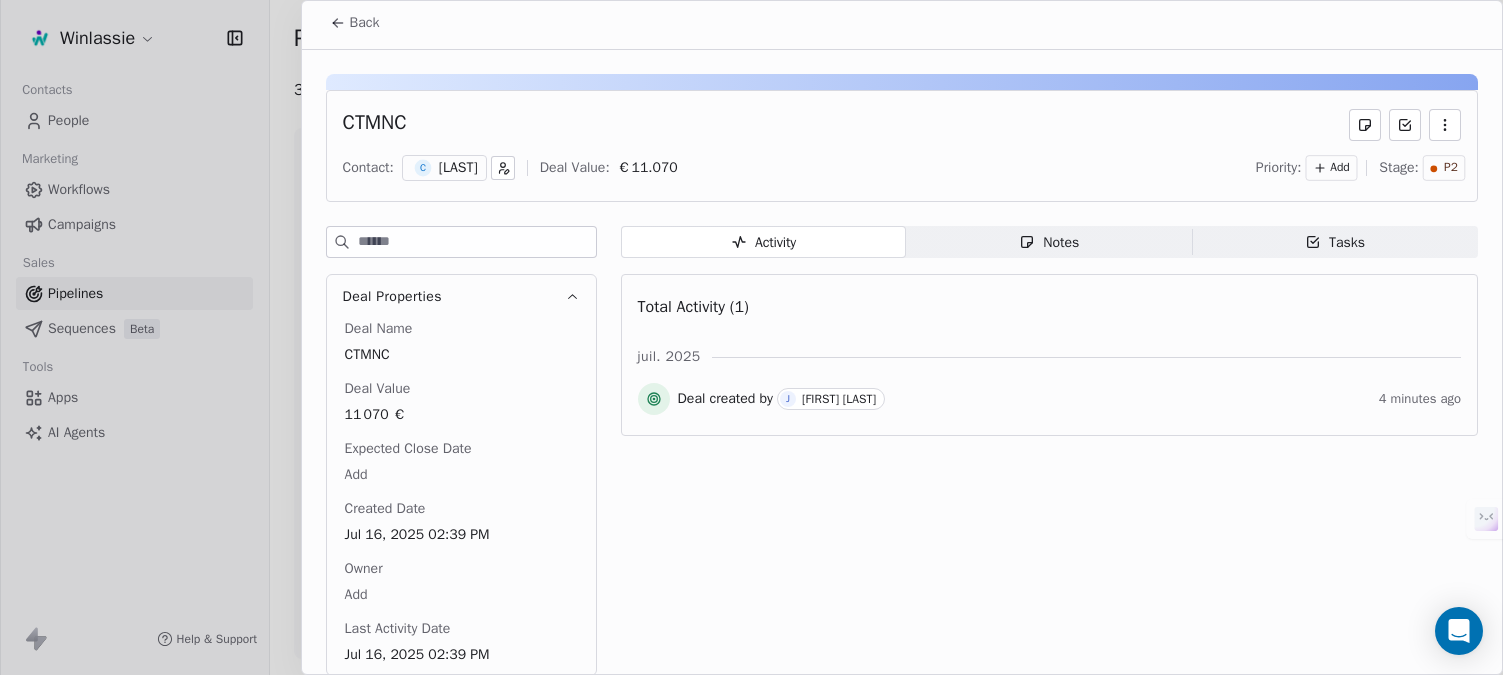 scroll, scrollTop: 0, scrollLeft: 0, axis: both 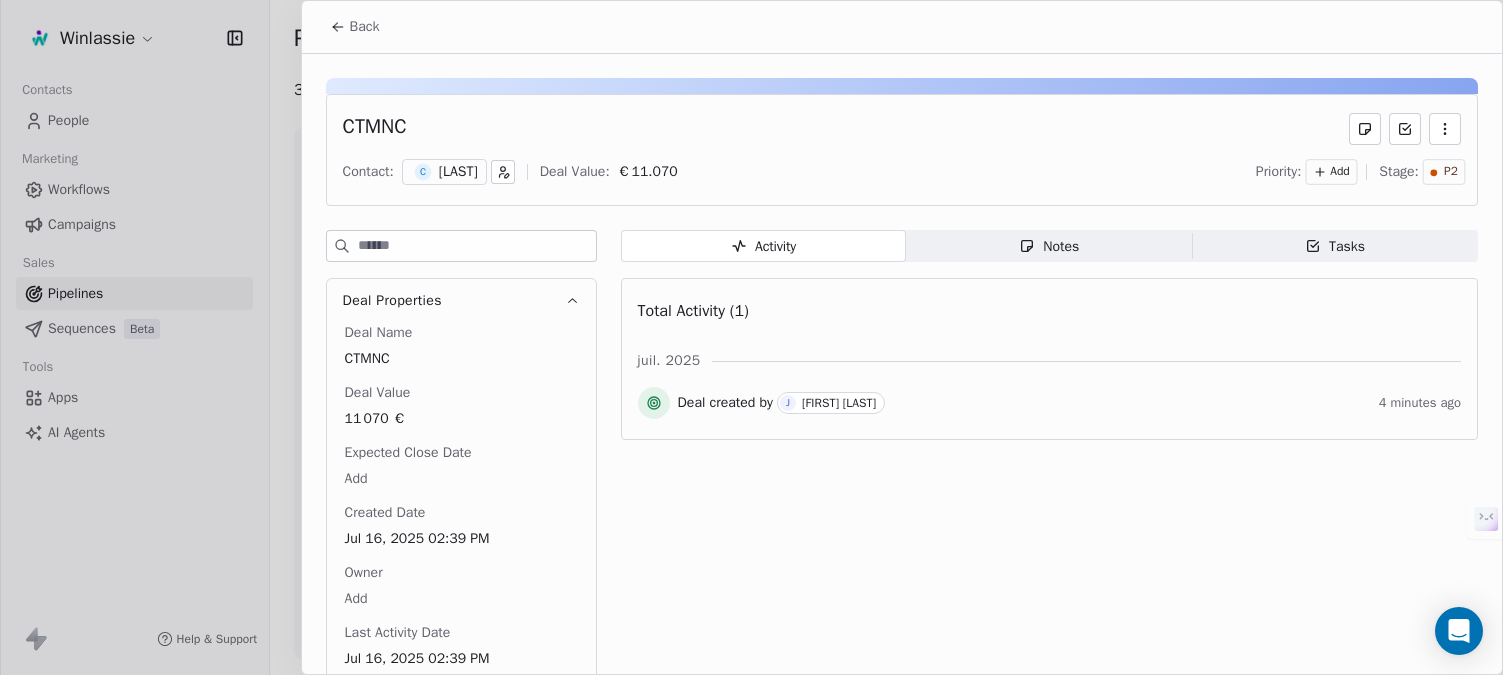 click 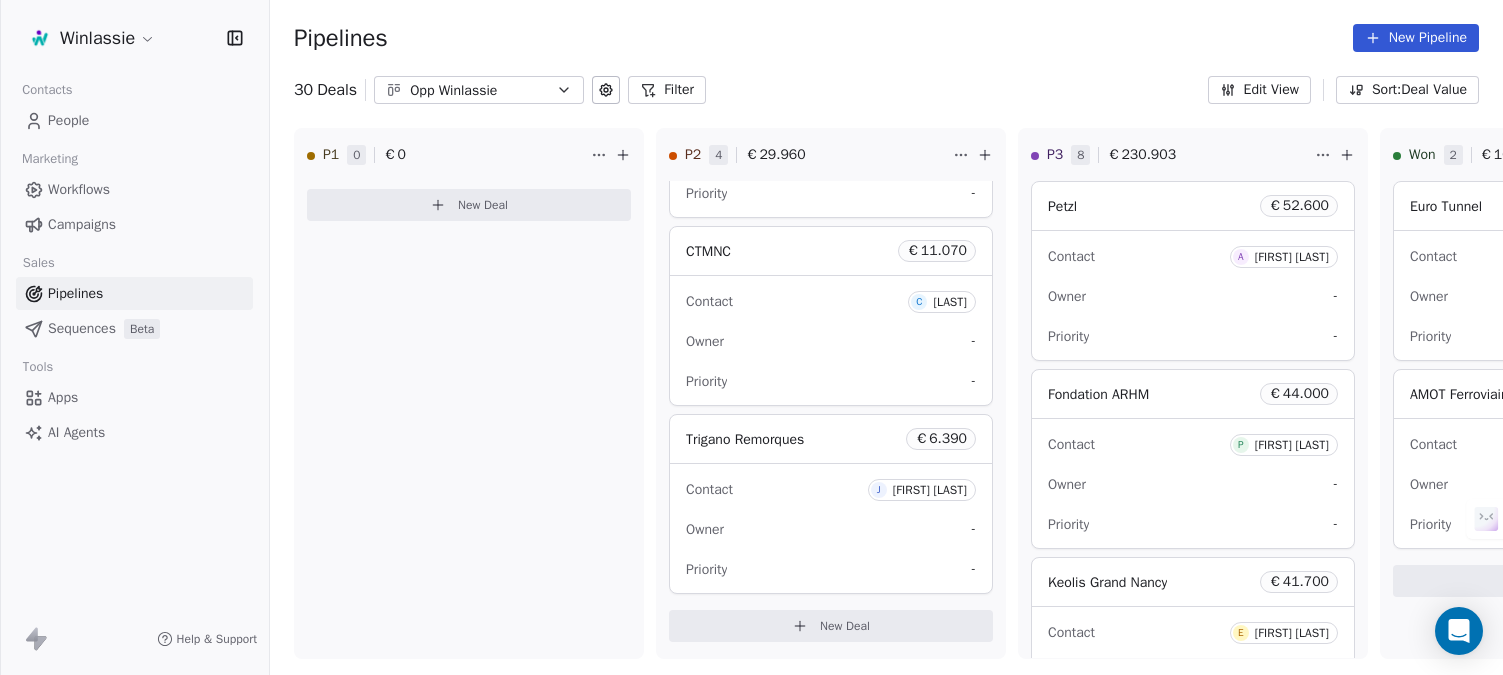 click on "Edit View" at bounding box center [1259, 90] 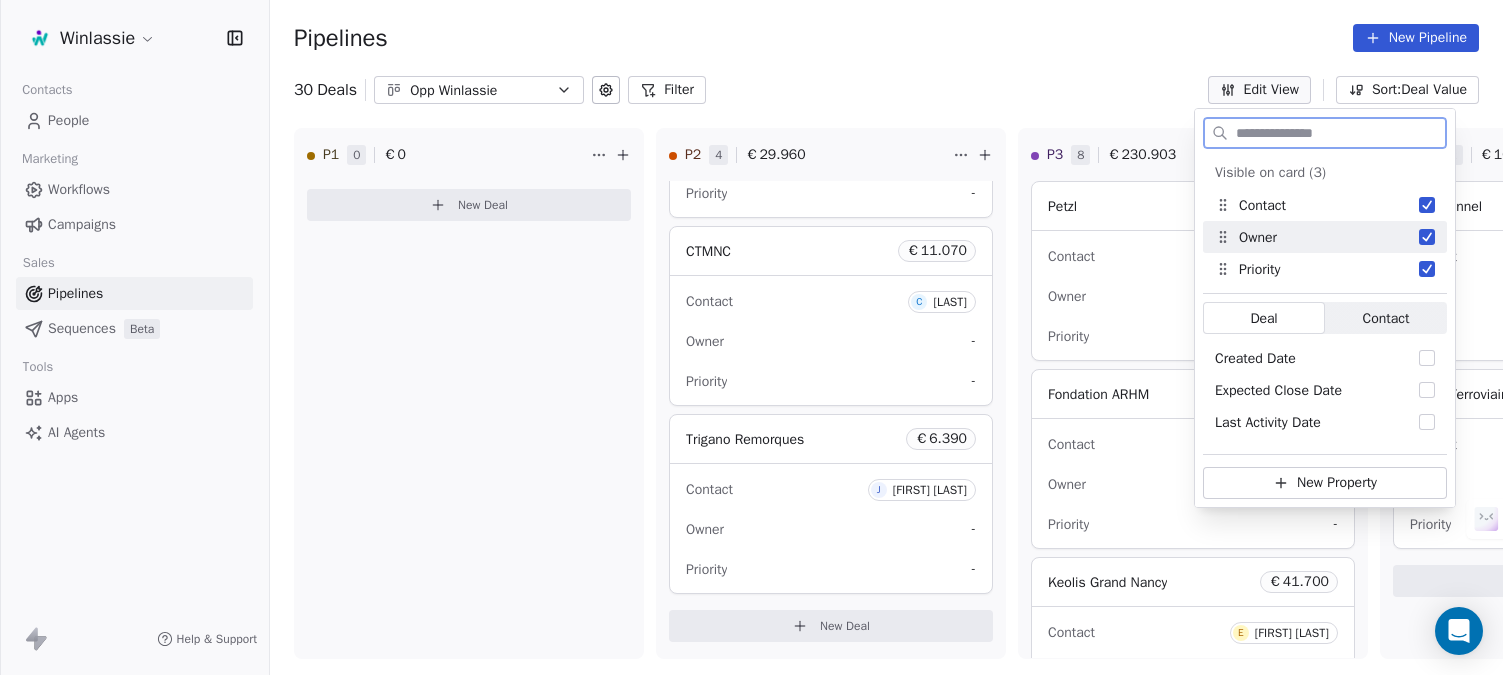 click at bounding box center [1427, 237] 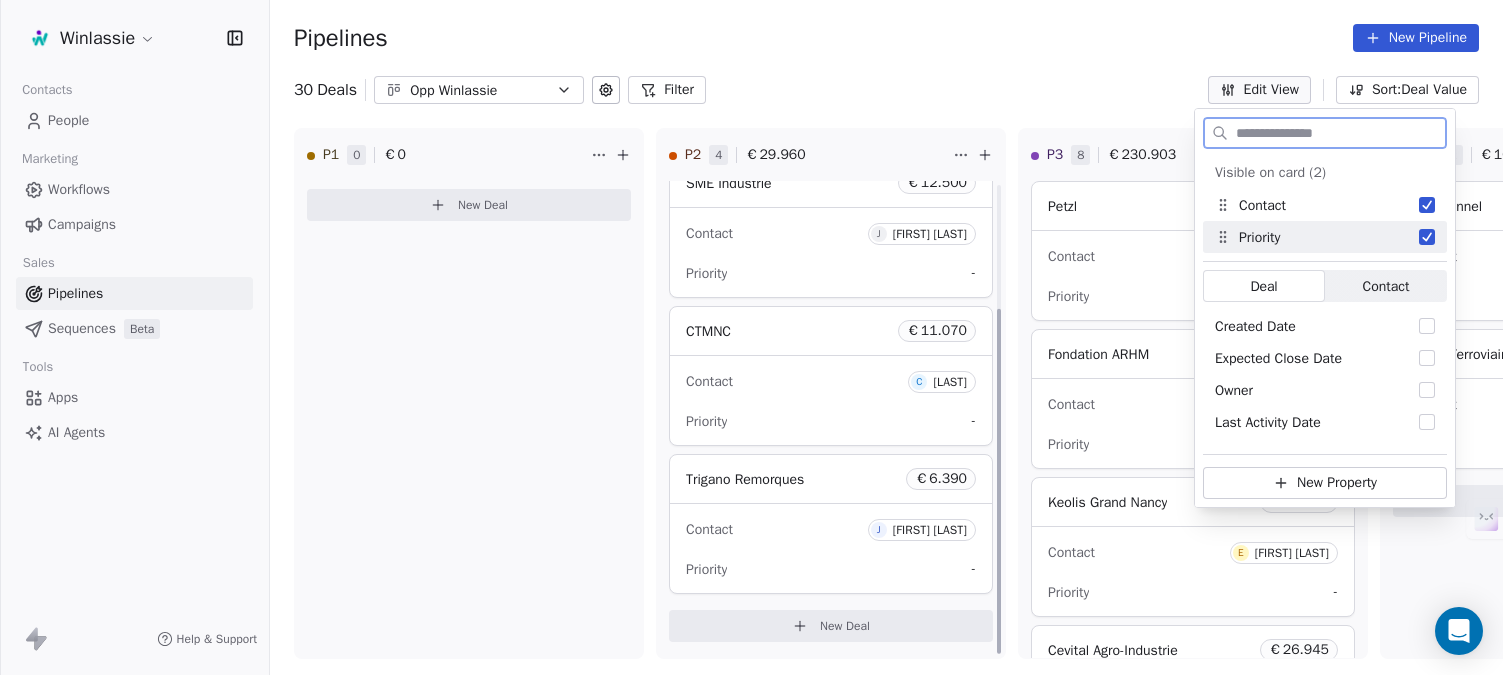 click at bounding box center (1427, 237) 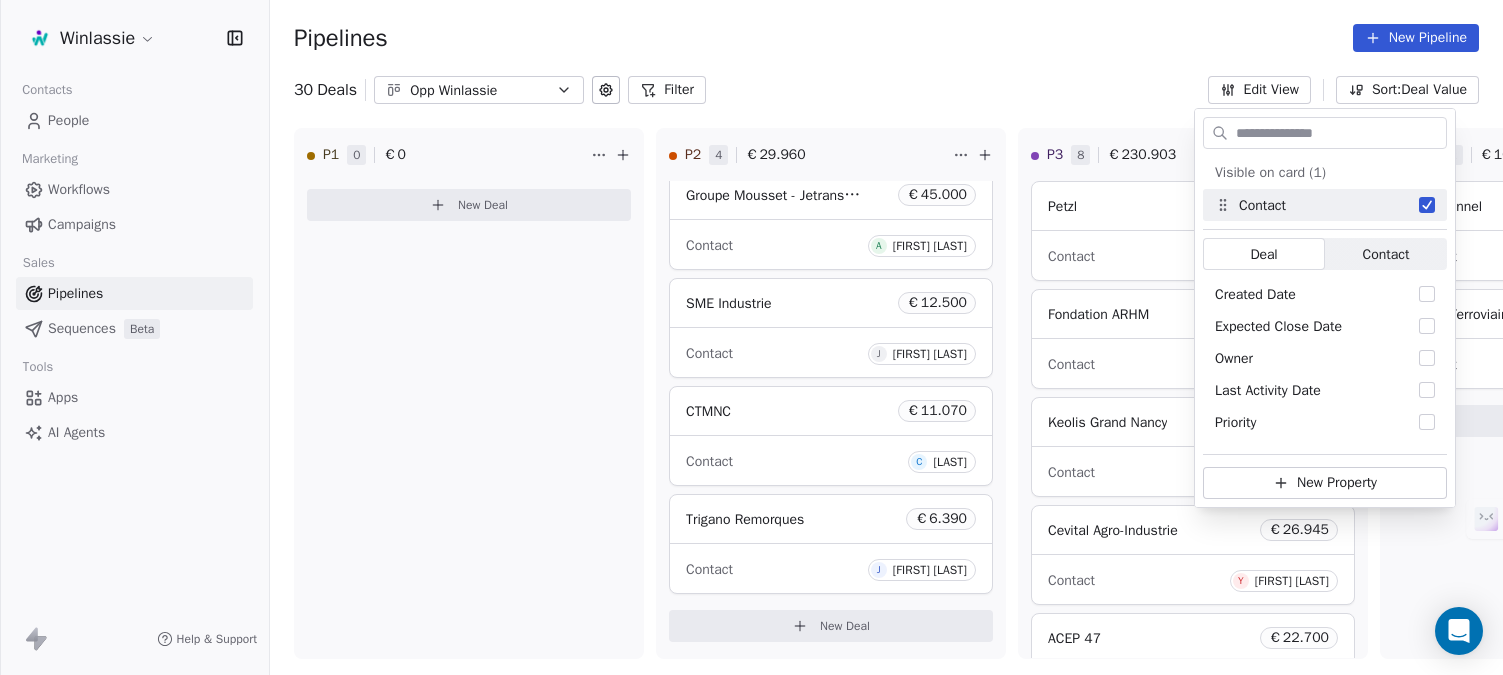 click on "Pipelines  New Pipeline" at bounding box center (886, 38) 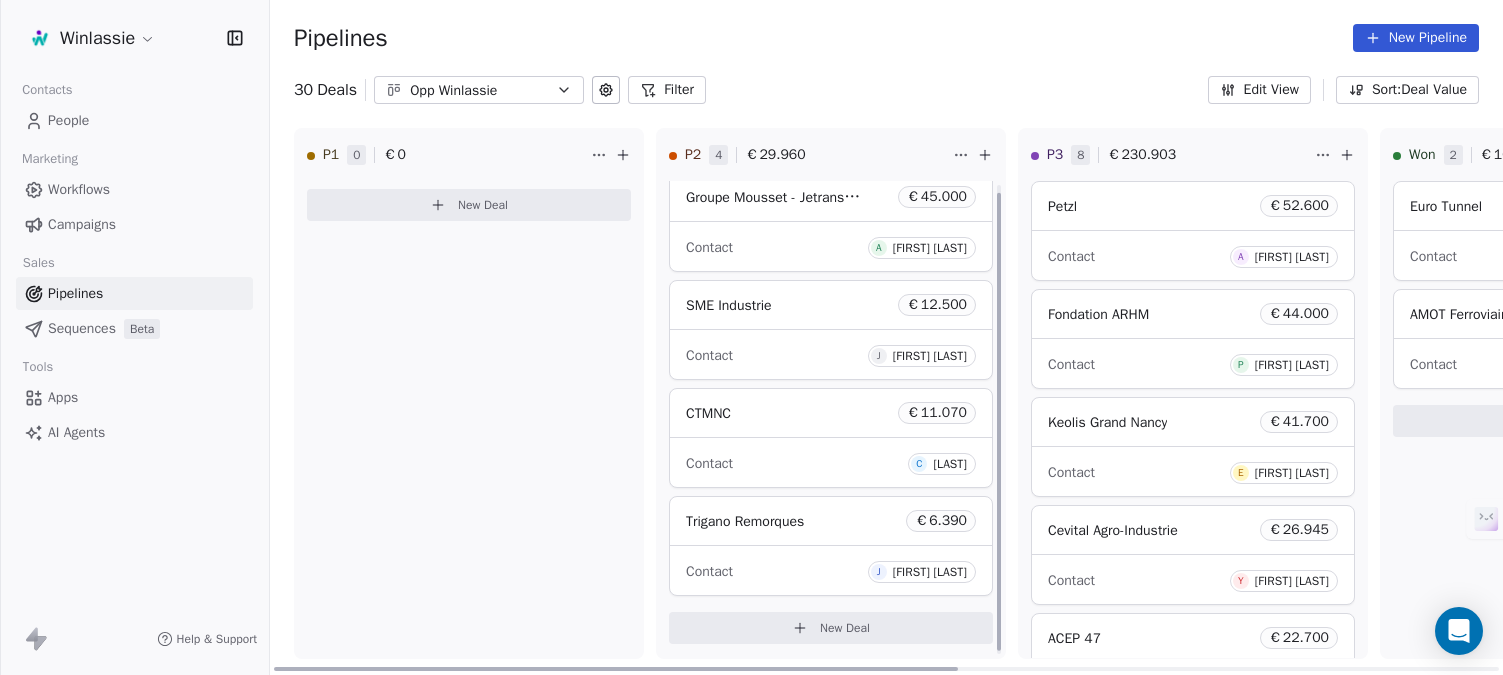 scroll, scrollTop: 11, scrollLeft: 0, axis: vertical 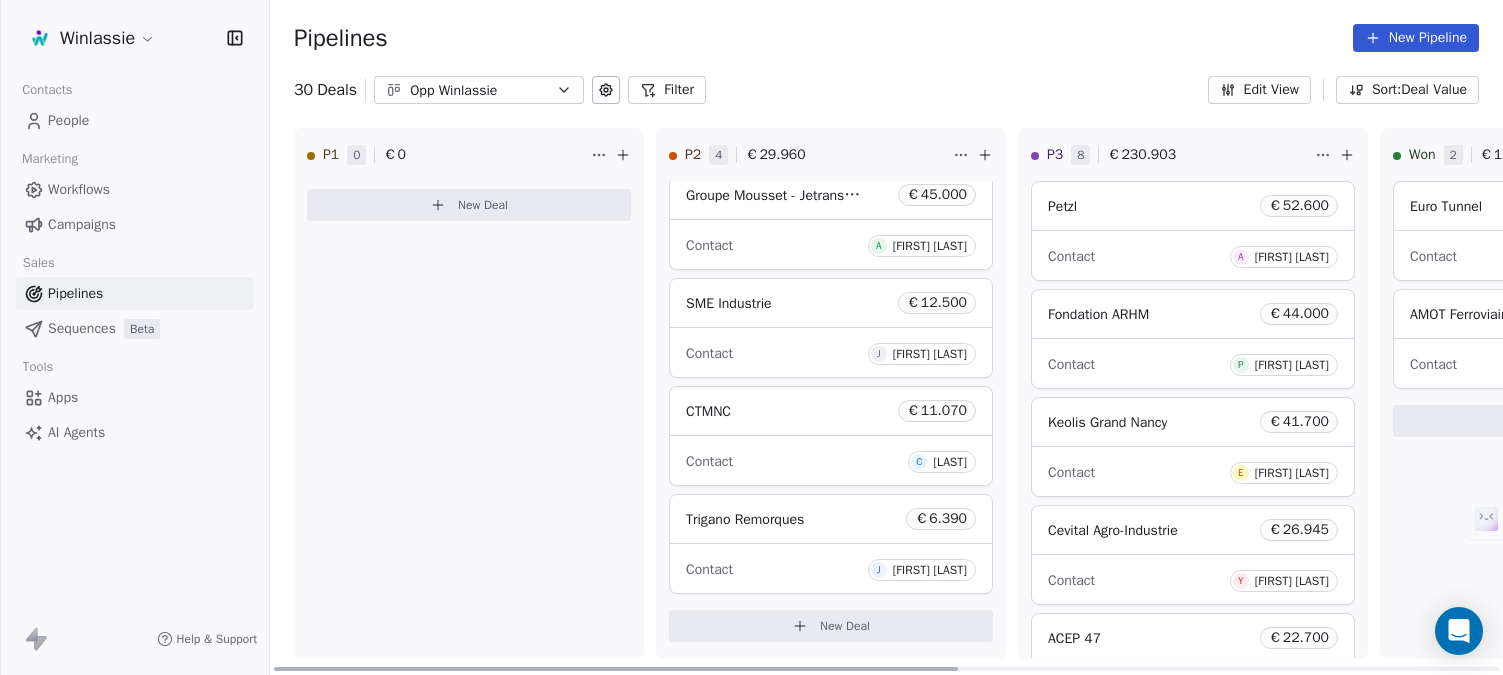 click on "New Deal" at bounding box center (845, 626) 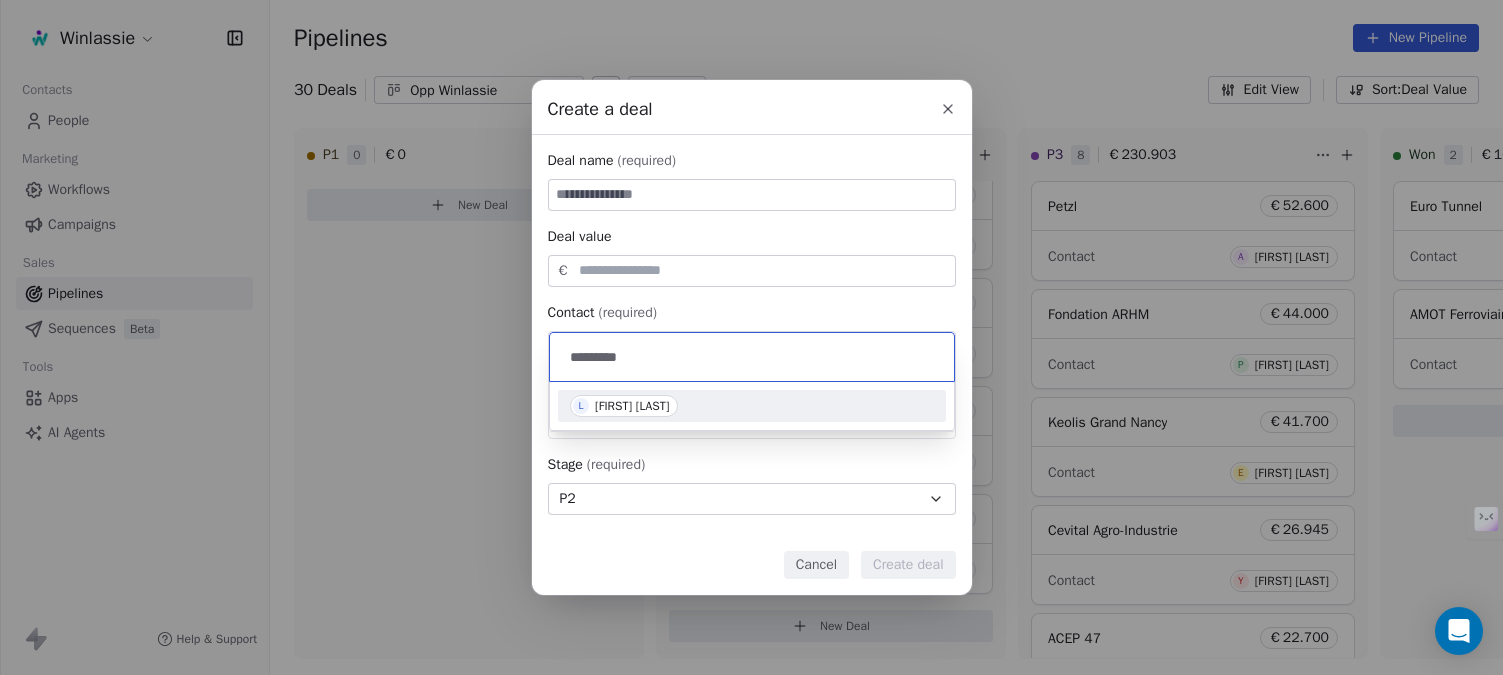 type on "*********" 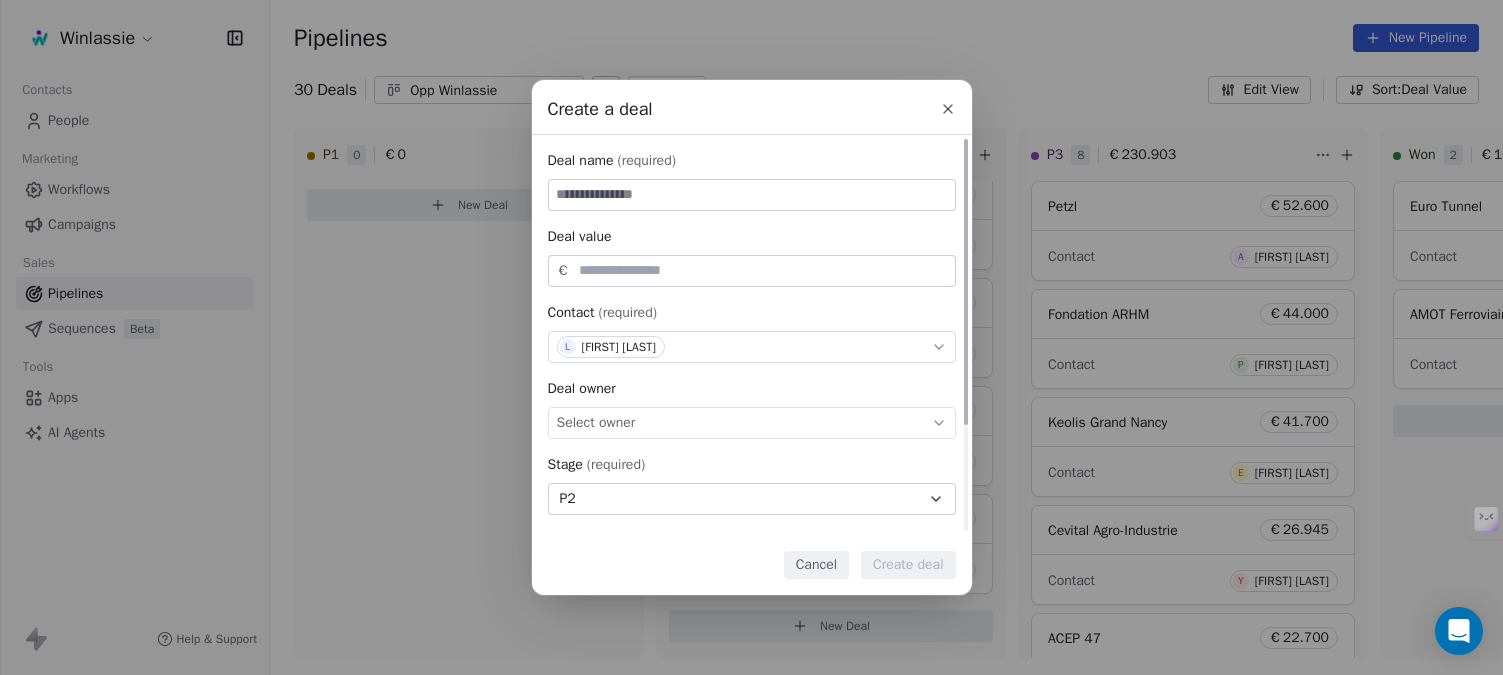 click at bounding box center [752, 195] 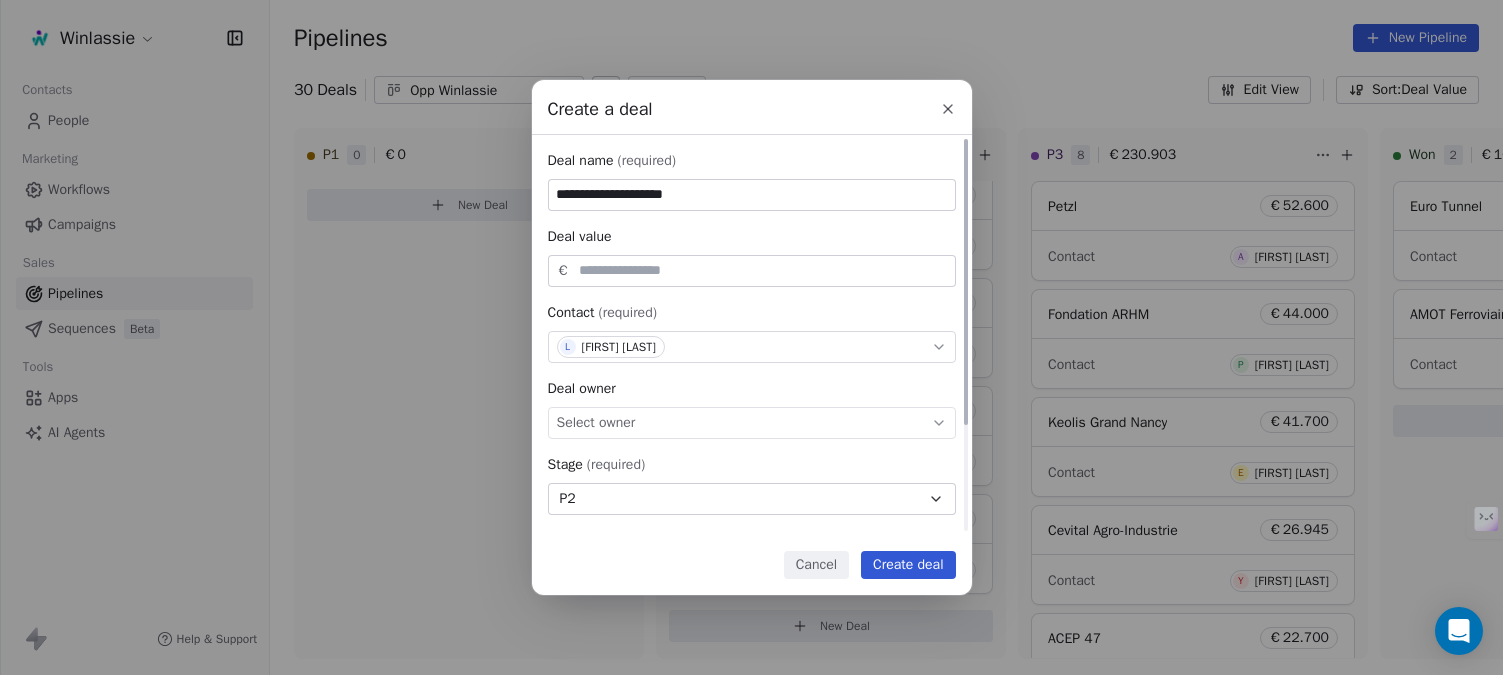 type on "**********" 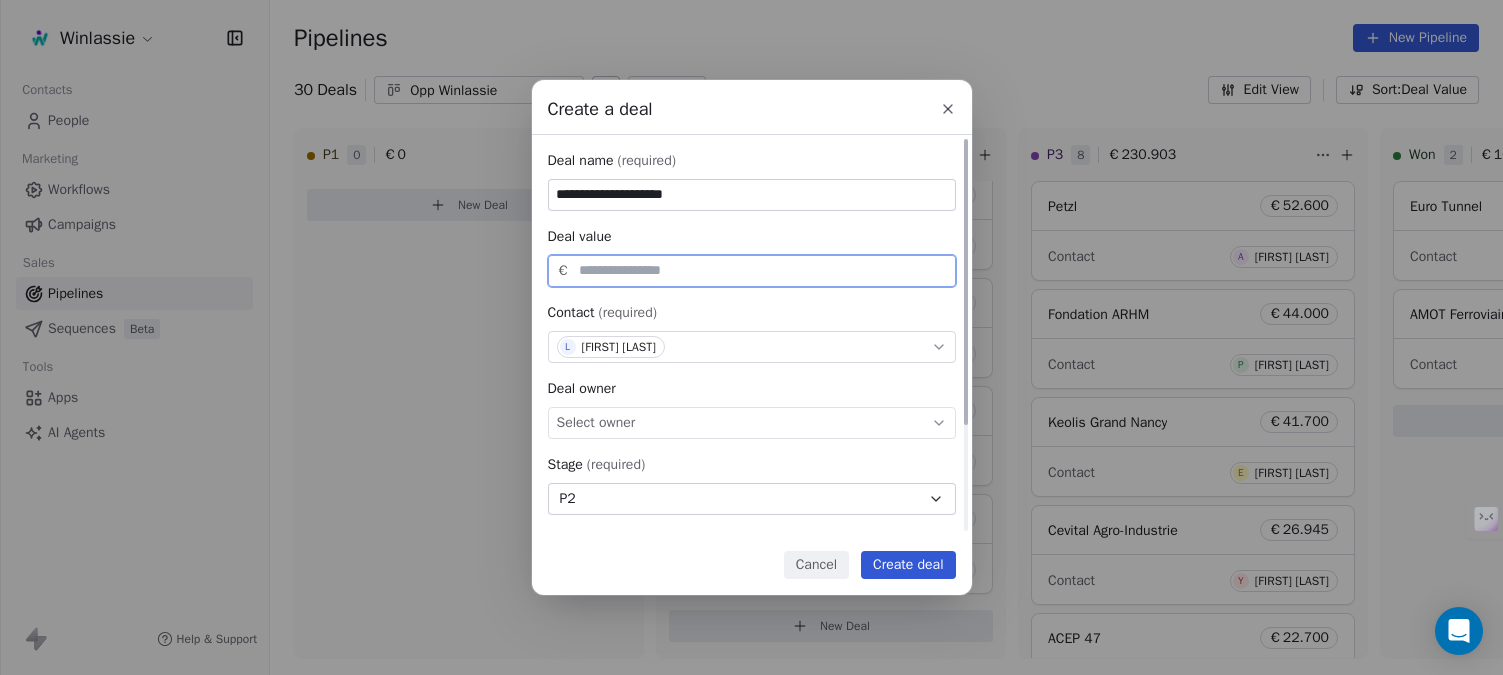 click at bounding box center [763, 270] 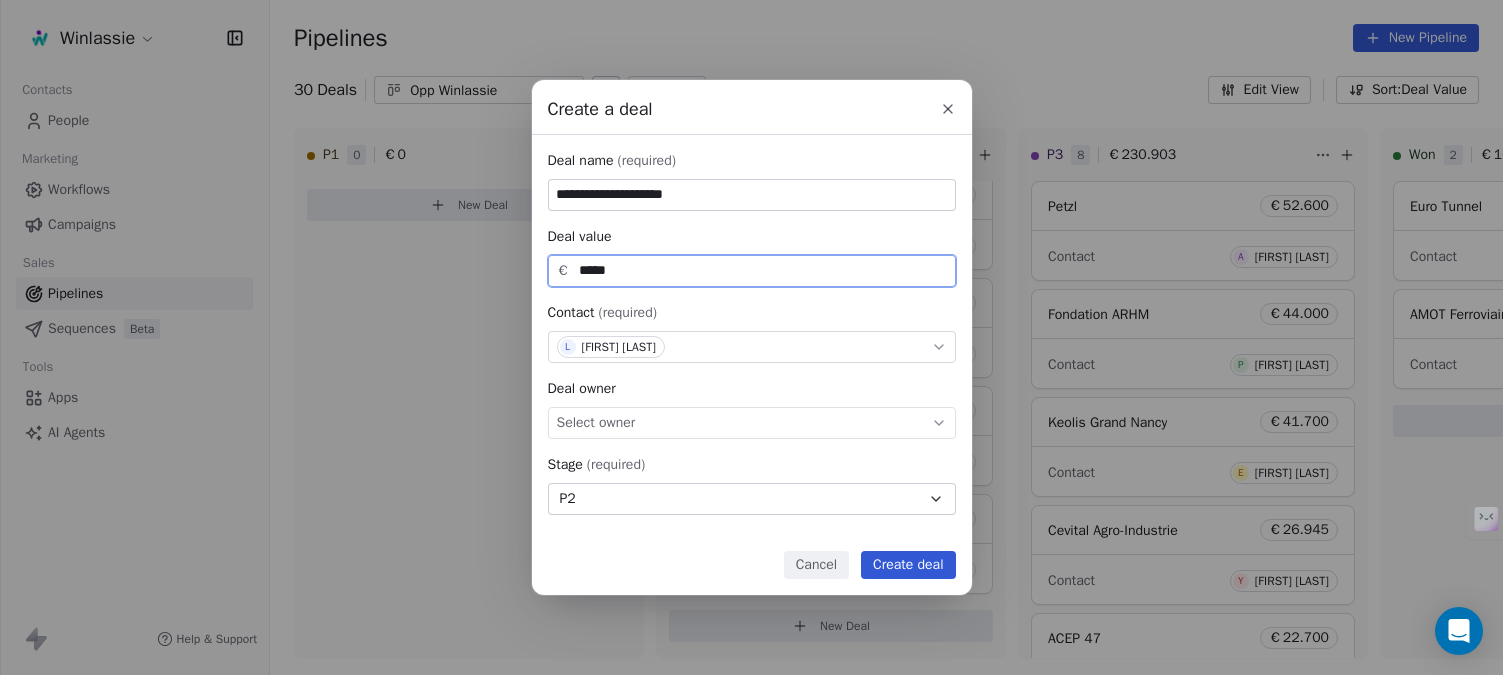 type on "*****" 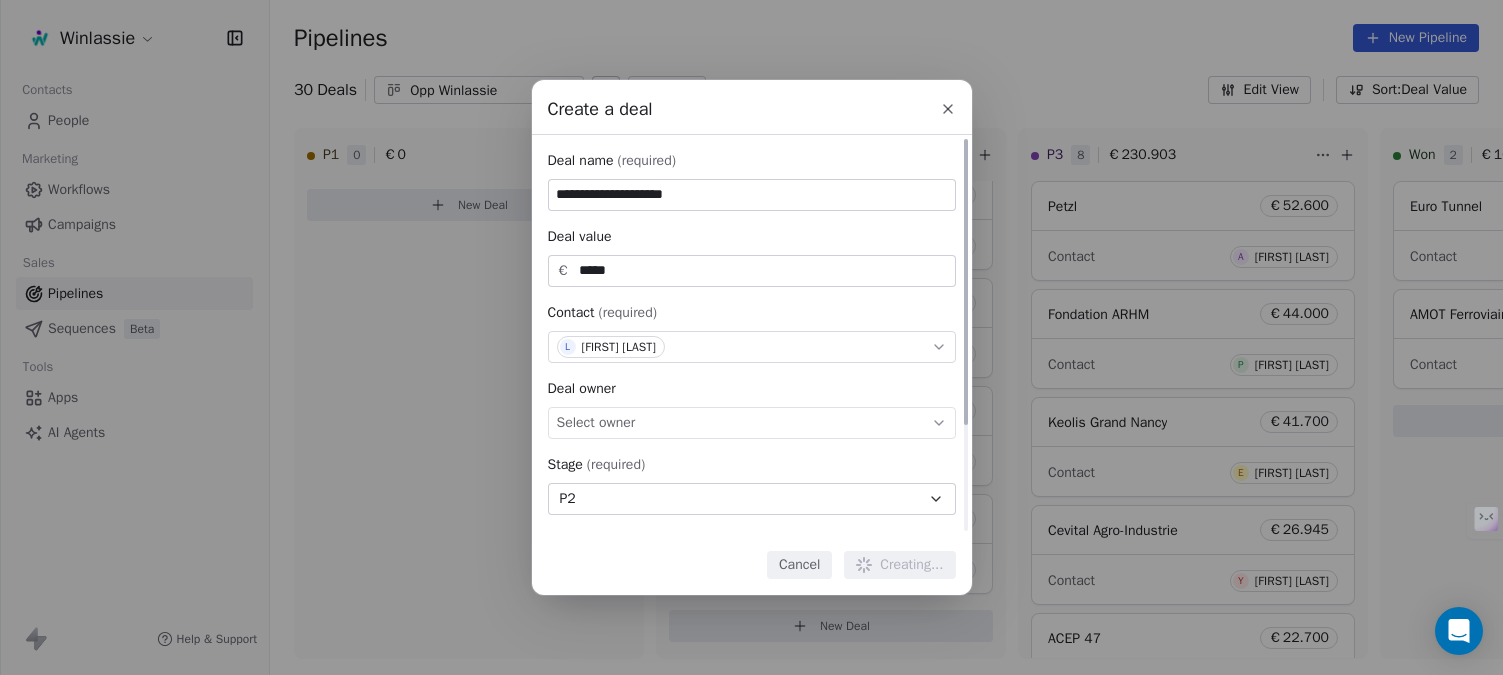 type 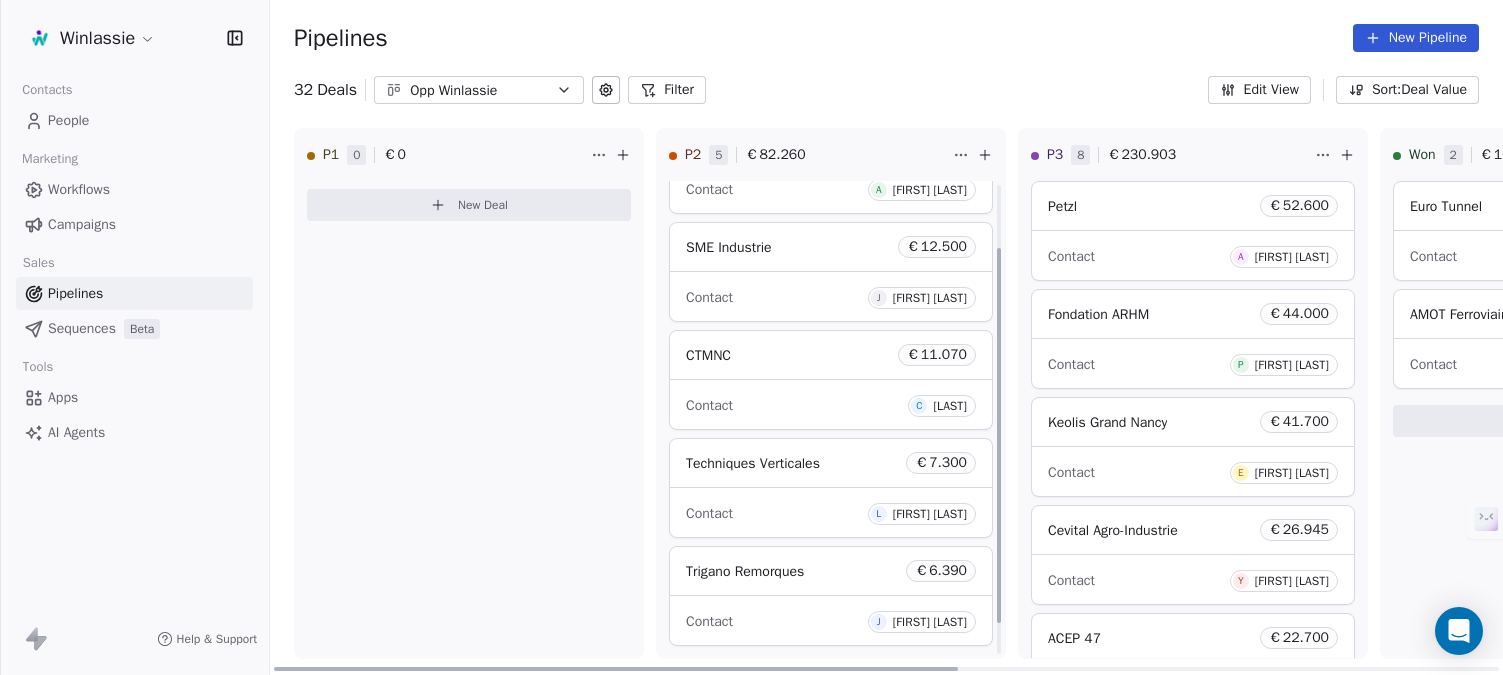 scroll, scrollTop: 119, scrollLeft: 0, axis: vertical 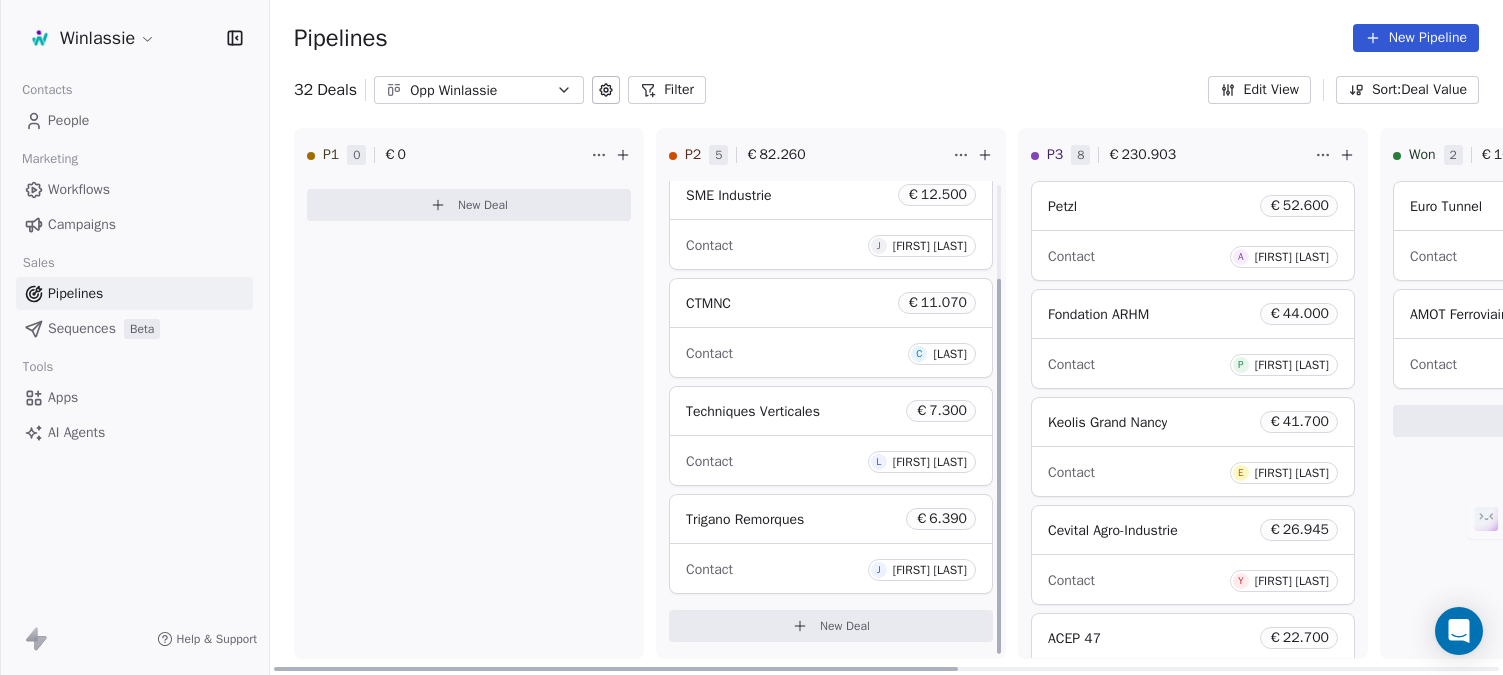 click on "New Deal" at bounding box center (845, 626) 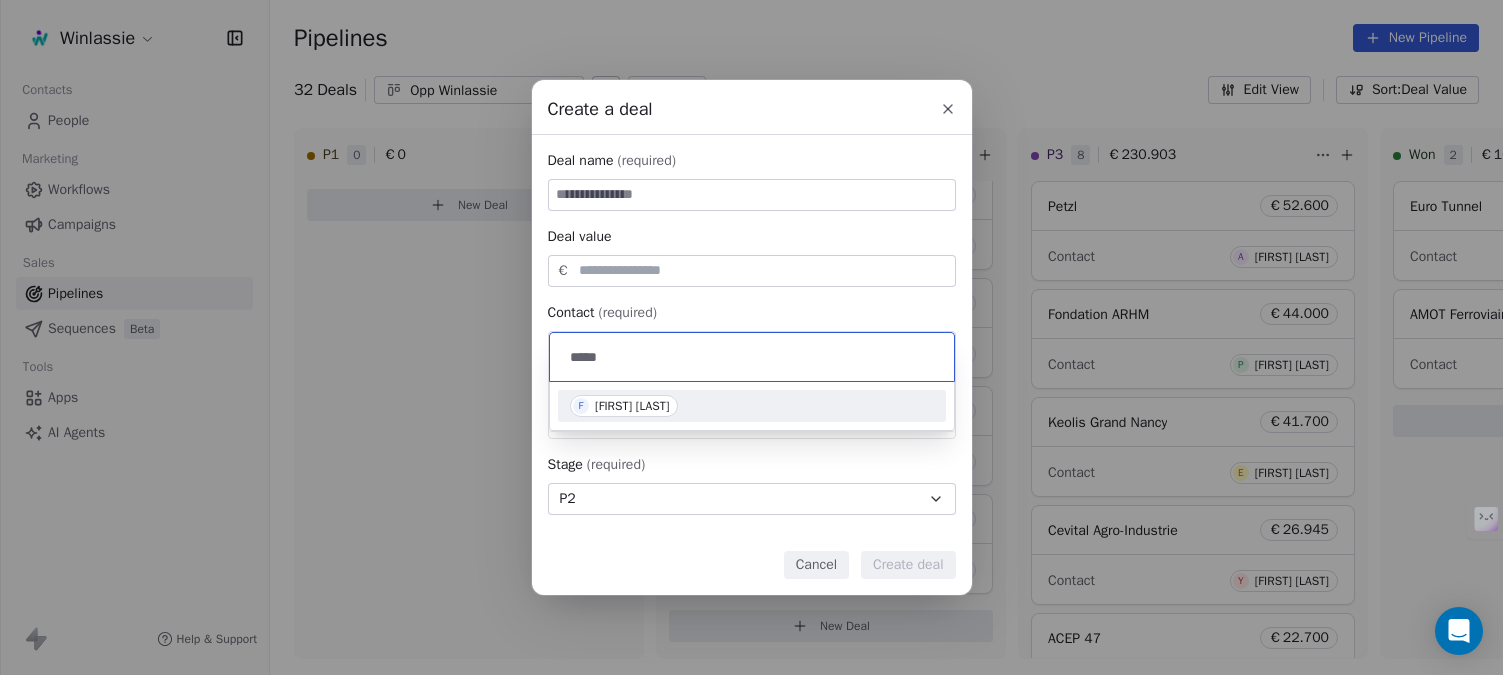 type on "*****" 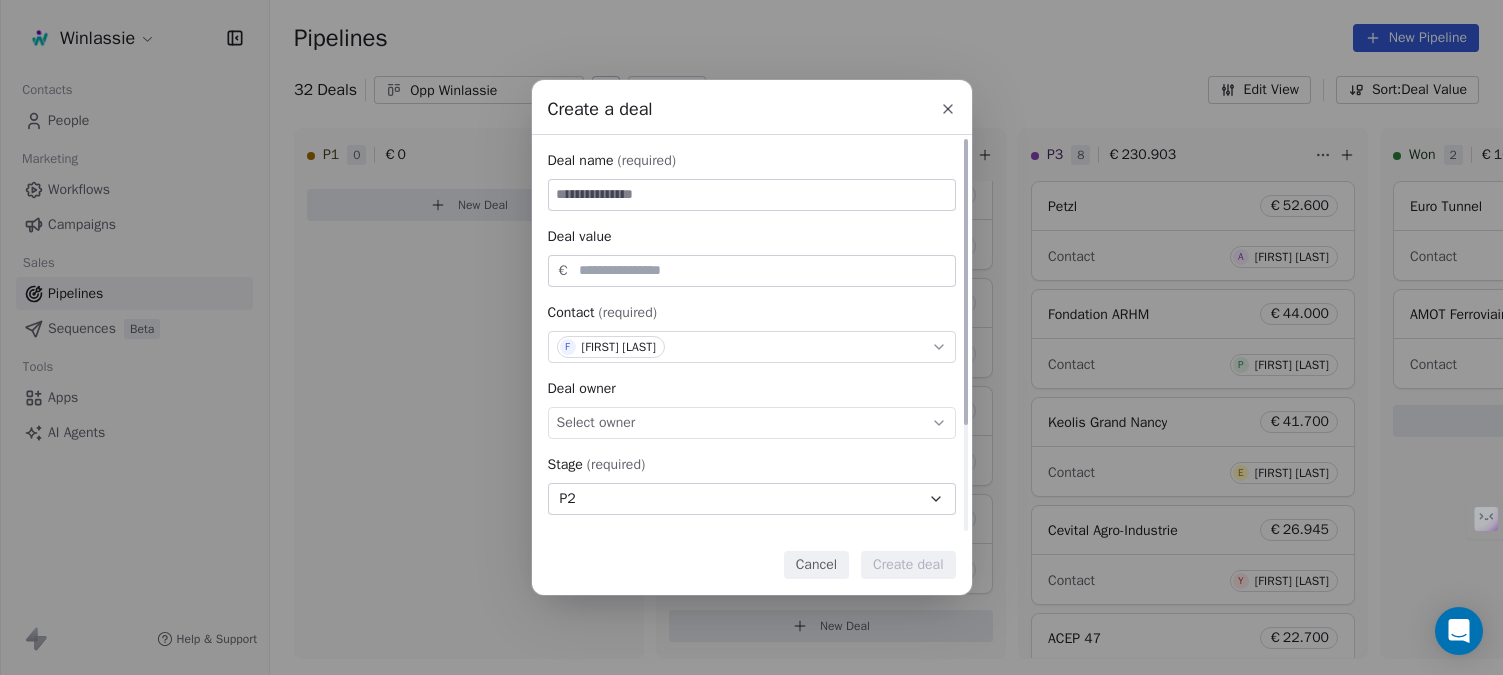 click at bounding box center [752, 195] 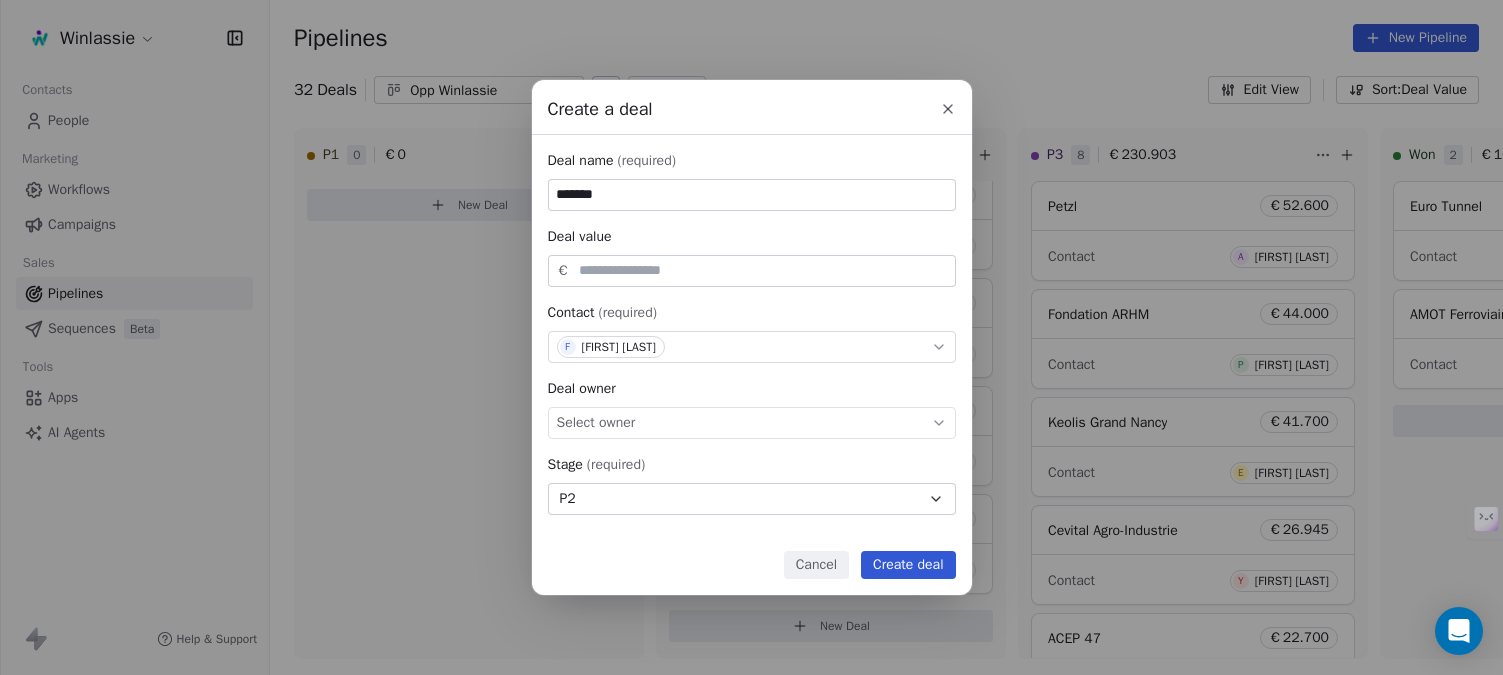 type on "*******" 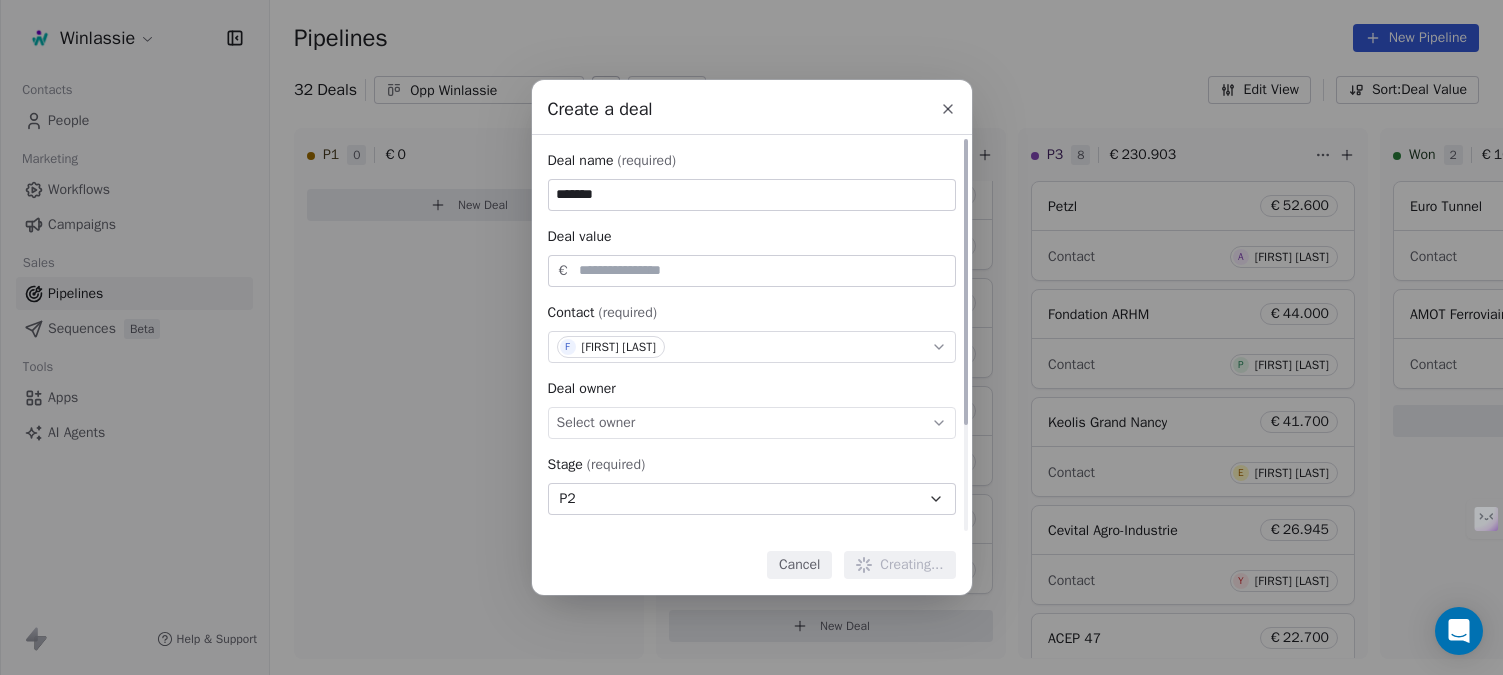 type 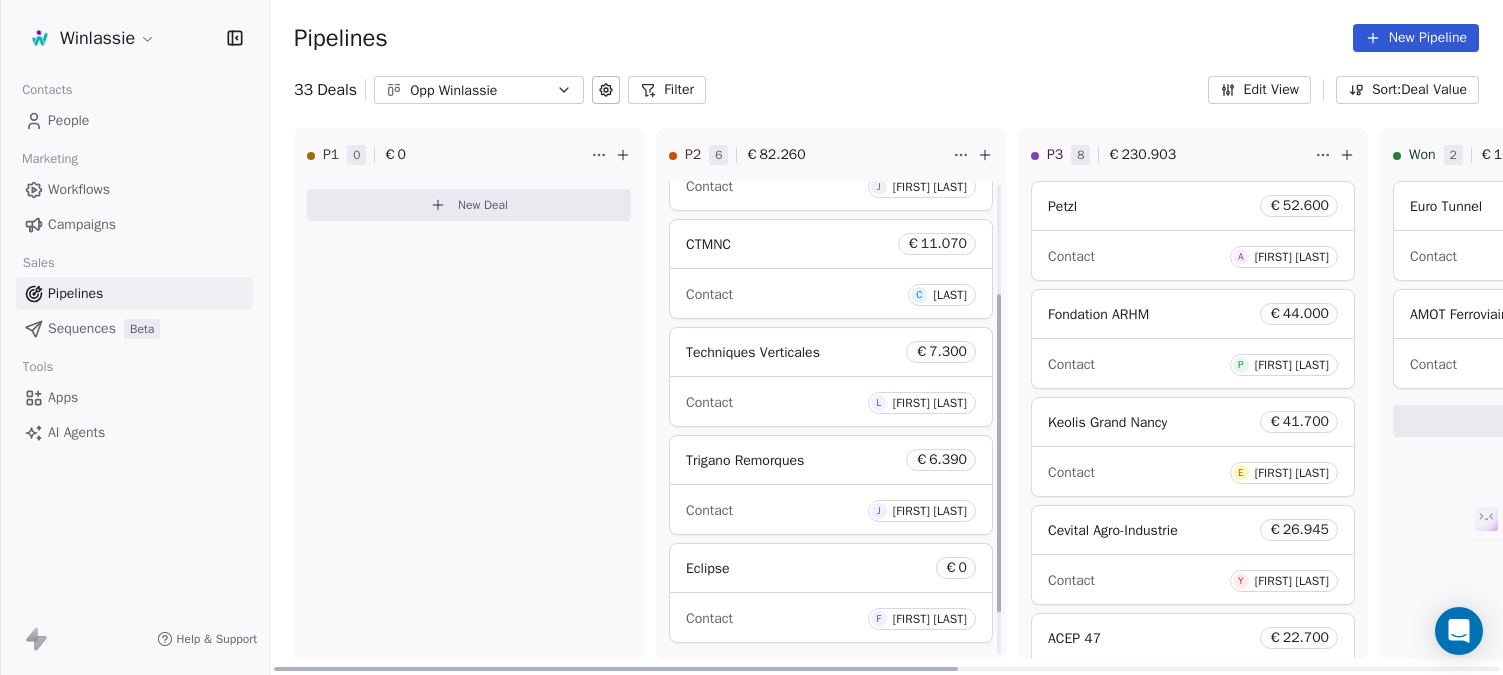 scroll, scrollTop: 227, scrollLeft: 0, axis: vertical 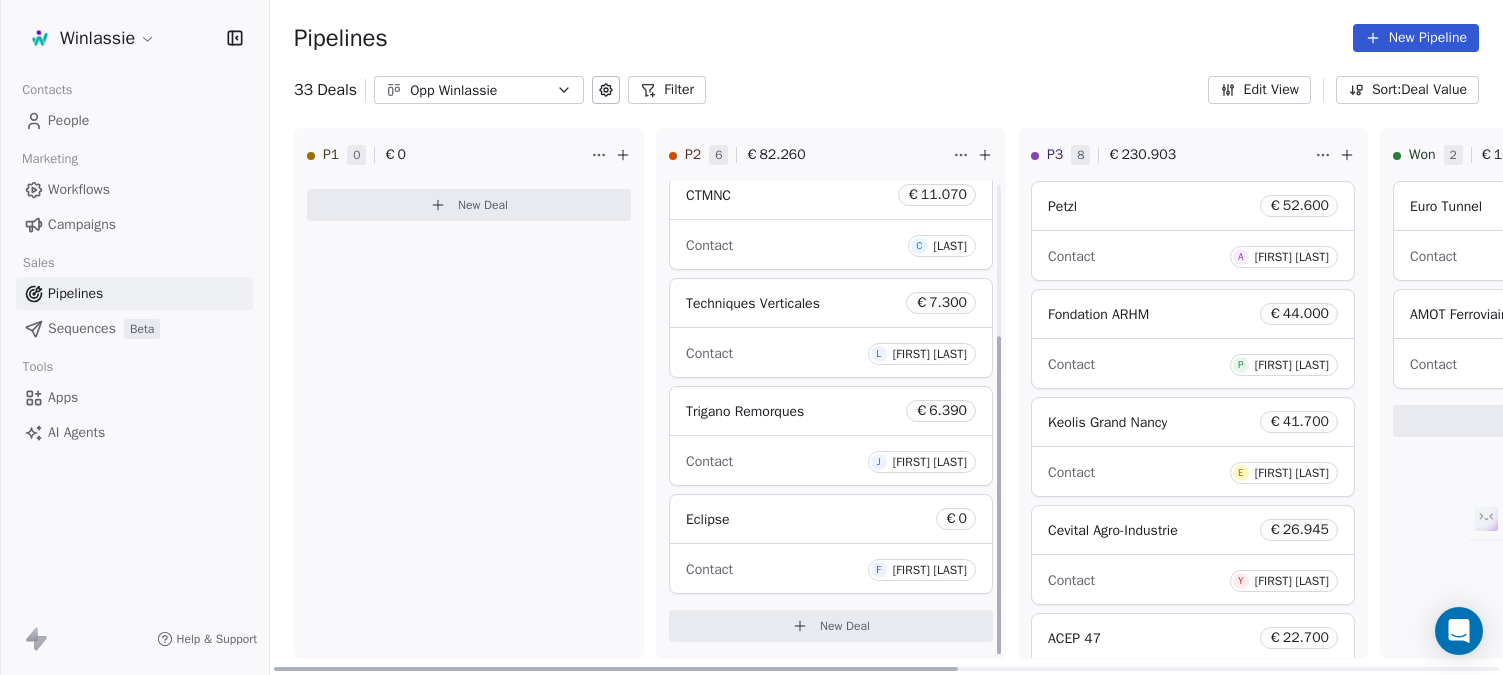 click on "New Deal" at bounding box center (845, 626) 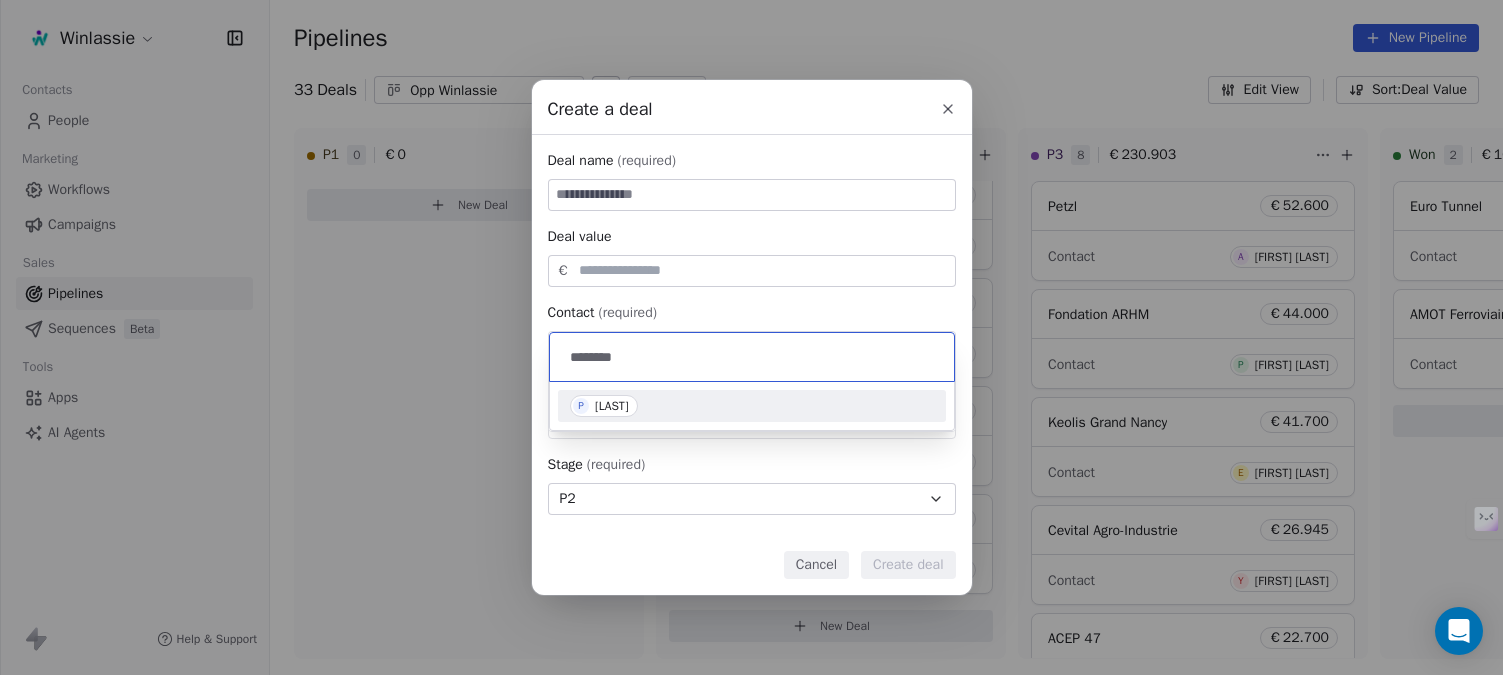 type on "*******" 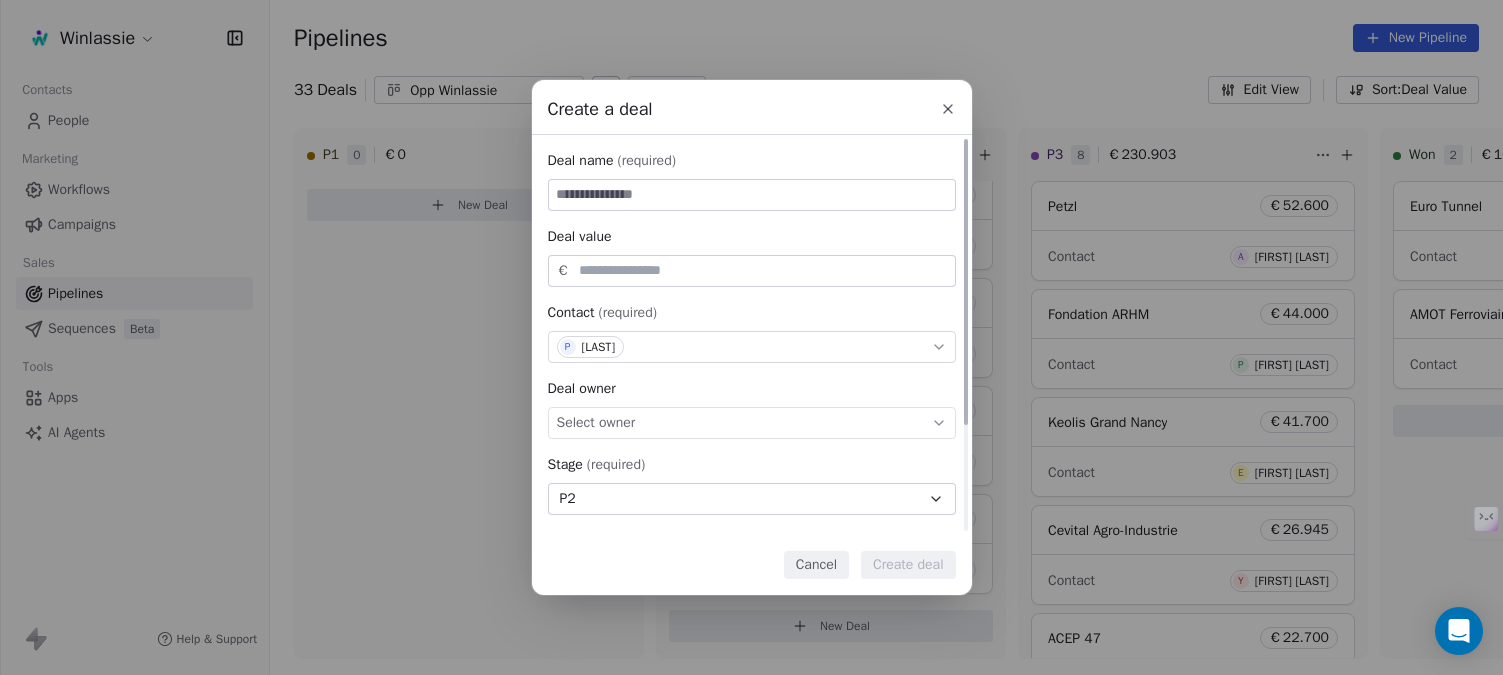 click at bounding box center (752, 195) 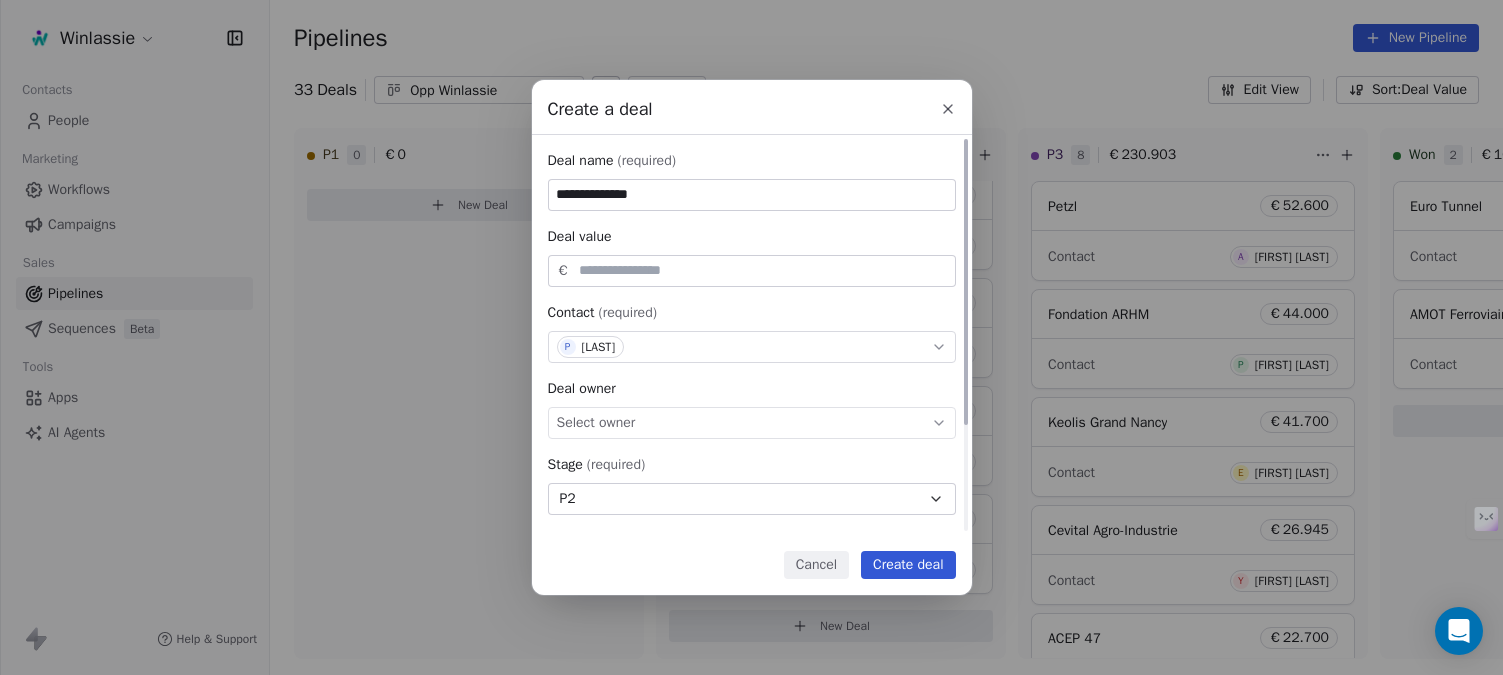 type on "**********" 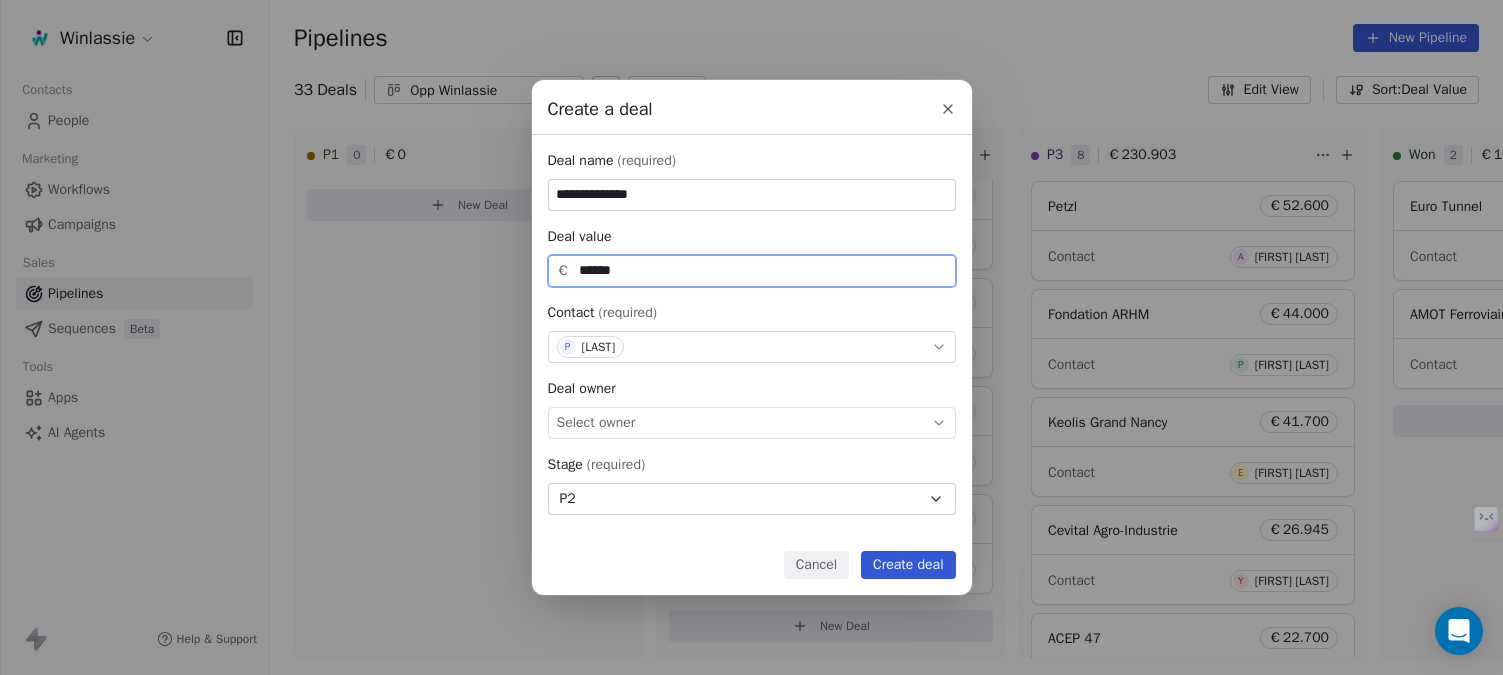 type on "******" 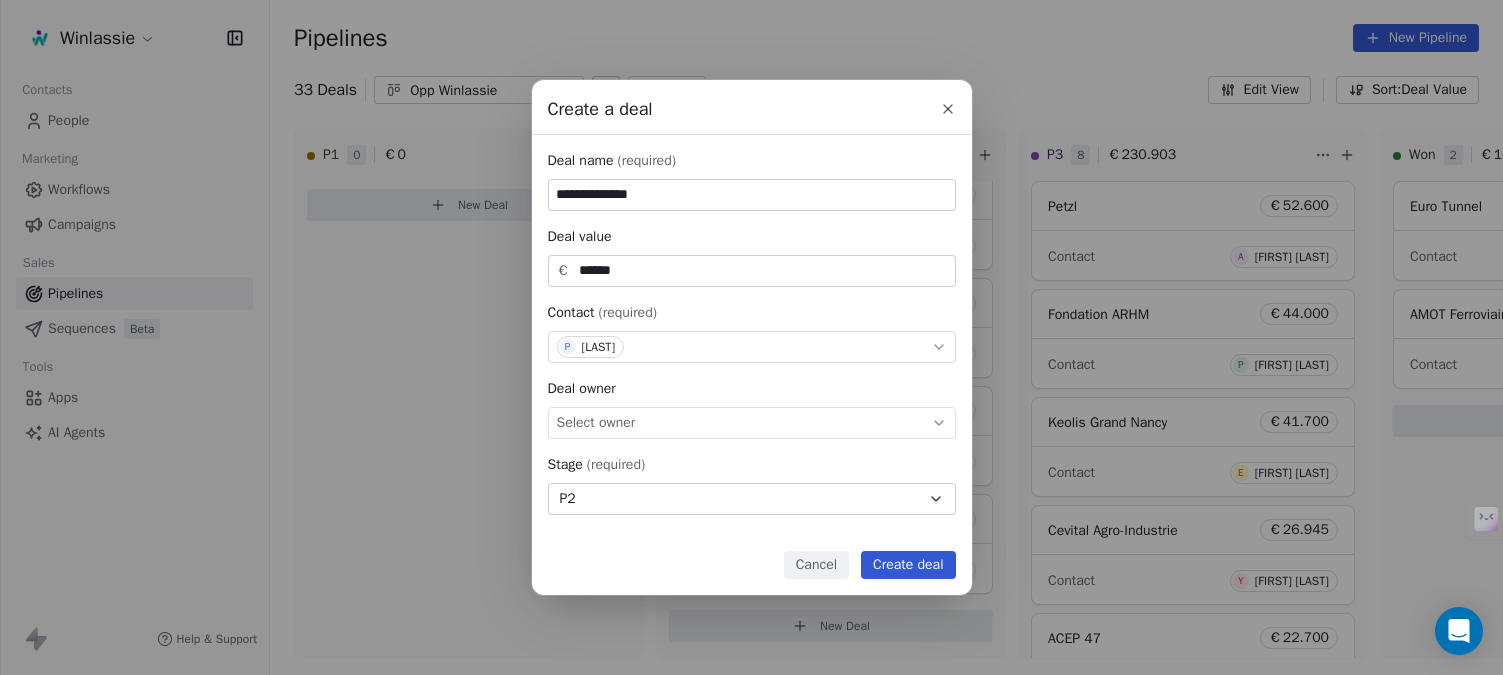 click on "Create deal" at bounding box center (908, 565) 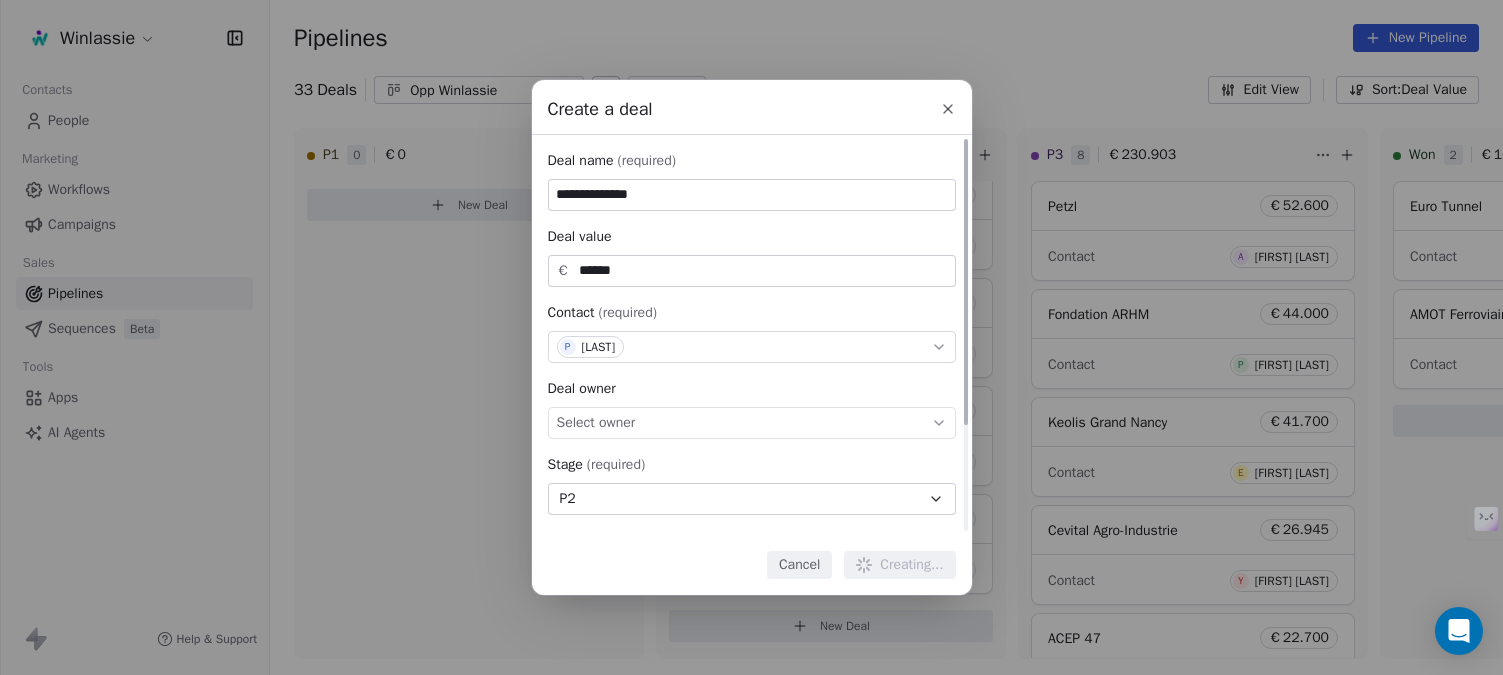 type 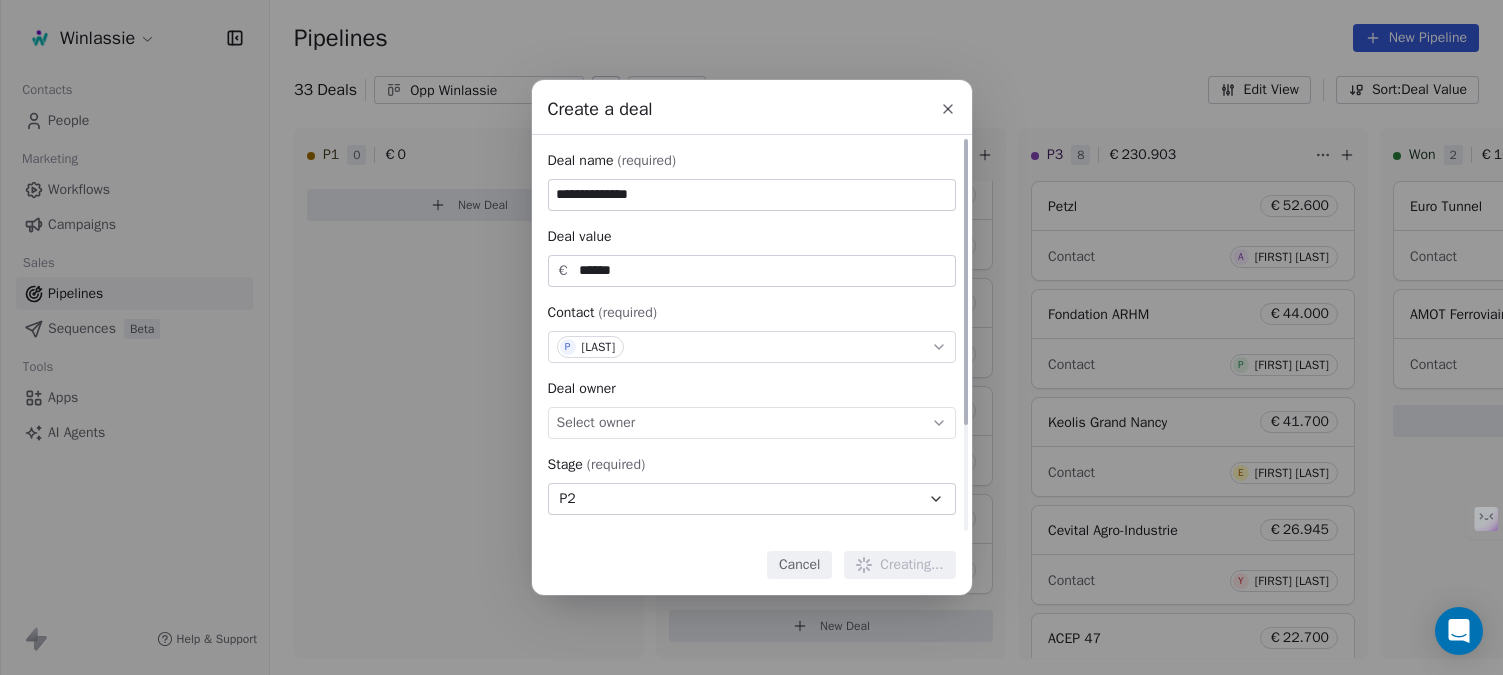type 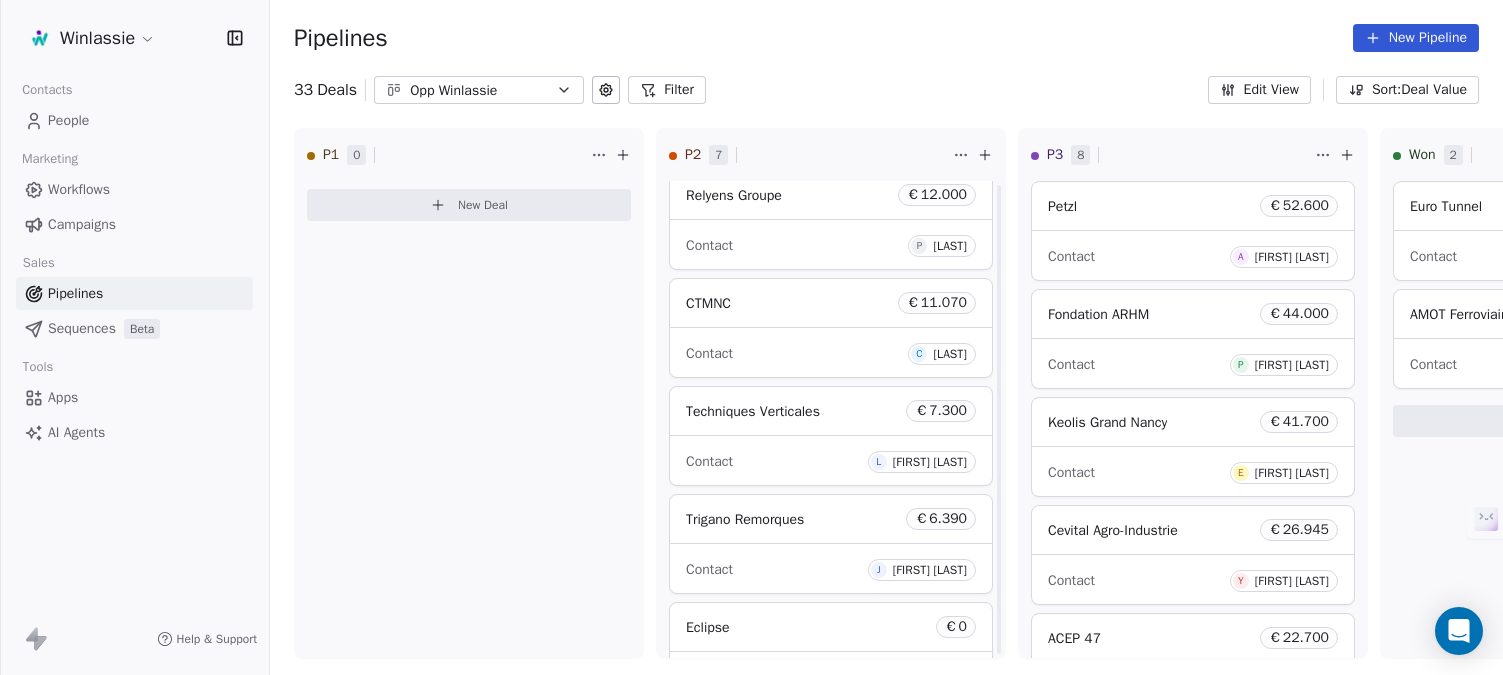 scroll, scrollTop: 335, scrollLeft: 0, axis: vertical 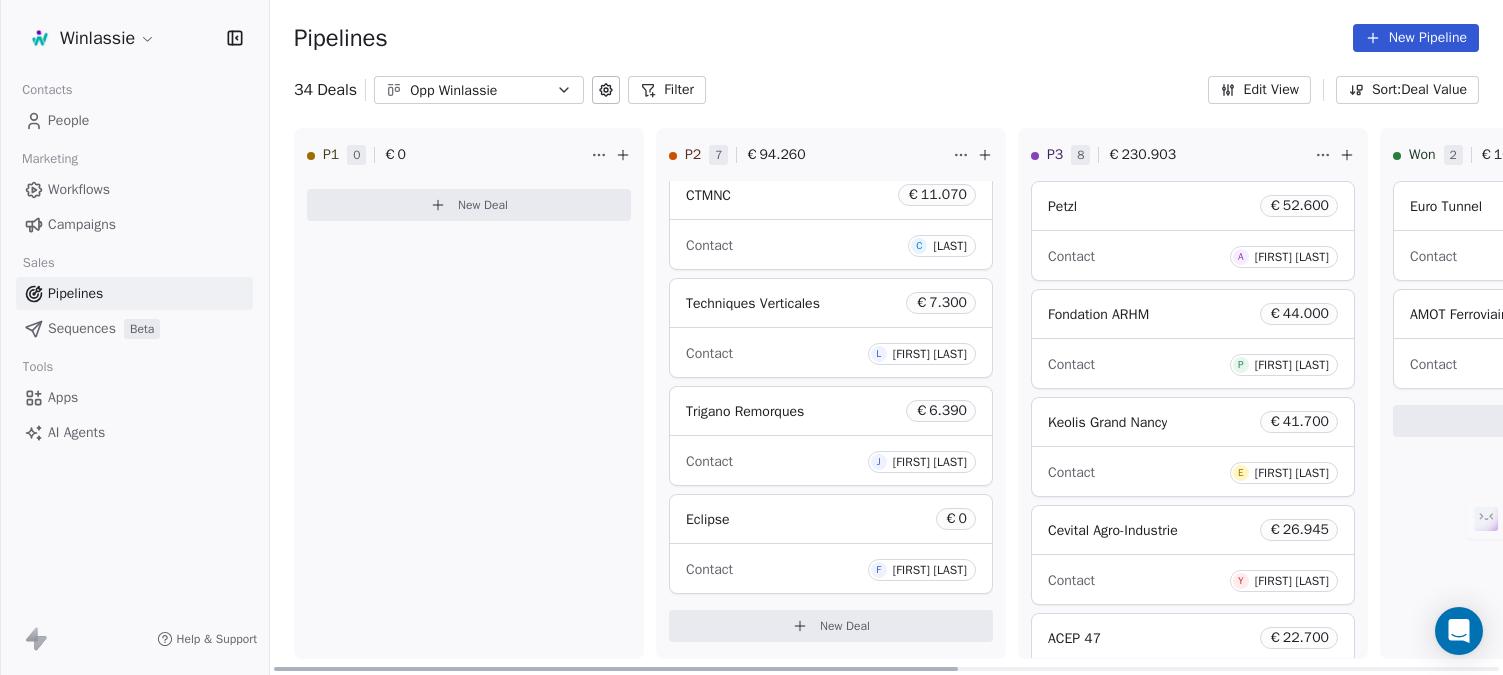 click on "New Deal" at bounding box center (845, 626) 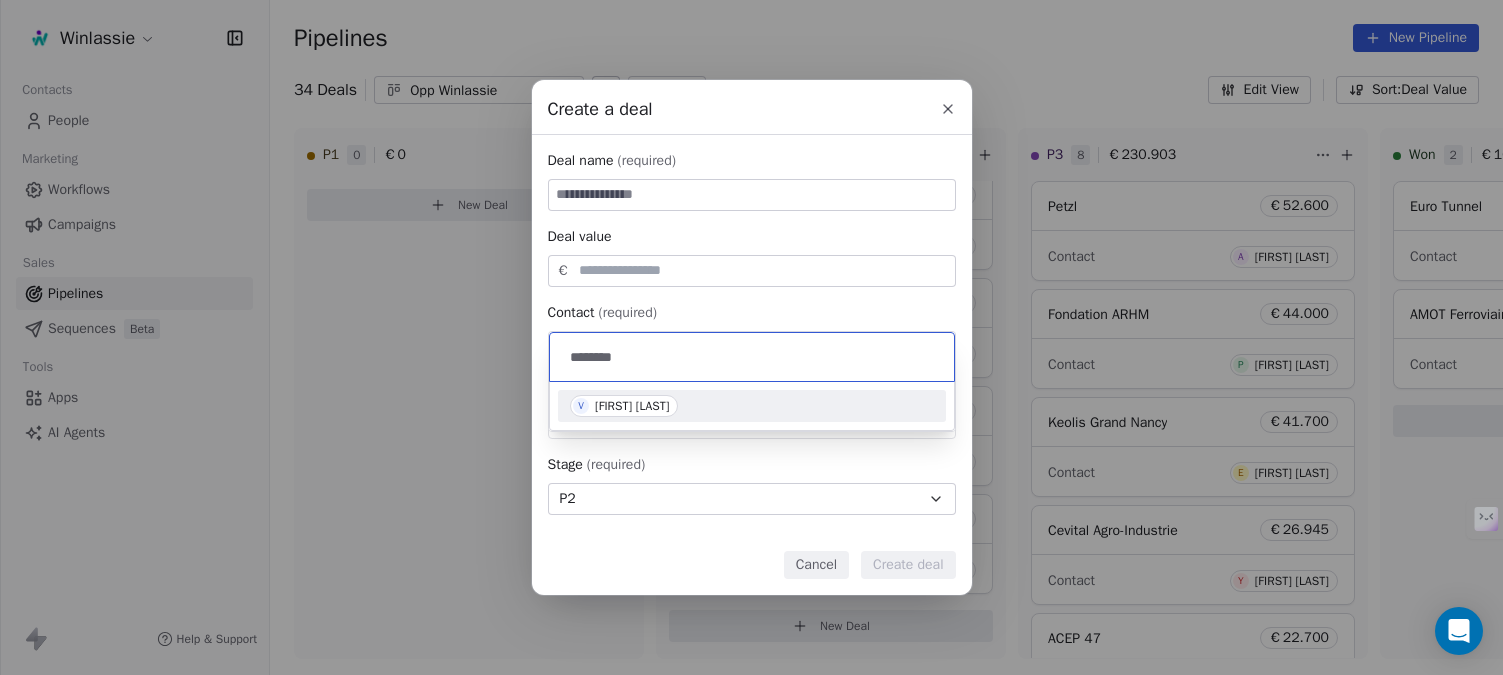 type on "********" 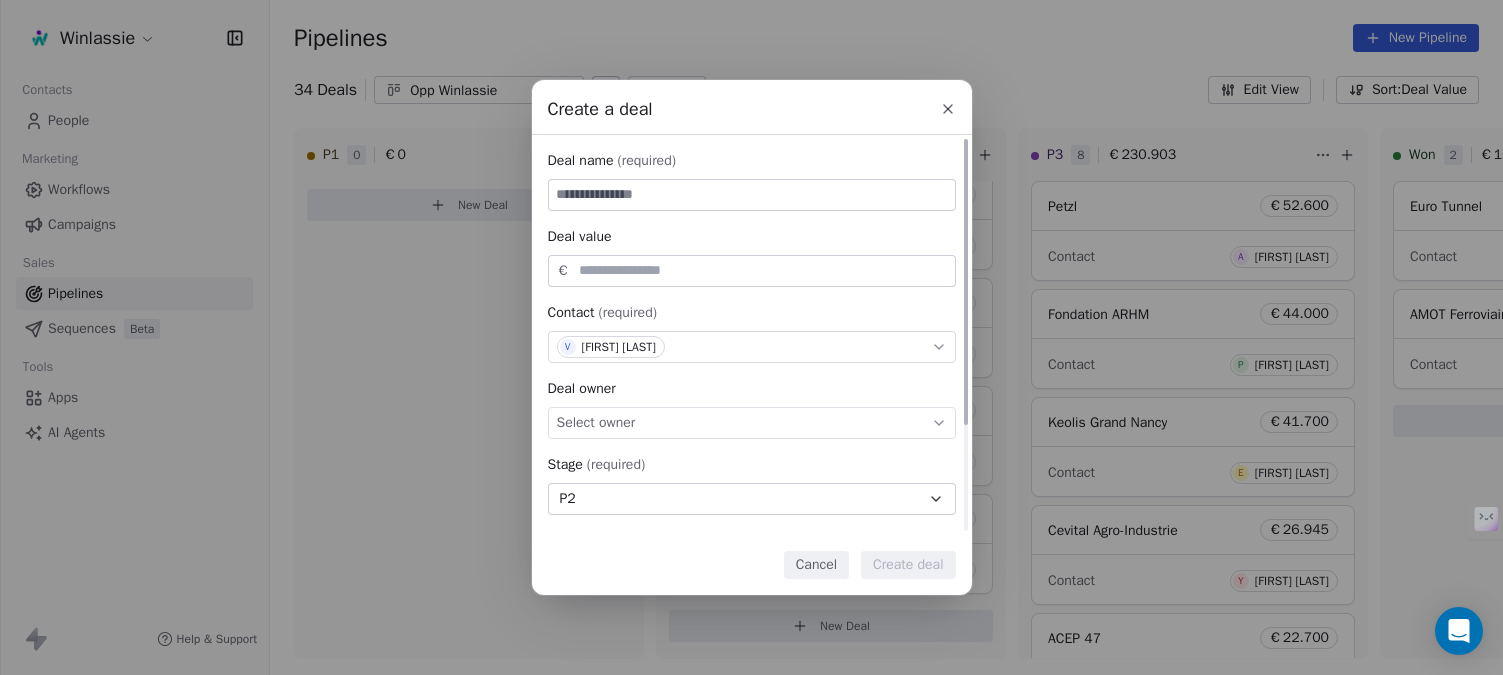 click at bounding box center (752, 195) 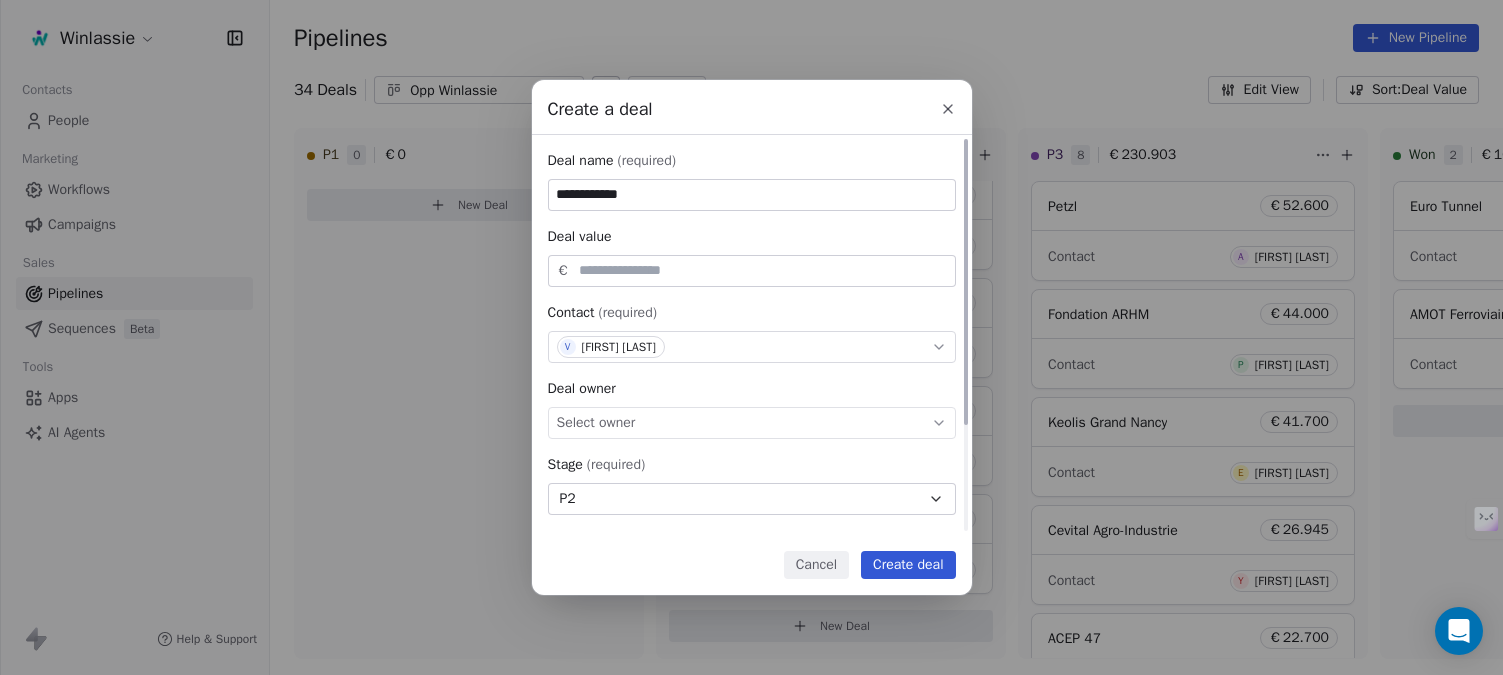 type on "**********" 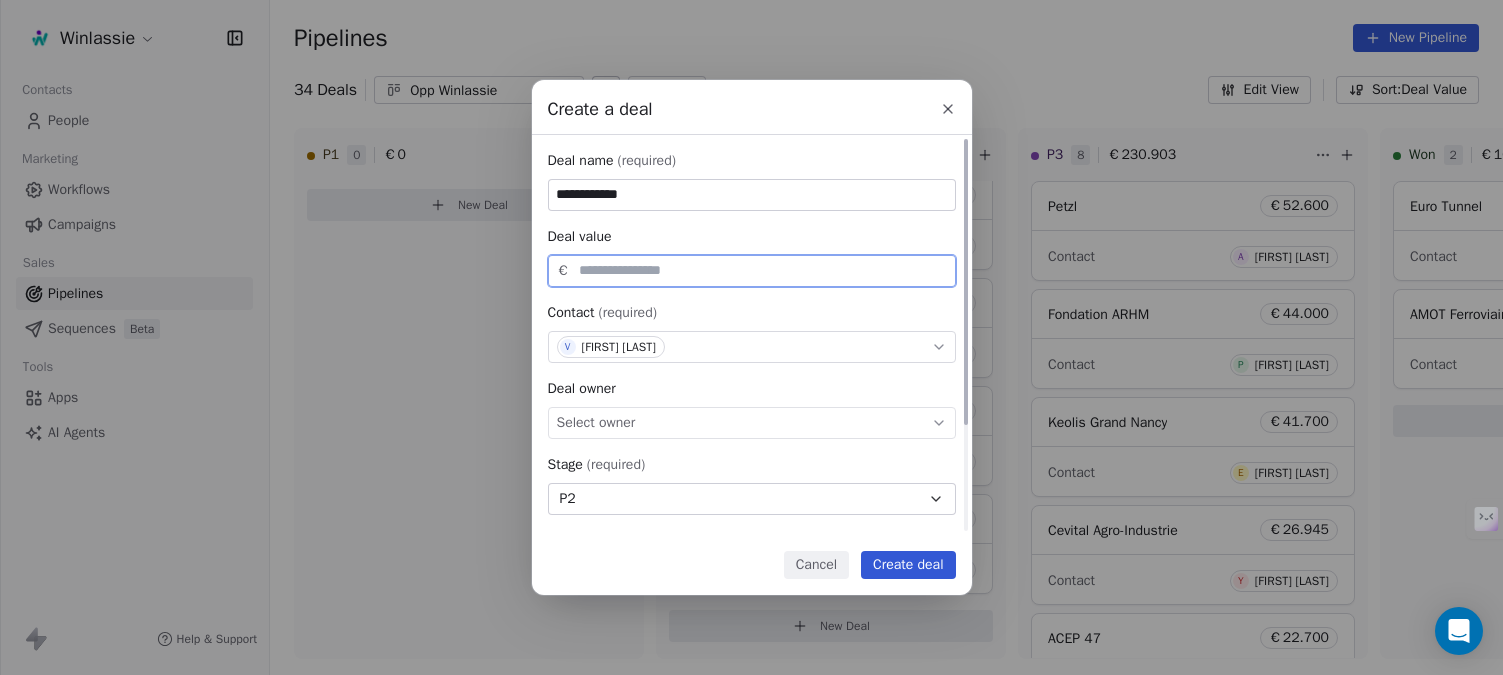 click at bounding box center [763, 270] 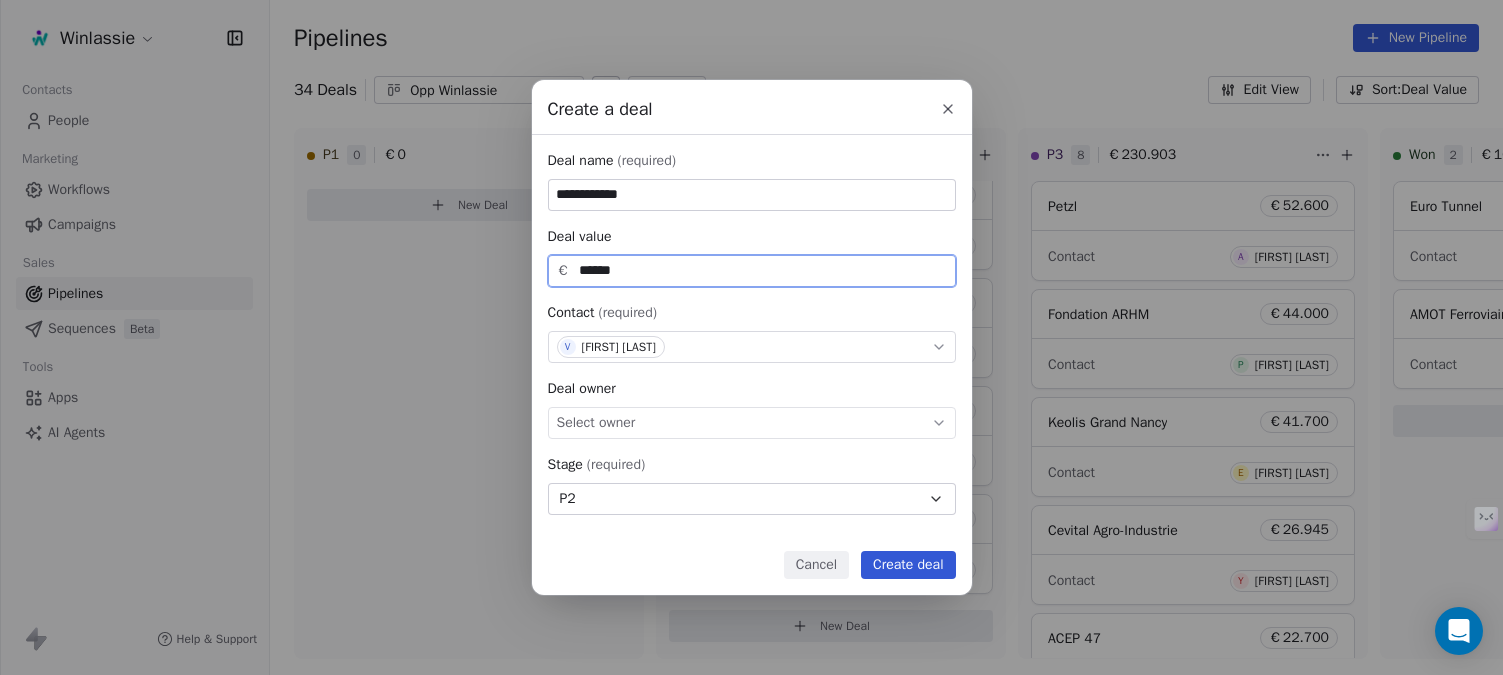 type on "******" 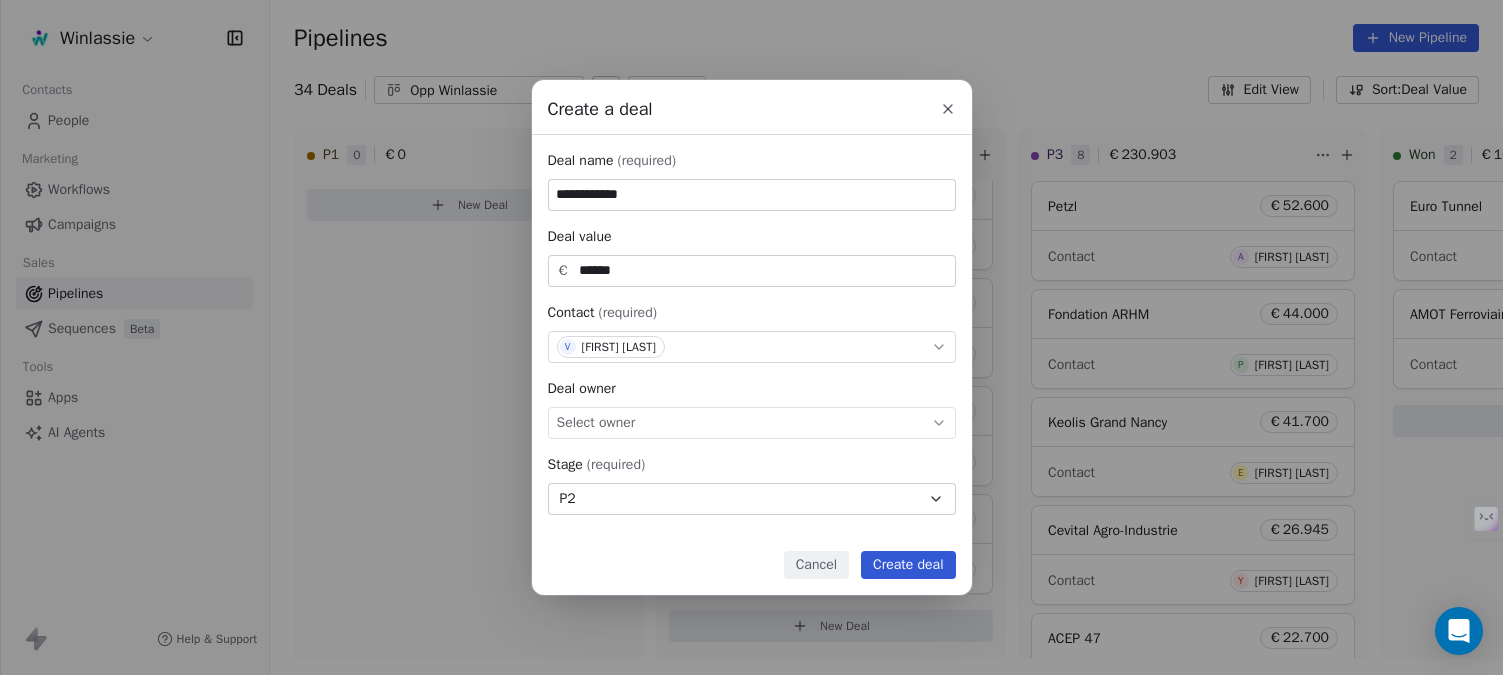 click on "Create deal" at bounding box center [908, 565] 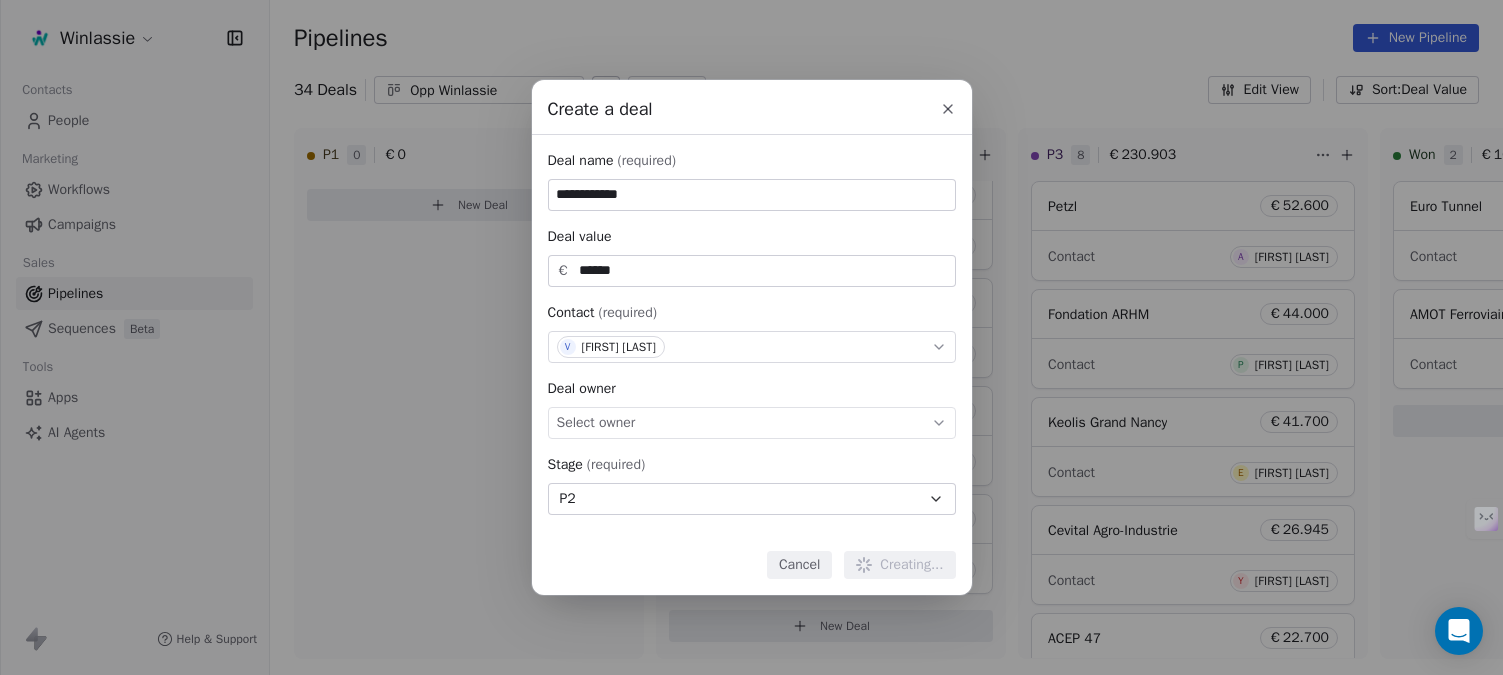 type 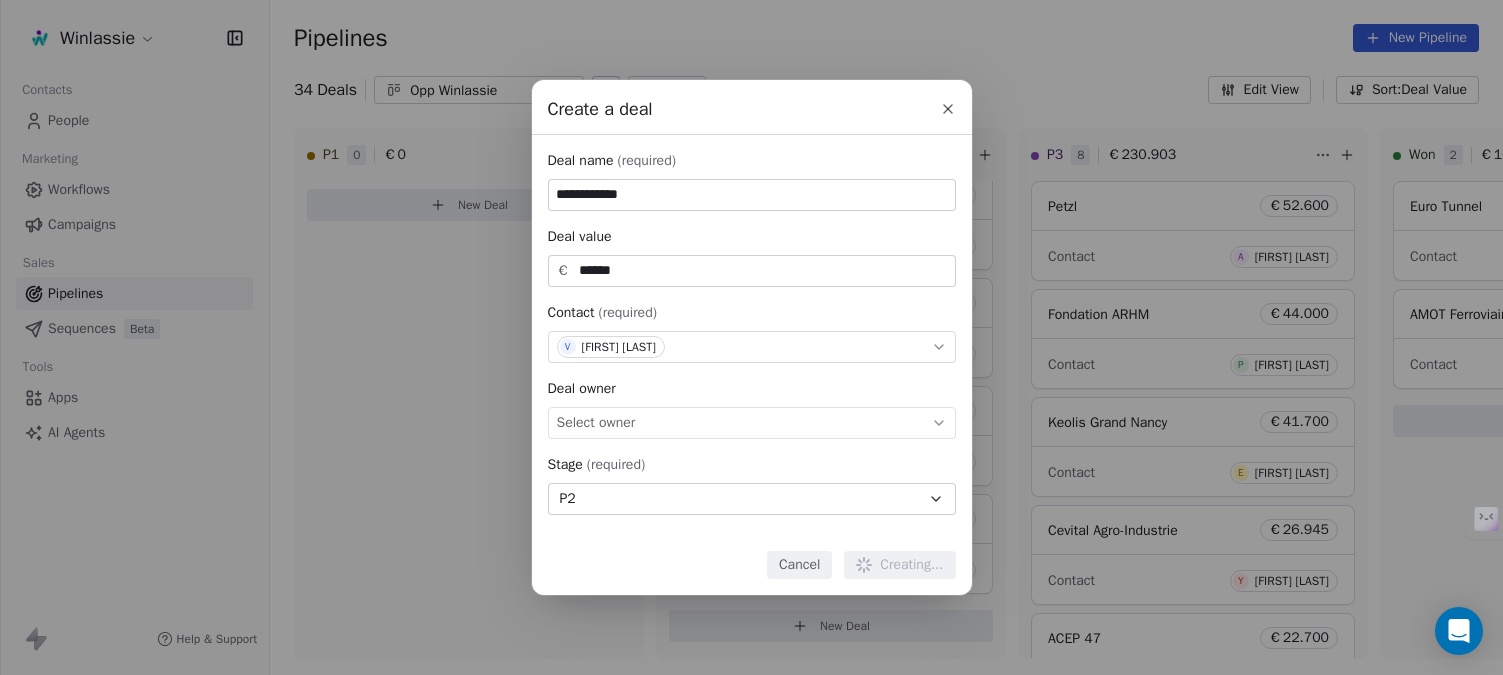 type 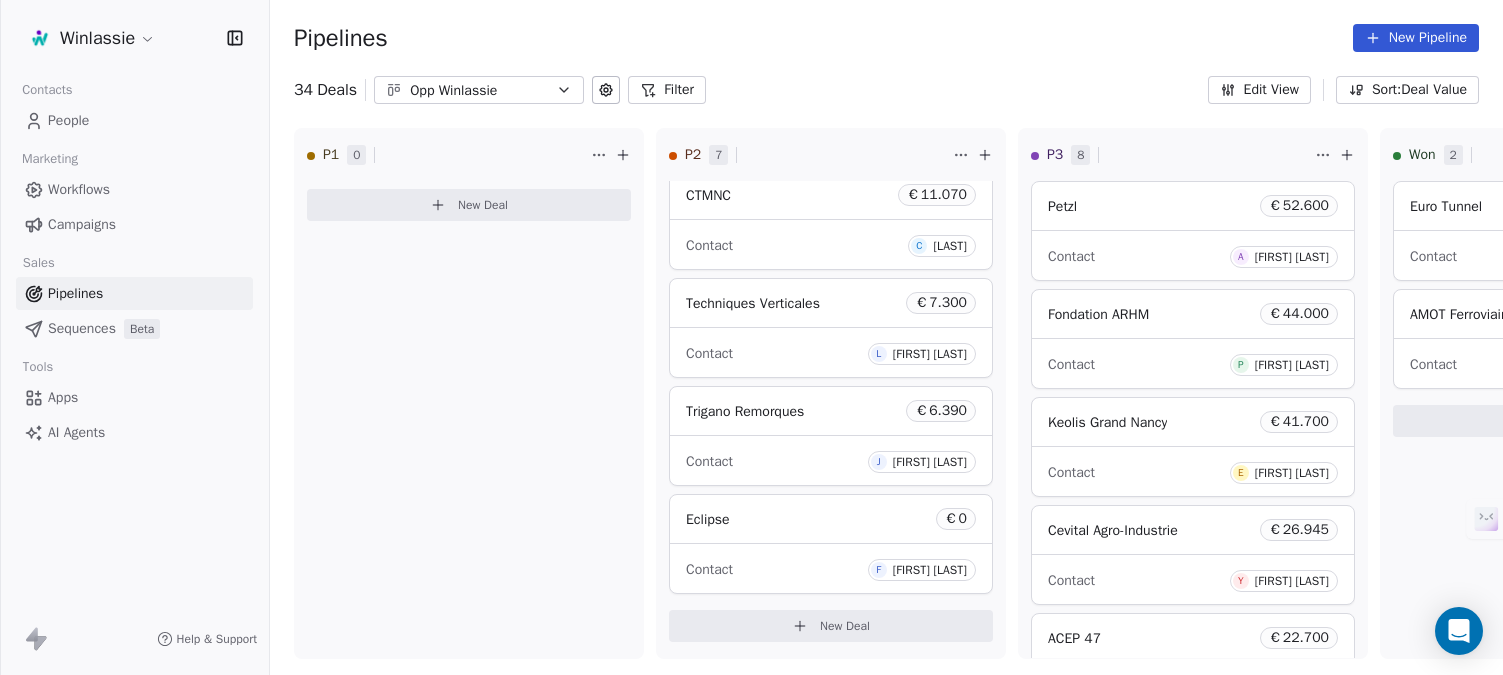 scroll, scrollTop: 443, scrollLeft: 0, axis: vertical 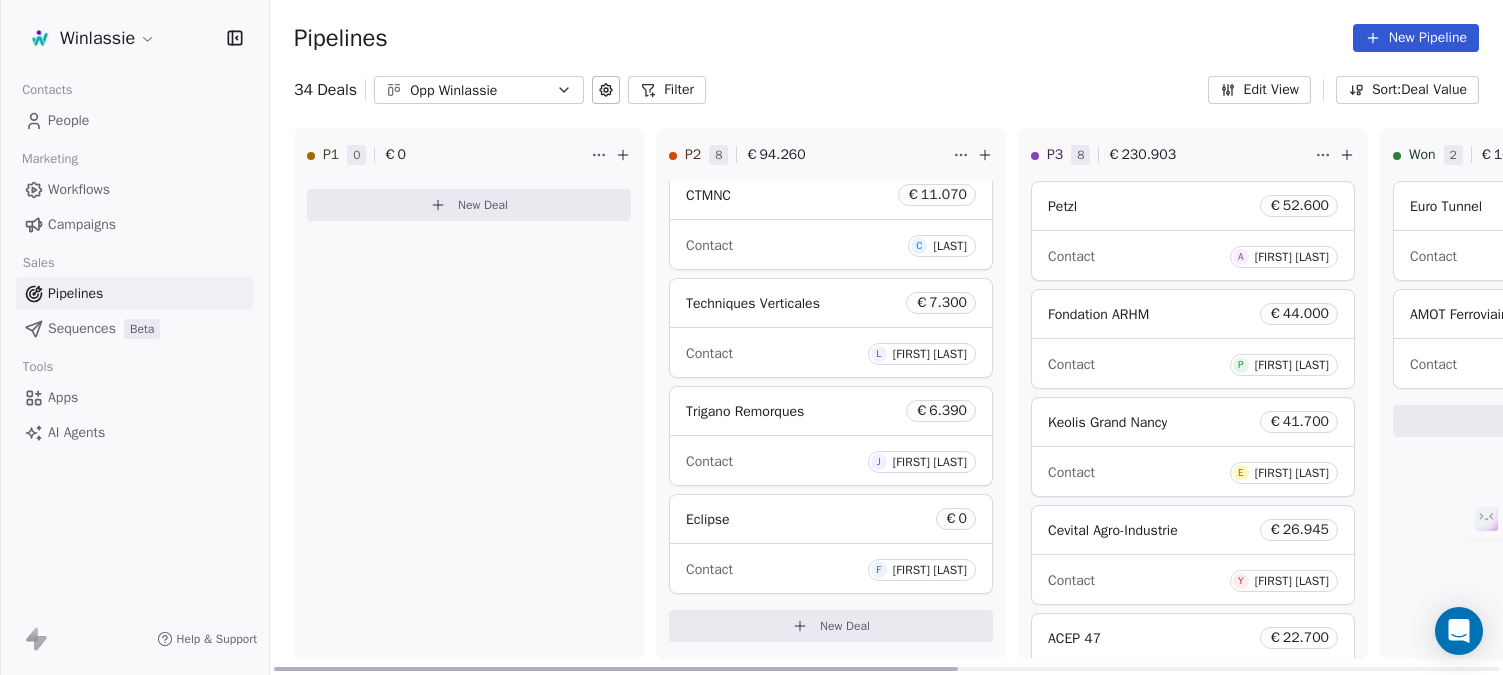 click on "New Deal" at bounding box center [845, 626] 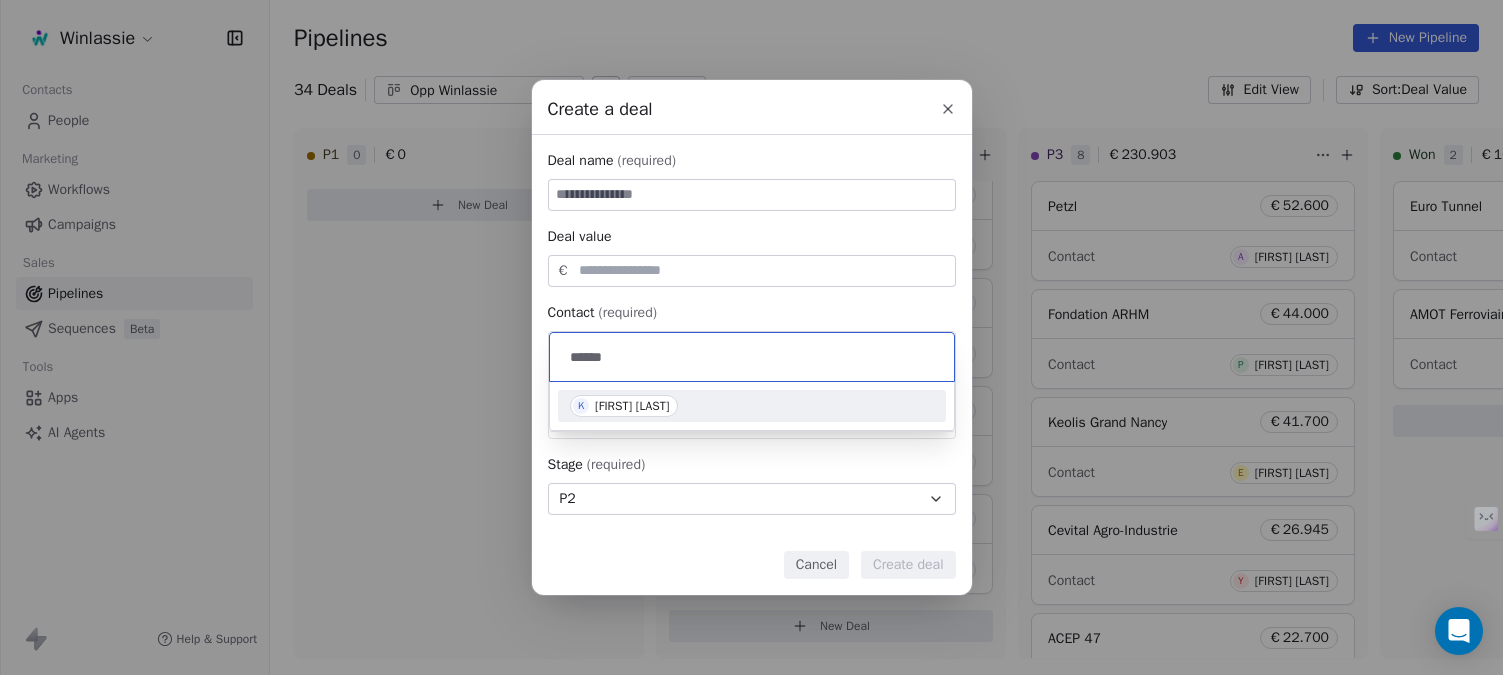 type on "******" 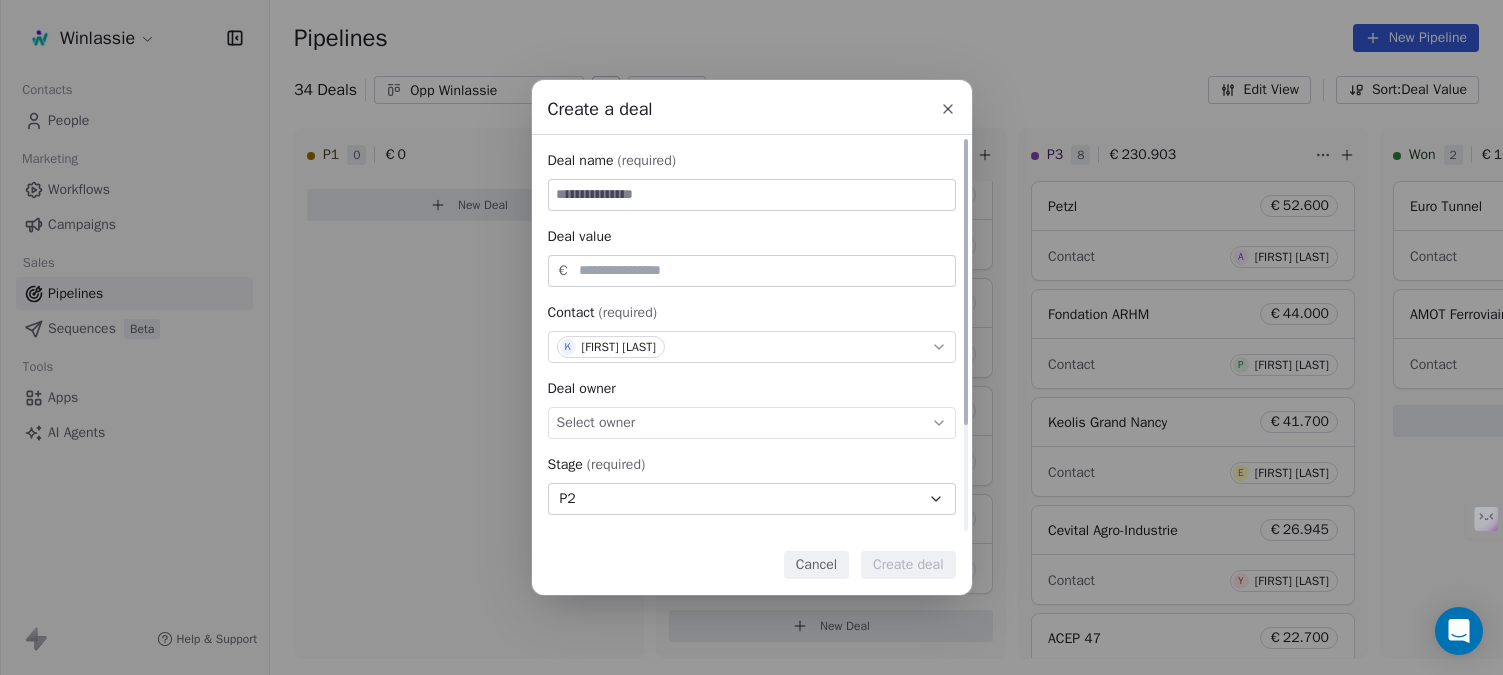 click at bounding box center [752, 195] 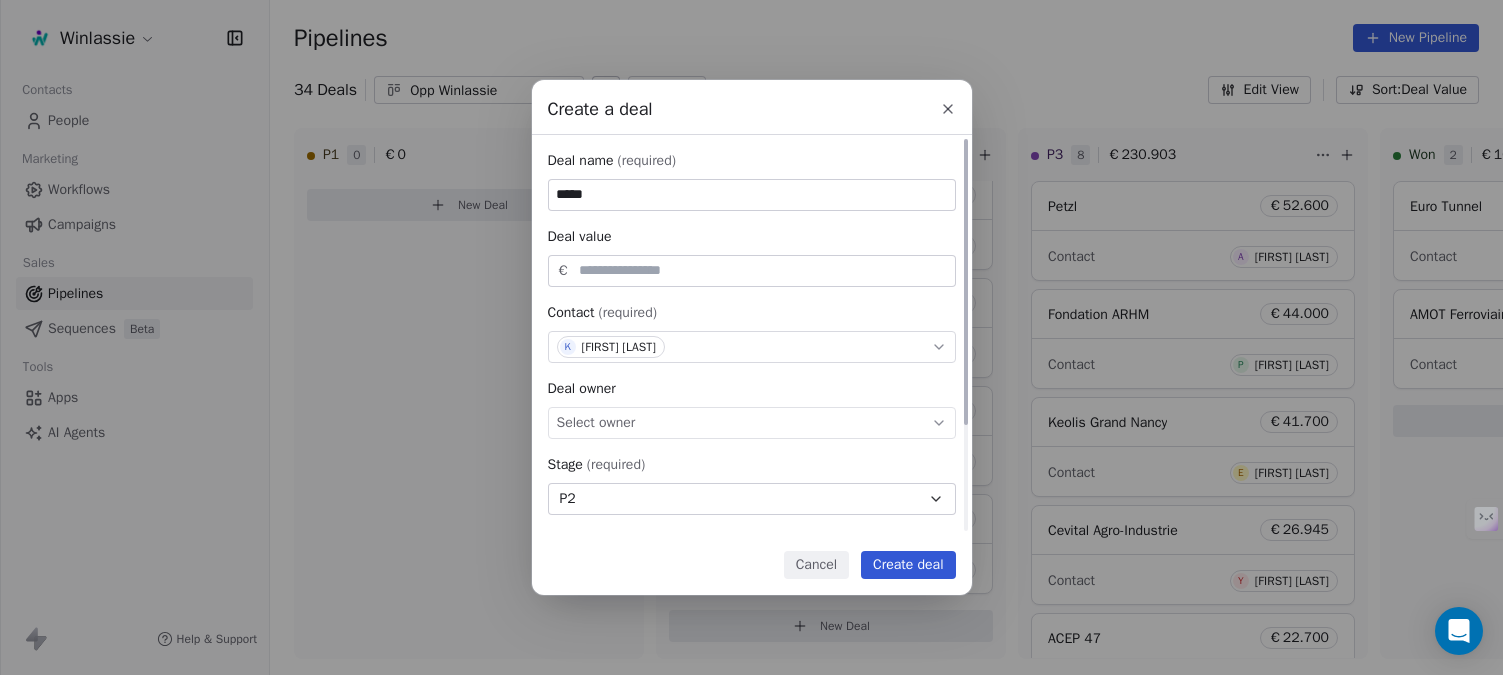 type on "*****" 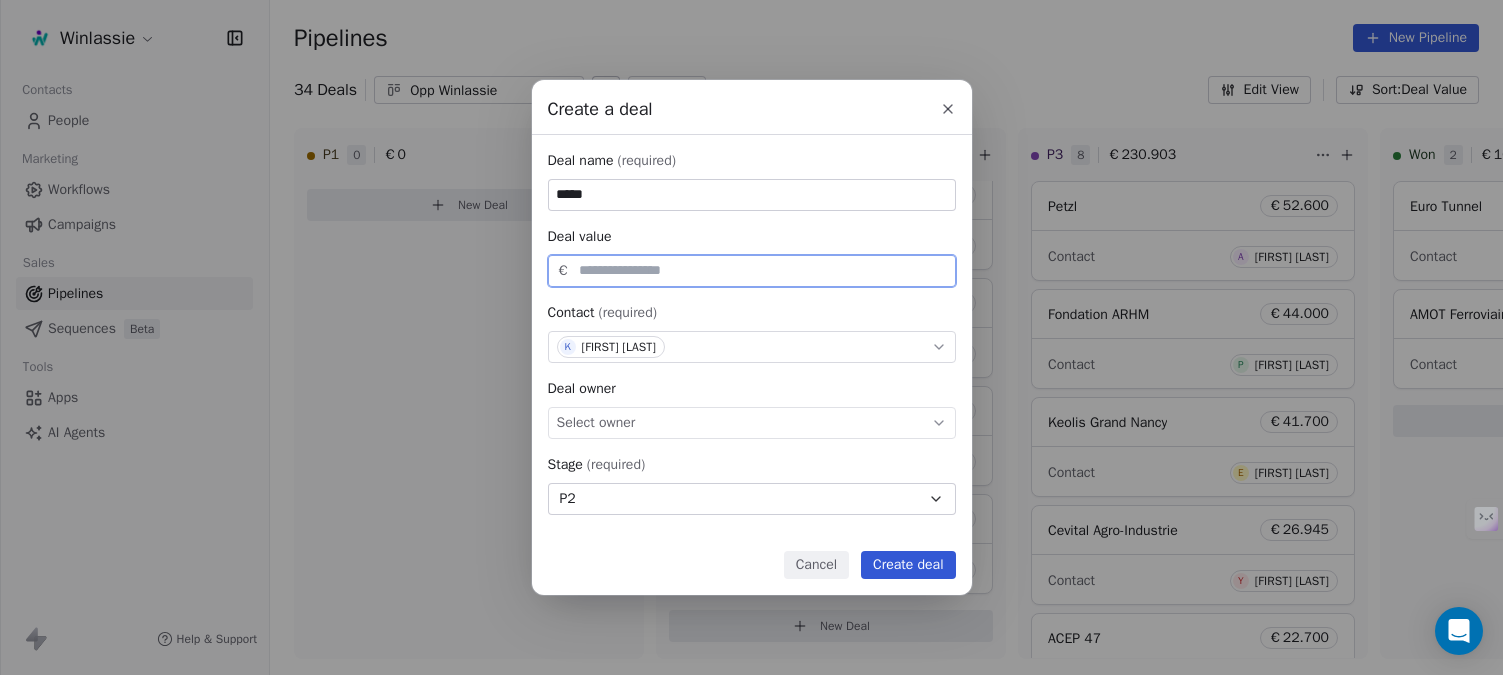 click on "Create deal" at bounding box center [908, 565] 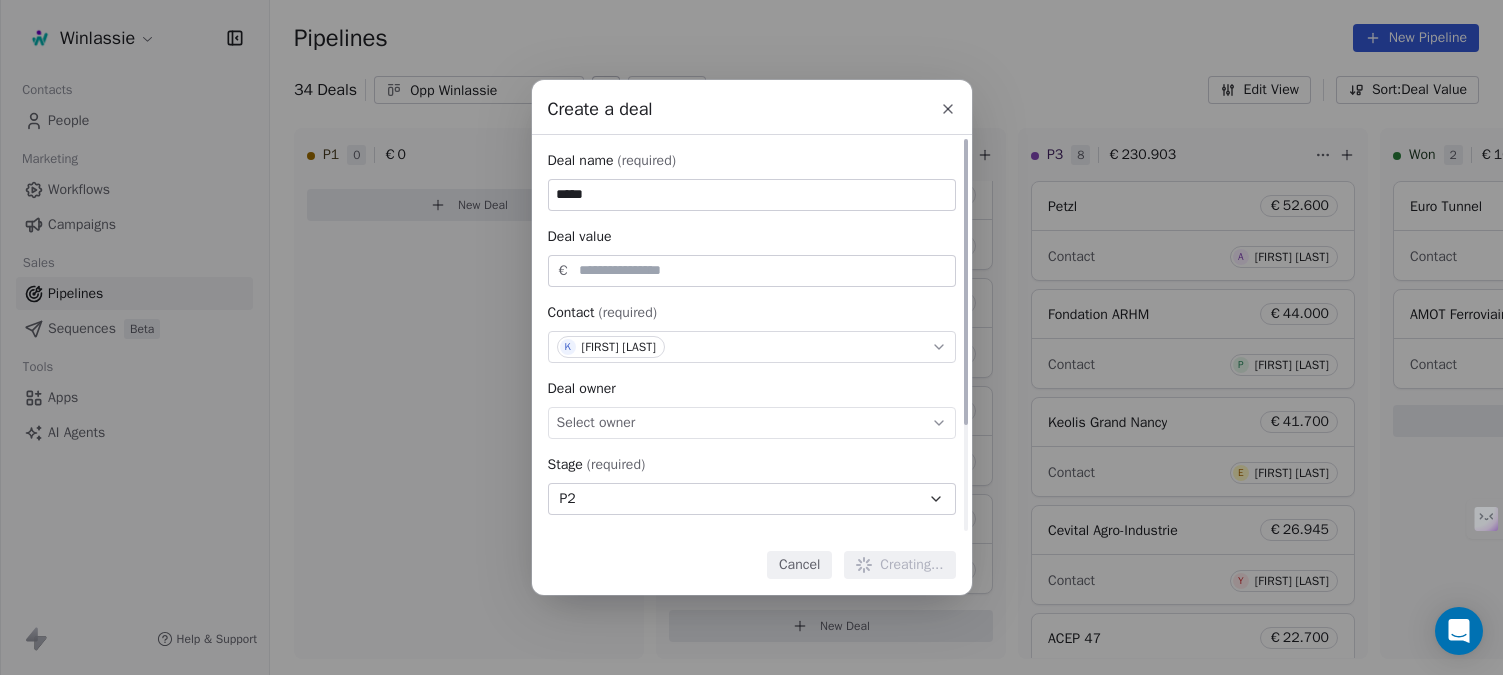 type 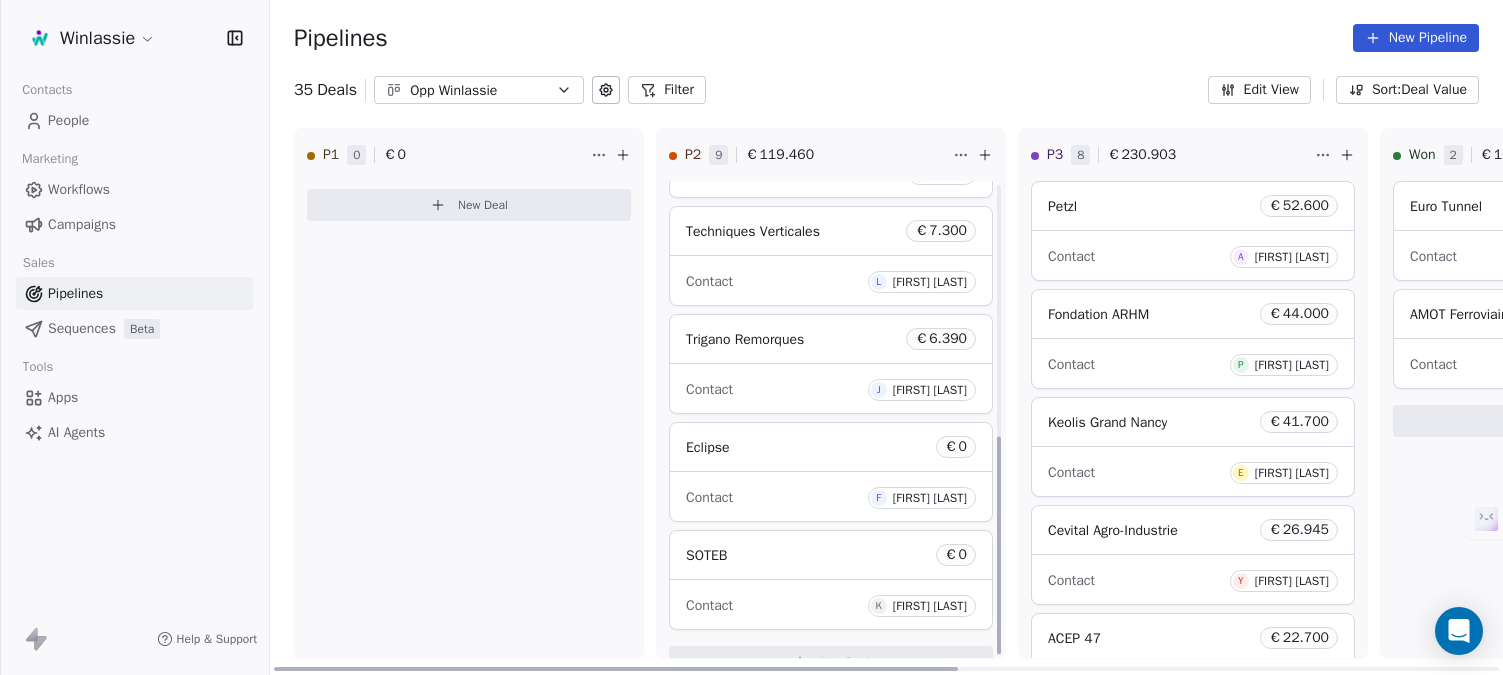 scroll, scrollTop: 551, scrollLeft: 0, axis: vertical 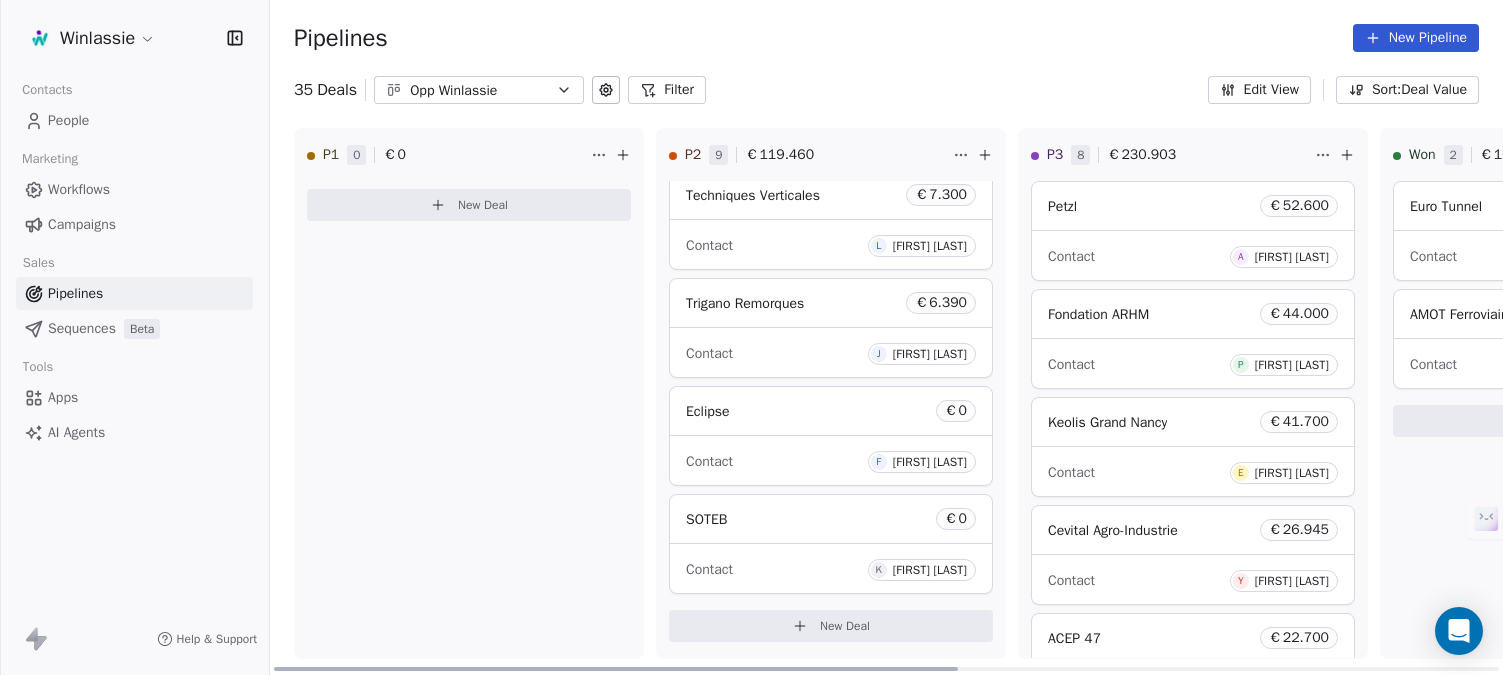 click on "New Deal" at bounding box center [845, 626] 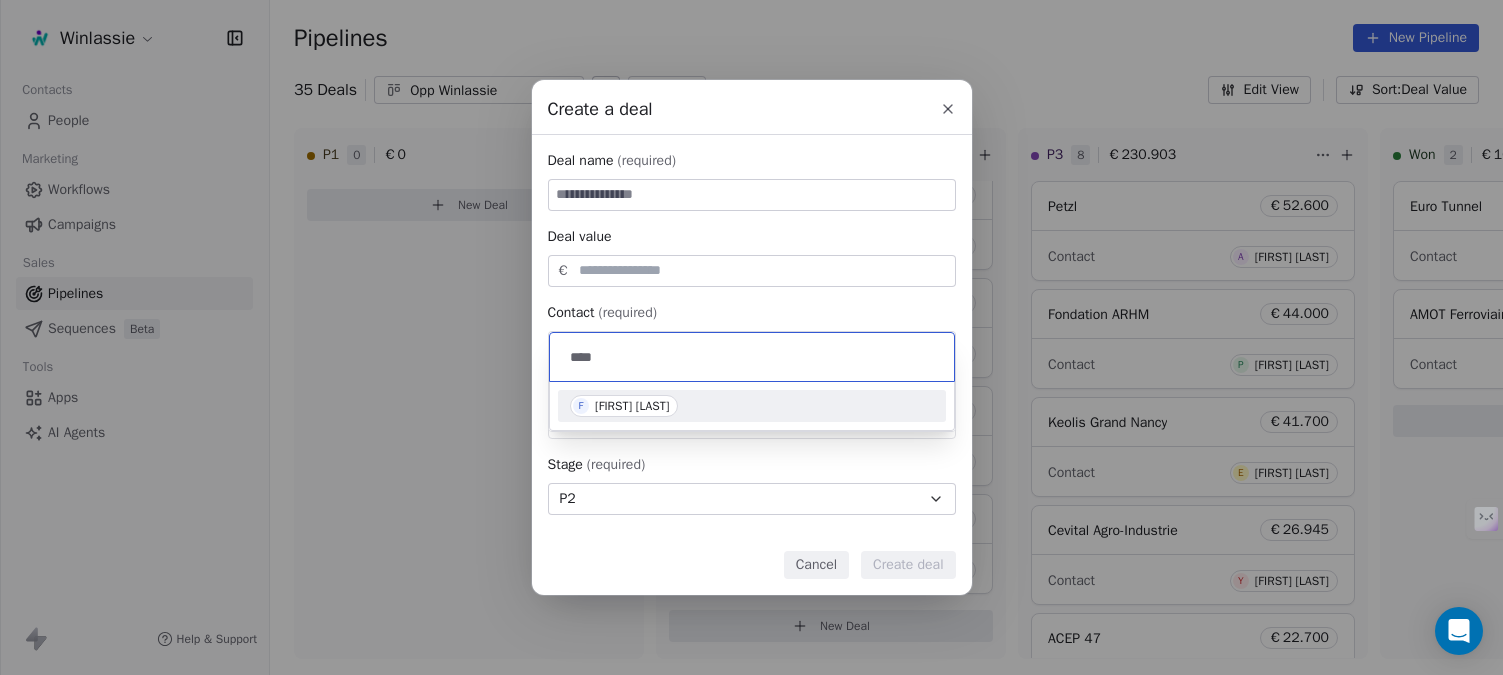 type on "****" 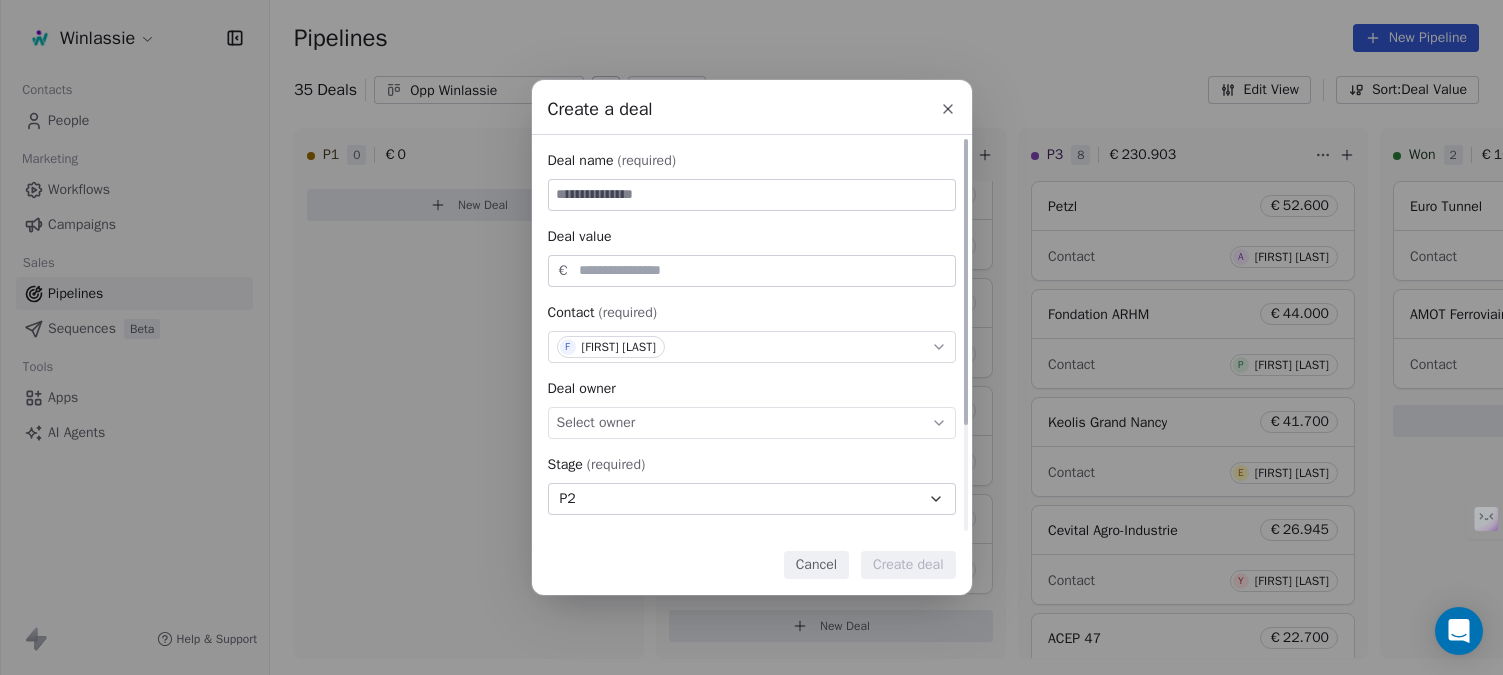 click at bounding box center (752, 195) 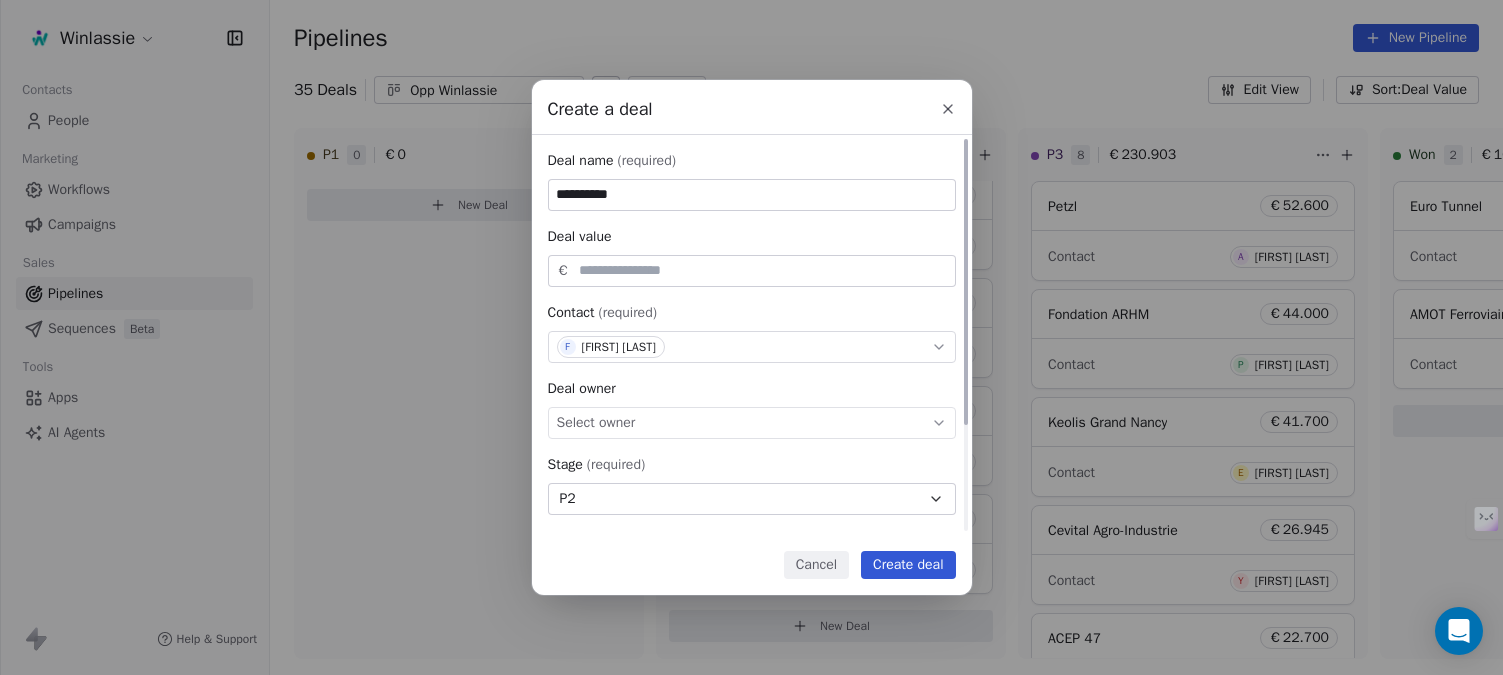 type on "**********" 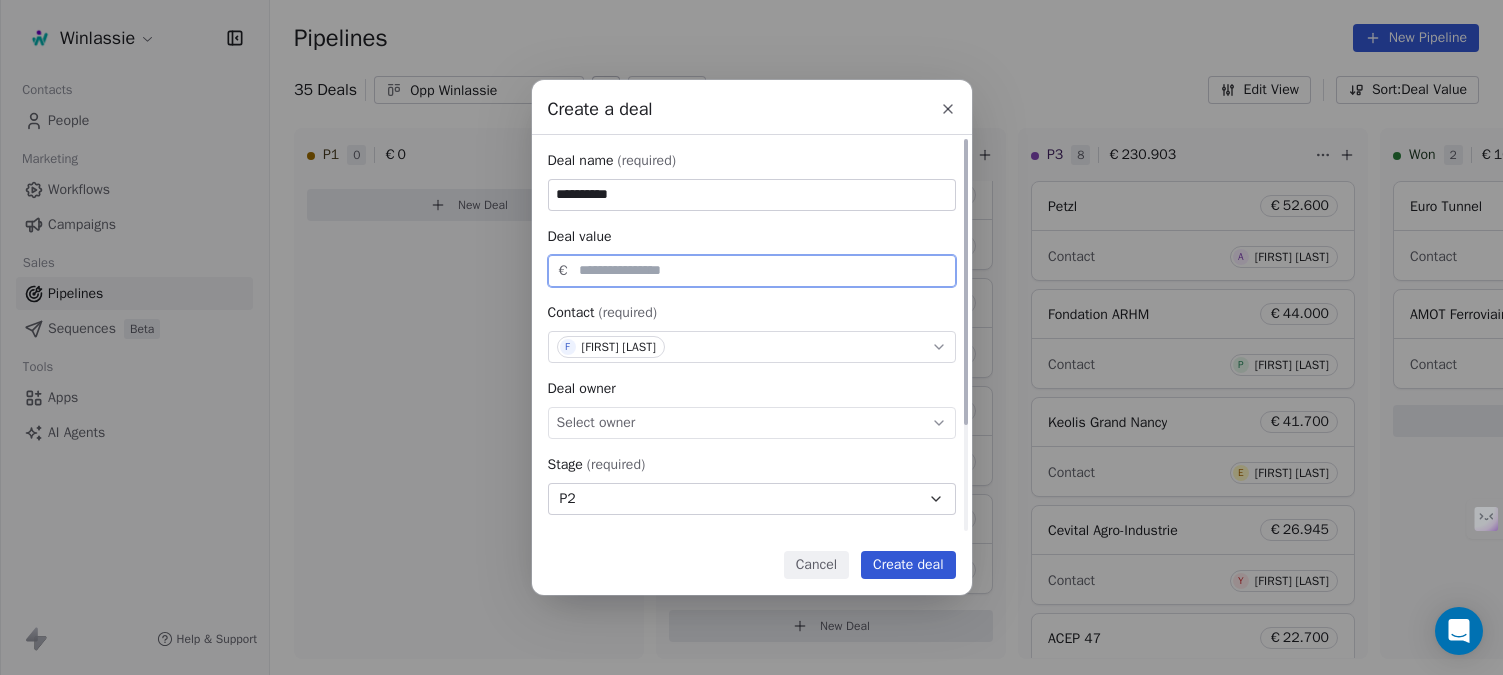 click at bounding box center (763, 270) 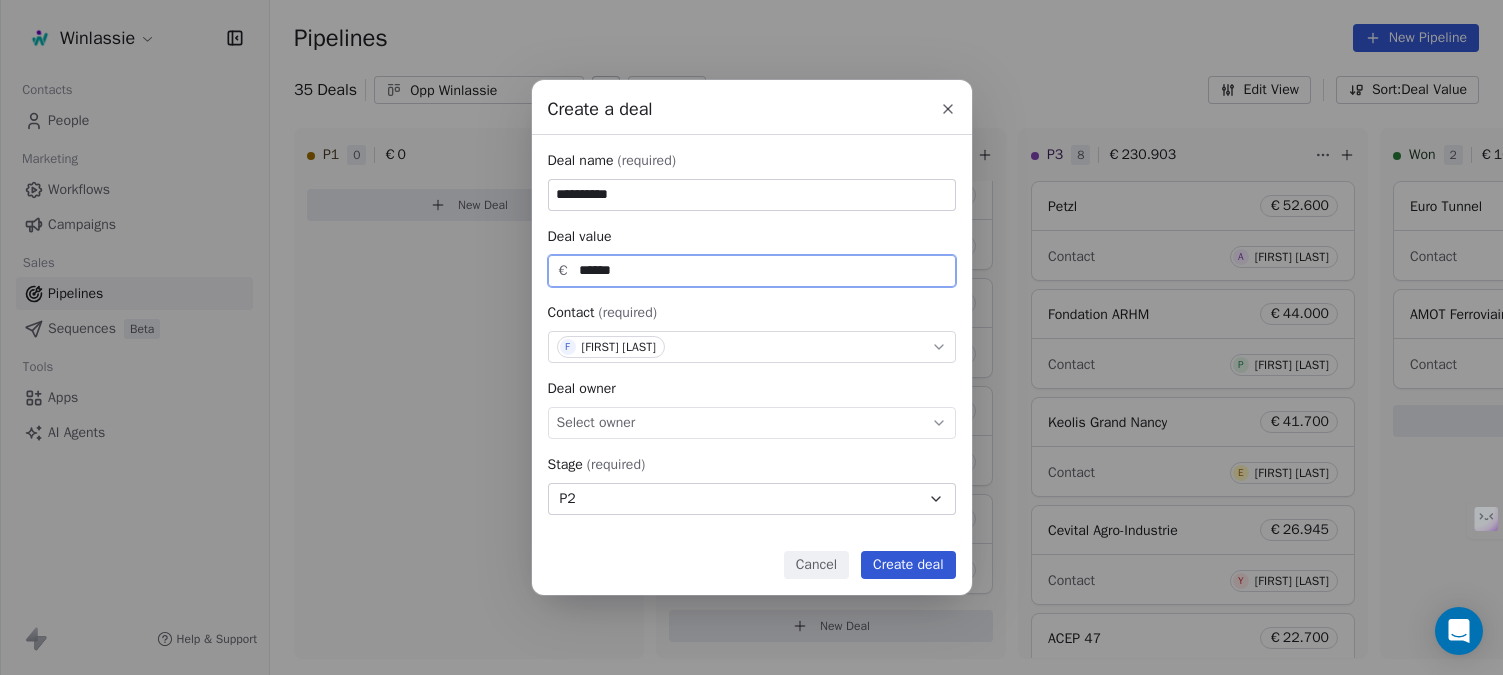 type on "******" 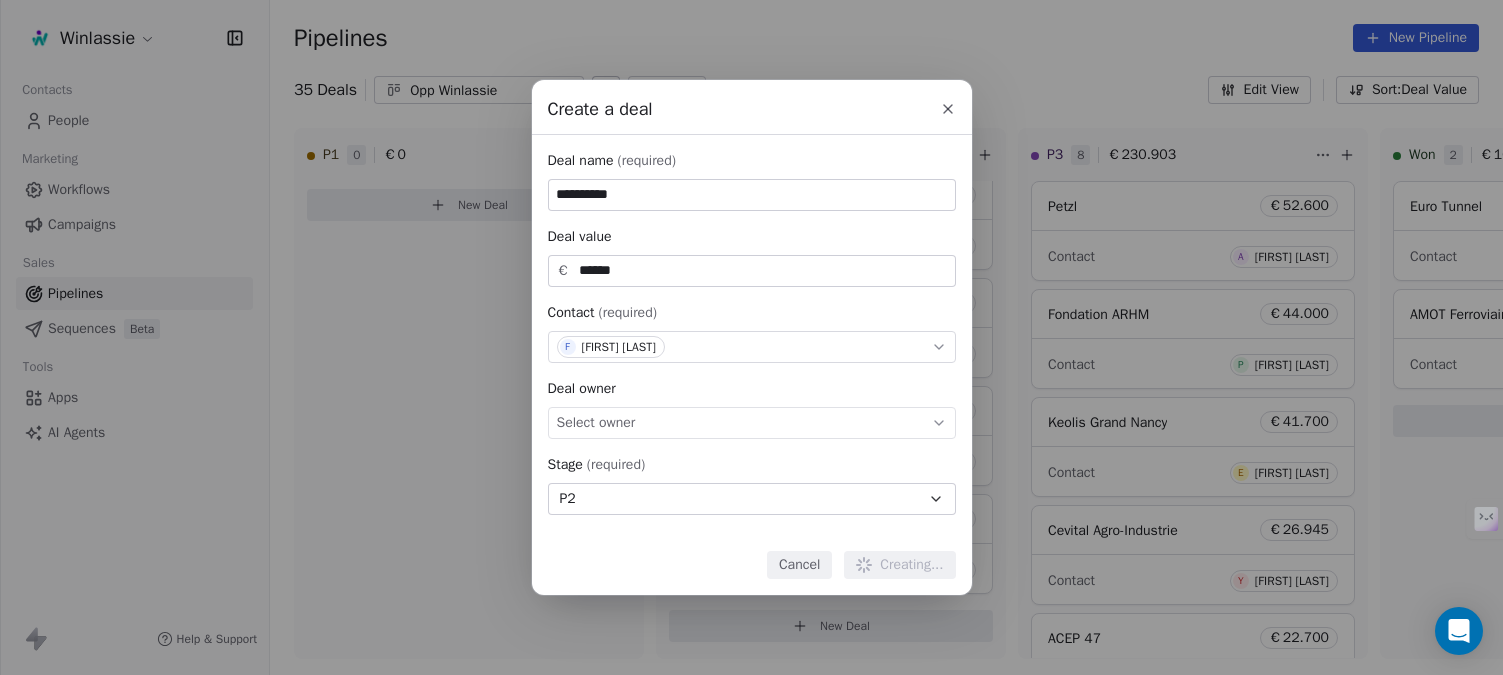 type 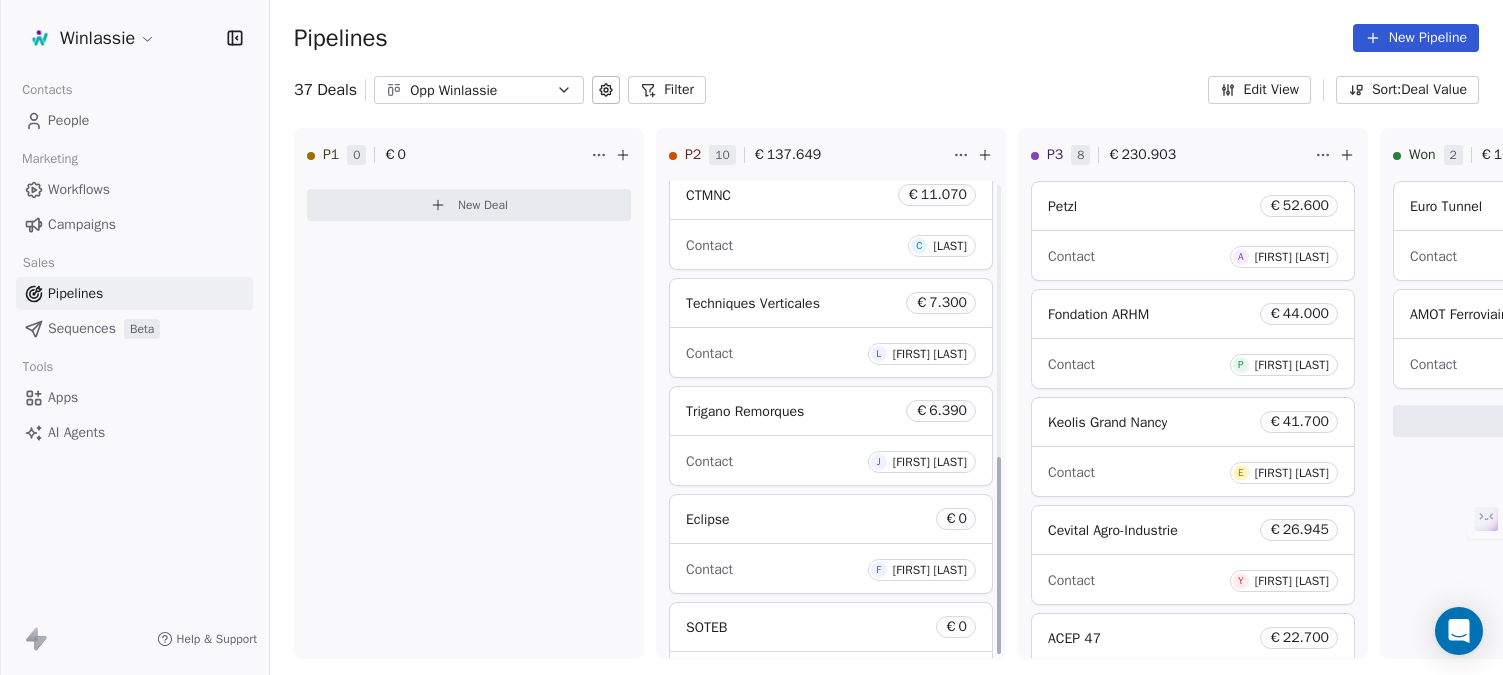 scroll, scrollTop: 659, scrollLeft: 0, axis: vertical 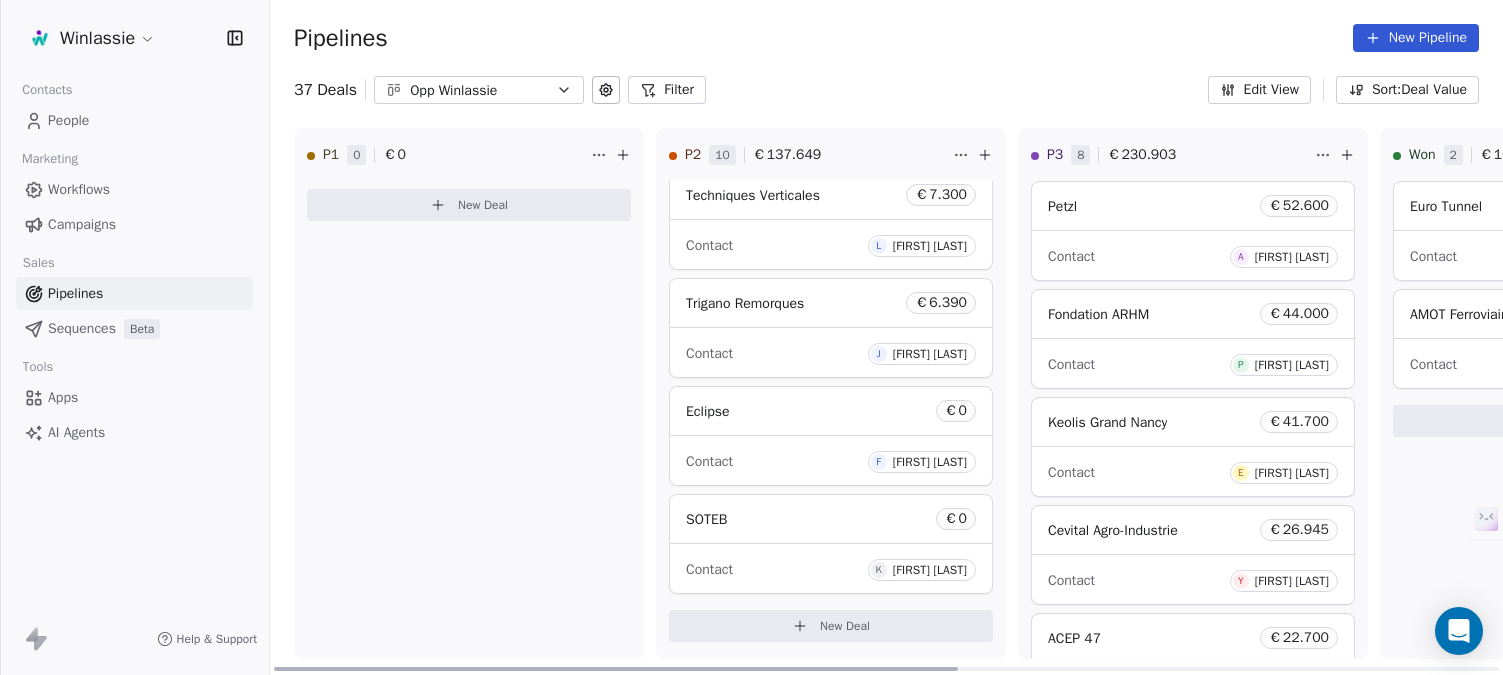 click on "New Deal" at bounding box center [845, 626] 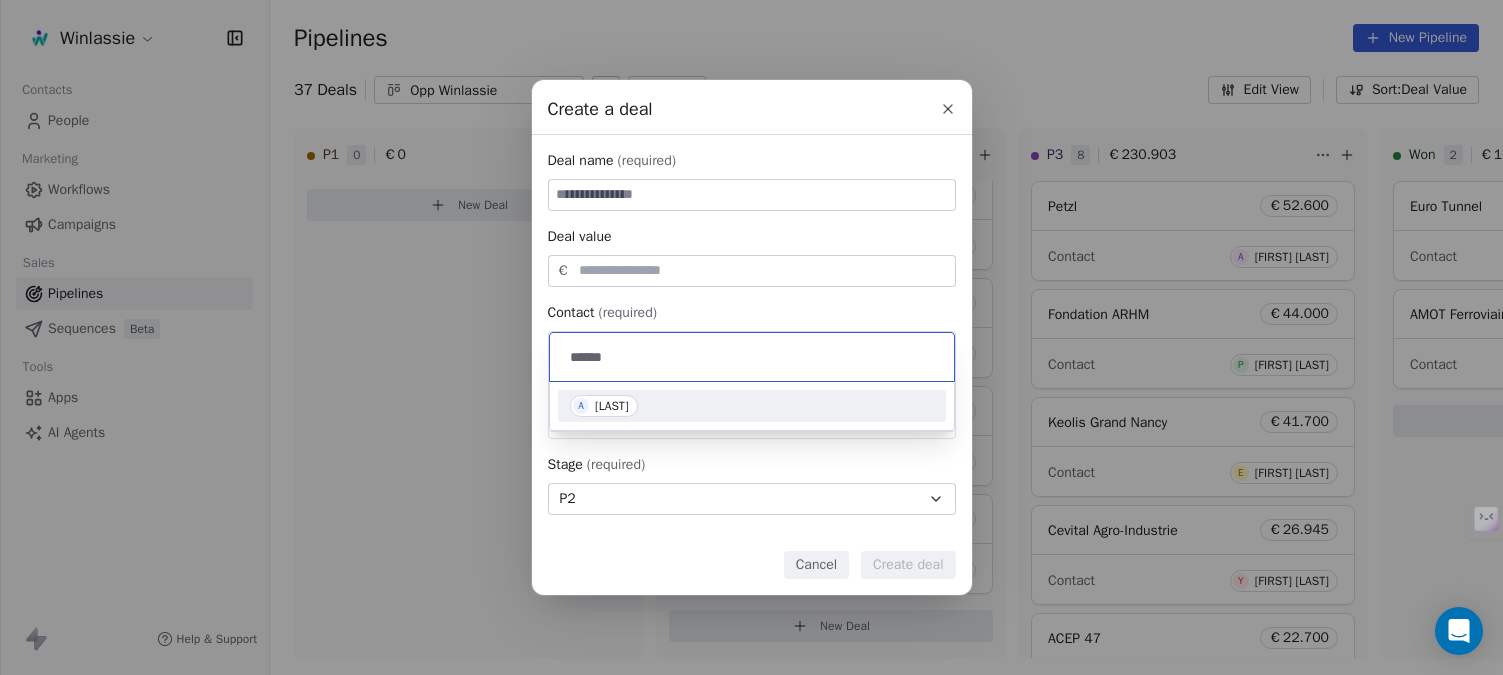 type on "******" 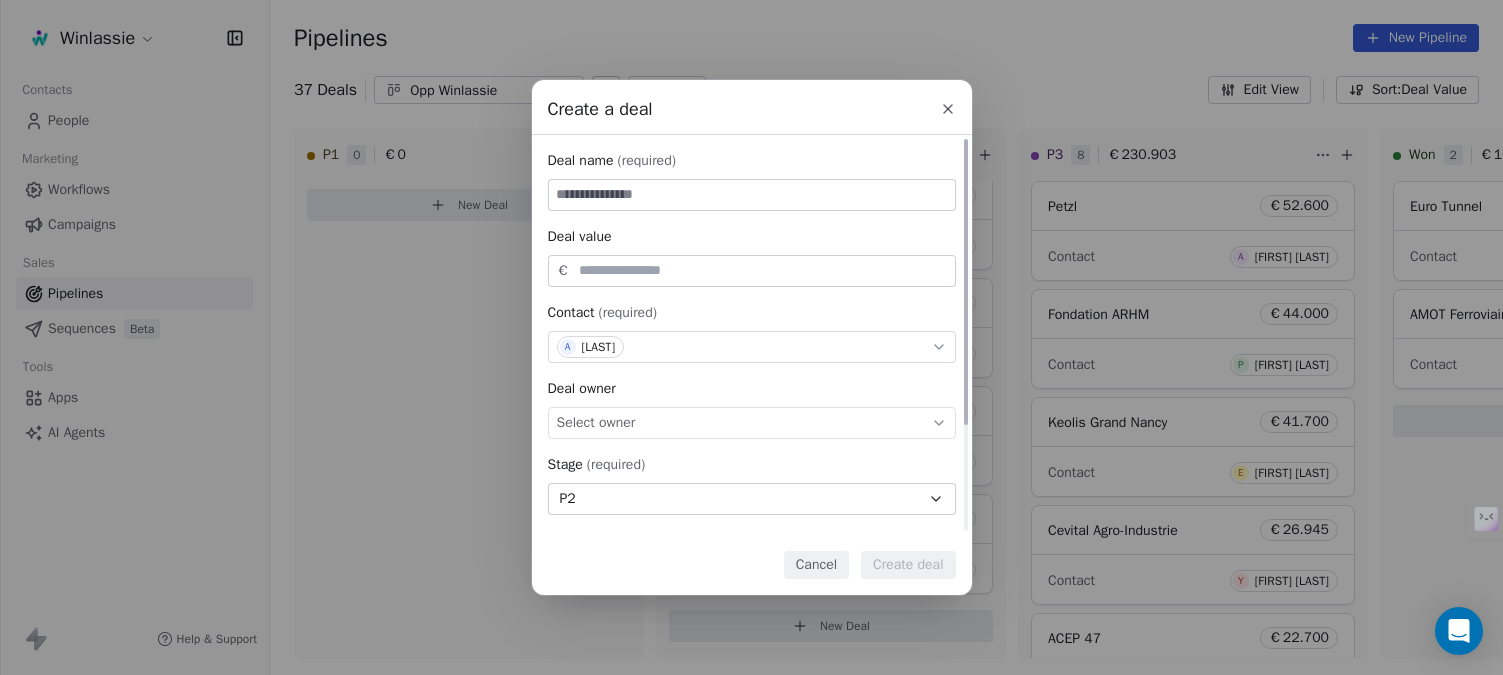 click at bounding box center (752, 195) 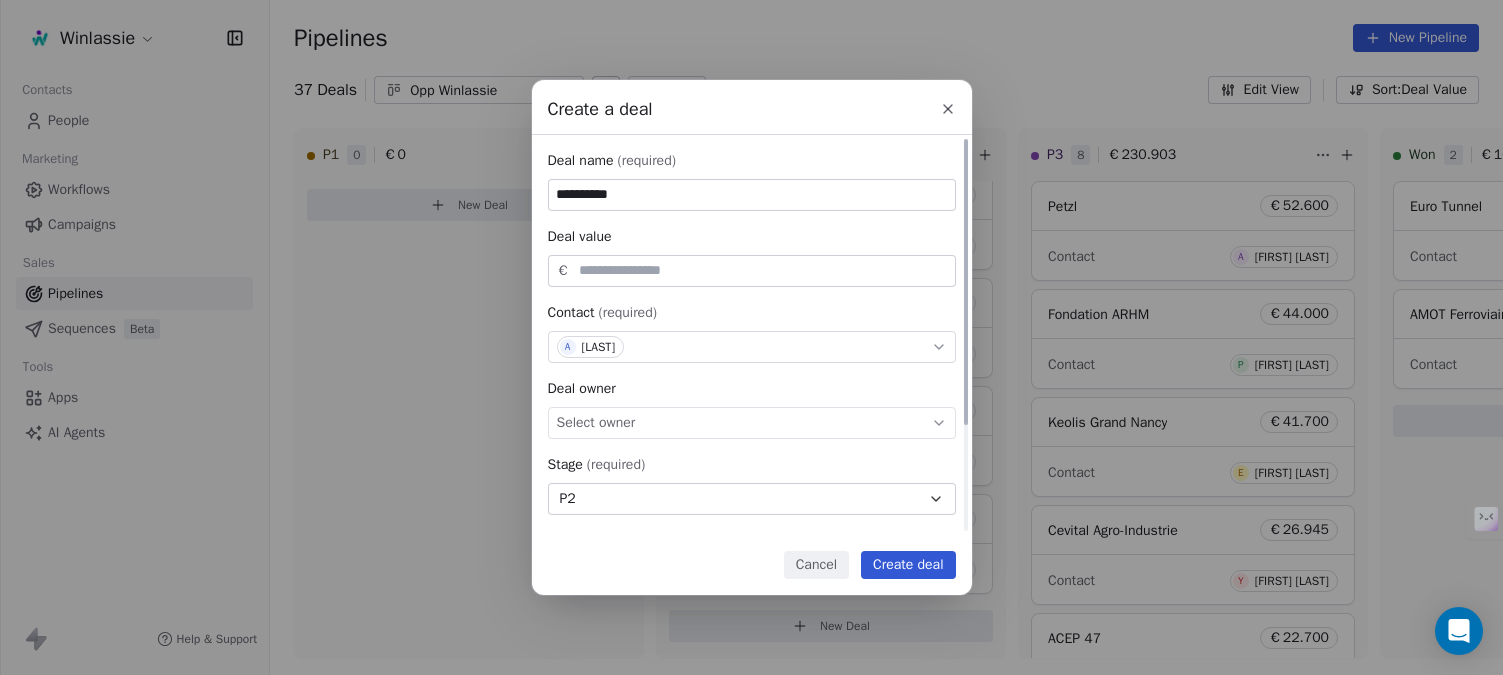 type on "**********" 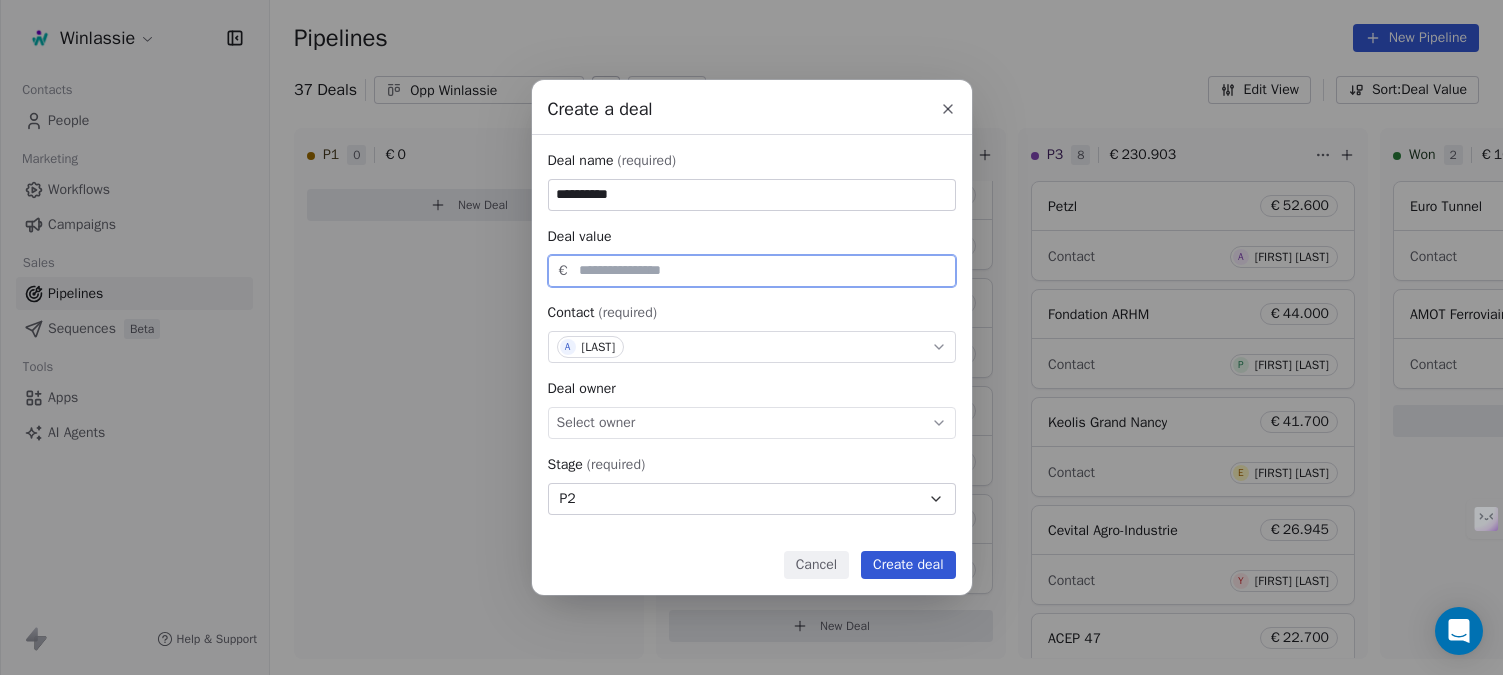 click on "Create deal" at bounding box center (908, 565) 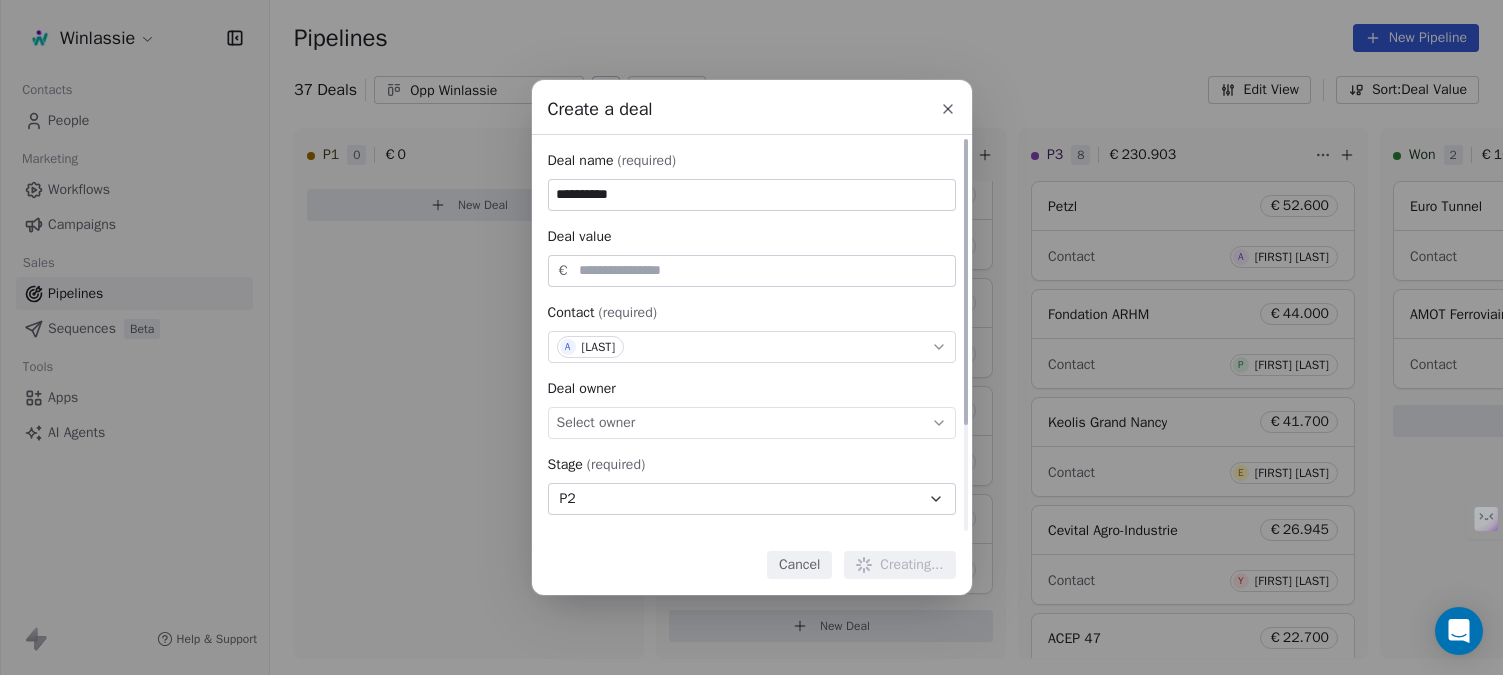 type 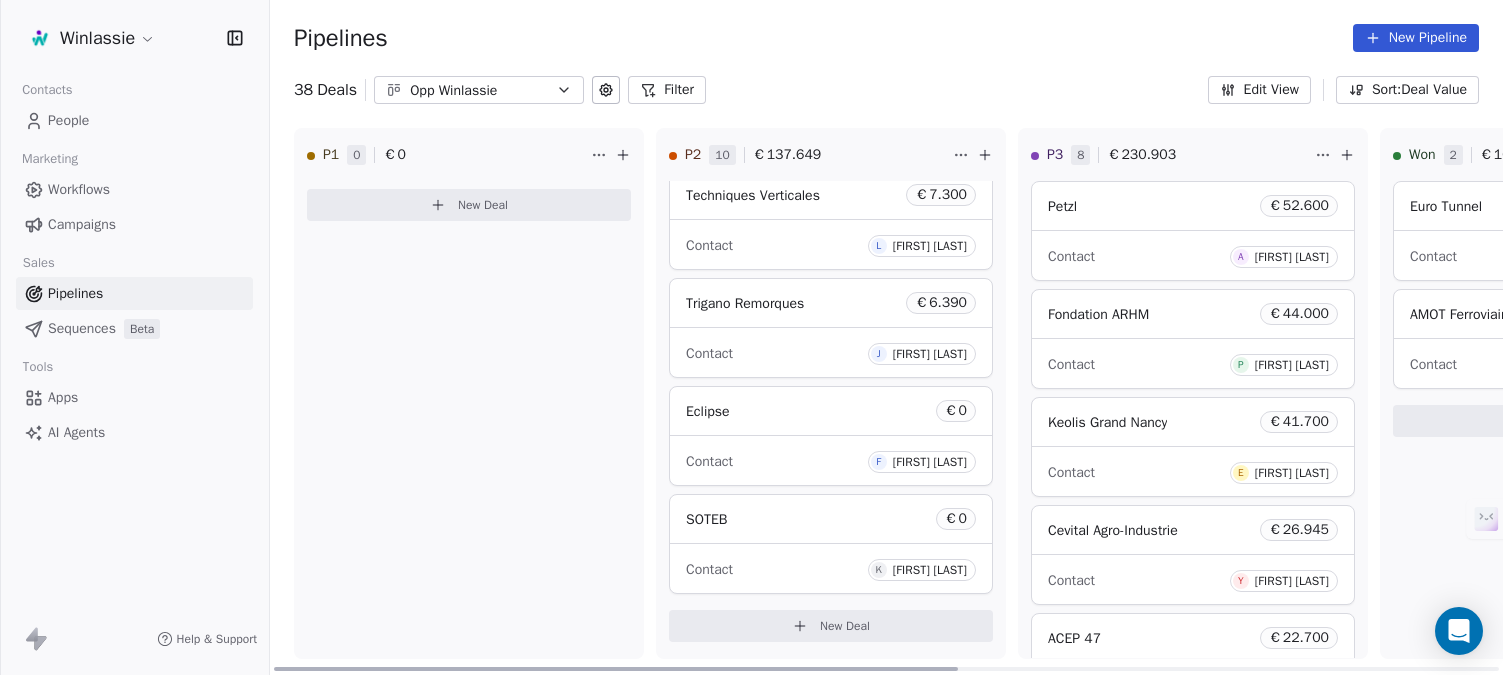 click on "New Deal" at bounding box center [845, 626] 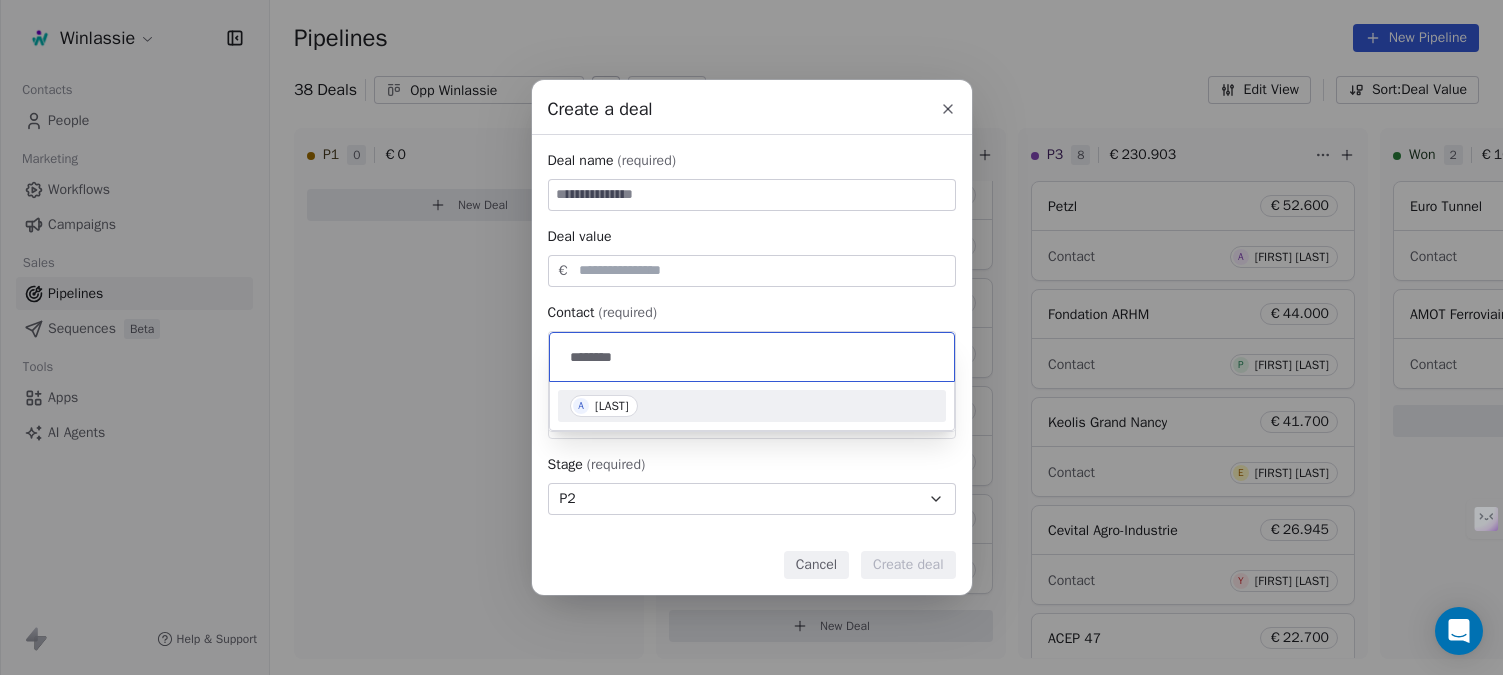 type on "********" 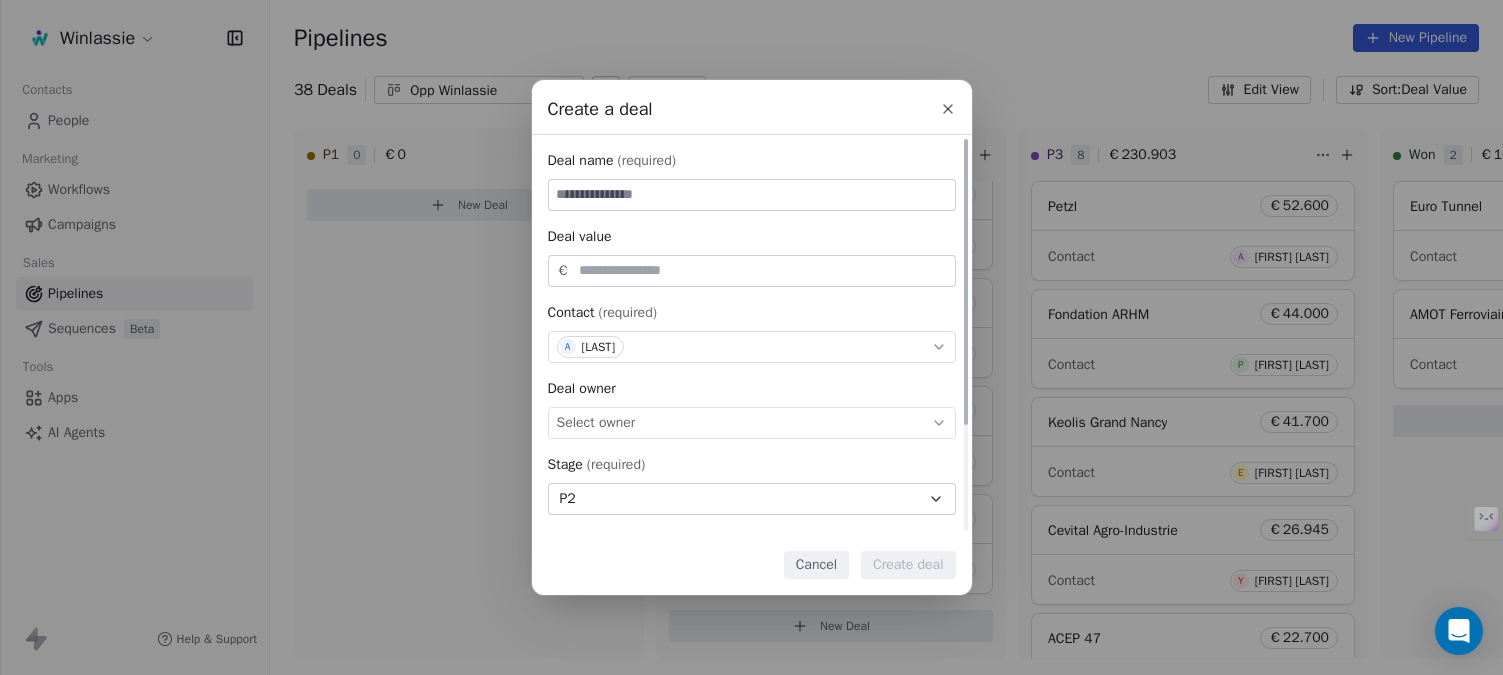 click at bounding box center (752, 195) 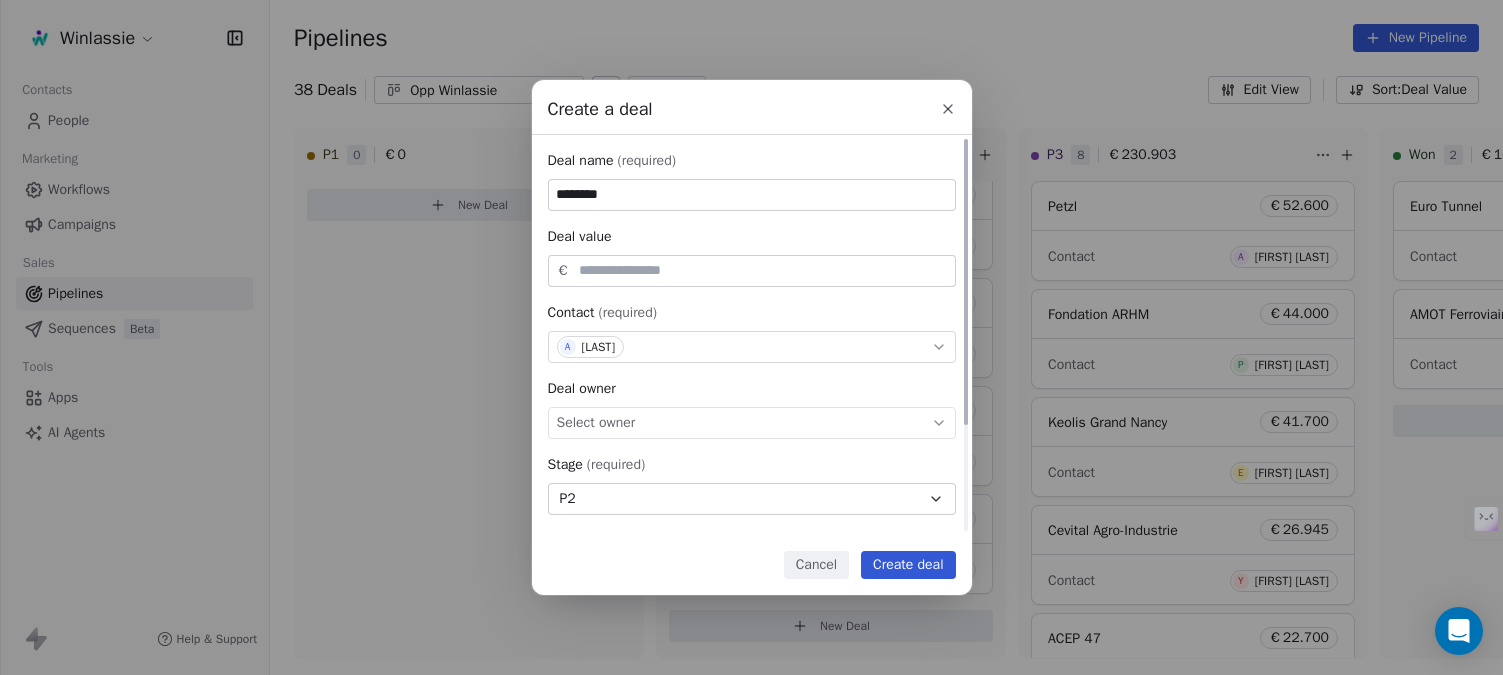 type on "********" 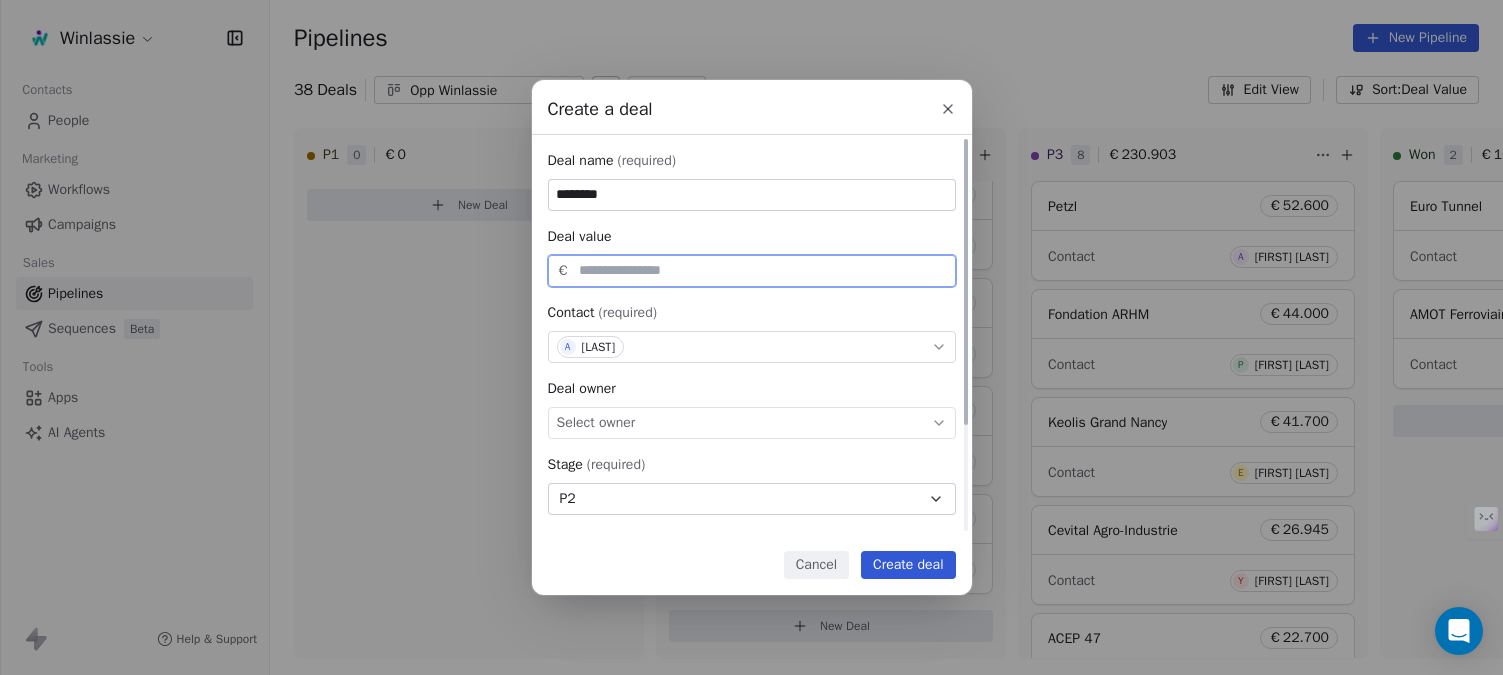 click at bounding box center [763, 270] 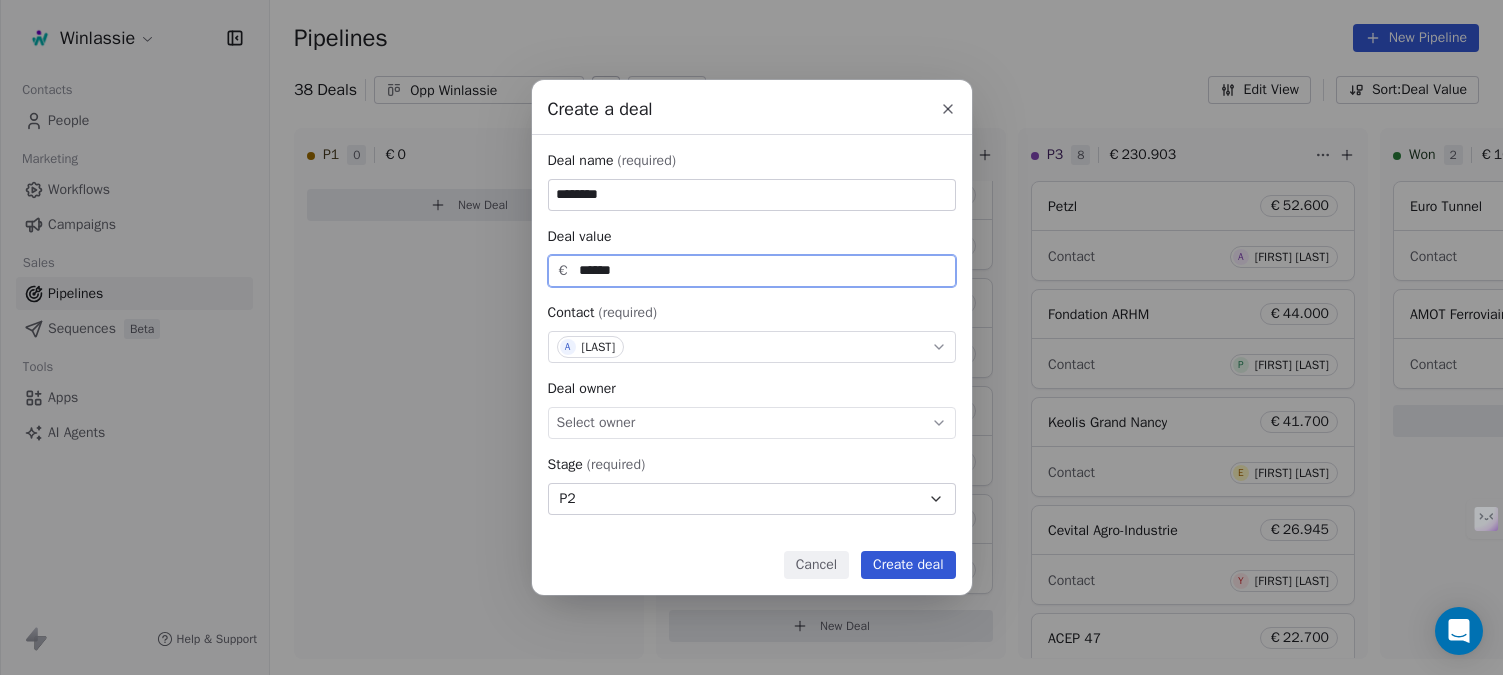 type on "******" 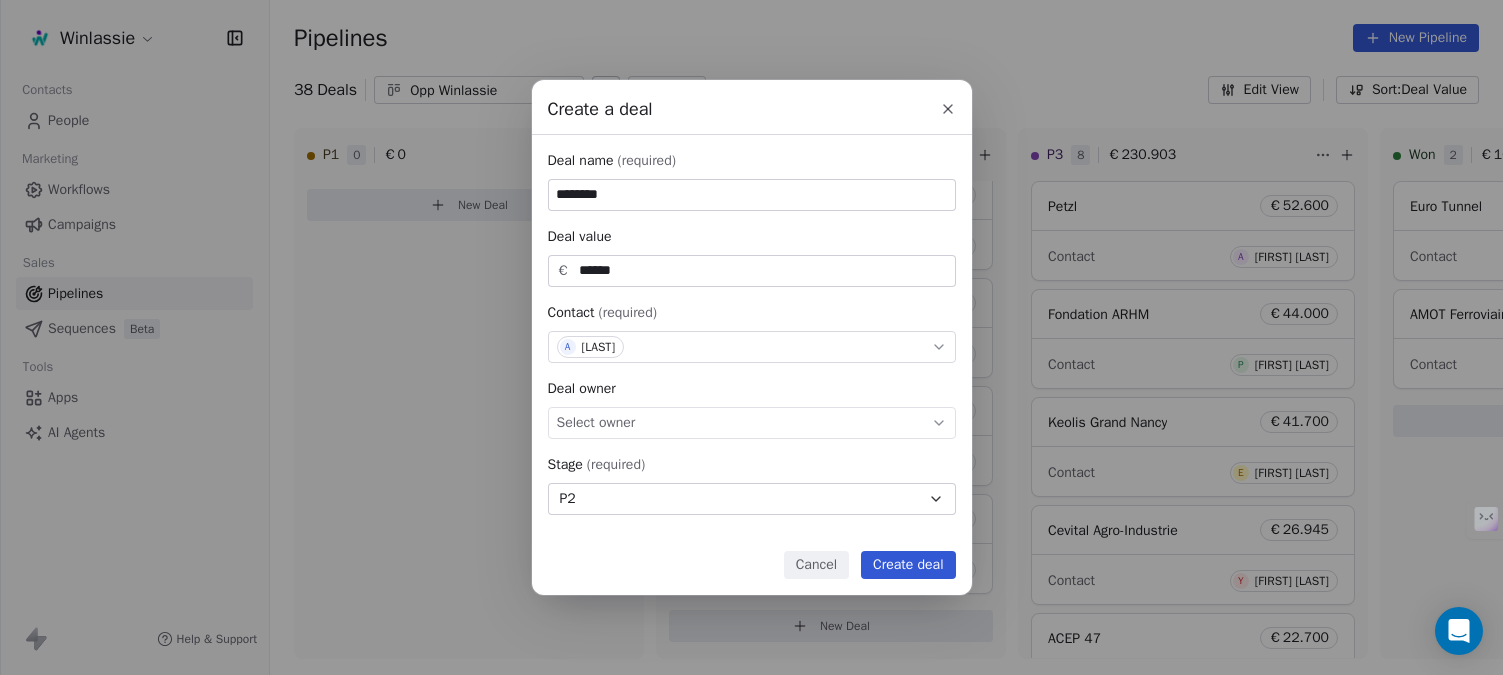click on "Create deal" at bounding box center (908, 565) 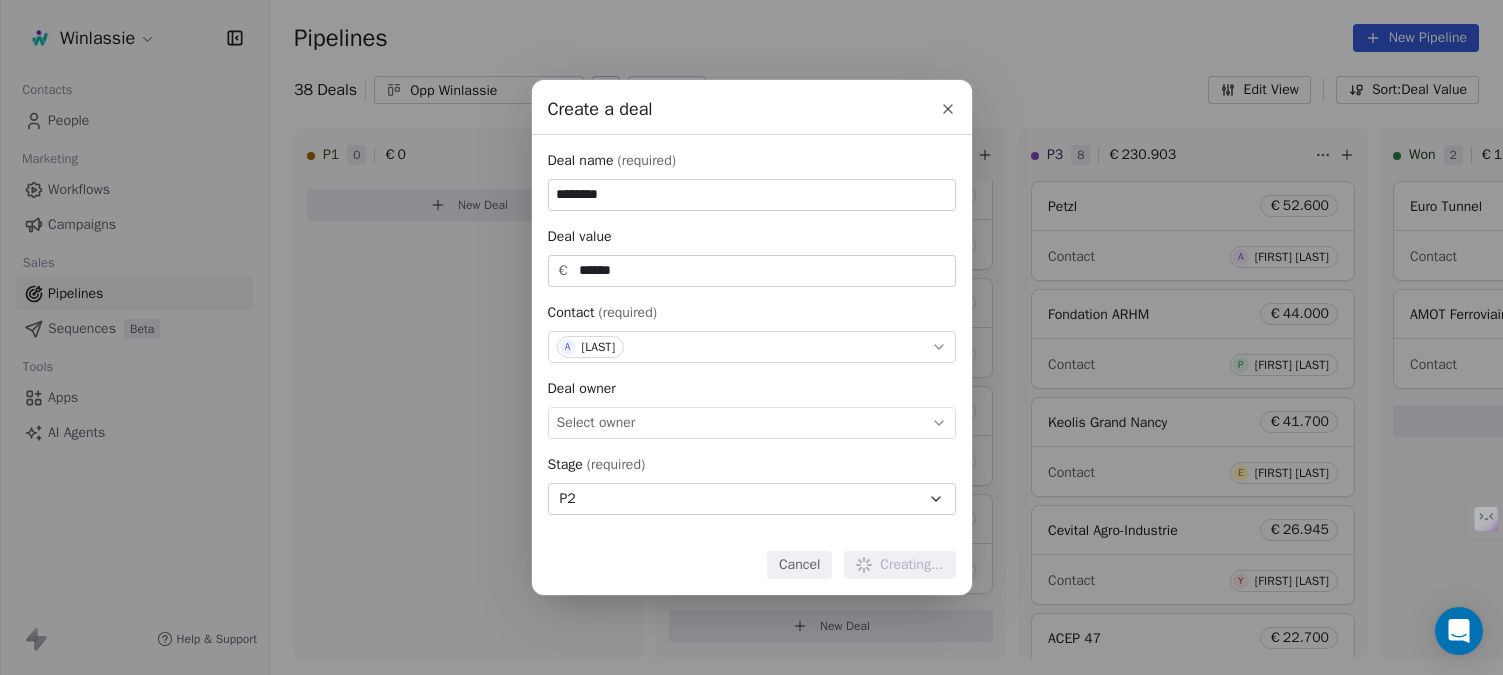 type 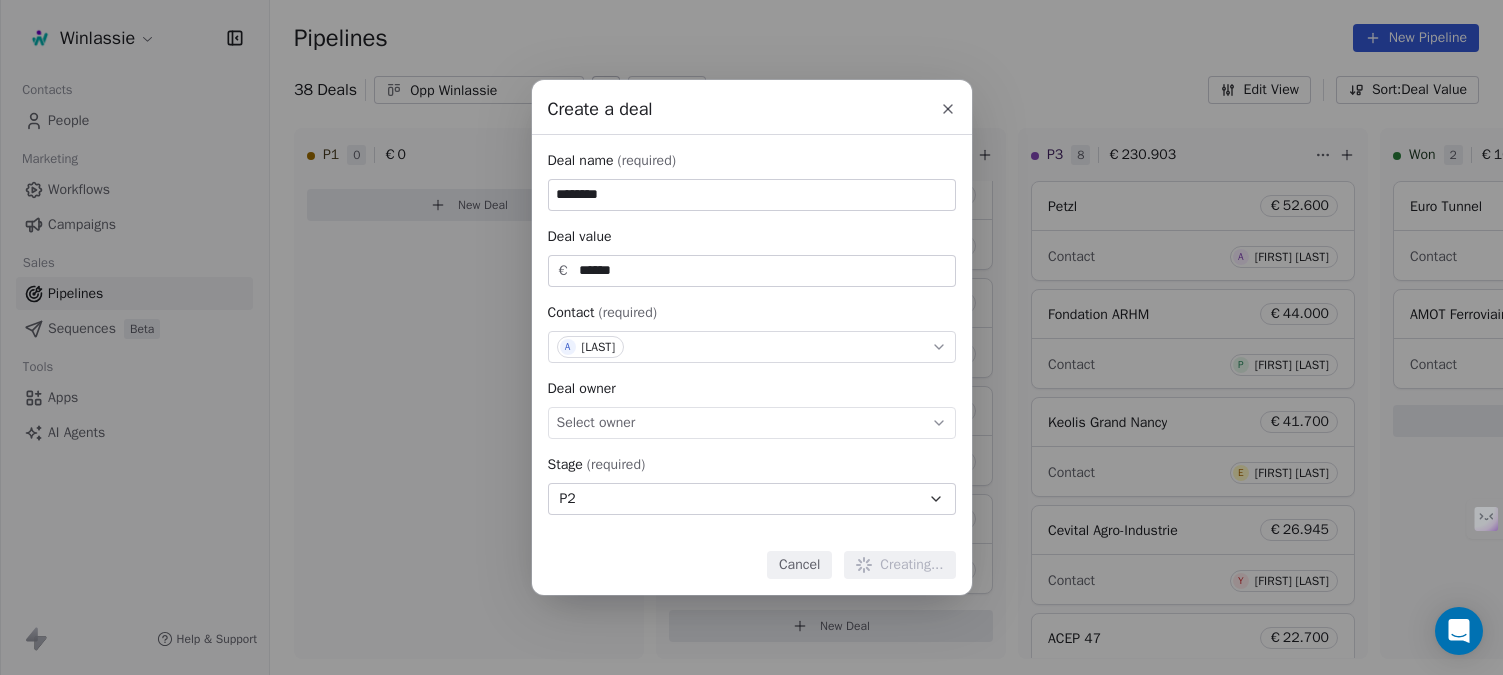 type 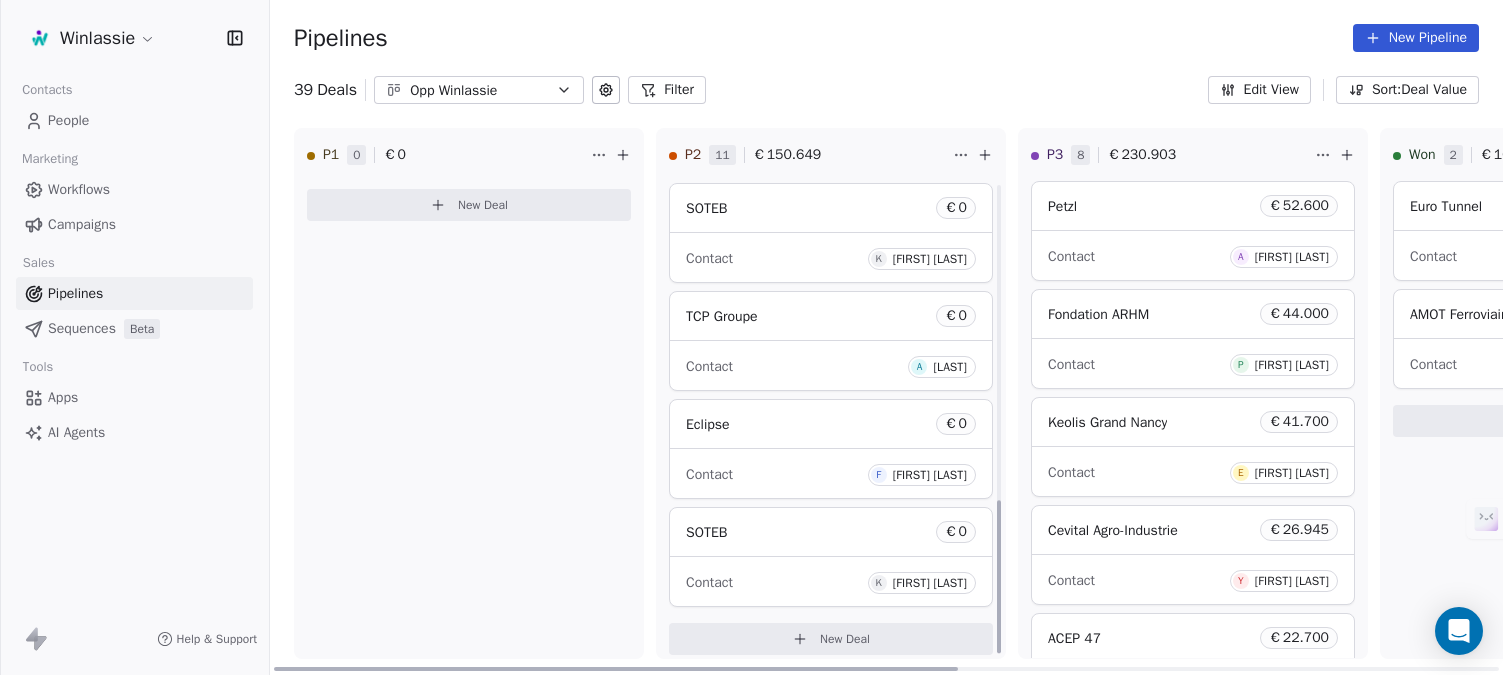 scroll, scrollTop: 983, scrollLeft: 0, axis: vertical 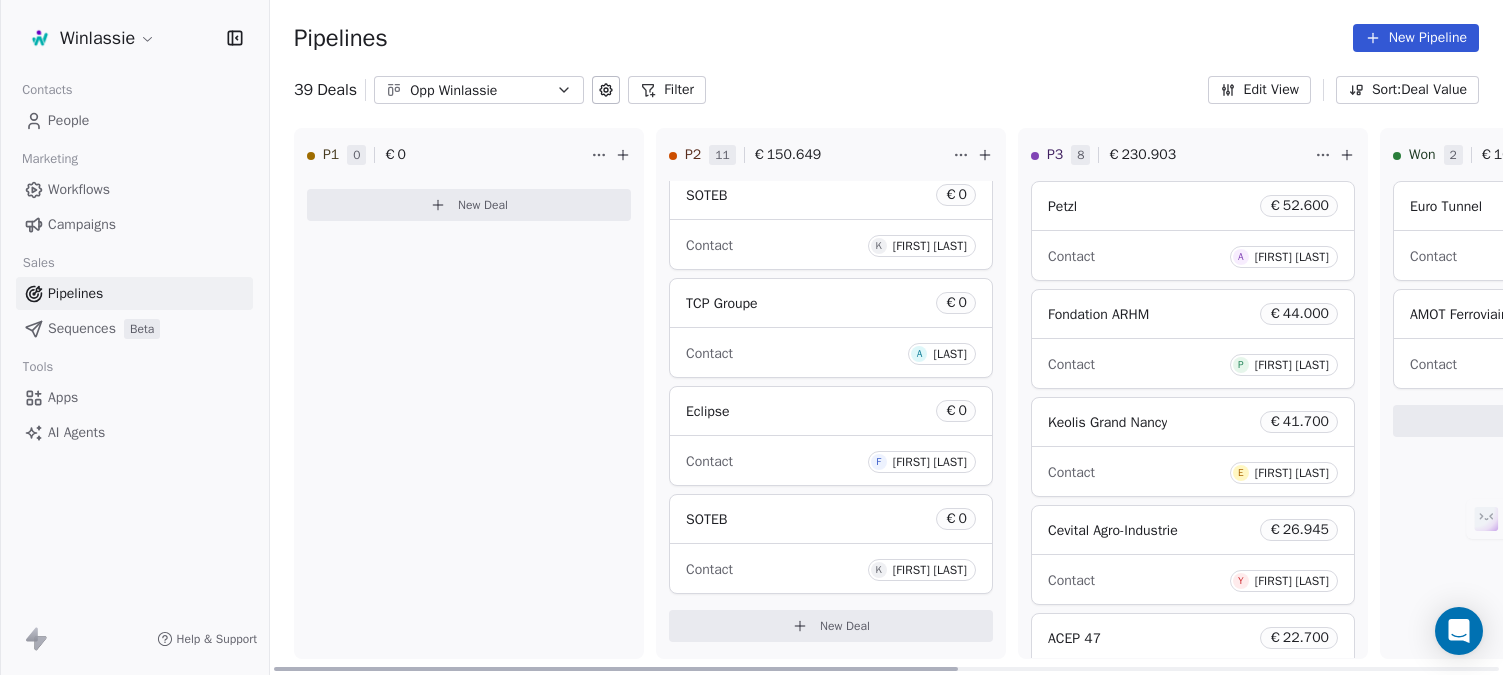 click on "New Deal" at bounding box center (845, 626) 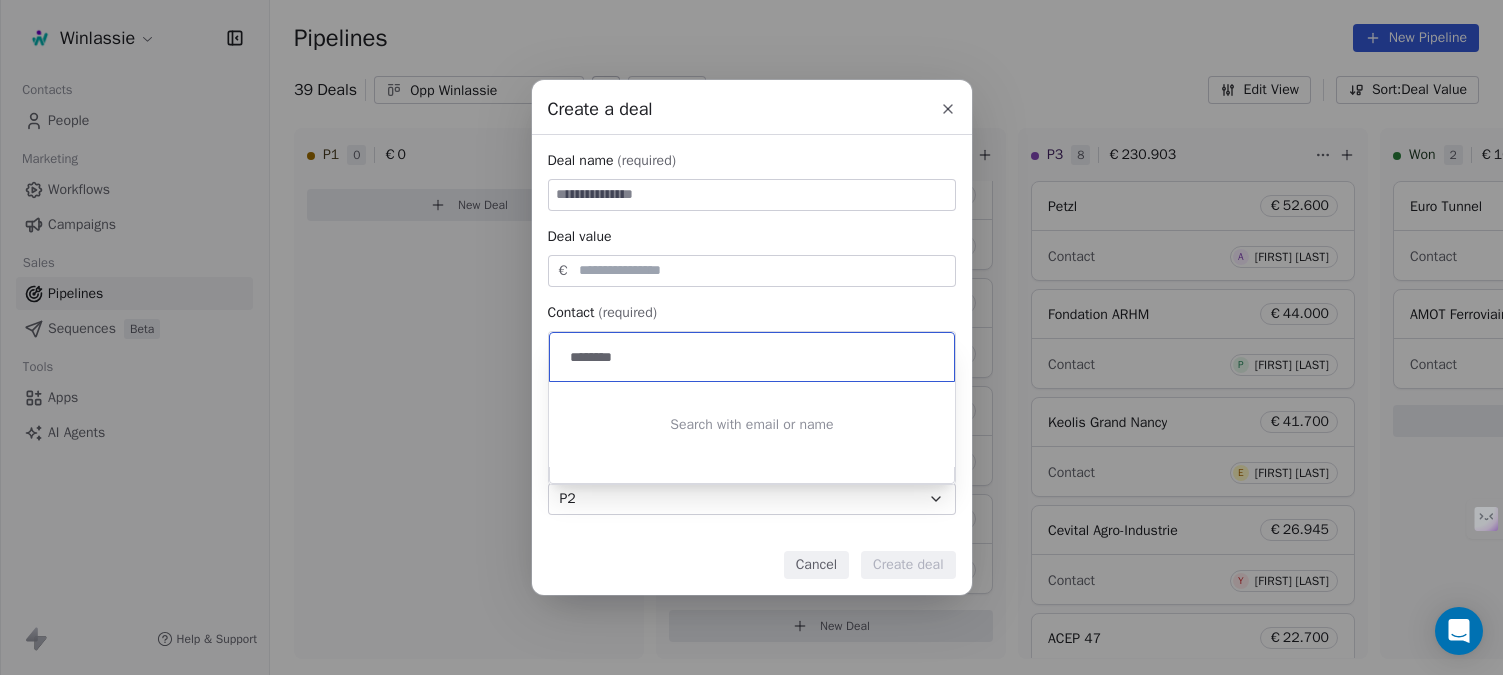click on "********" at bounding box center (754, 357) 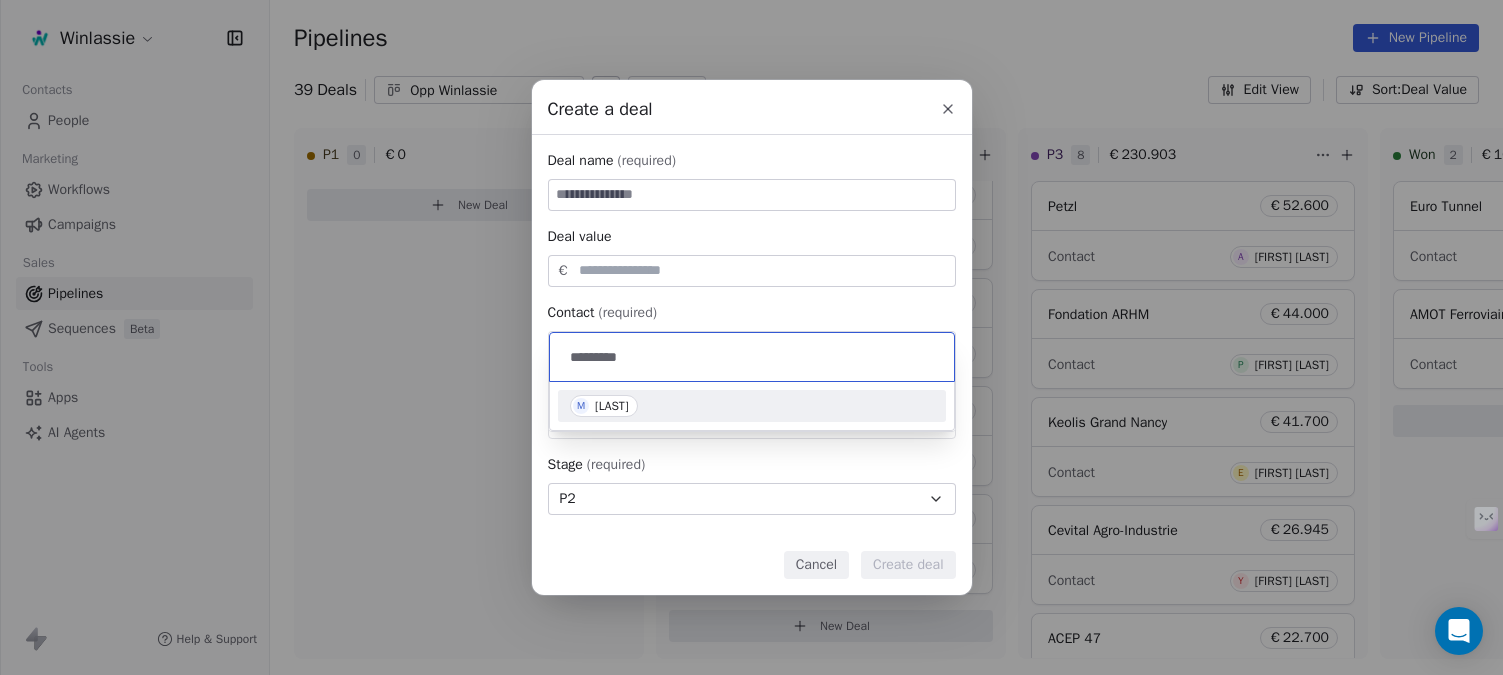 type on "*********" 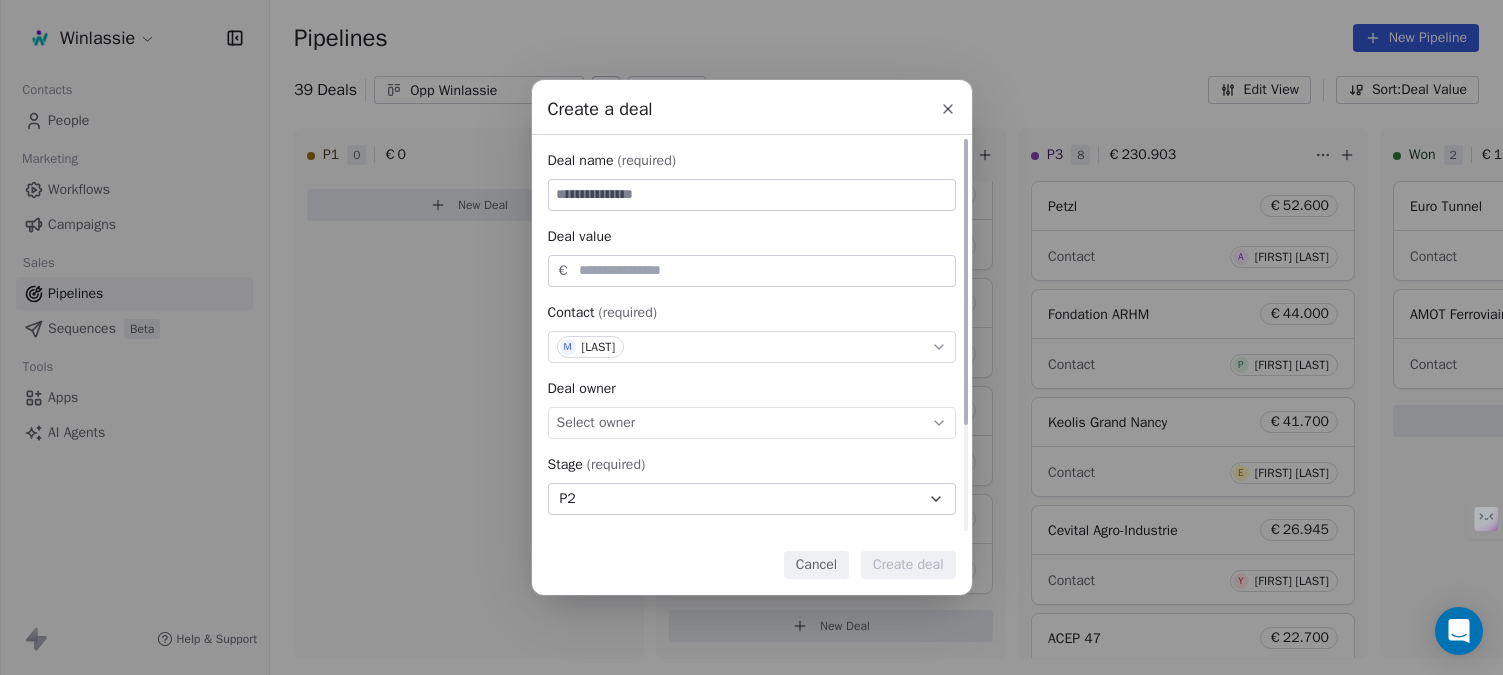 click at bounding box center [752, 195] 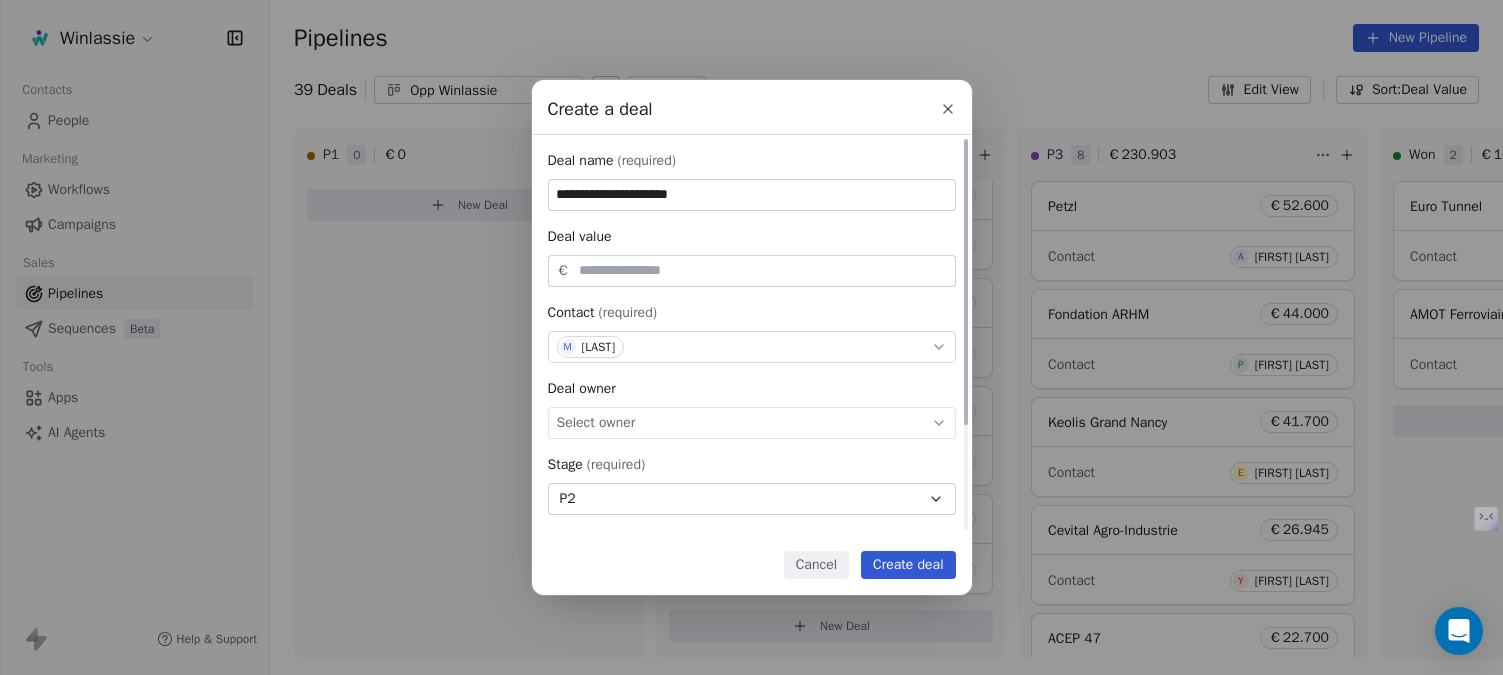 type on "**********" 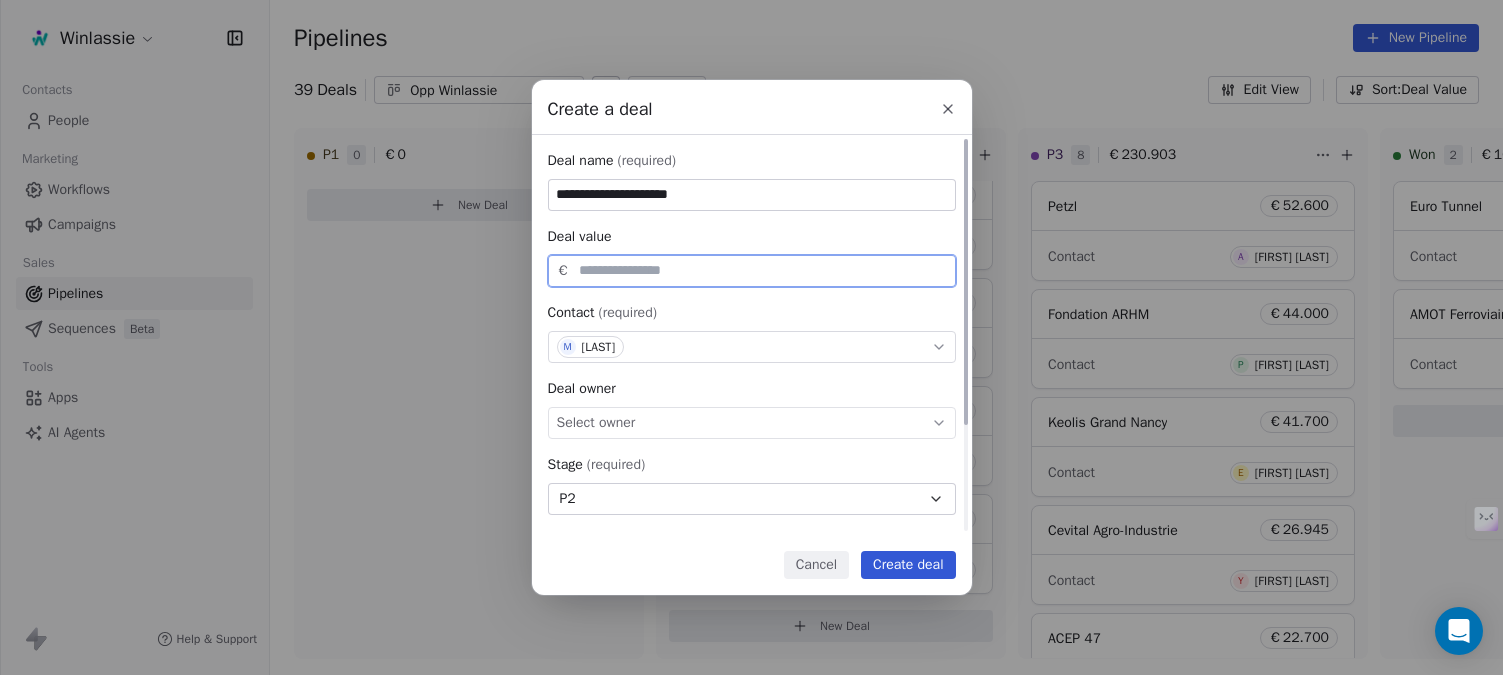 click at bounding box center [763, 270] 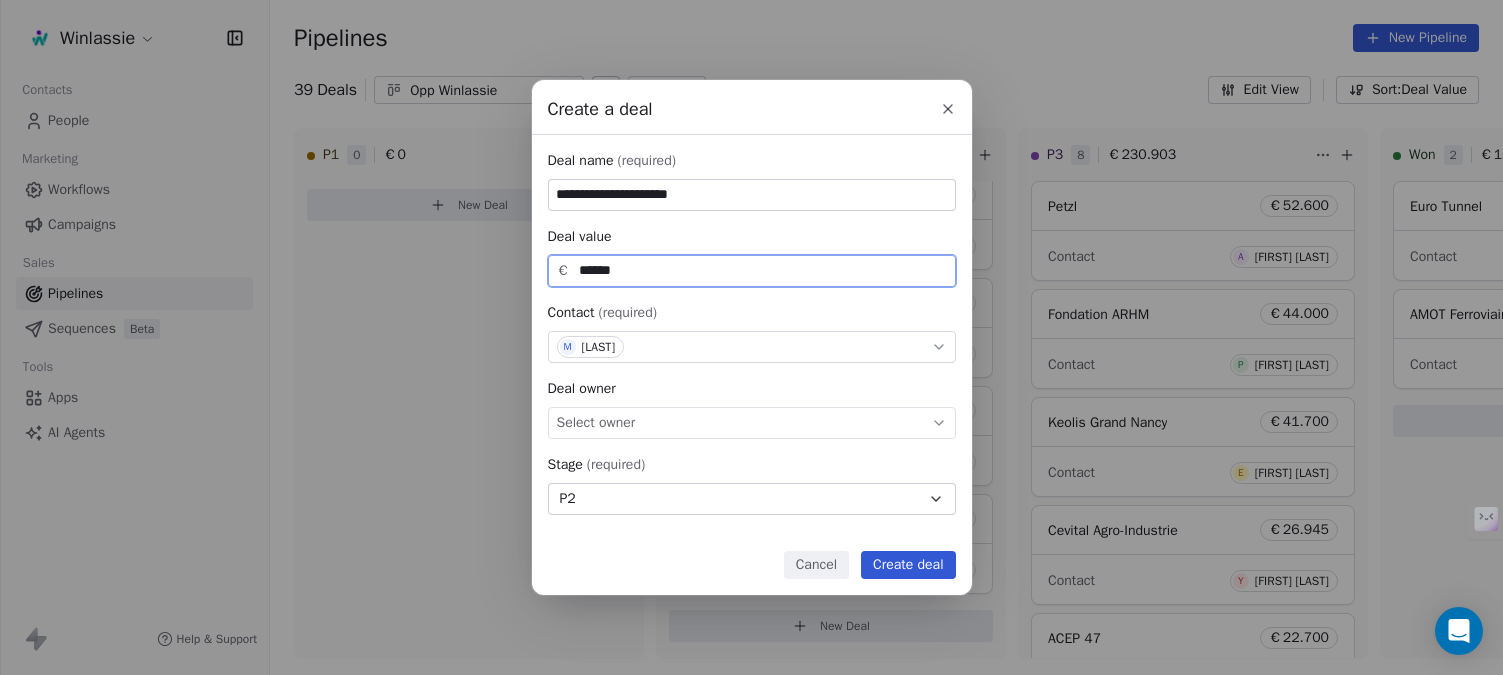 type on "******" 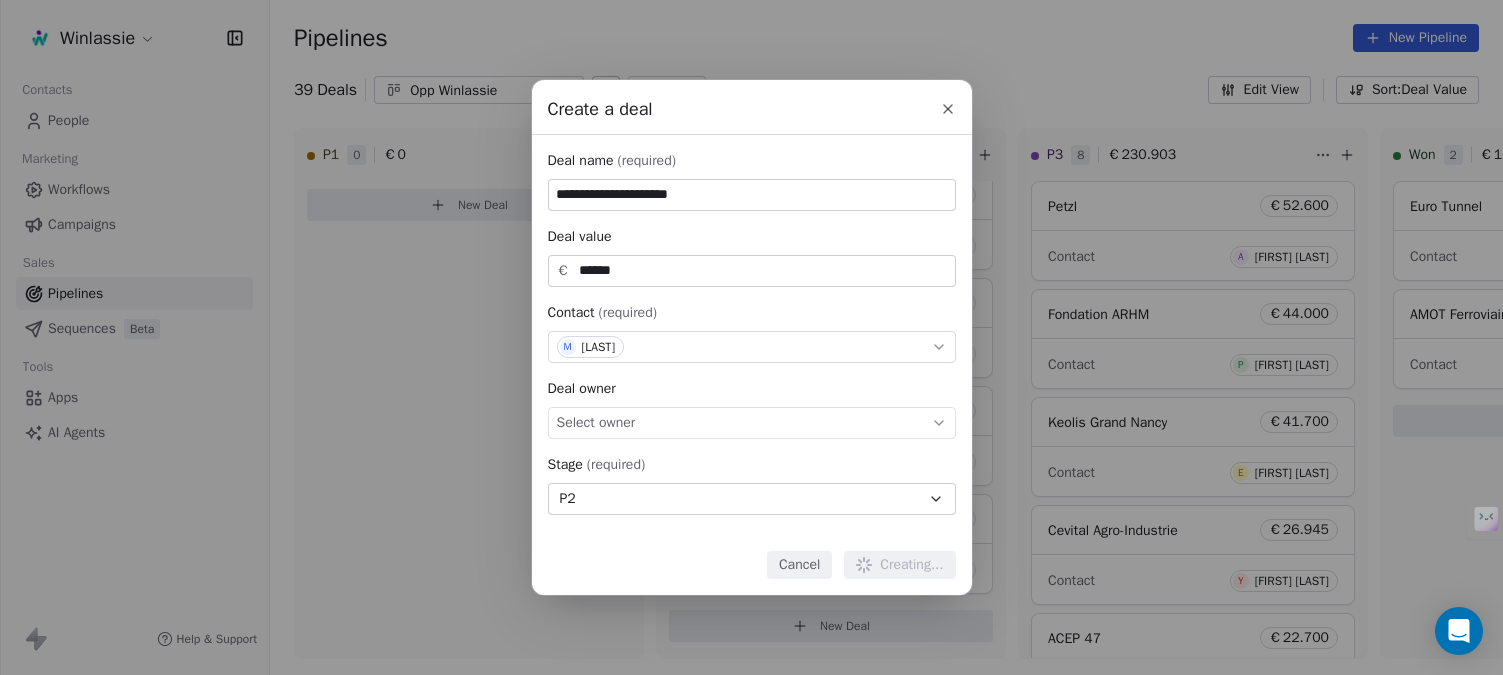 type 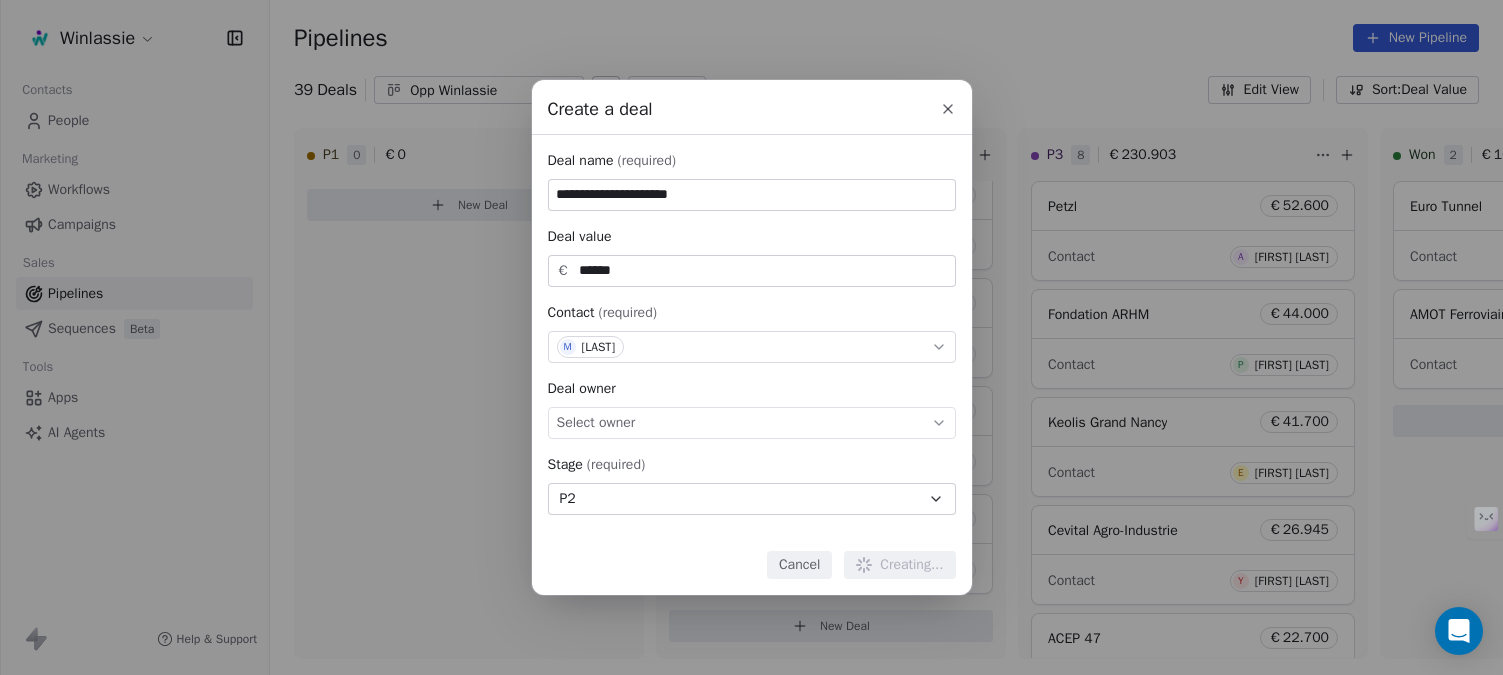 type 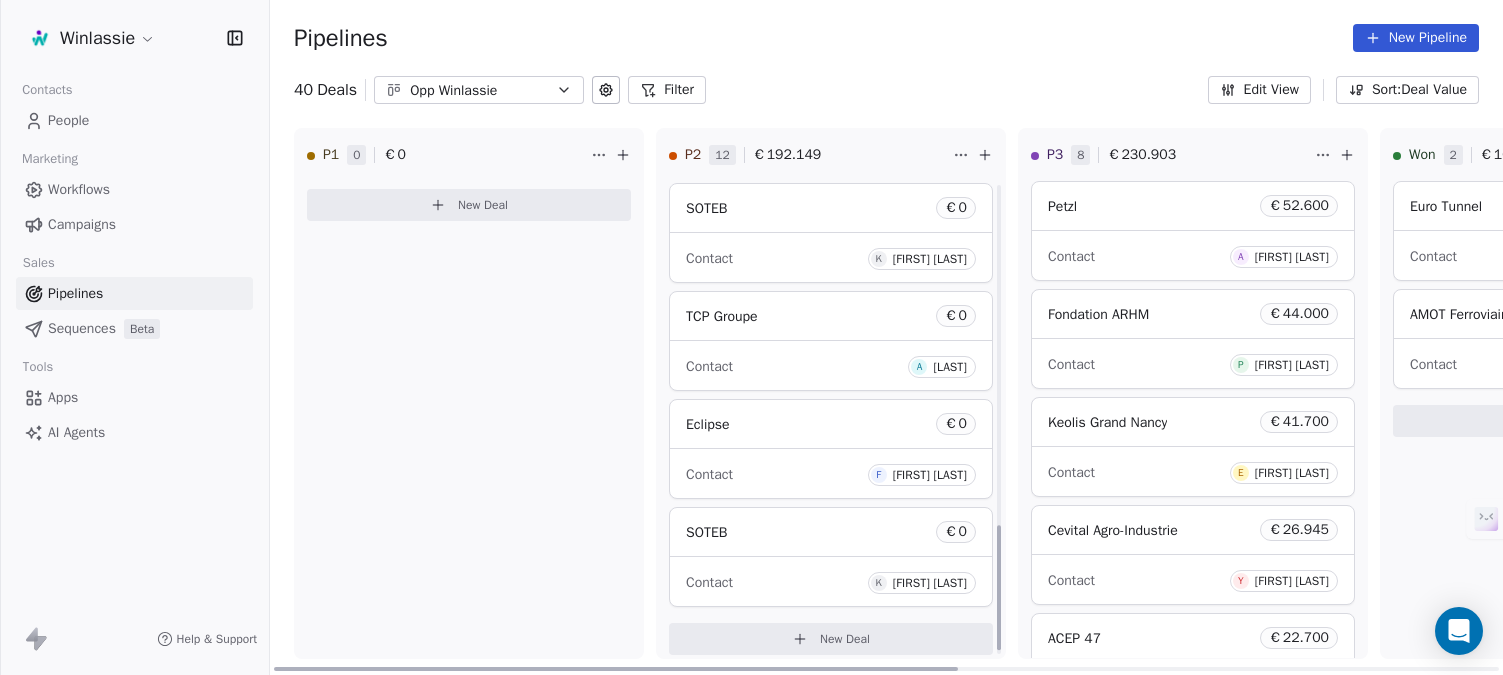 scroll, scrollTop: 1307, scrollLeft: 0, axis: vertical 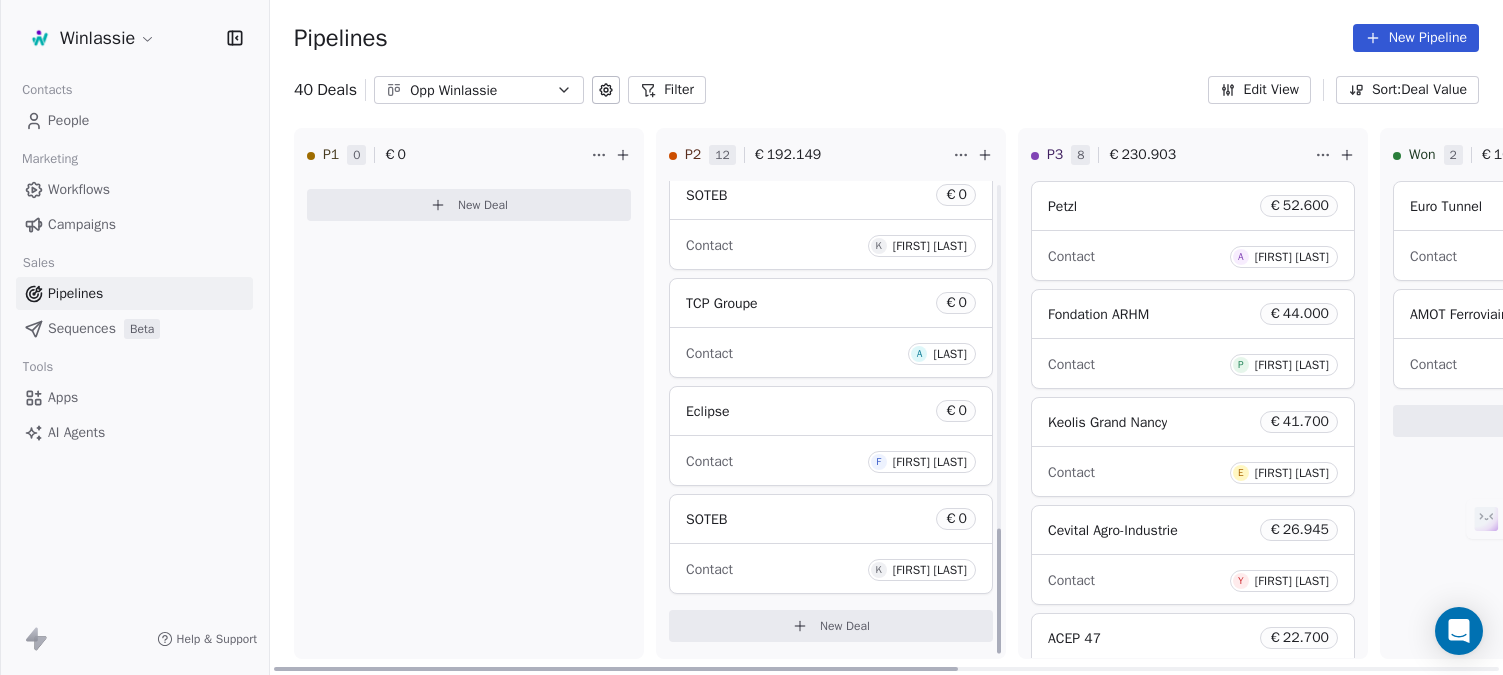 click on "New Deal" at bounding box center [845, 626] 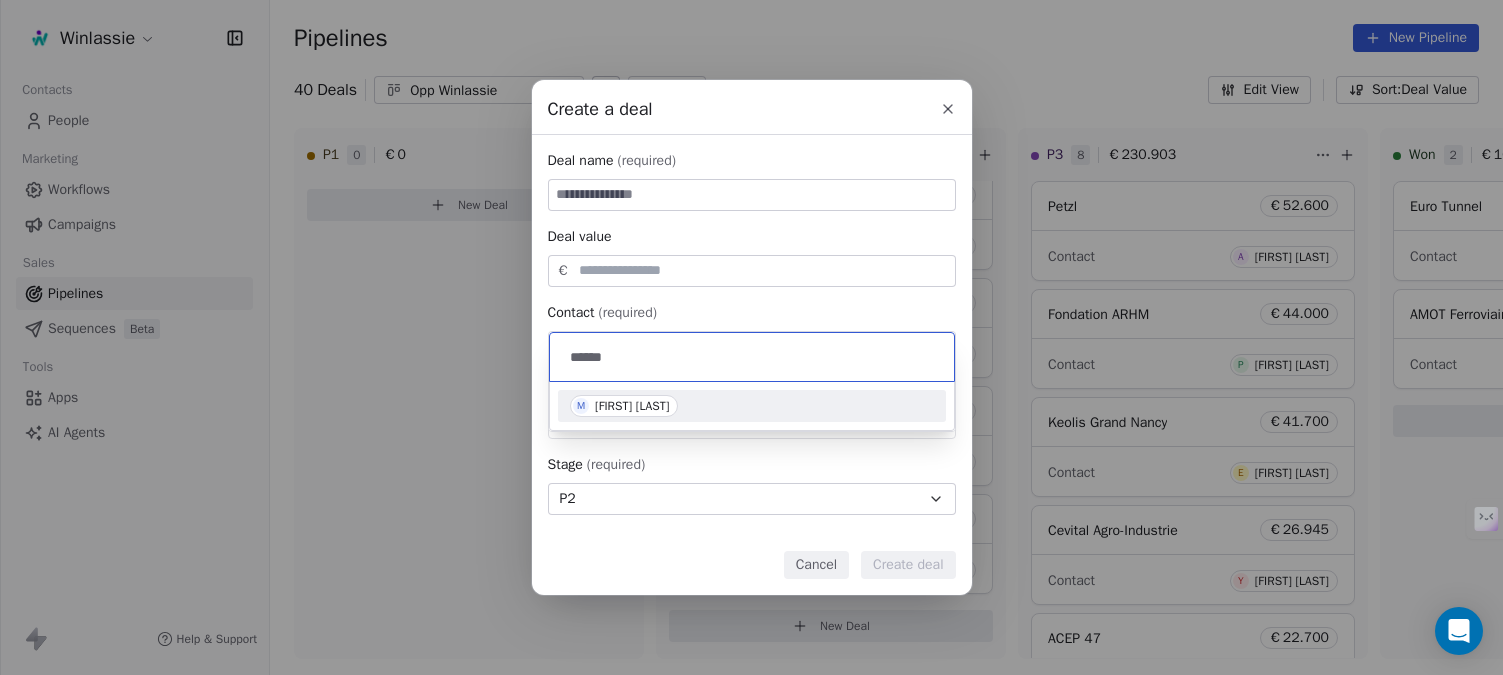 type on "******" 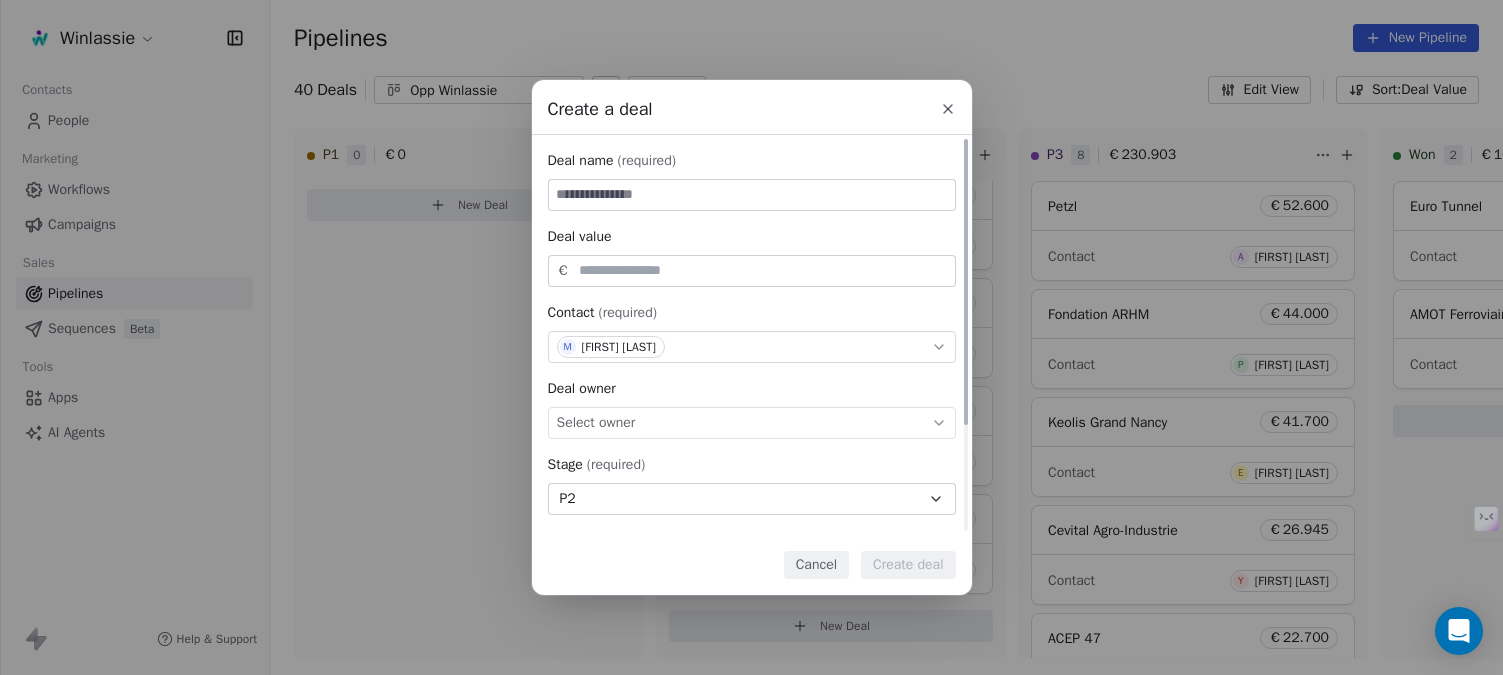 click at bounding box center [752, 195] 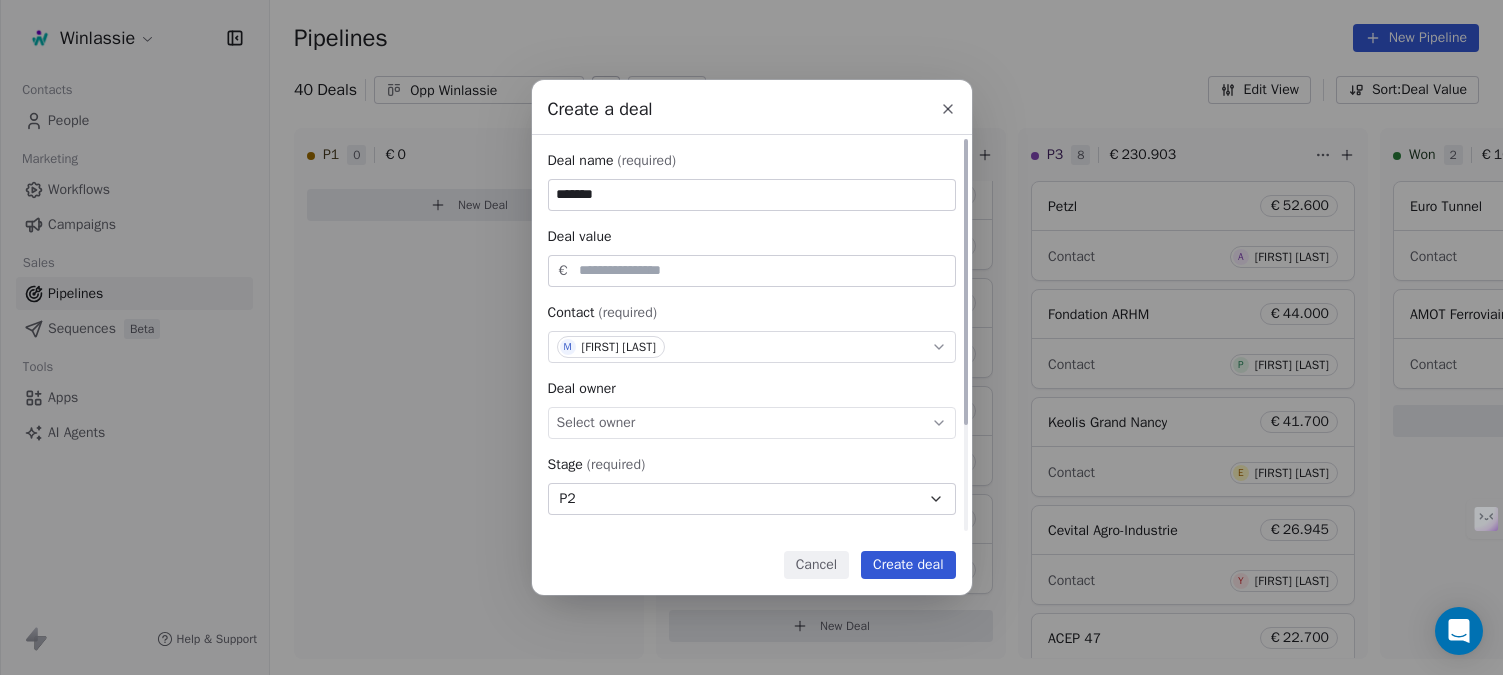 type on "*******" 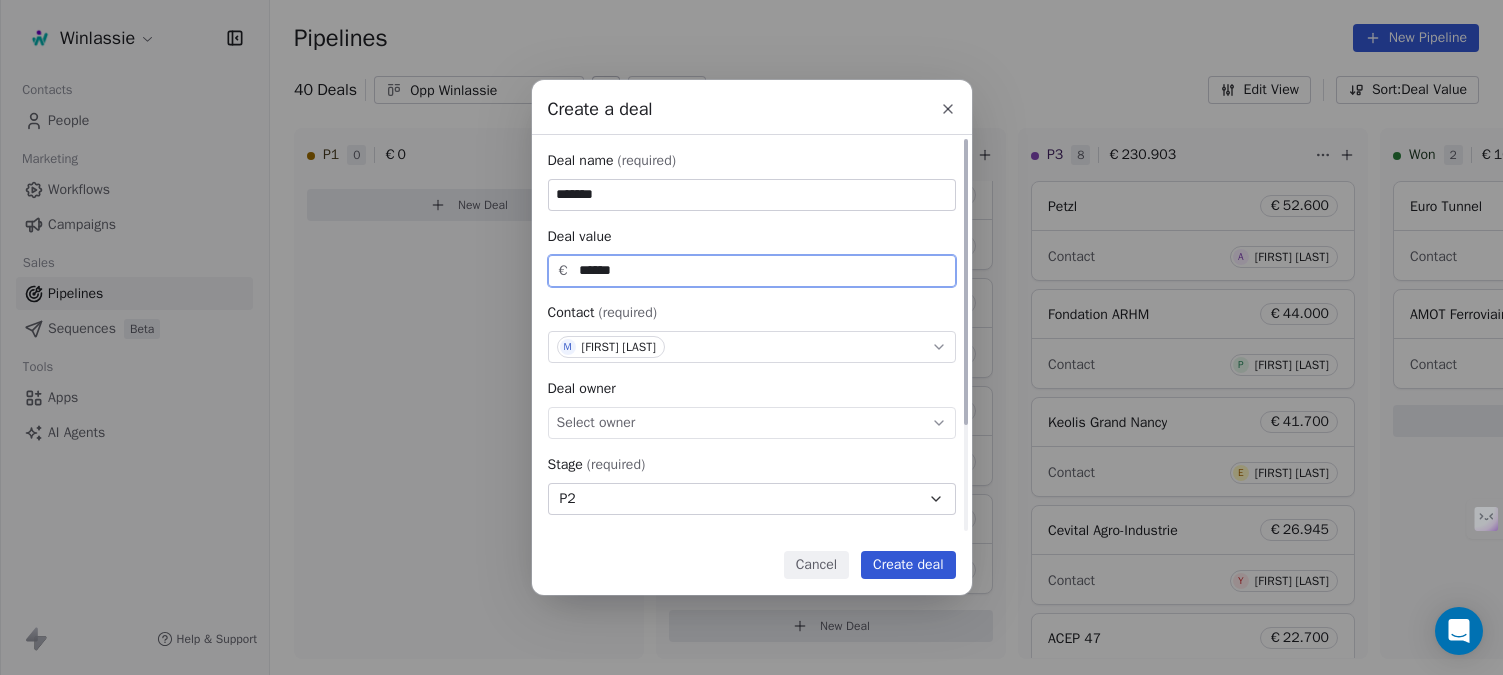type on "******" 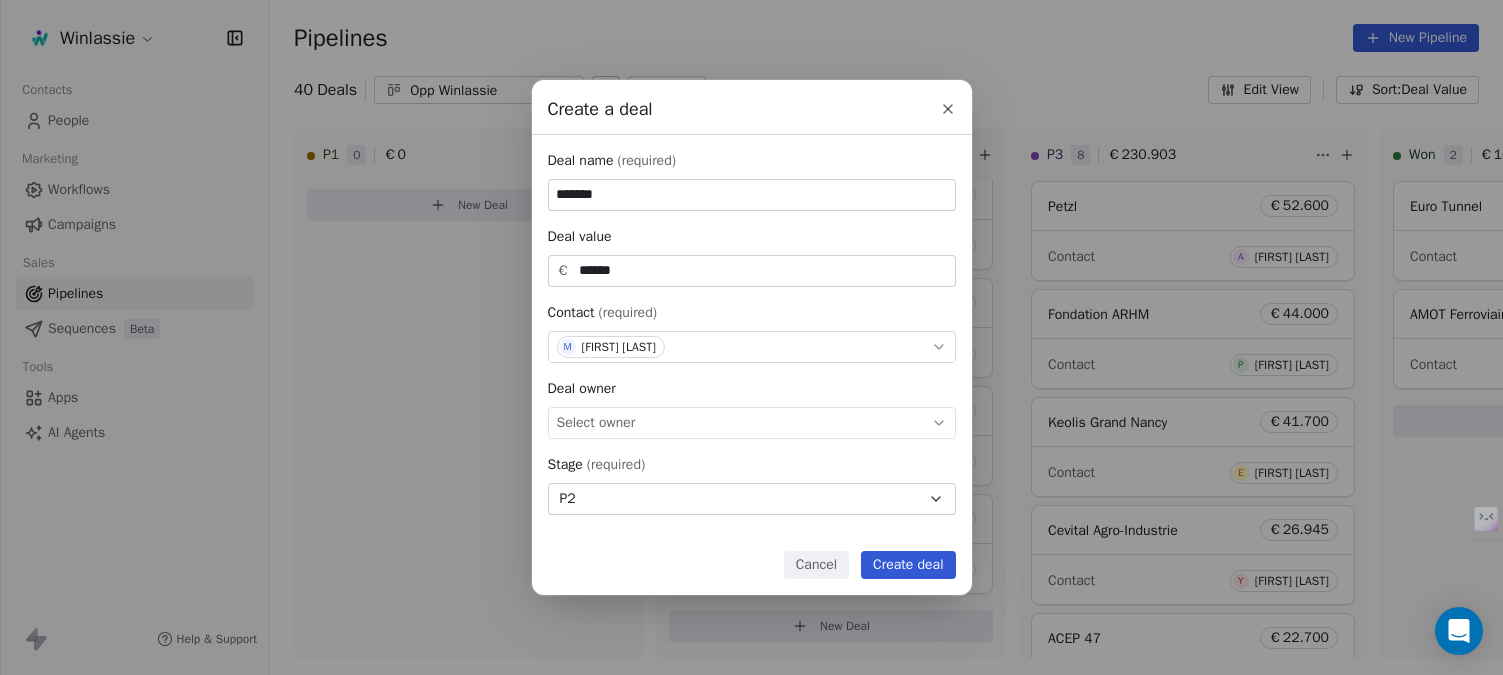 click on "Create deal" at bounding box center (908, 565) 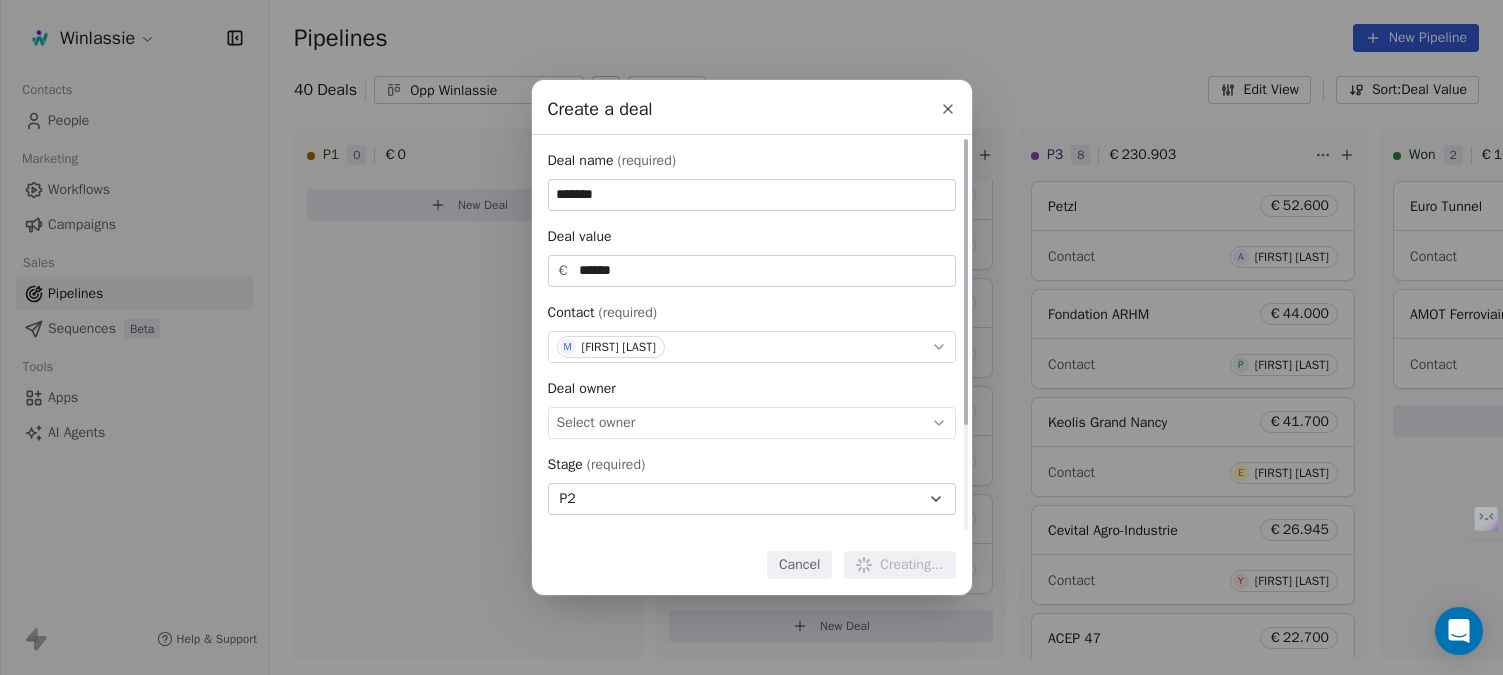 type 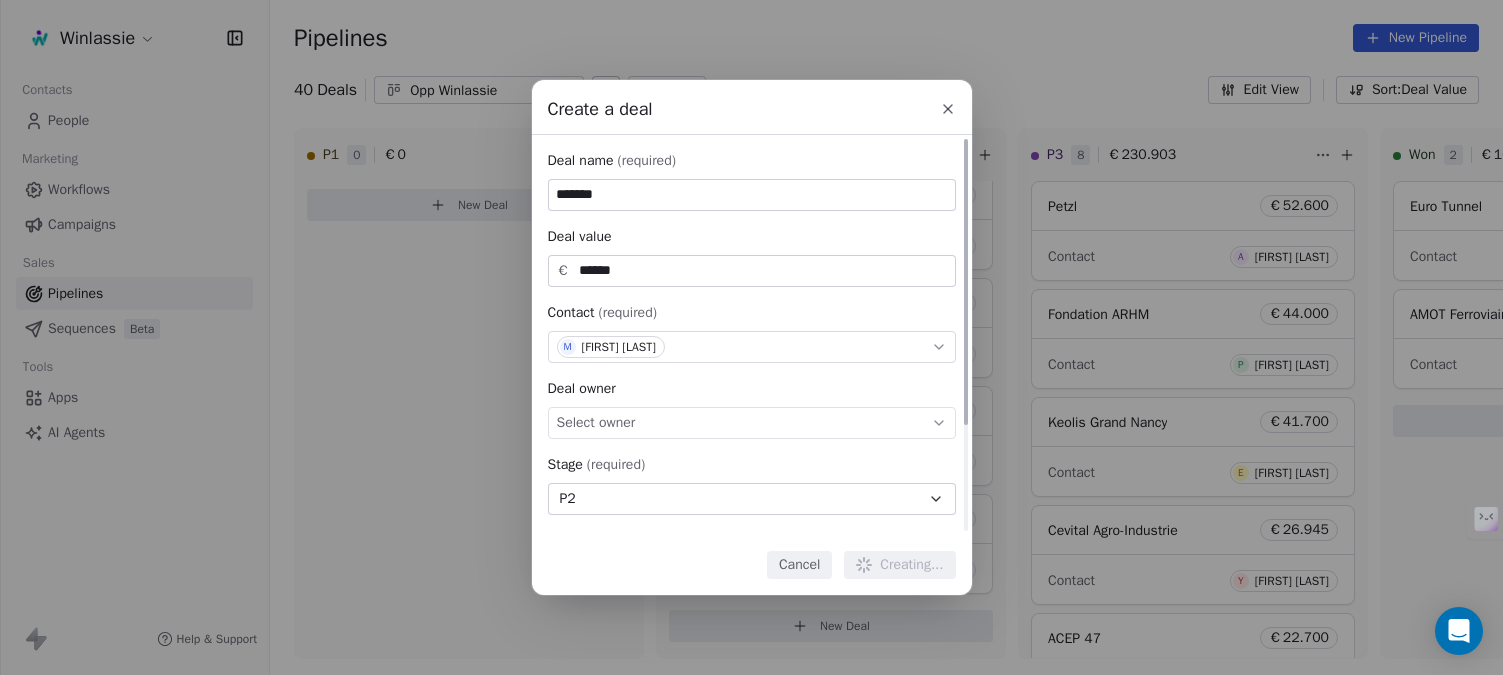 type 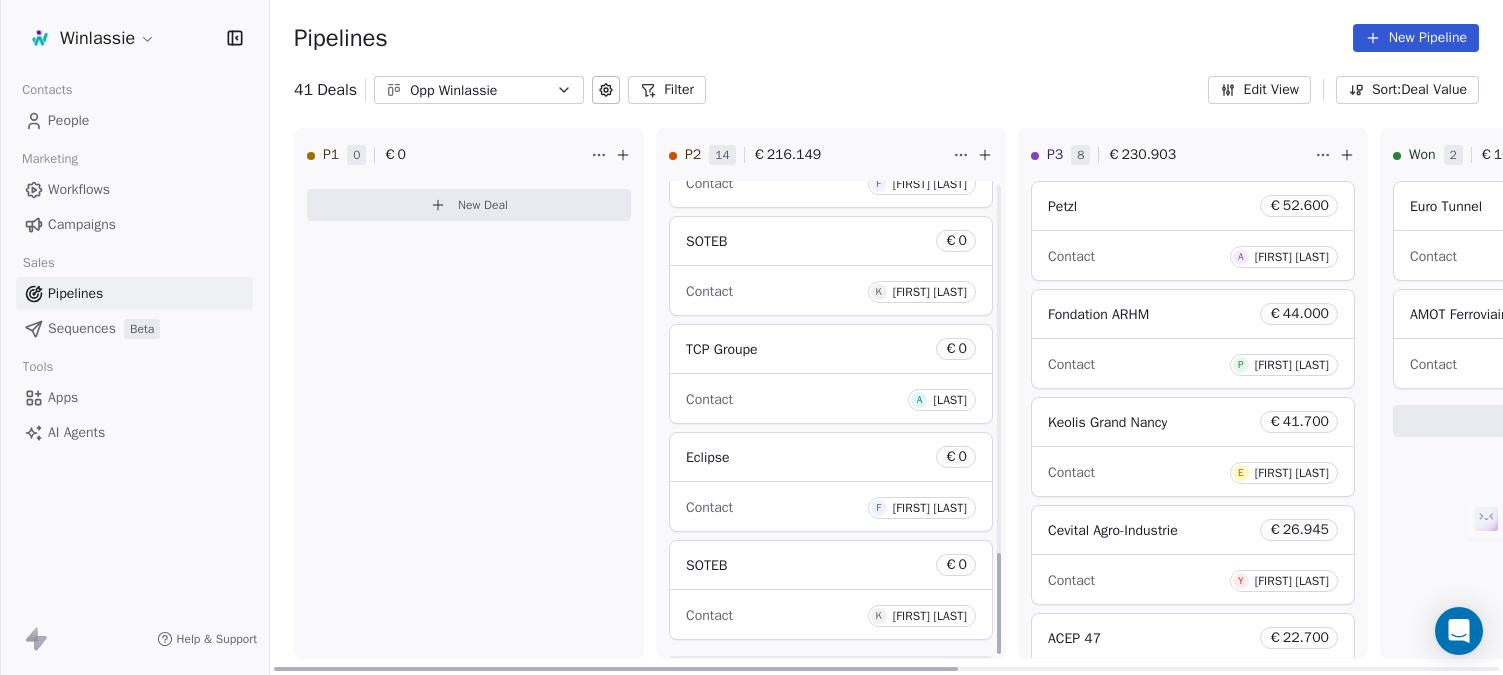 scroll, scrollTop: 1739, scrollLeft: 0, axis: vertical 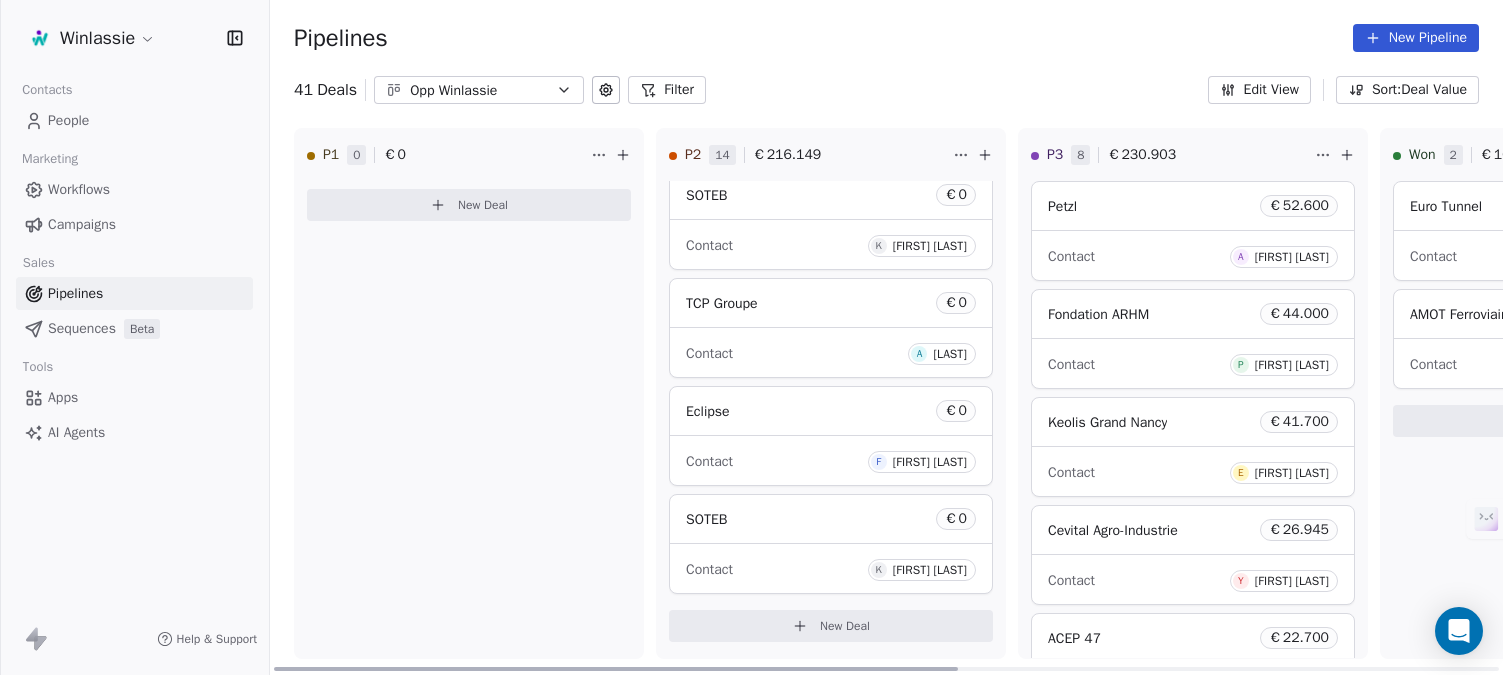 click on "New Deal" at bounding box center (845, 626) 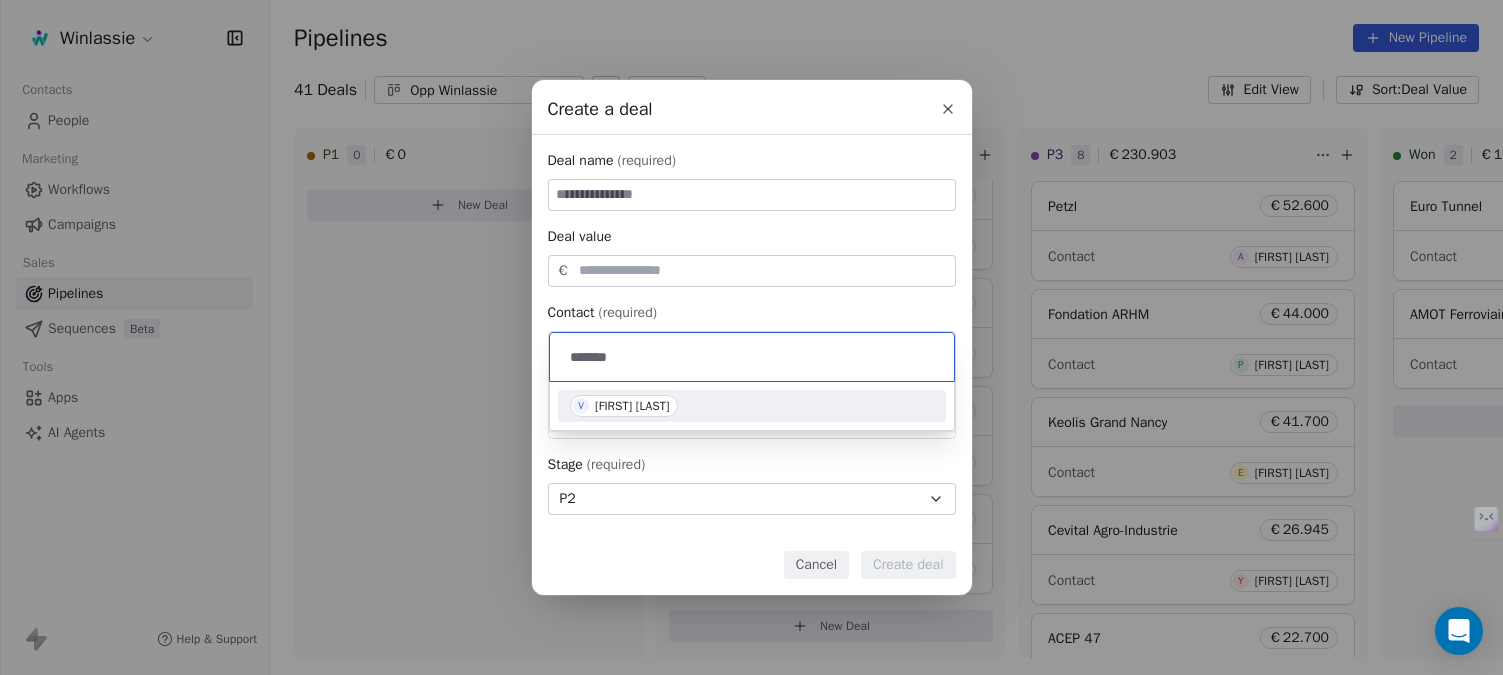 type on "*******" 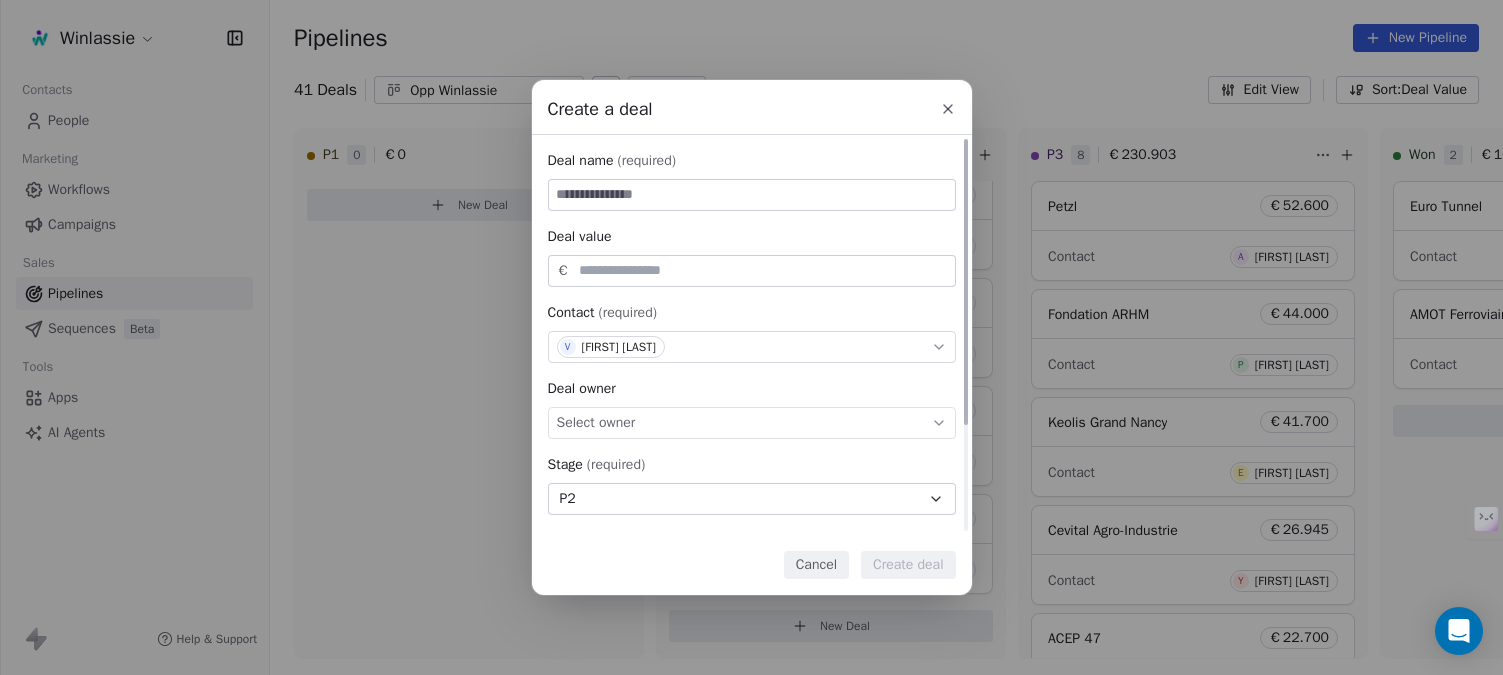 click at bounding box center [752, 195] 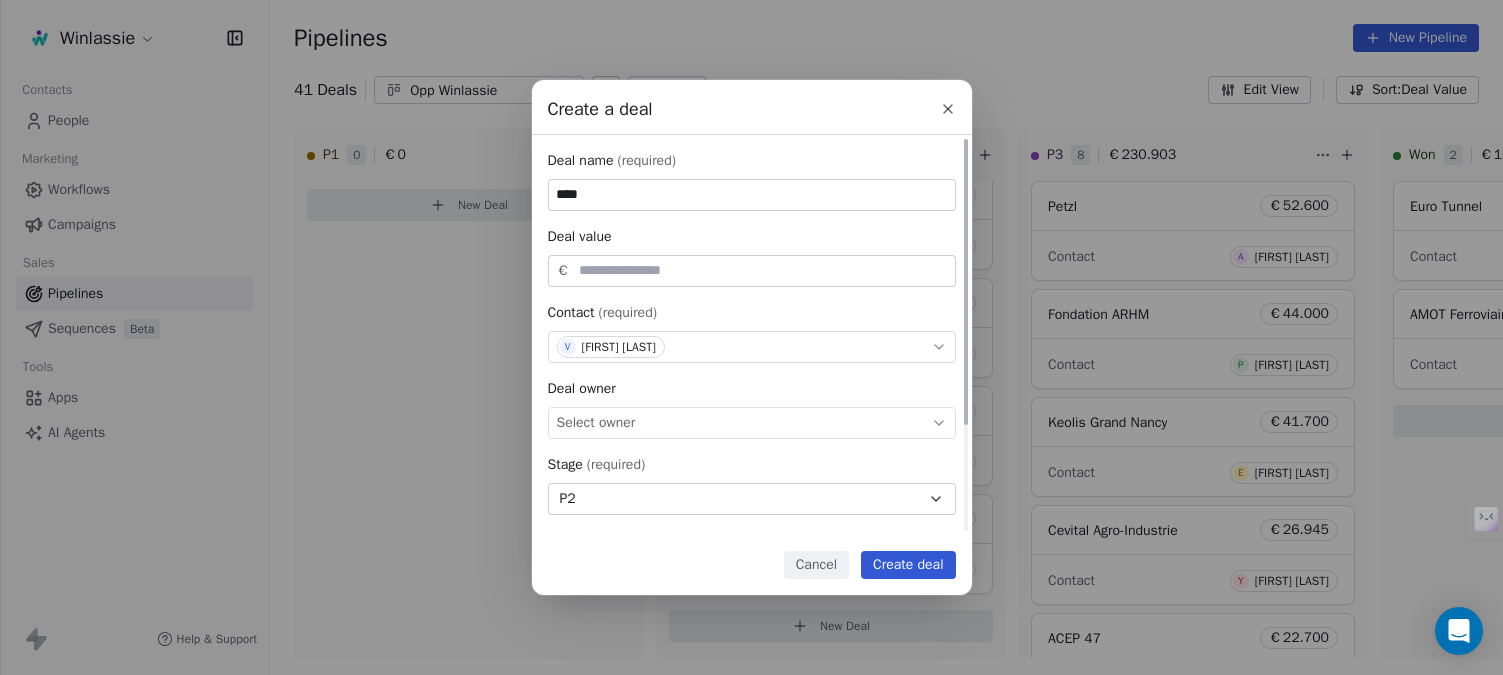 type on "****" 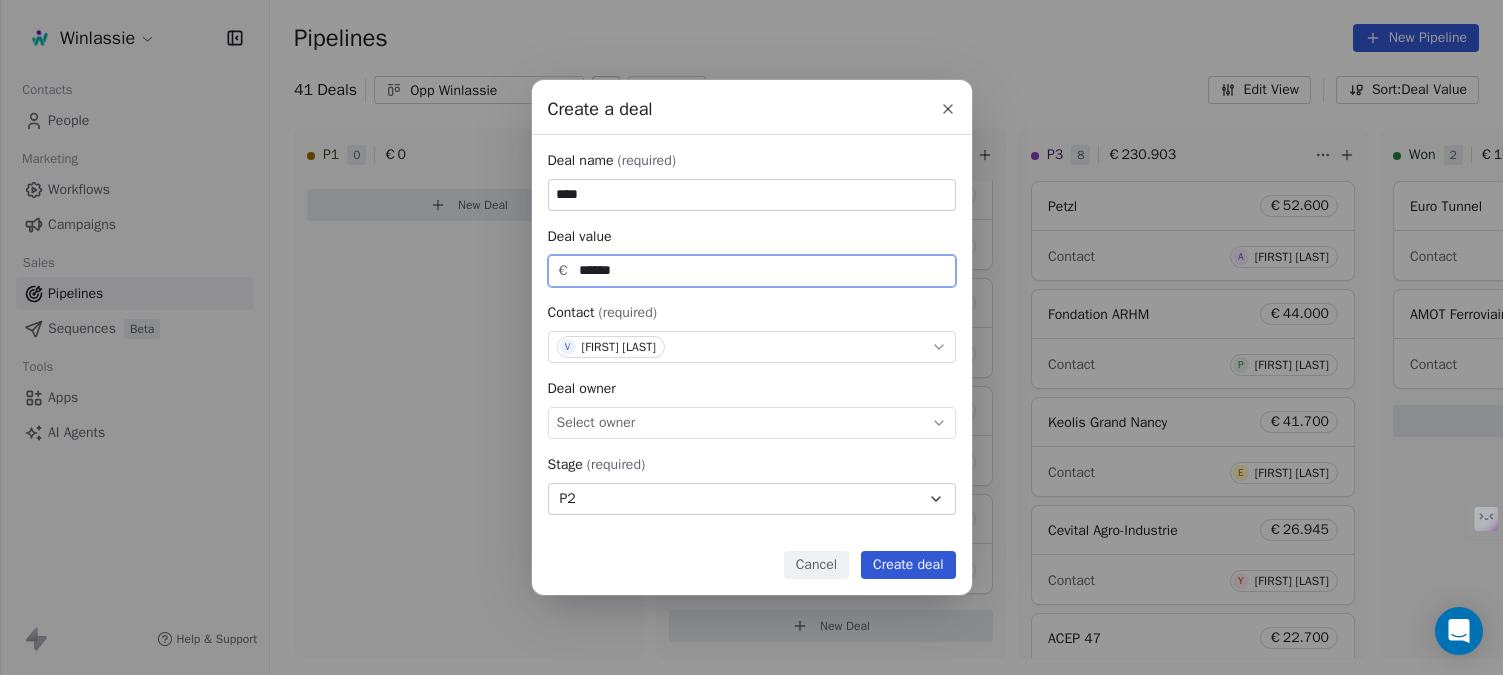 type on "******" 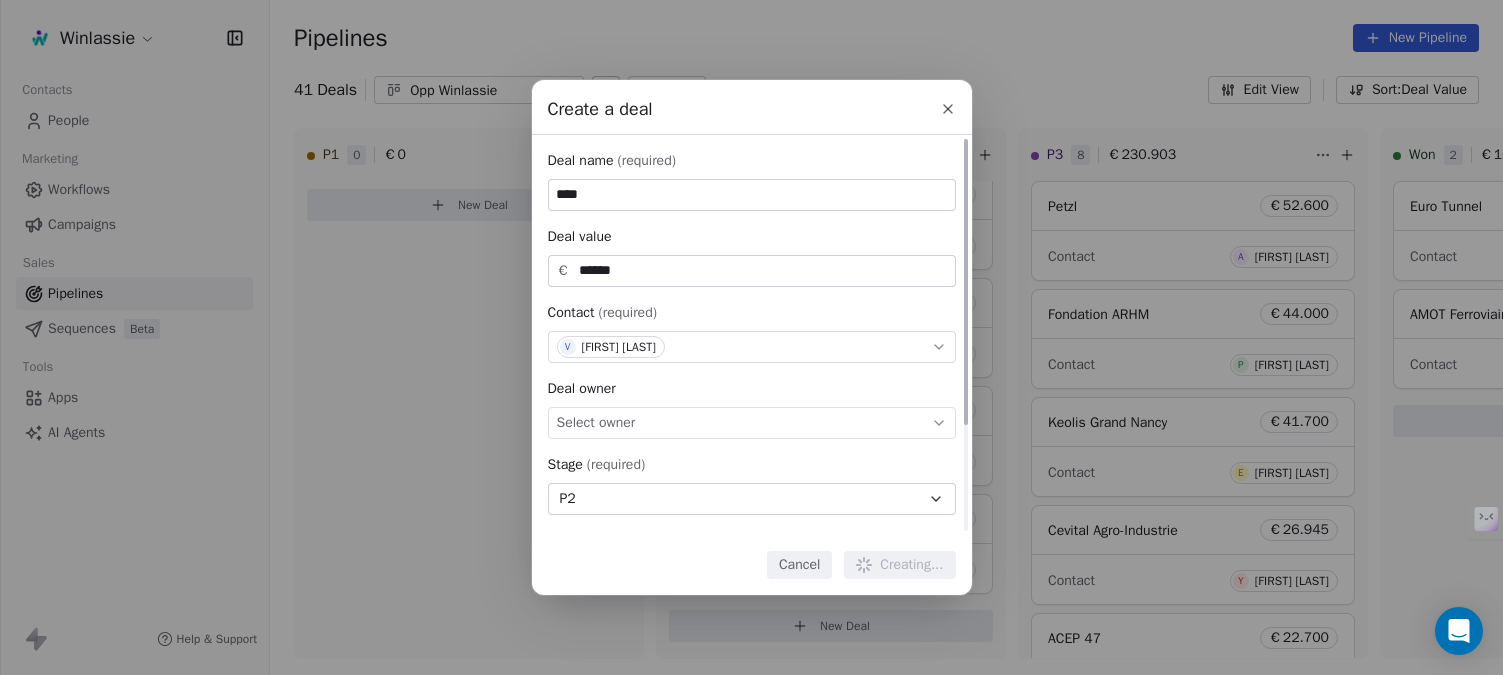 type 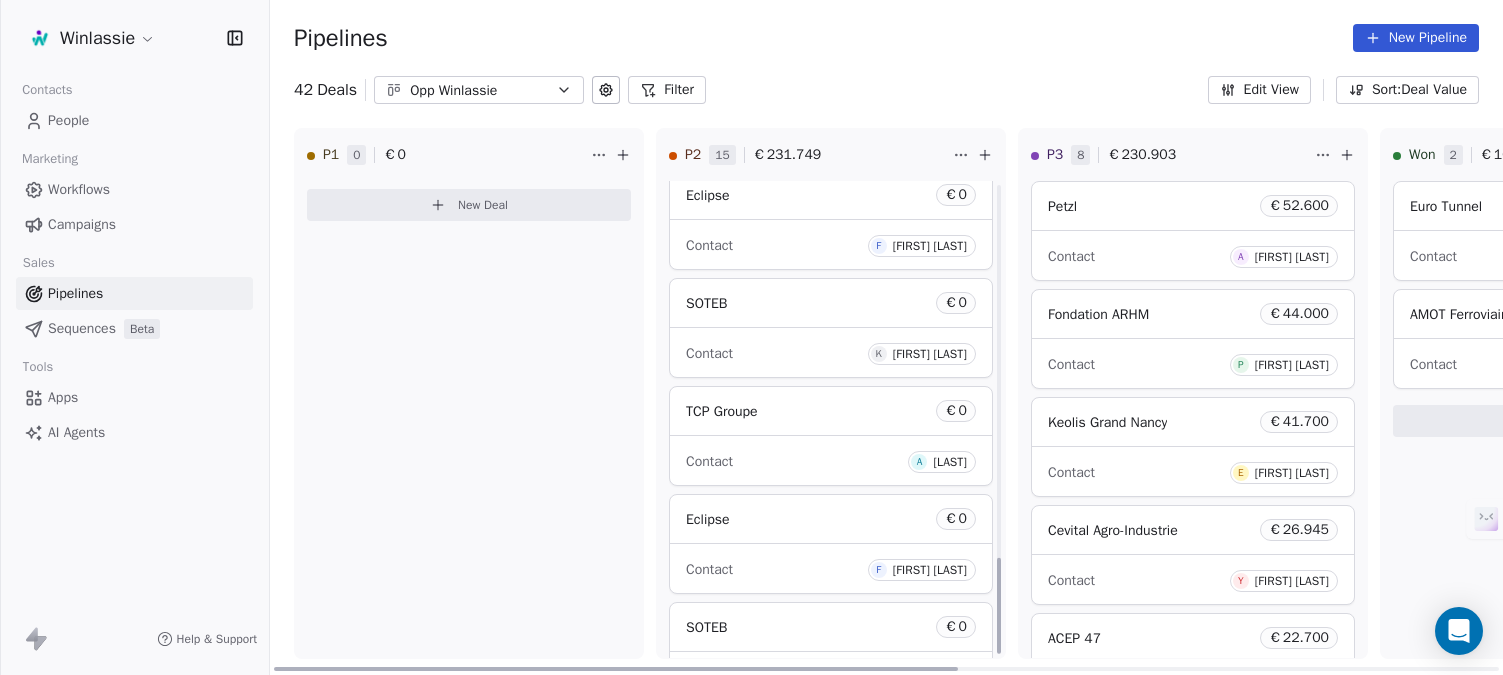 scroll, scrollTop: 1847, scrollLeft: 0, axis: vertical 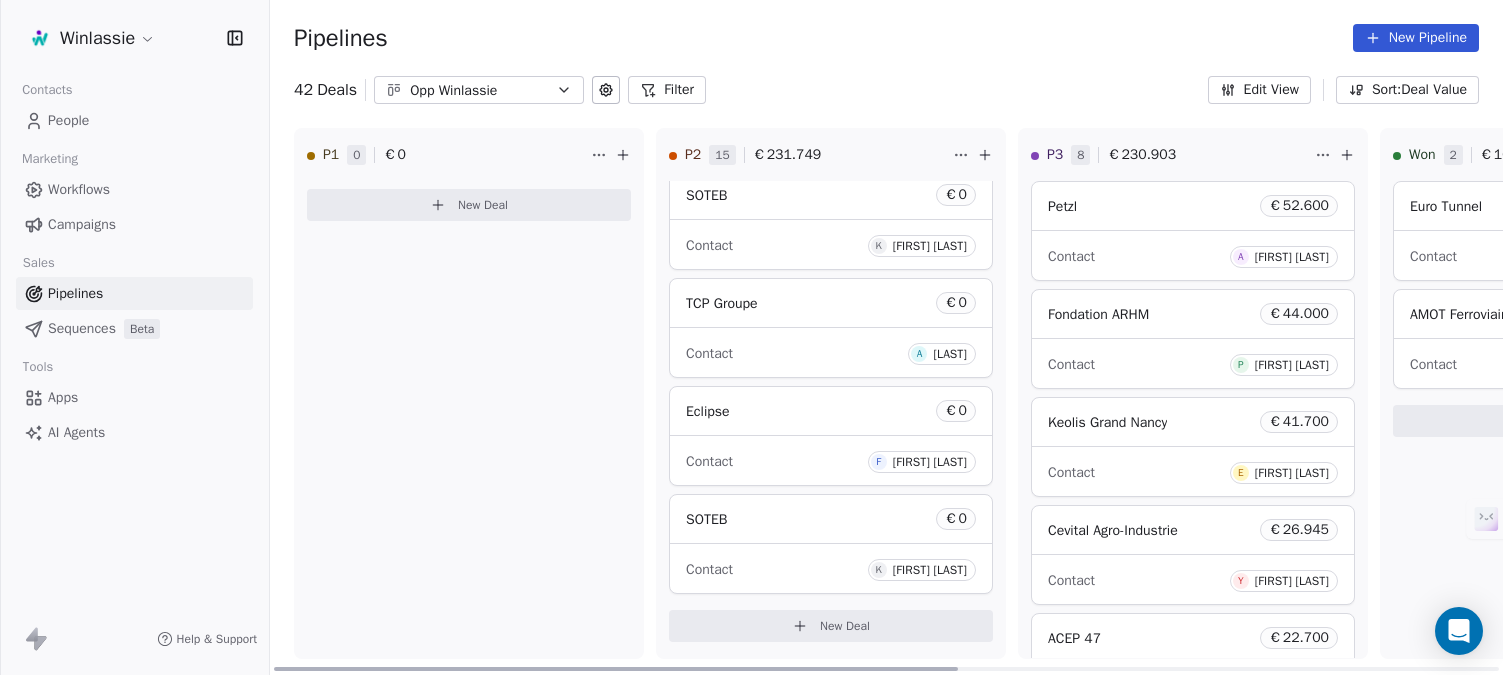 click on "New Deal" at bounding box center (845, 626) 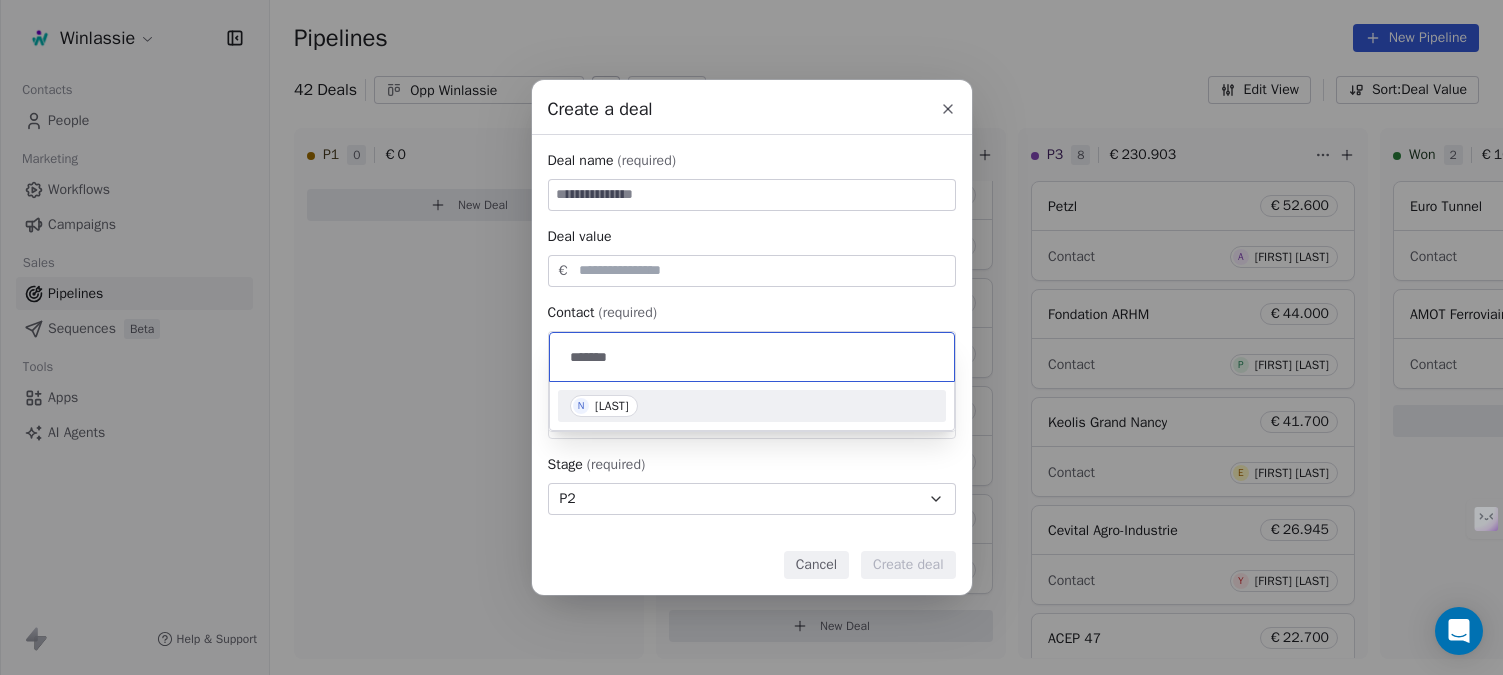 type on "*******" 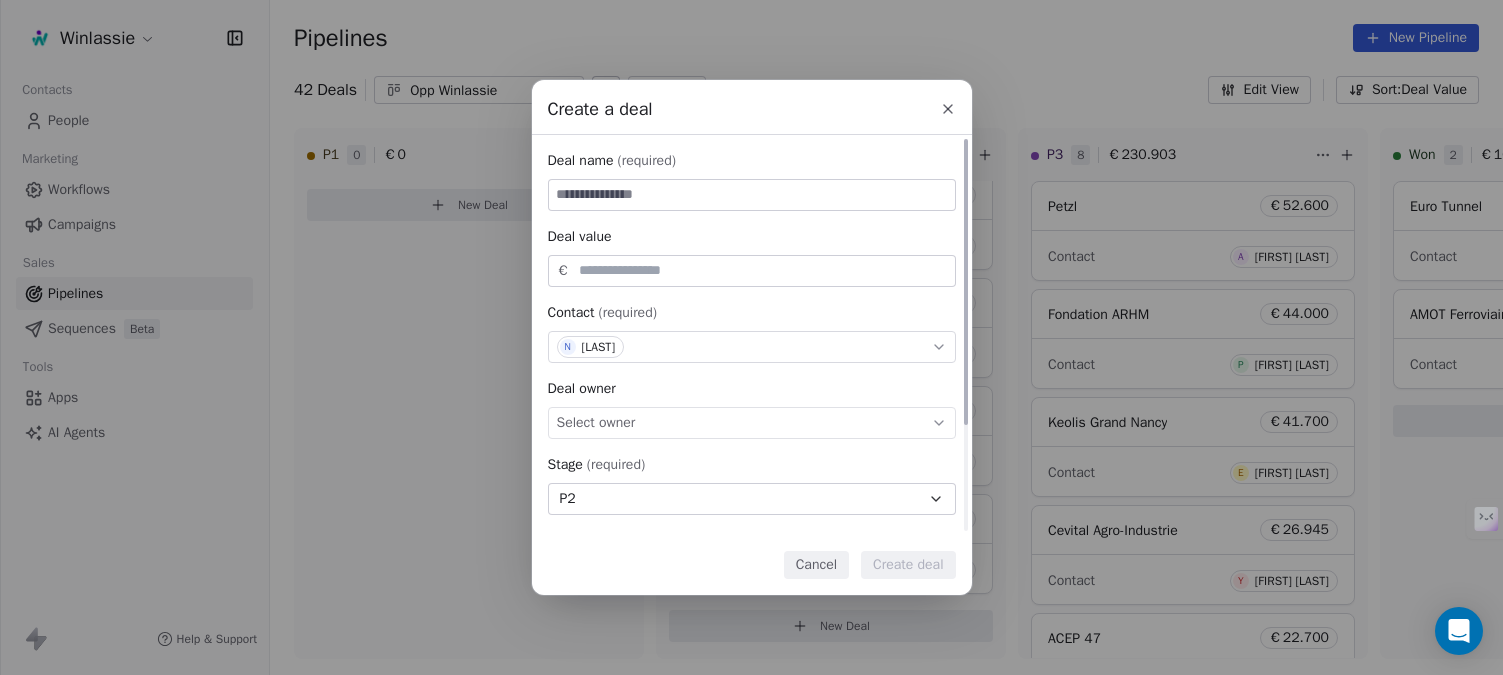 click at bounding box center [752, 195] 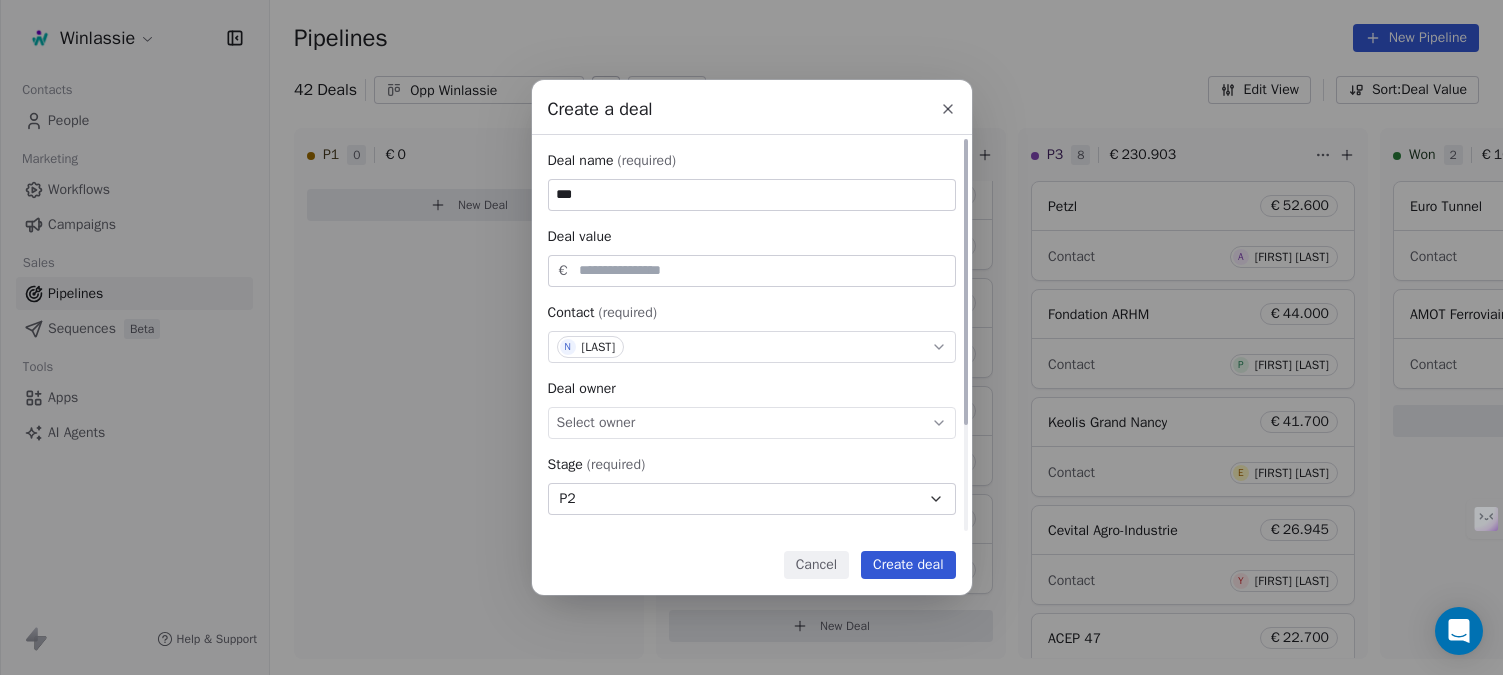 type on "***" 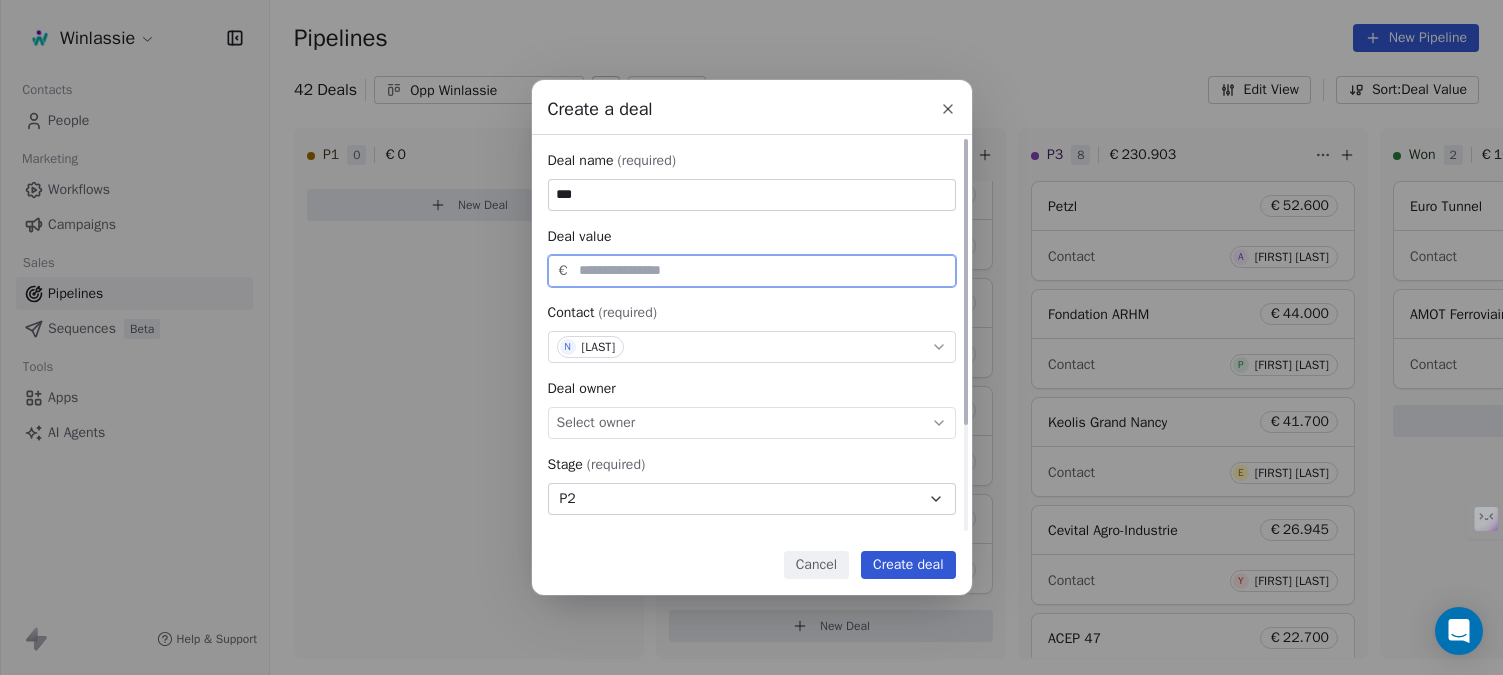 click at bounding box center [763, 270] 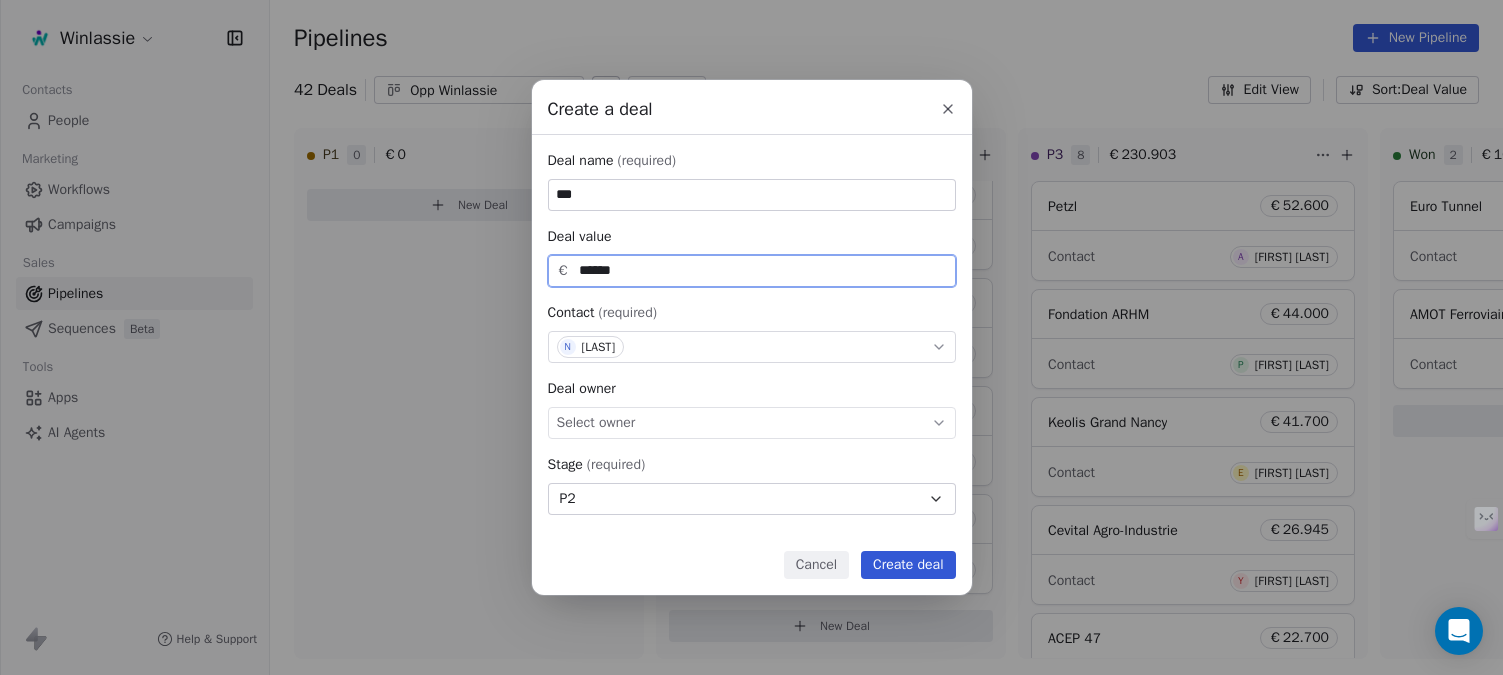 type on "******" 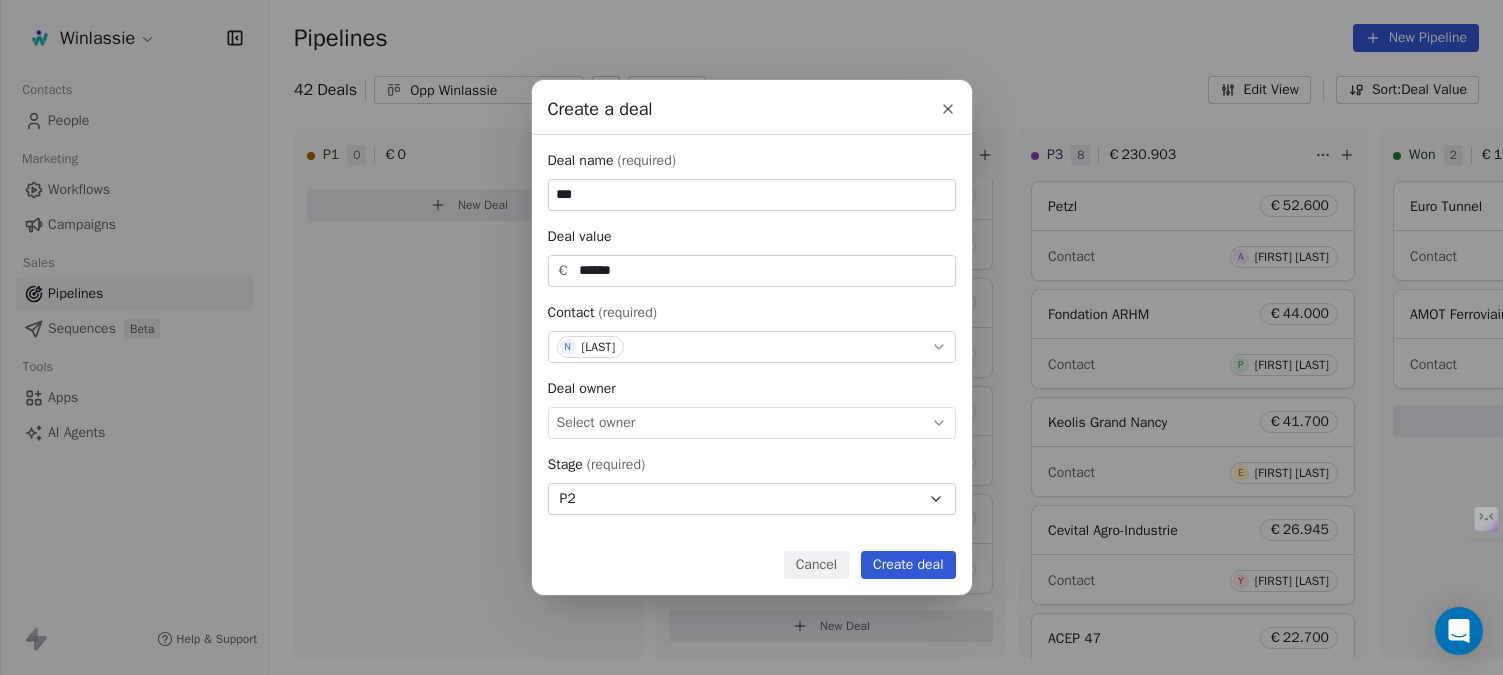 click on "Create deal" at bounding box center [908, 565] 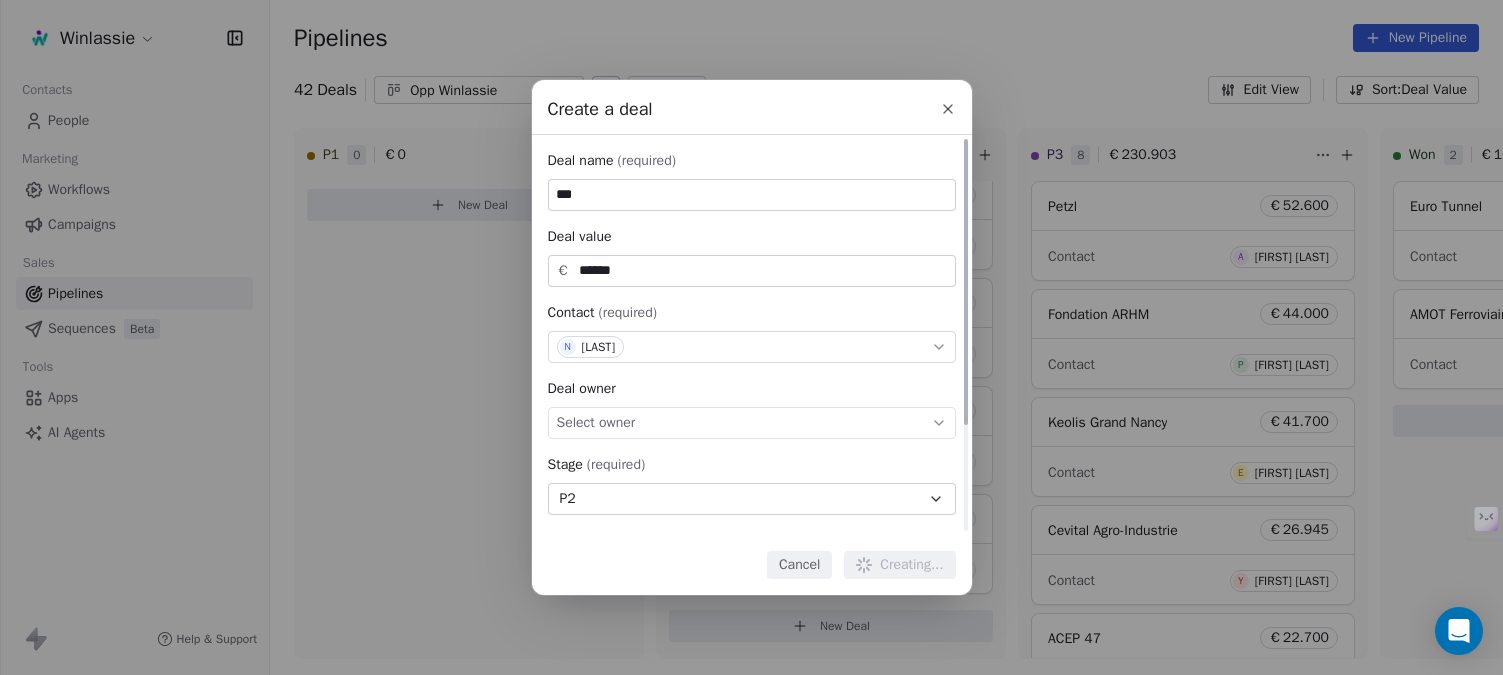 type 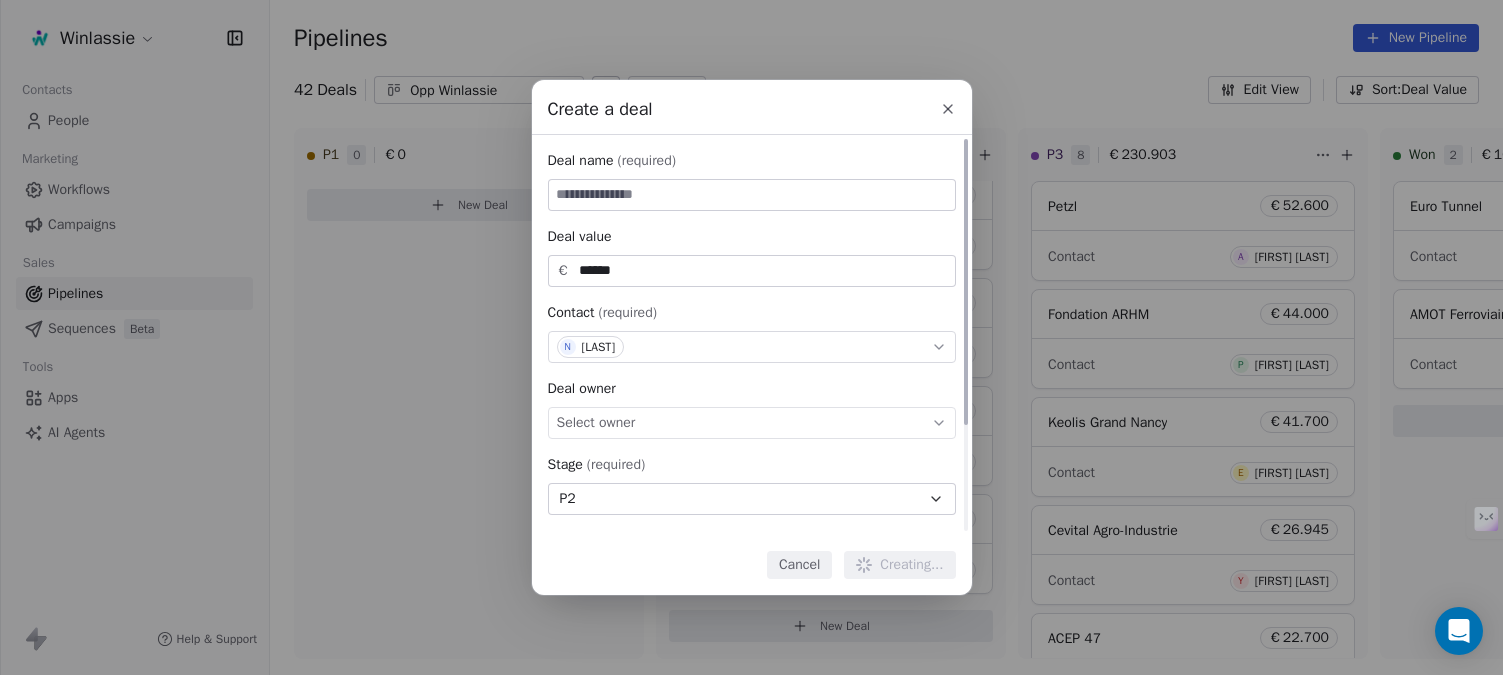 type 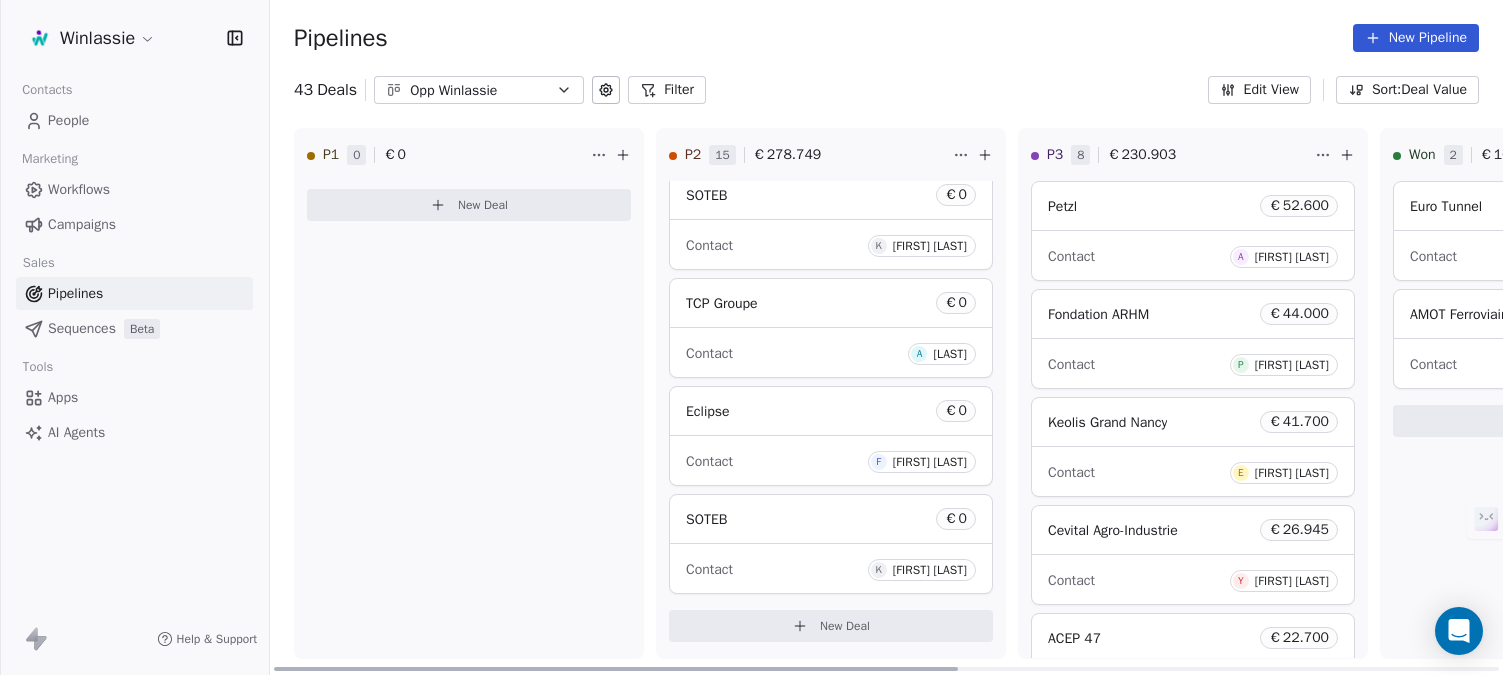 click on "New Deal" at bounding box center [845, 626] 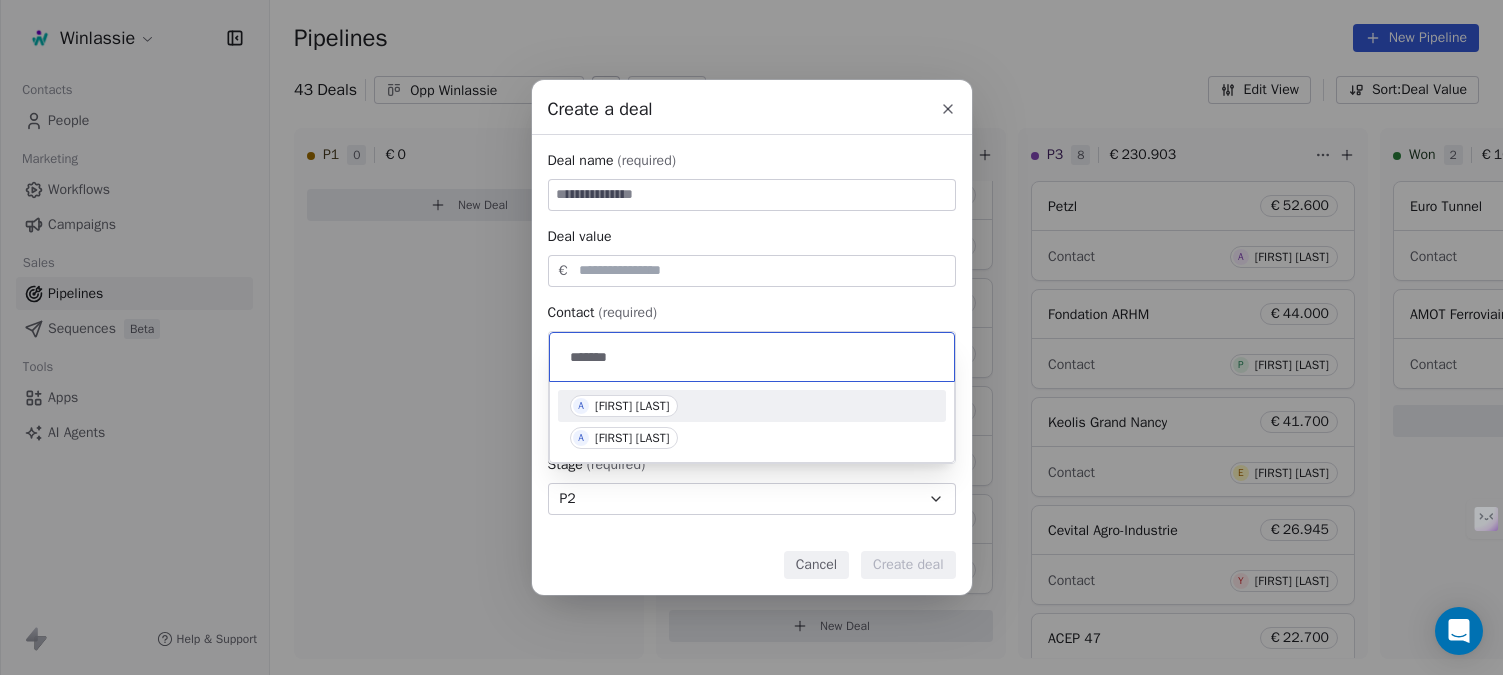 type on "*******" 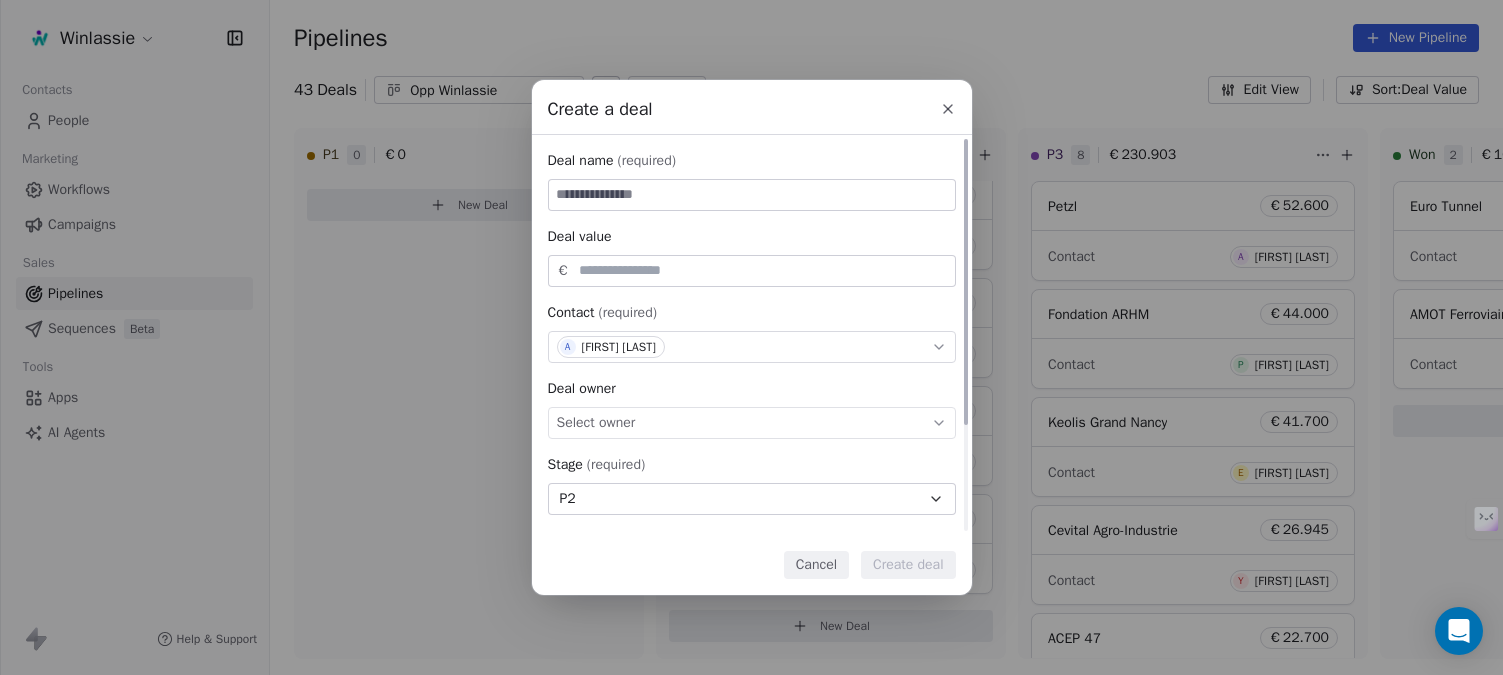 click at bounding box center [752, 195] 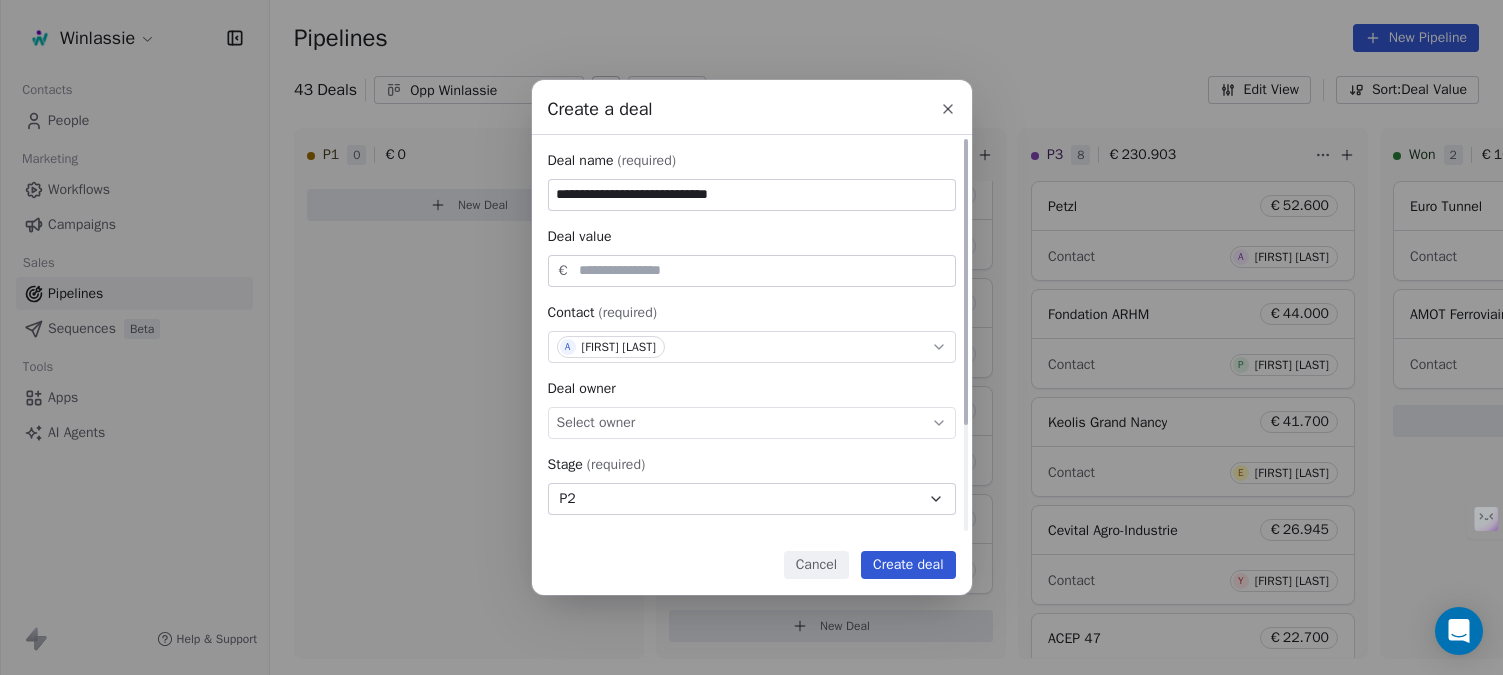 type on "**********" 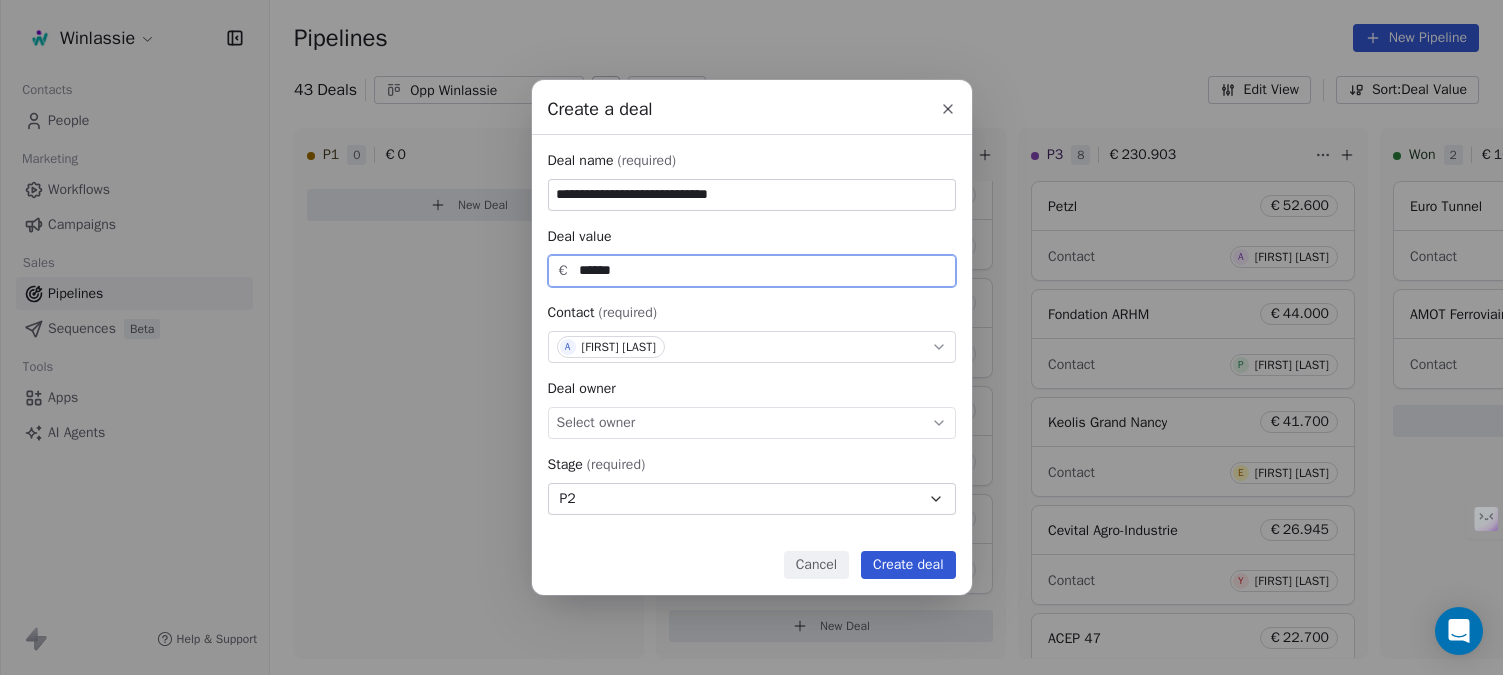 type on "******" 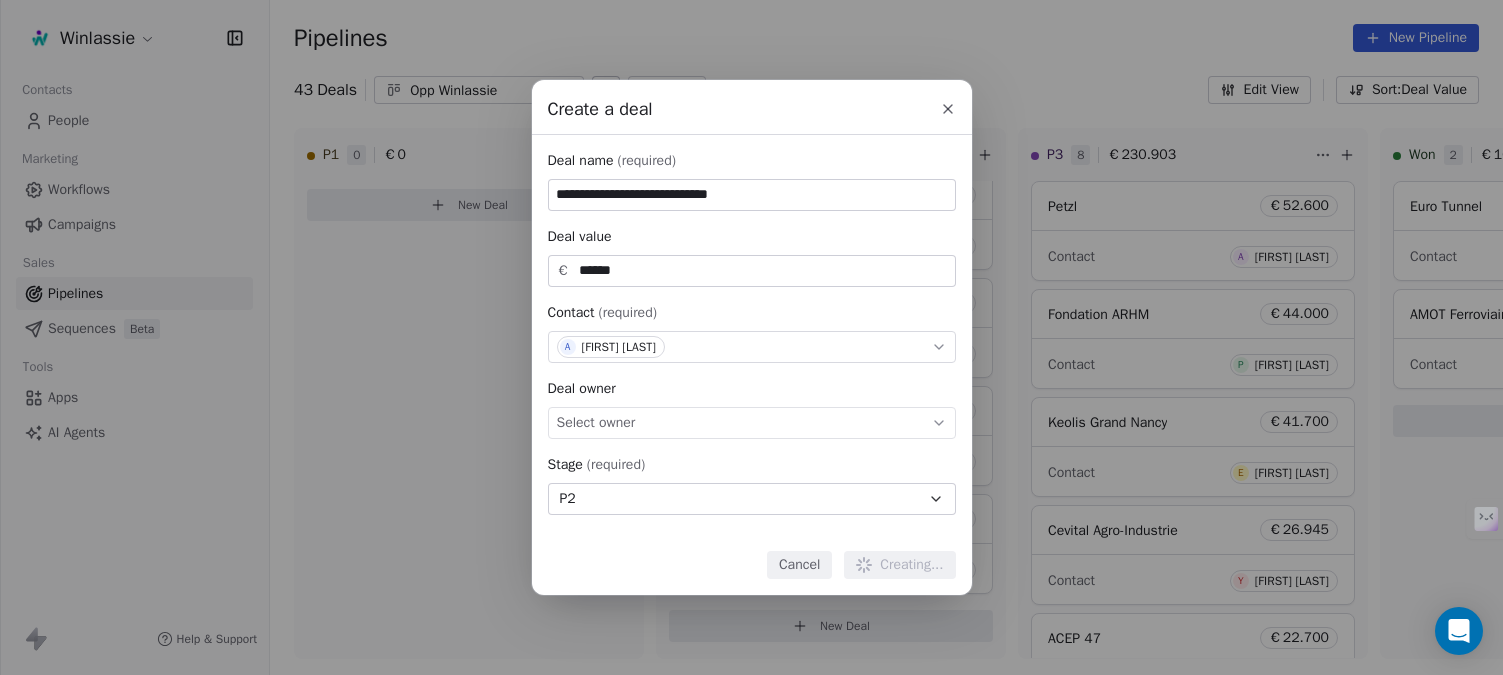 type 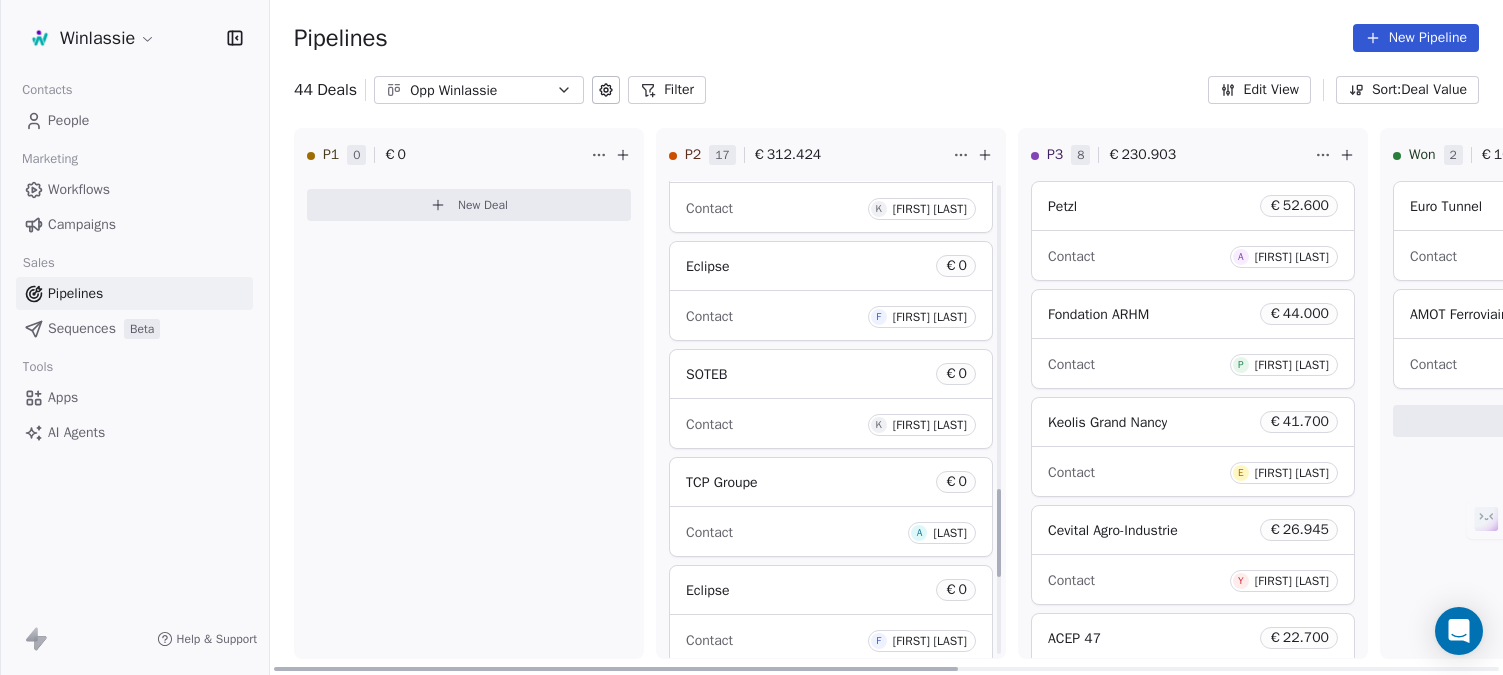 scroll, scrollTop: 2063, scrollLeft: 0, axis: vertical 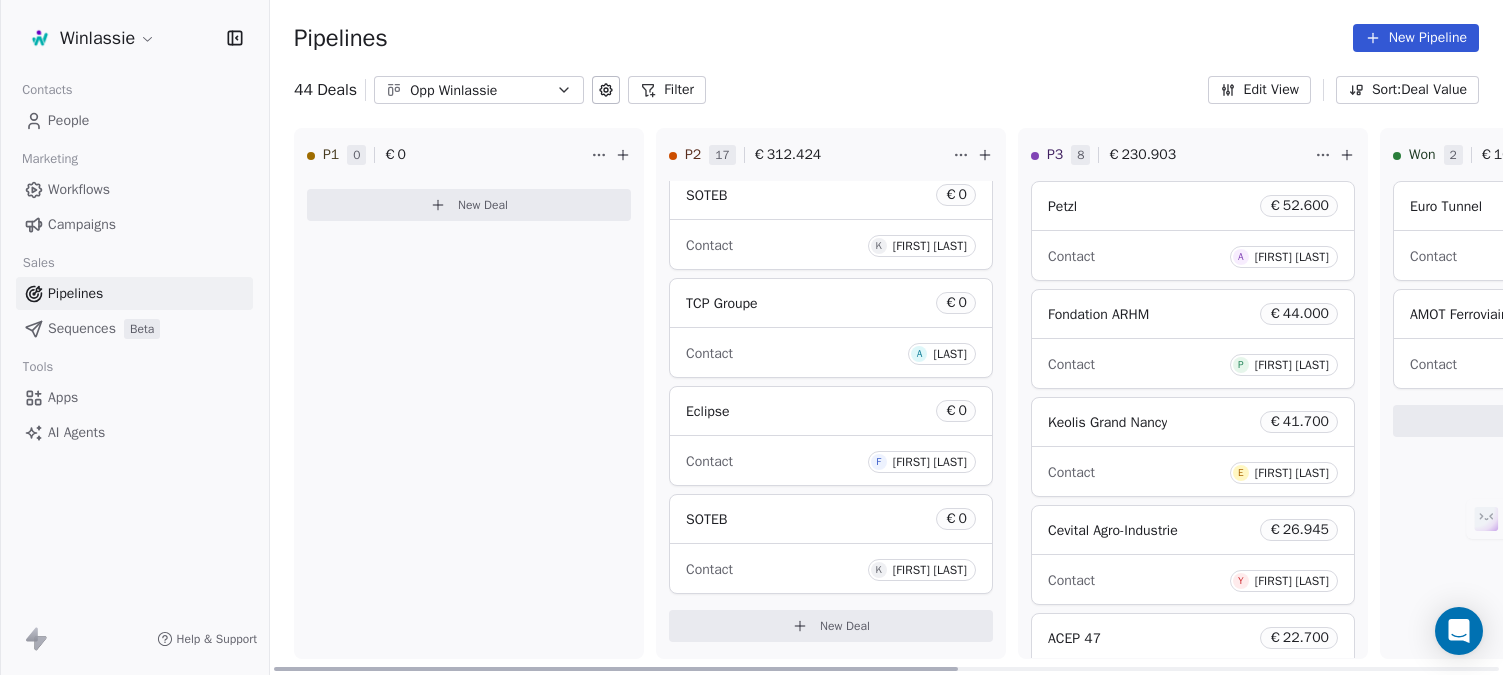 click on "New Deal" at bounding box center (831, 626) 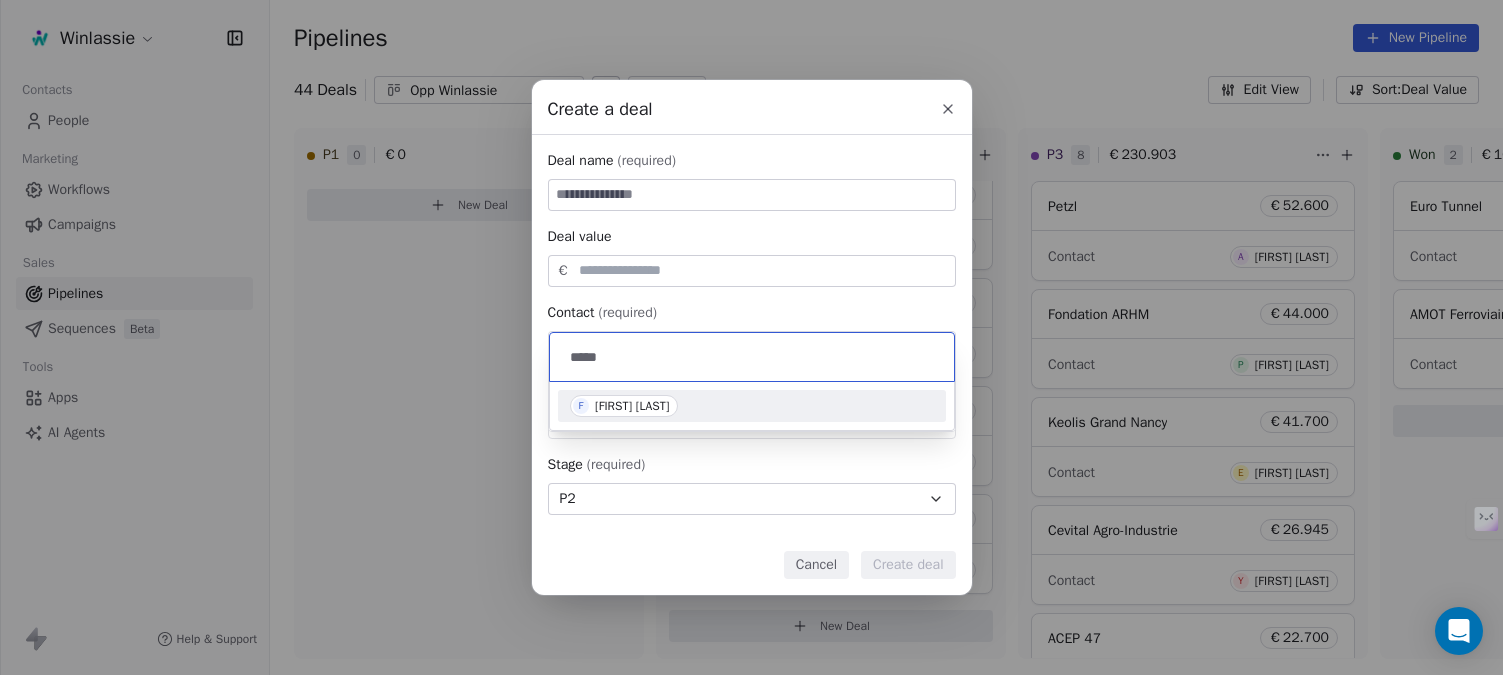 type on "*****" 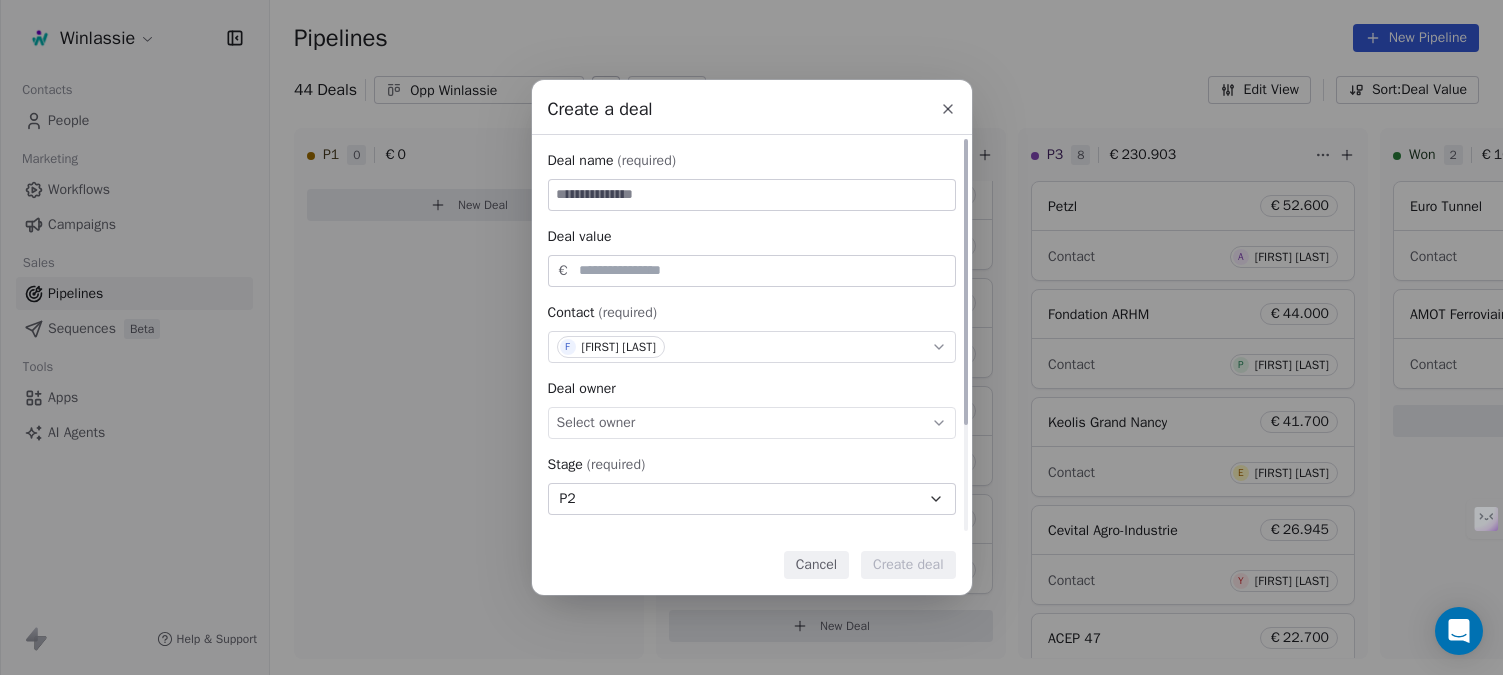 click at bounding box center [752, 195] 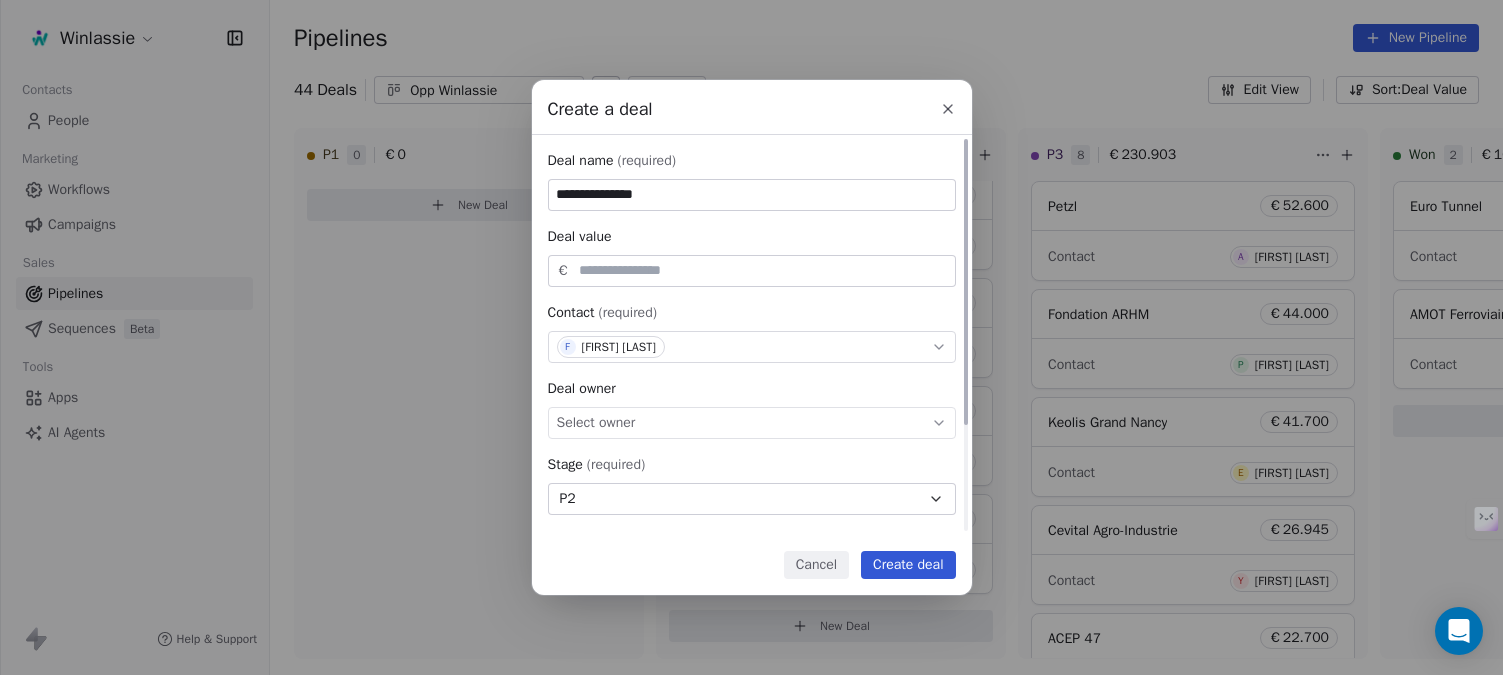 type on "**********" 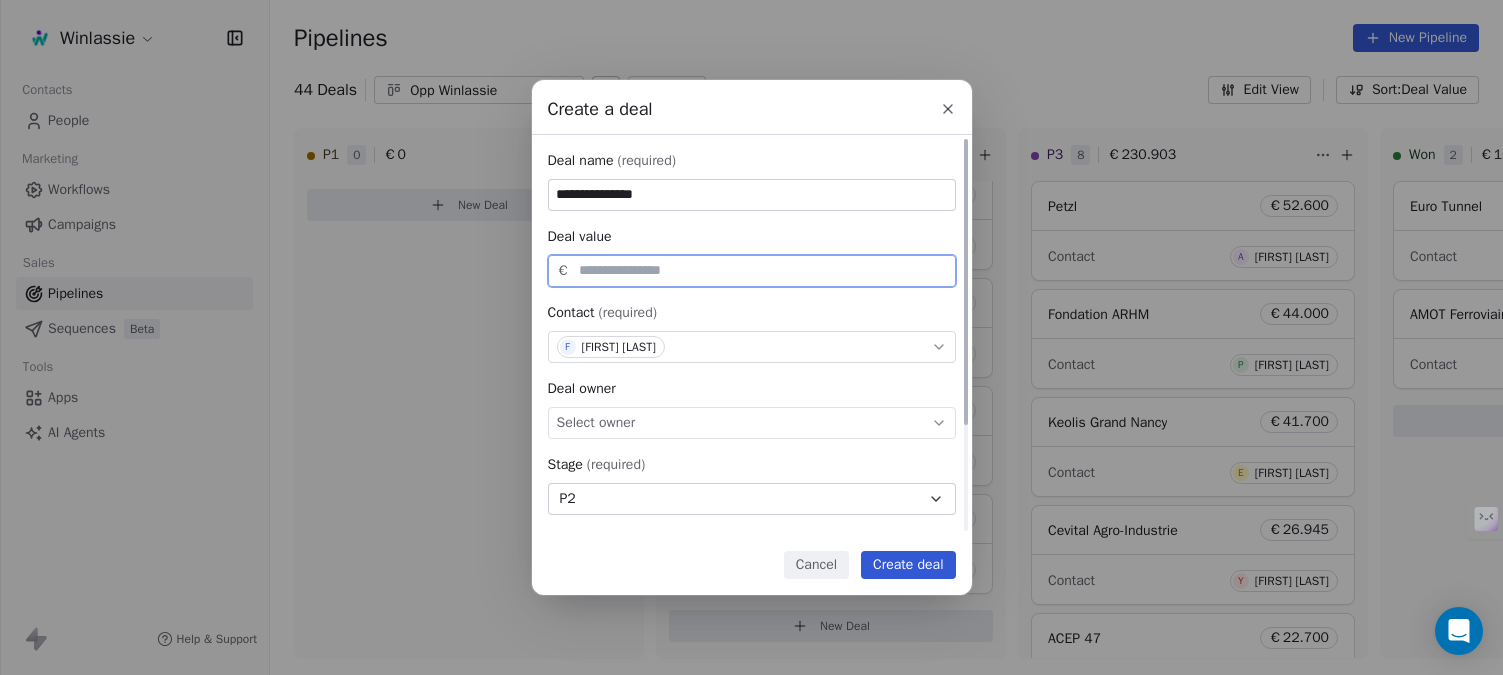 click at bounding box center (763, 270) 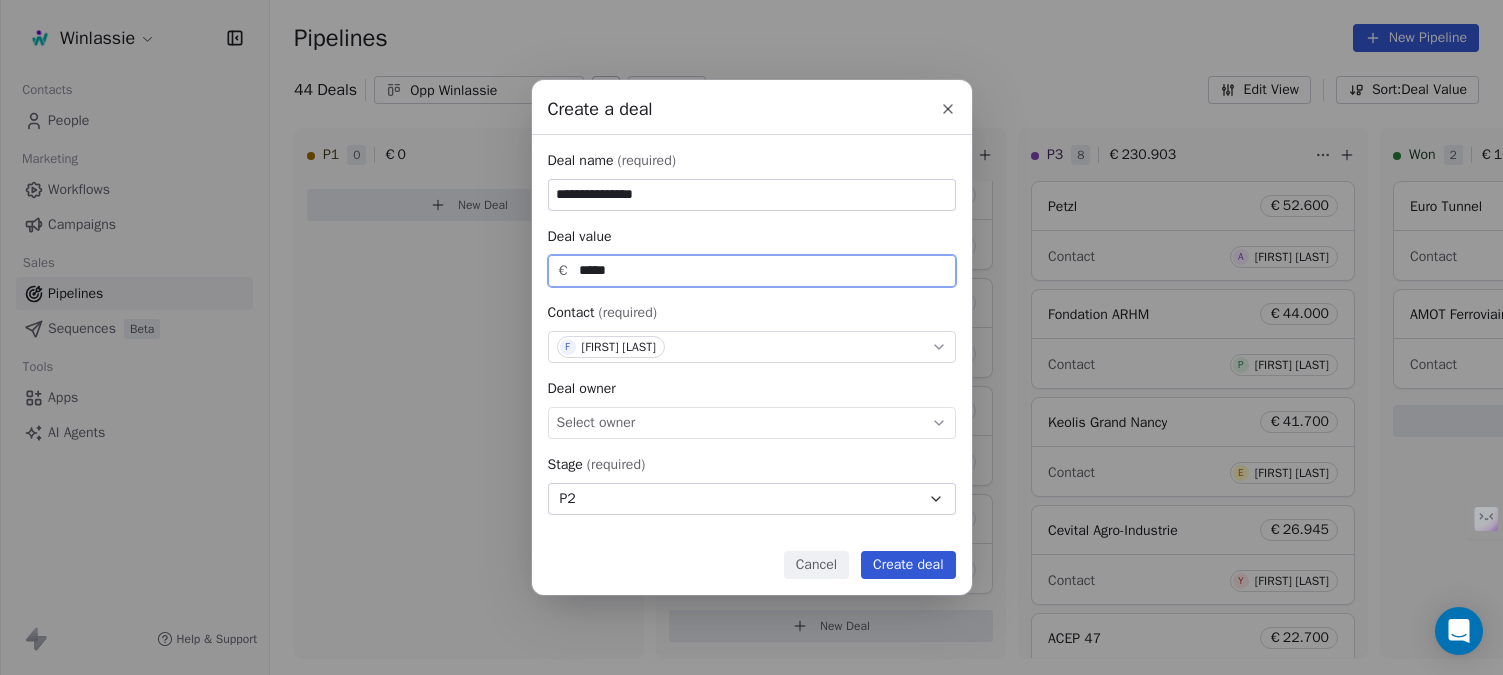 type on "*****" 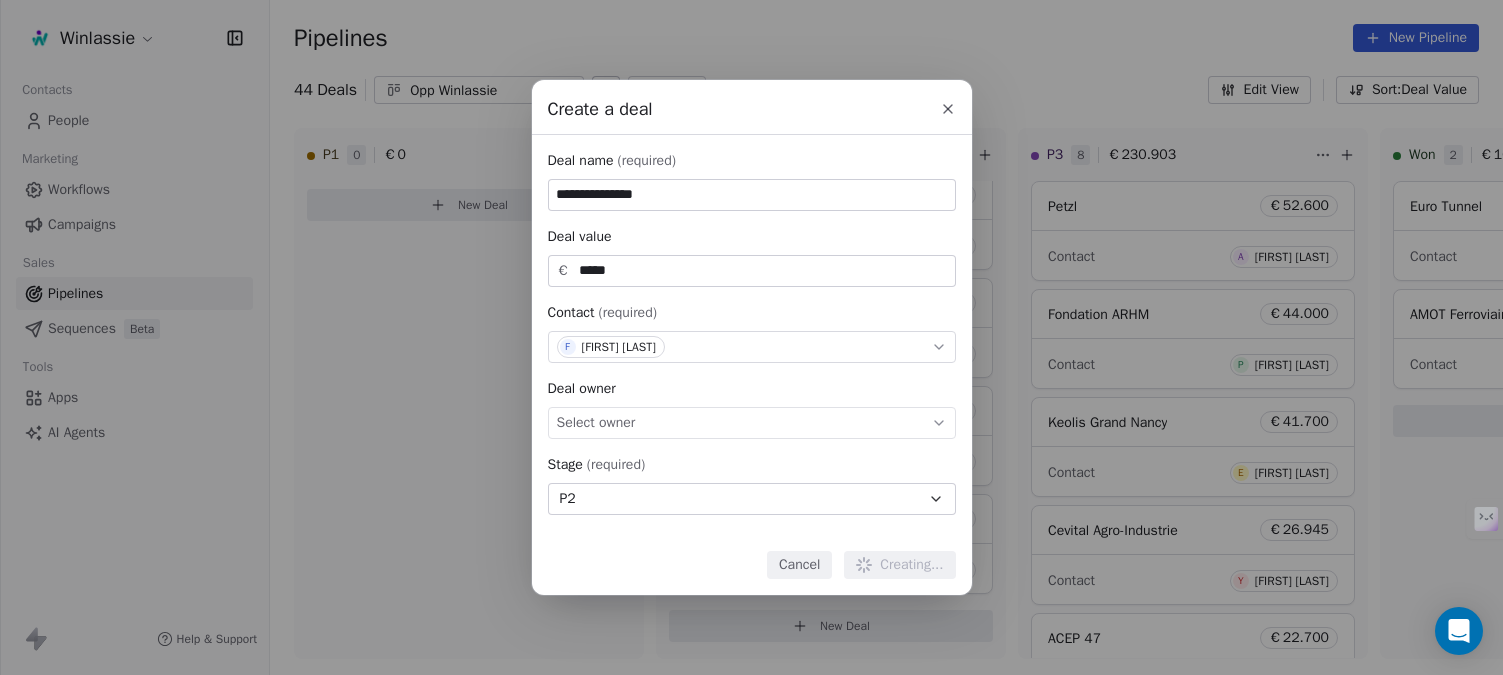 type 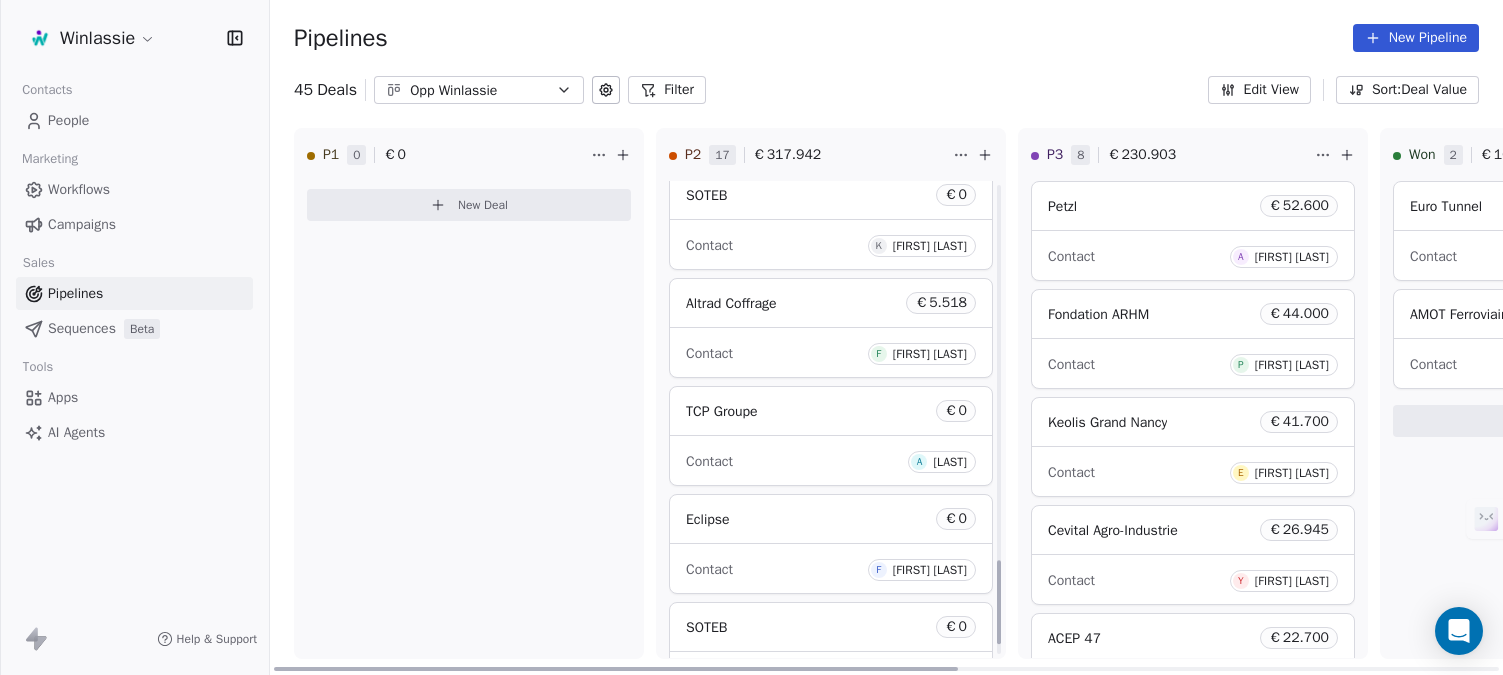 scroll, scrollTop: 2171, scrollLeft: 0, axis: vertical 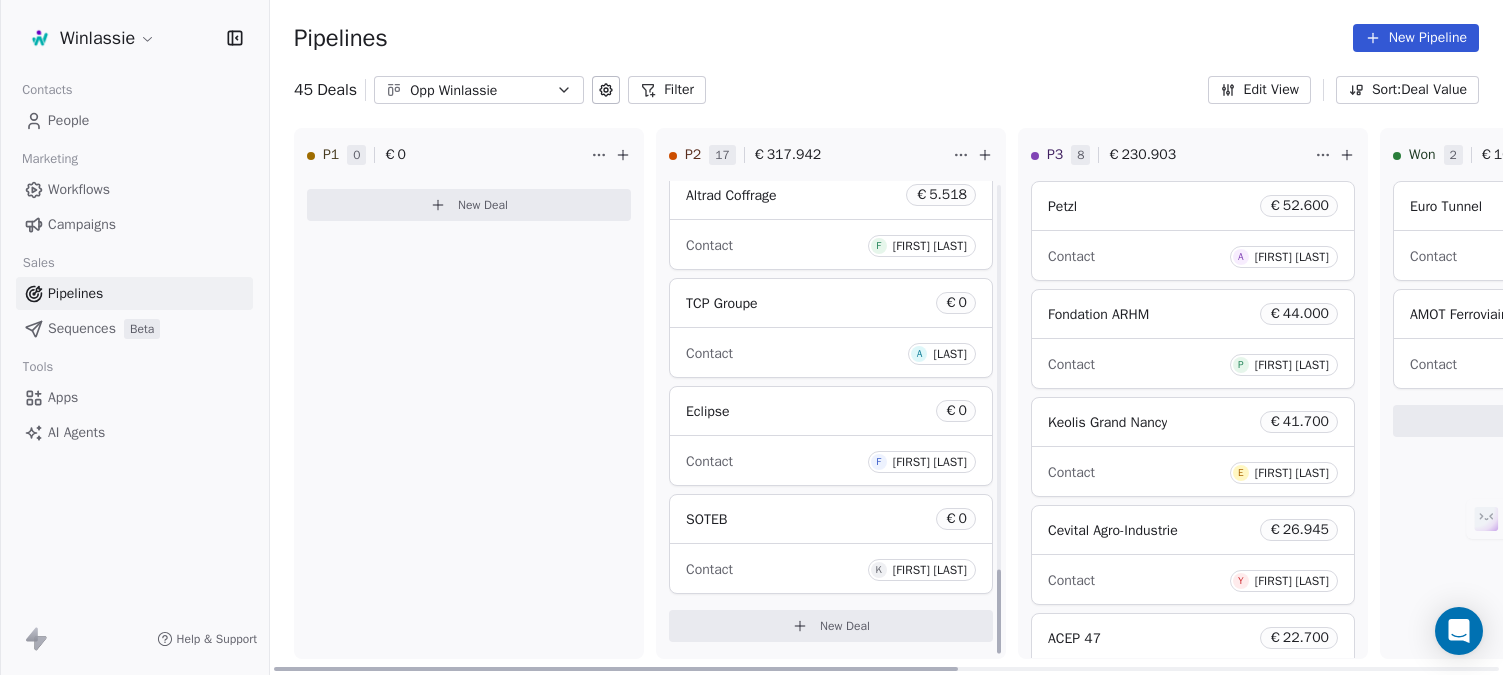click on "New Deal" at bounding box center [845, 626] 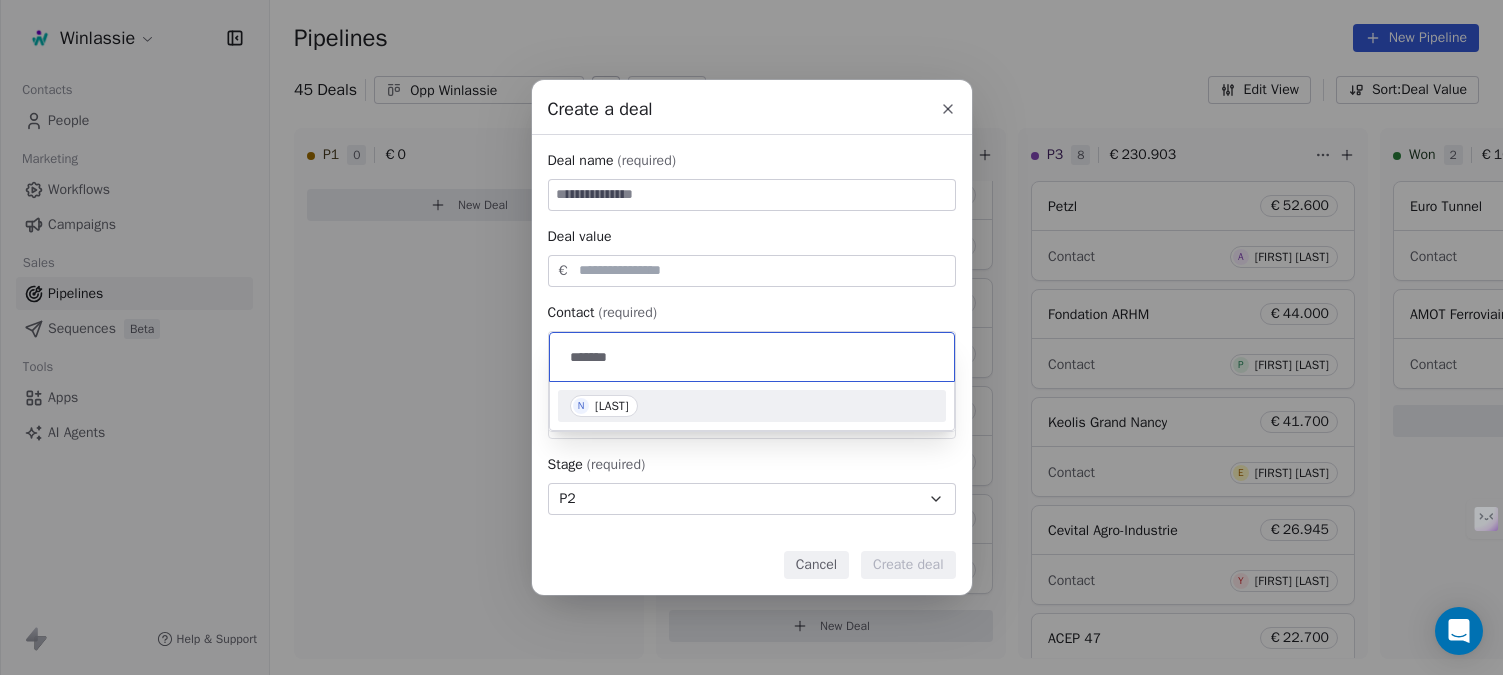 type on "*******" 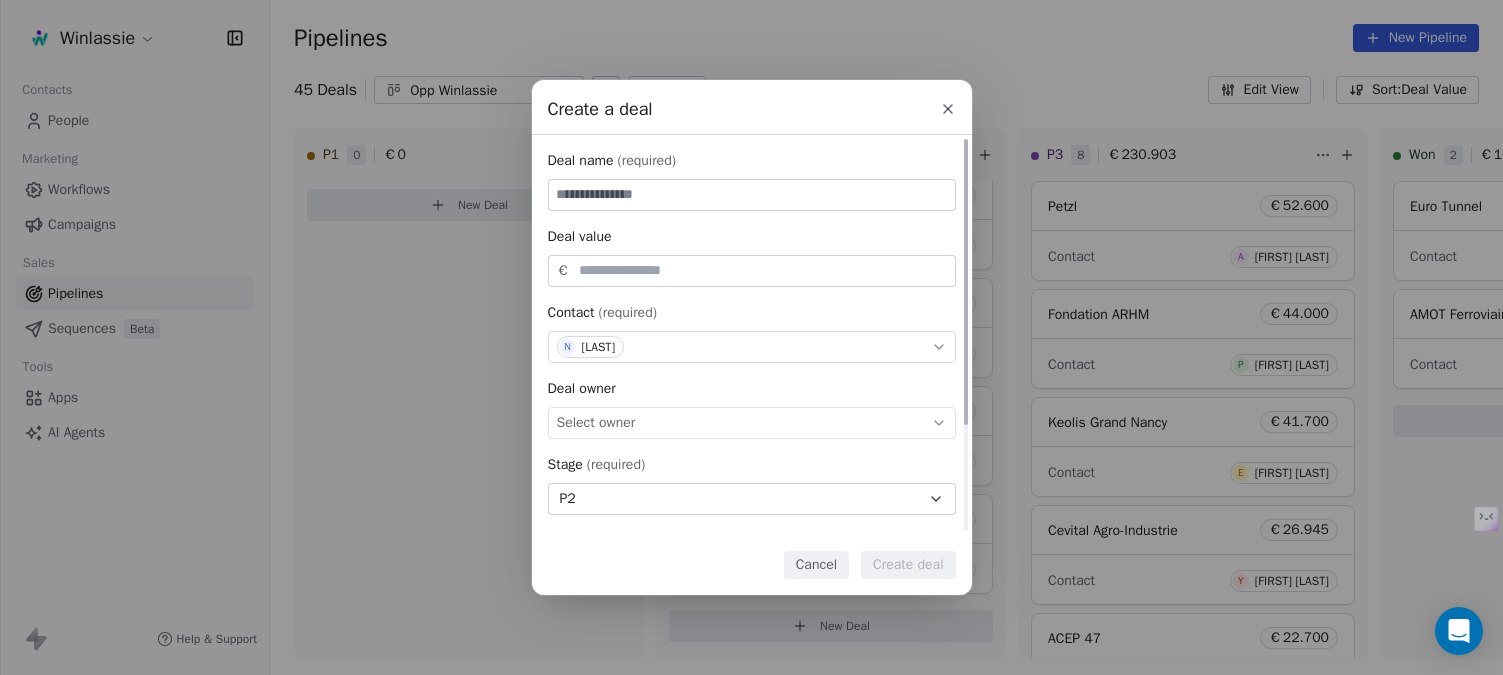 click at bounding box center [752, 195] 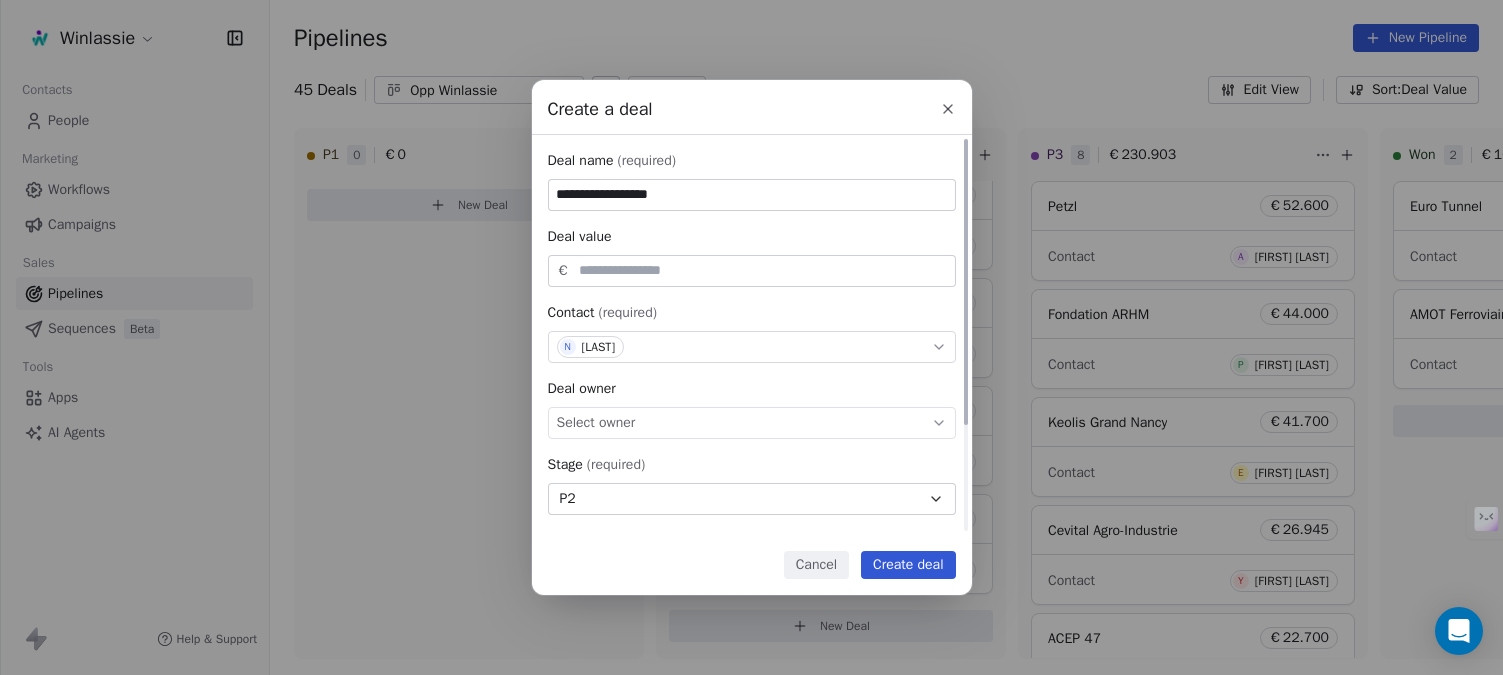 type on "**********" 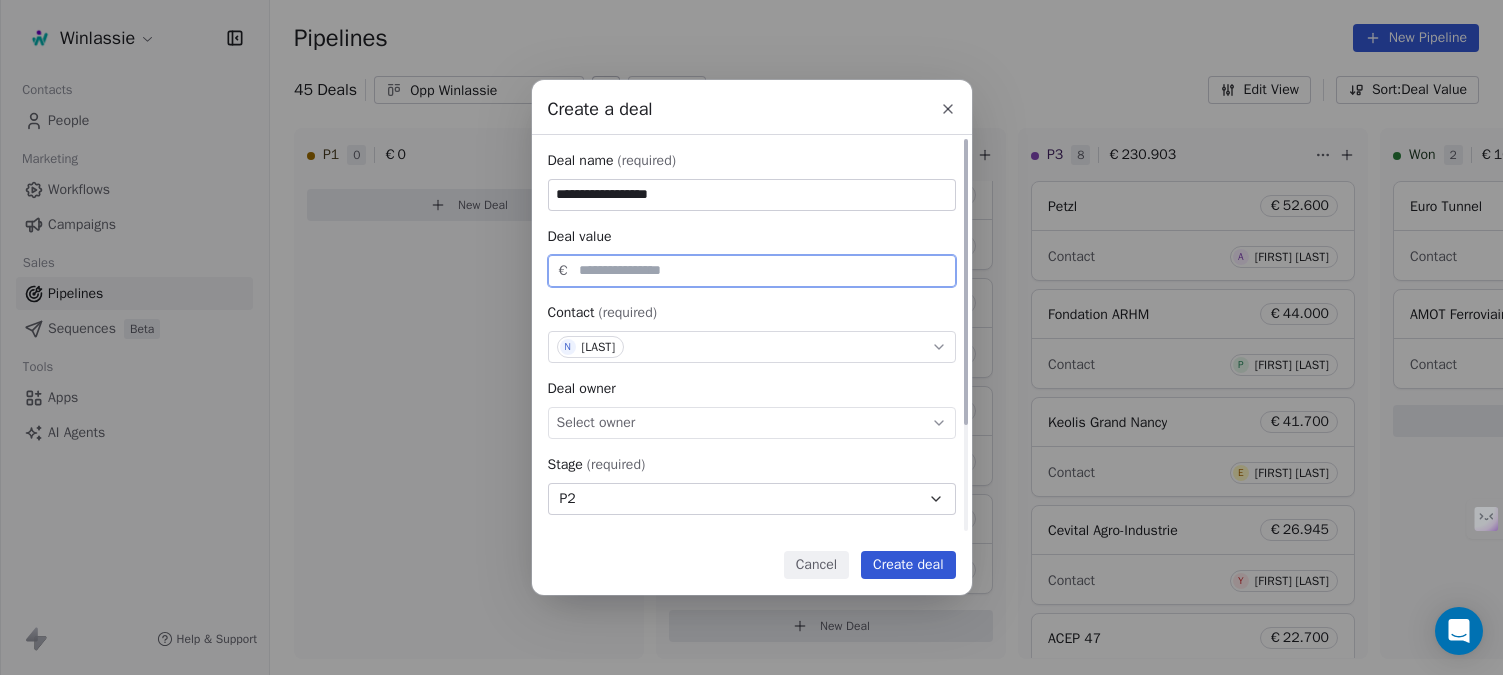 click at bounding box center (763, 270) 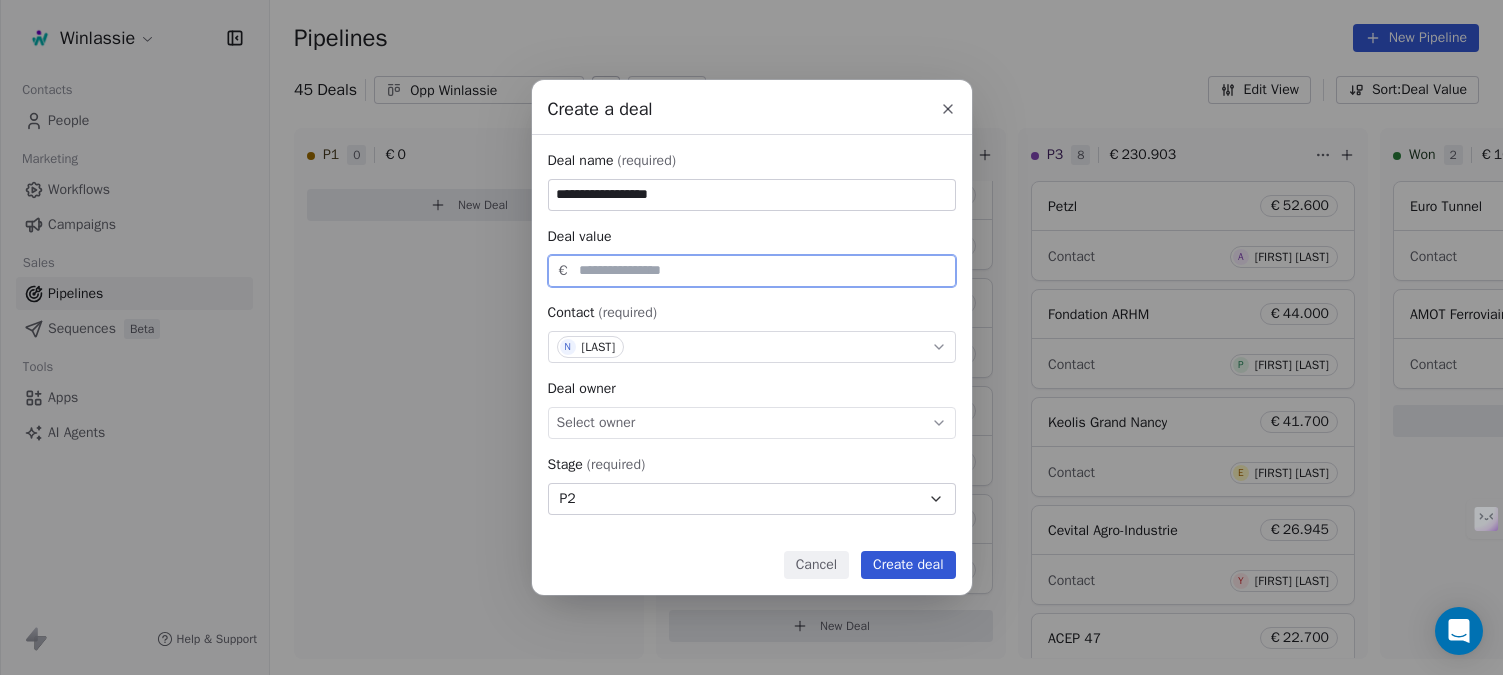 click on "Create deal" at bounding box center (908, 565) 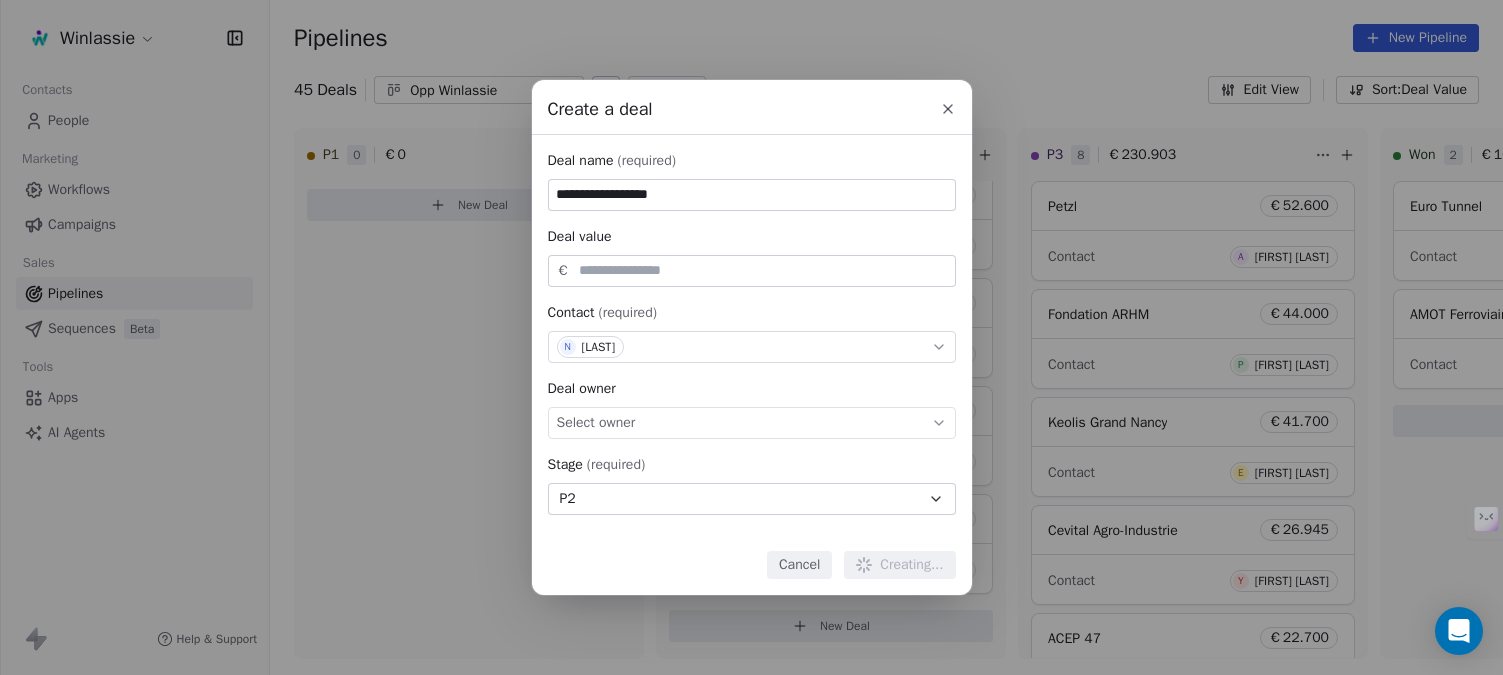 type 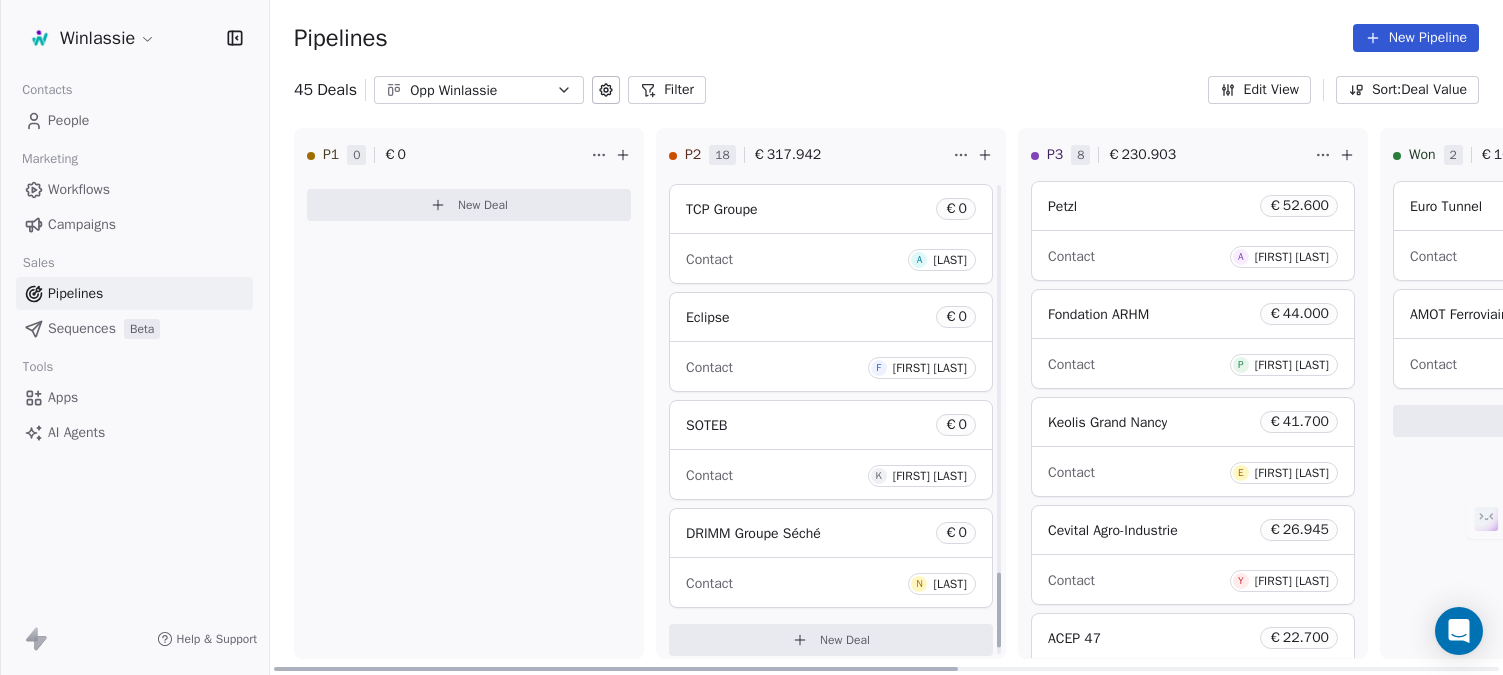 scroll, scrollTop: 2495, scrollLeft: 0, axis: vertical 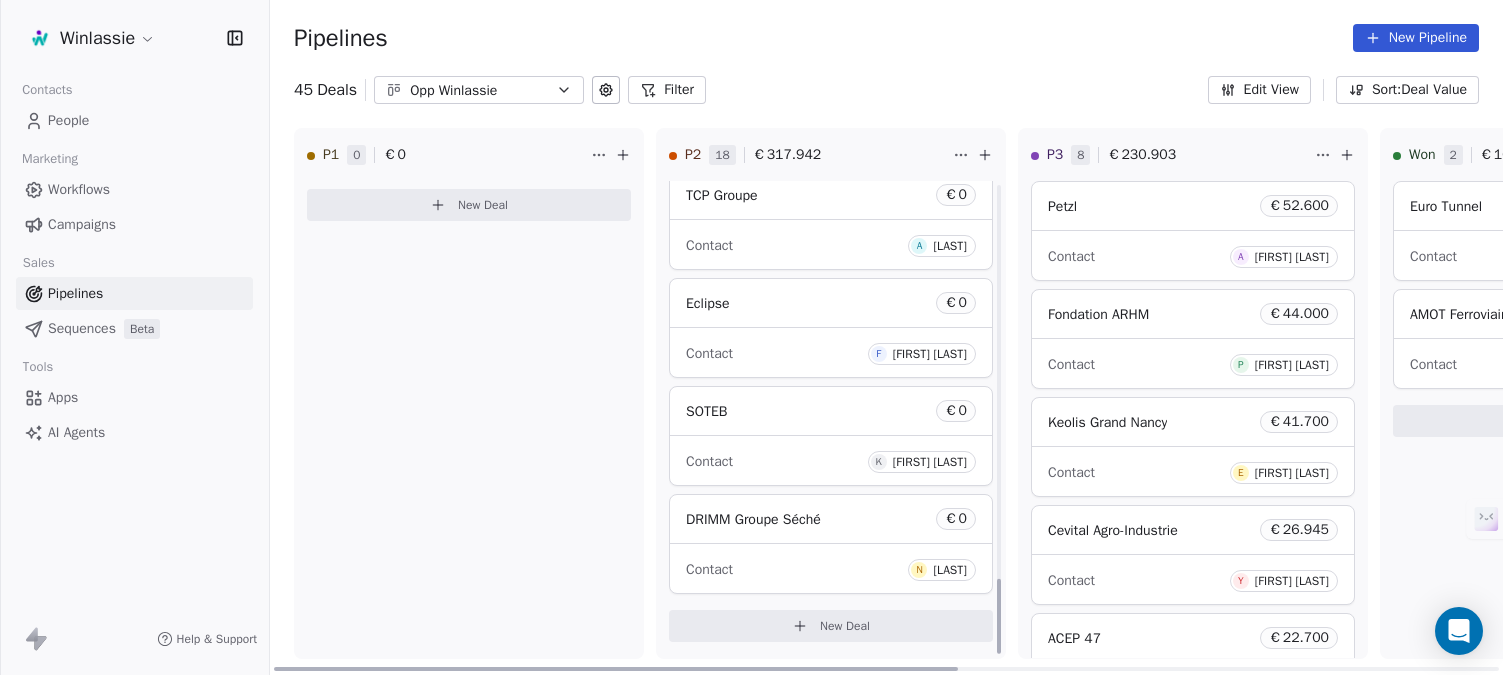 click on "New Deal" at bounding box center (845, 626) 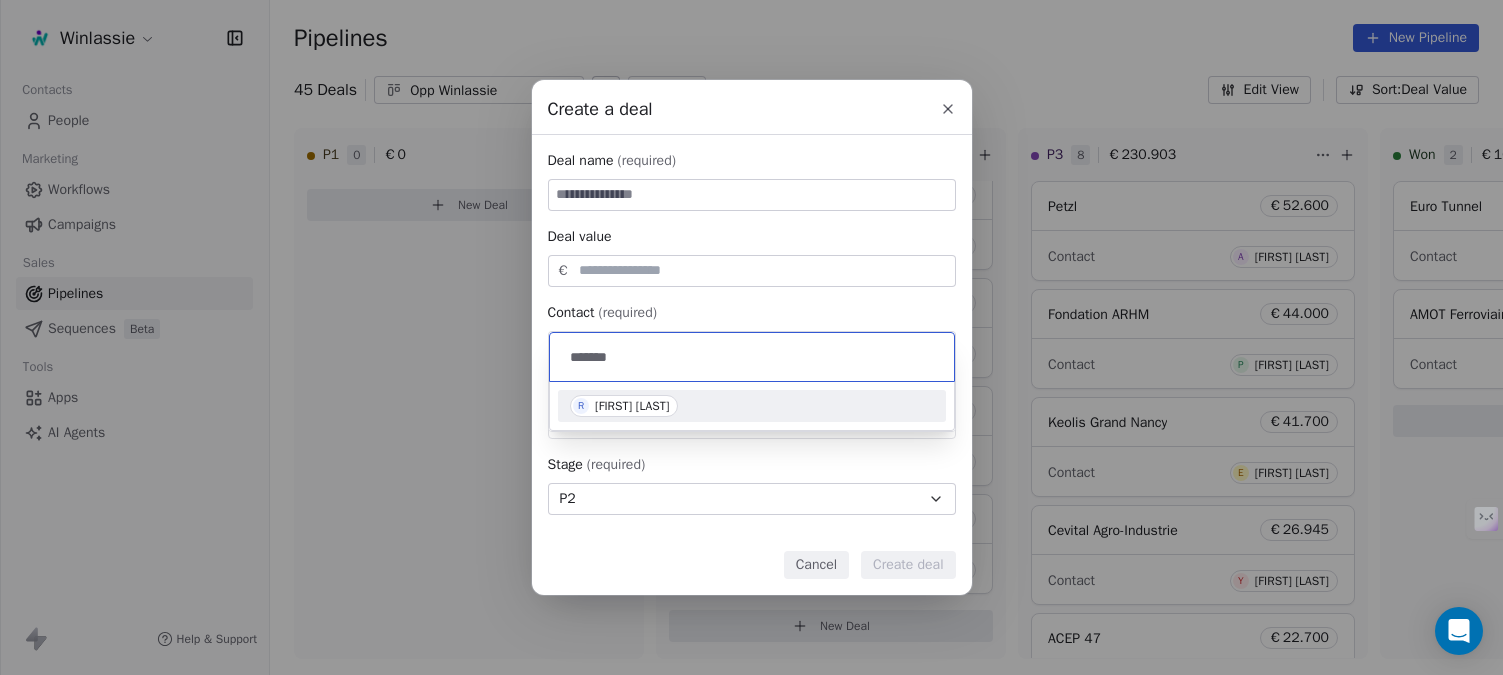 type on "*******" 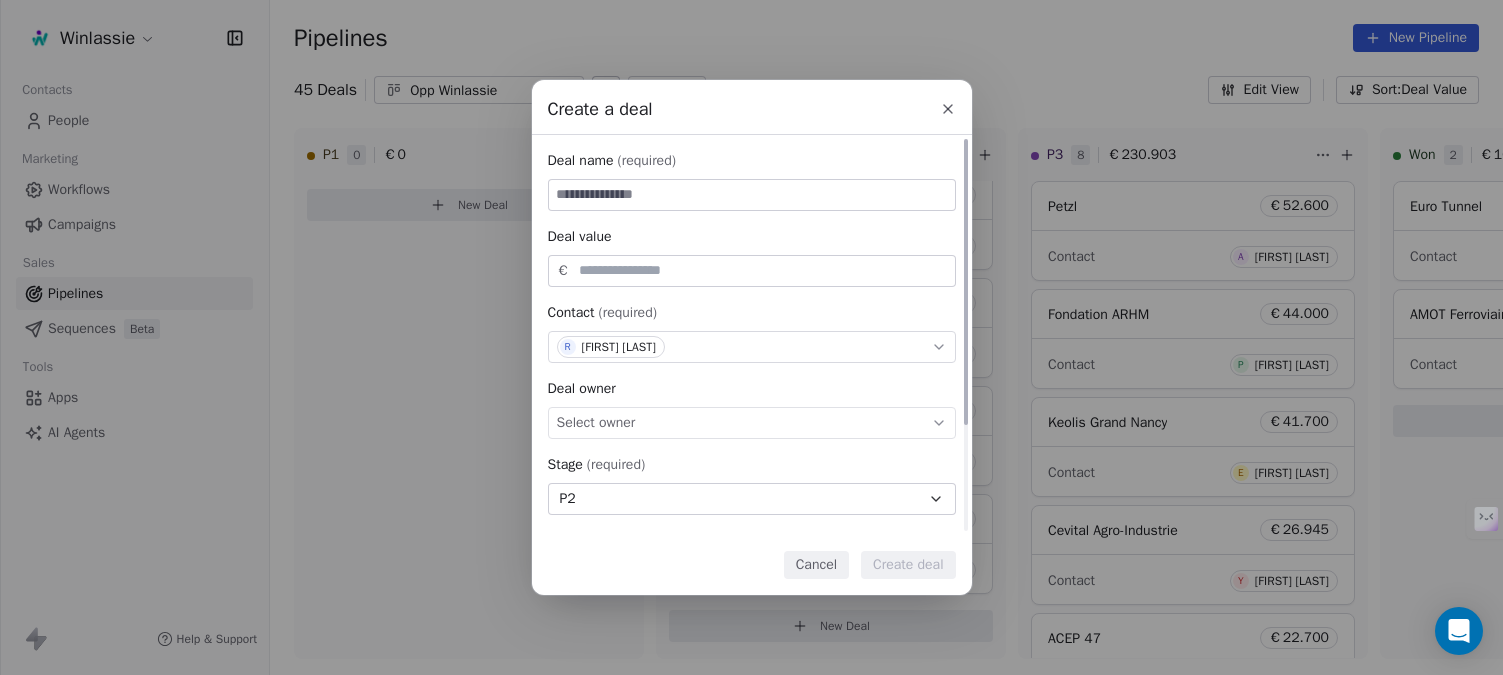click at bounding box center [752, 195] 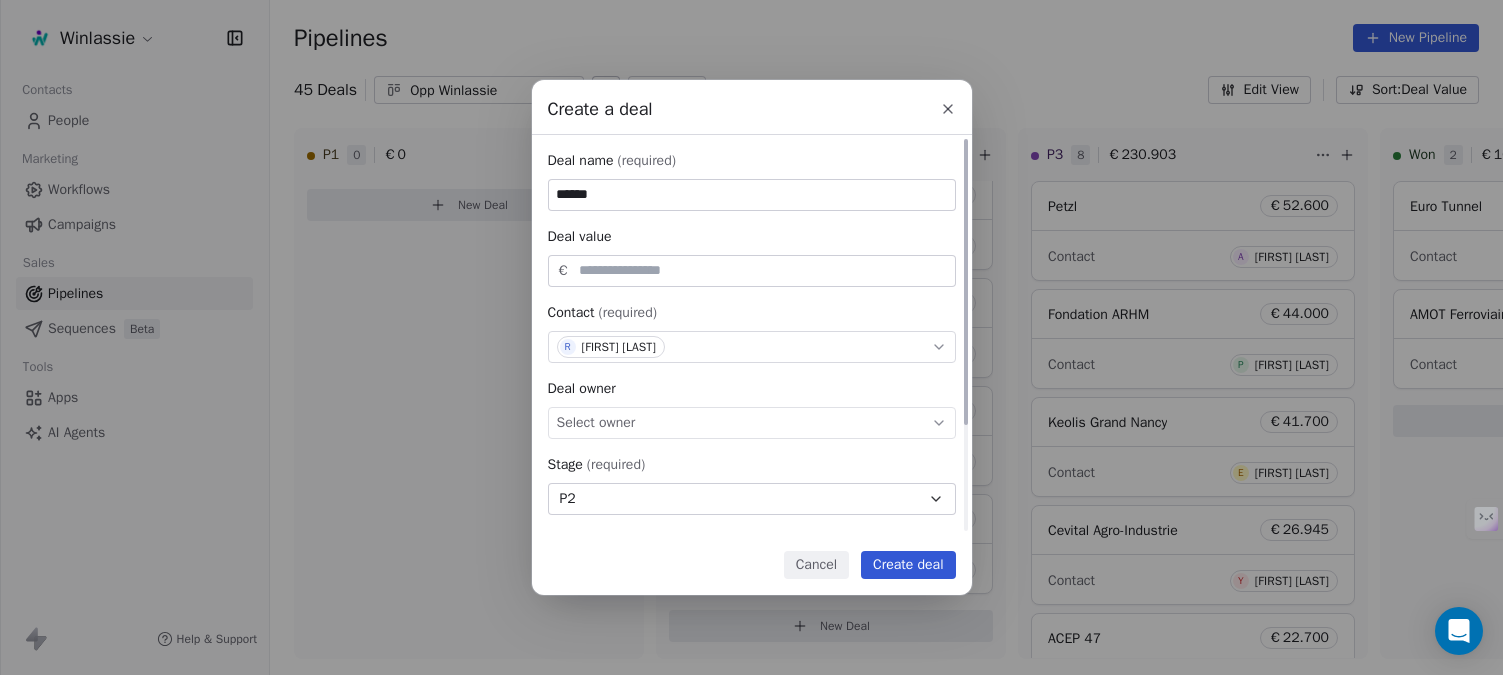type on "******" 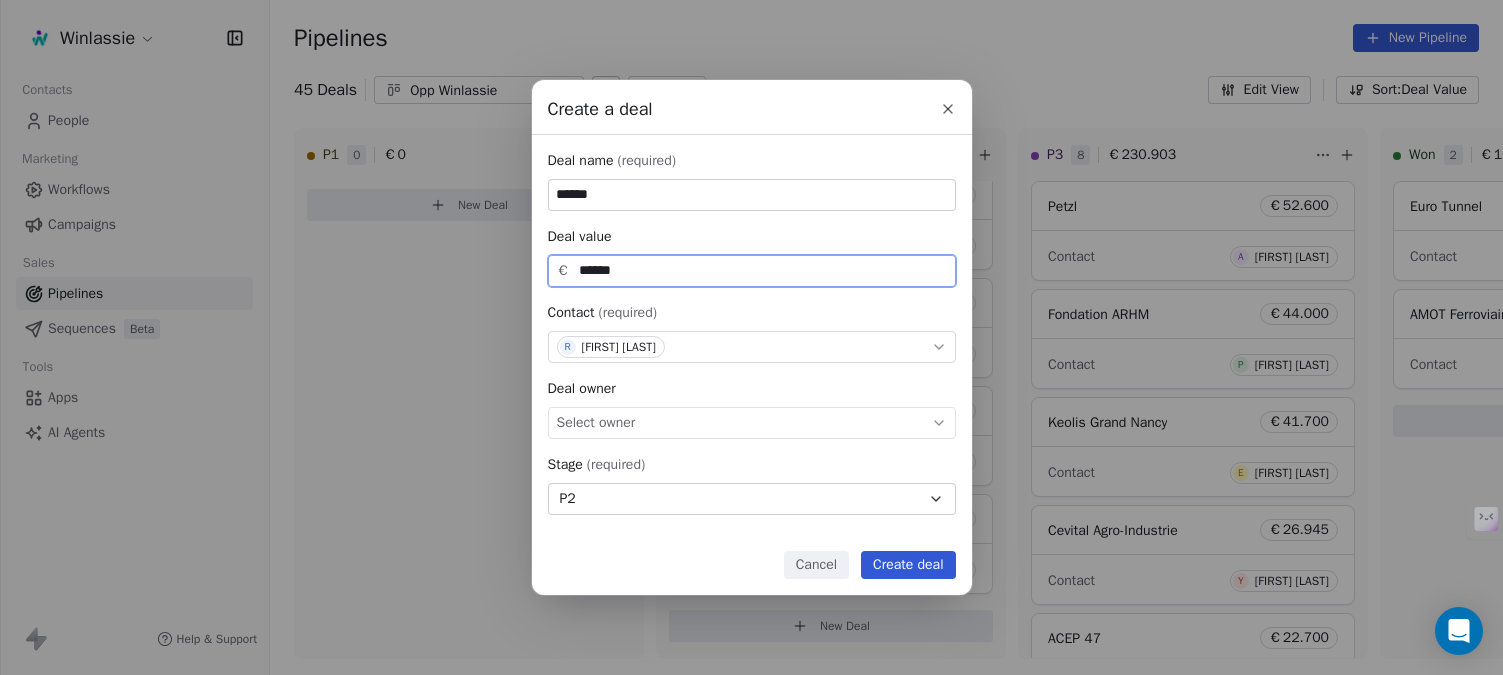 type on "******" 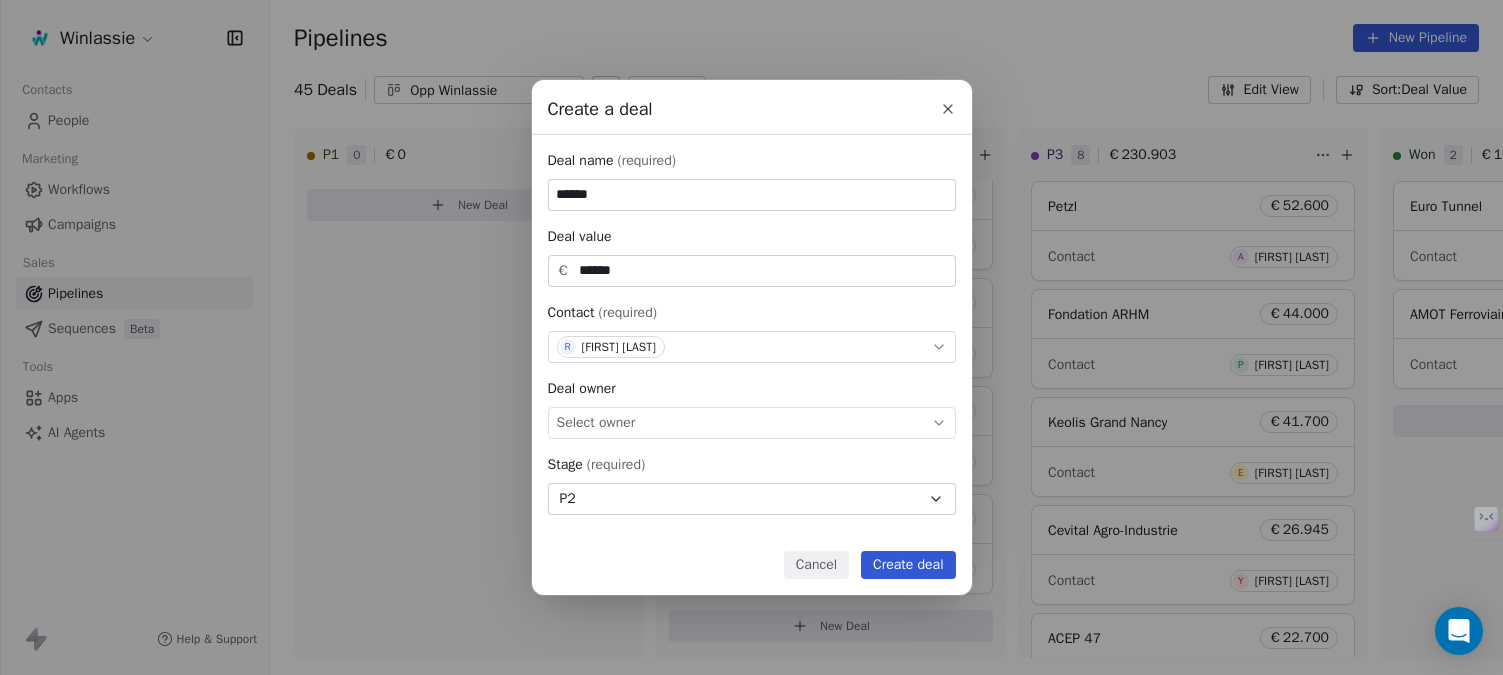 click on "Create deal" at bounding box center (908, 565) 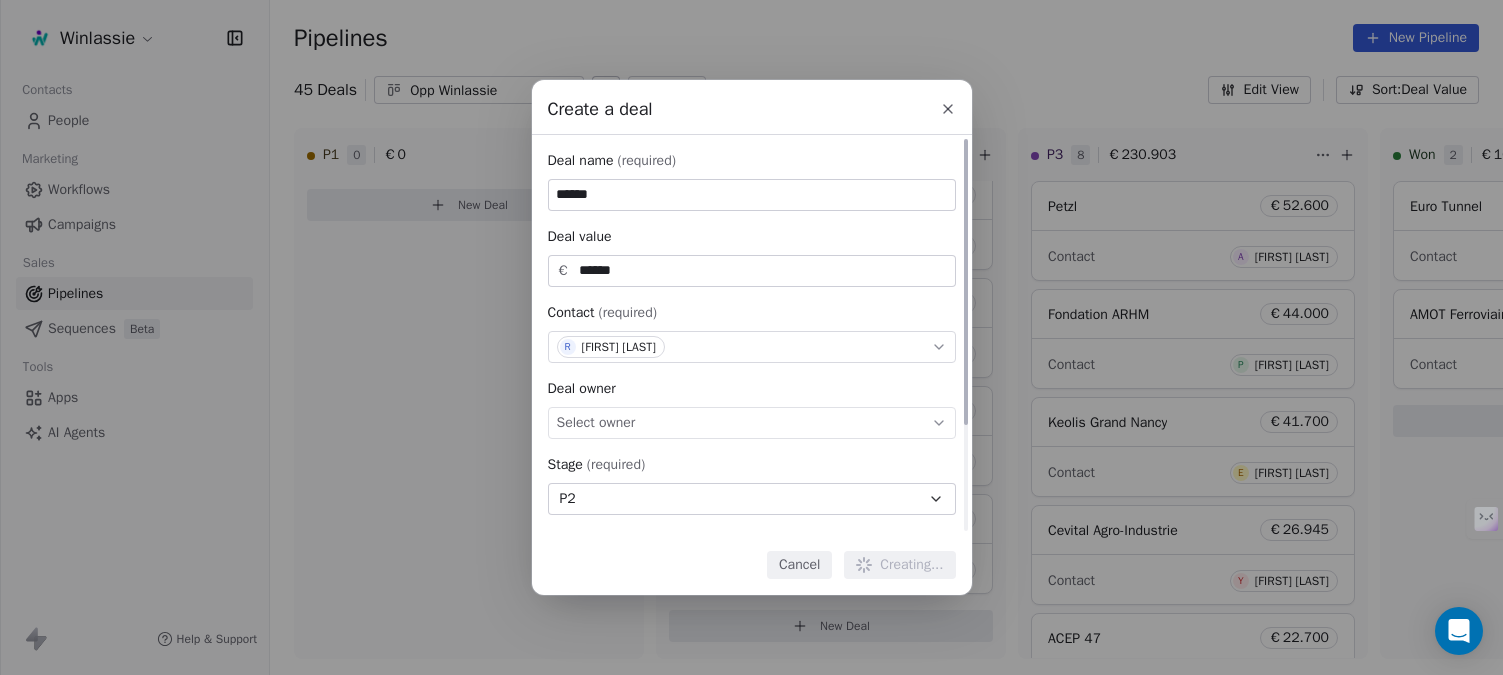 type 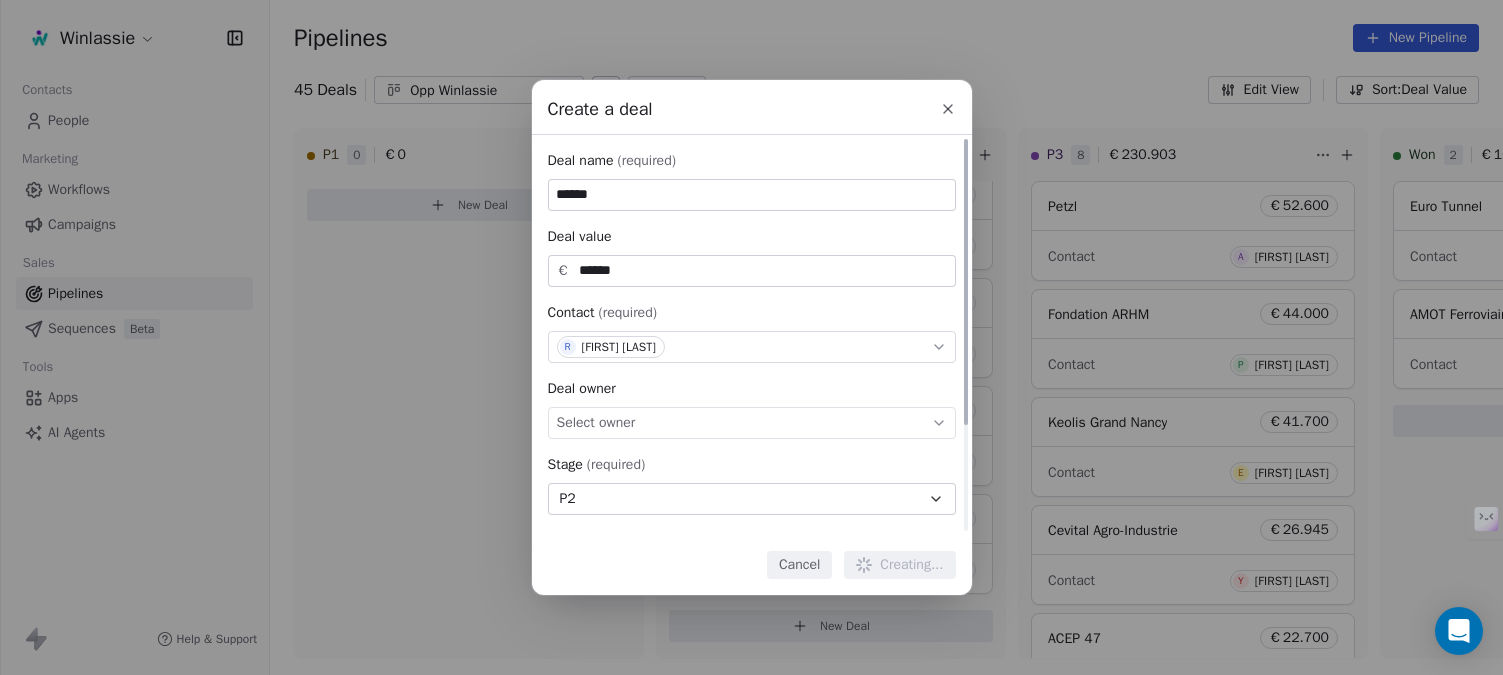 type 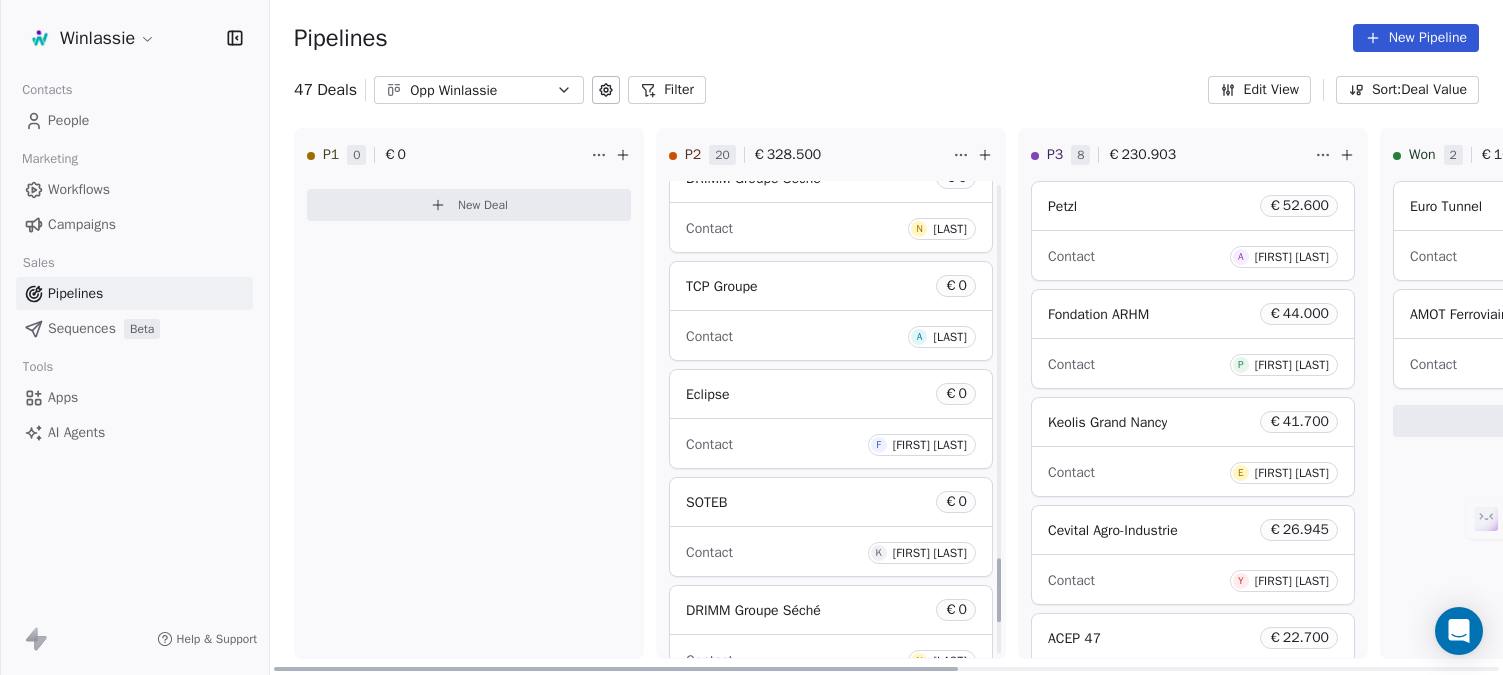 scroll, scrollTop: 3035, scrollLeft: 0, axis: vertical 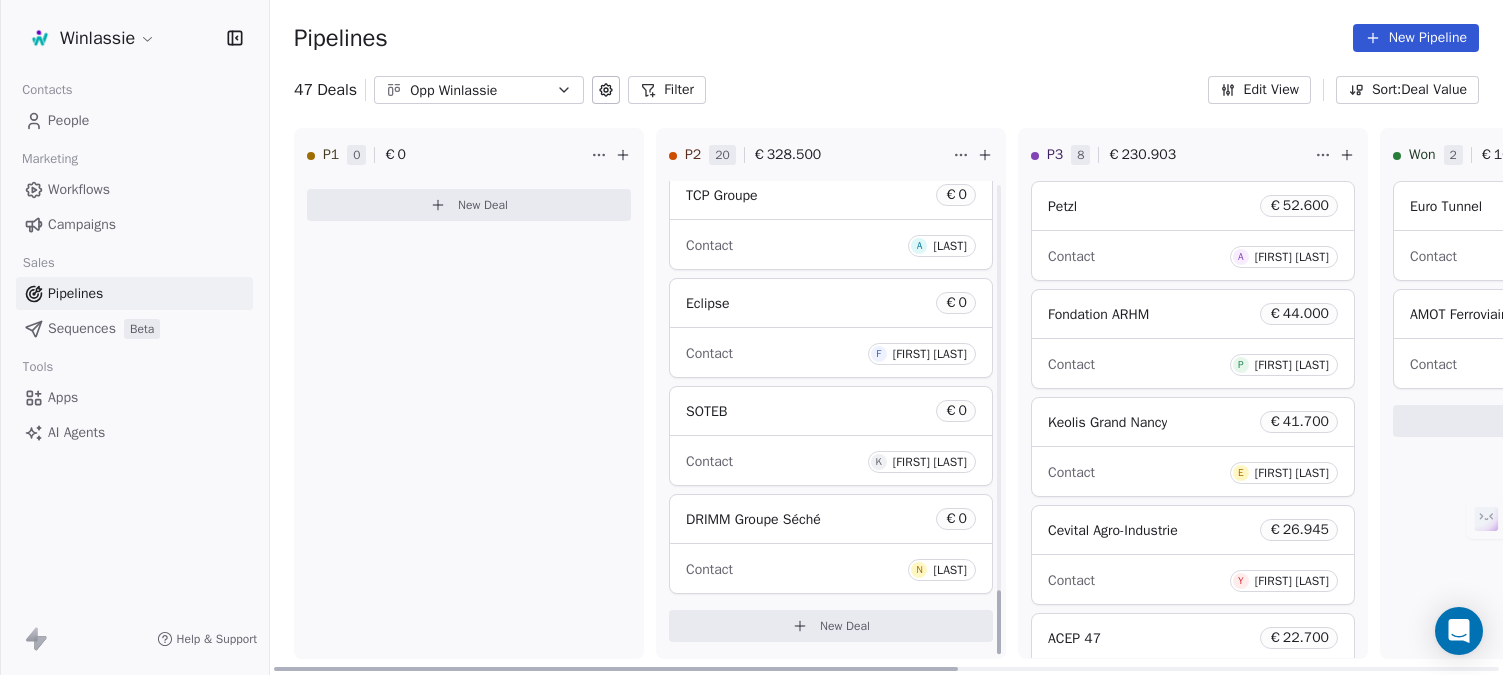 click on "New Deal" at bounding box center [845, 626] 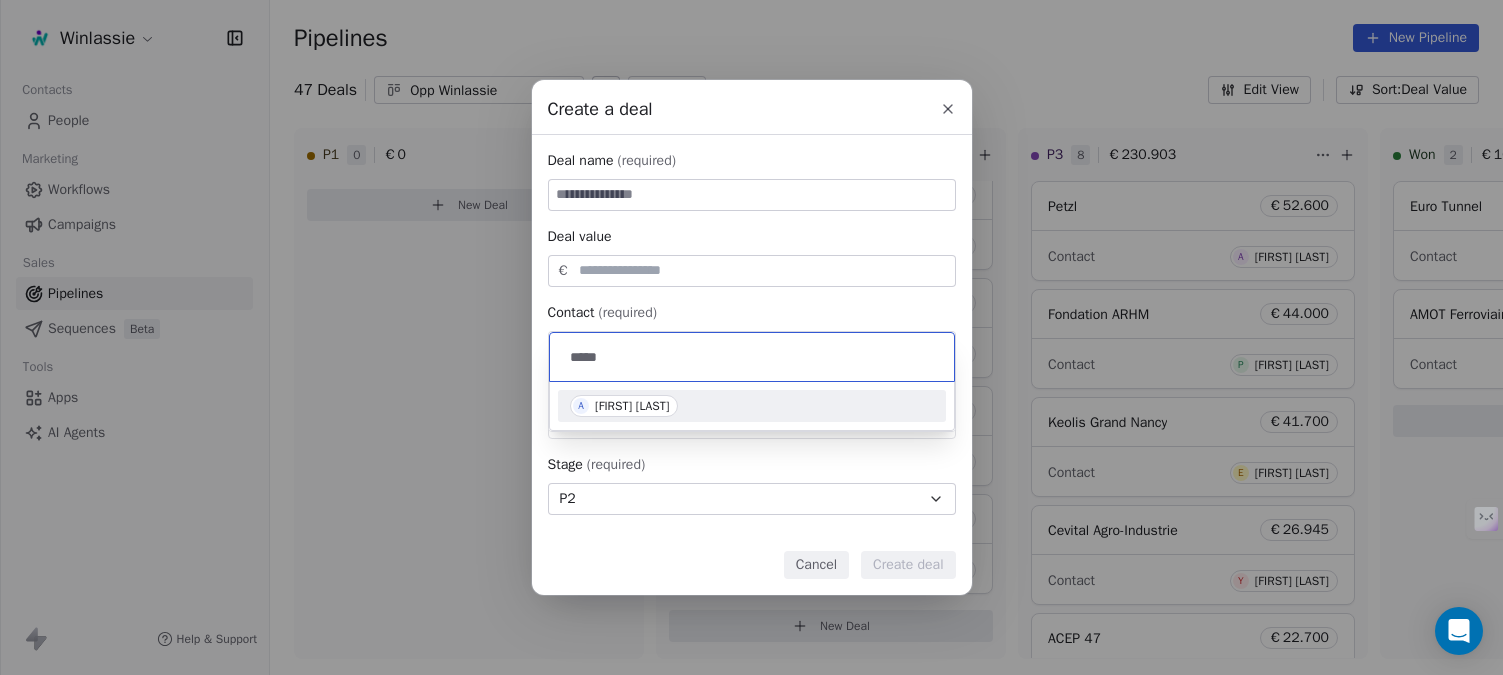 type on "*****" 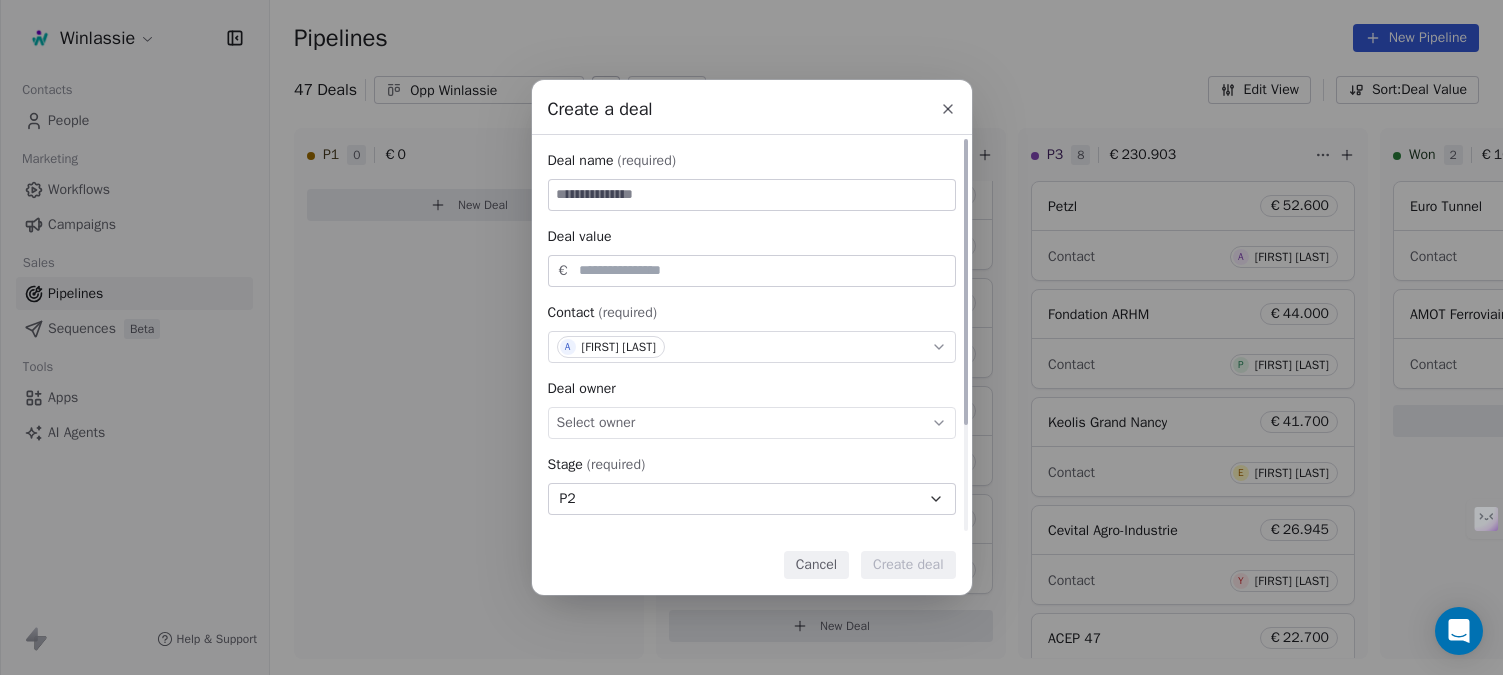 click at bounding box center [752, 195] 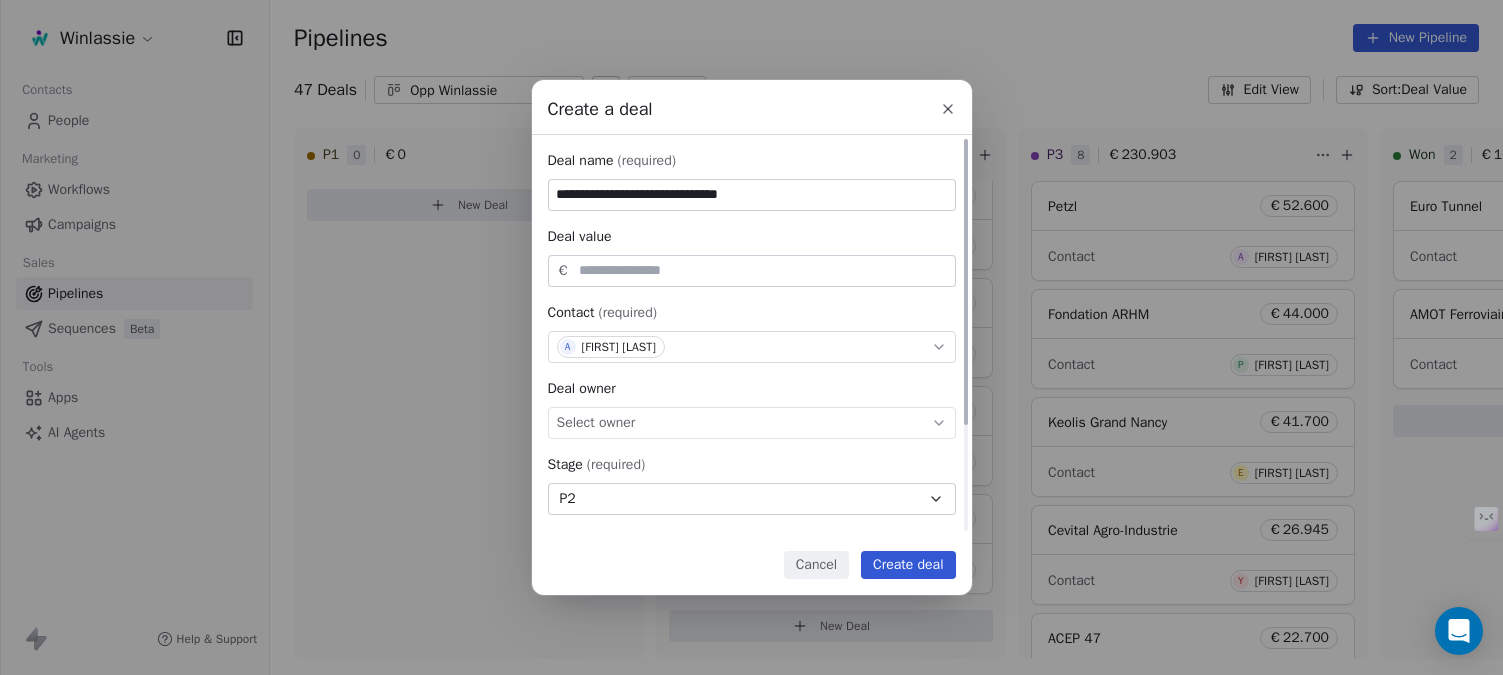 type on "**********" 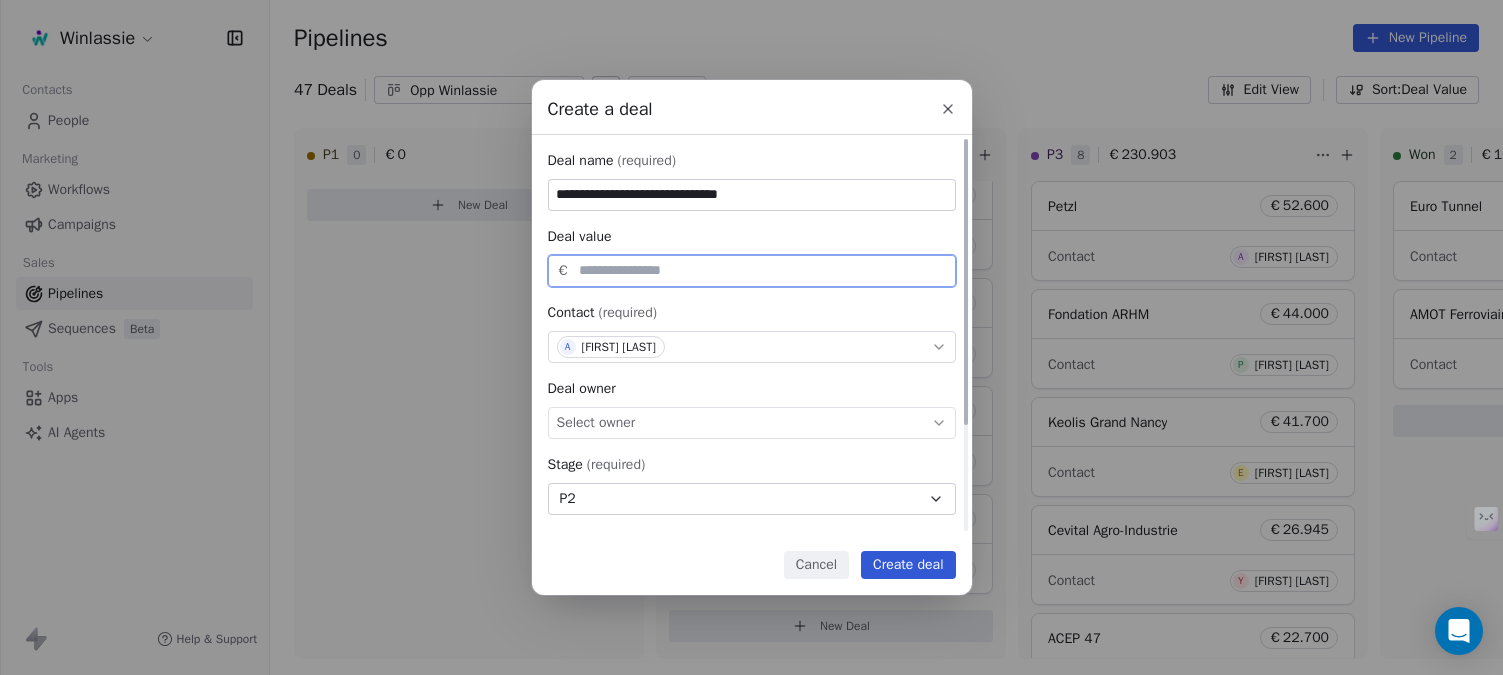 click at bounding box center [763, 270] 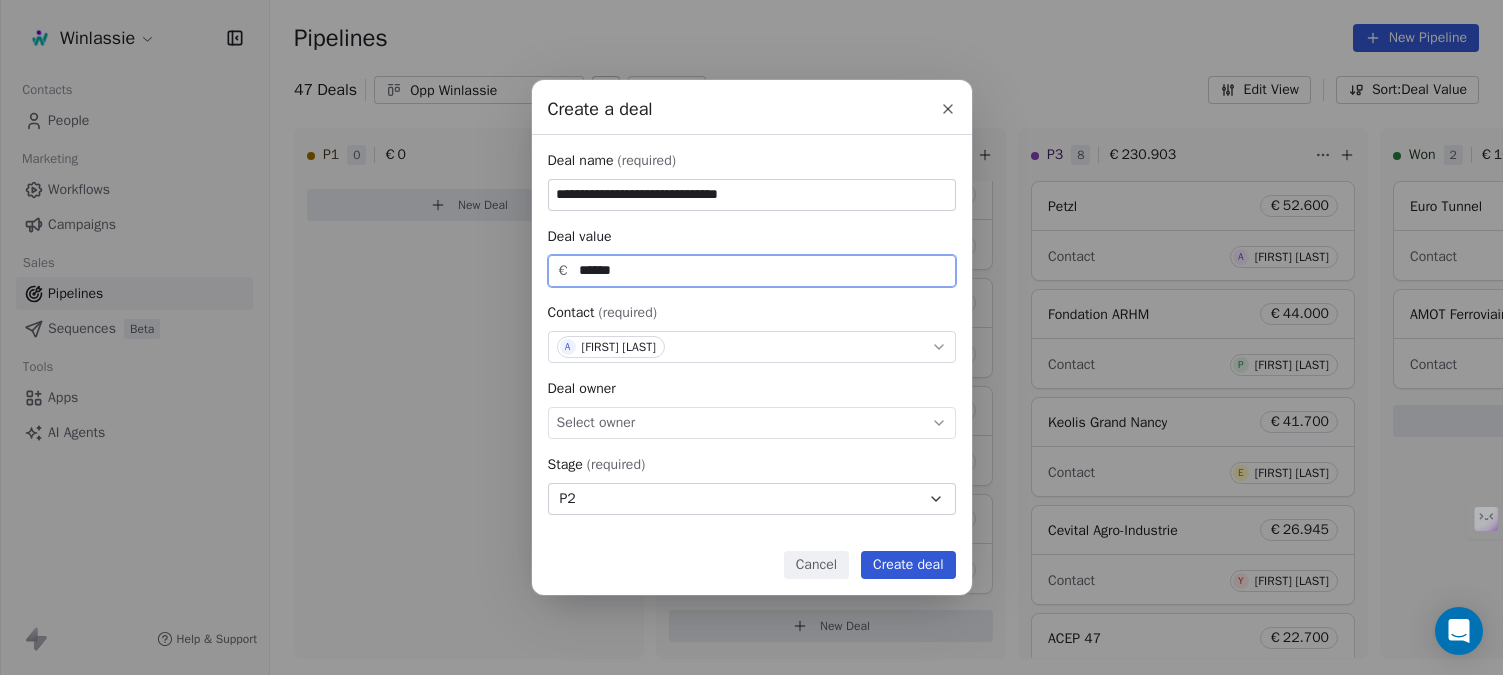 type on "******" 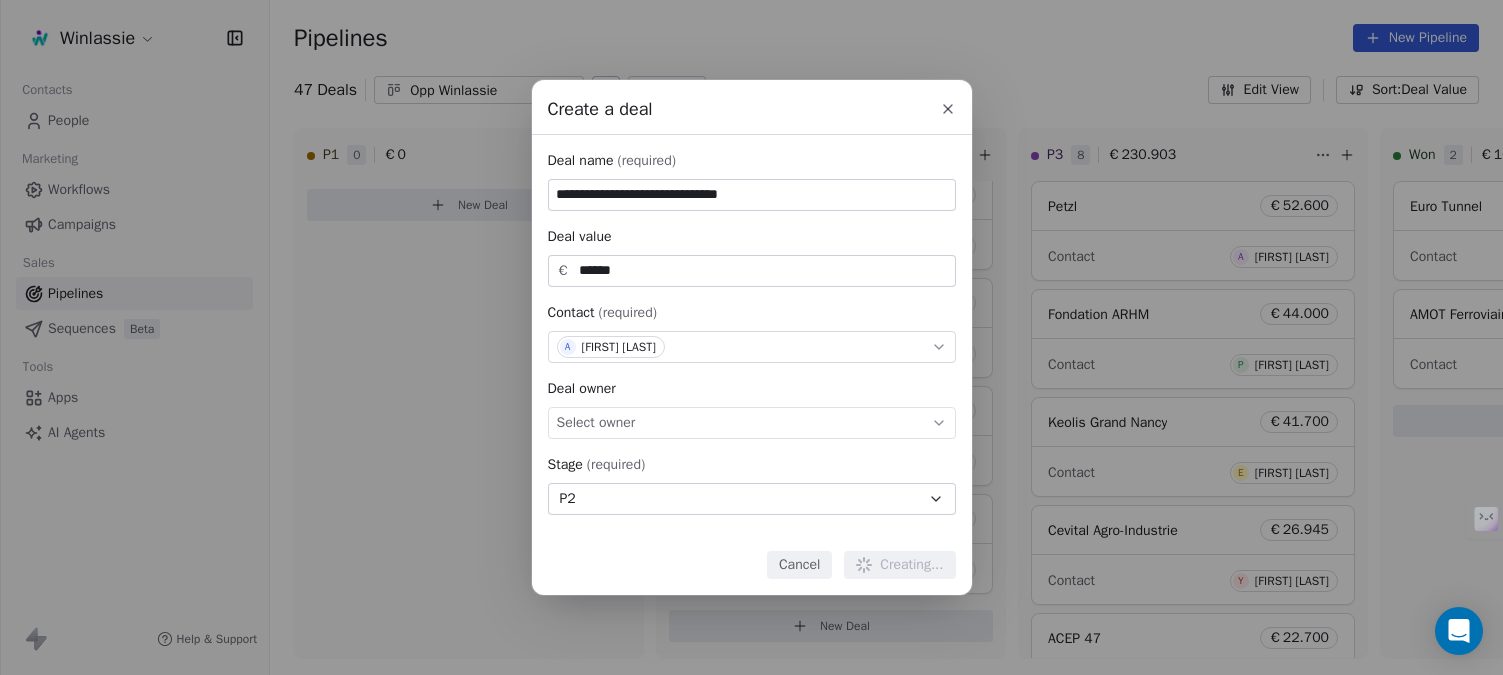 type 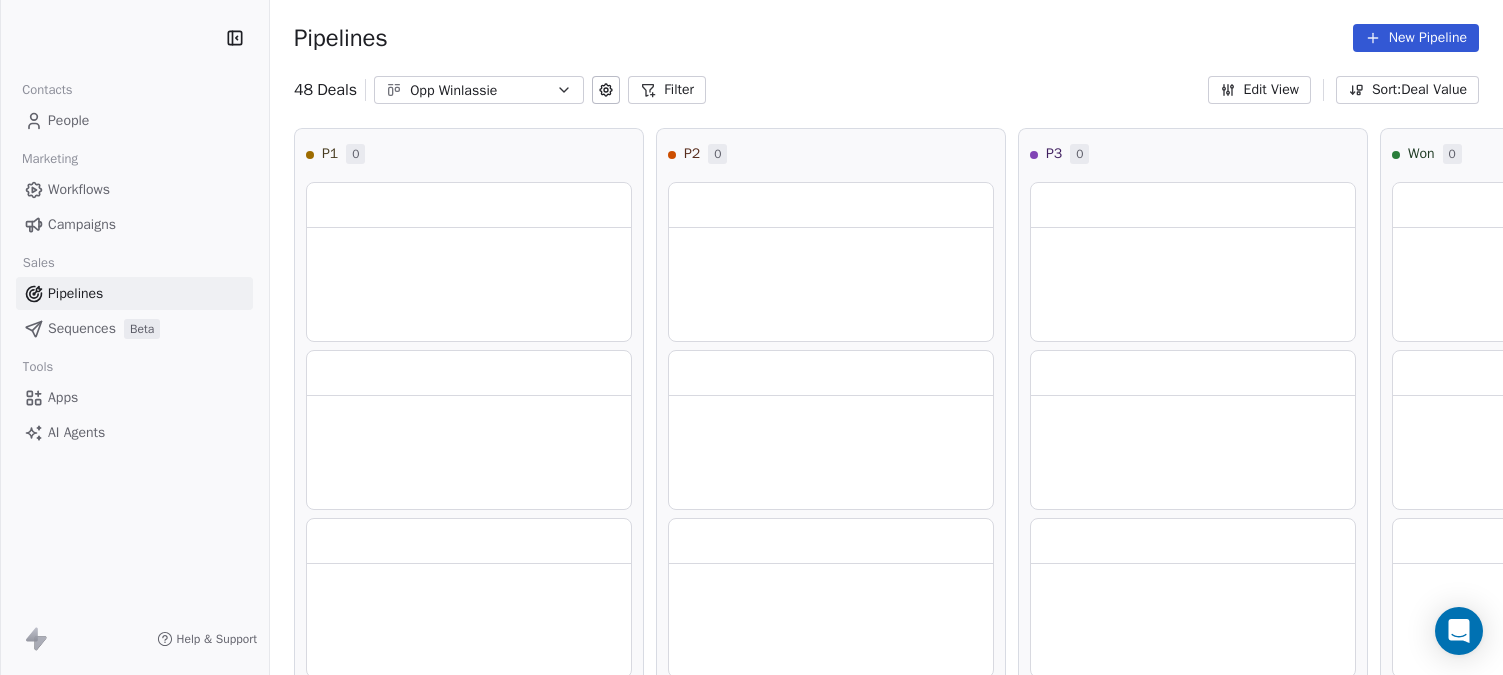 scroll, scrollTop: 0, scrollLeft: 0, axis: both 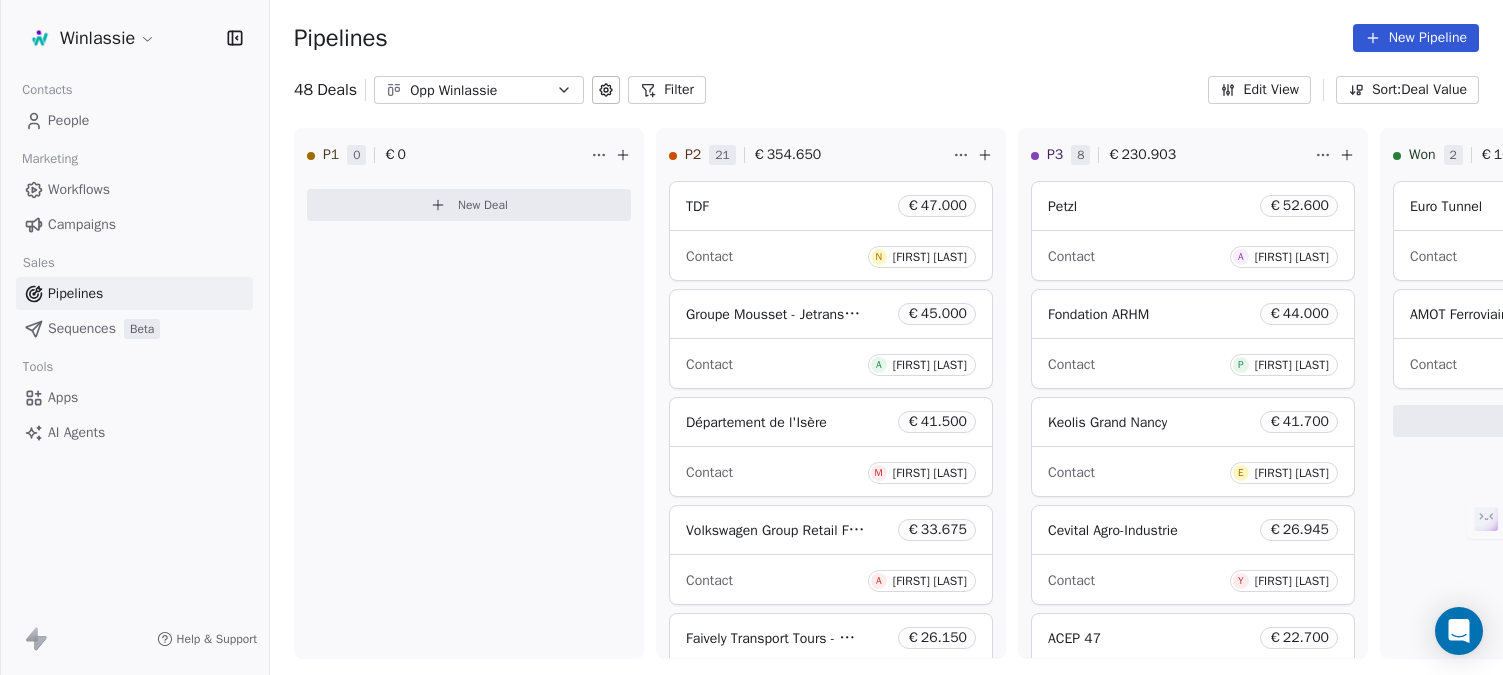 click on "Pipelines  New Pipeline" at bounding box center (886, 38) 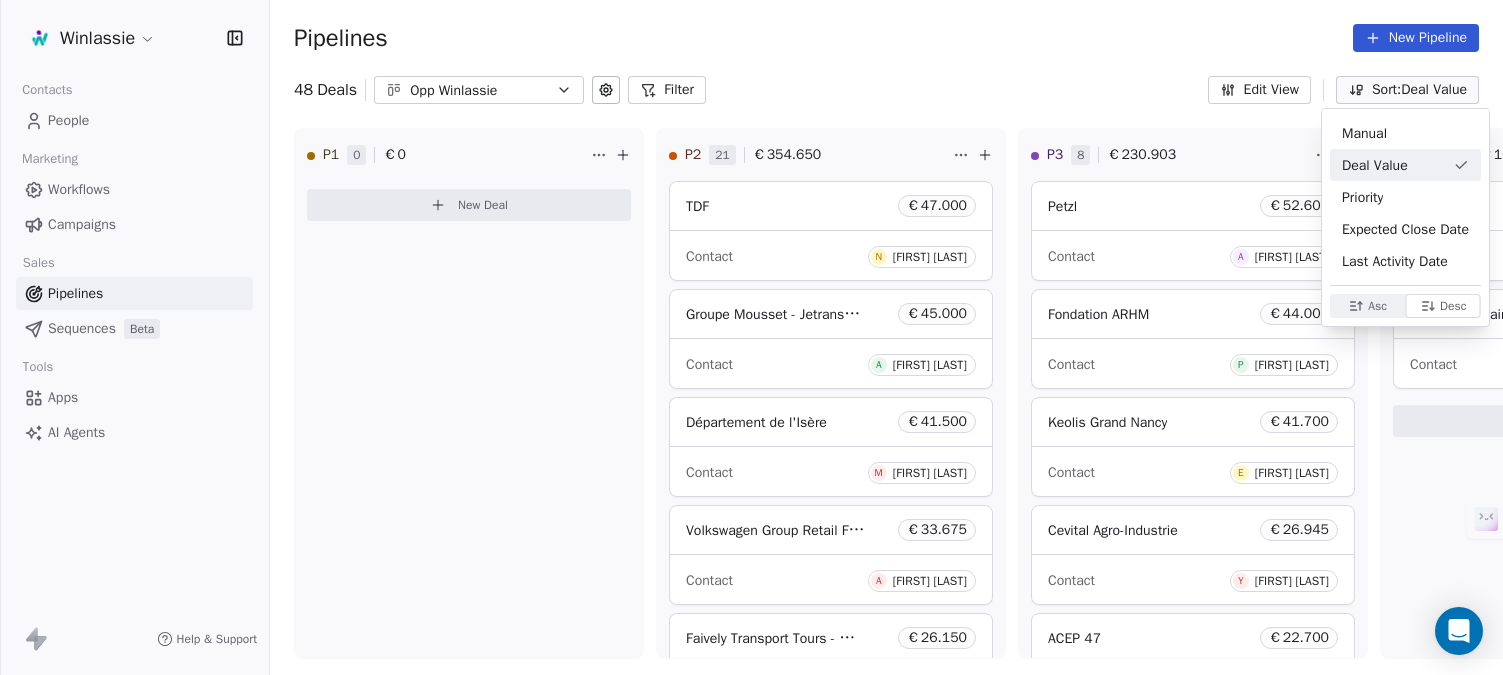 click on "Winlassie Contacts People Marketing Workflows Campaigns Sales Pipelines Sequences Beta Tools Apps AI Agents Help & Support Pipelines New Pipeline 48 Deals Opp Winlassie Filter Edit View Sort: Deal Value P1 0 € 0 New Deal P2 21 € 354.650 TDF € 47.000 Contact N [LAST] Groupe Mousset - Jetransporte.com € 45.000 Contact A [LAST] Département de l'Isère € 41.500 Contact M [LAST] Volkswagen Group Retail France € 33.675 Contact A [LAST] Faively Transport Tours - Wabtec € 26.150 Contact A [LAST] Groupe Netco € 25.200 Contact V [LAST] Tecelys € 24.000 Contact M [LAST] Ferroglobe € 18.189 Contact F [LAST] SBPI € 15.600 Contact V [LAST] Tenergie € 13.000 Contact A [LAST] P3 8 € 230.903 Petzl € 52.600 Contact A [LAST] Fondation ARHM € 44.000 Contact P [LAST] Keolis Grand Nancy € 41.700 Contact E [LAST] Cevital Agro-Industrie € 26.945 Contact Y [LAST] ACEP 47 € 22.700" at bounding box center [751, 412] 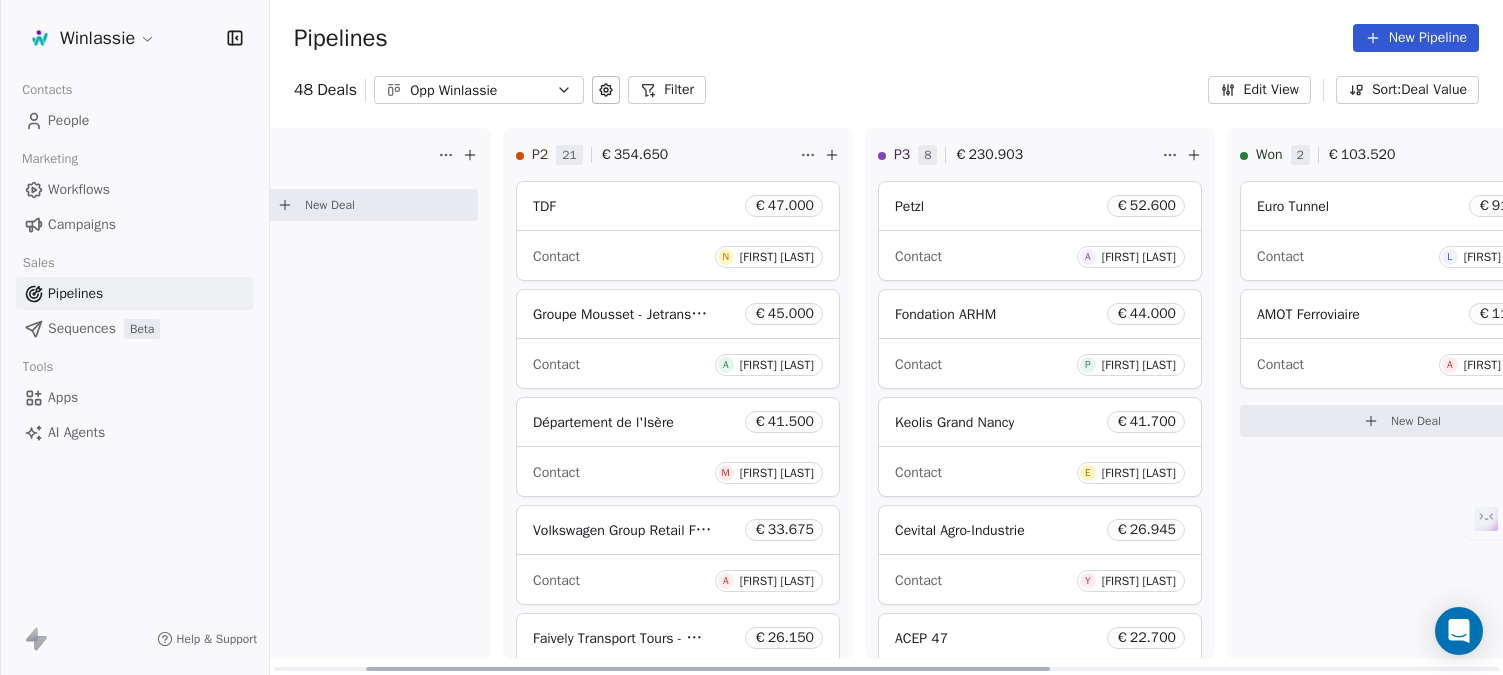 scroll, scrollTop: 0, scrollLeft: 0, axis: both 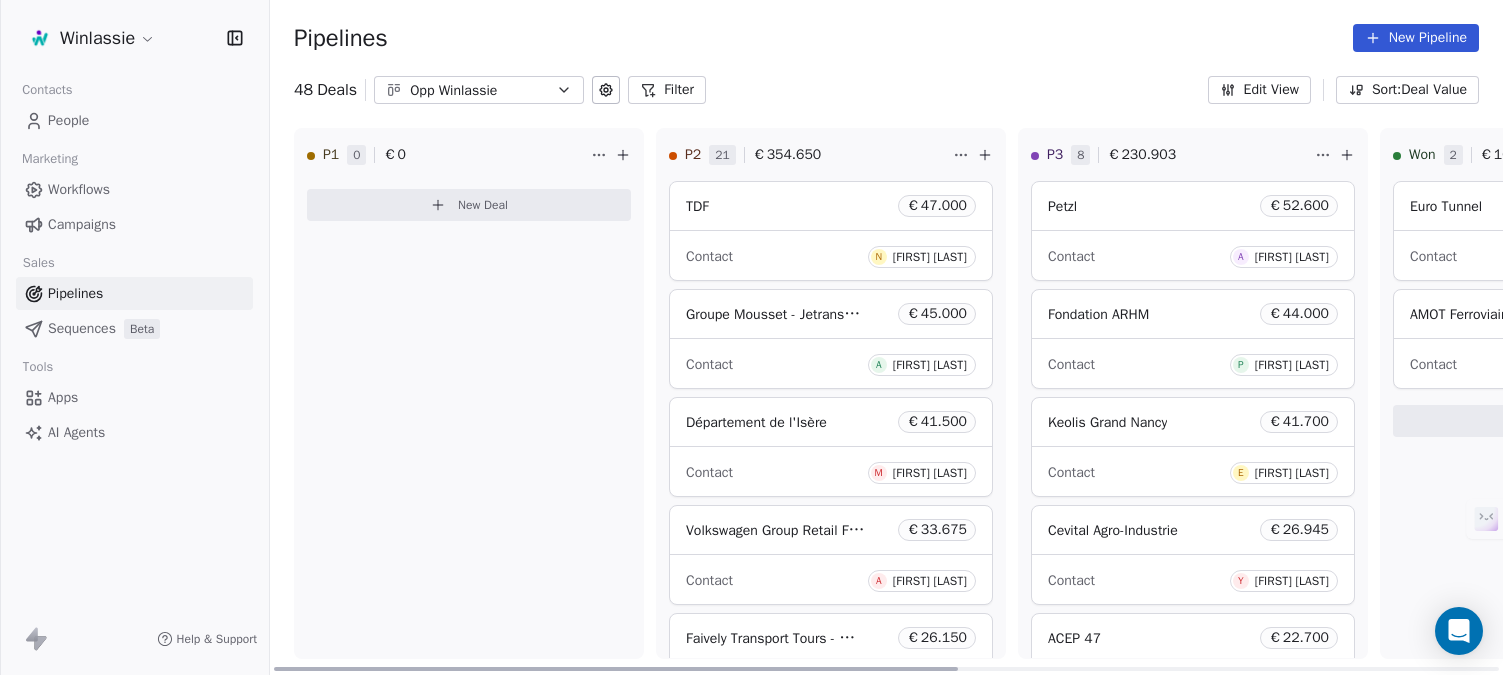 drag, startPoint x: 650, startPoint y: 668, endPoint x: 414, endPoint y: 552, distance: 262.96768 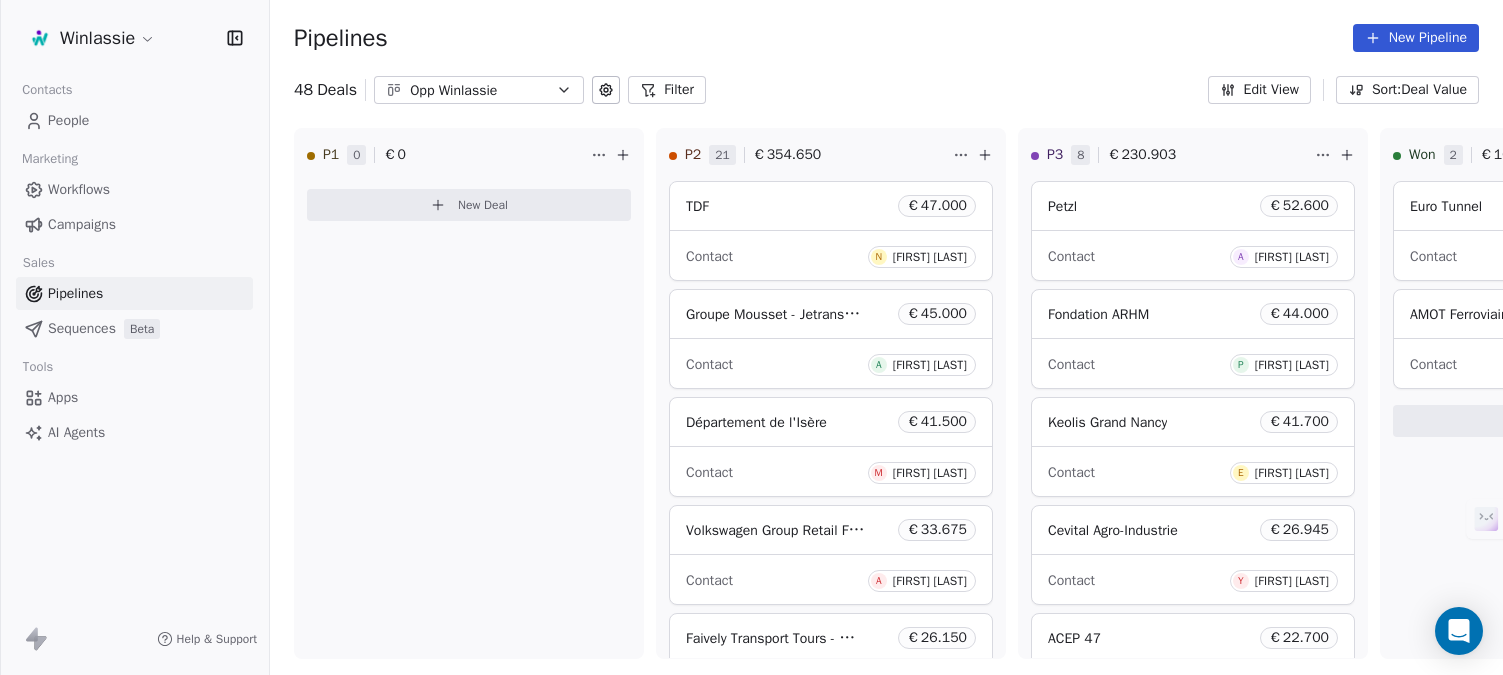 click on "Pipelines  New Pipeline" at bounding box center (886, 38) 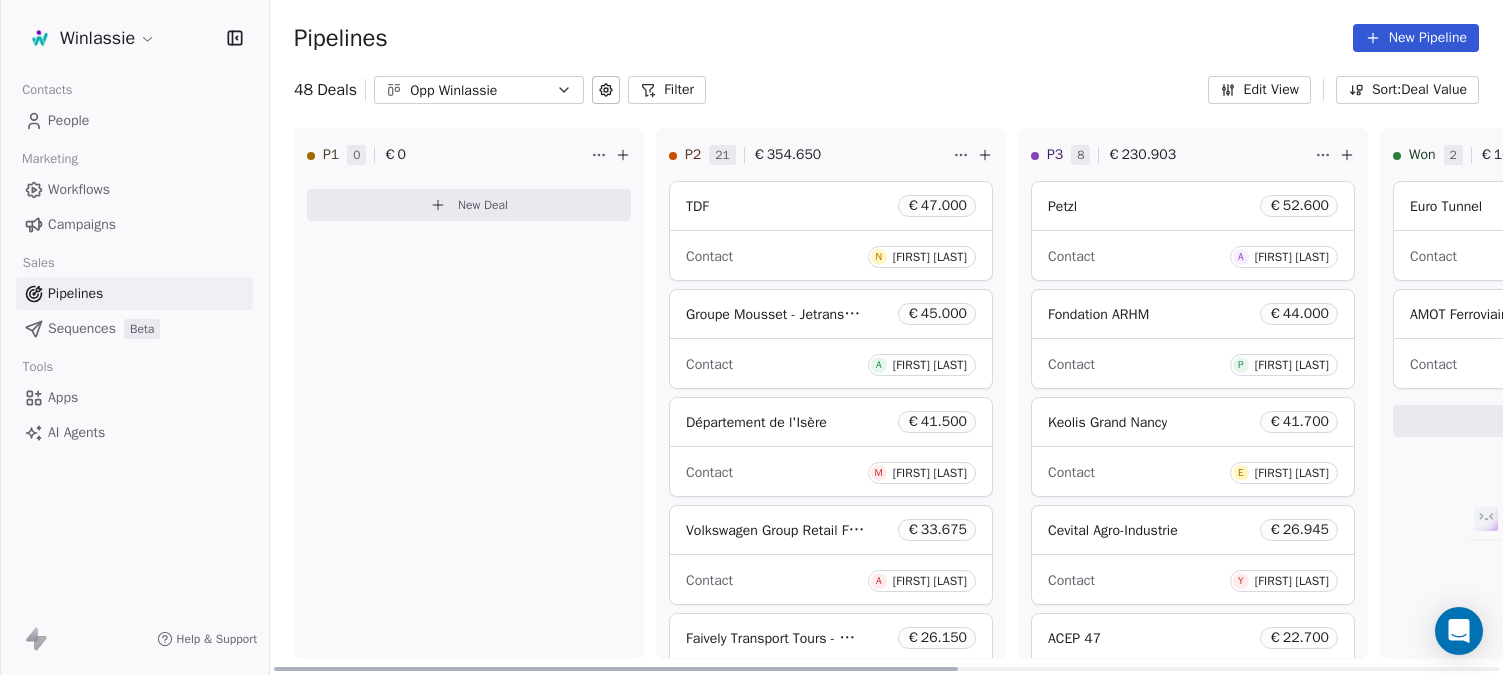 click on "New Deal" at bounding box center [483, 205] 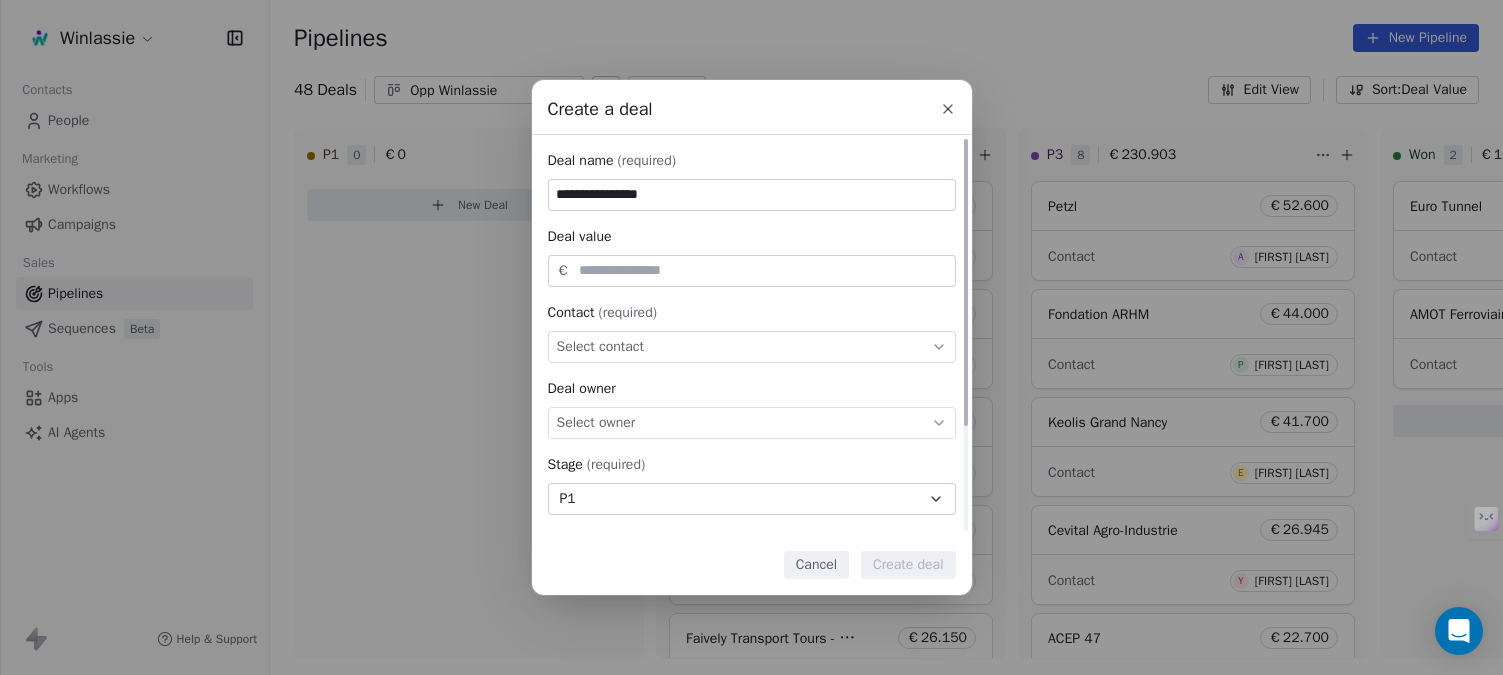 type on "**********" 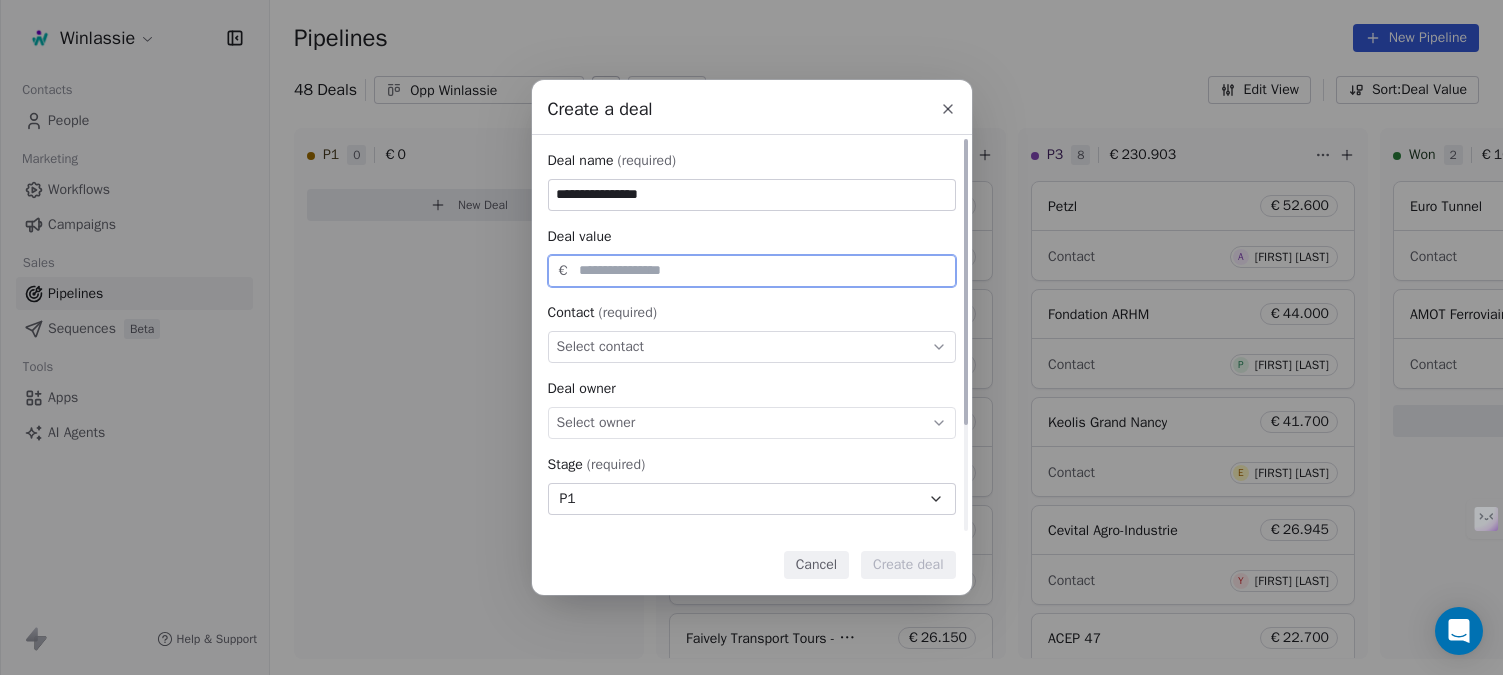 click on "Select contact" at bounding box center (601, 347) 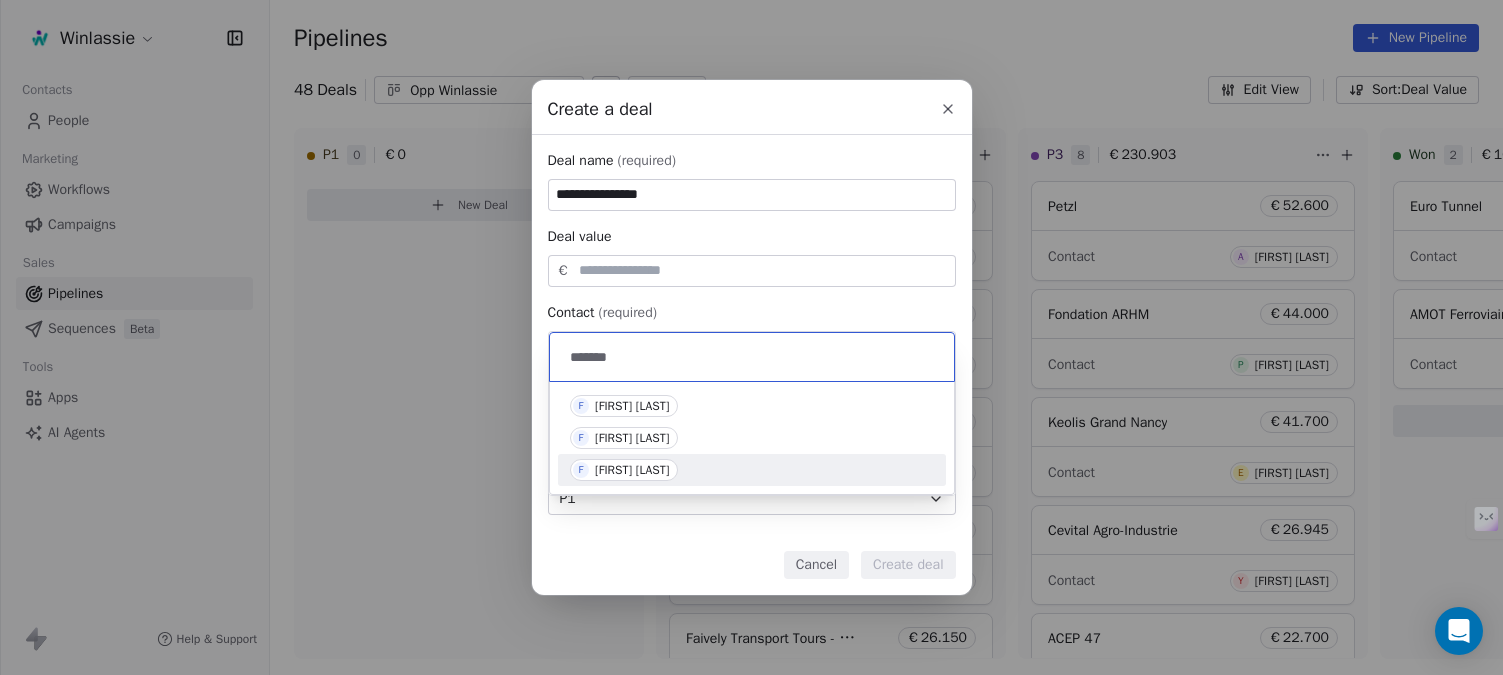 type on "*******" 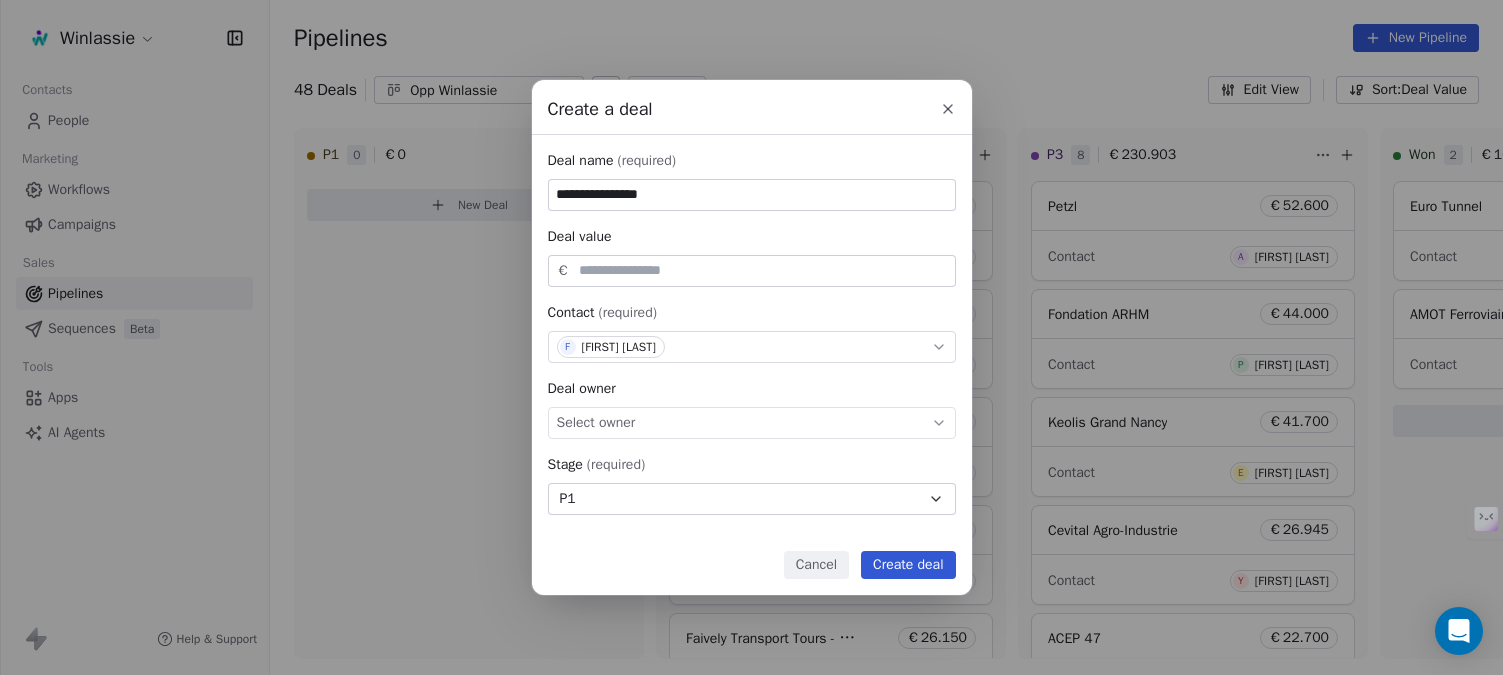 click on "Create deal" at bounding box center (908, 565) 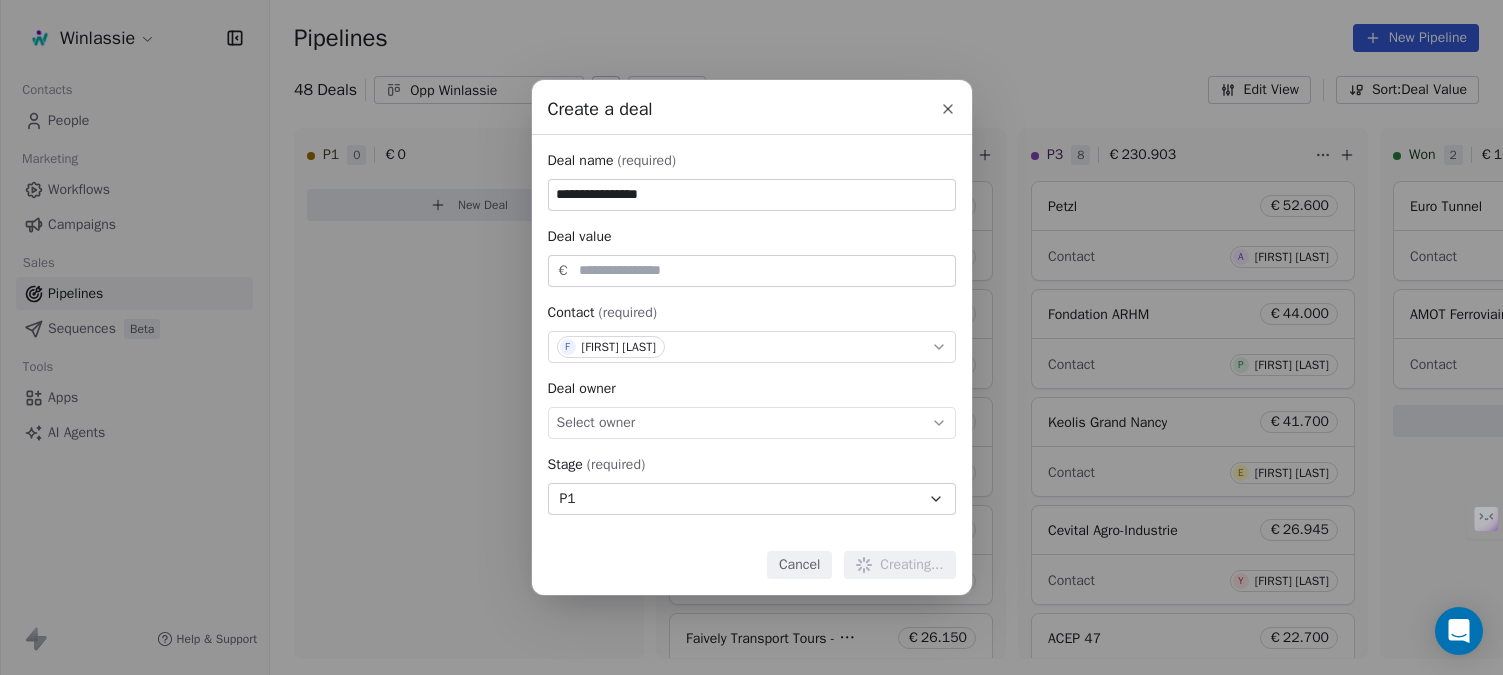 type 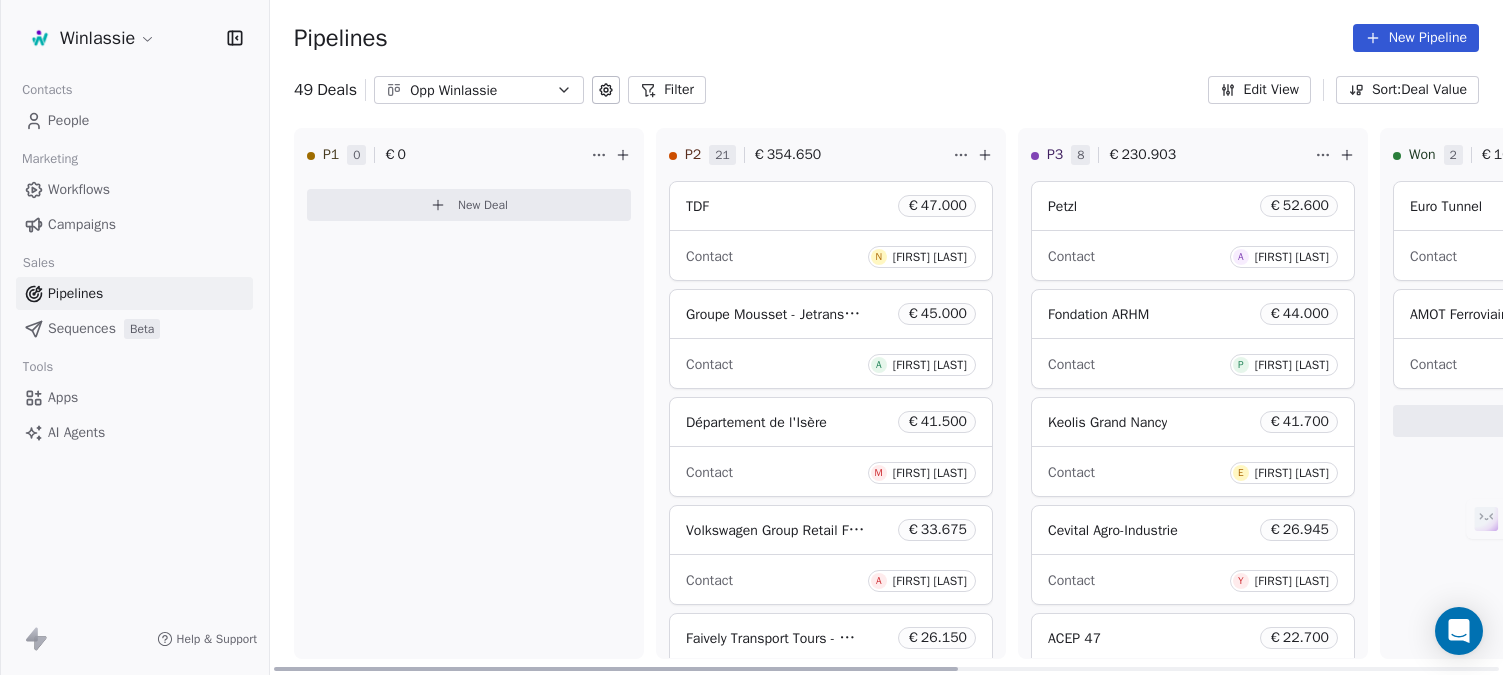 click on "New Deal" at bounding box center [483, 205] 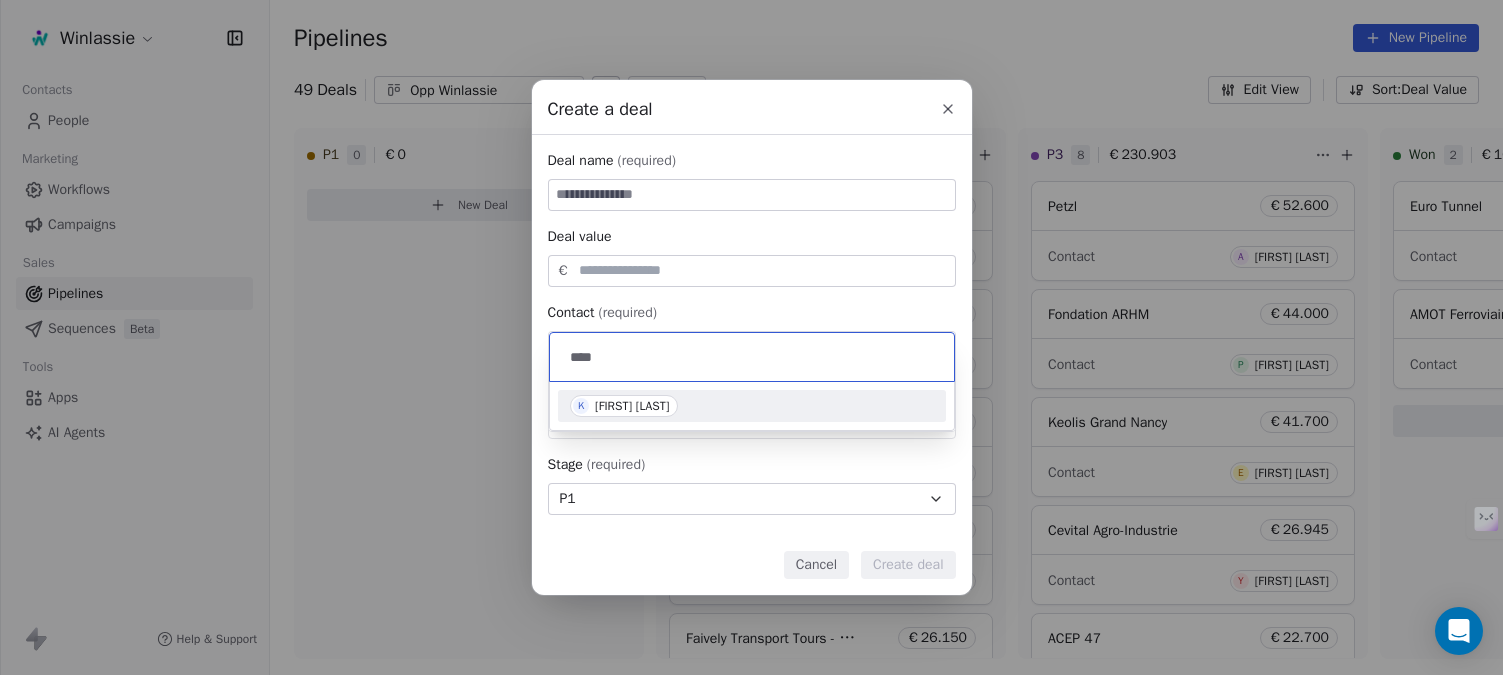 type on "****" 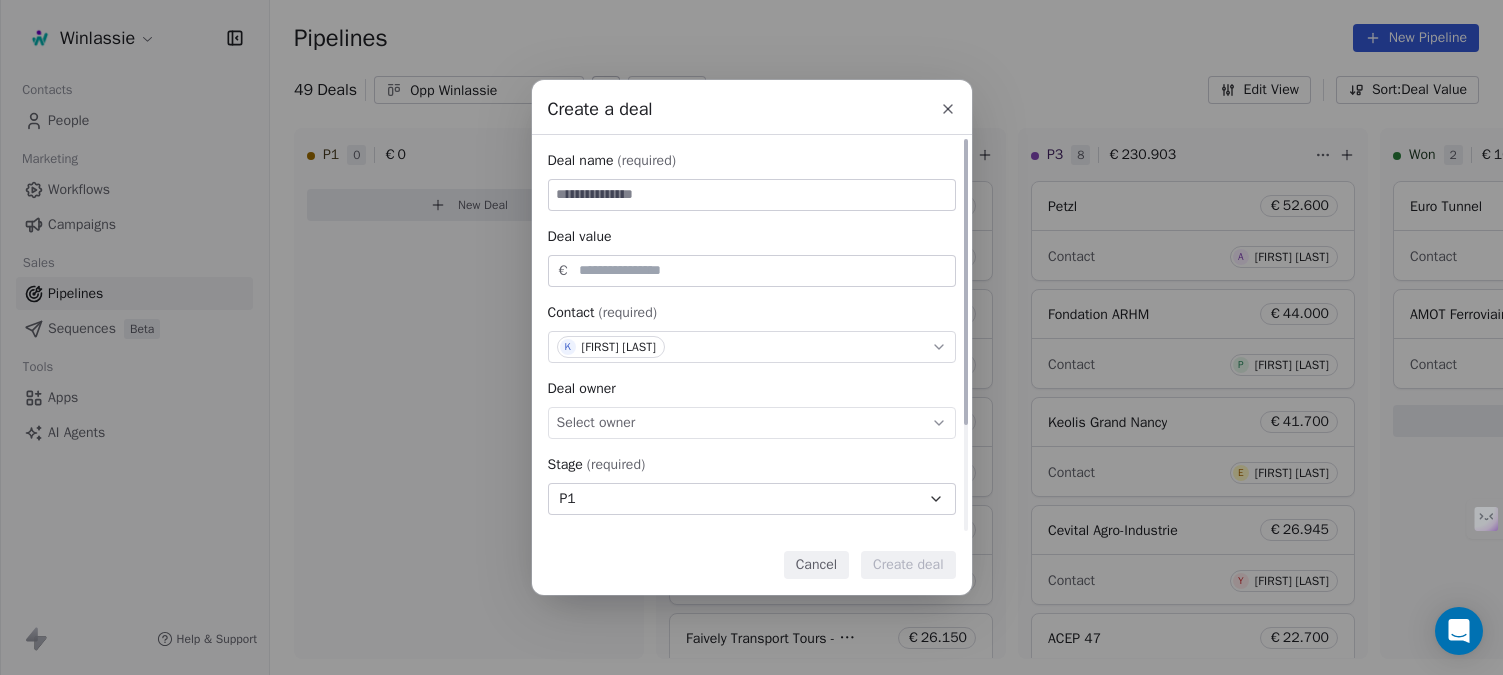 click at bounding box center (752, 195) 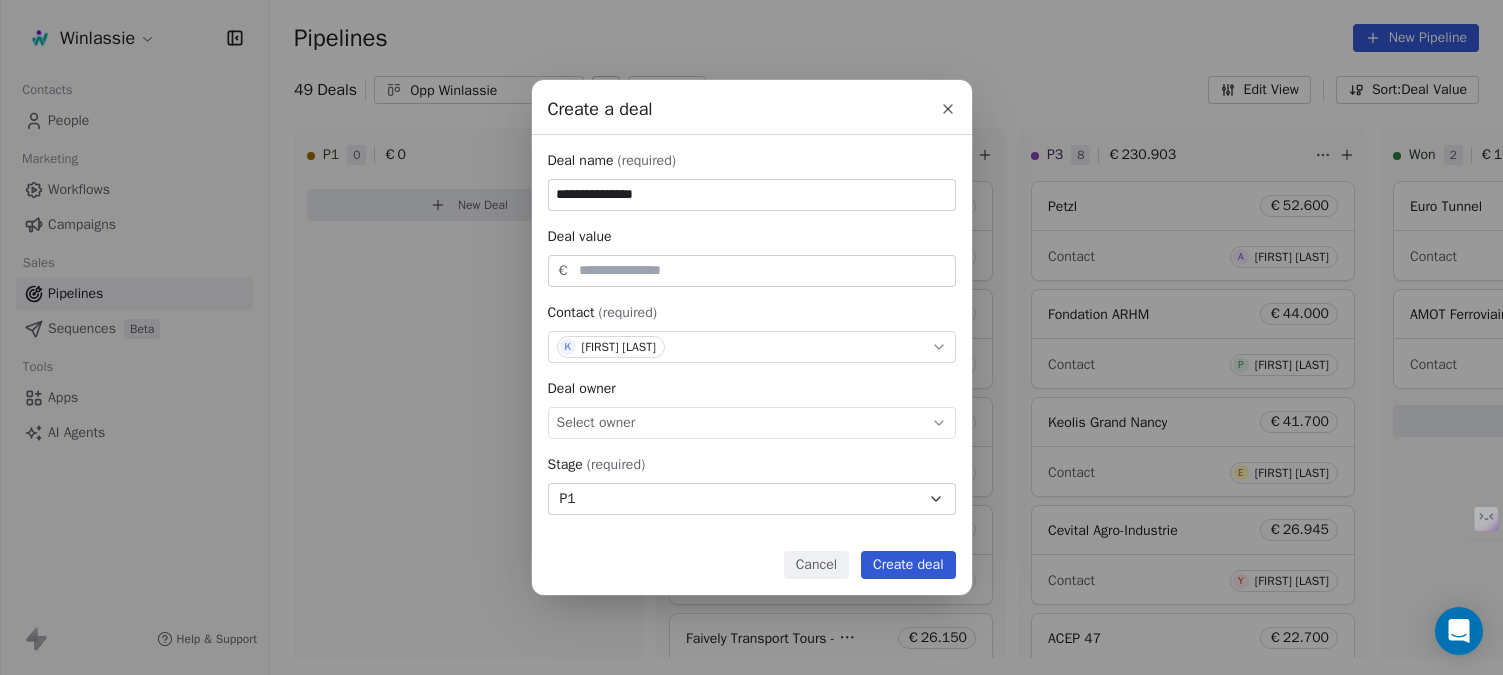 type on "**********" 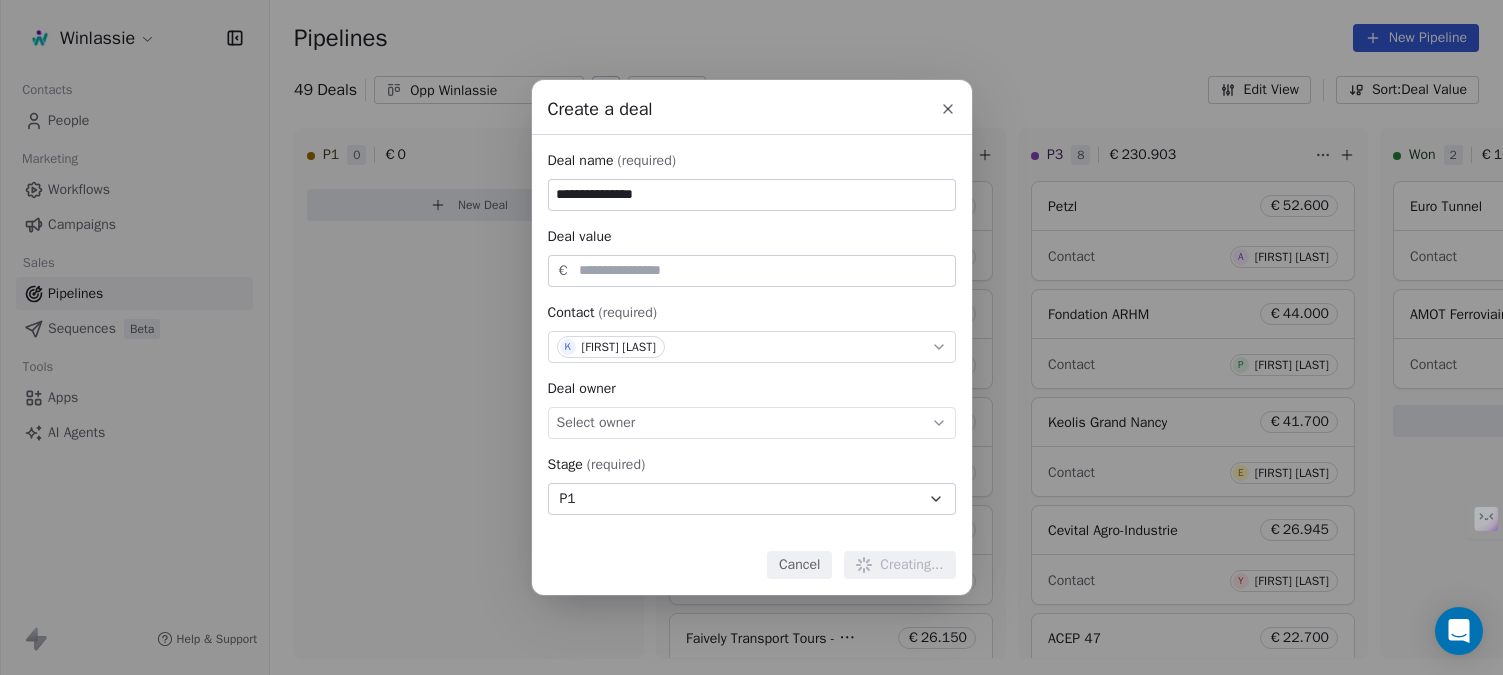 type 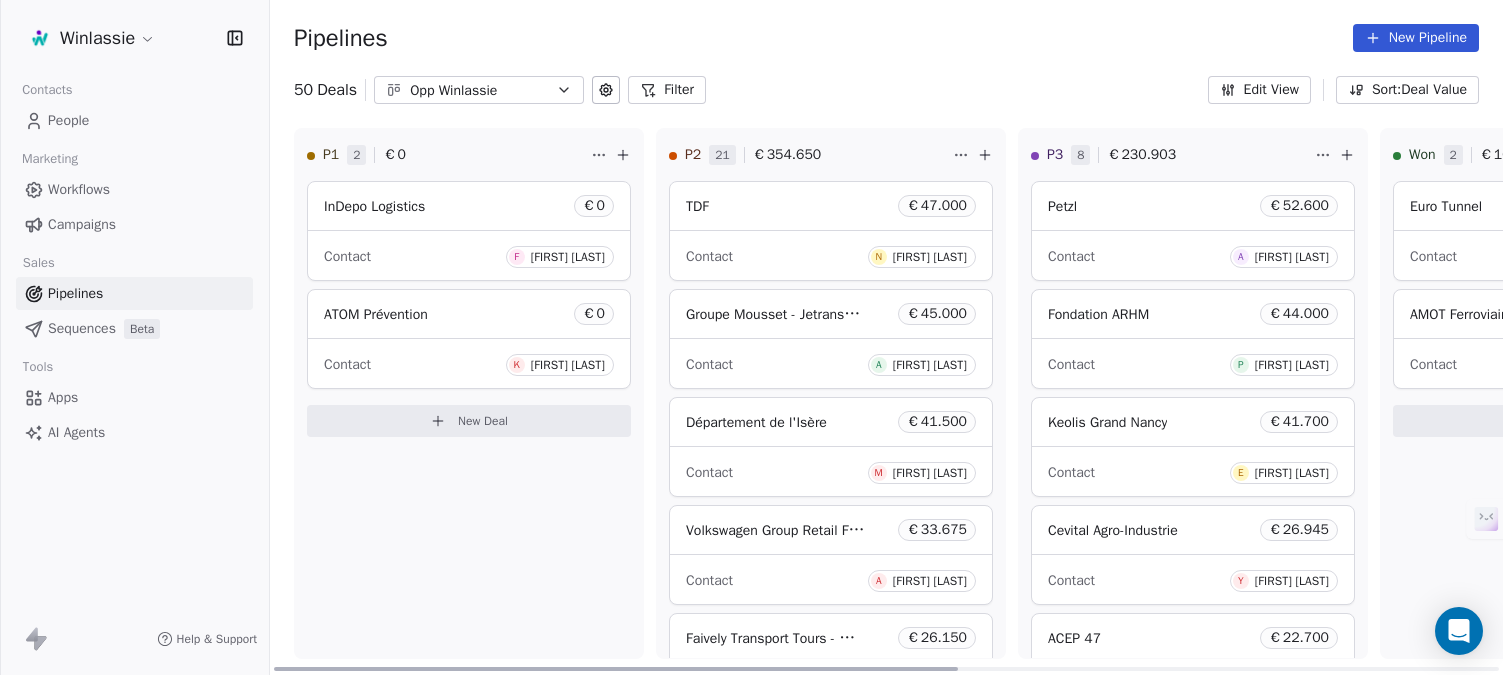 click on "New Deal" at bounding box center (483, 421) 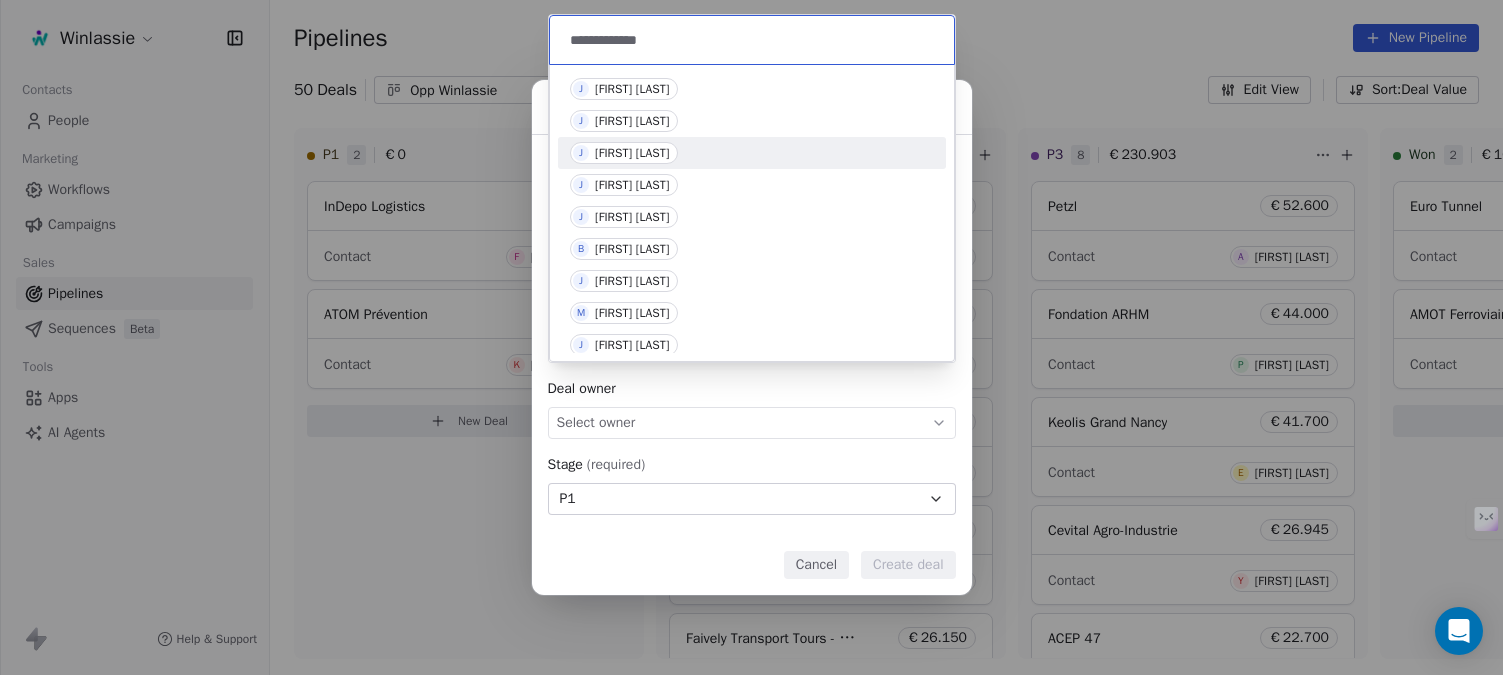 type on "**********" 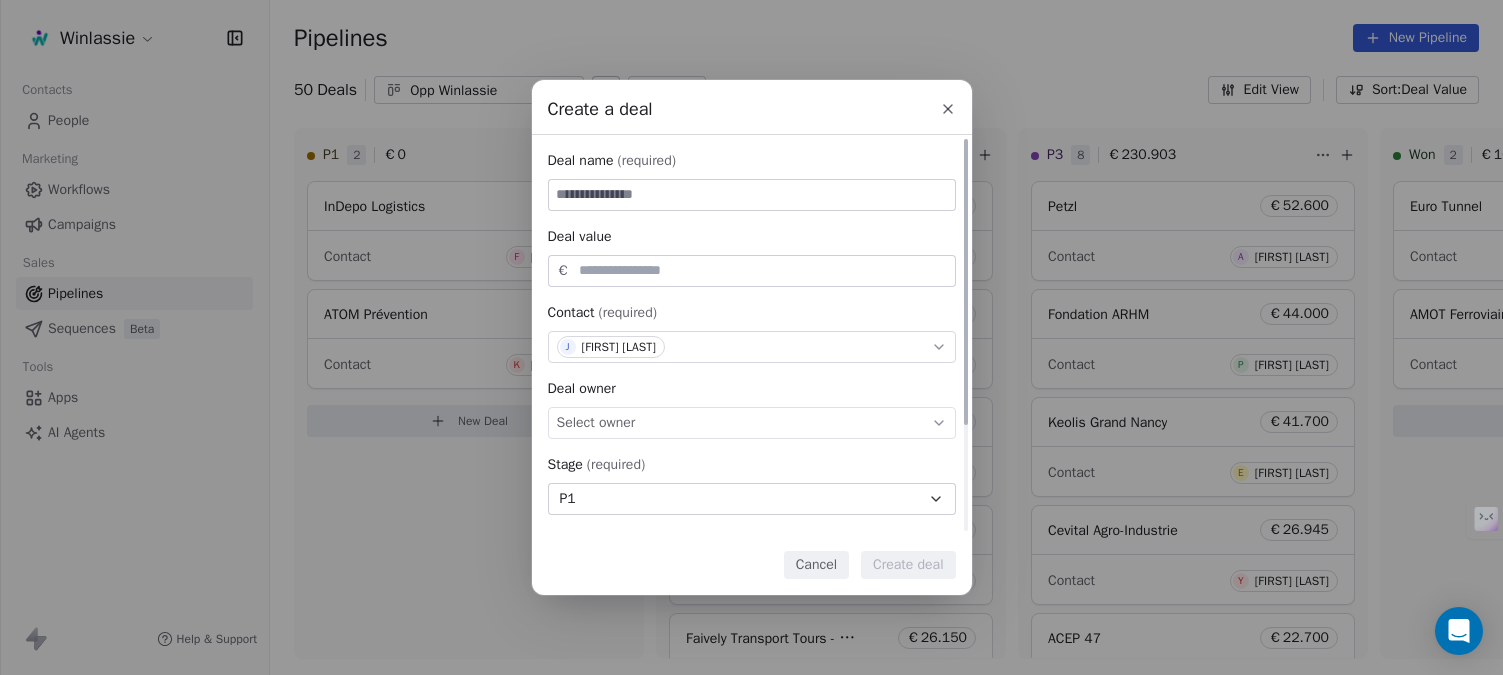 click at bounding box center (752, 195) 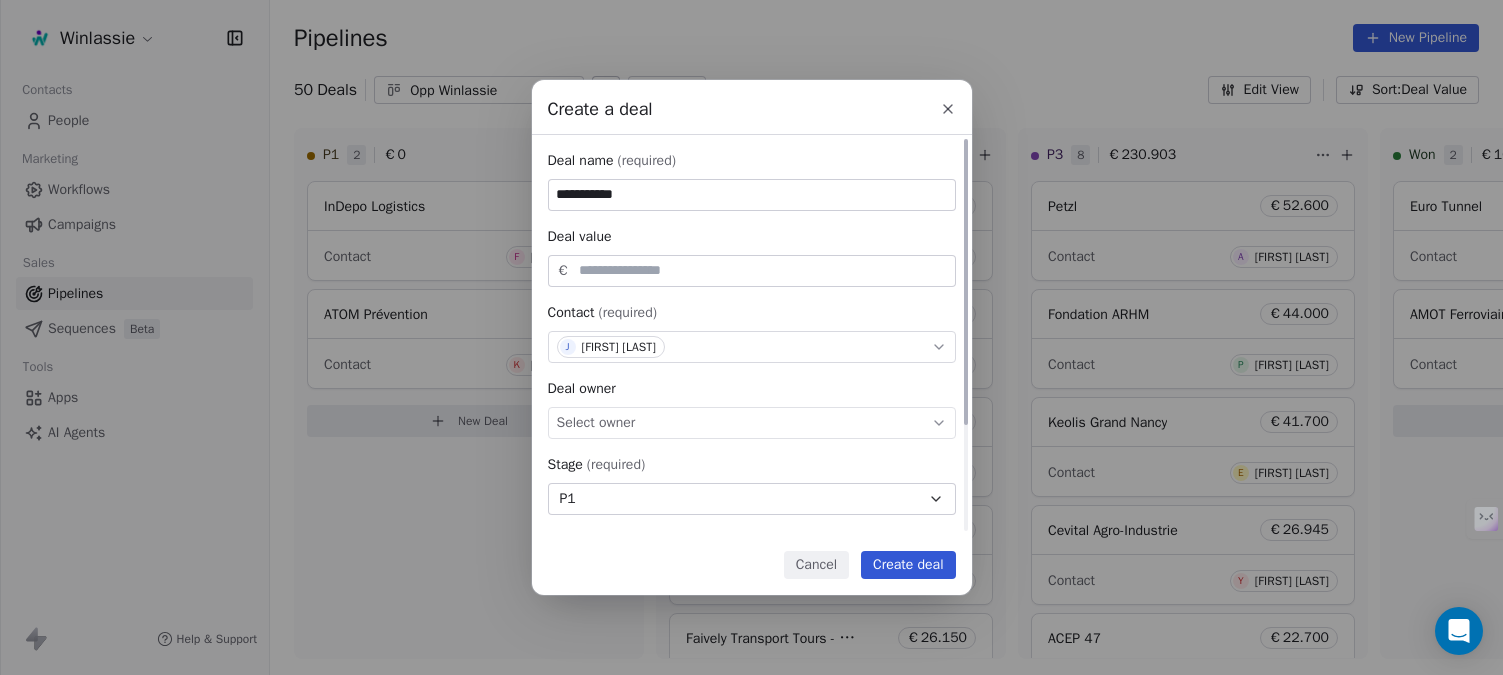 type on "**********" 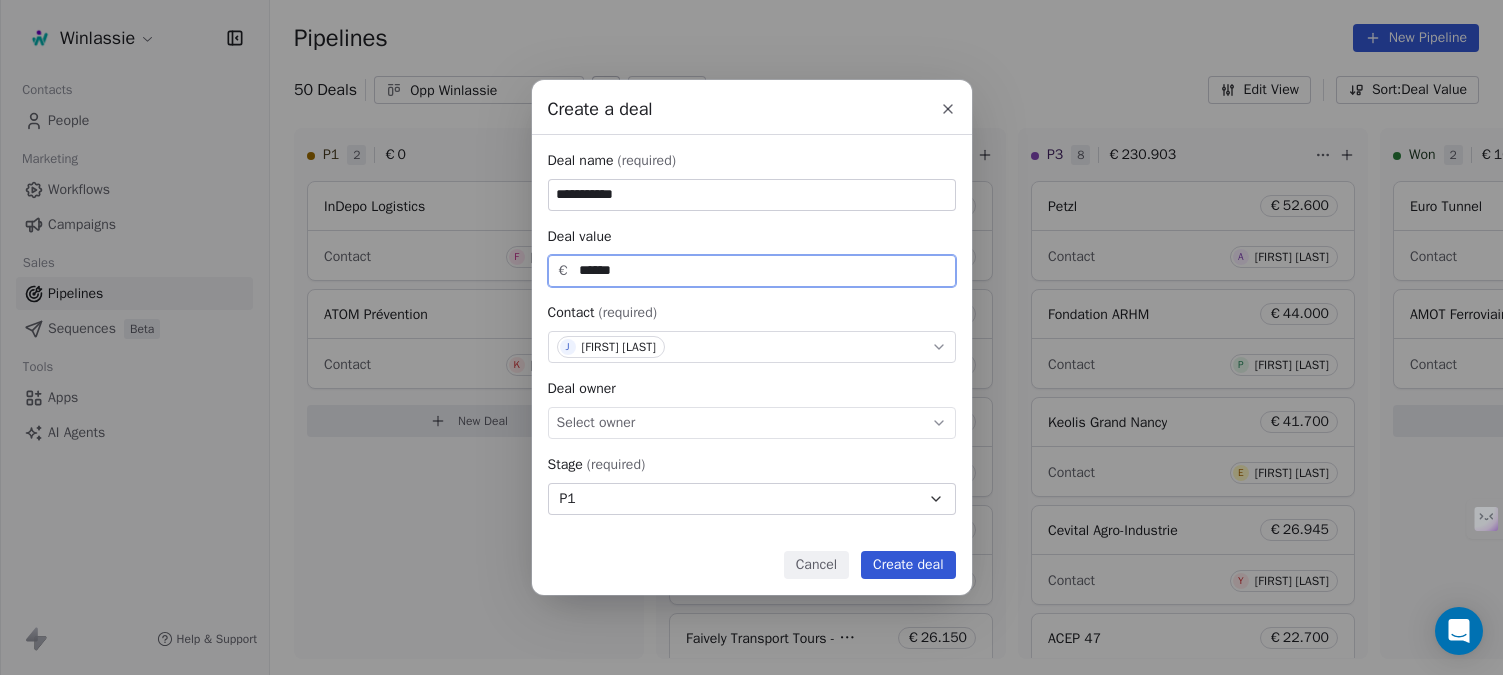type on "******" 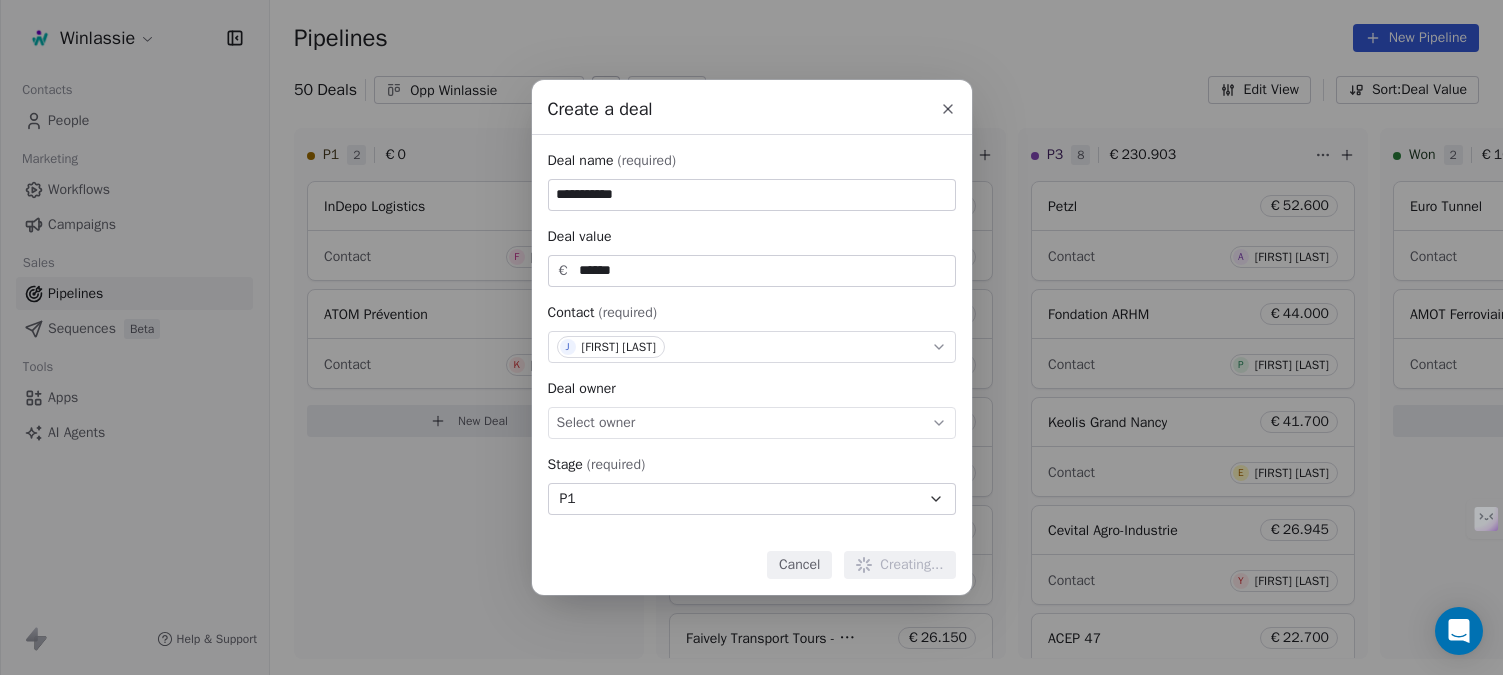 type 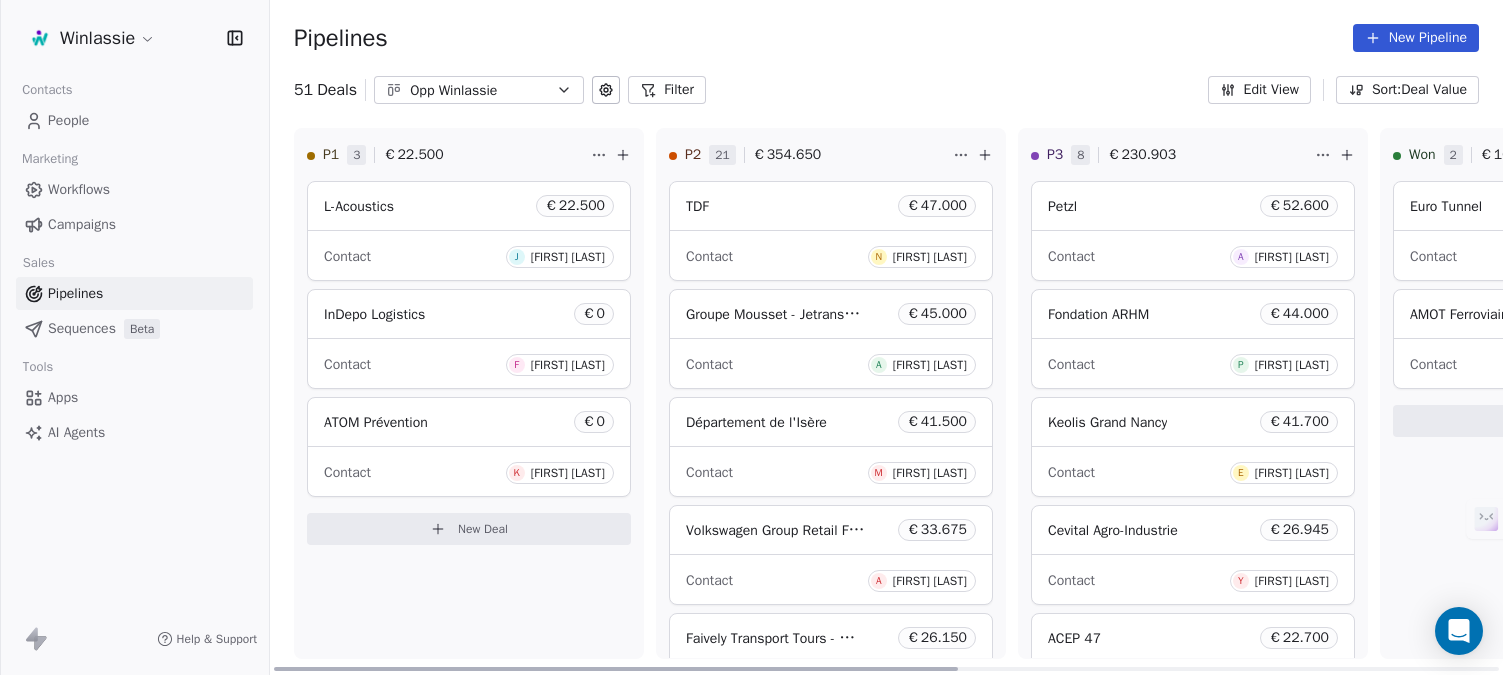 click on "New Deal" at bounding box center (483, 529) 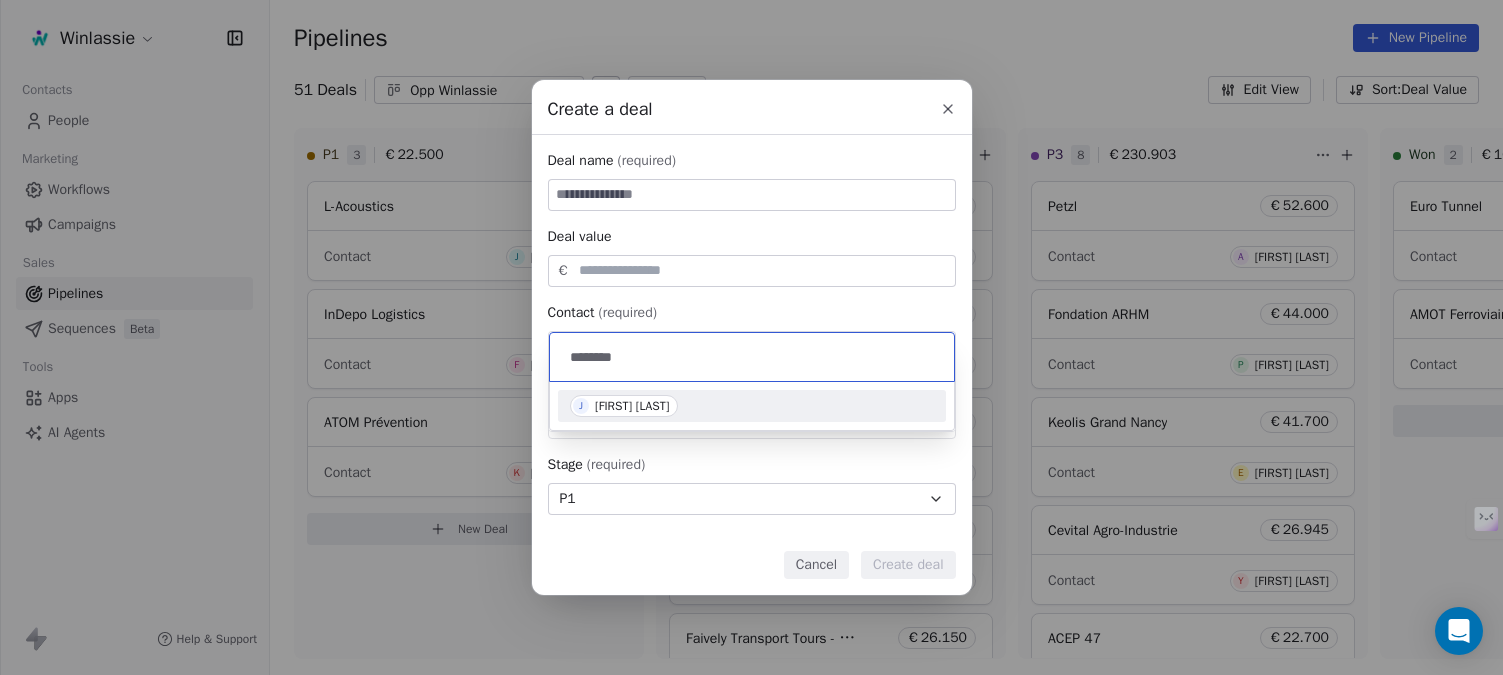 type on "********" 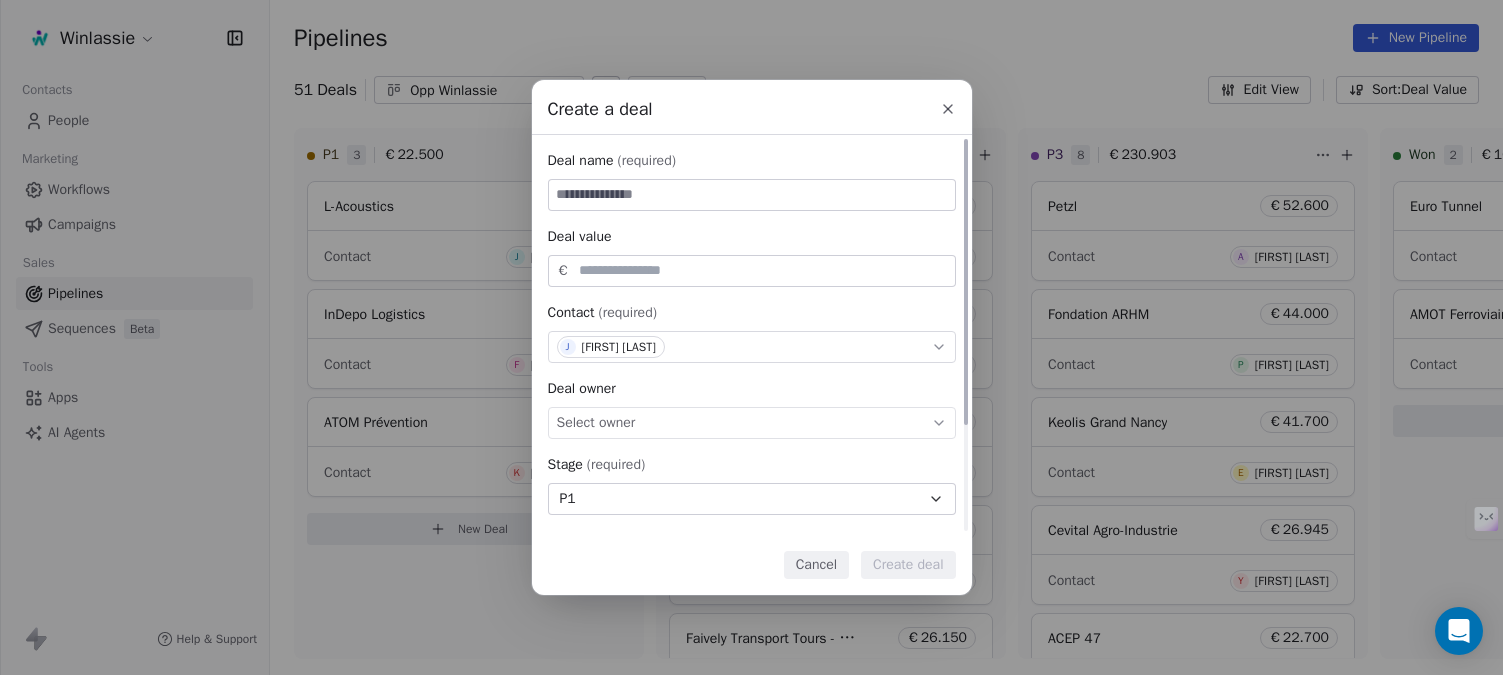 click at bounding box center [752, 195] 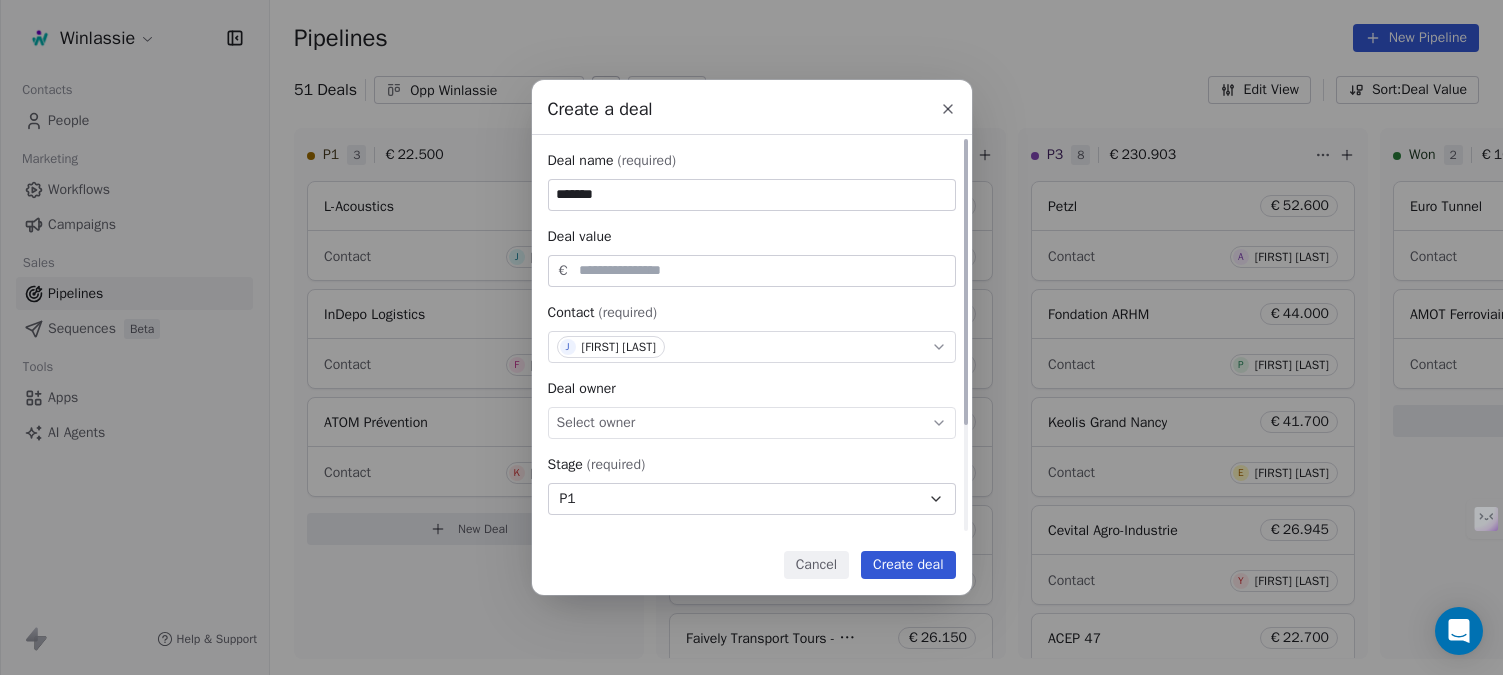 type on "*******" 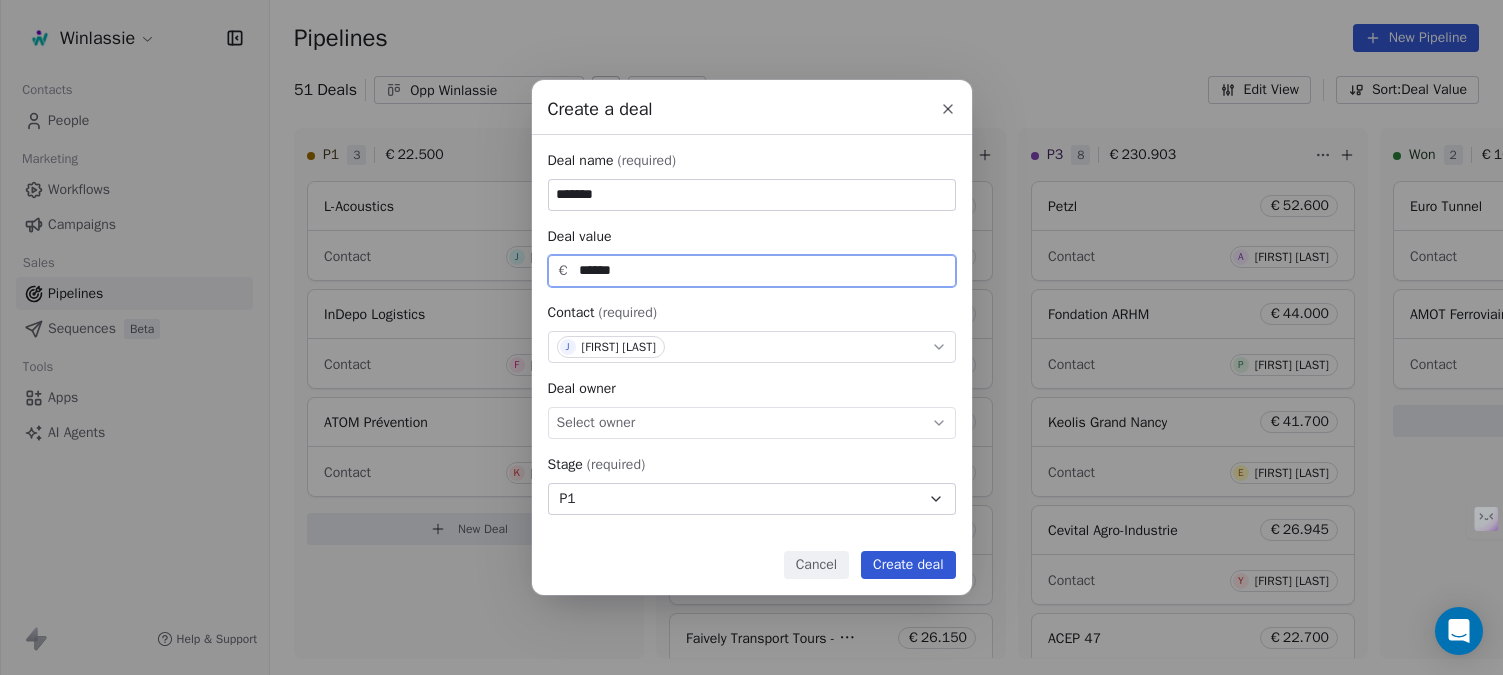 type on "******" 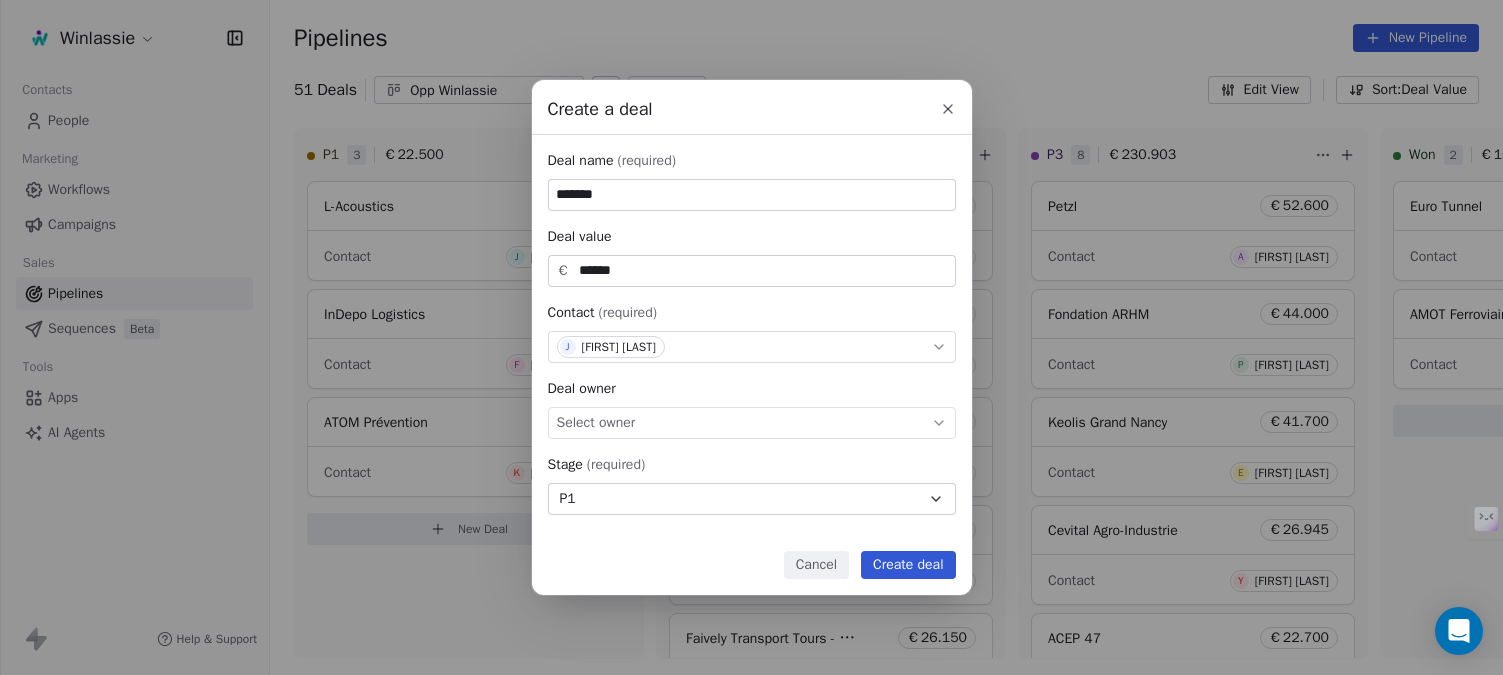click on "Create deal" at bounding box center [908, 565] 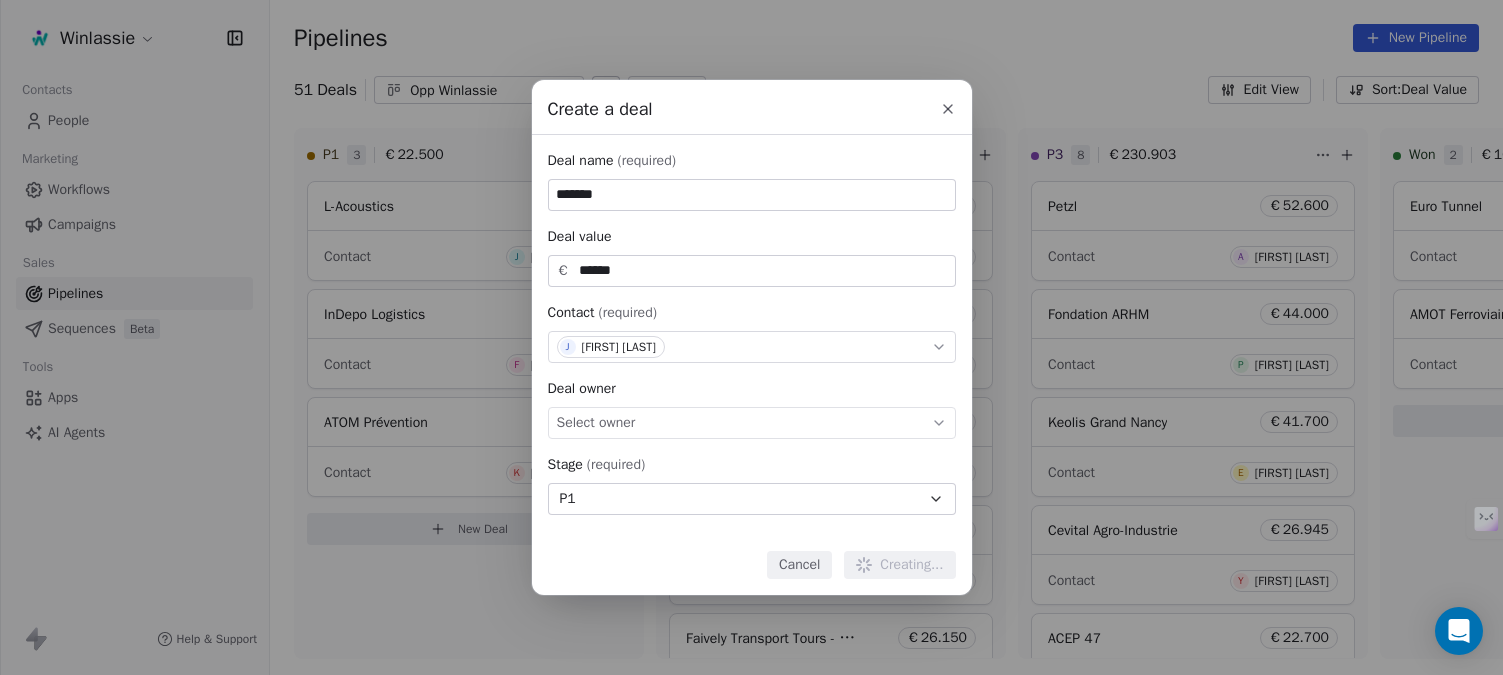 type 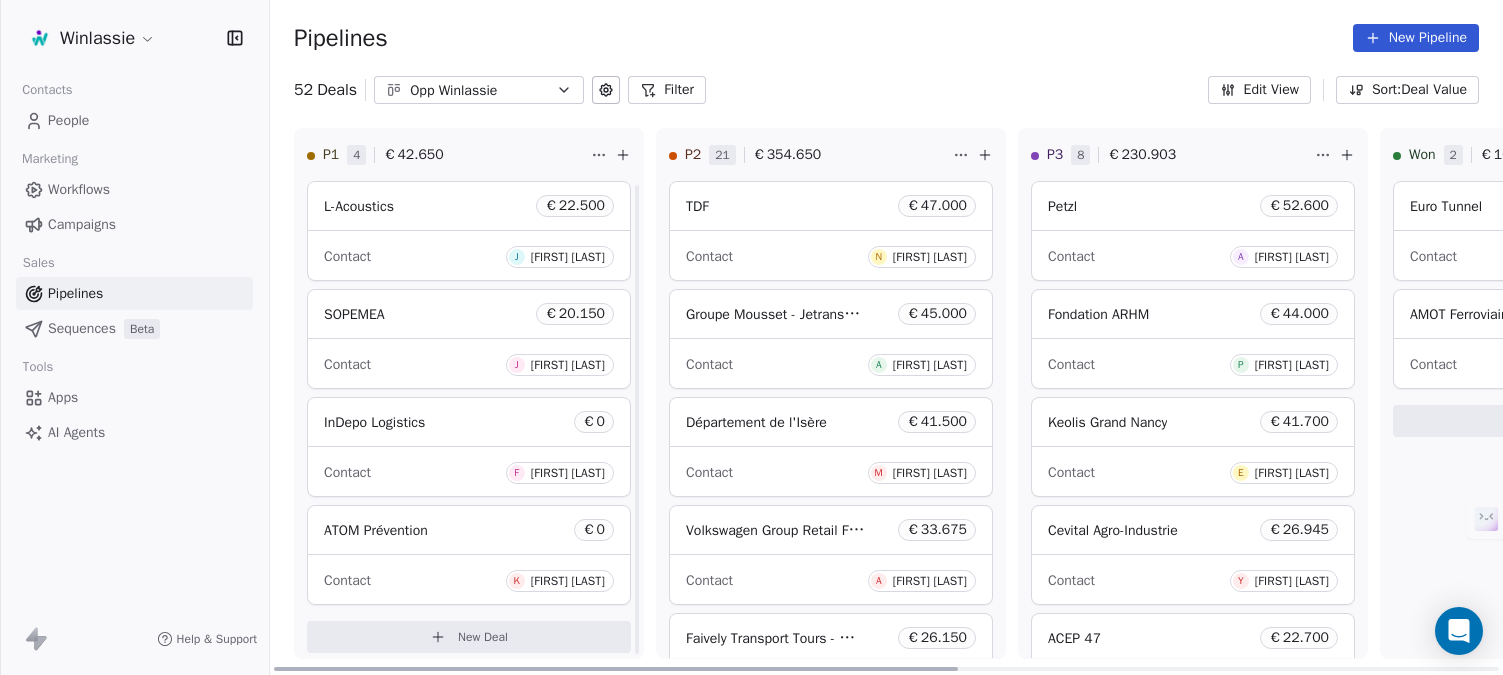 scroll, scrollTop: 11, scrollLeft: 0, axis: vertical 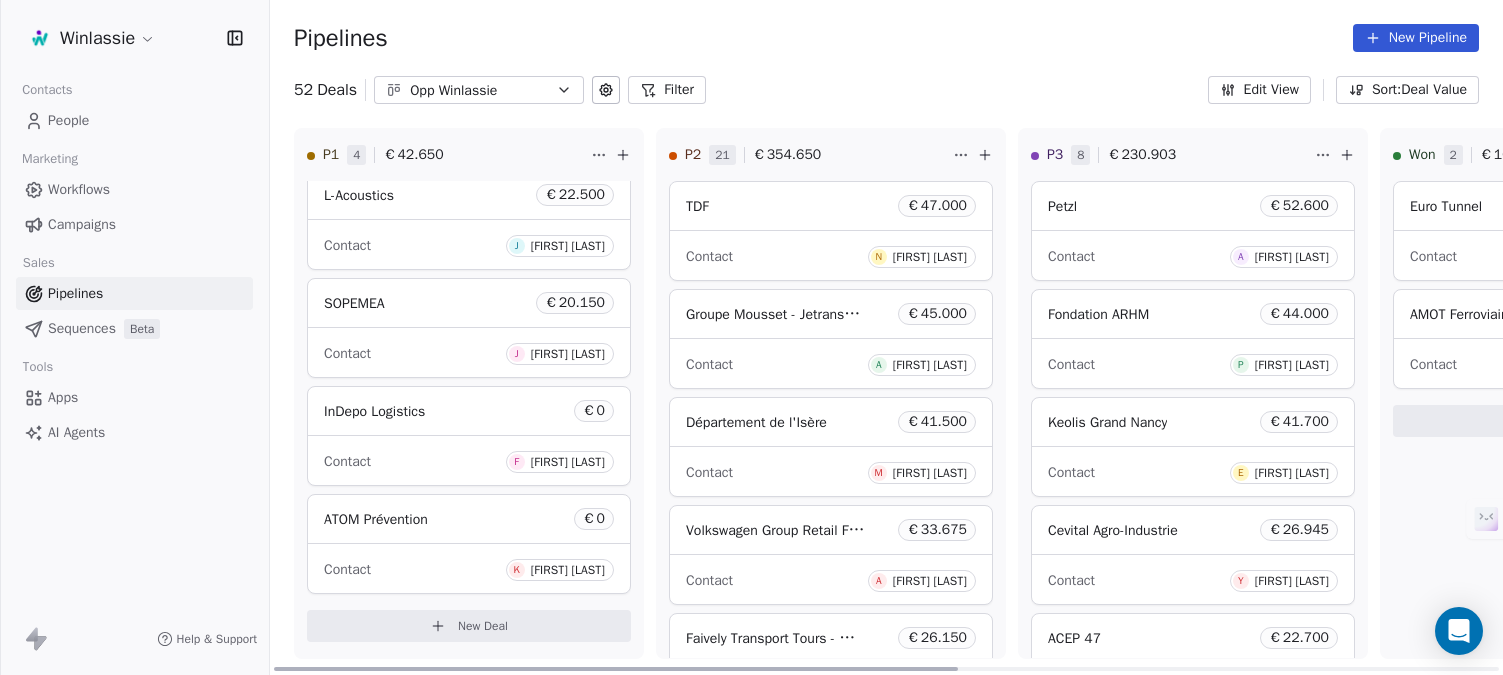 click on "New Deal" at bounding box center [469, 626] 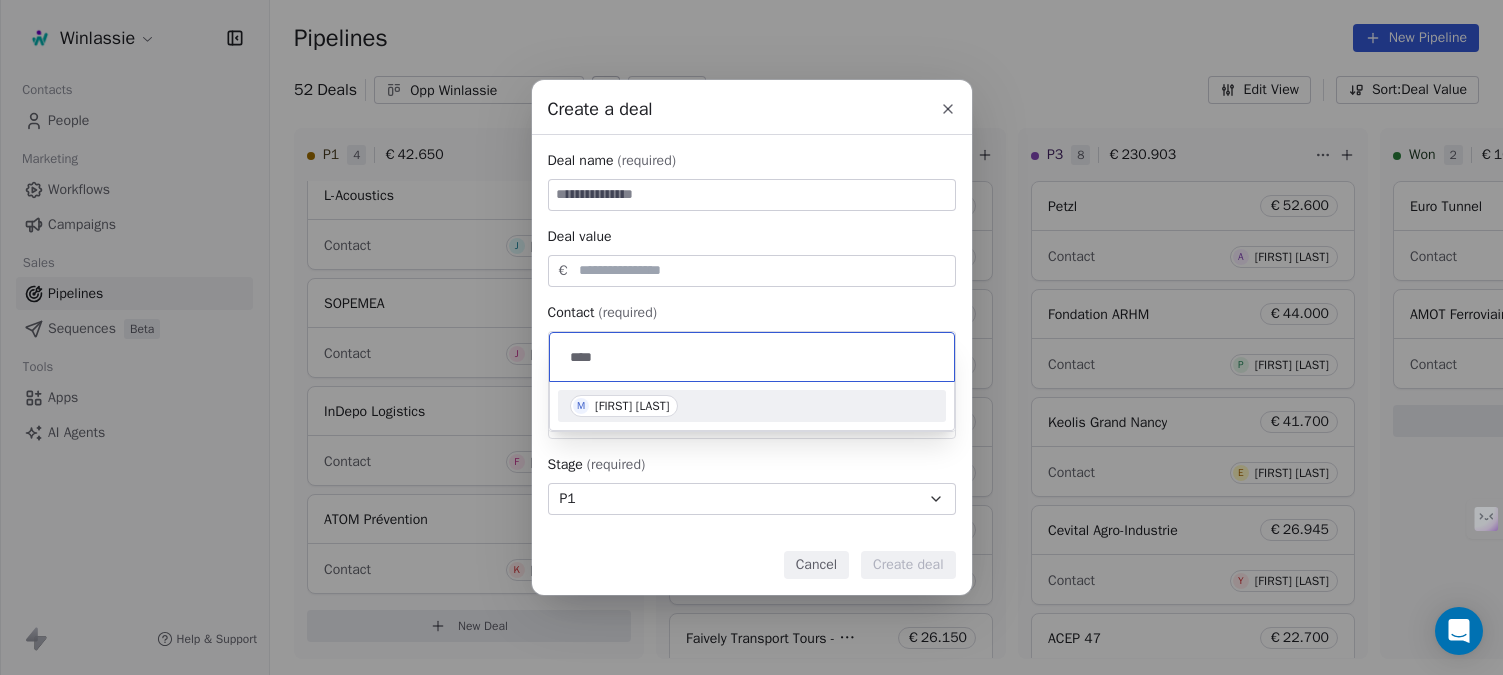 type on "****" 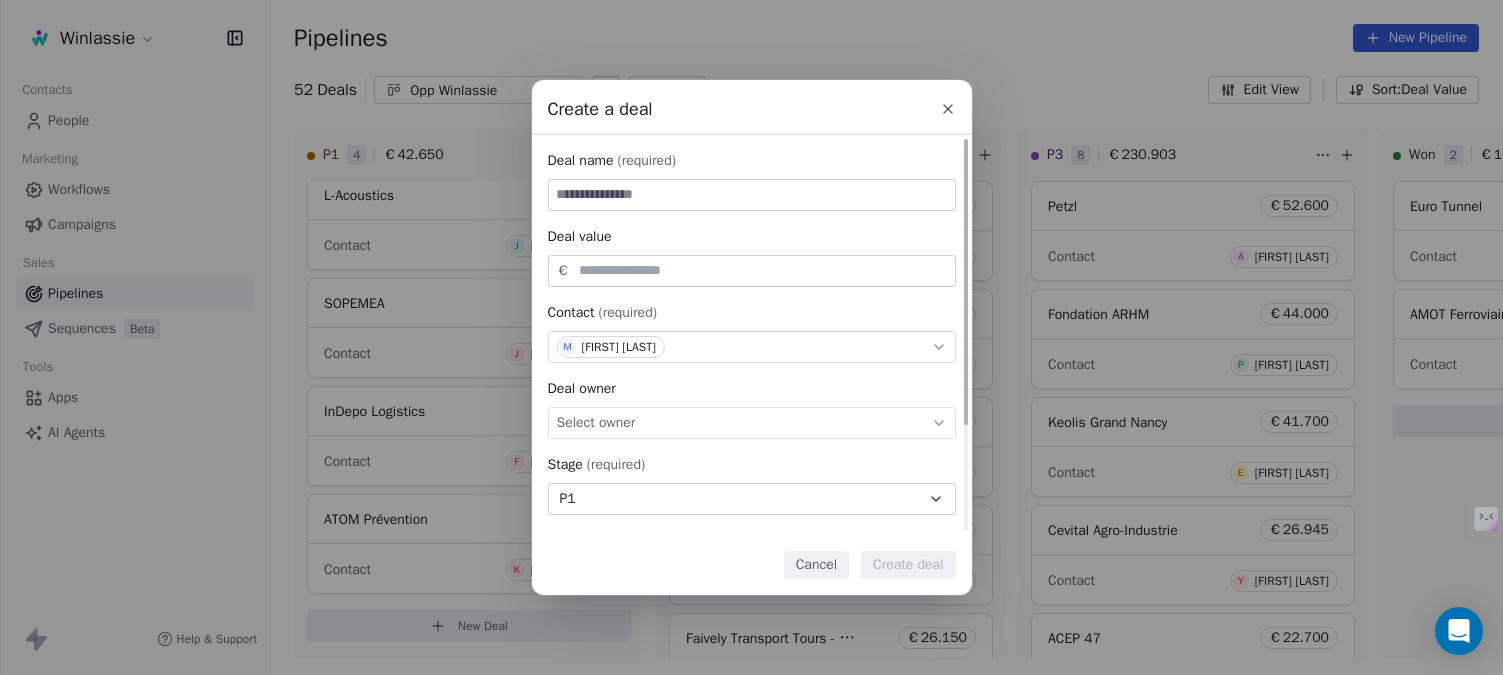 click at bounding box center (752, 195) 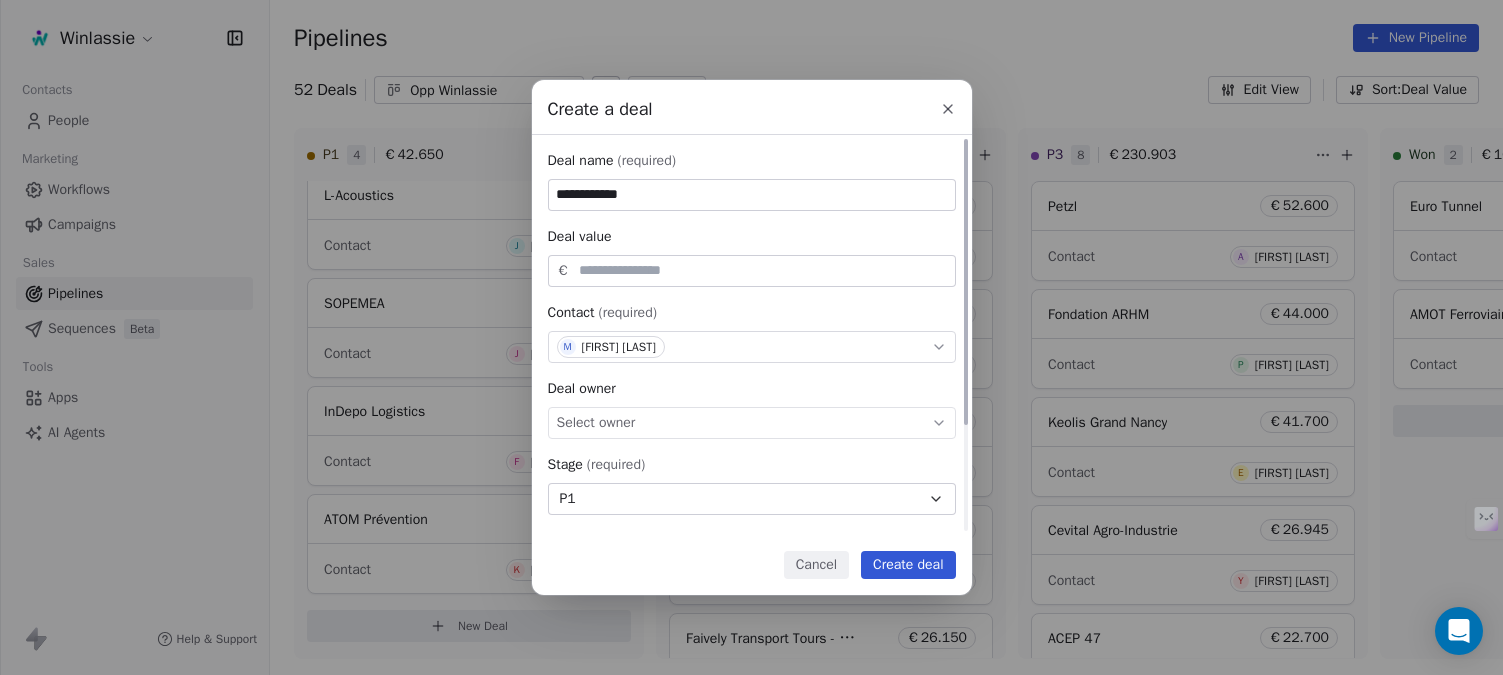 type on "**********" 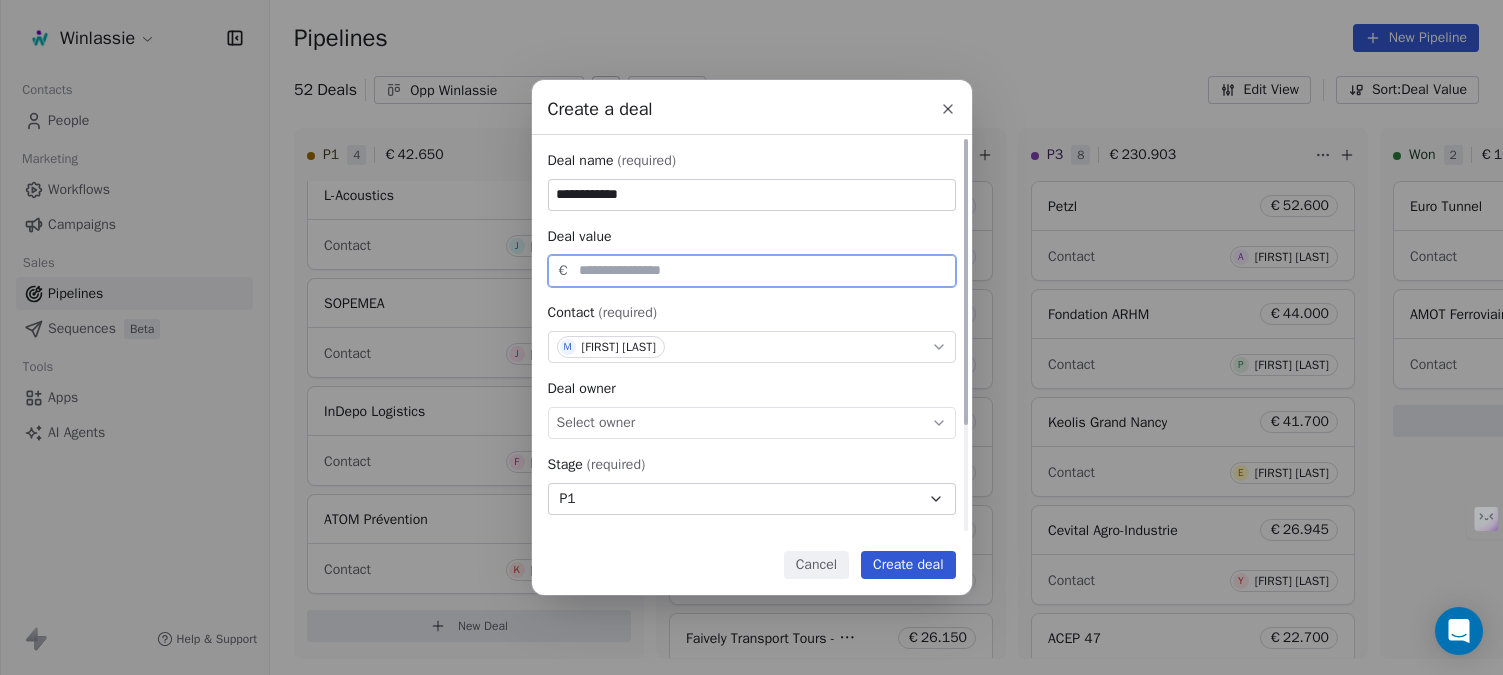 click at bounding box center [763, 270] 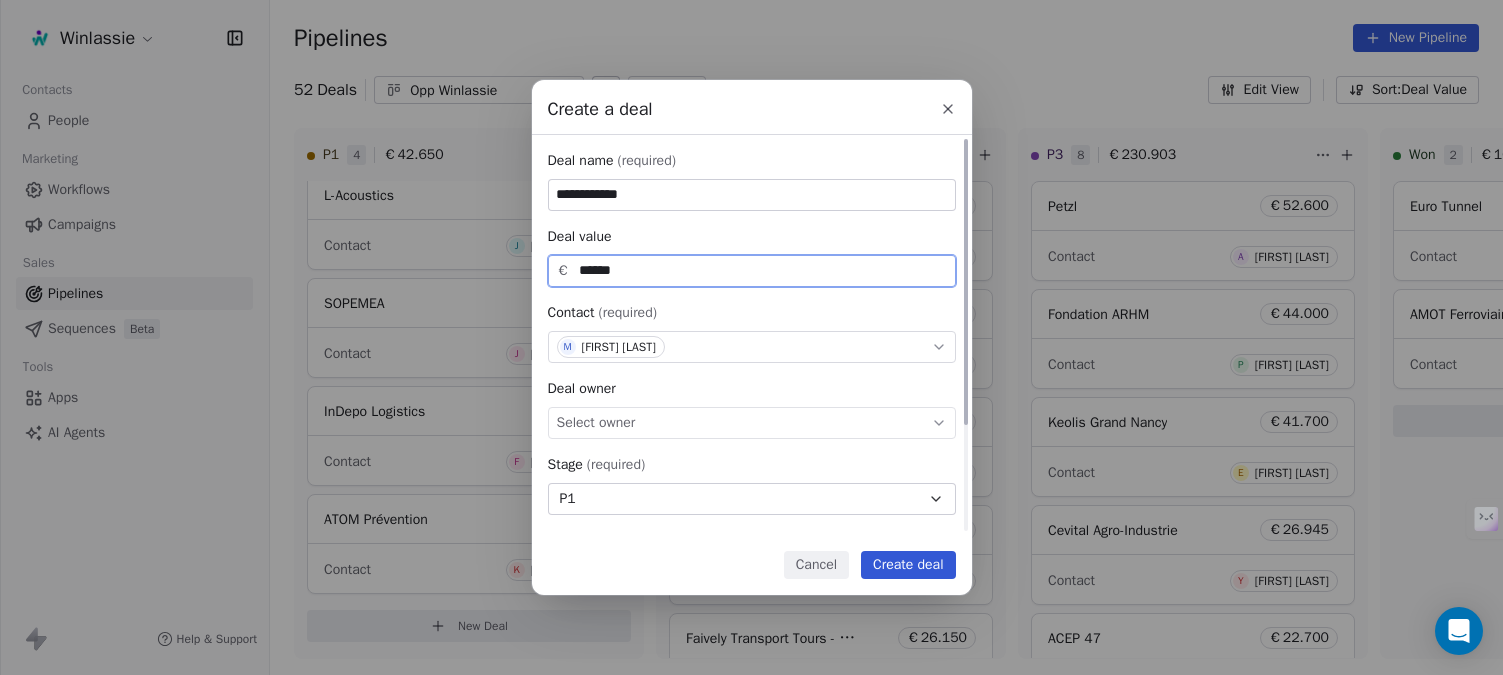 type on "******" 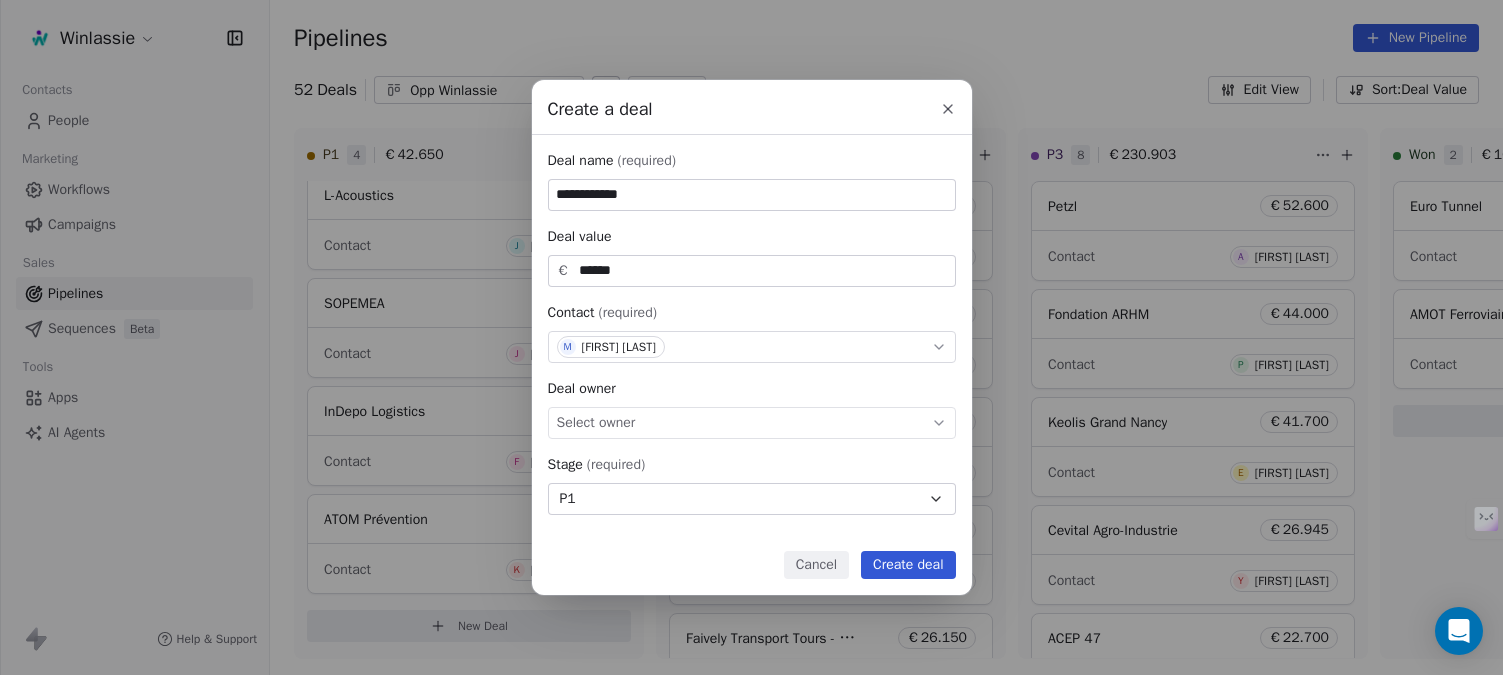 click on "Create deal" at bounding box center [908, 565] 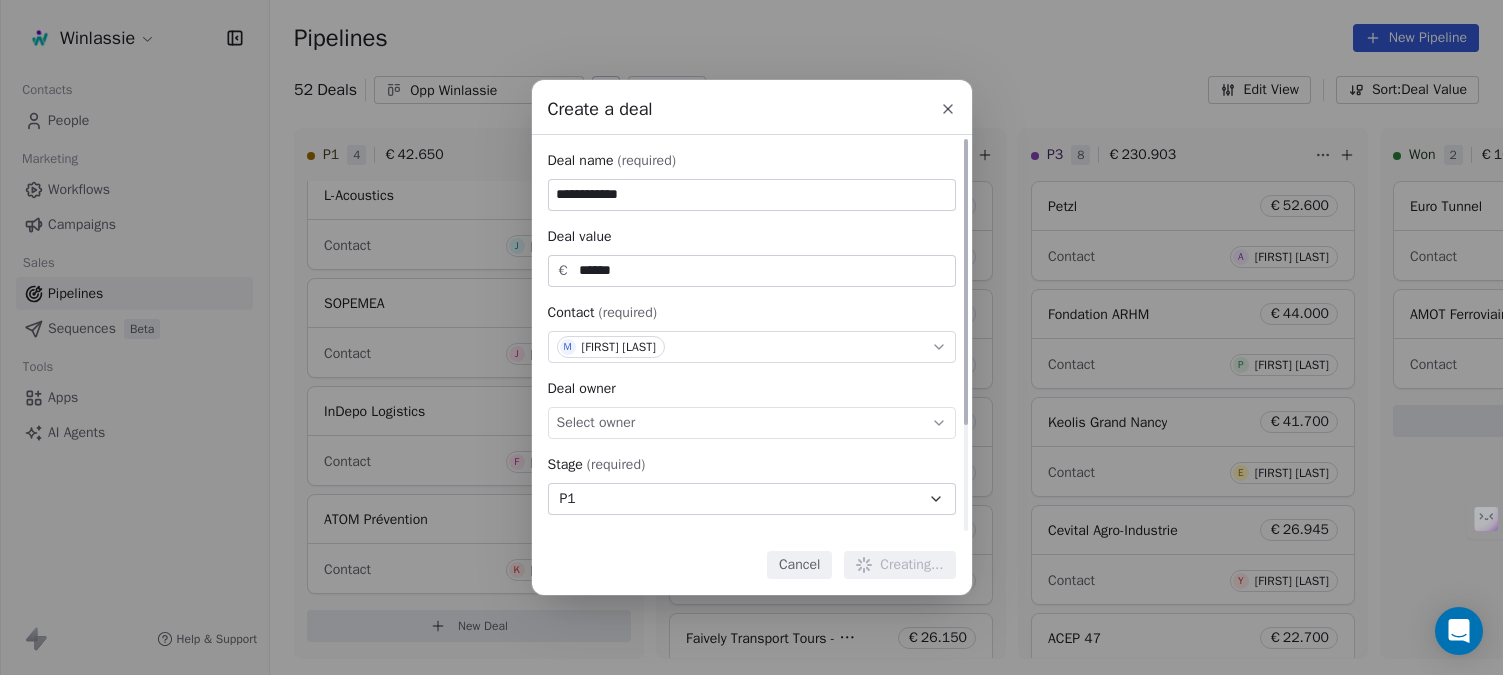 type 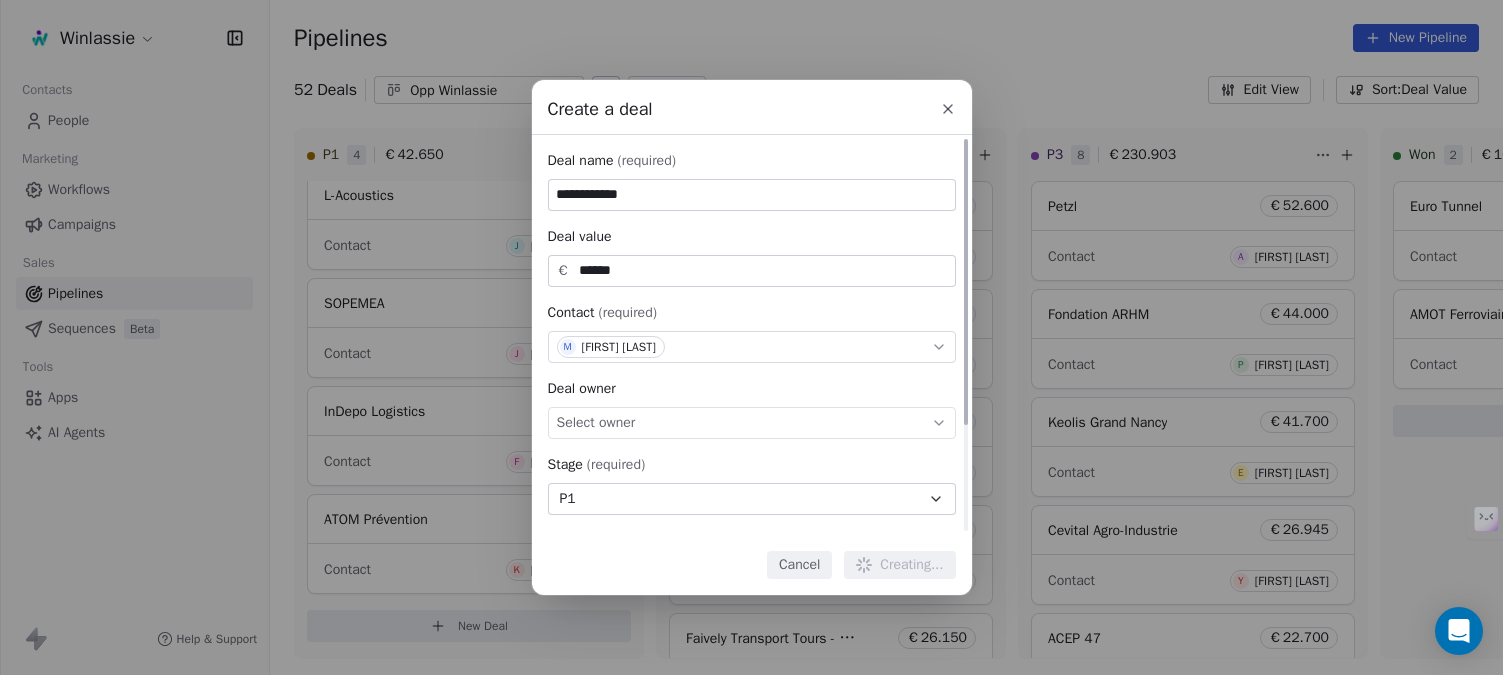 type 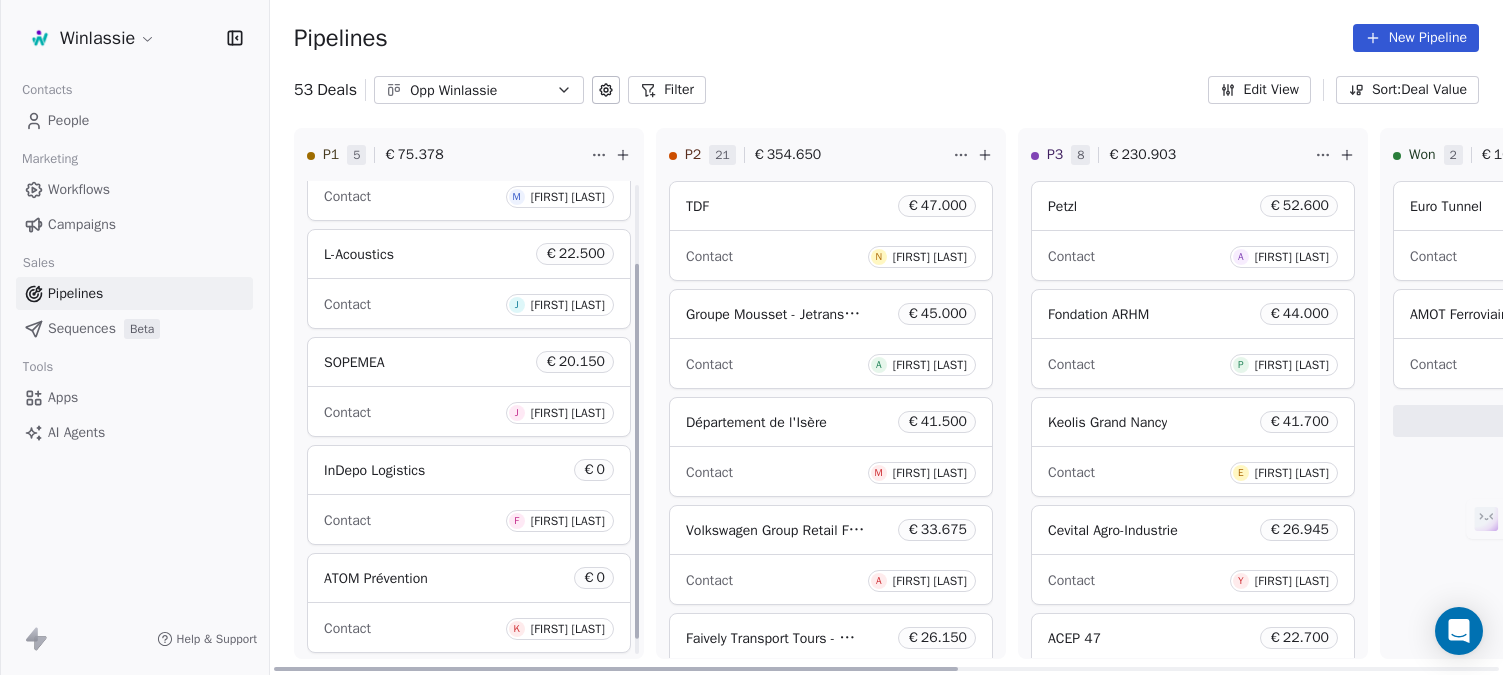 scroll, scrollTop: 119, scrollLeft: 0, axis: vertical 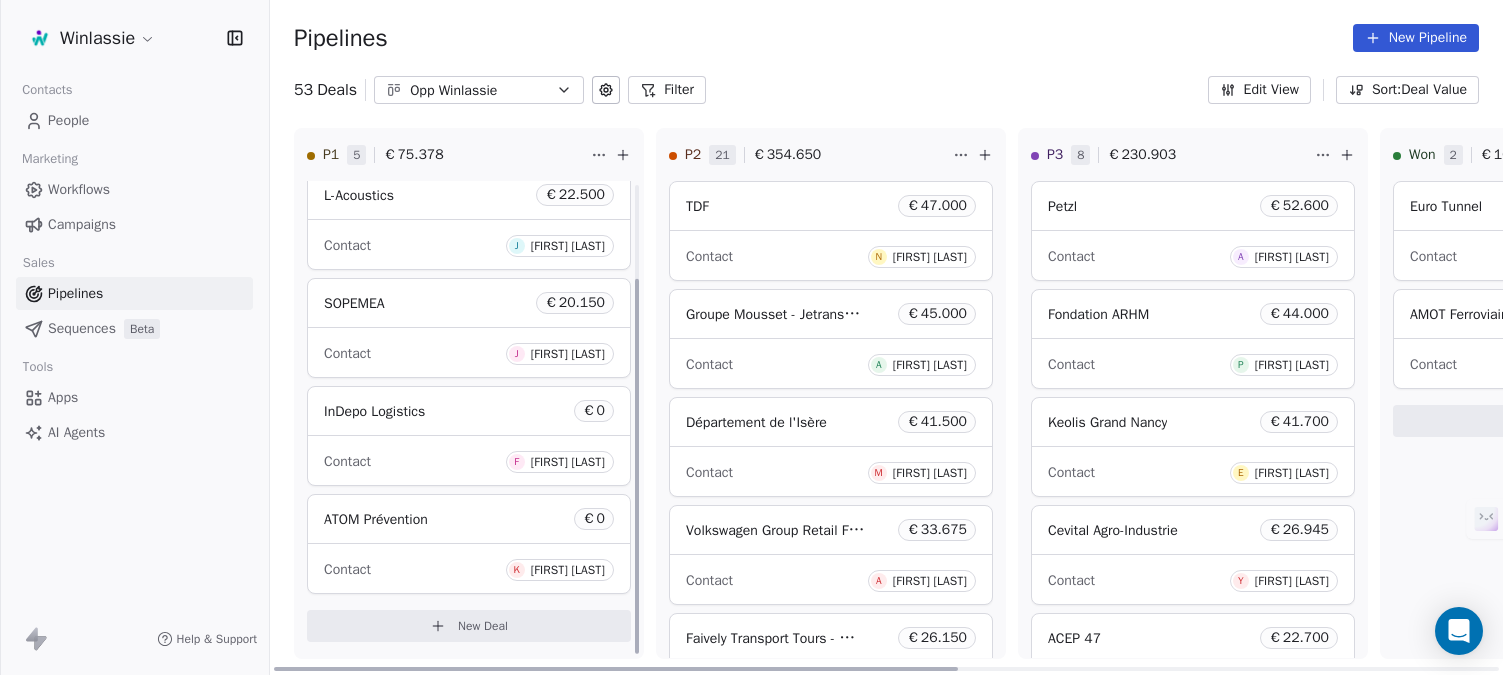 click on "New Deal" at bounding box center (483, 626) 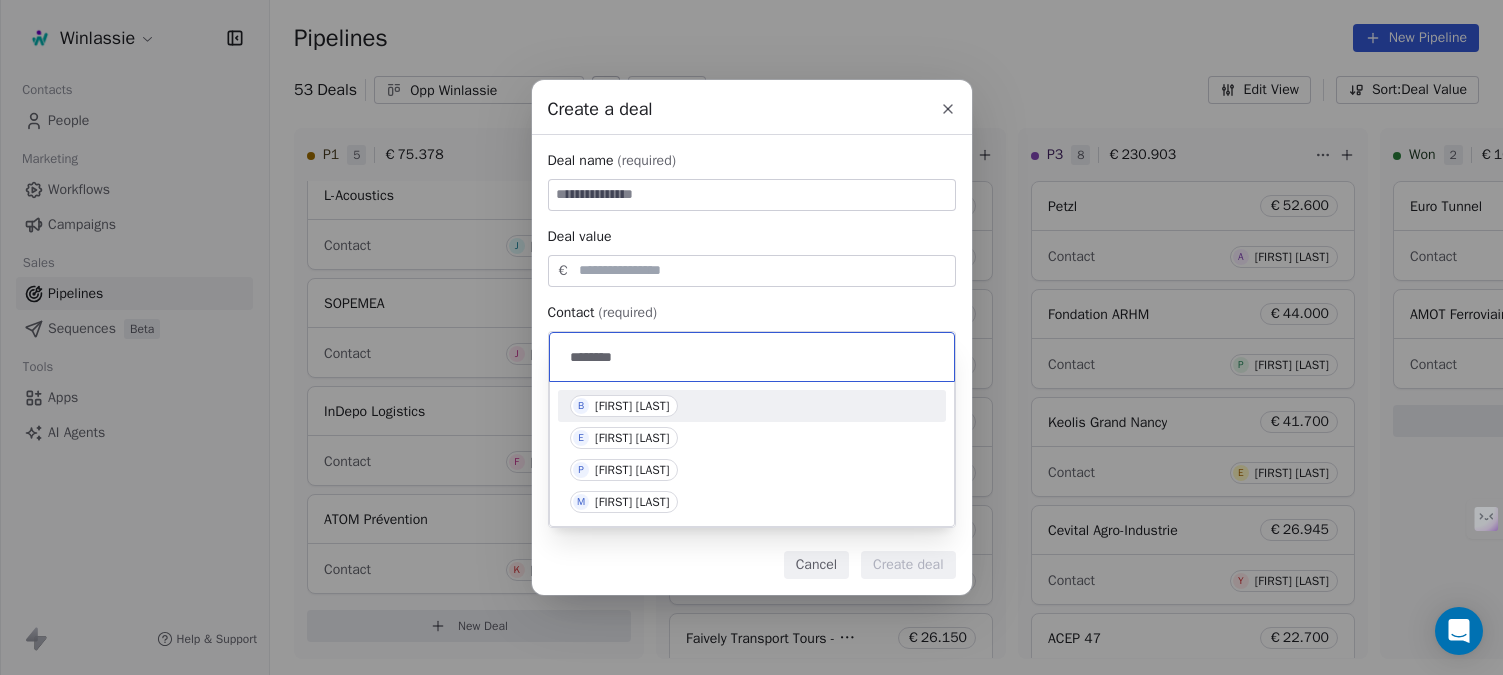 type on "********" 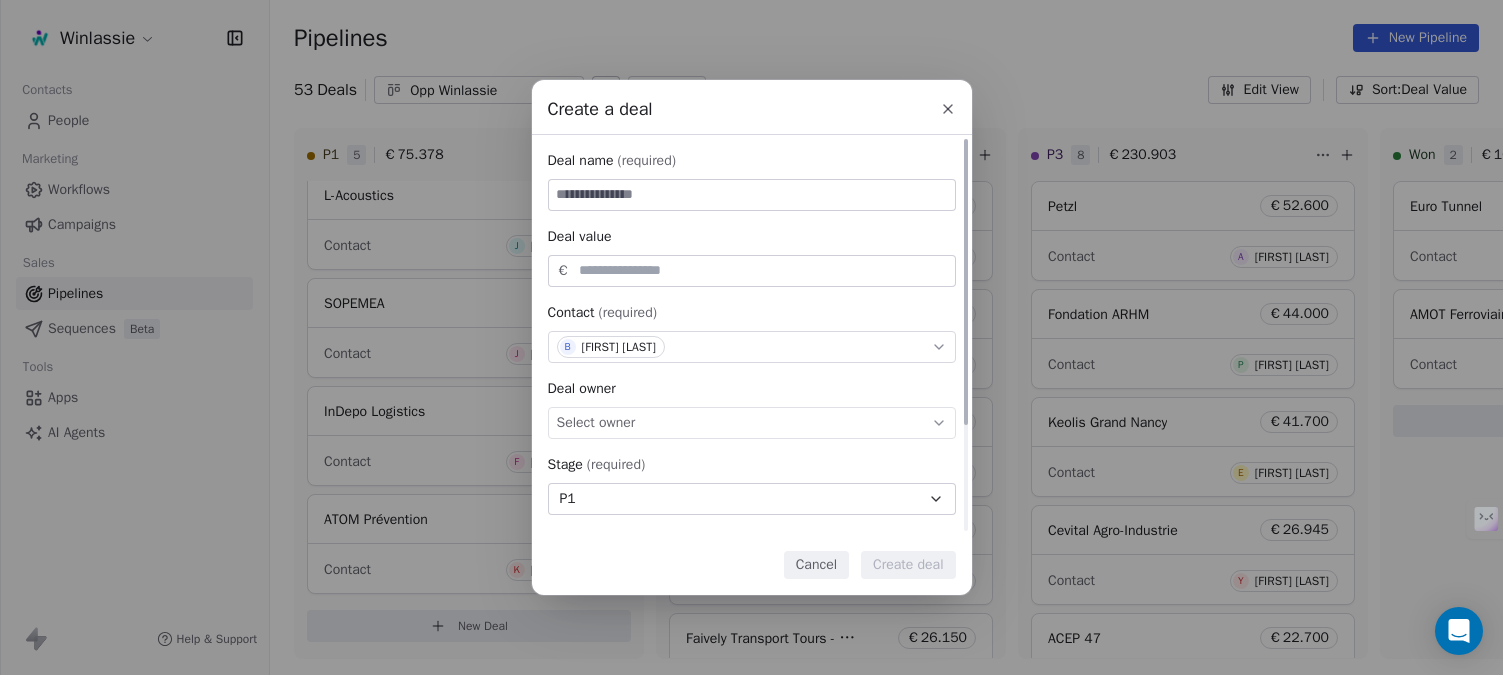 click at bounding box center (752, 195) 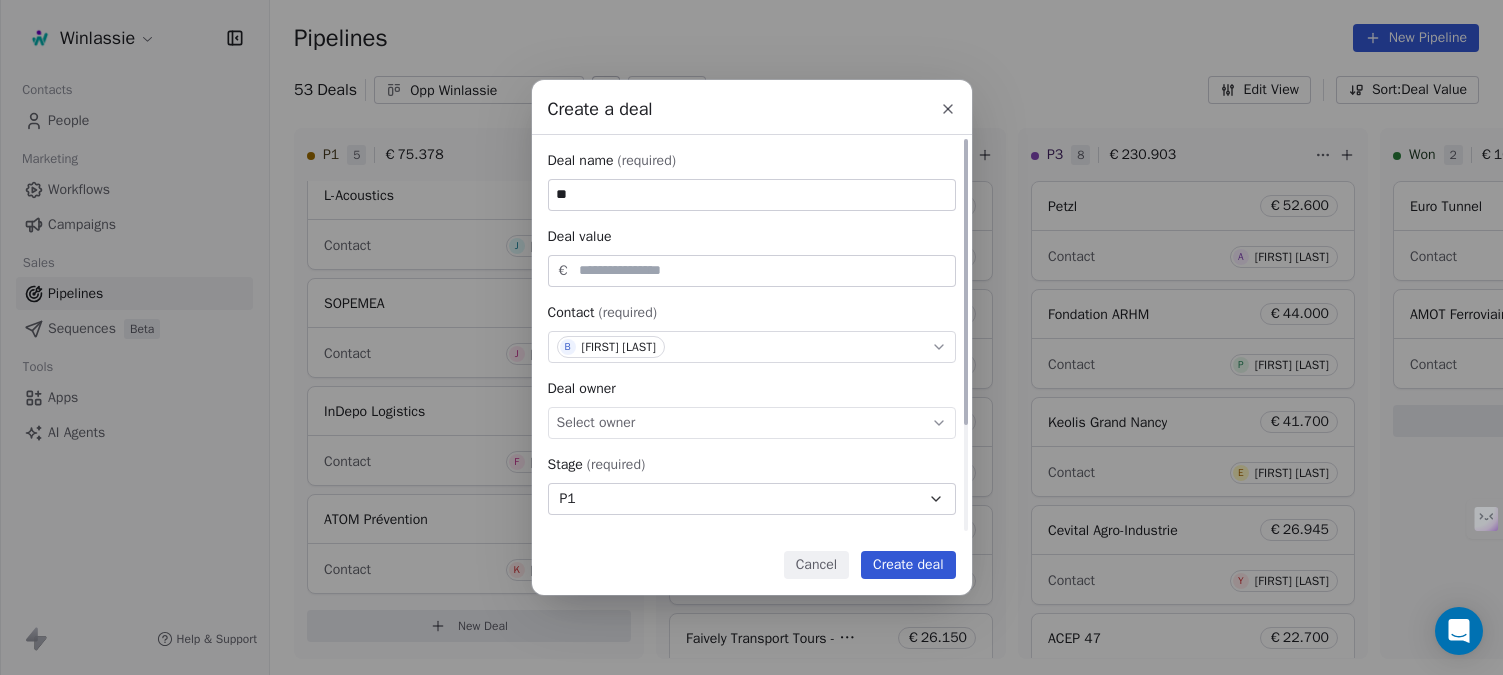 type on "*" 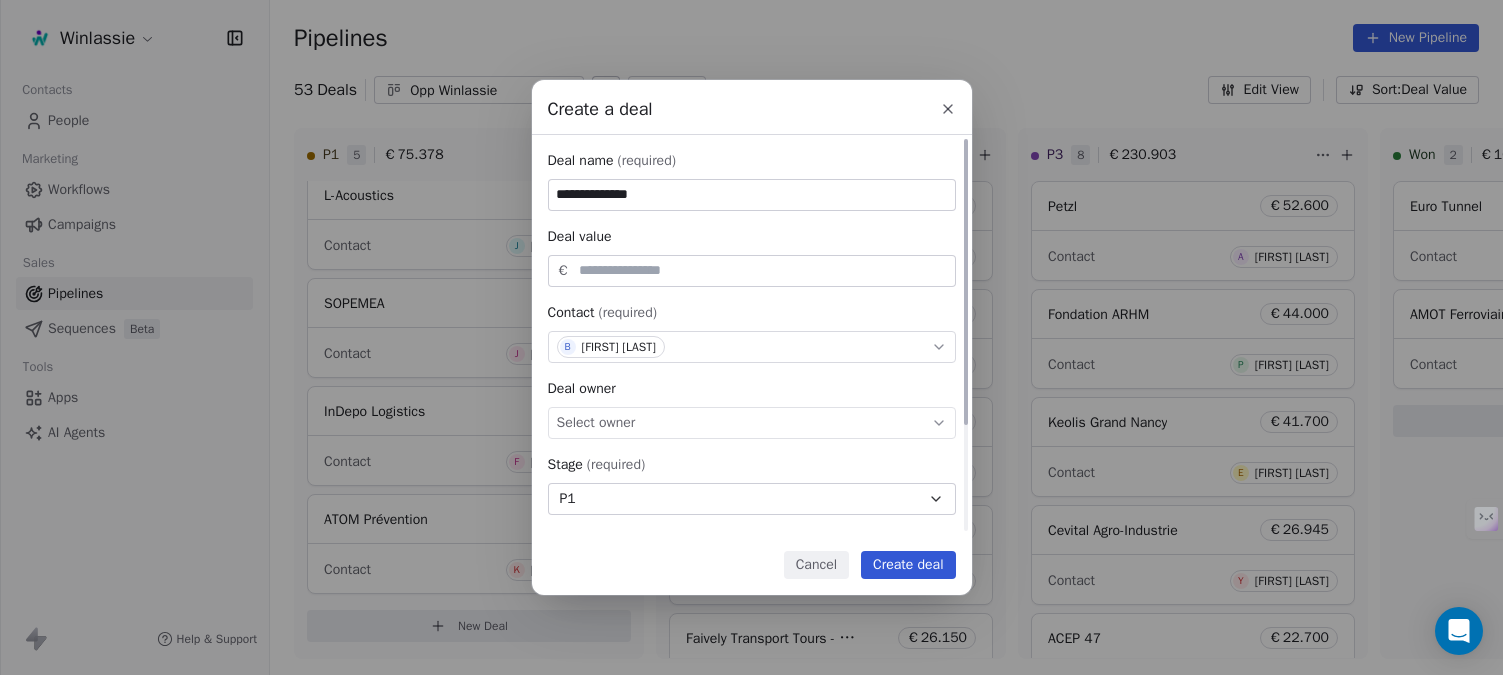 type on "**********" 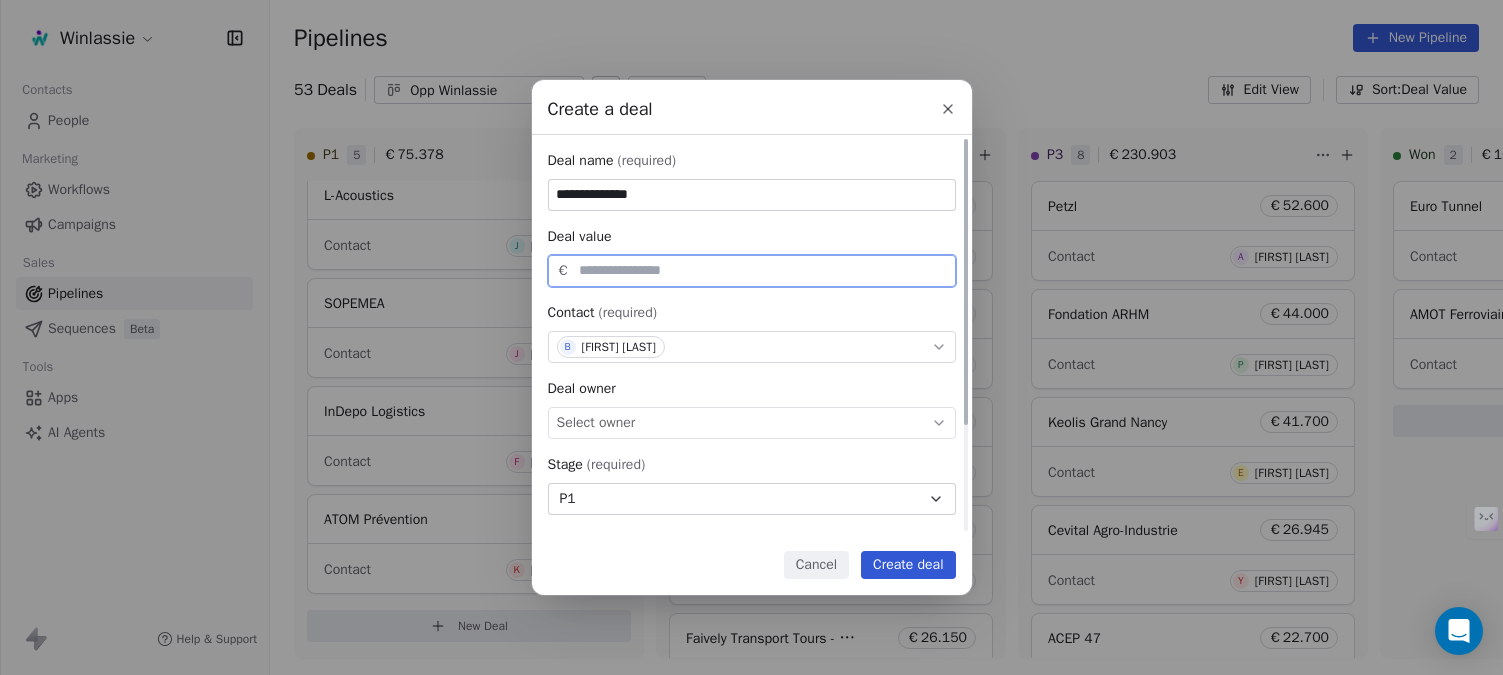click at bounding box center [763, 270] 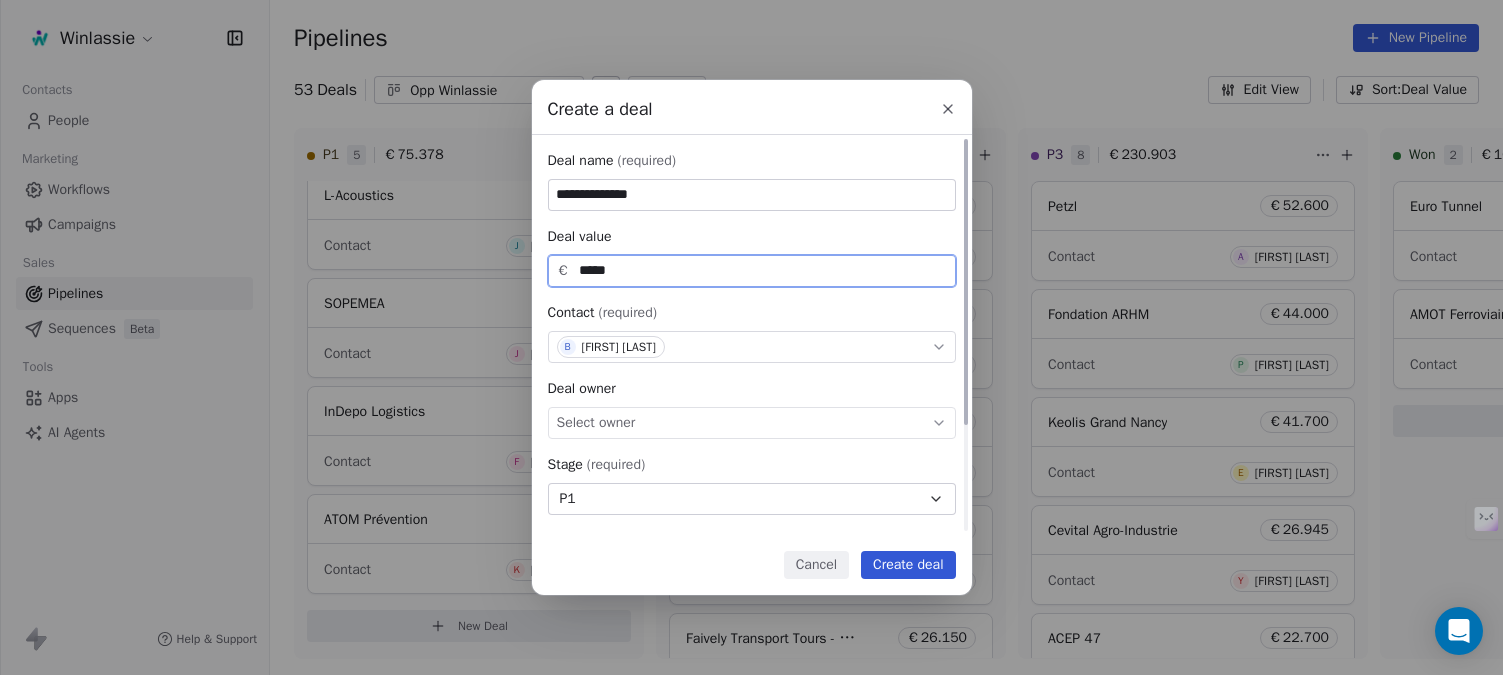 type on "*****" 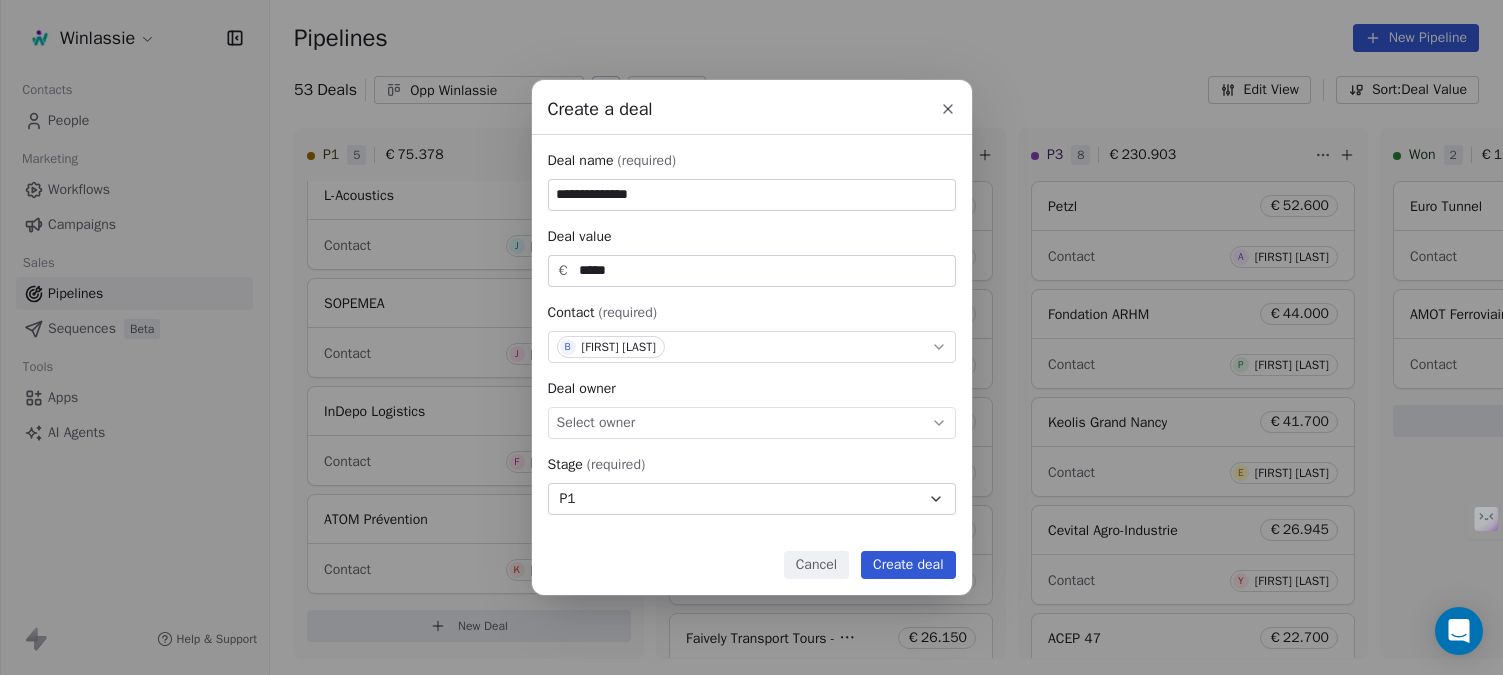 click on "Create deal" at bounding box center (908, 565) 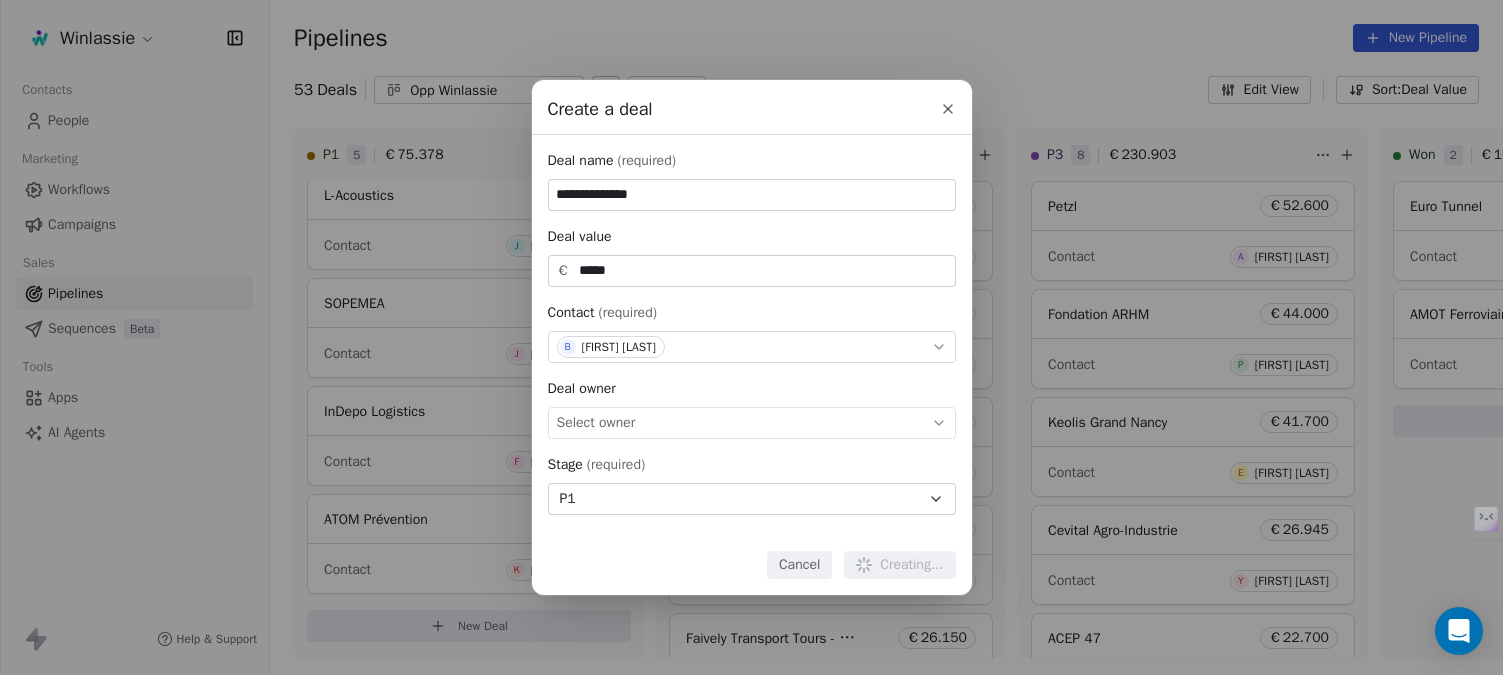 type 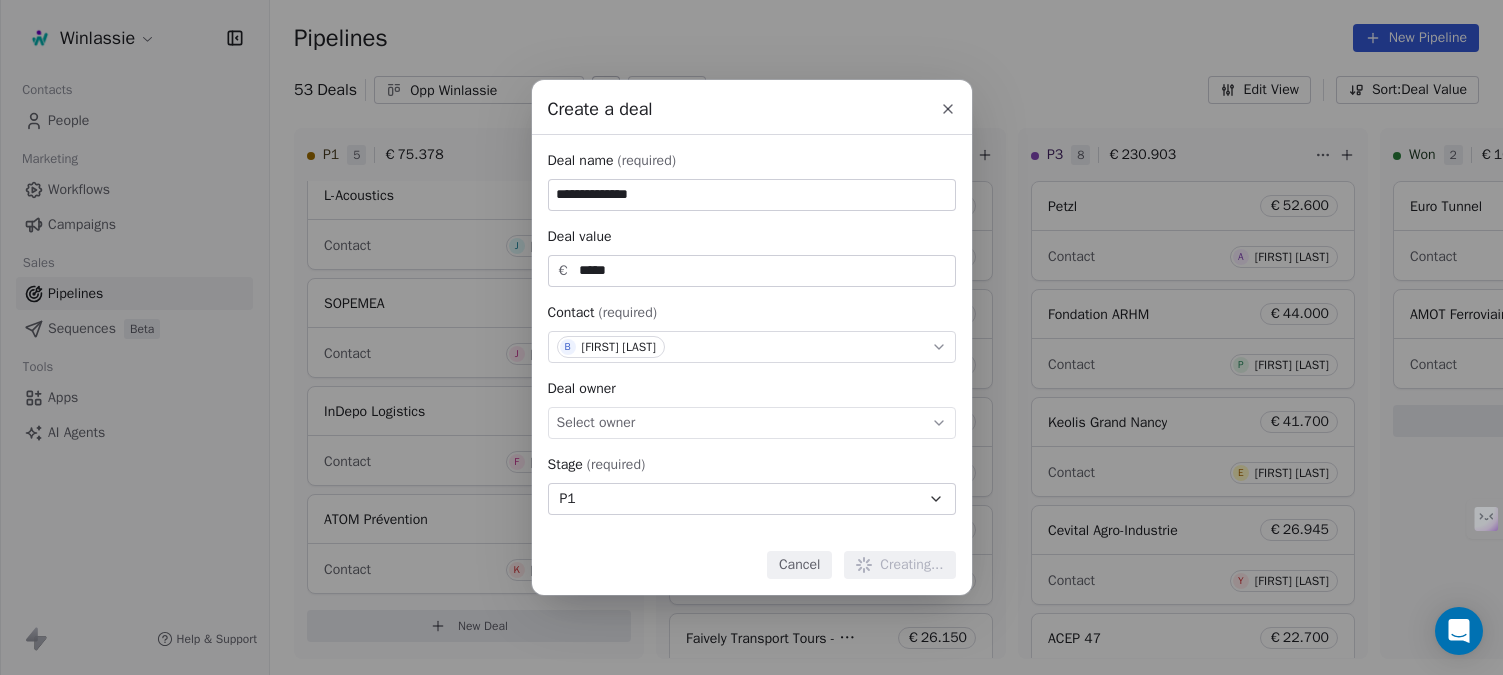 type 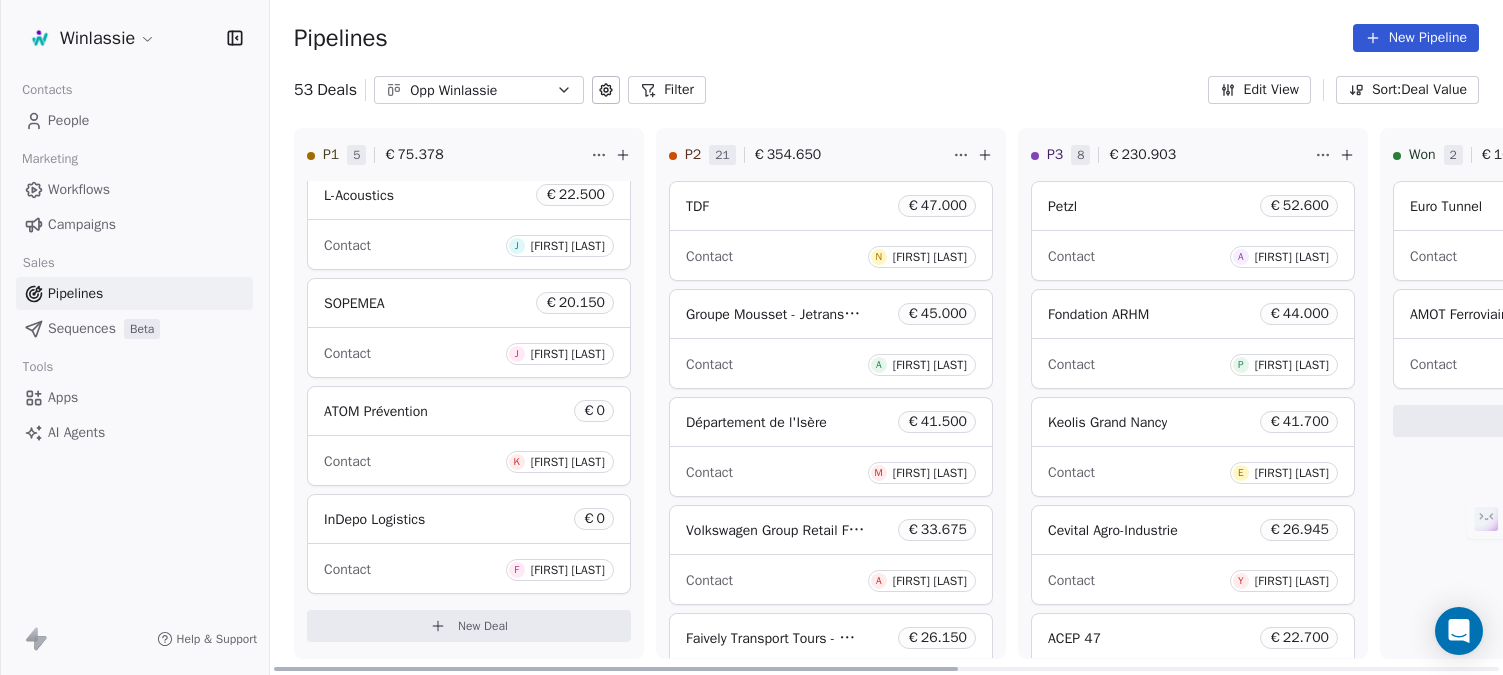 click on "New Deal" at bounding box center (483, 626) 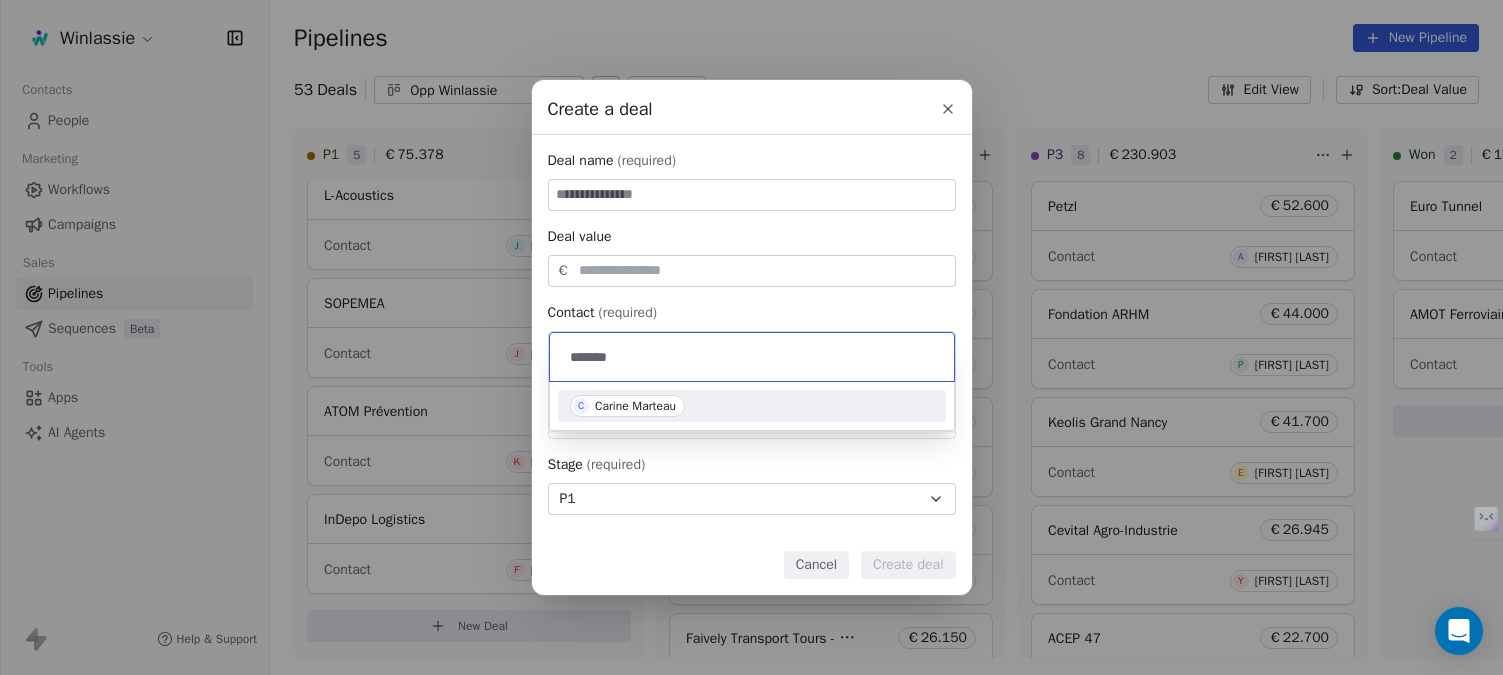 type on "*******" 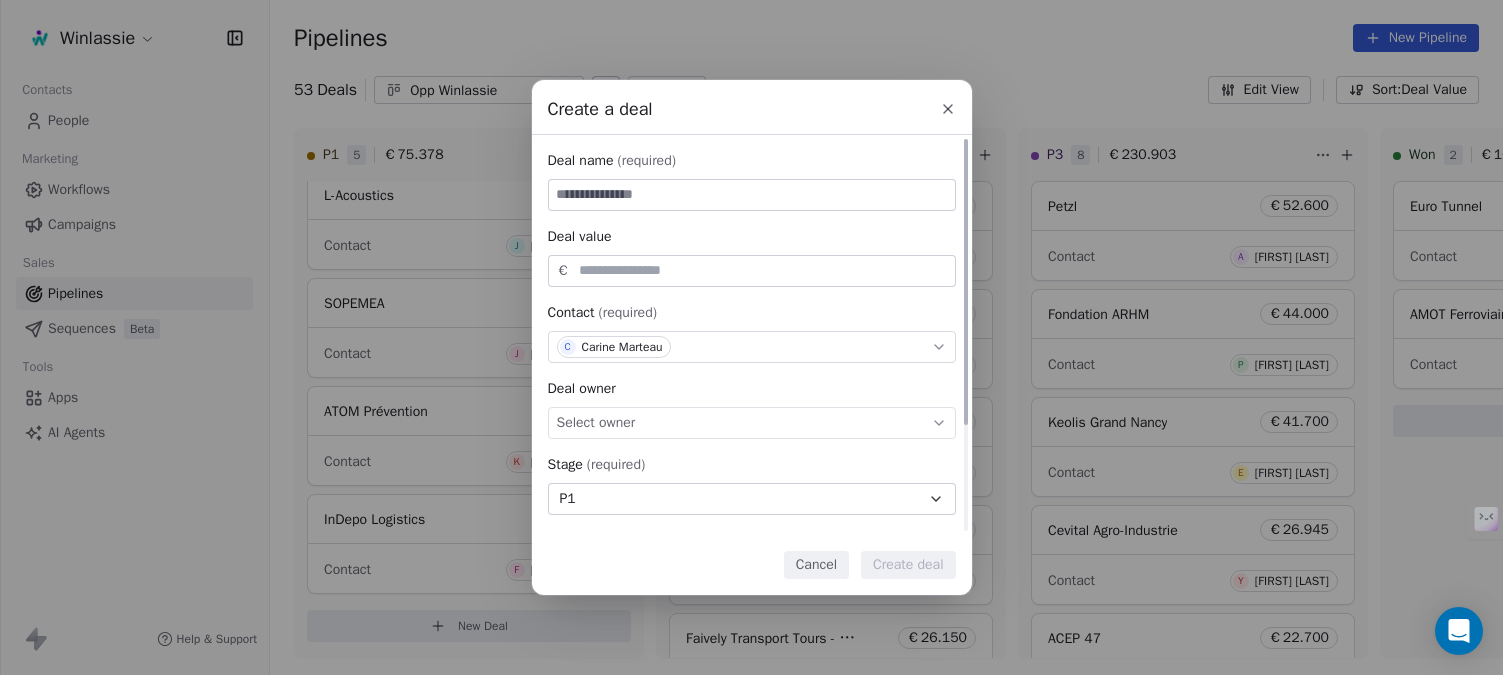click at bounding box center [752, 195] 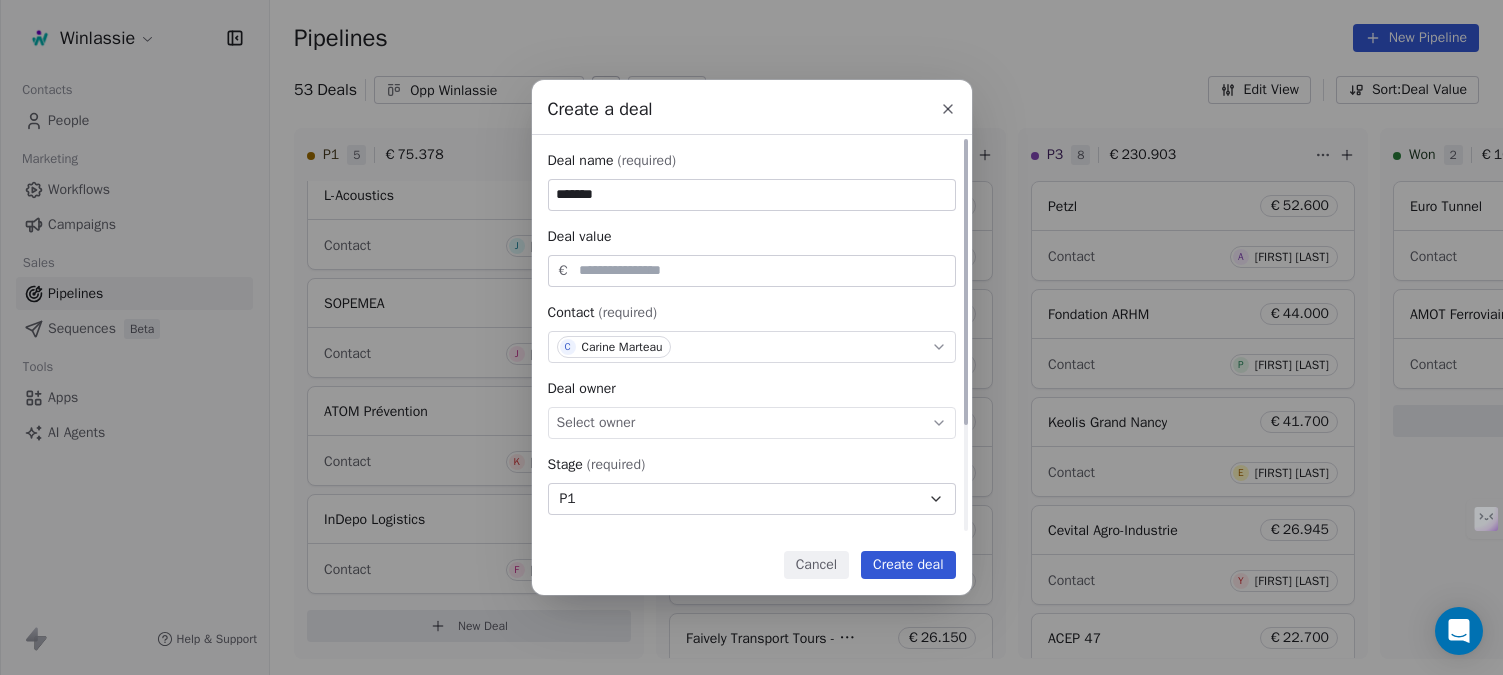 type on "*******" 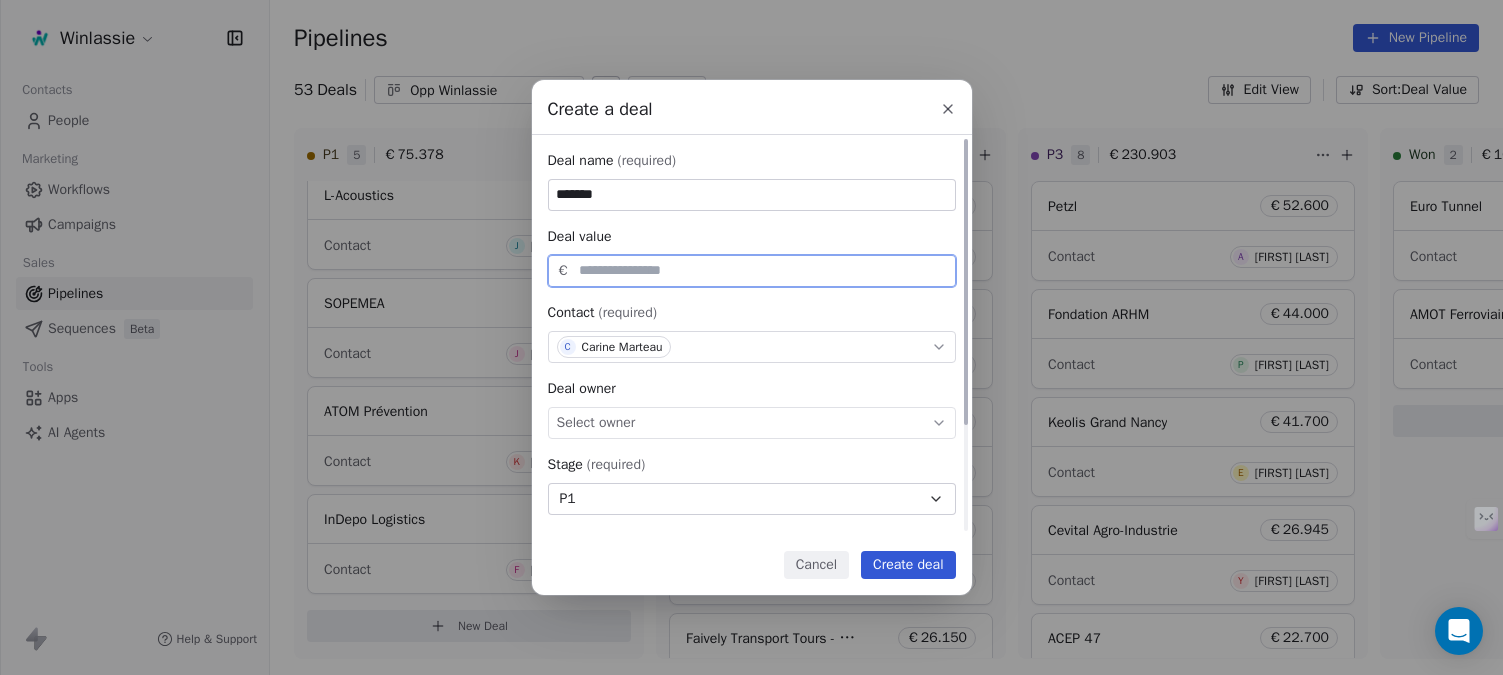 click at bounding box center (763, 270) 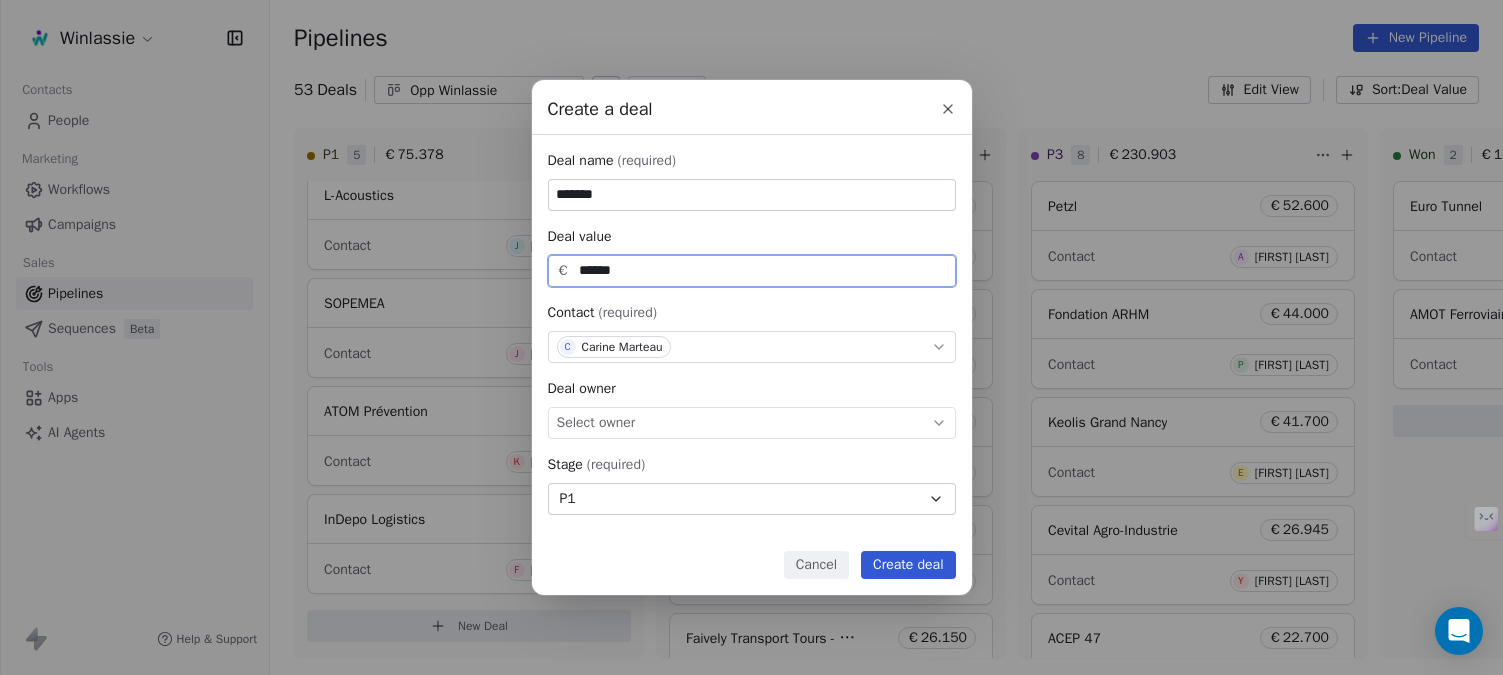 type on "******" 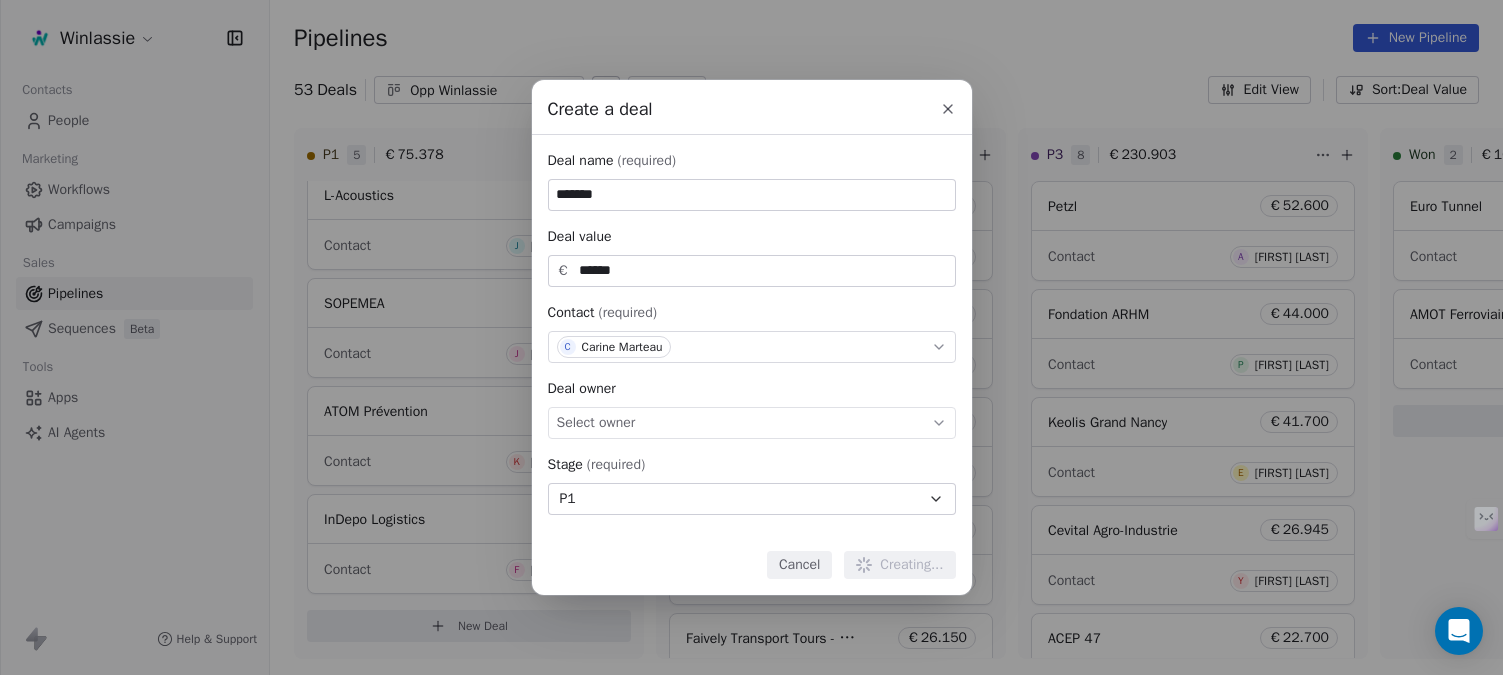 type 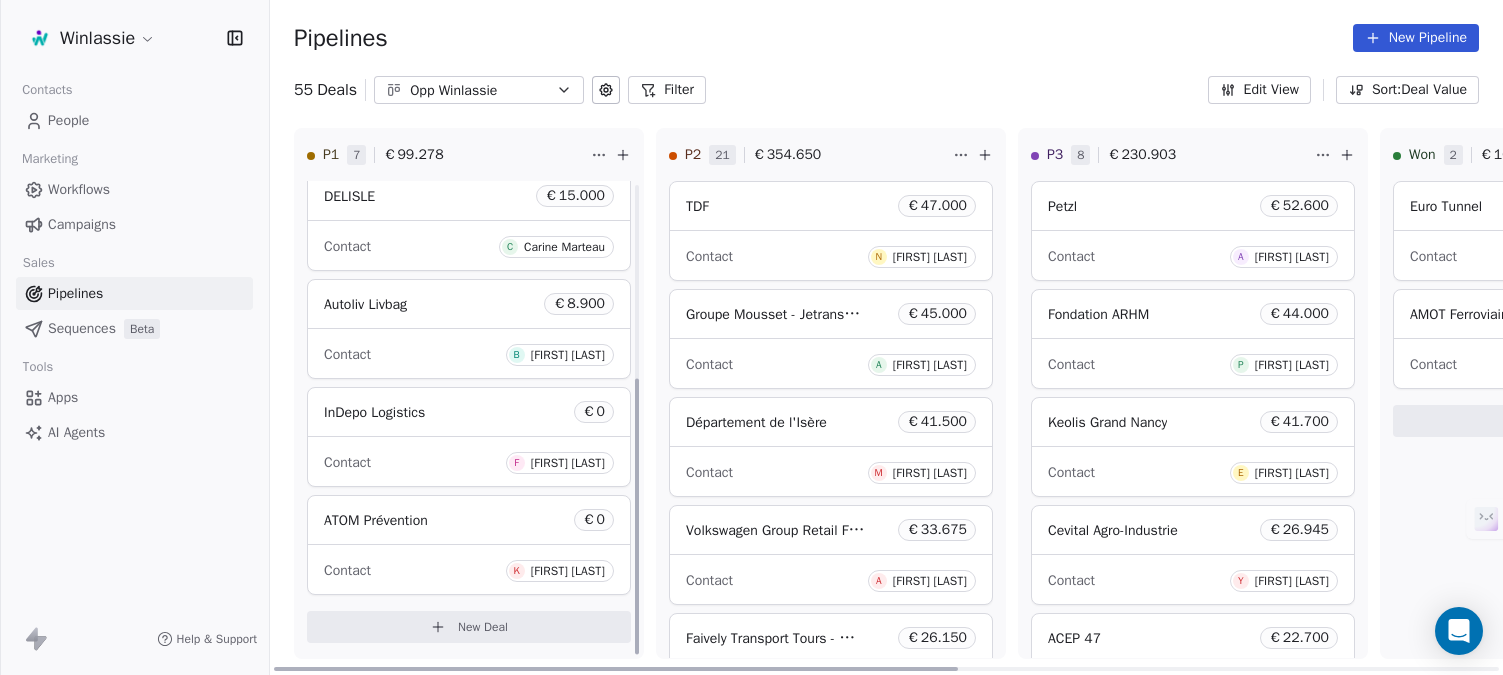 scroll, scrollTop: 335, scrollLeft: 0, axis: vertical 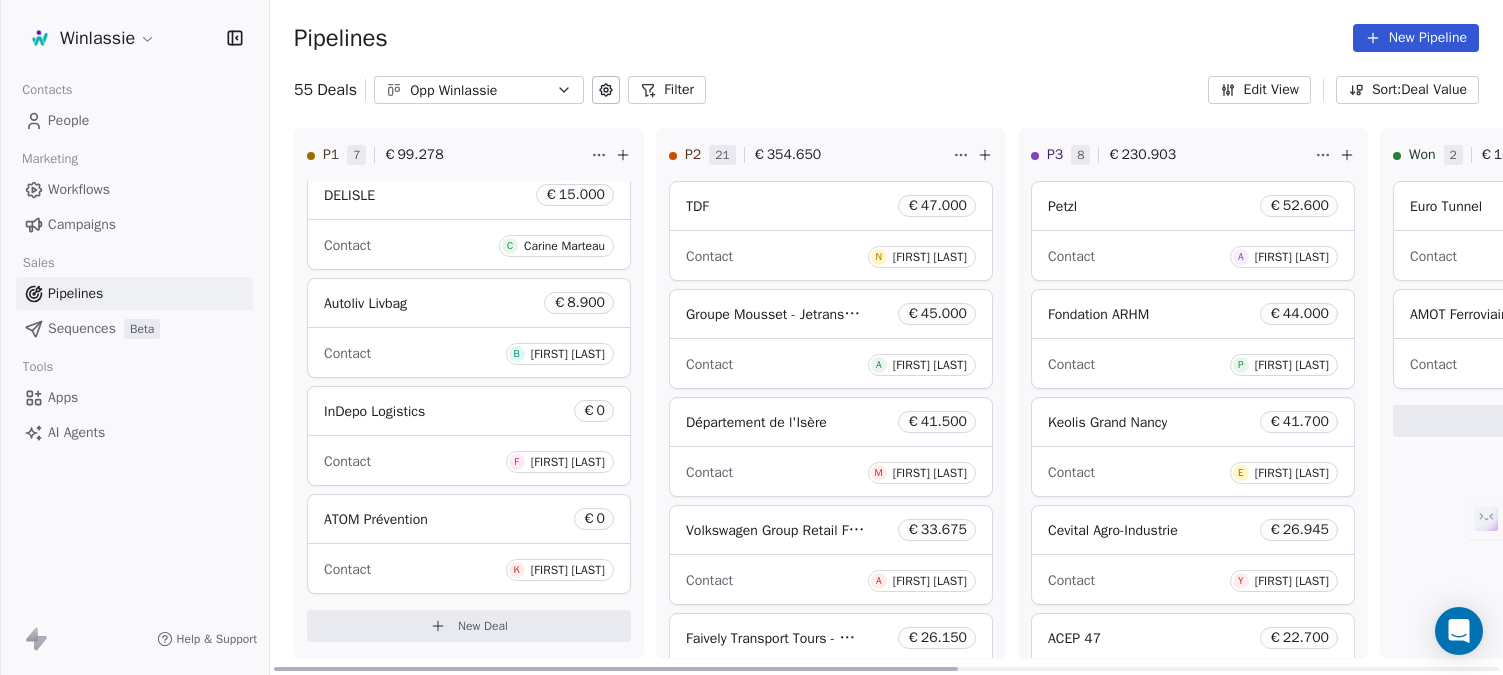 click on "New Deal" at bounding box center (483, 626) 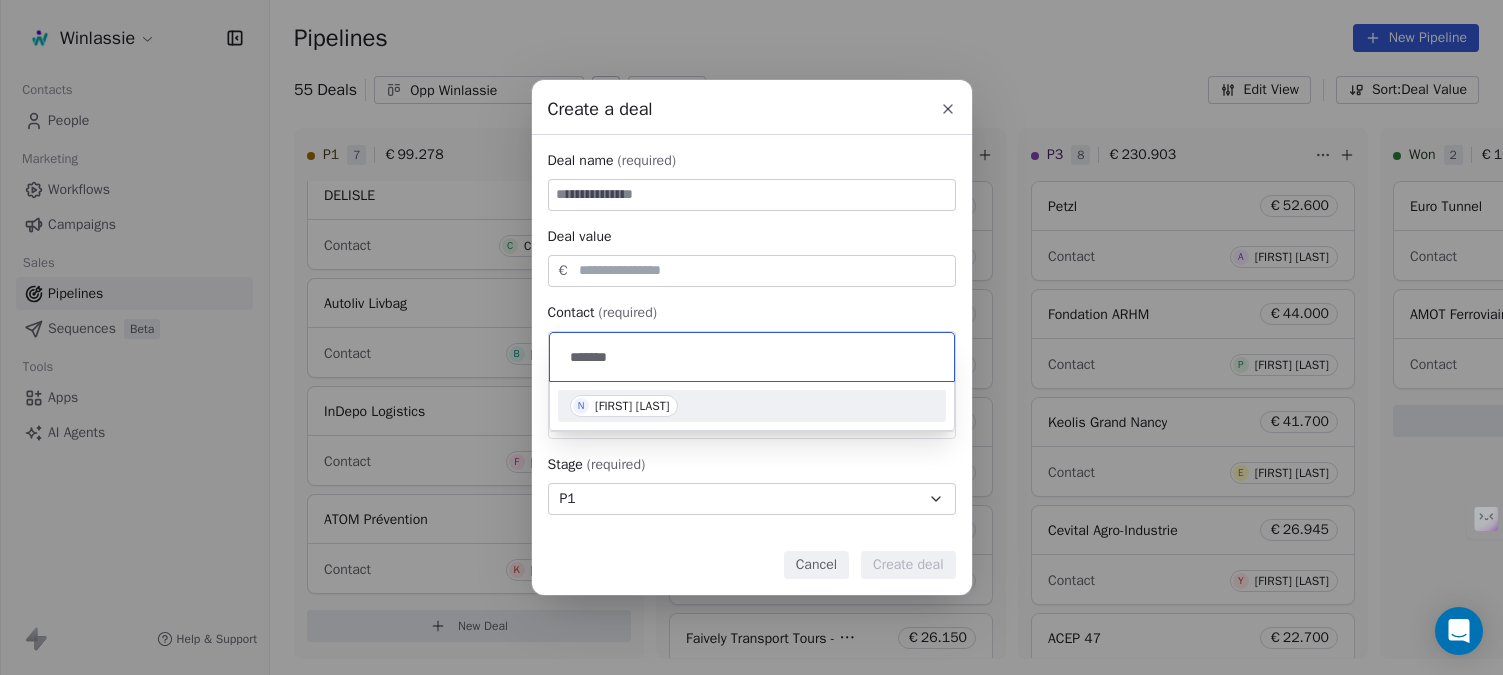 type on "*******" 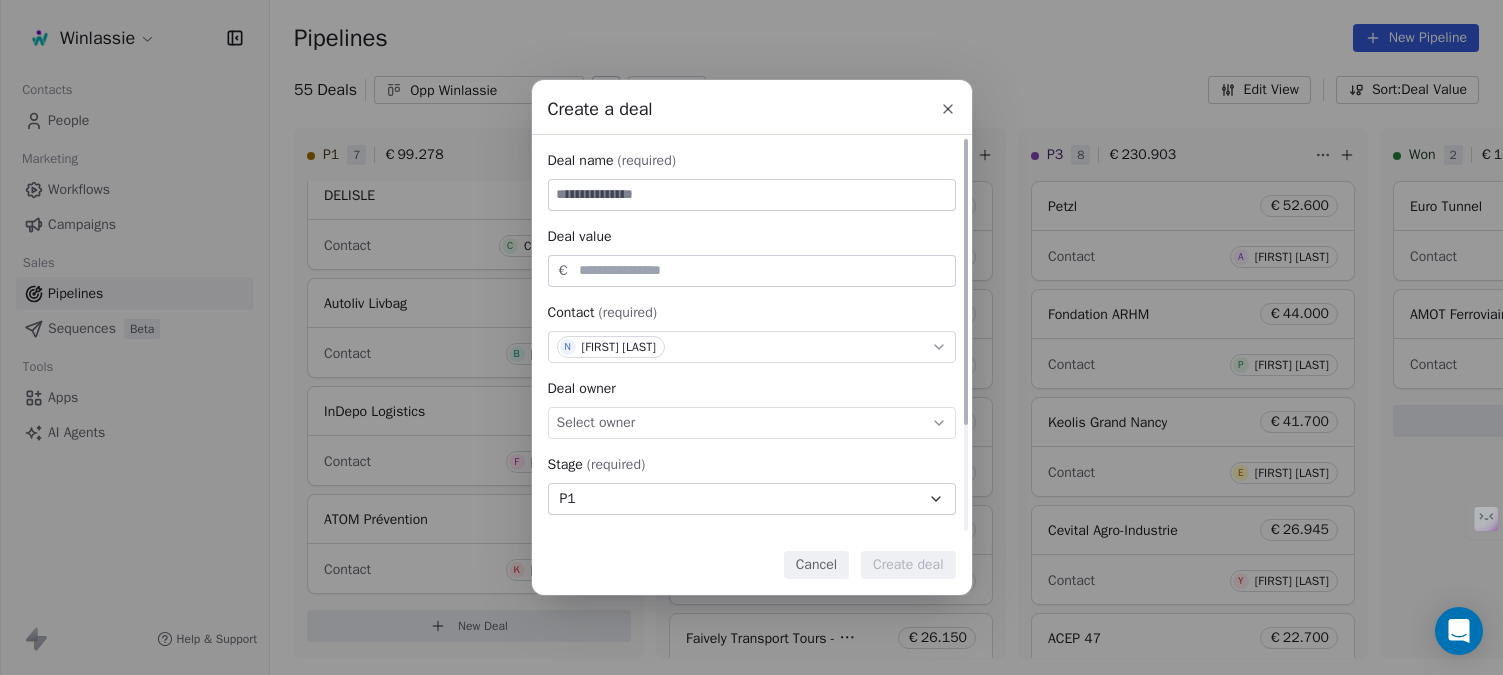 click at bounding box center [752, 195] 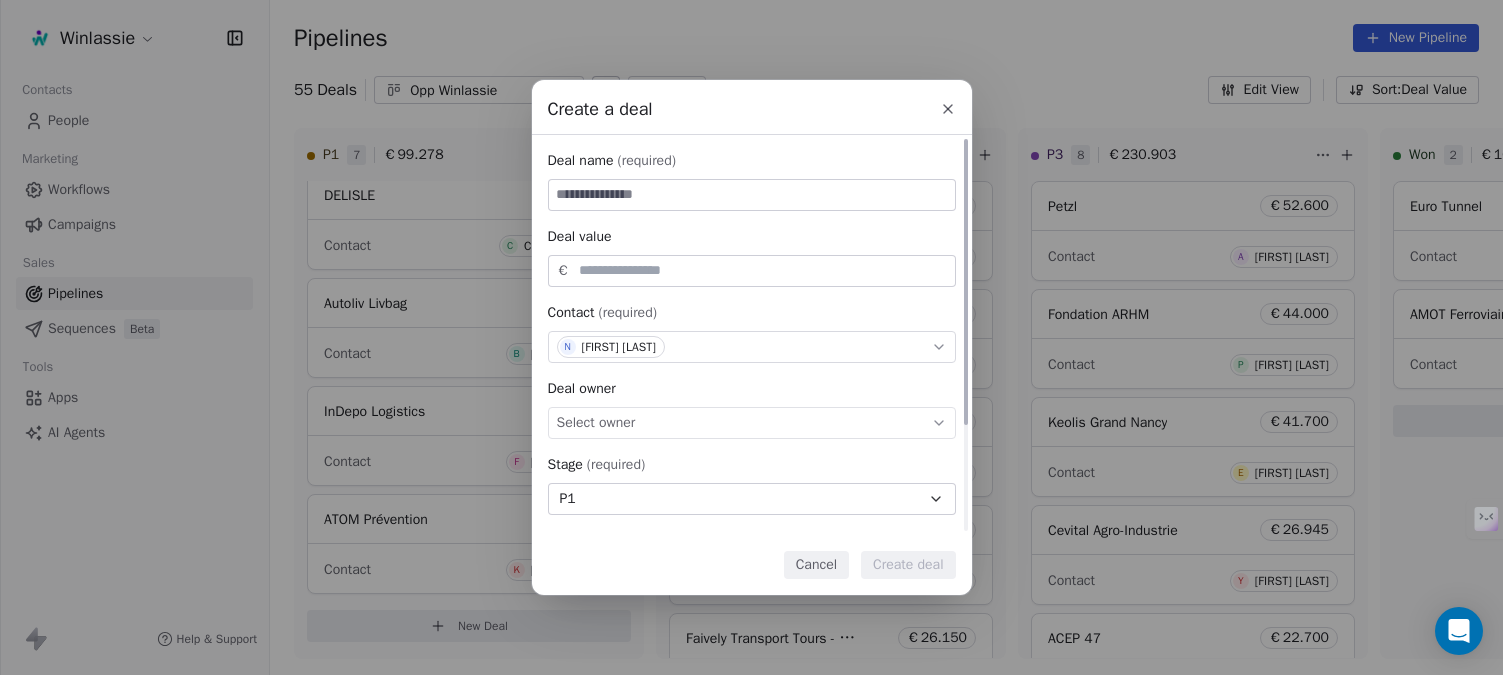 click at bounding box center [752, 195] 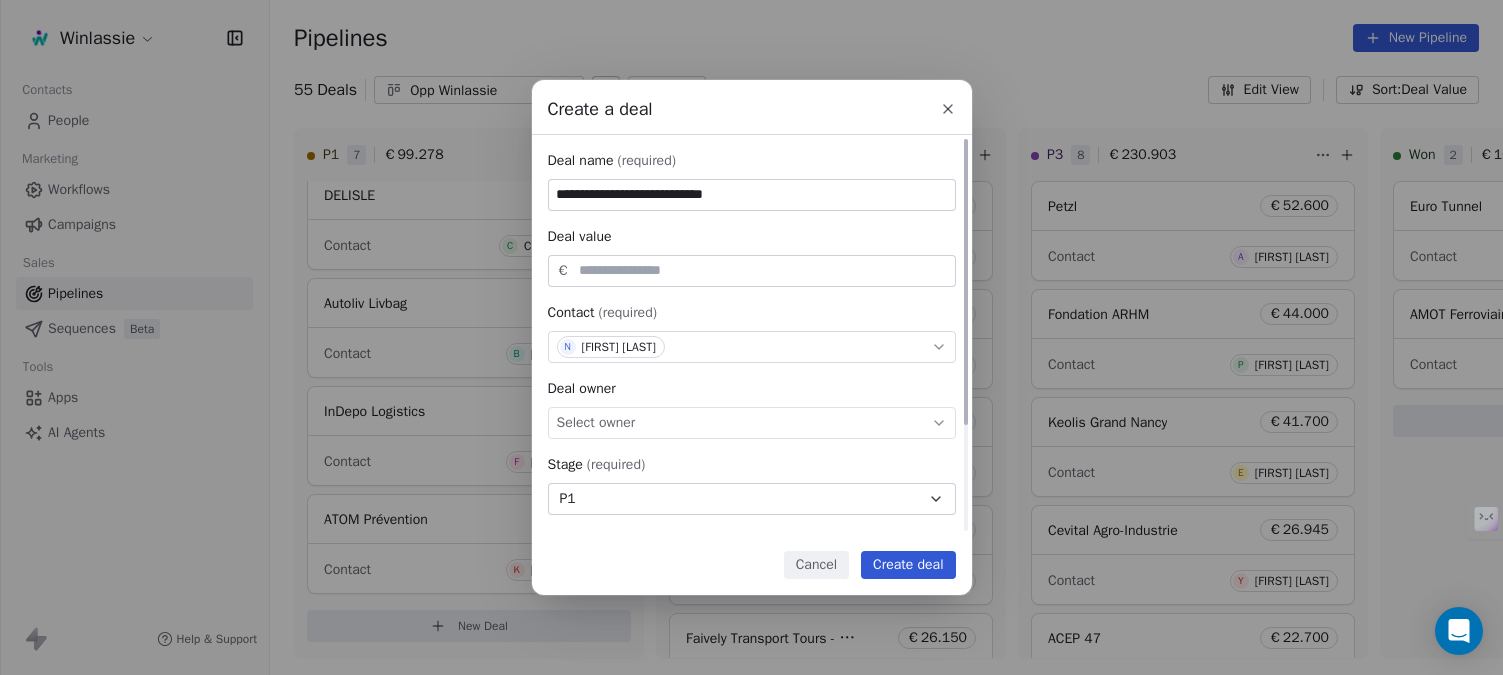 click on "**********" at bounding box center (752, 195) 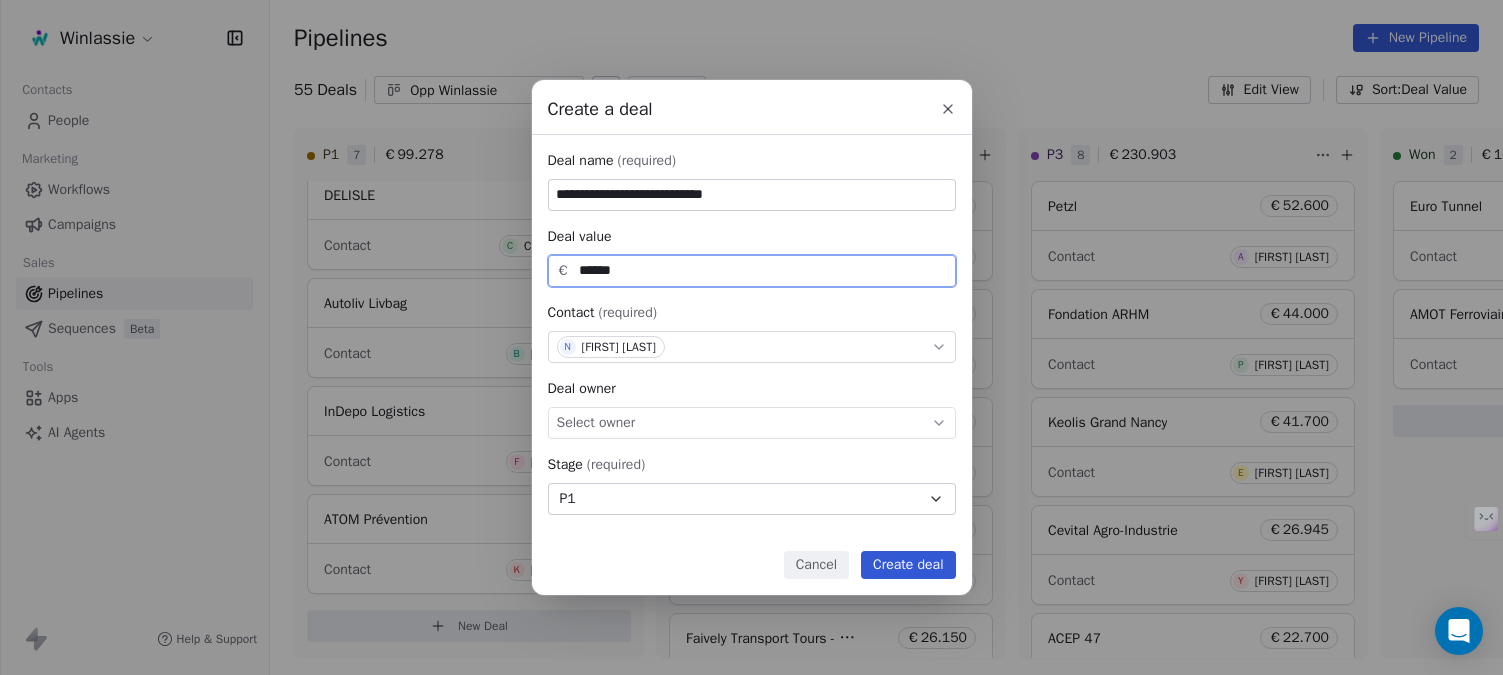 type on "******" 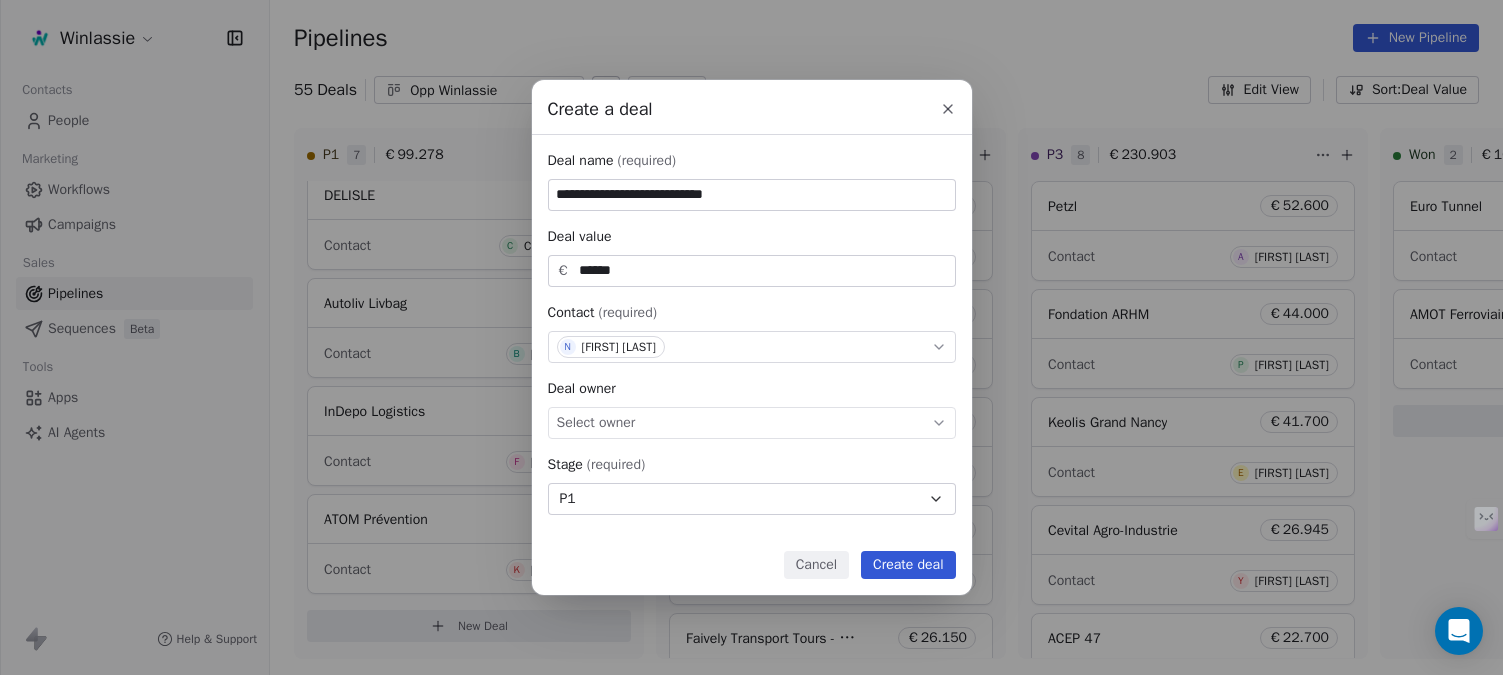 click on "Create deal" at bounding box center (908, 565) 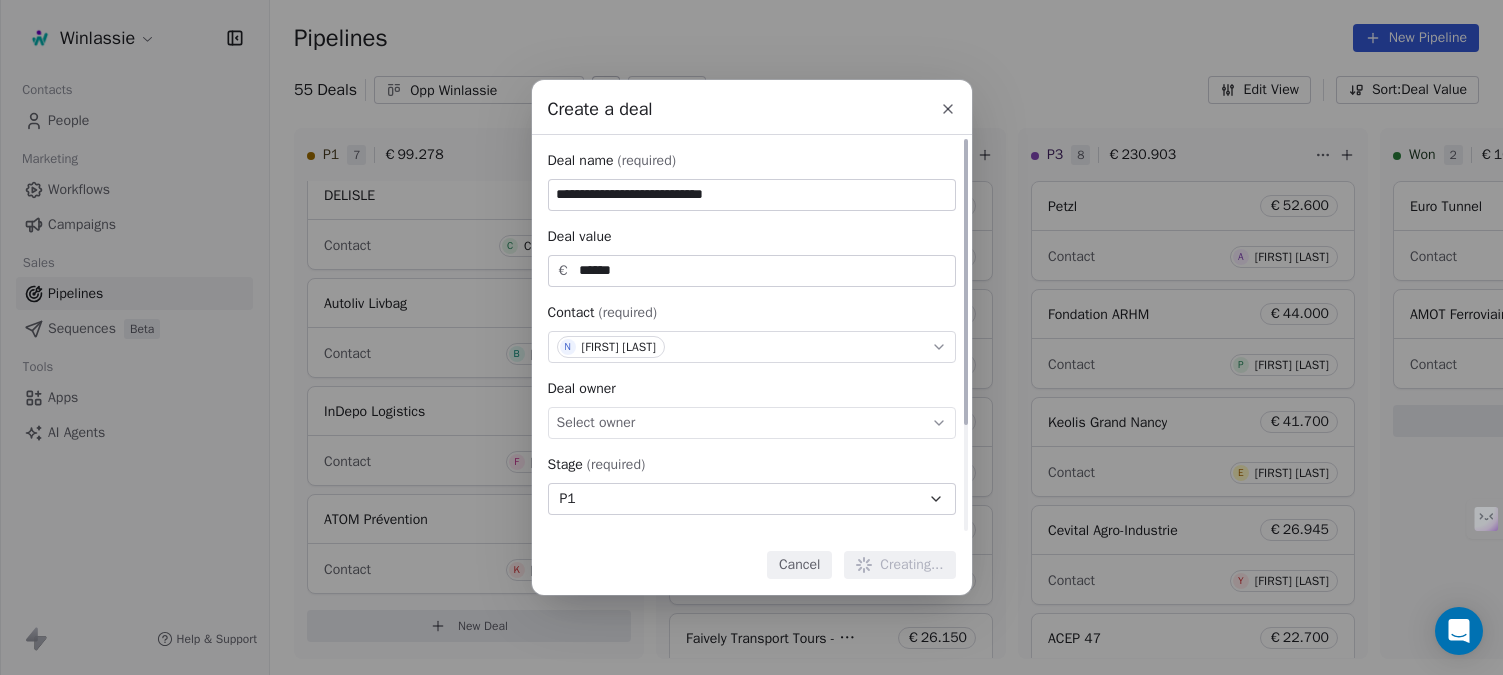 type 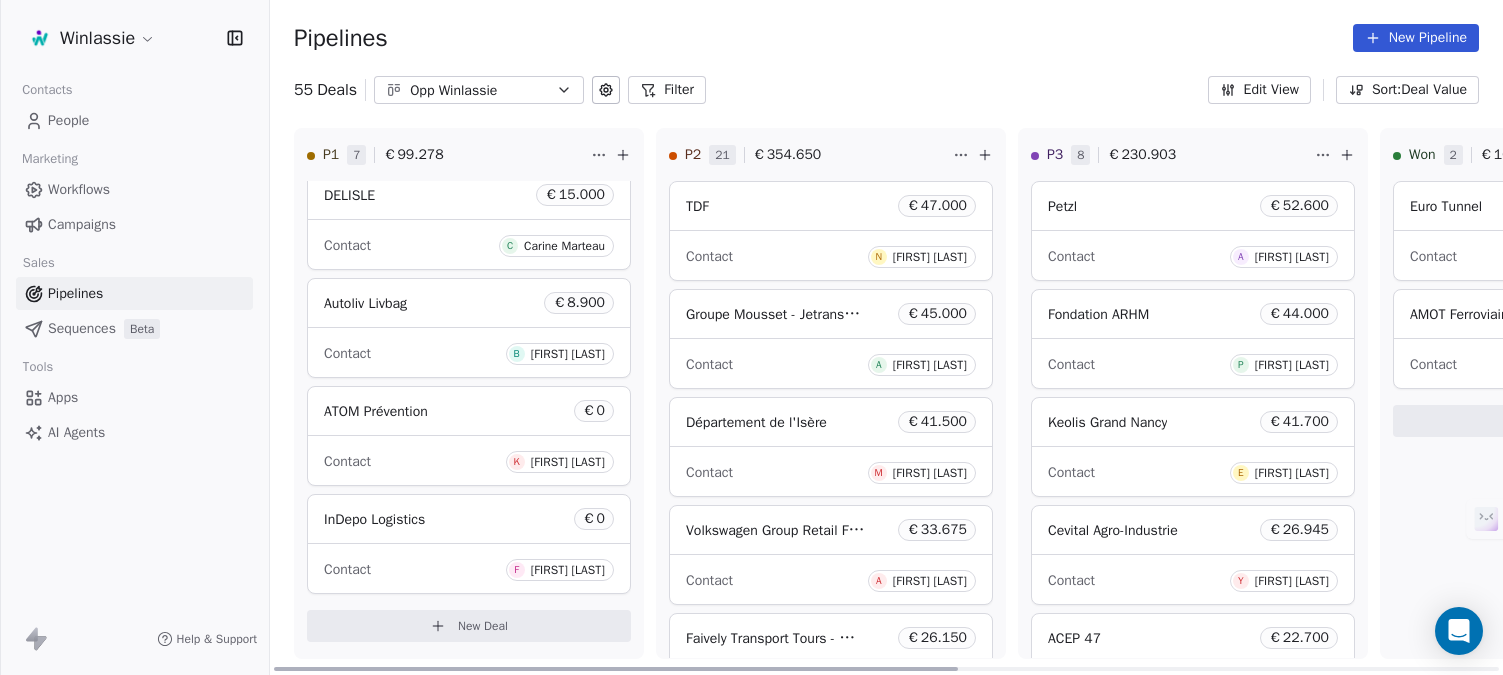 click on "New Deal" at bounding box center (483, 626) 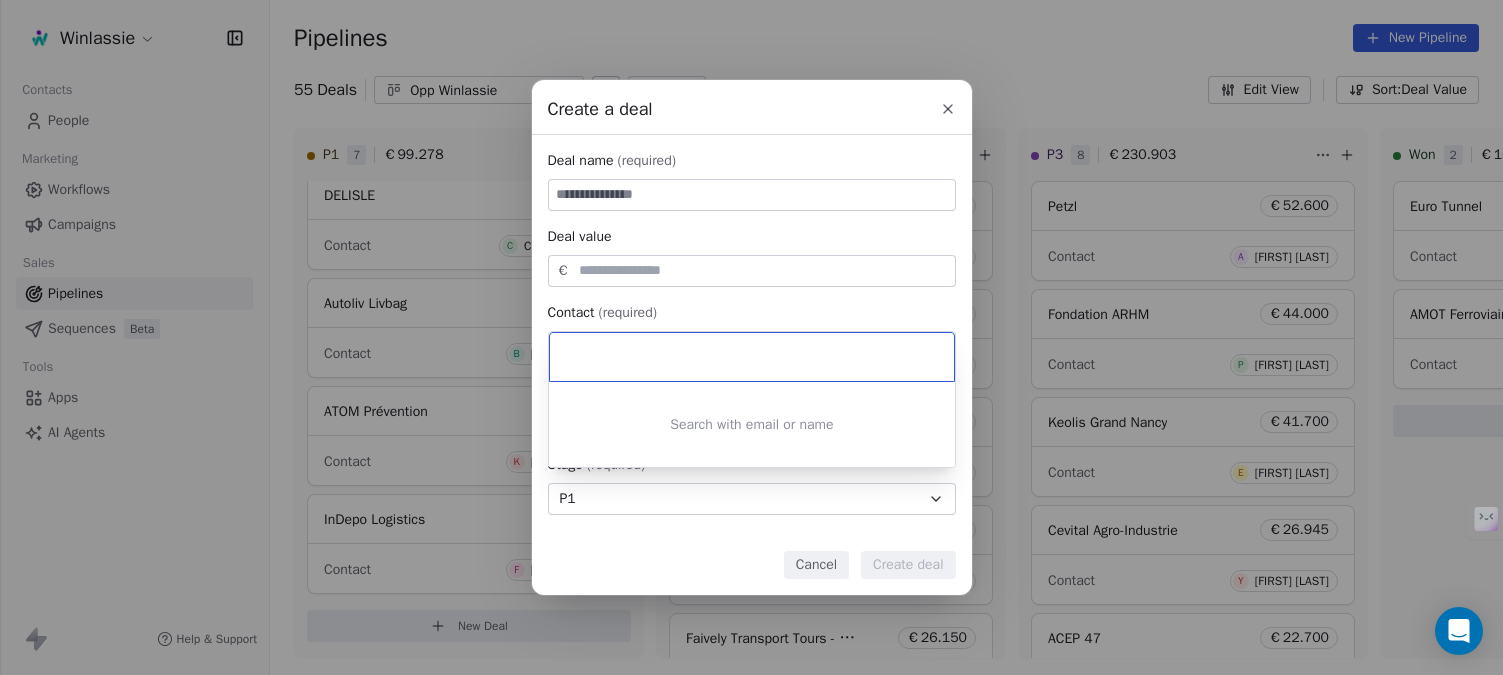 click on "Create a deal Deal name (required) Deal value € Contact (required) Select contact Deal owner Select owner Stage (required) P1 Expected close date Select date Priority Set priority Cancel Create deal" at bounding box center [751, 337] 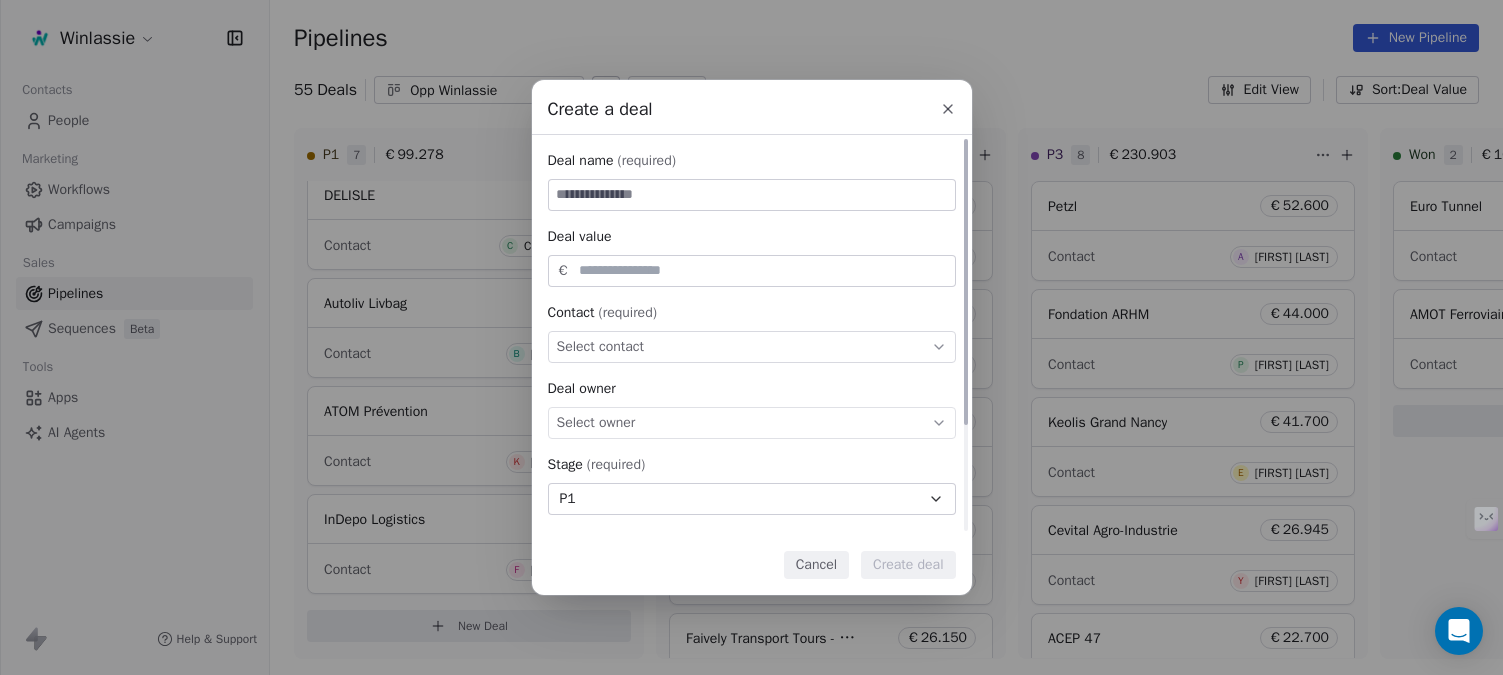 click at bounding box center (752, 195) 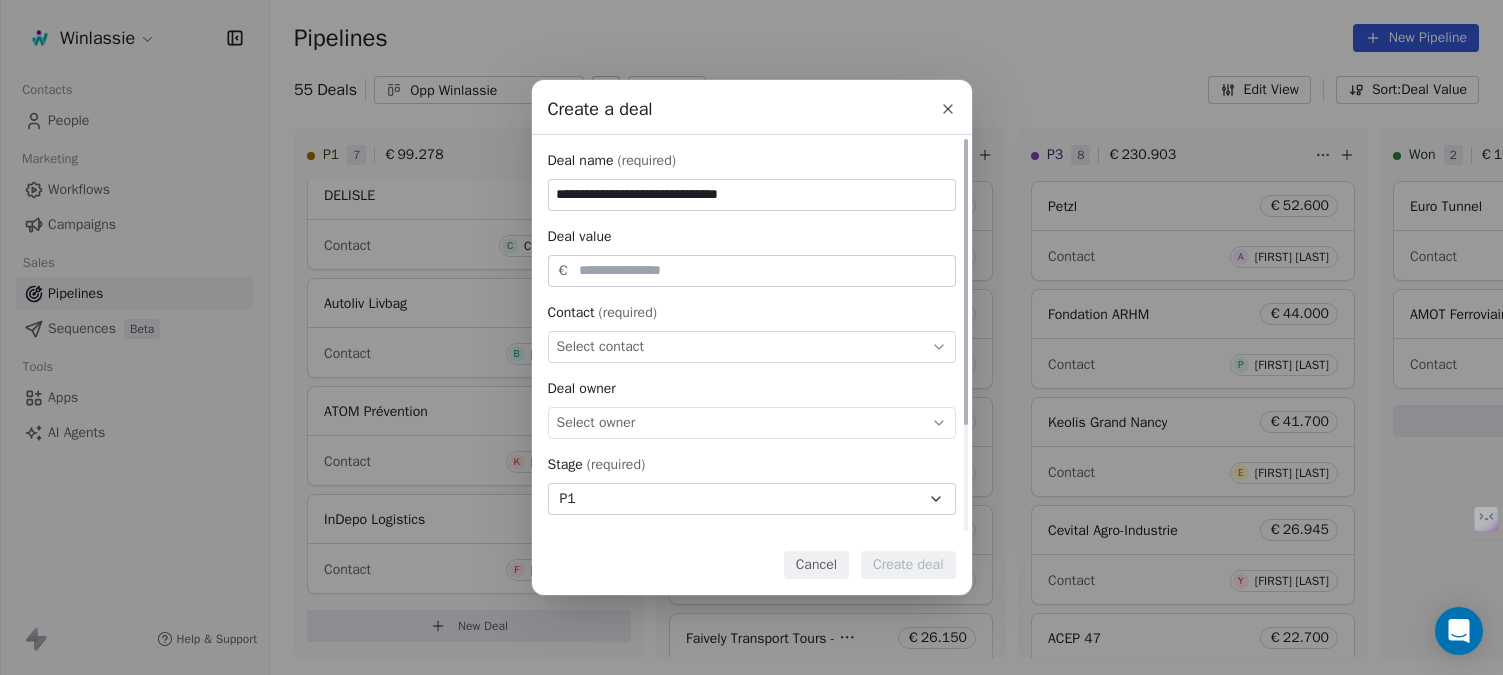 type on "**********" 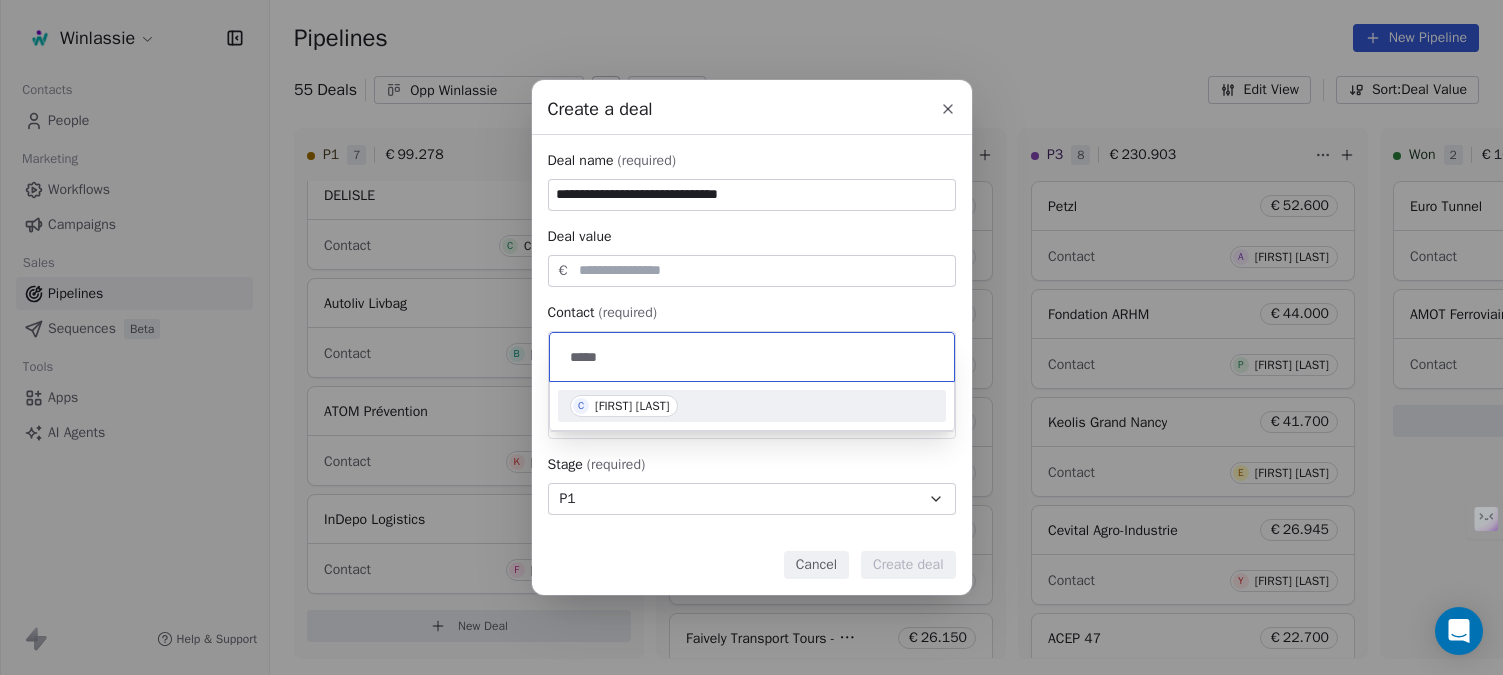 type on "*****" 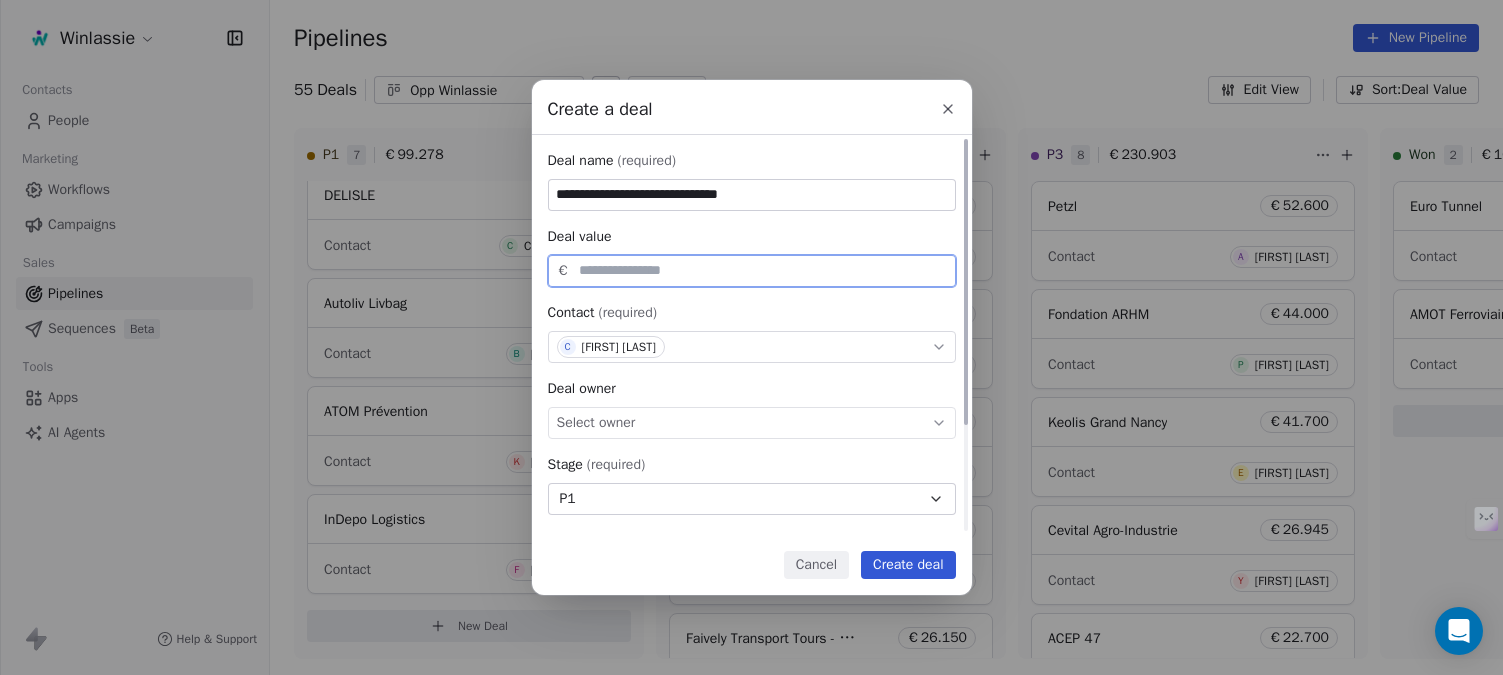 click at bounding box center [763, 270] 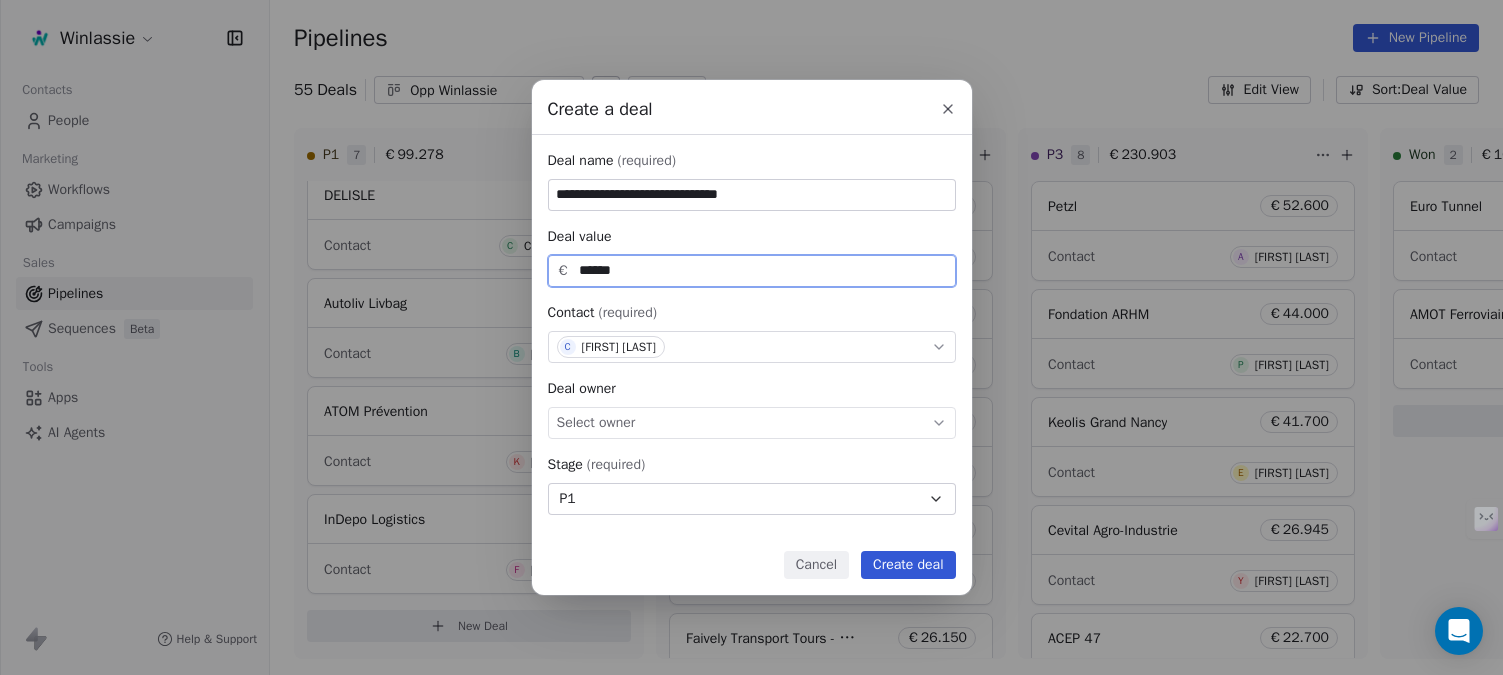 type on "******" 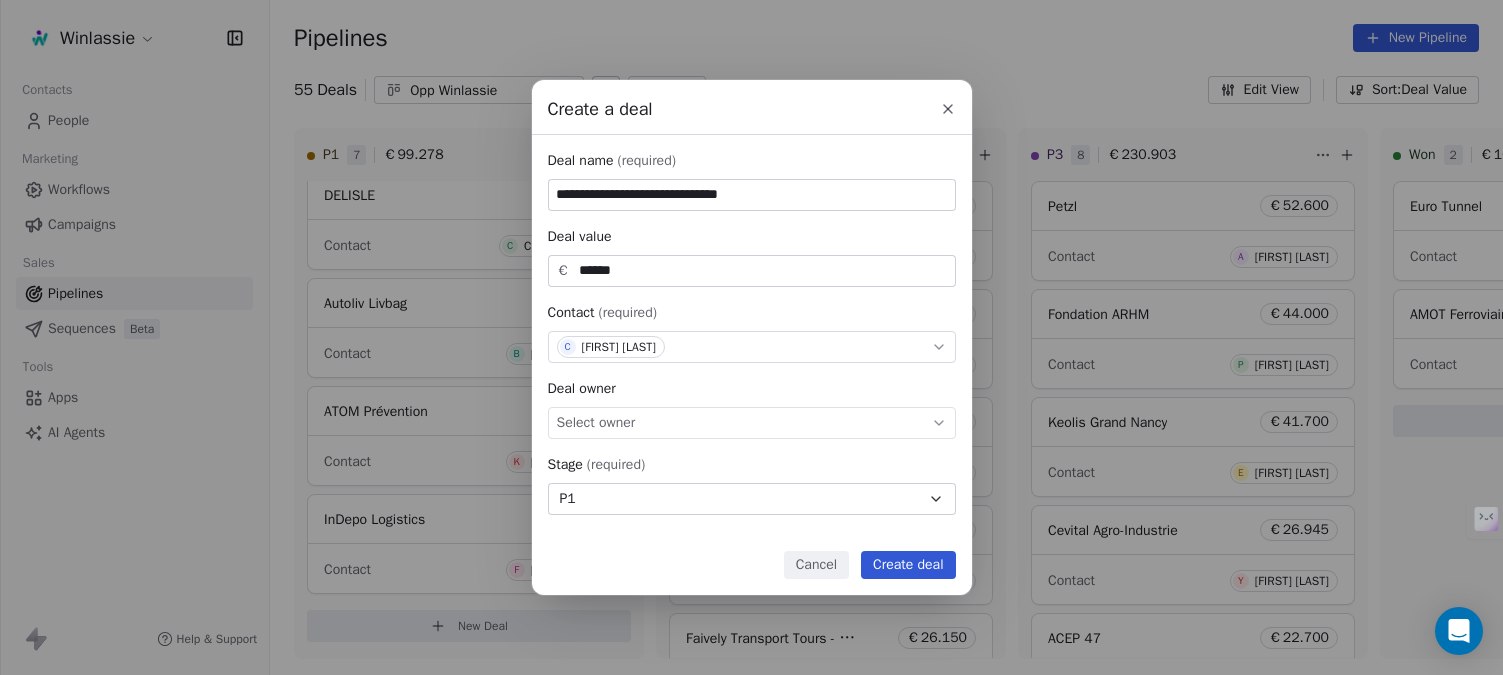 click on "Create deal" at bounding box center [908, 565] 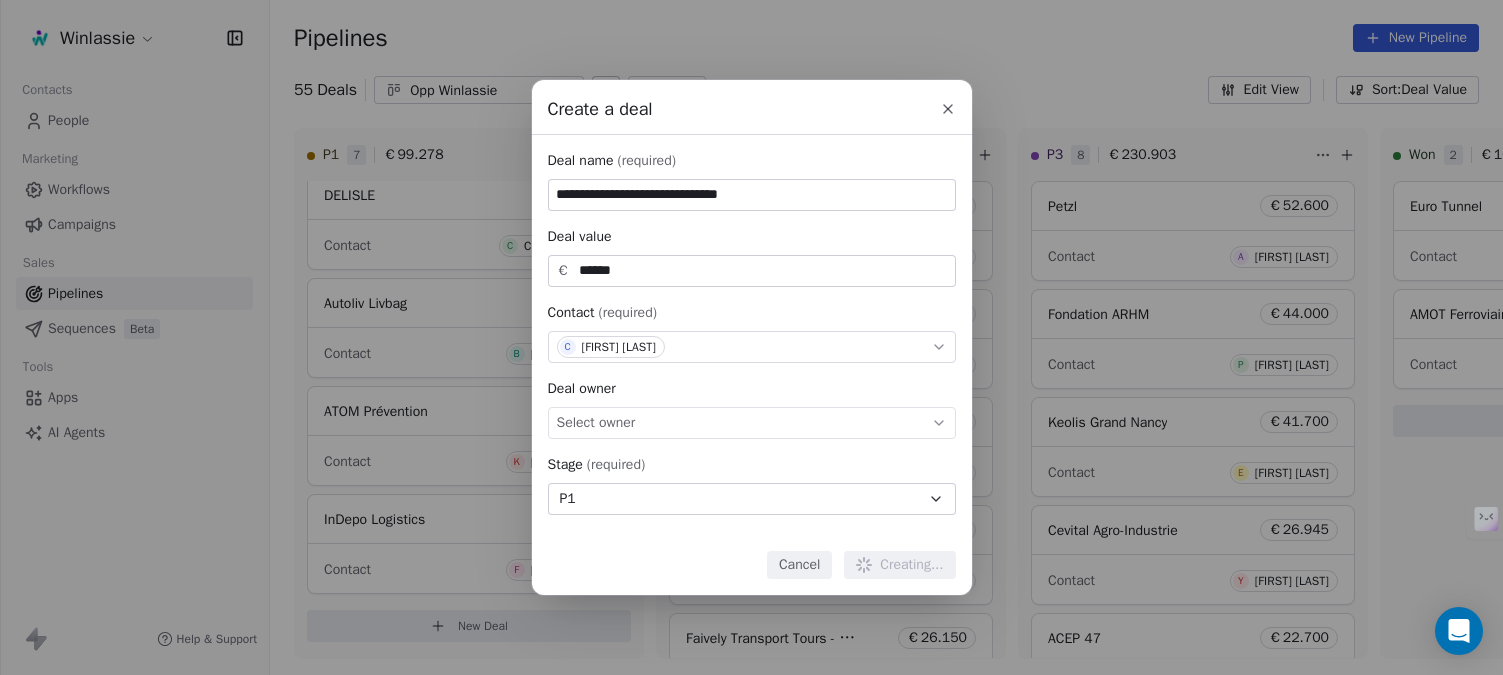 type 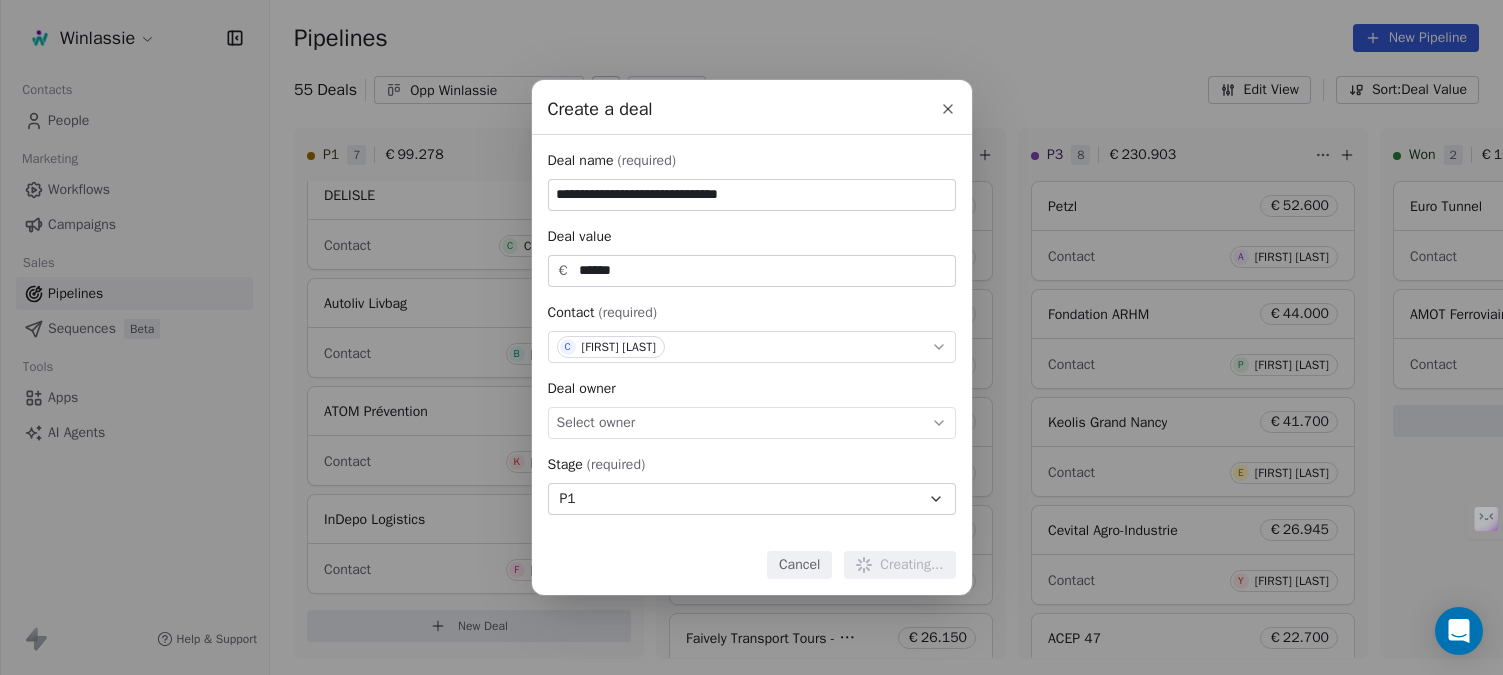 type 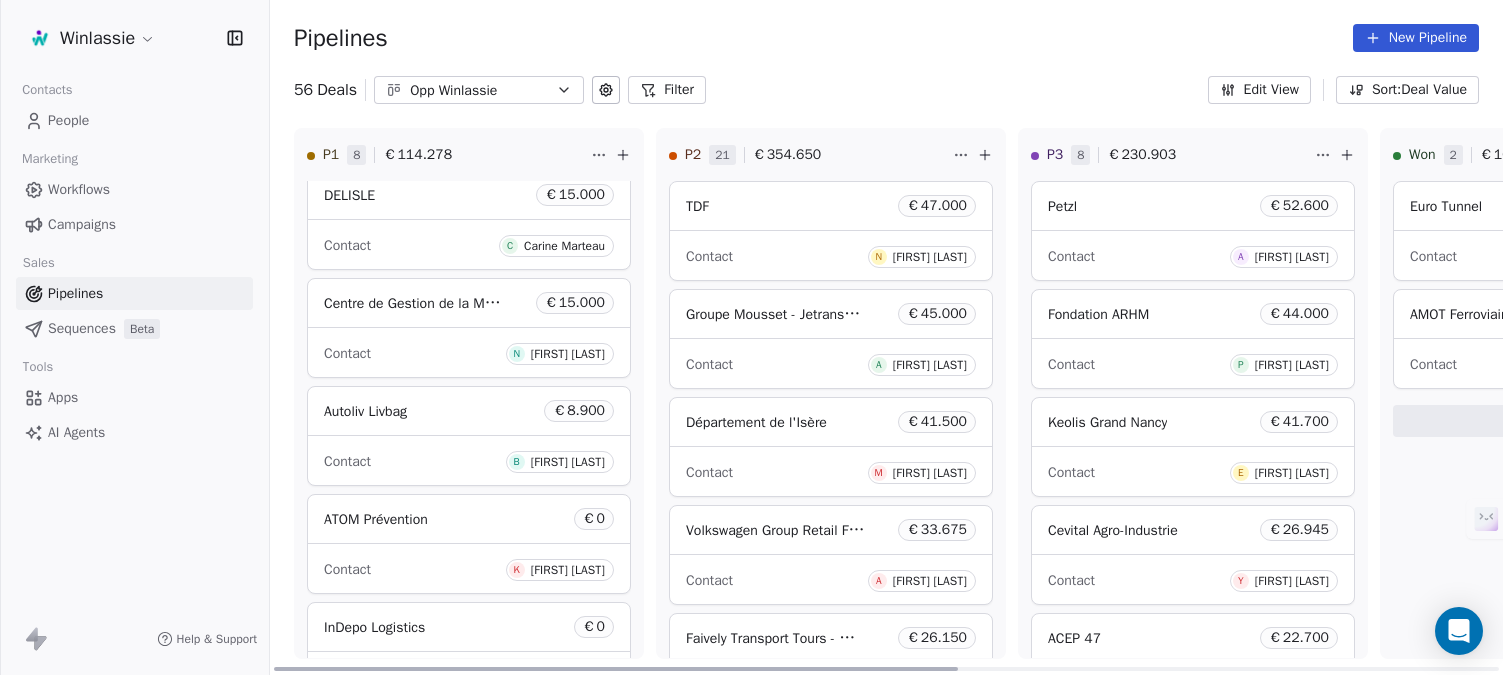 scroll, scrollTop: 443, scrollLeft: 0, axis: vertical 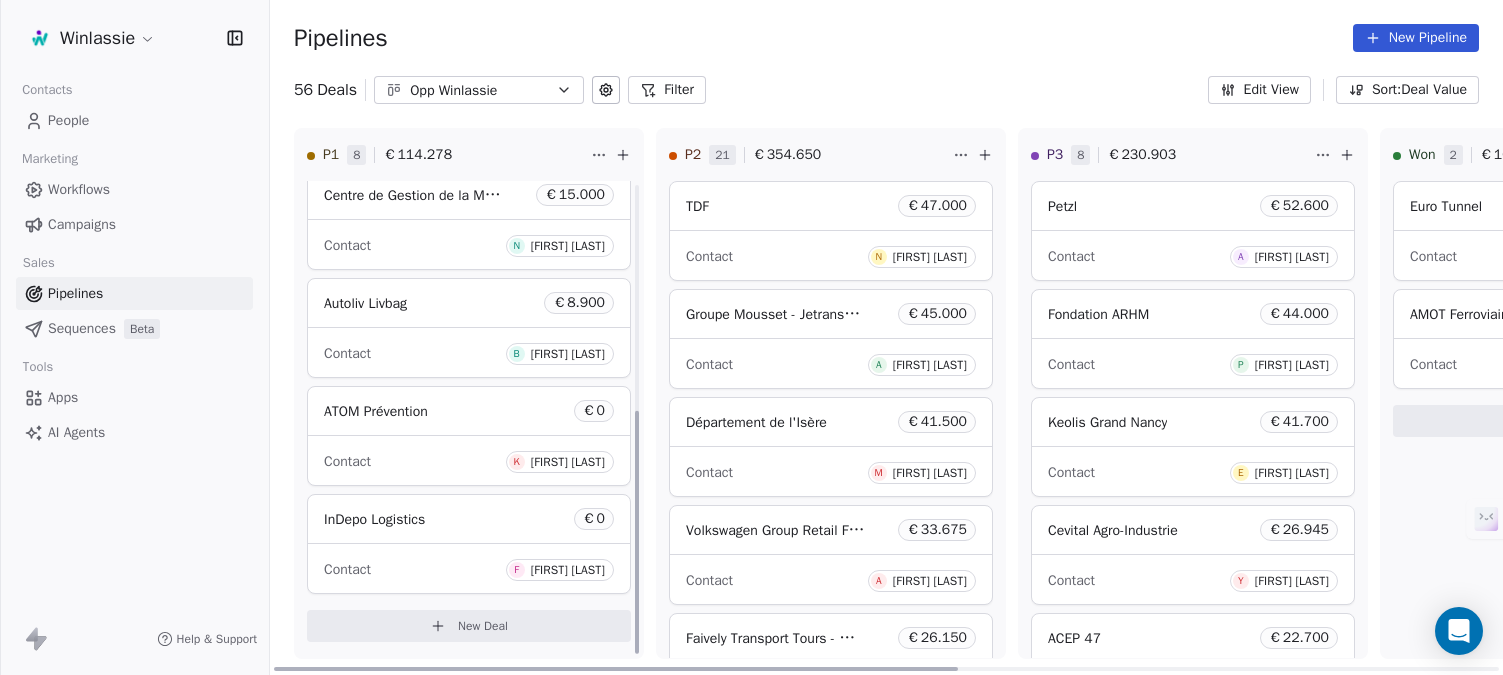 click on "New Deal" at bounding box center (483, 626) 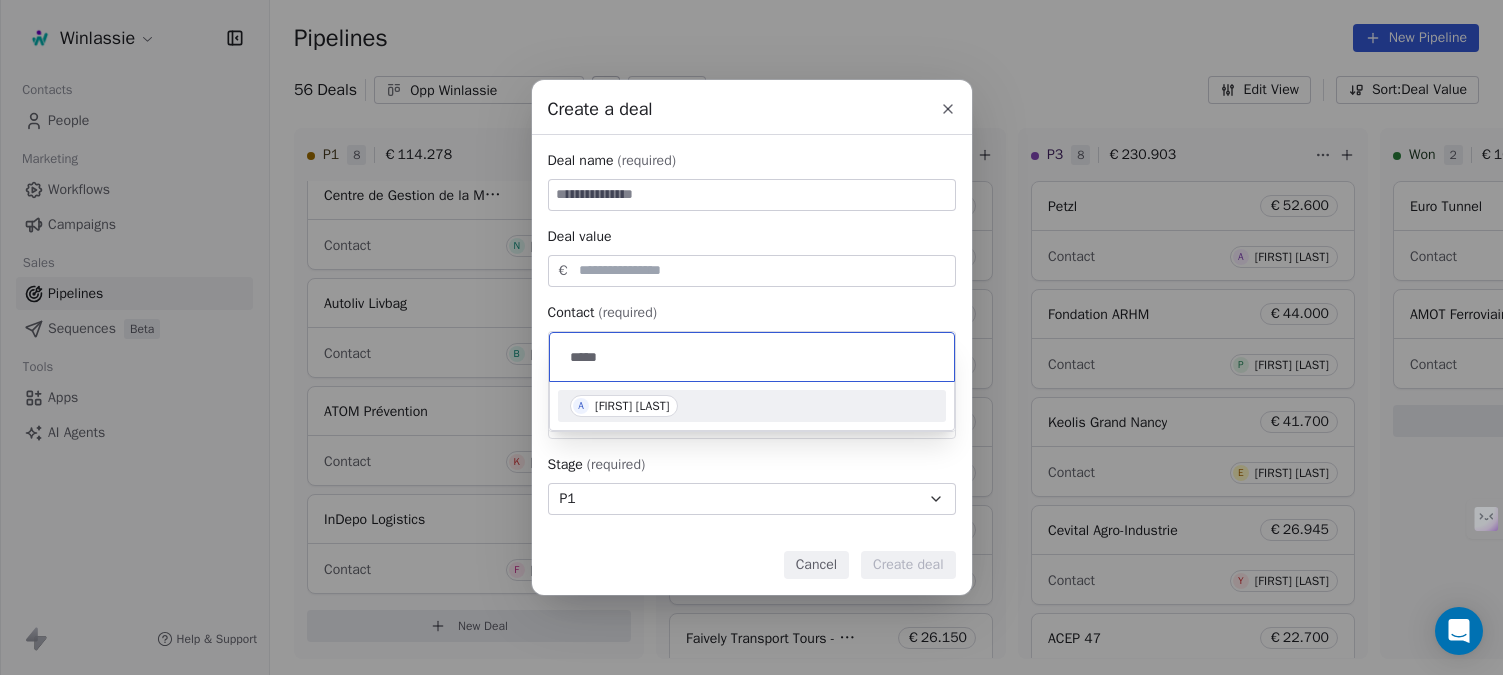 type on "*****" 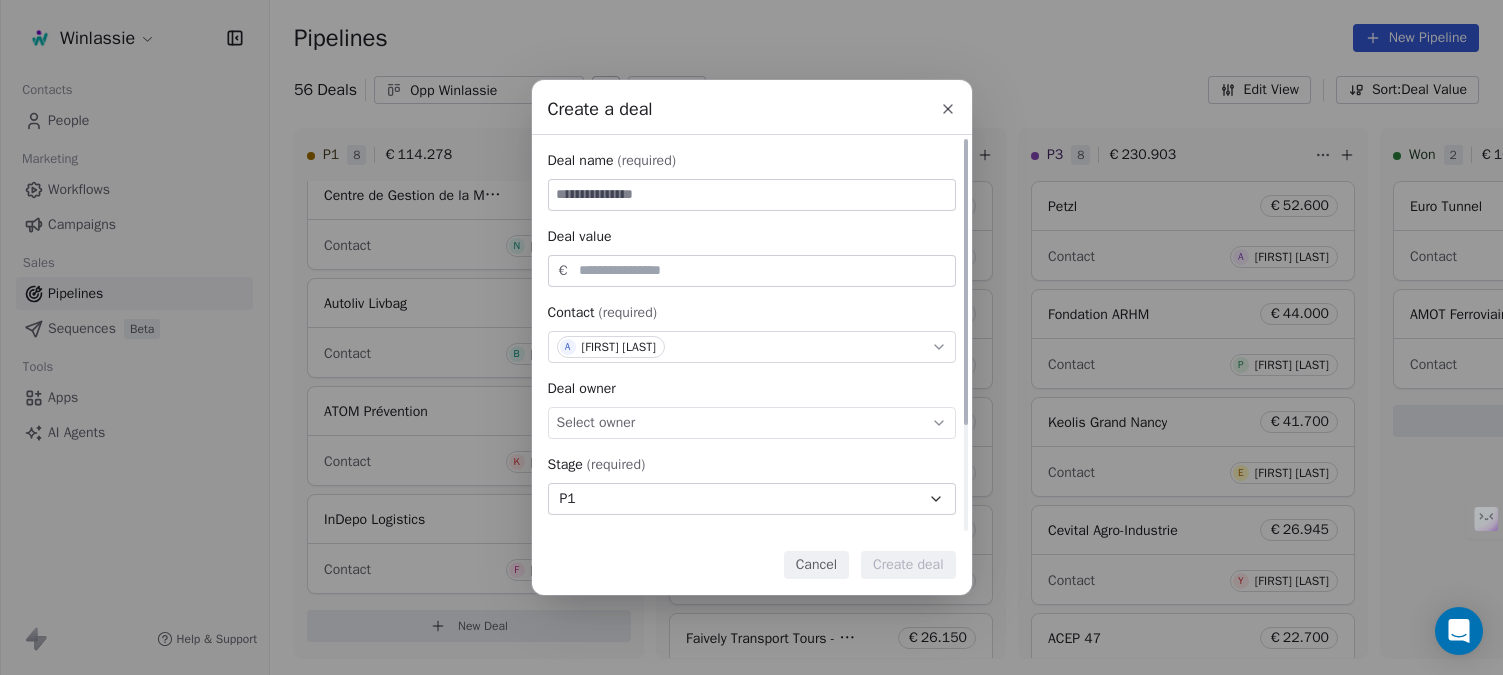 click at bounding box center (752, 195) 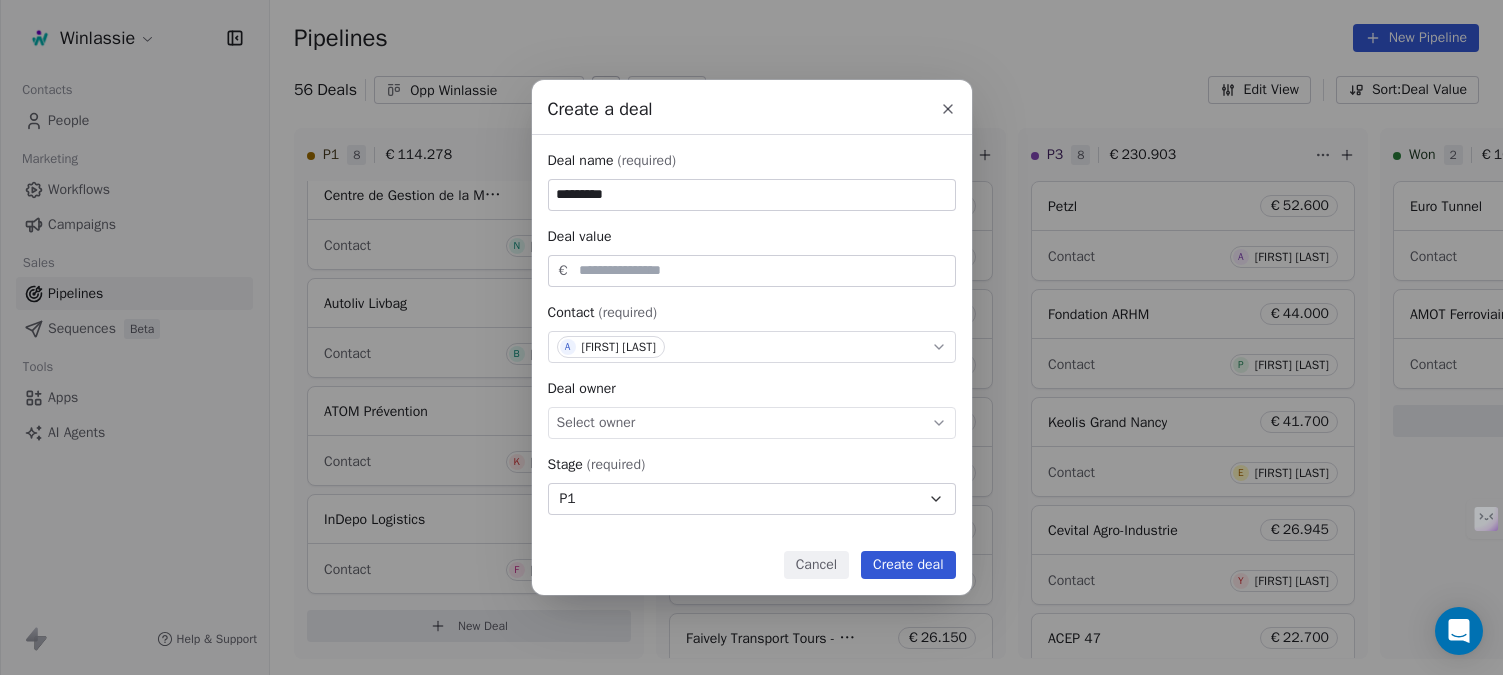 type on "*********" 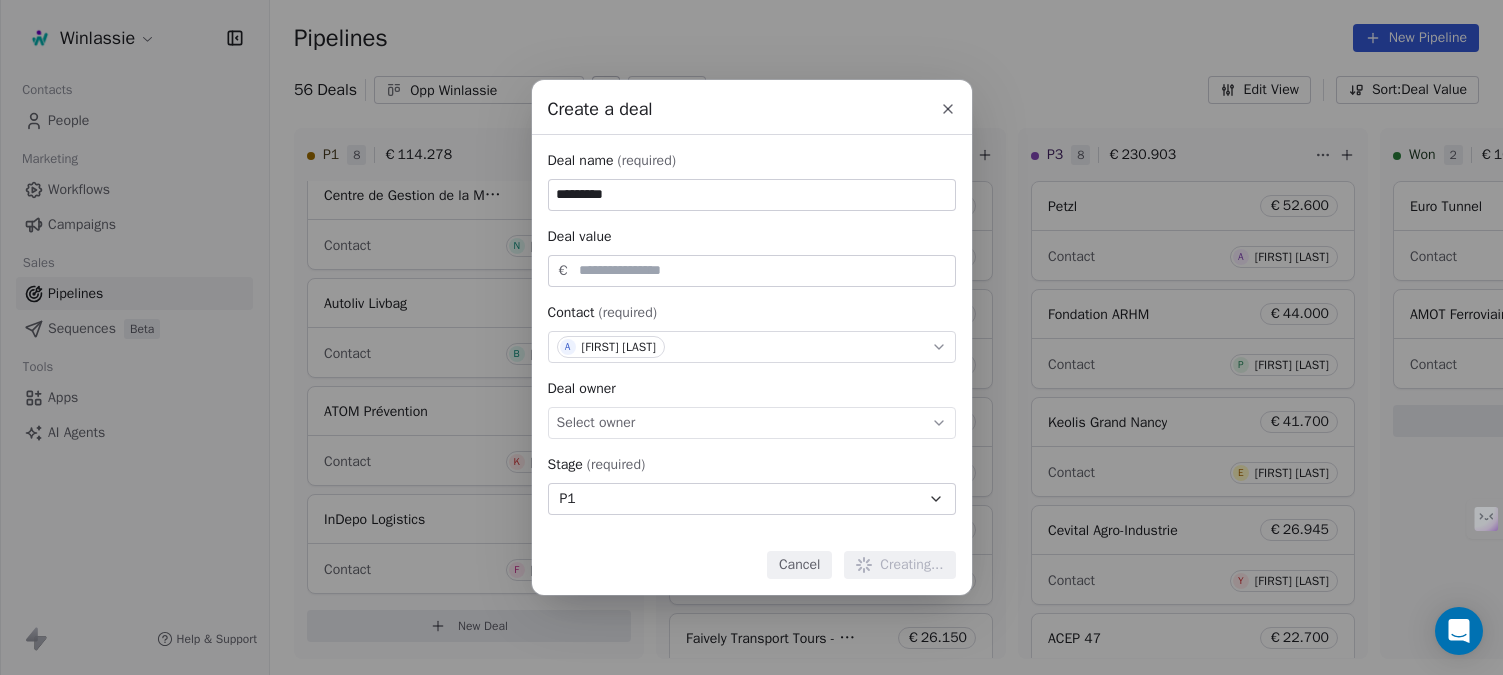 type 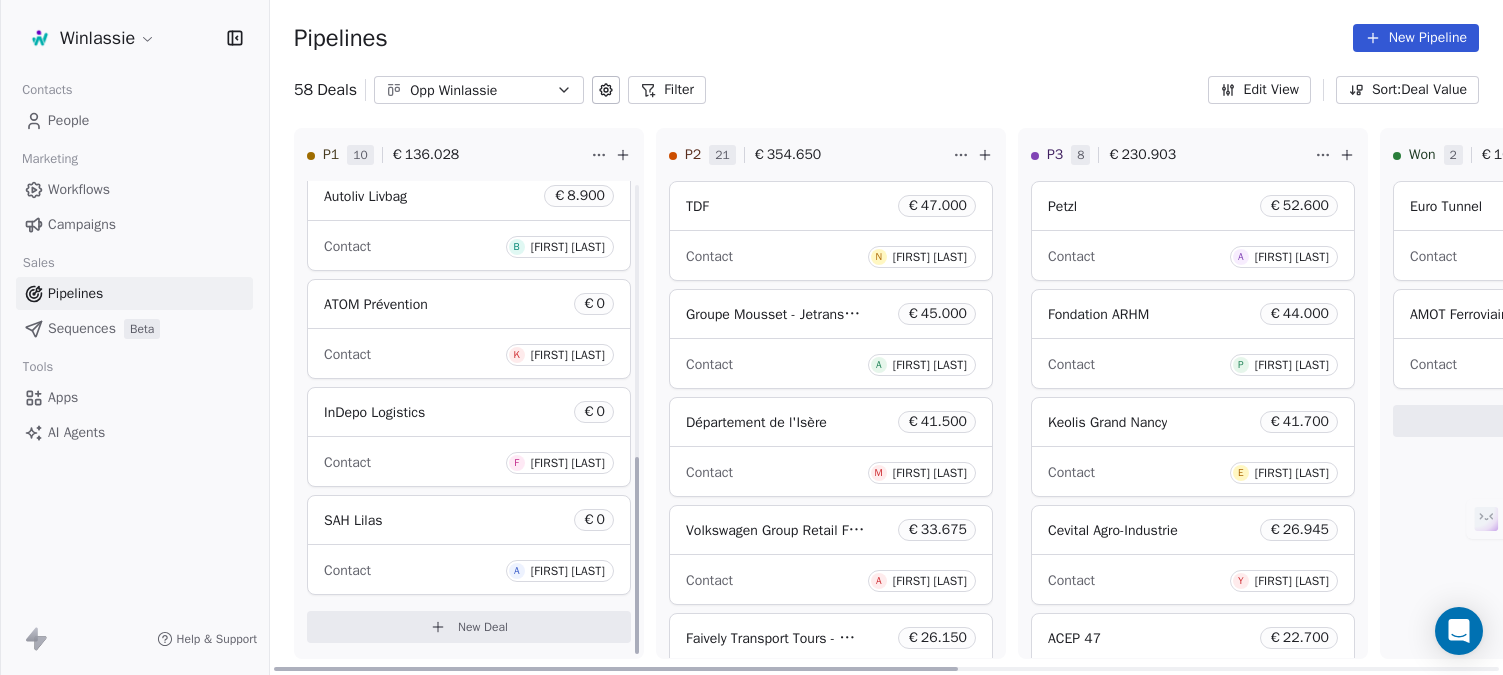 scroll, scrollTop: 659, scrollLeft: 0, axis: vertical 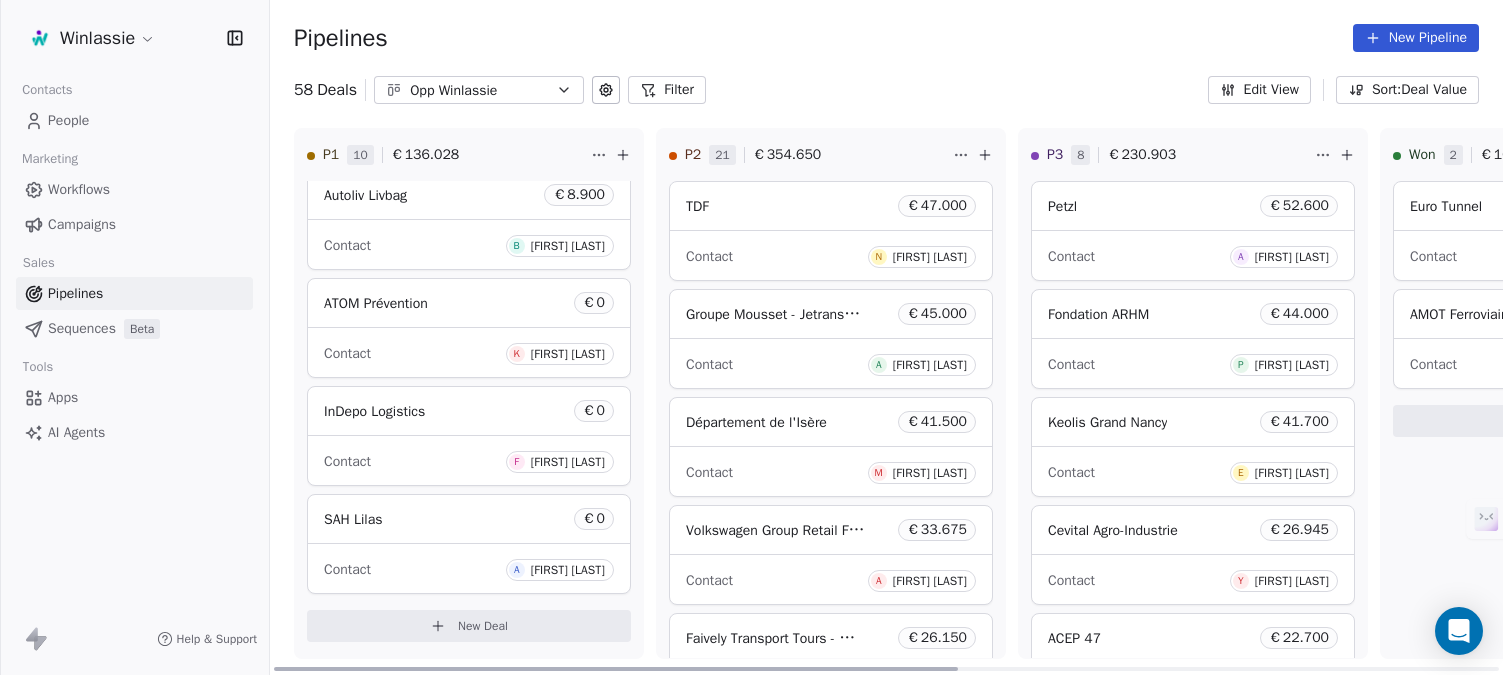 click on "New Deal" at bounding box center [483, 626] 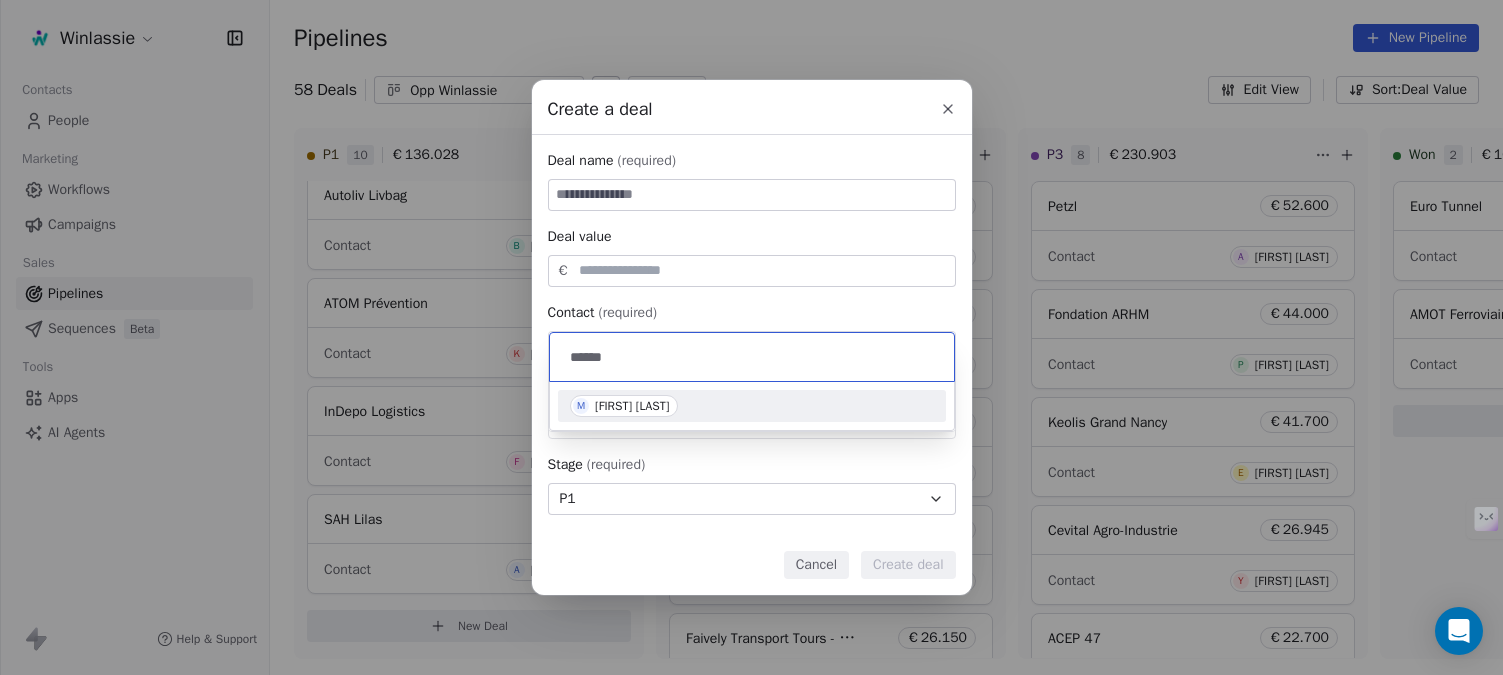 type on "******" 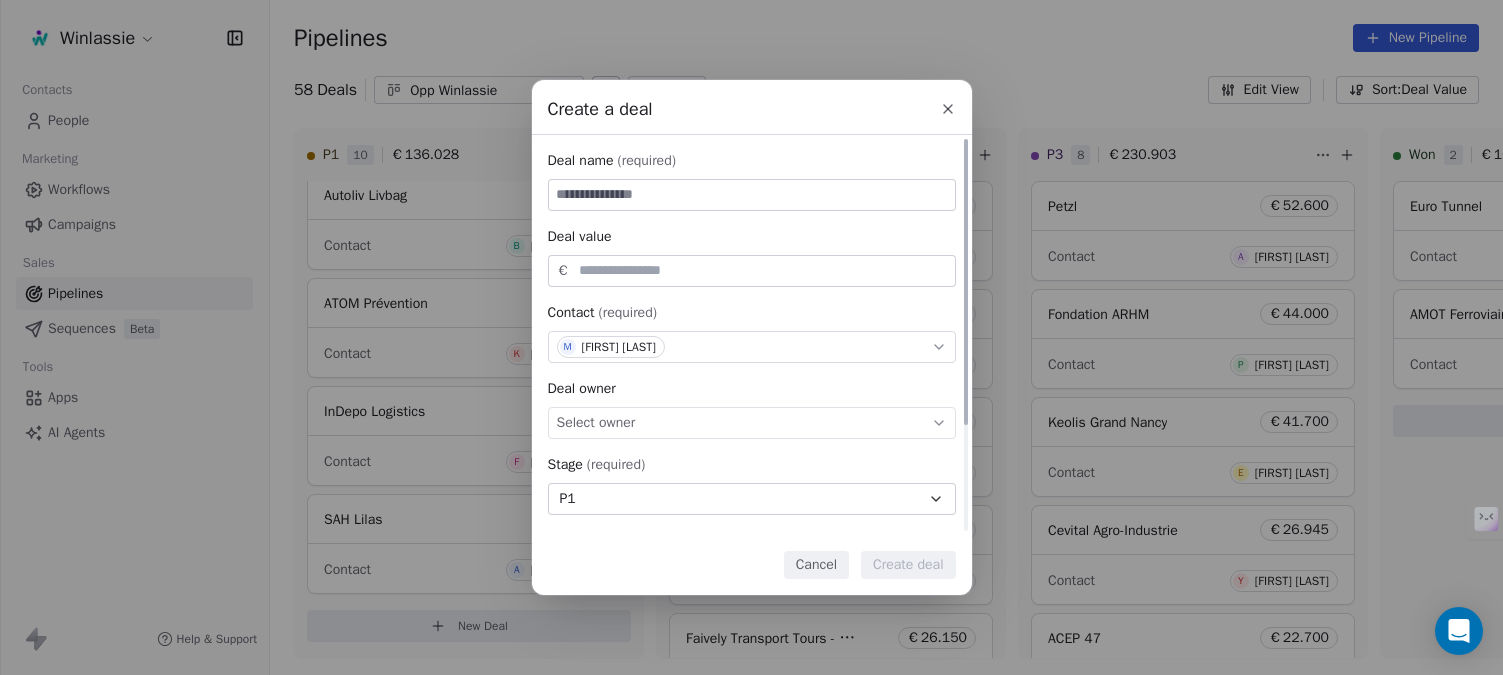 click at bounding box center (752, 195) 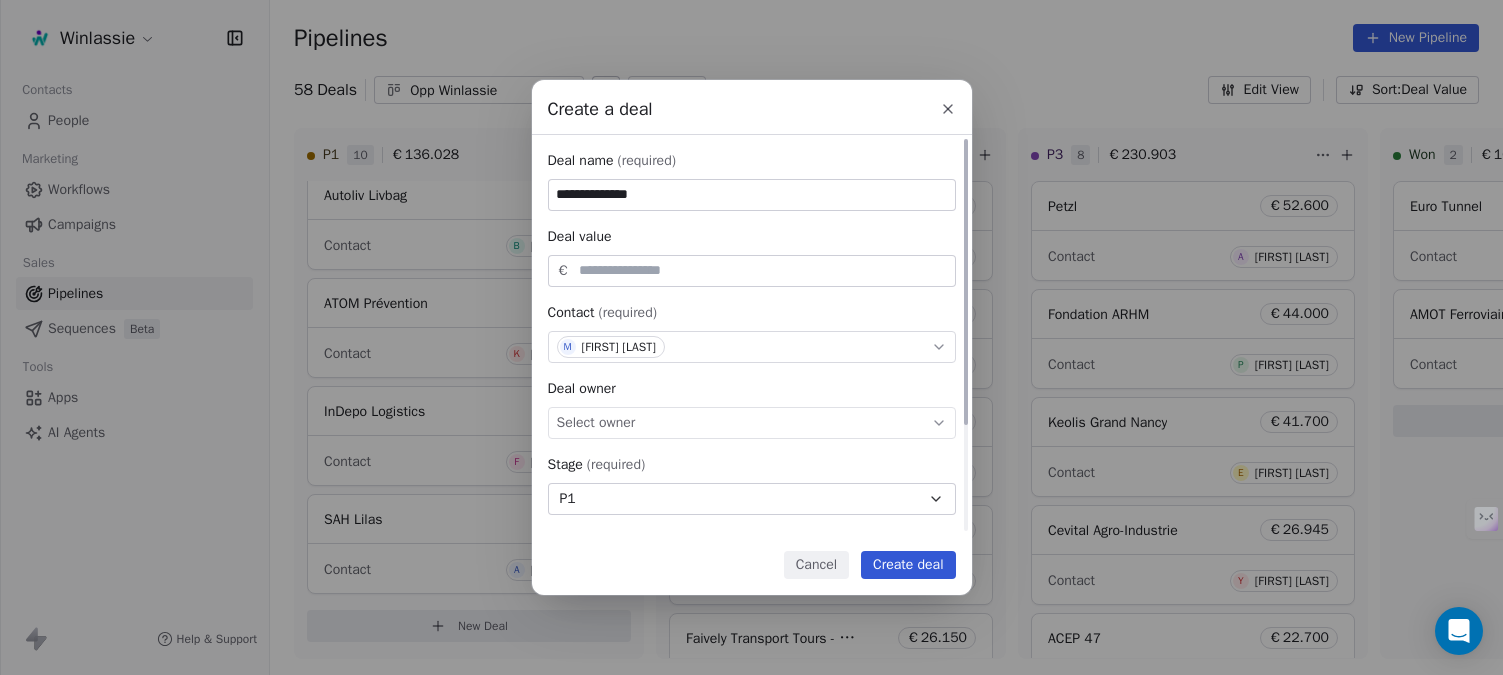 type on "**********" 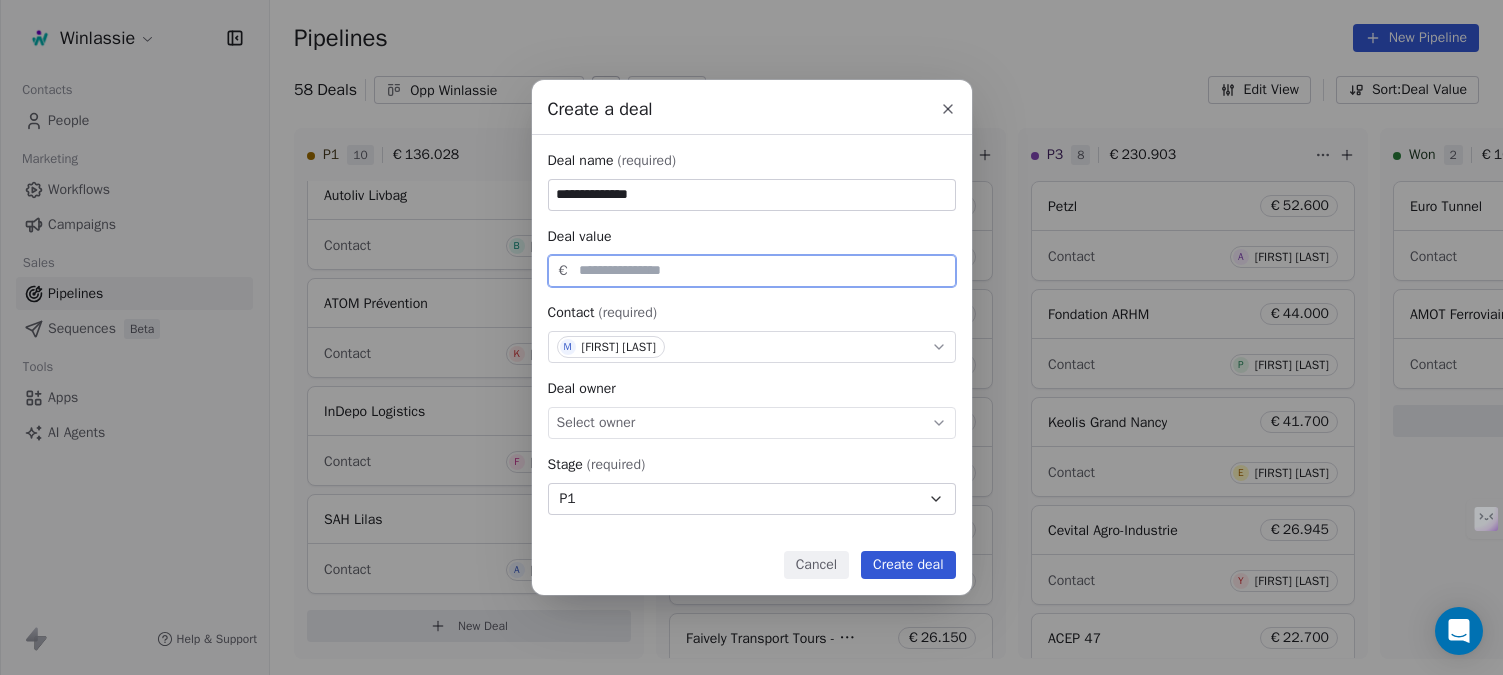 click on "Create deal" at bounding box center [908, 565] 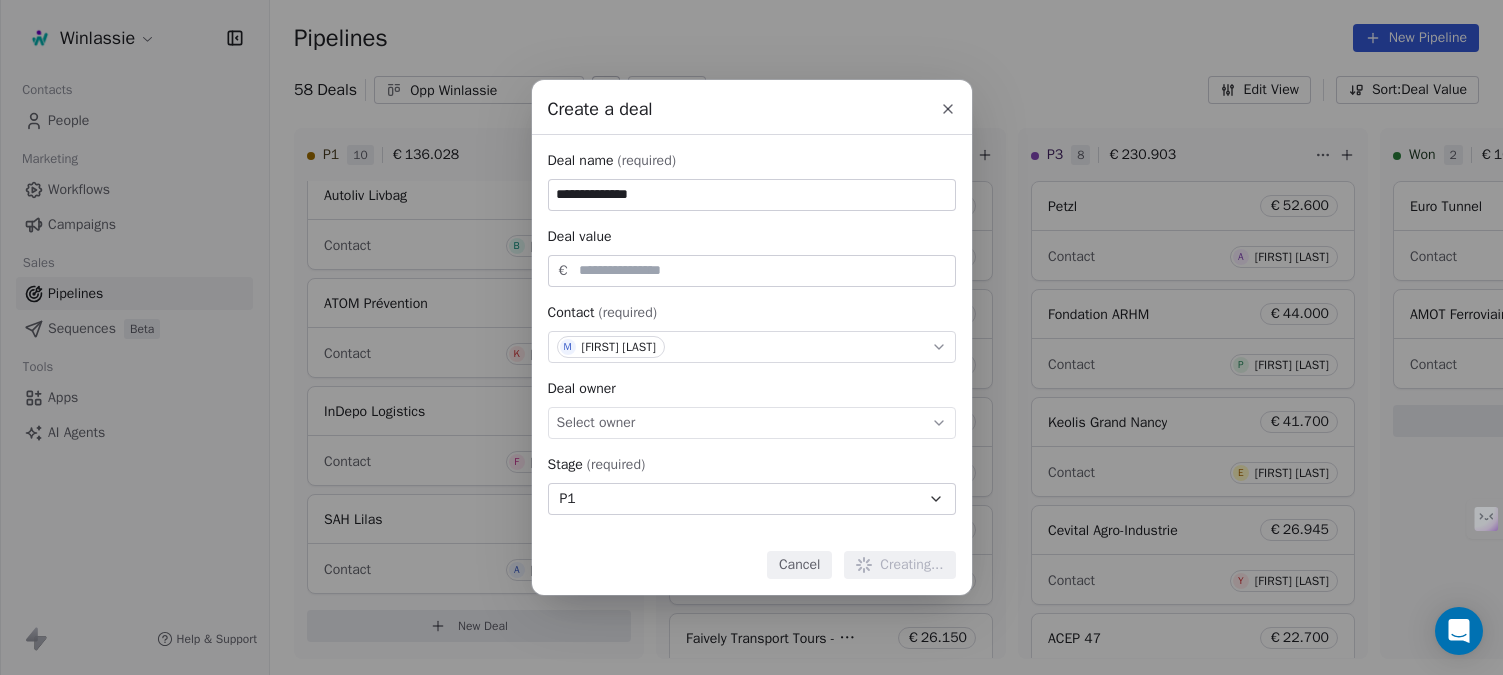 type 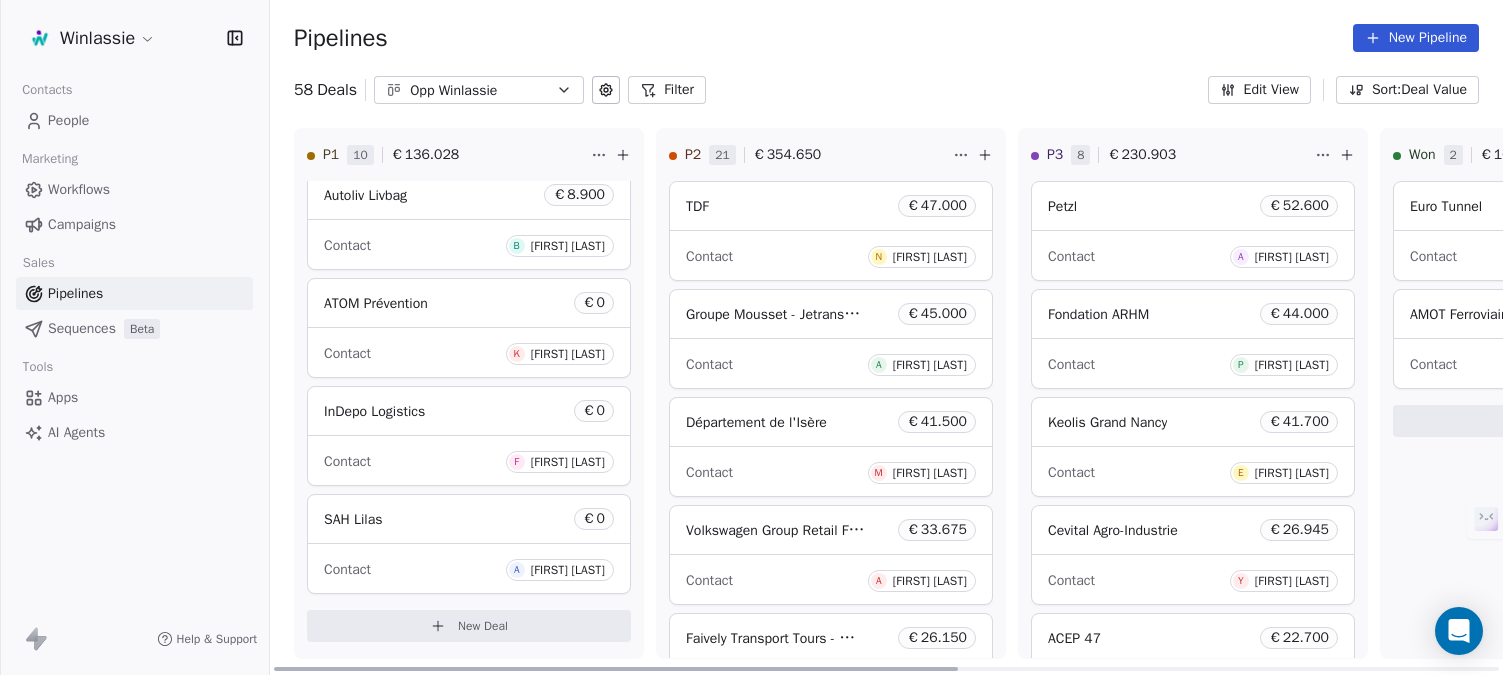 click on "New Deal" at bounding box center (483, 626) 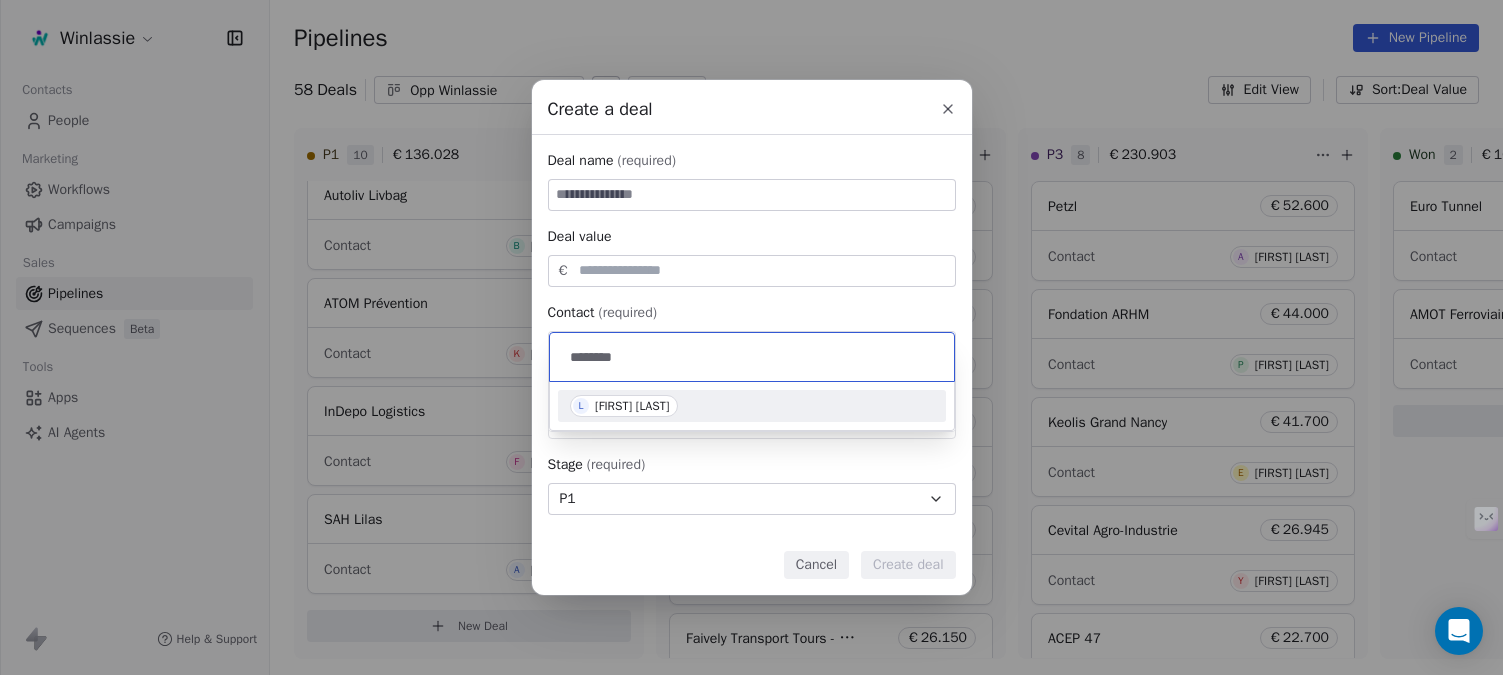 type on "********" 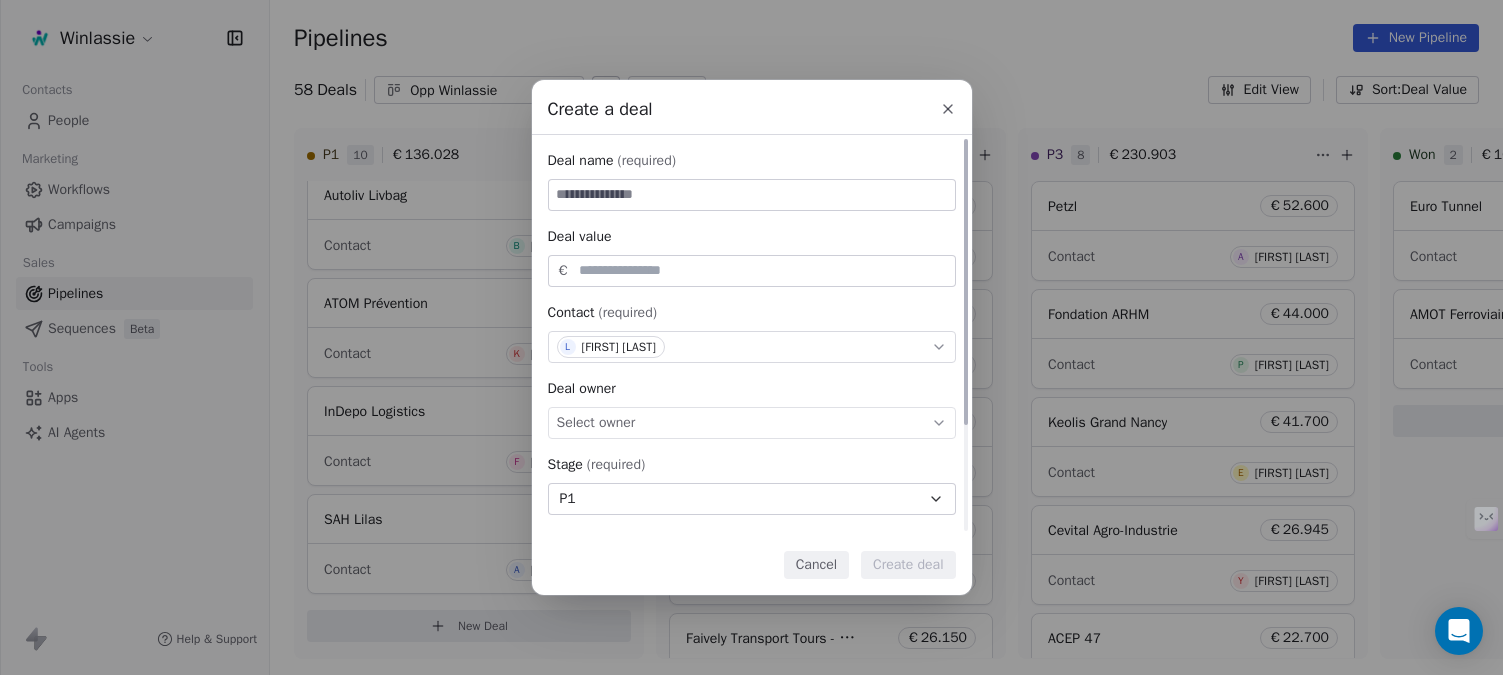 click at bounding box center [752, 195] 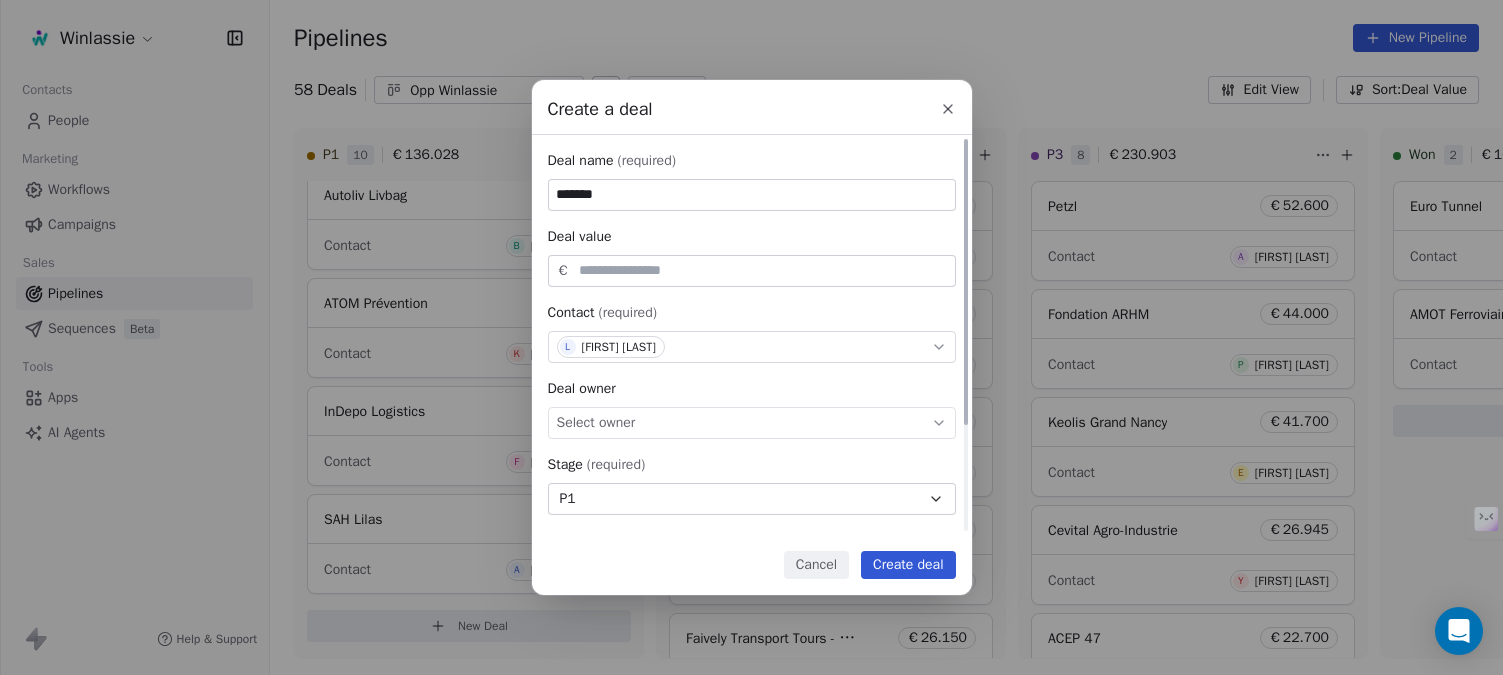 type on "*******" 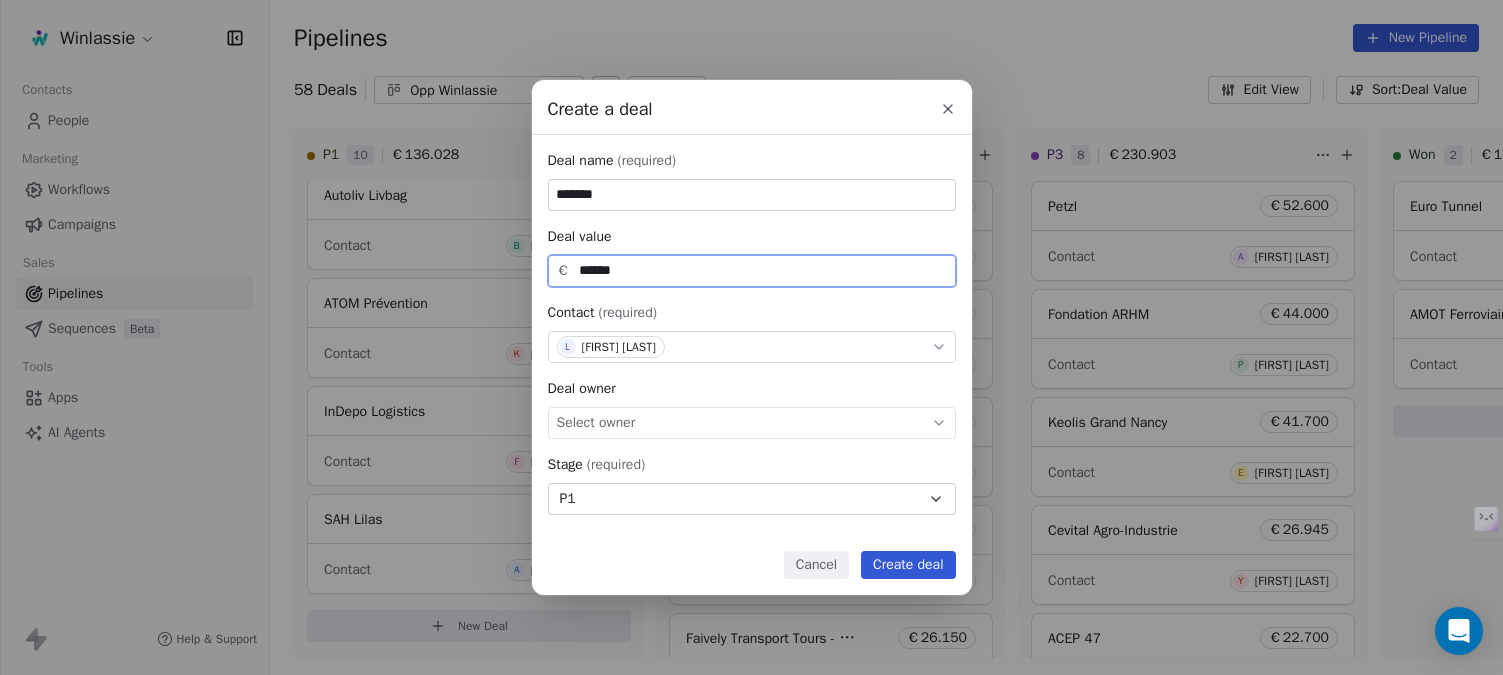 type on "******" 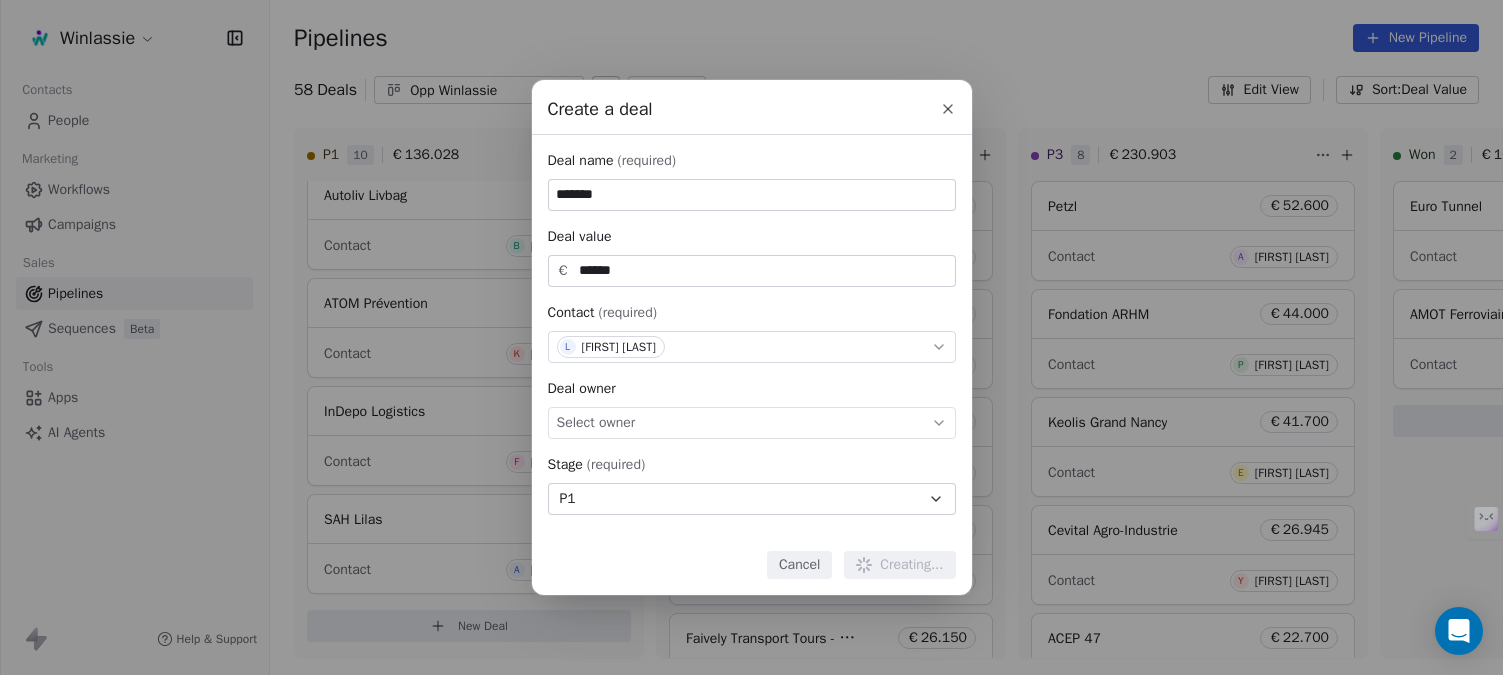 type 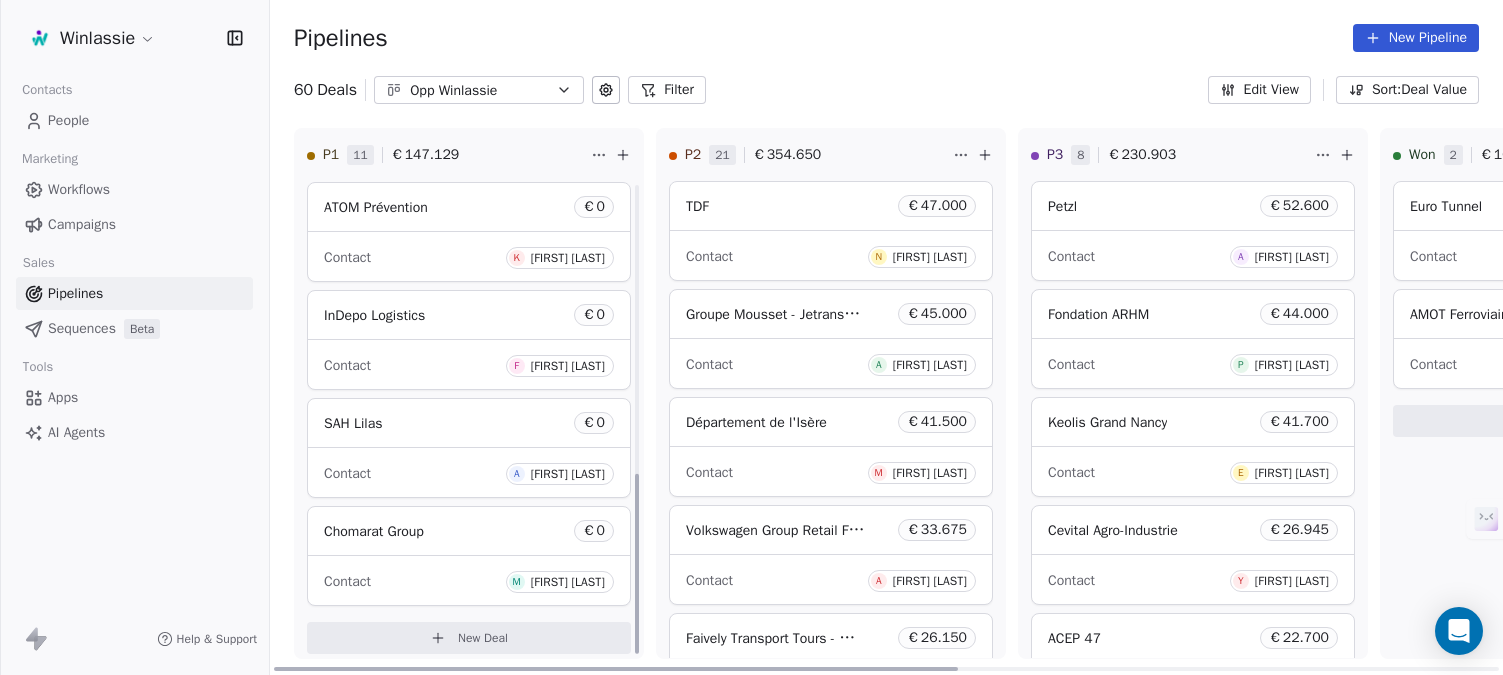 scroll, scrollTop: 767, scrollLeft: 0, axis: vertical 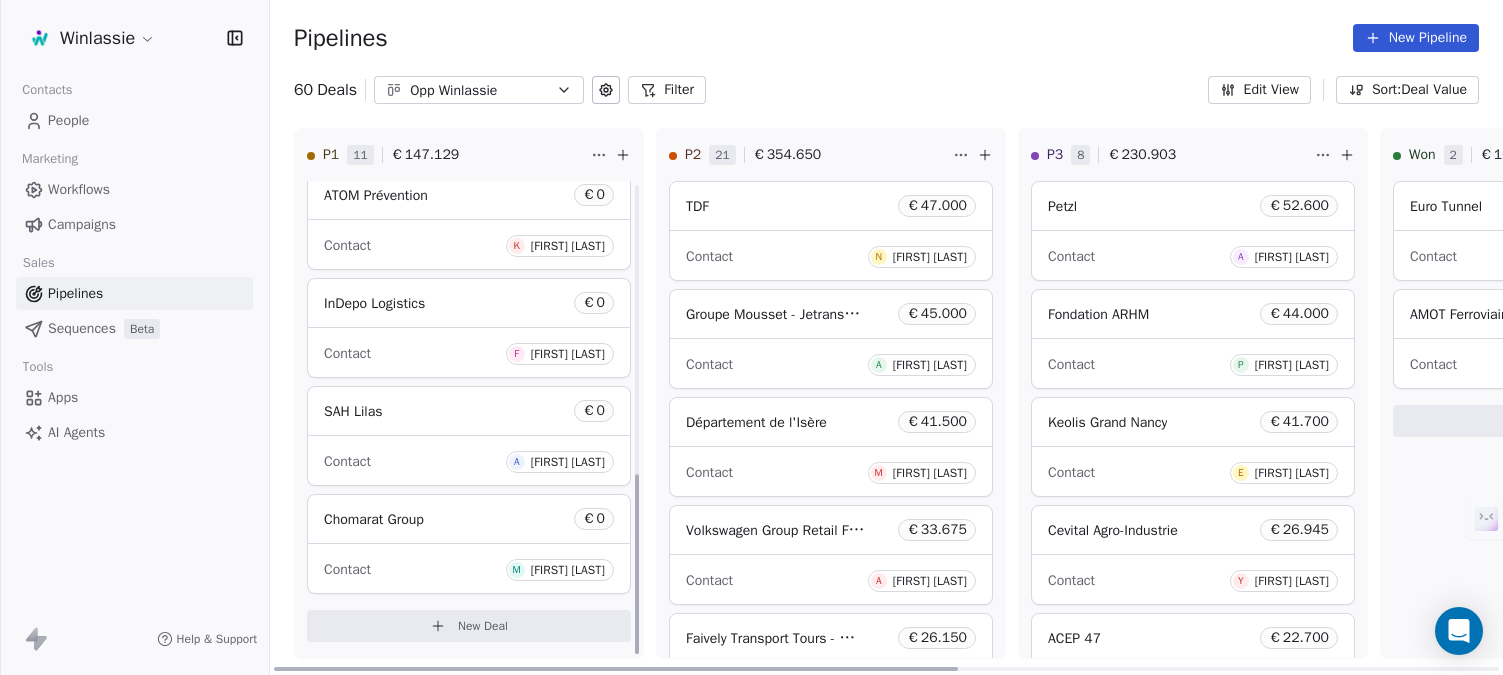 click on "New Deal" at bounding box center [483, 626] 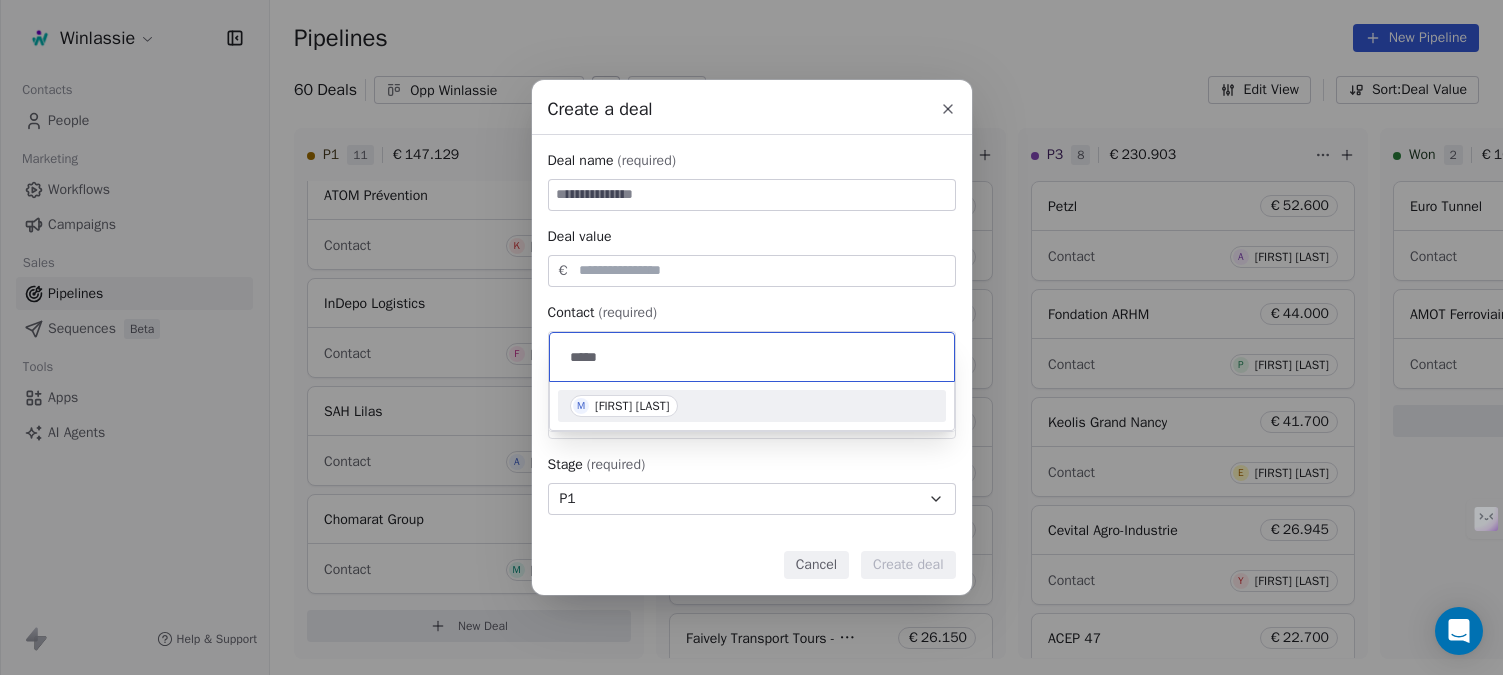 type on "*****" 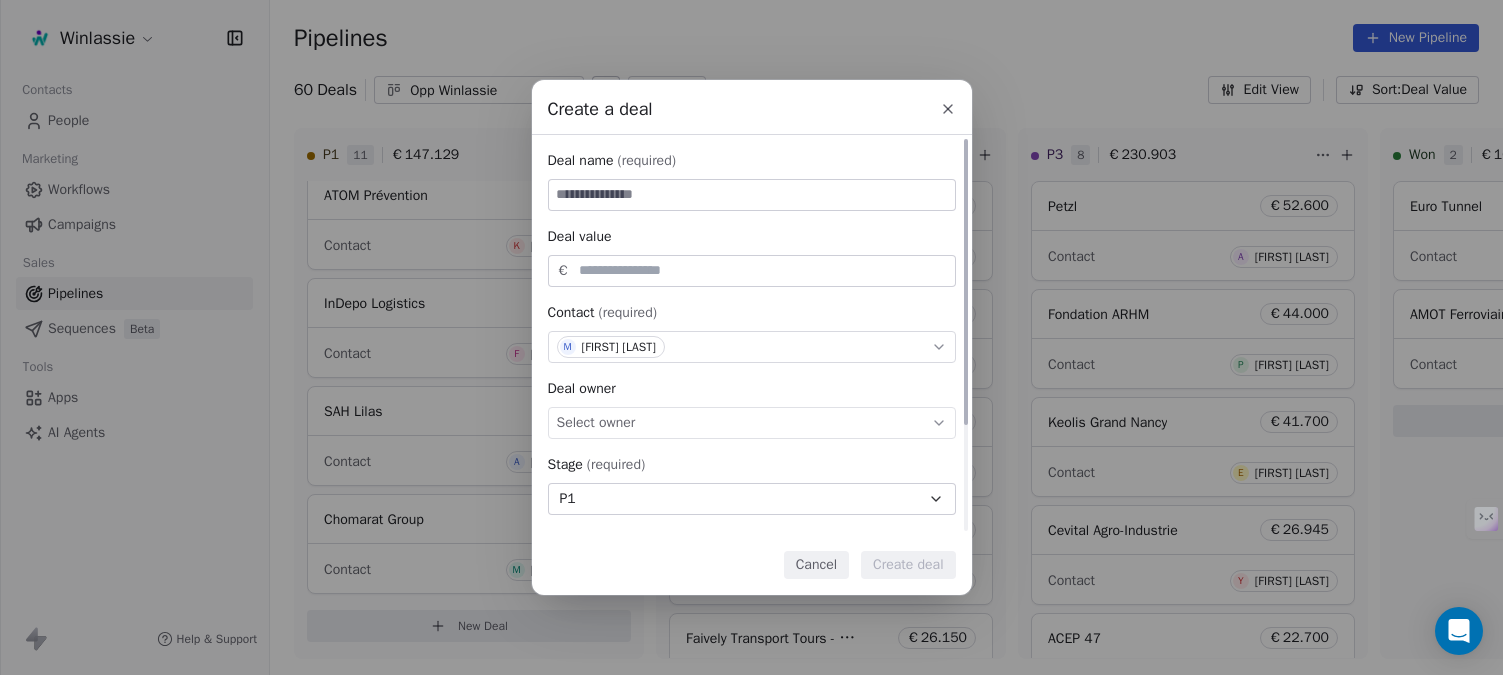 click at bounding box center (752, 195) 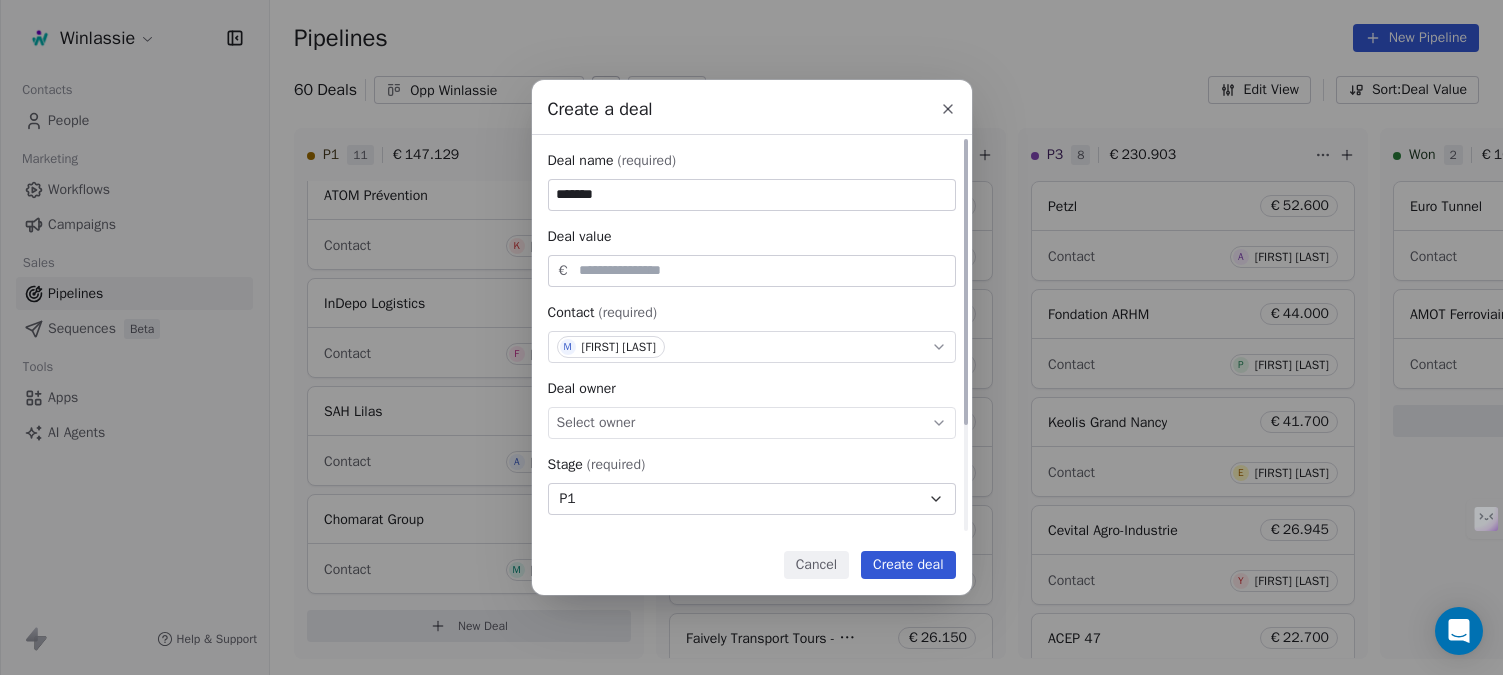 type on "*******" 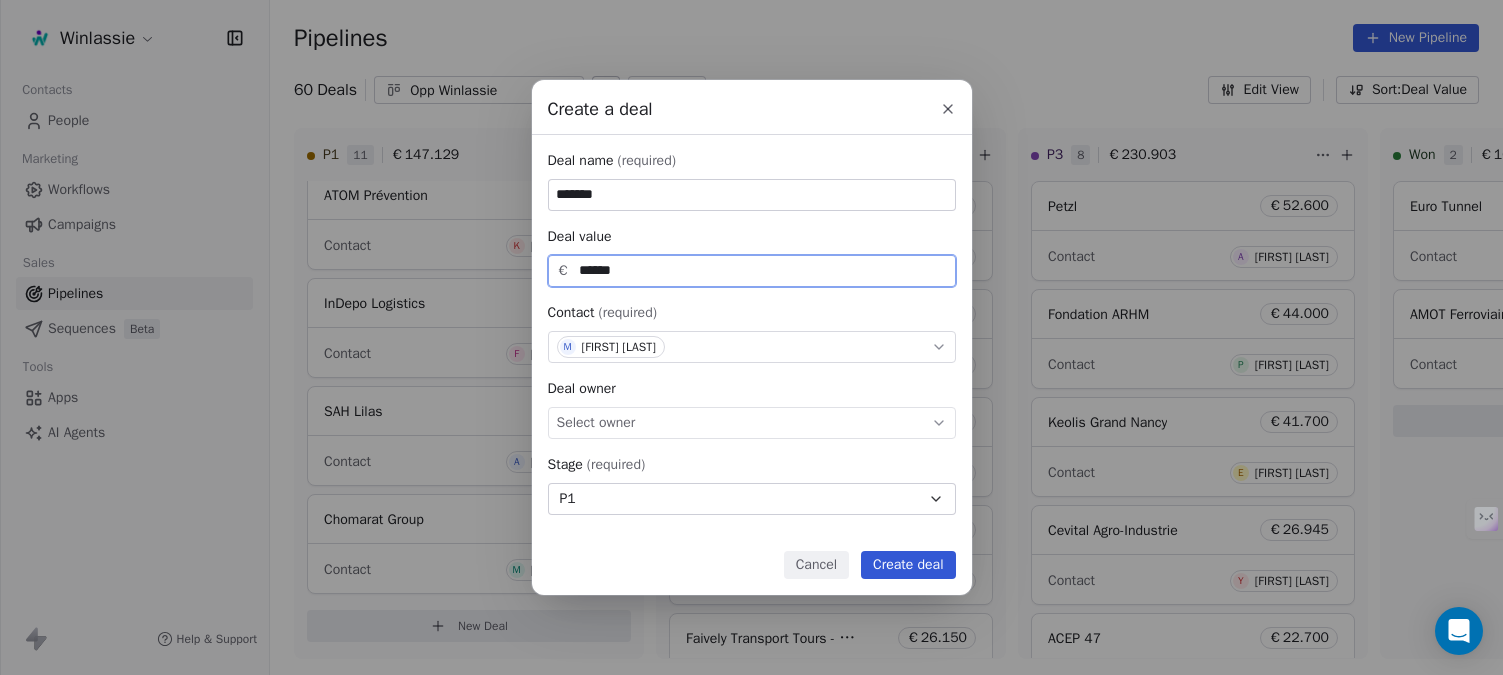 type on "******" 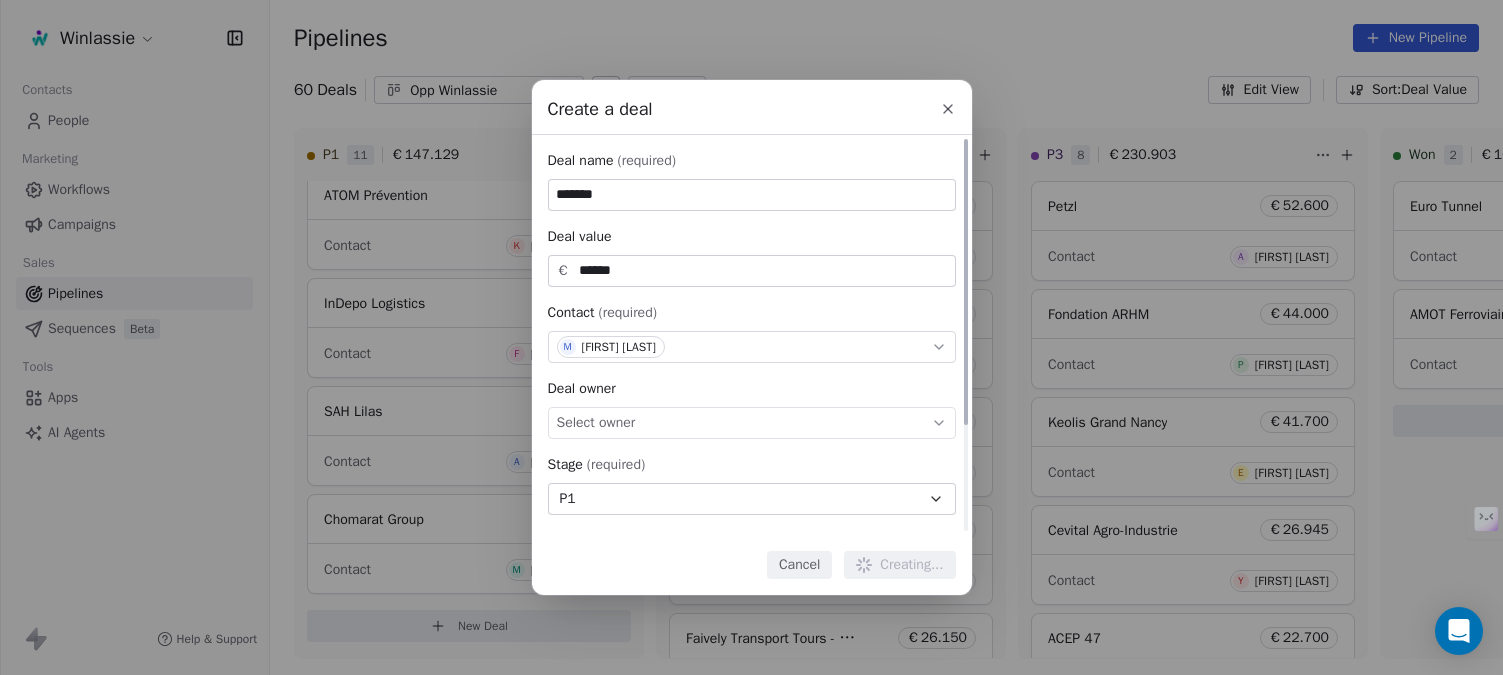 type 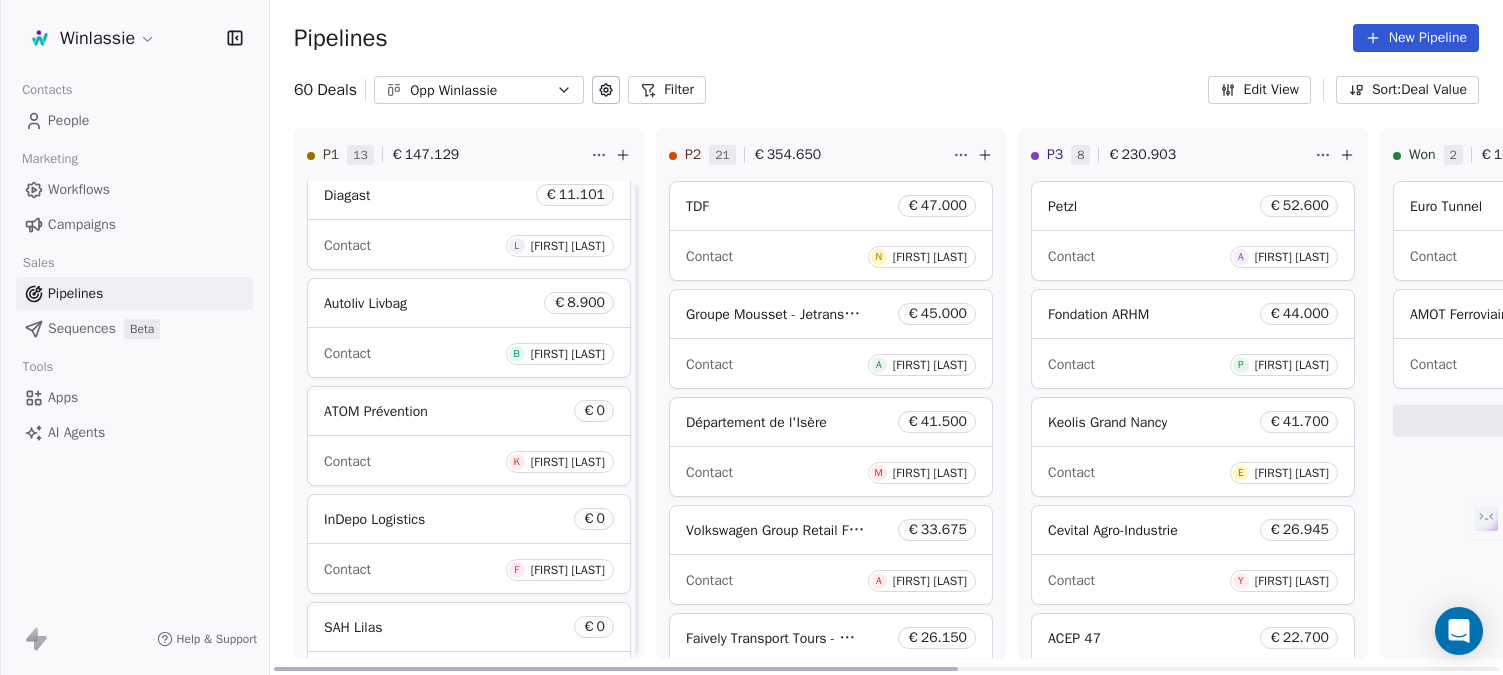 scroll, scrollTop: 983, scrollLeft: 0, axis: vertical 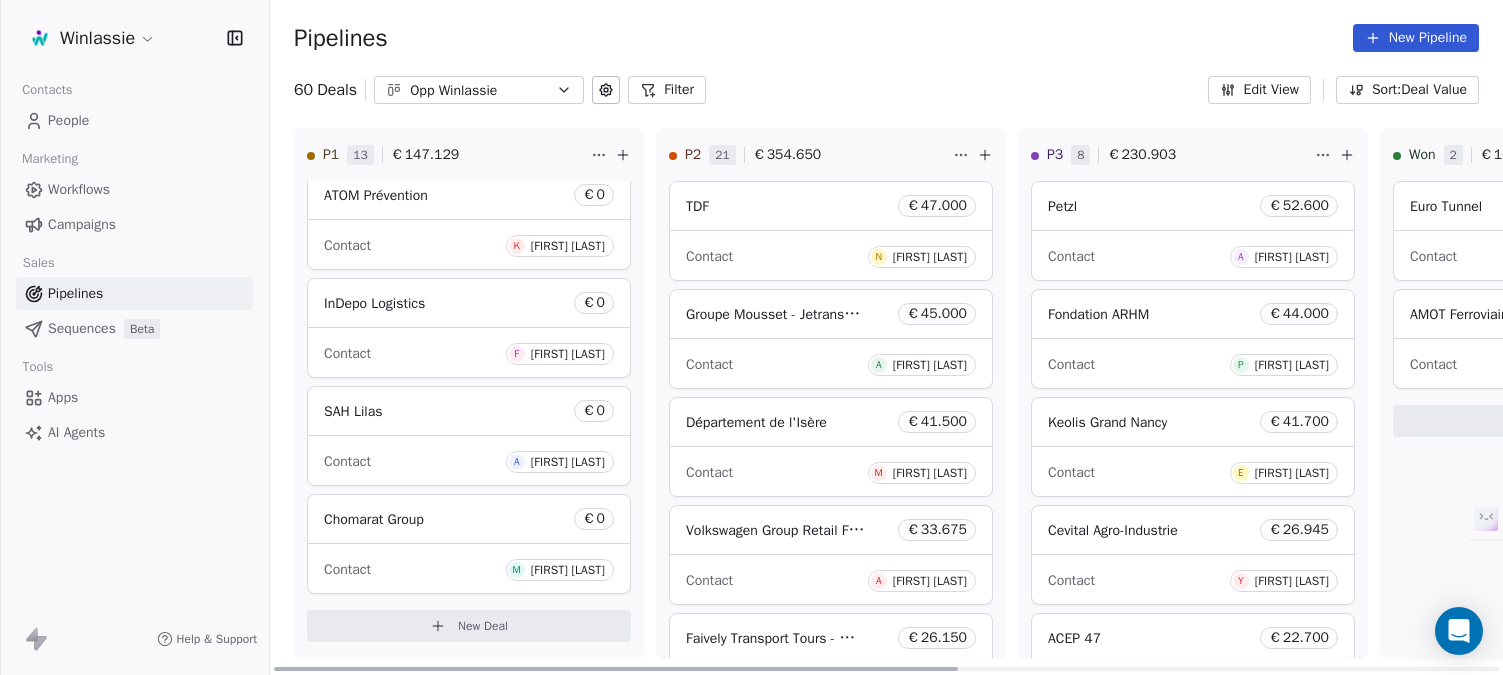 click on "New Deal" at bounding box center (483, 626) 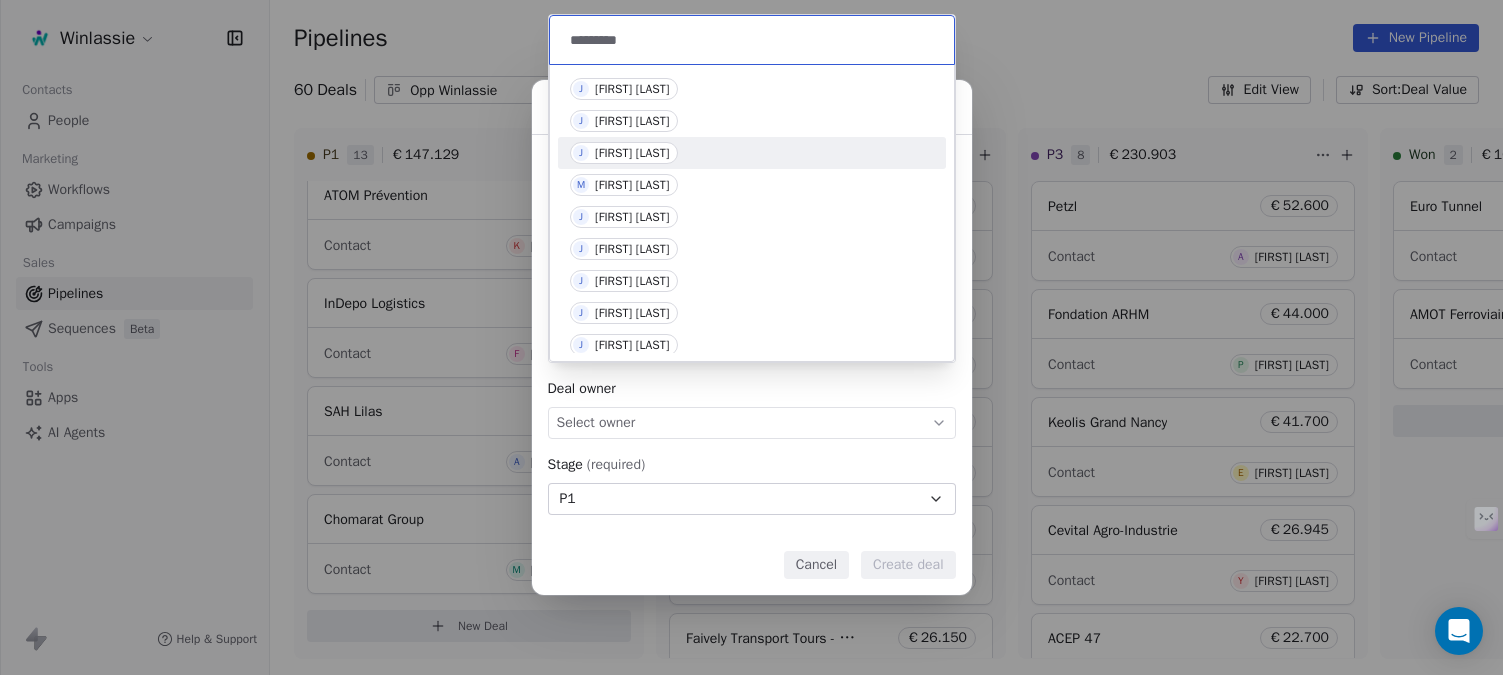 type on "*********" 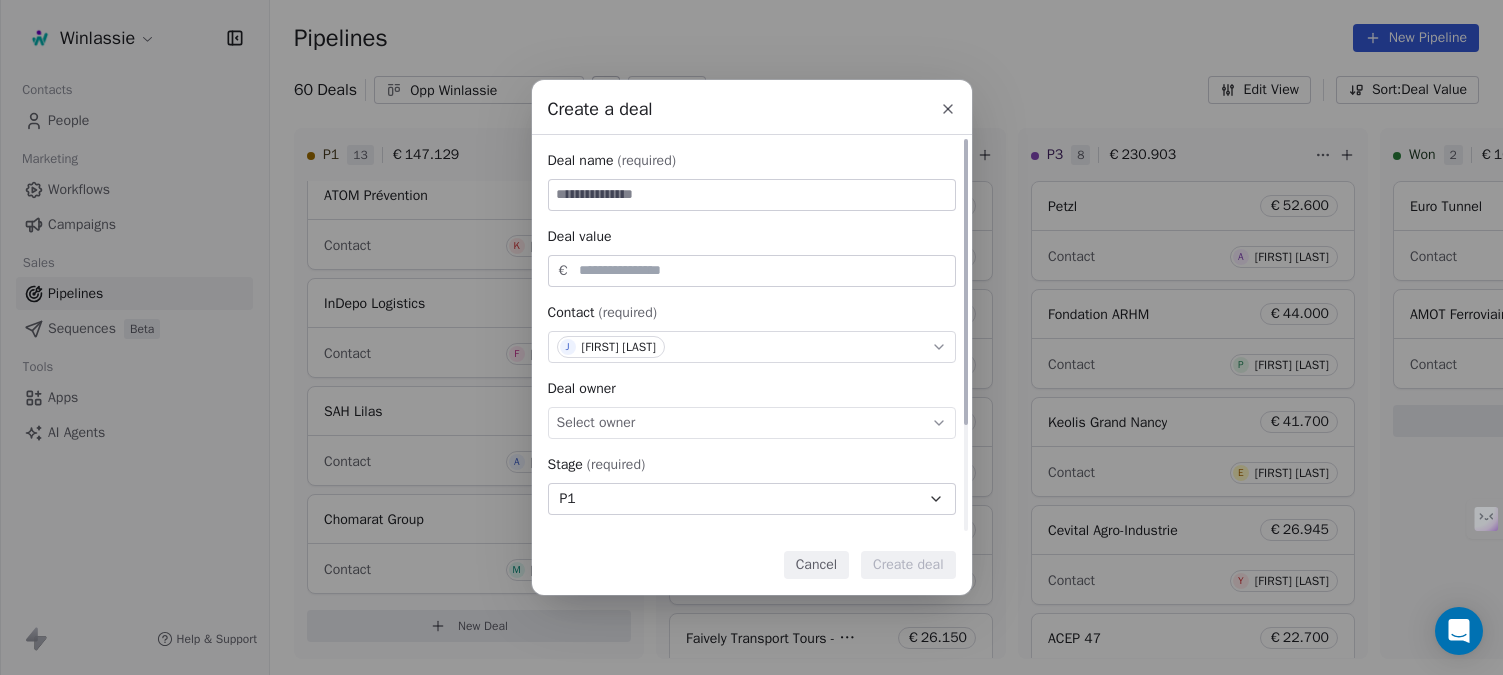 click at bounding box center [752, 195] 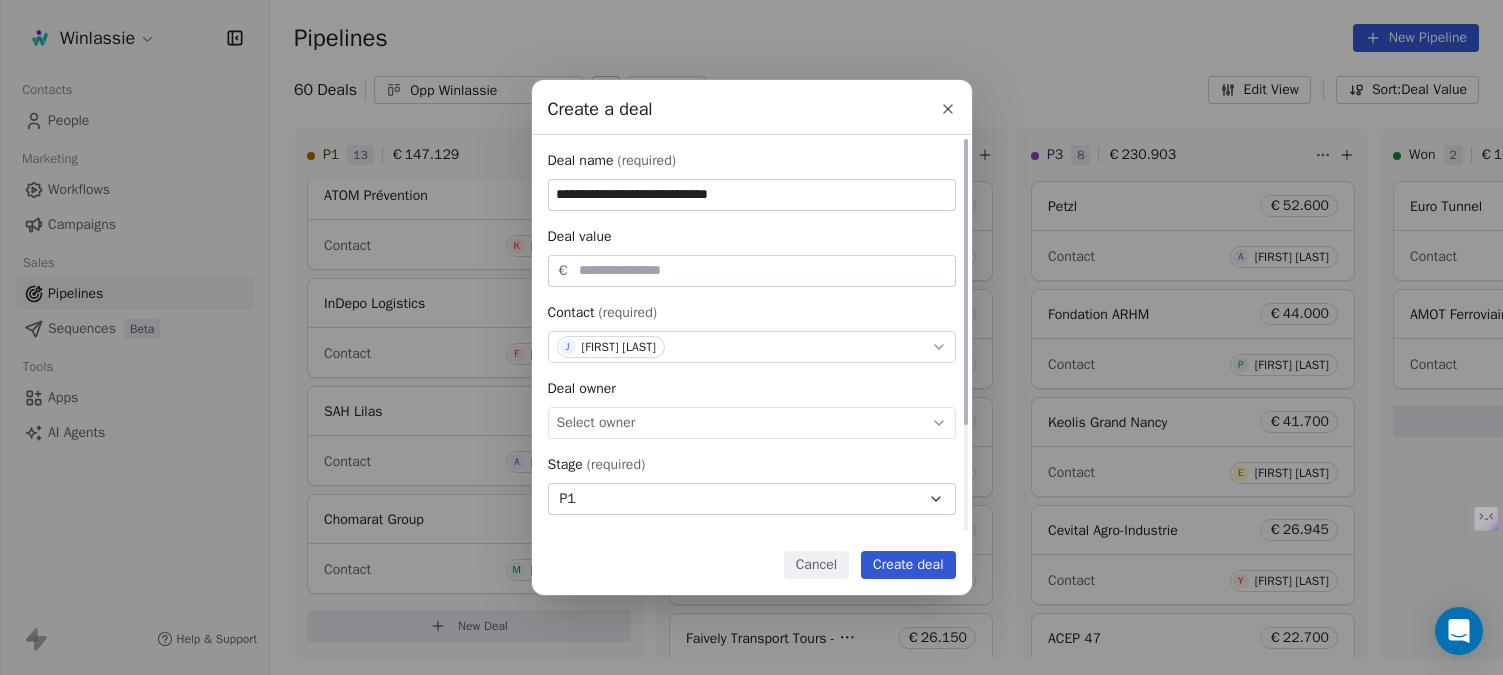 type on "**********" 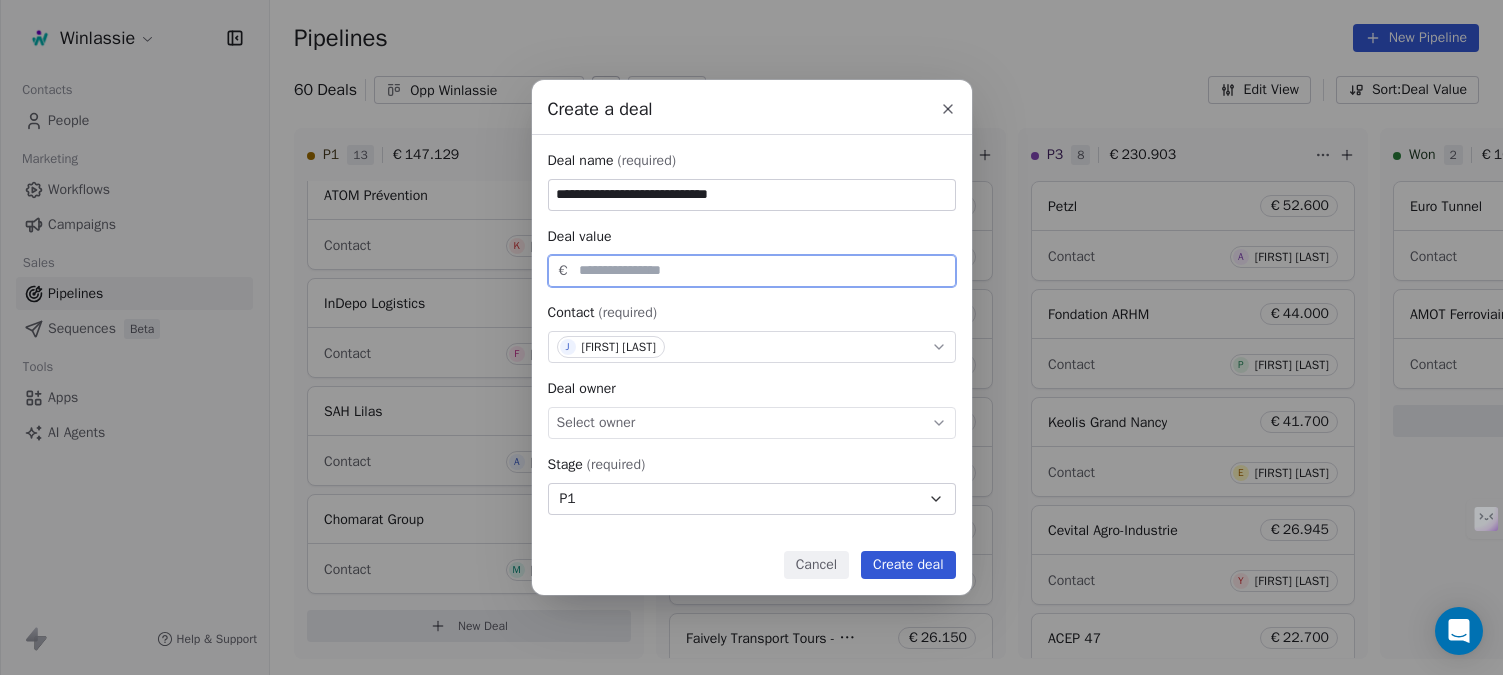 click on "Create deal" at bounding box center [908, 565] 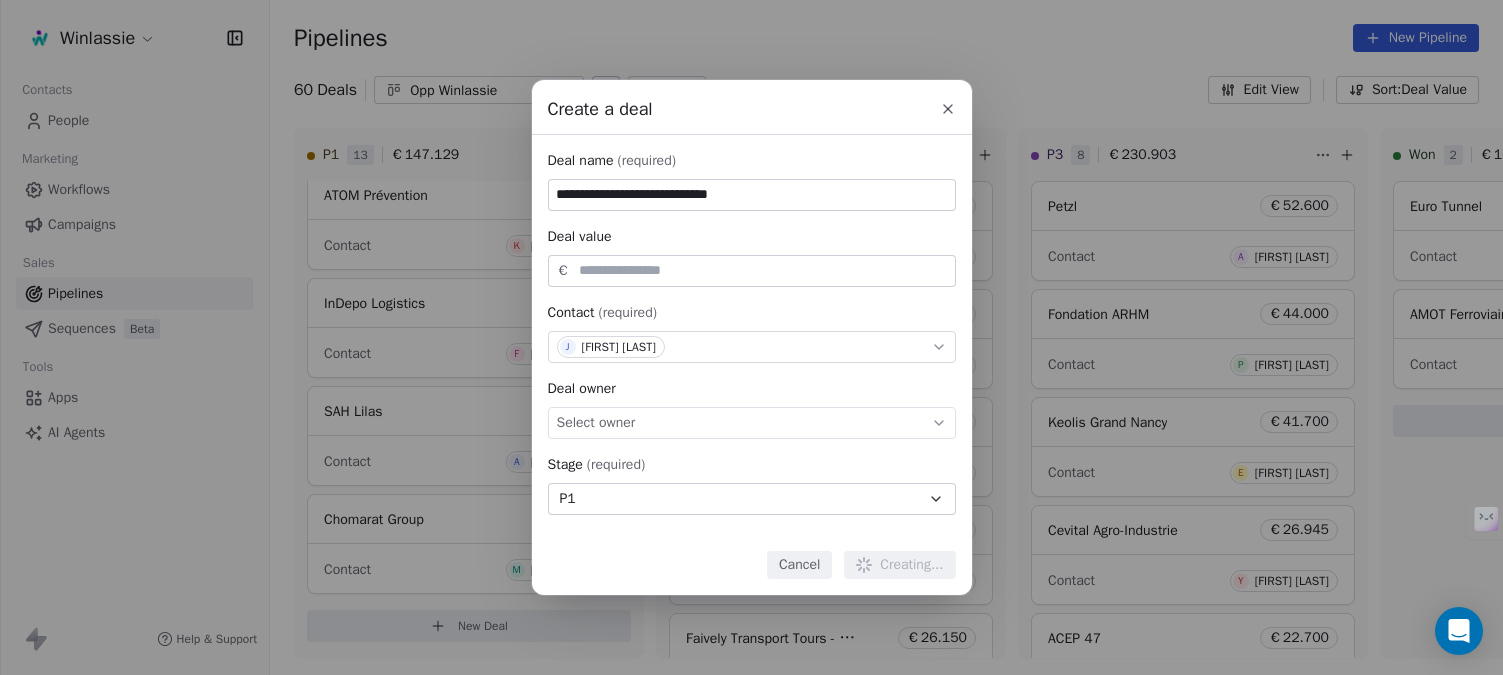 type 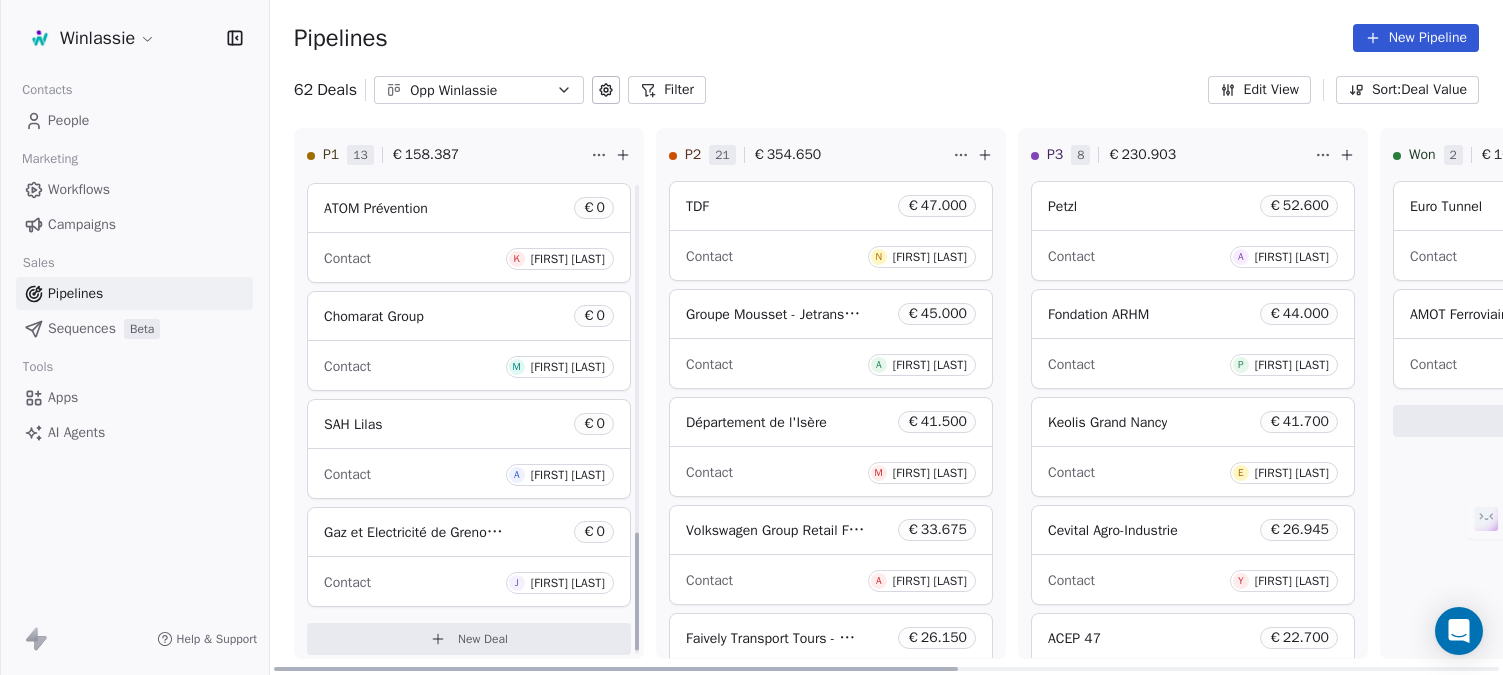 scroll, scrollTop: 1415, scrollLeft: 0, axis: vertical 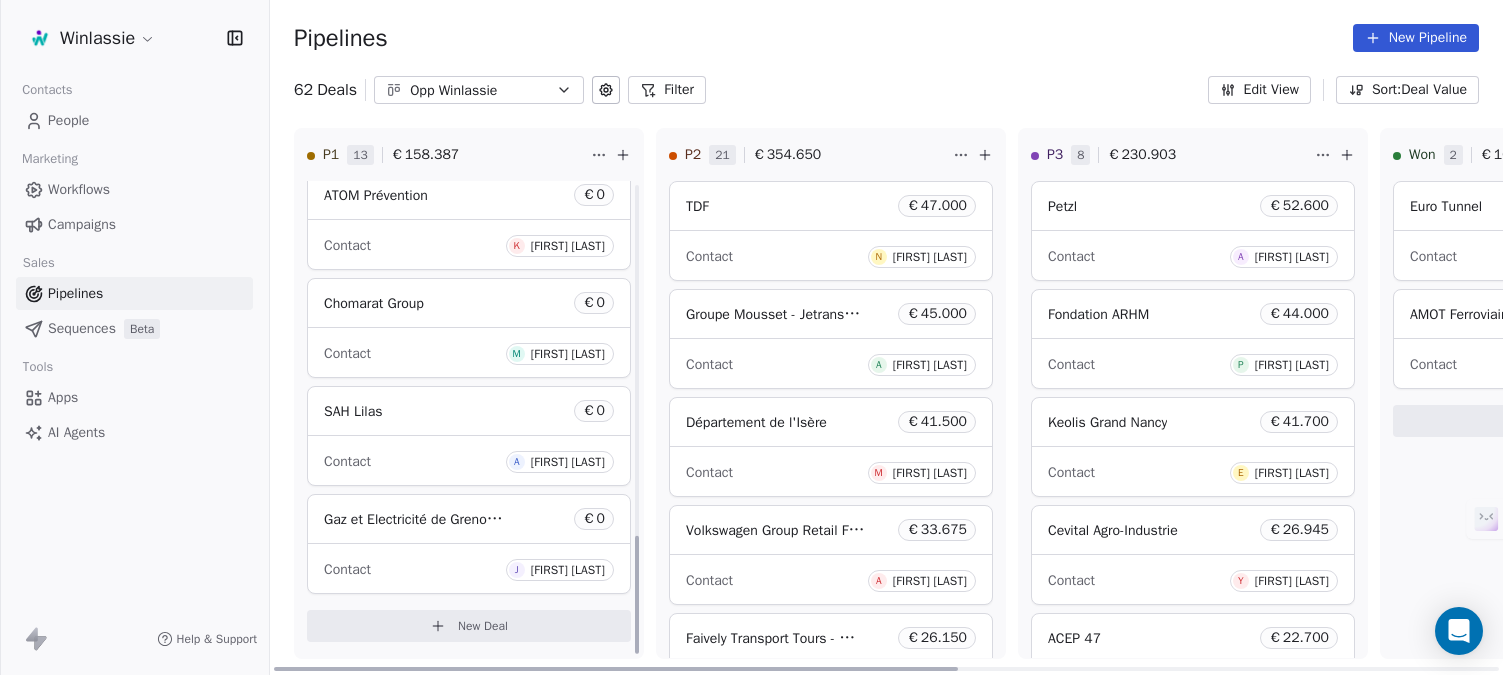 click on "New Deal" at bounding box center [483, 626] 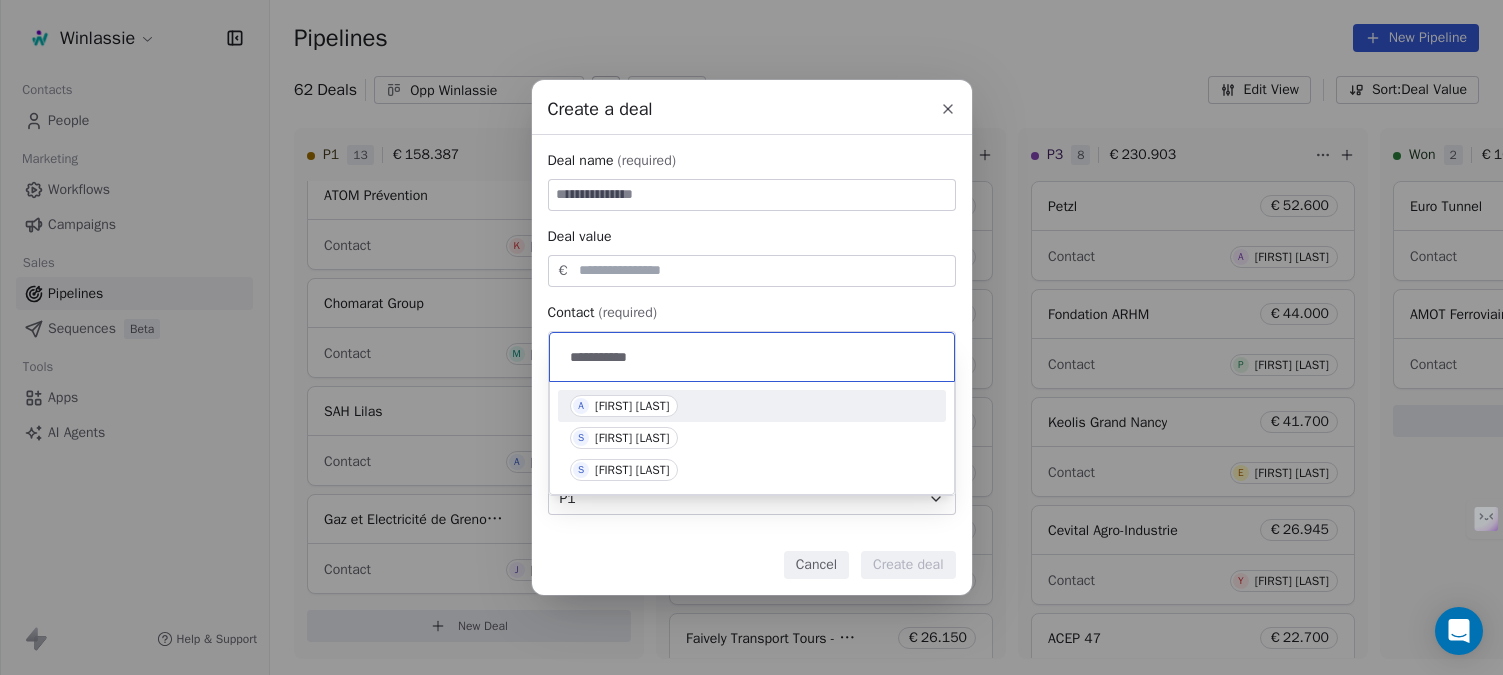 type on "**********" 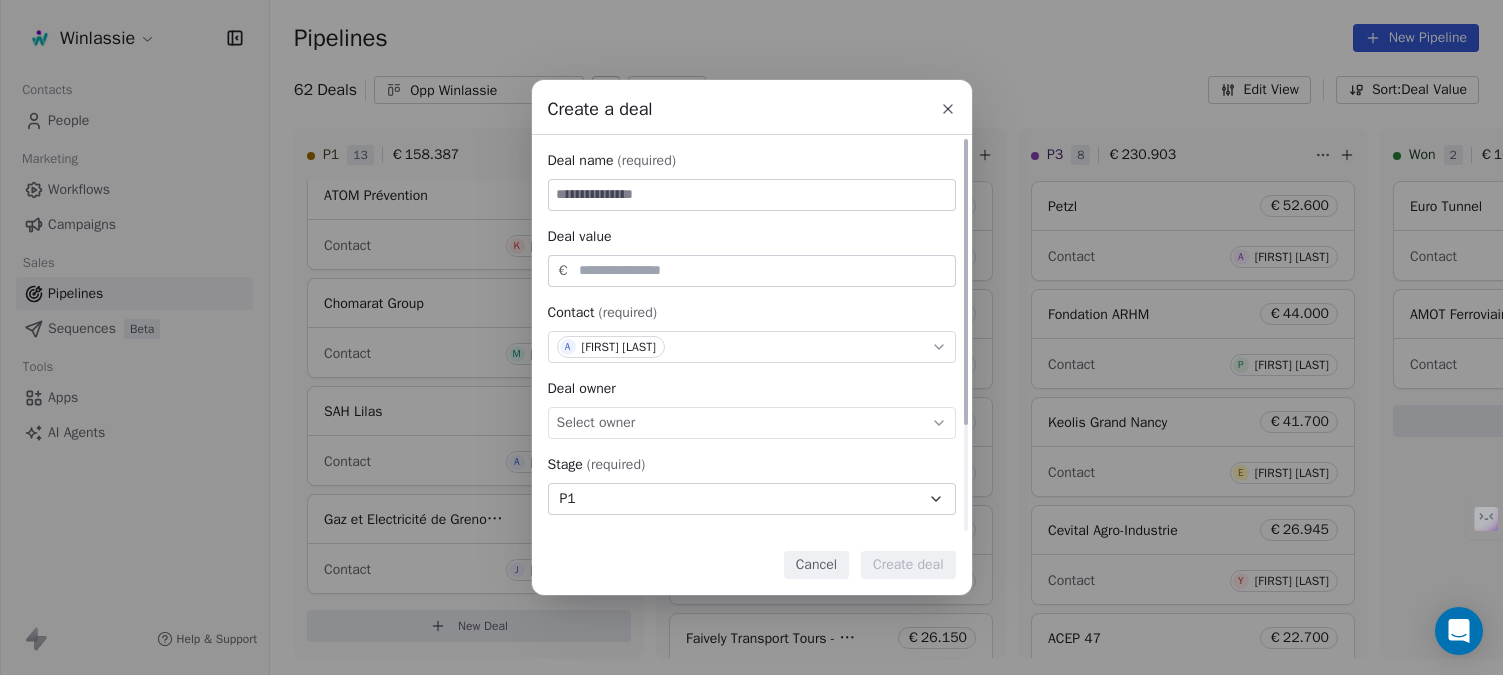 click at bounding box center [752, 195] 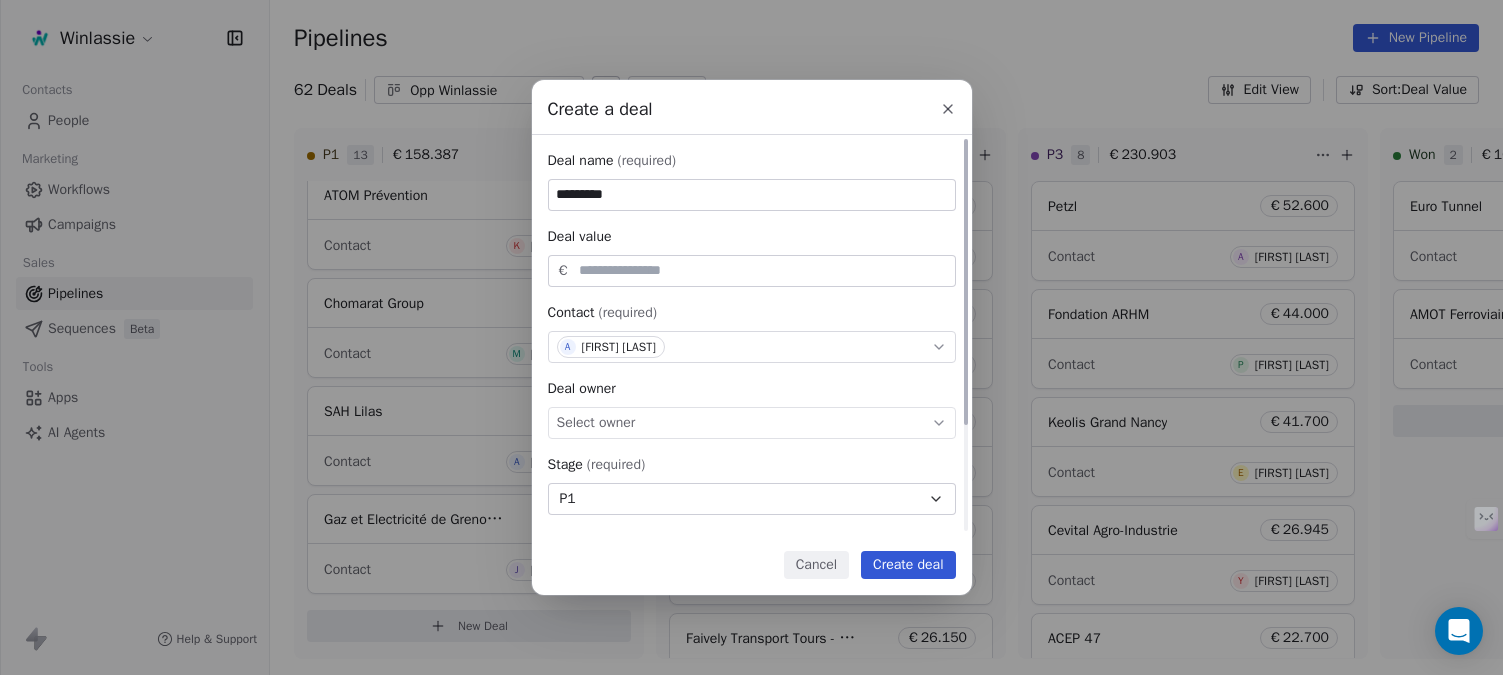 type on "*********" 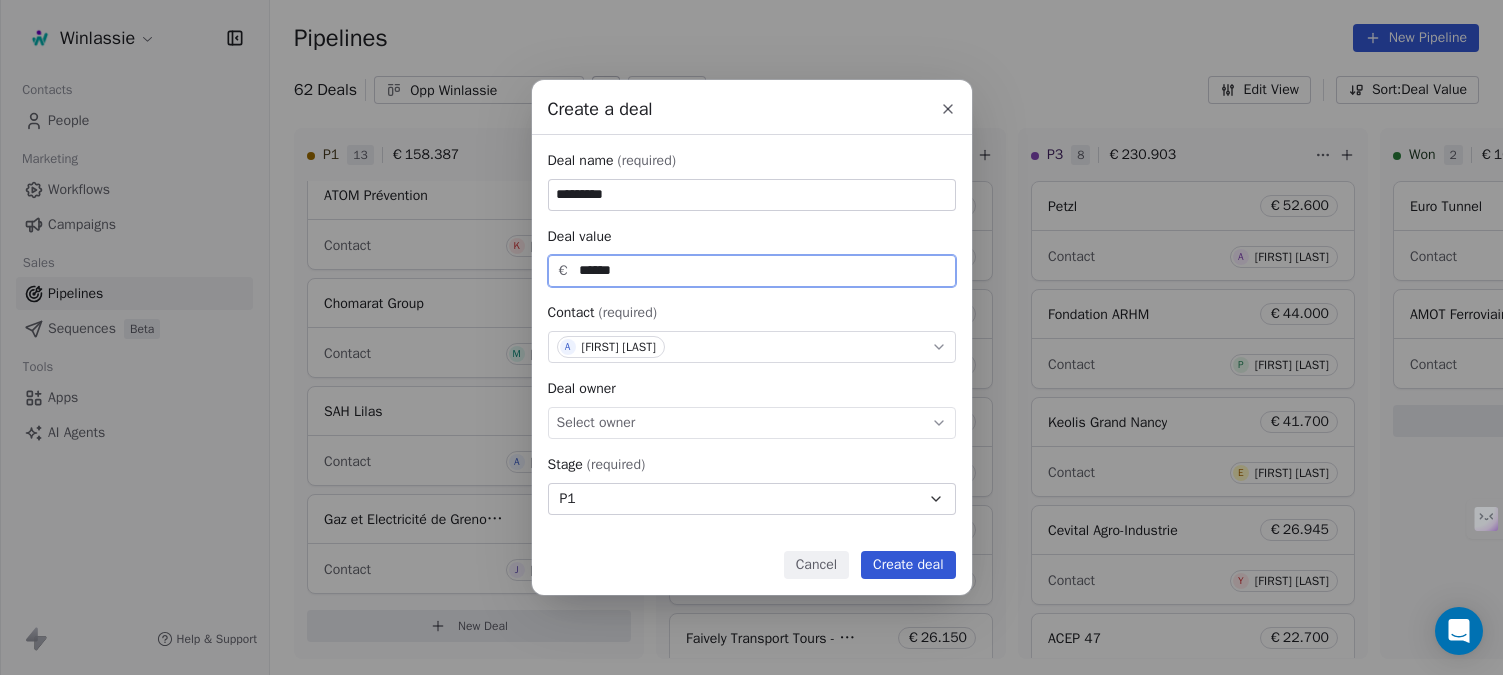 type on "******" 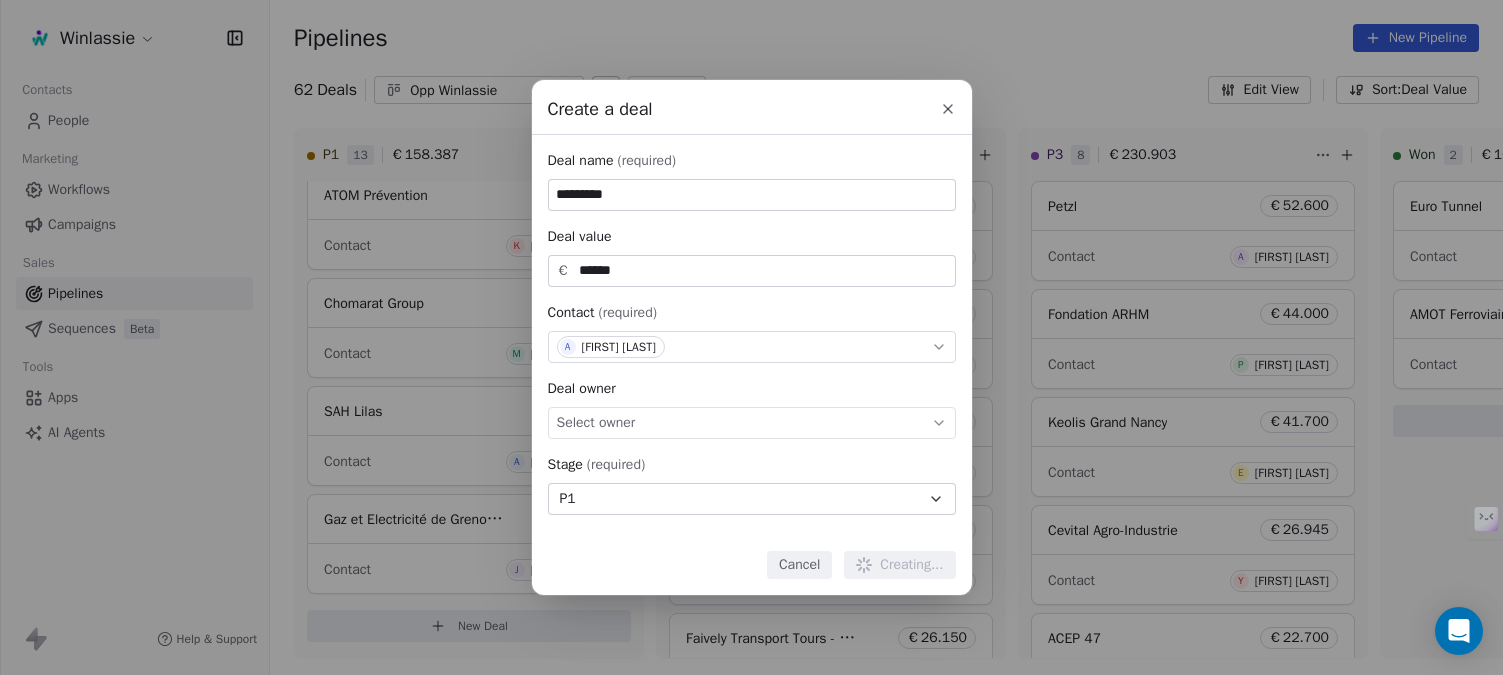 type 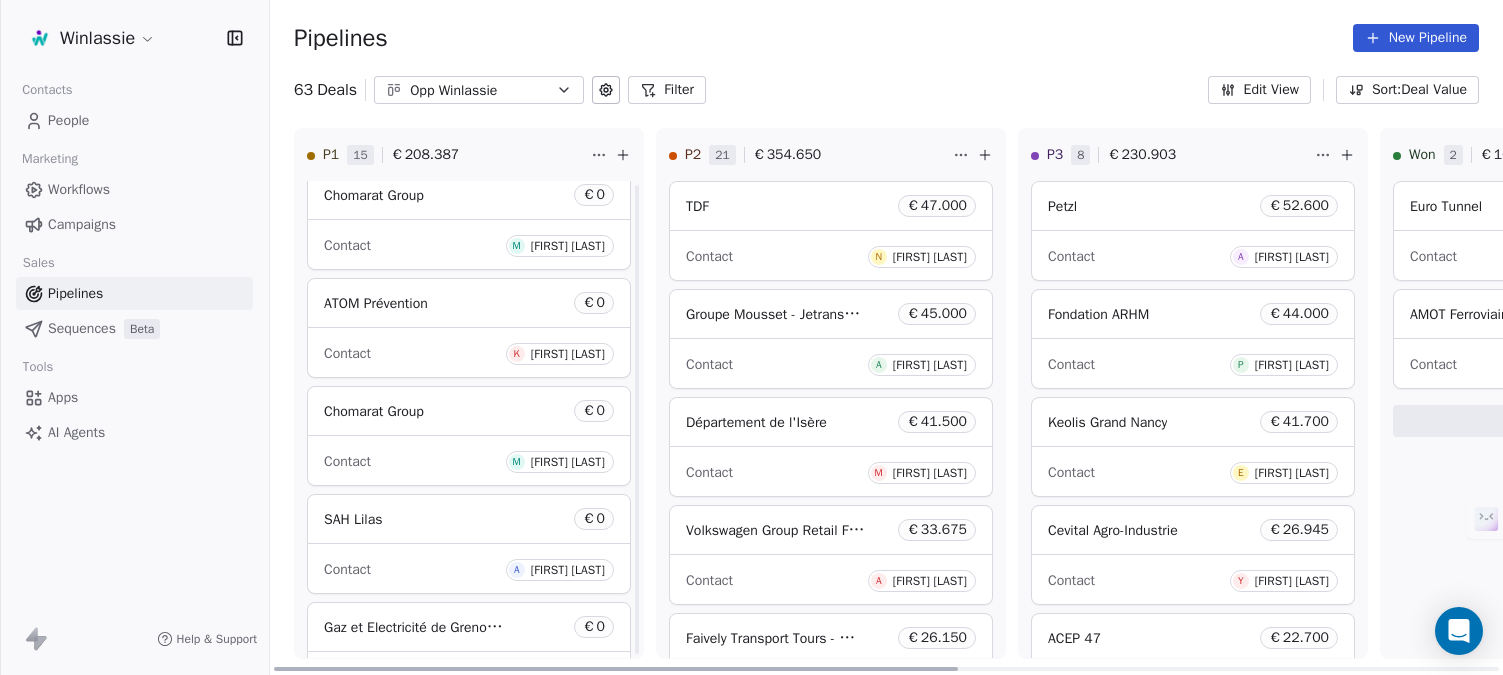 scroll, scrollTop: 1523, scrollLeft: 0, axis: vertical 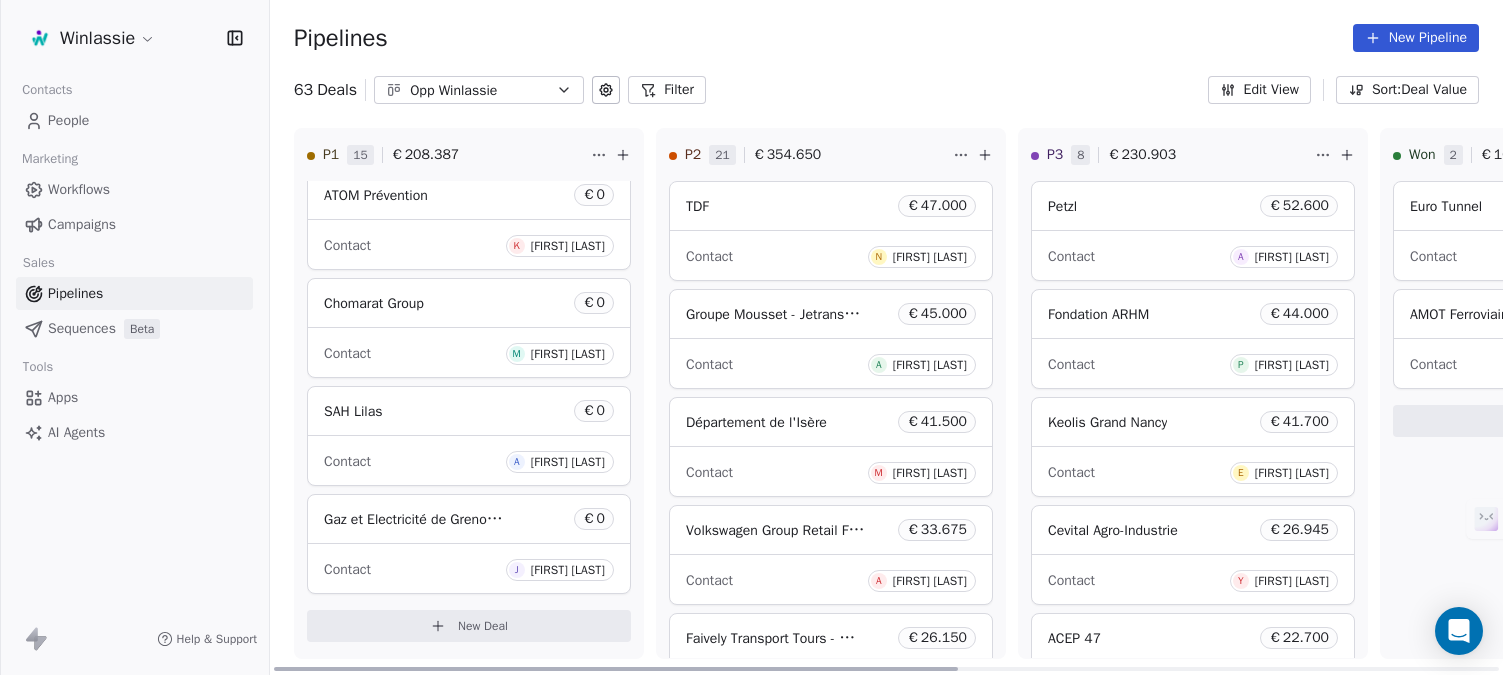 click on "New Deal" at bounding box center [483, 626] 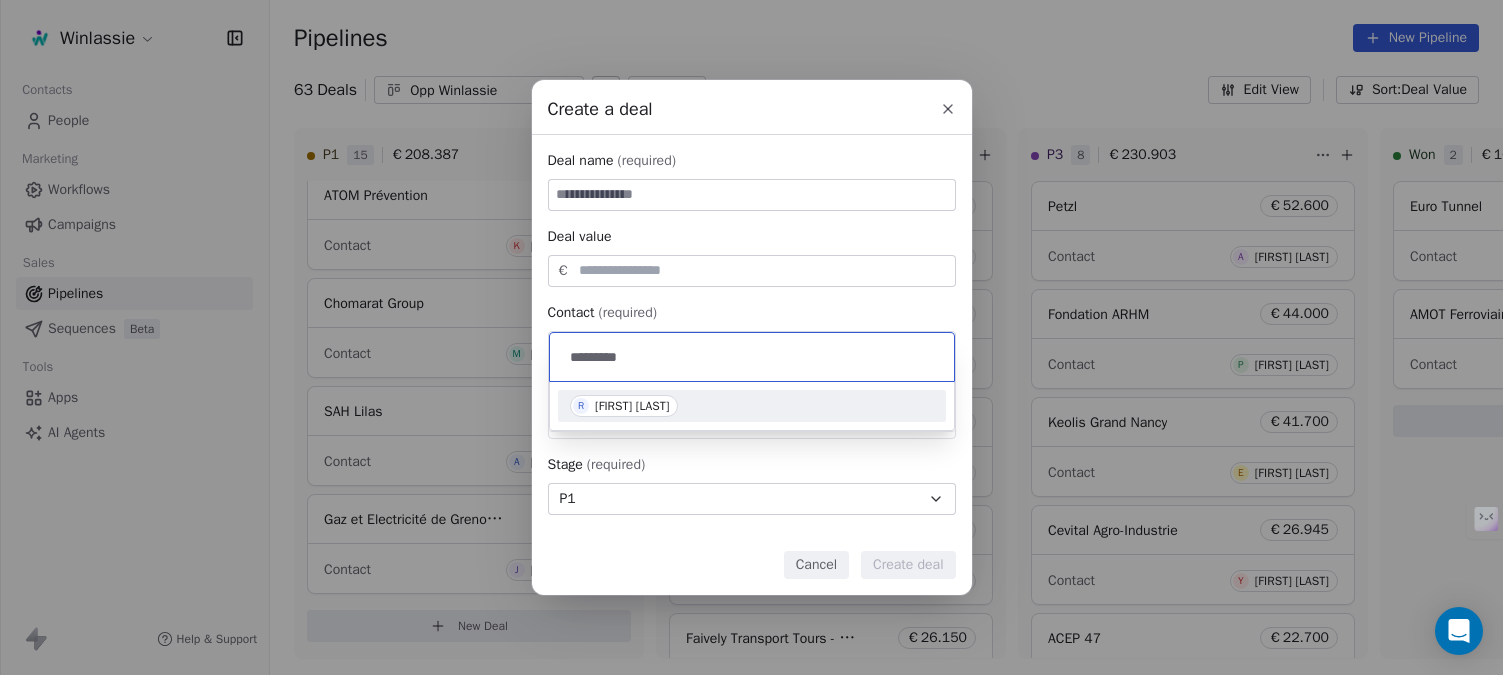 type on "*********" 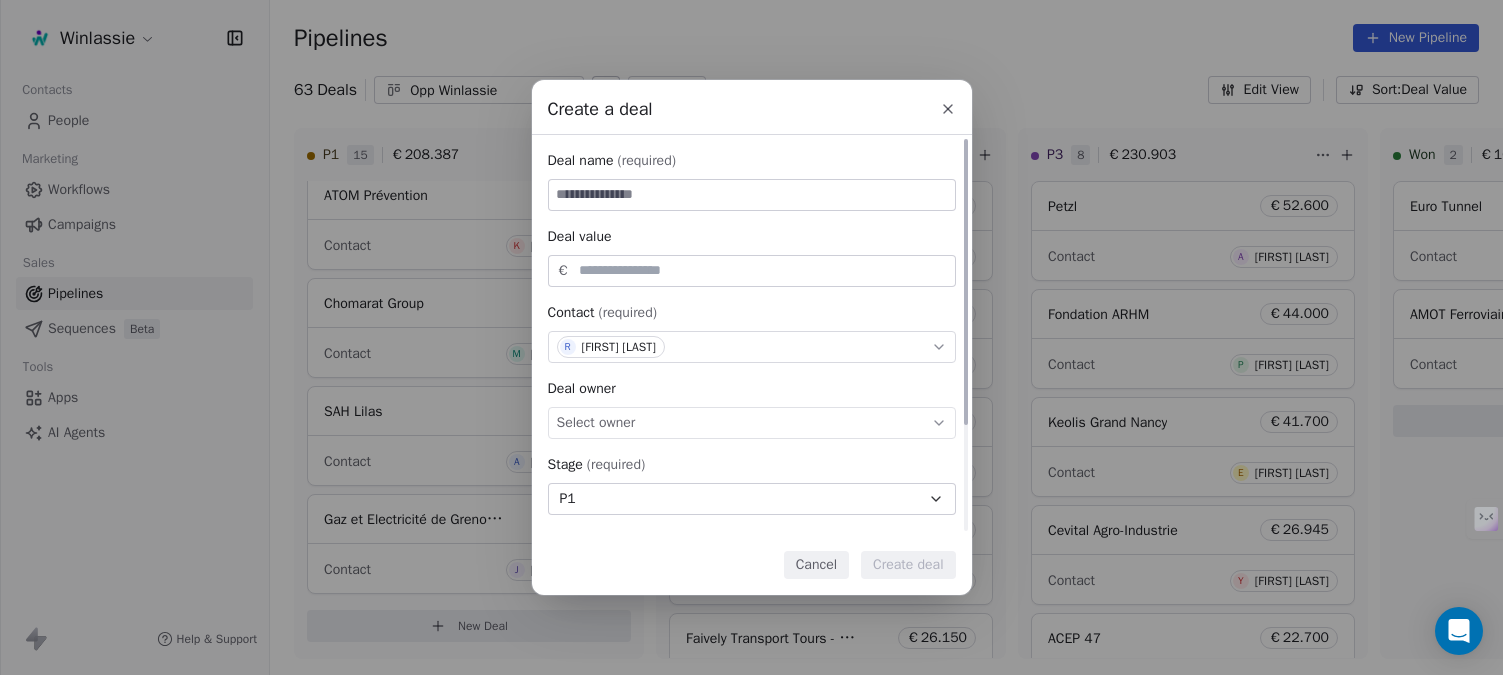 click at bounding box center (752, 195) 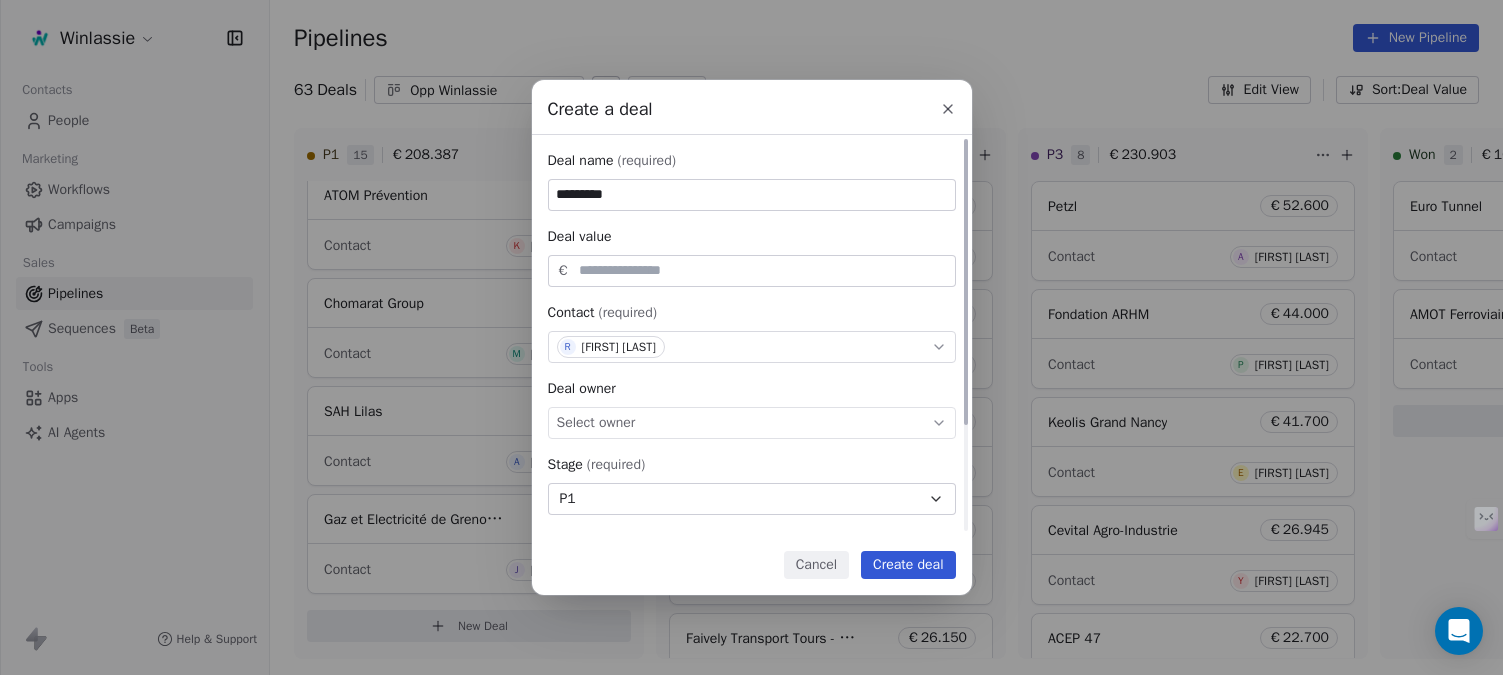 type on "*********" 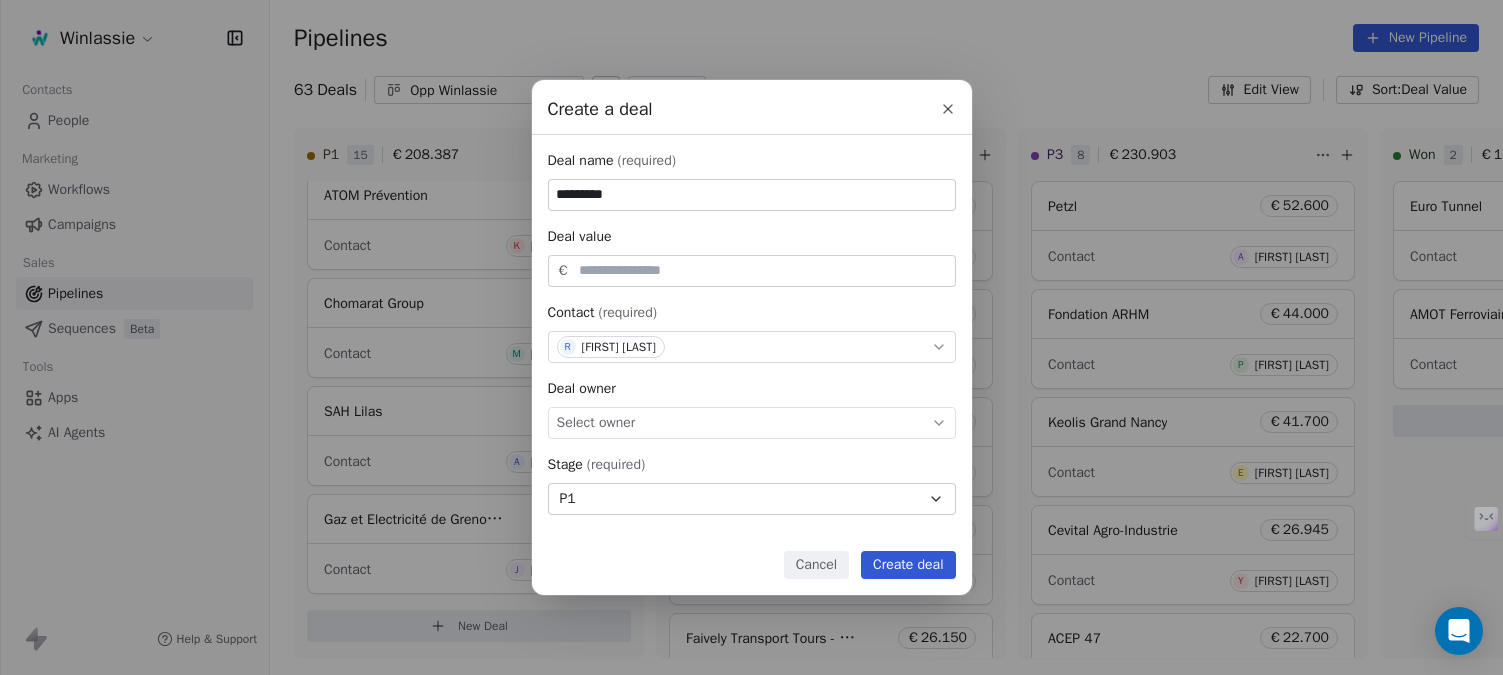 click on "Create deal" at bounding box center [908, 565] 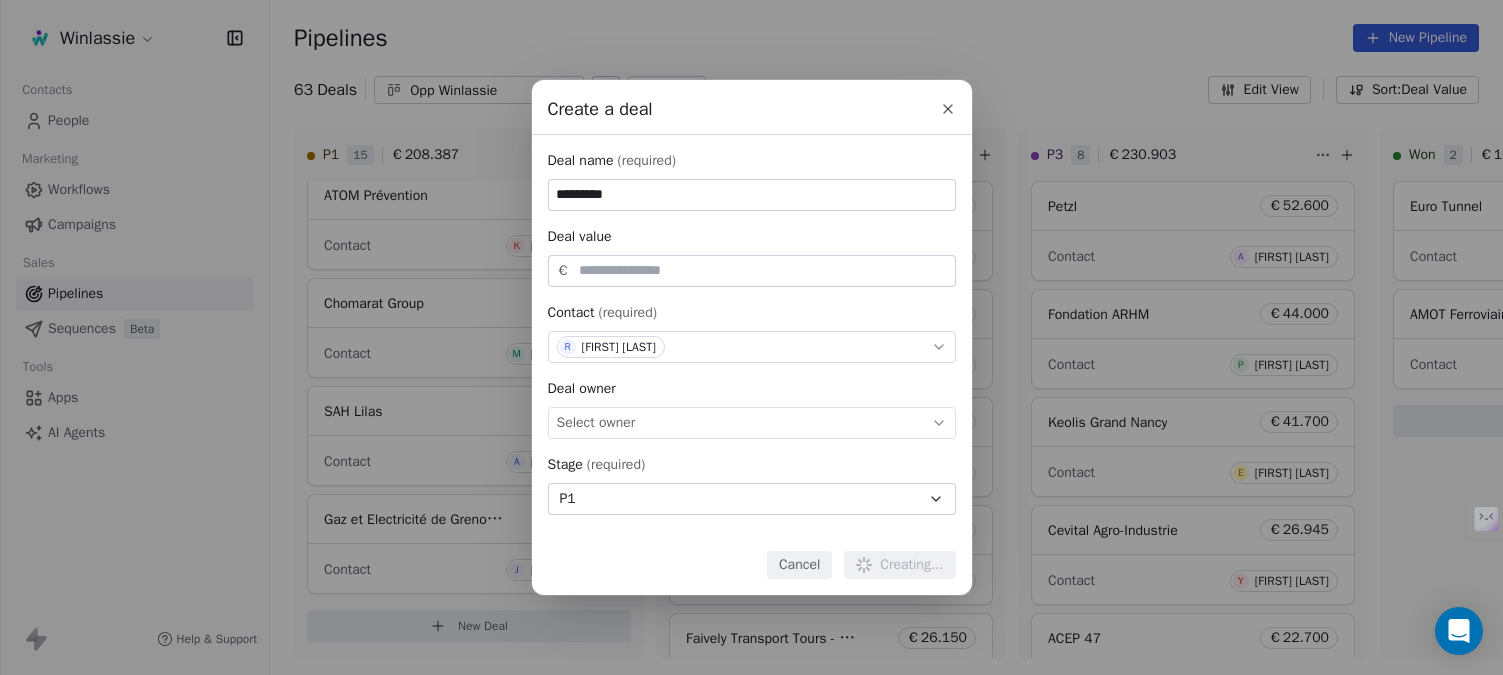 type 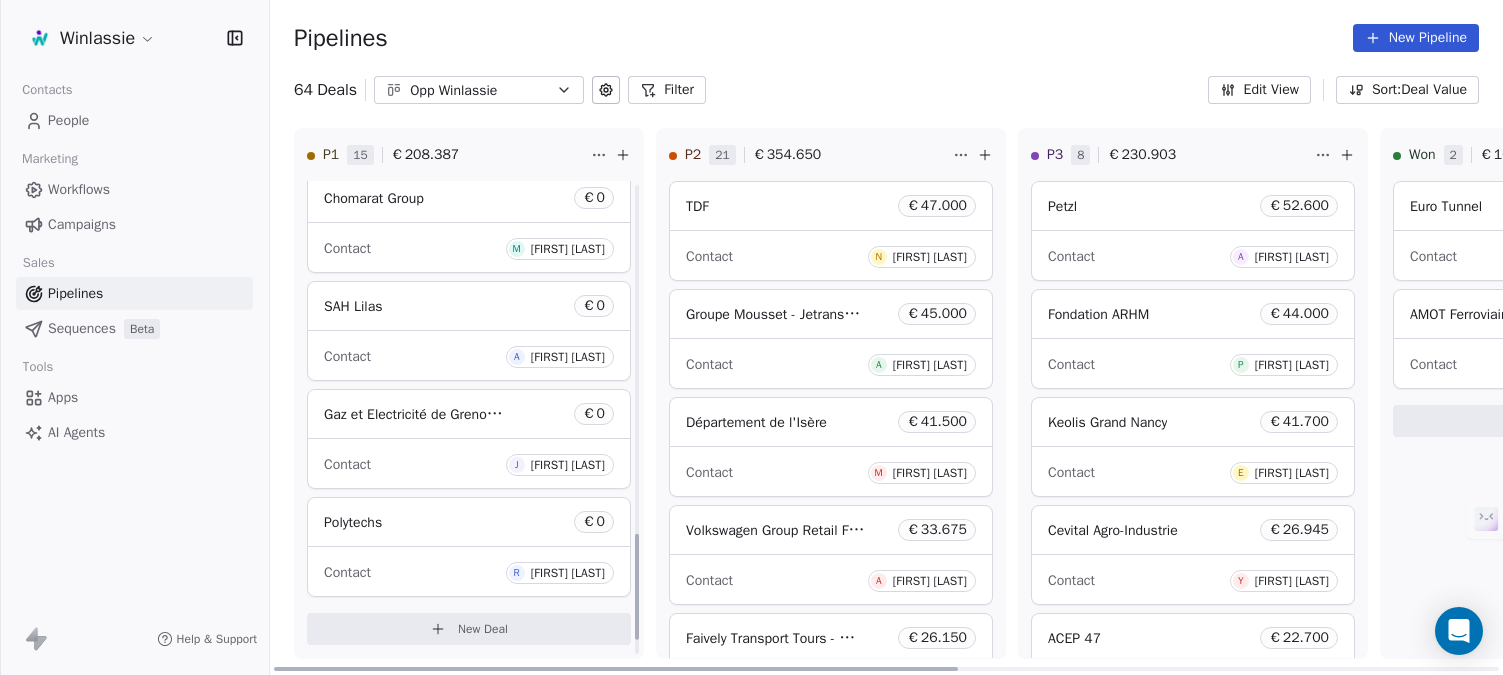 scroll, scrollTop: 1631, scrollLeft: 0, axis: vertical 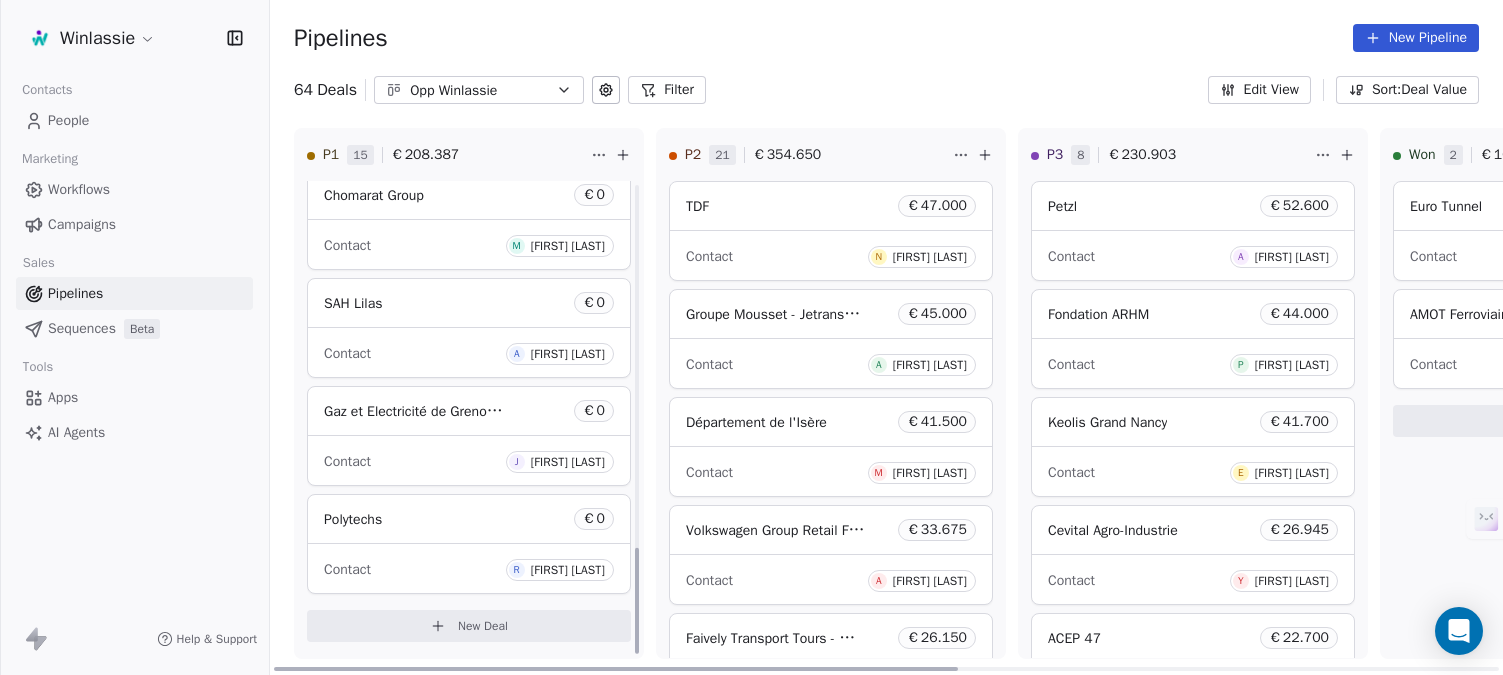 click on "New Deal" at bounding box center (483, 626) 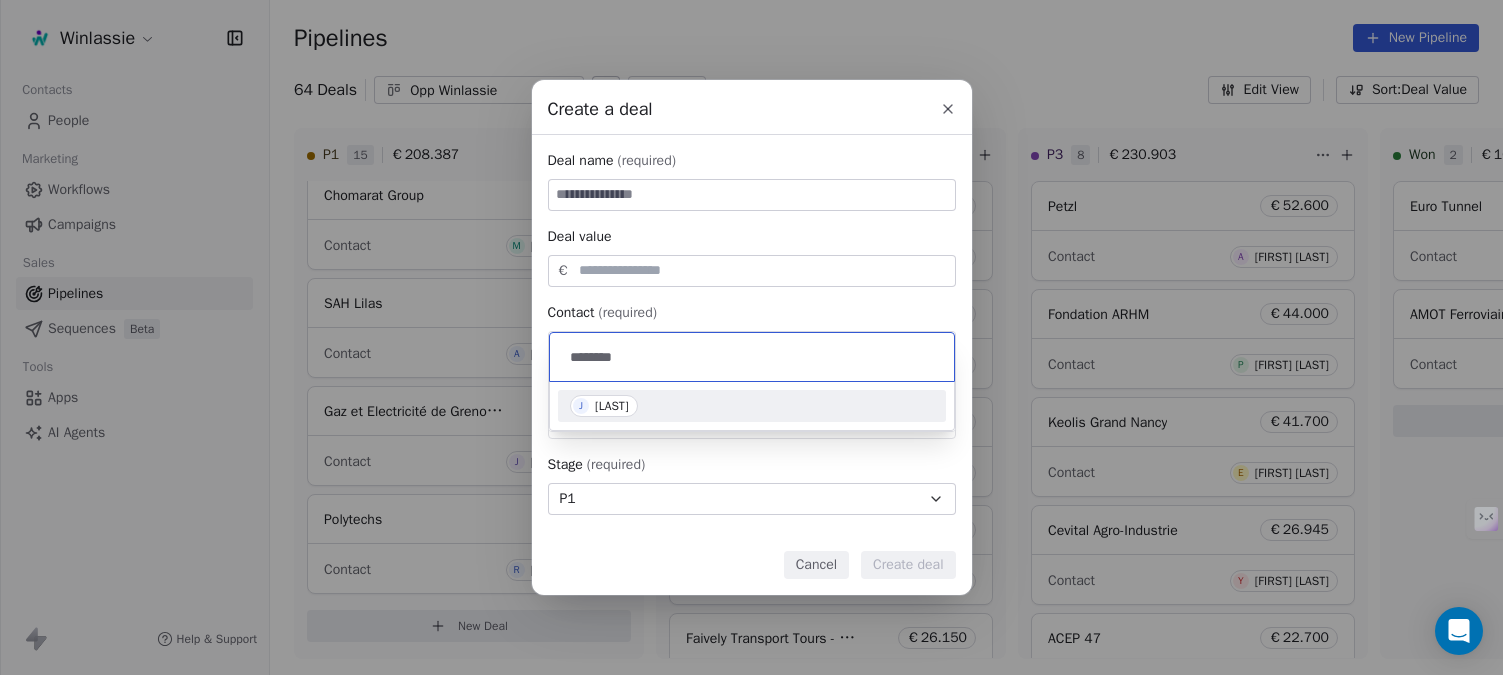 type on "********" 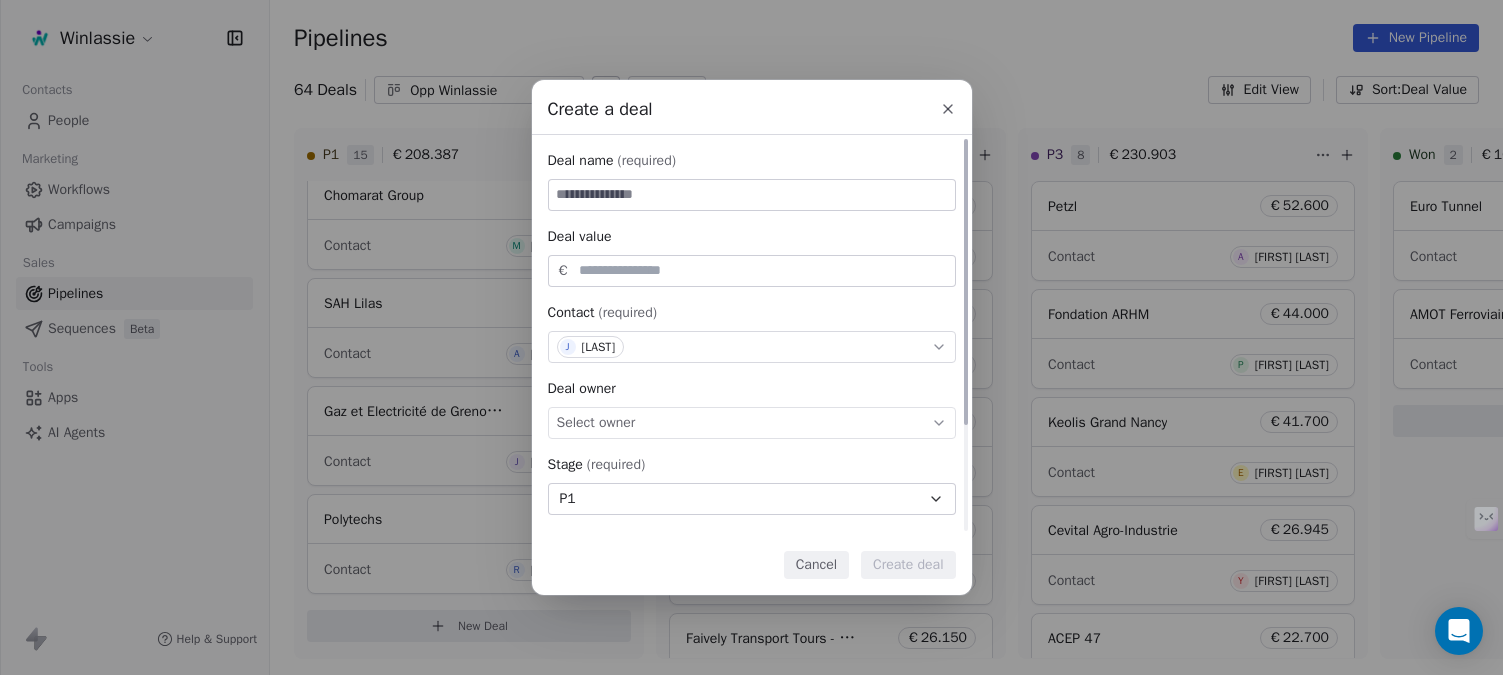 click at bounding box center (752, 195) 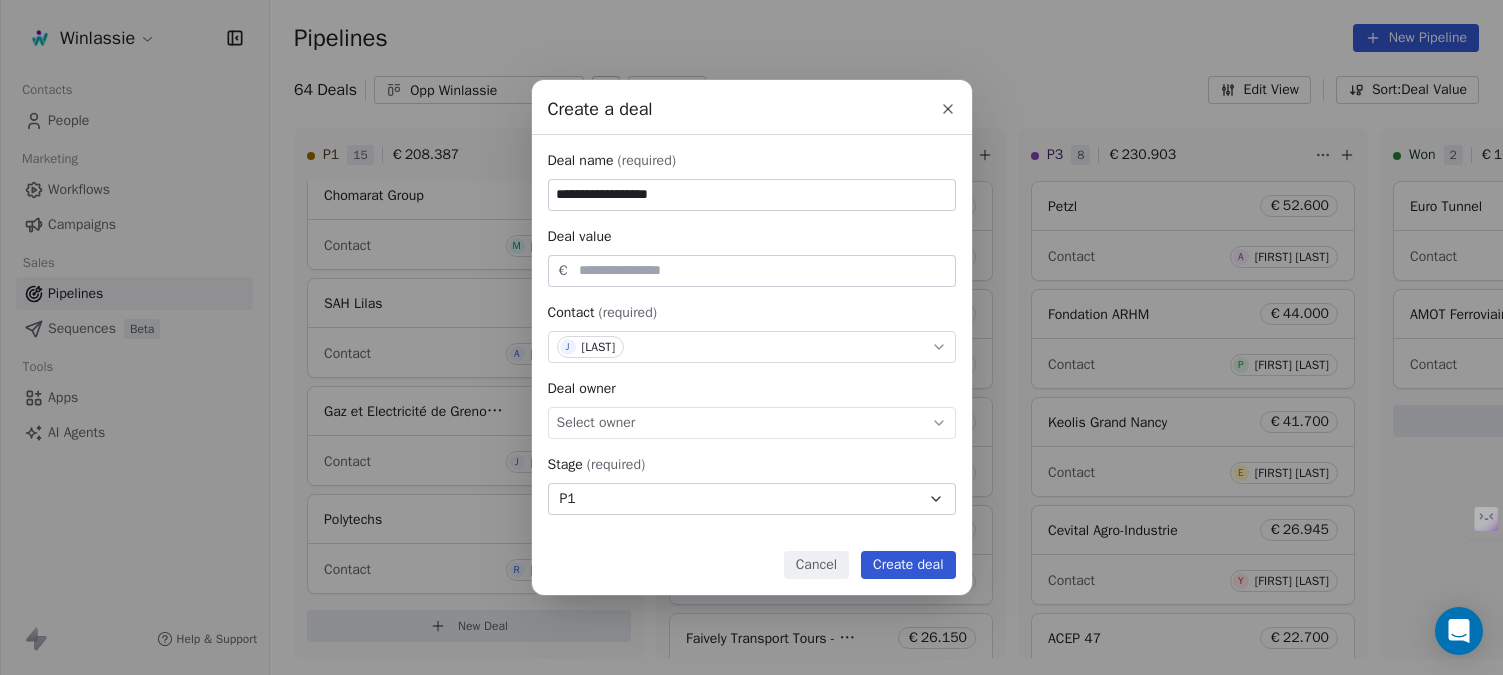 type on "**********" 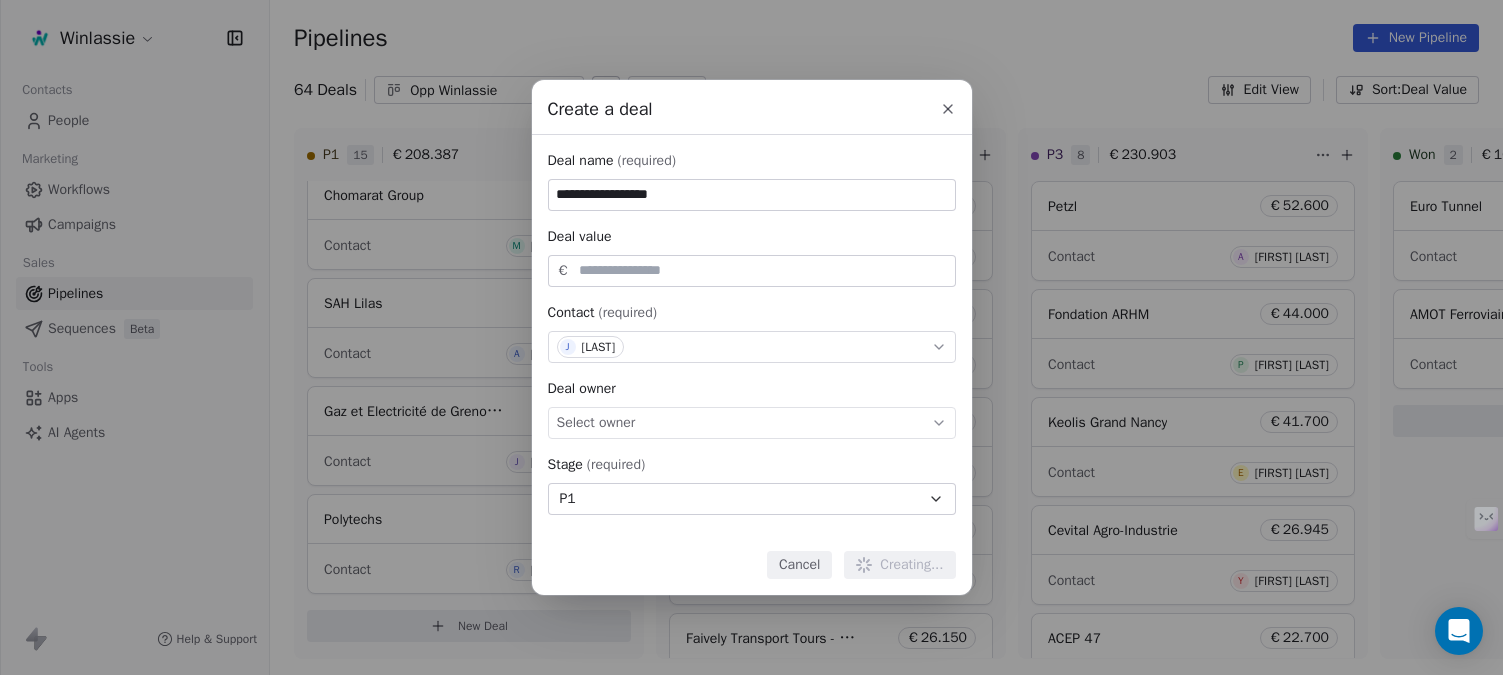 type 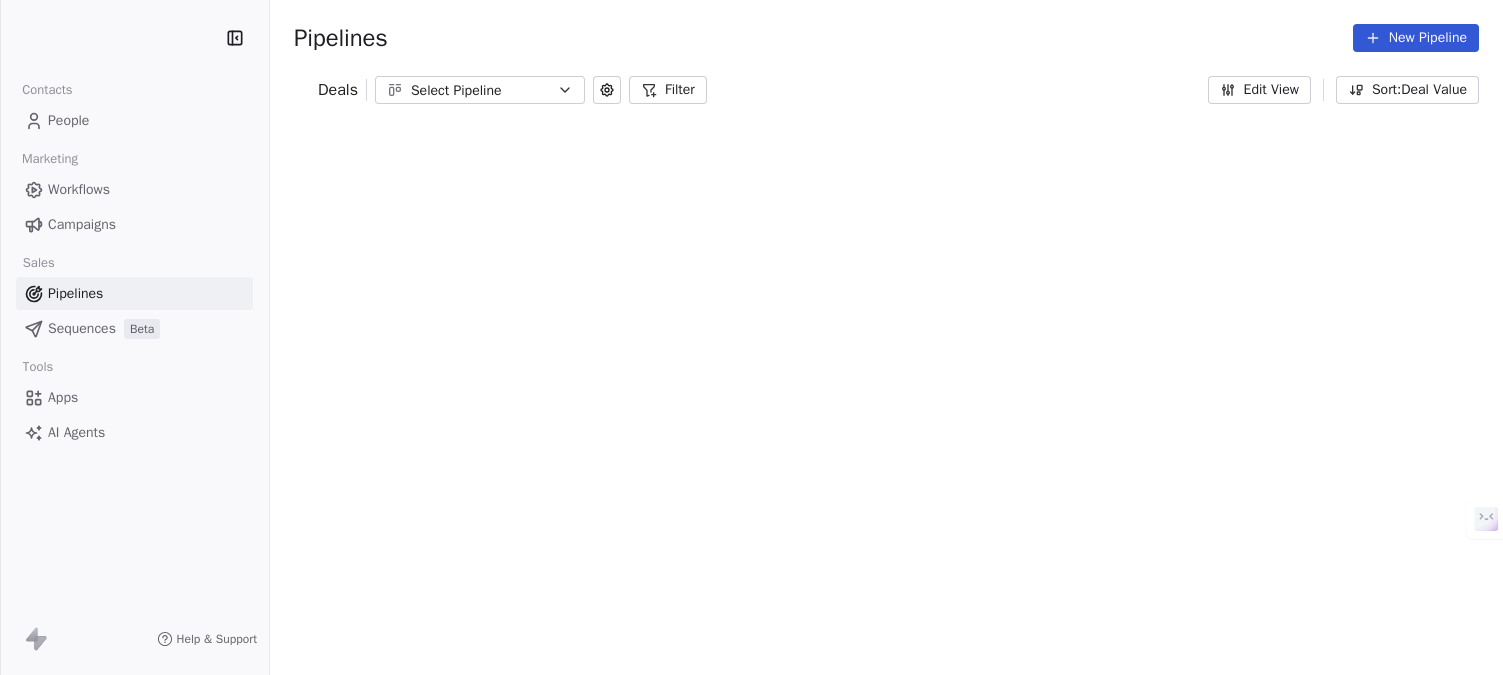 scroll, scrollTop: 0, scrollLeft: 0, axis: both 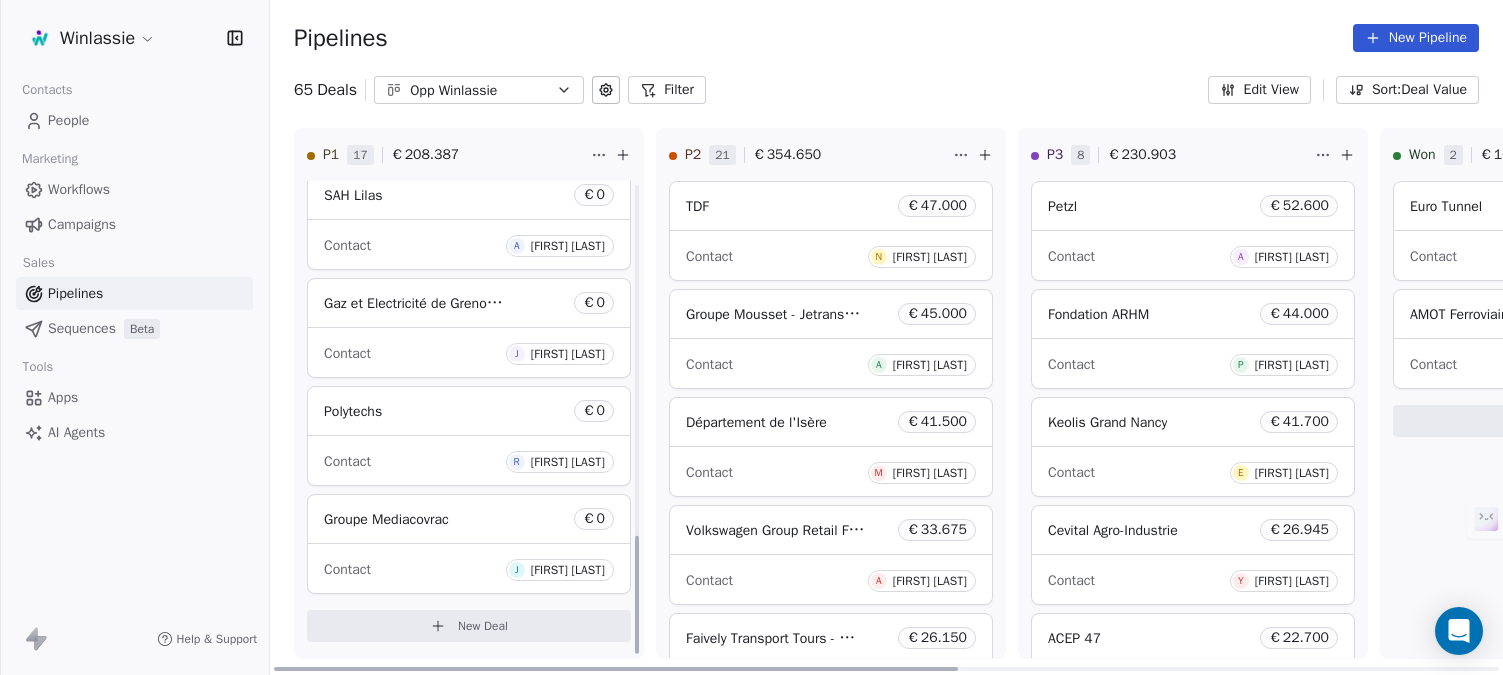 click on "New Deal" at bounding box center (469, 626) 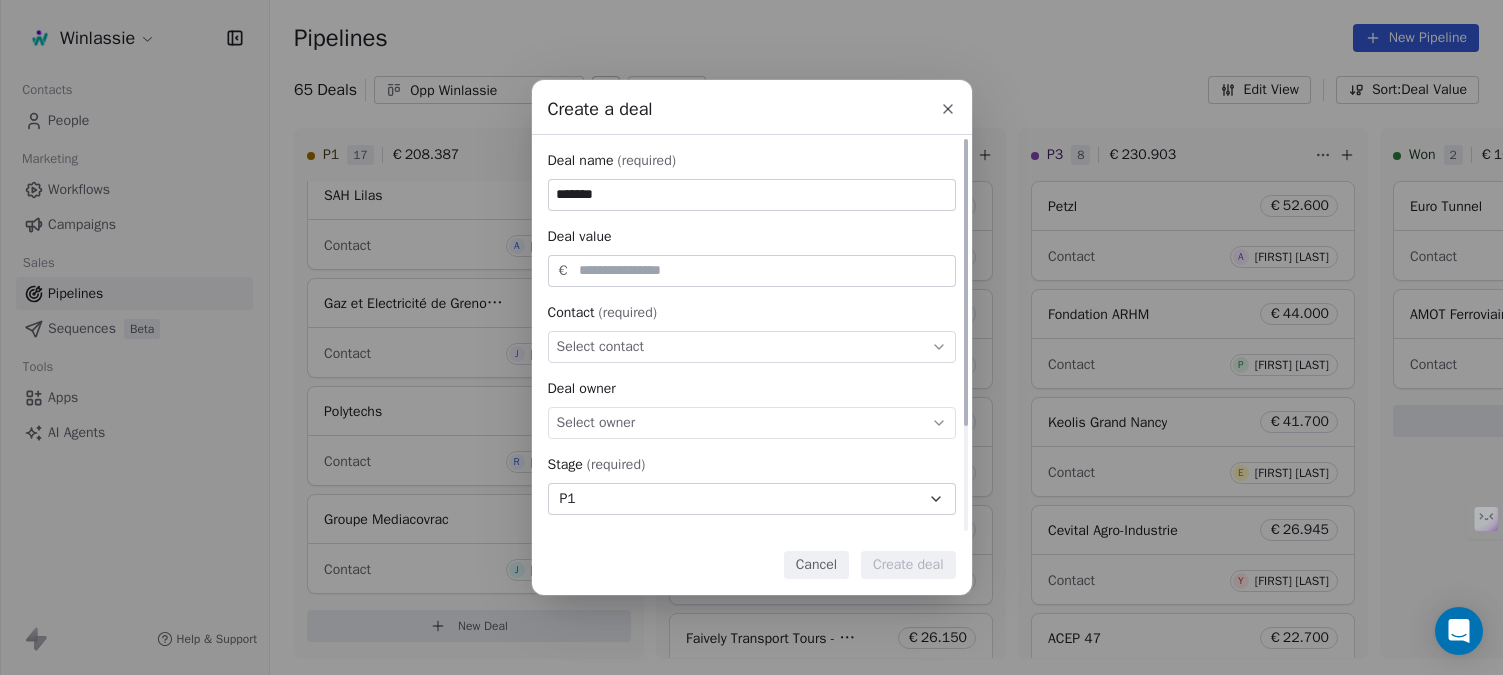 type on "*******" 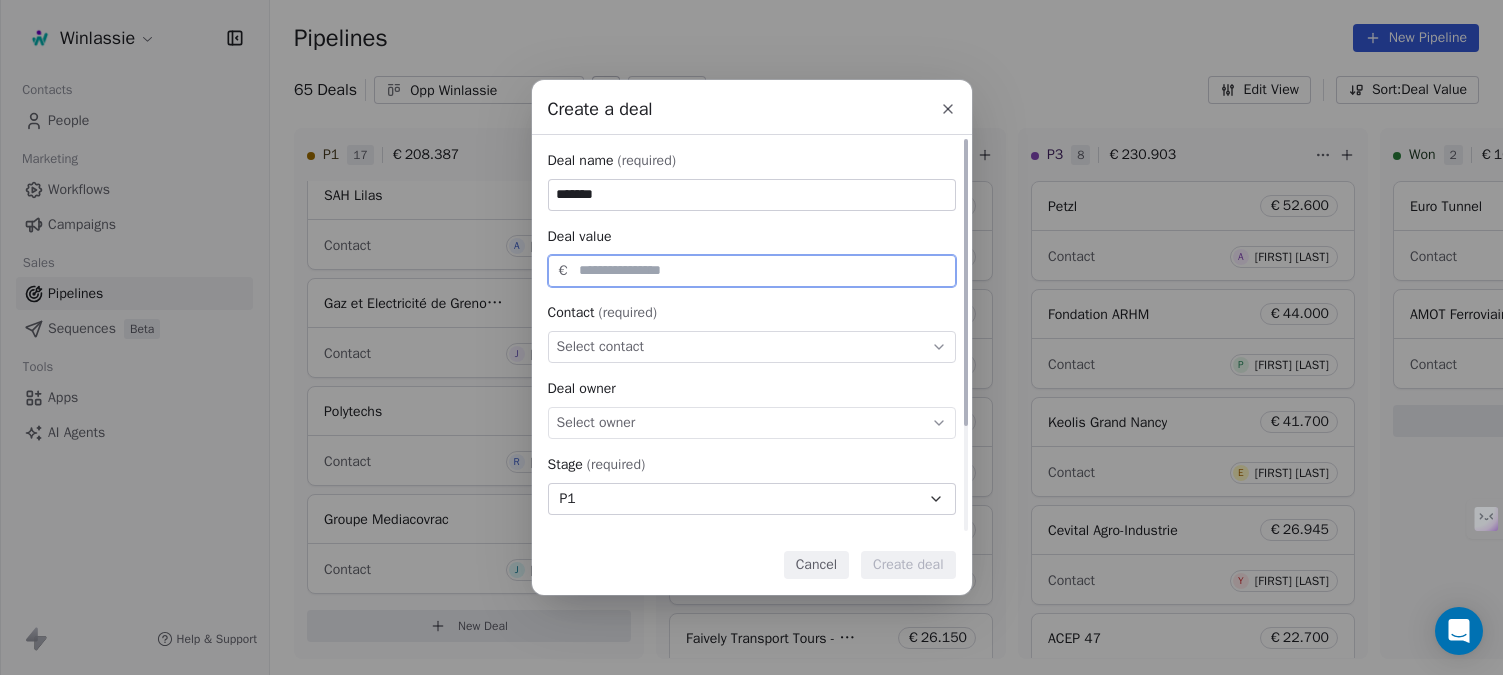 click at bounding box center [763, 270] 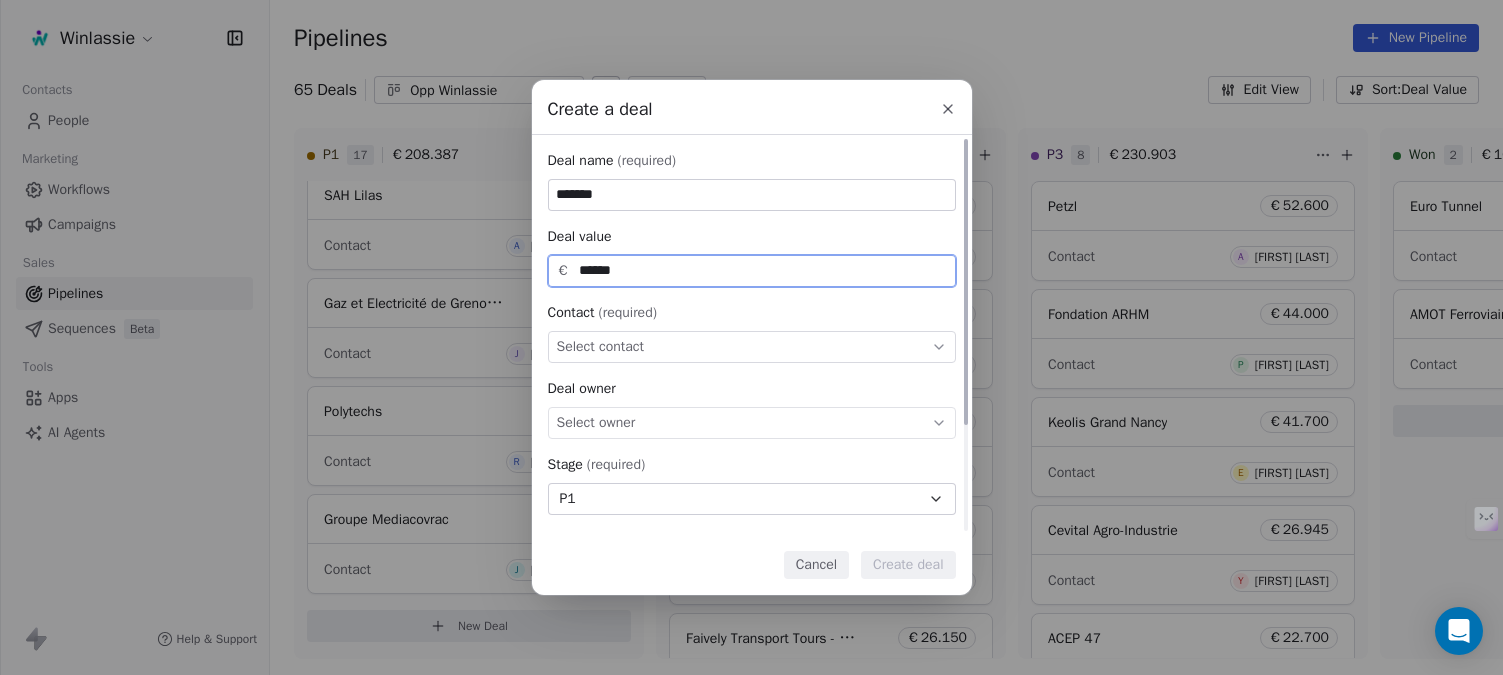type on "******" 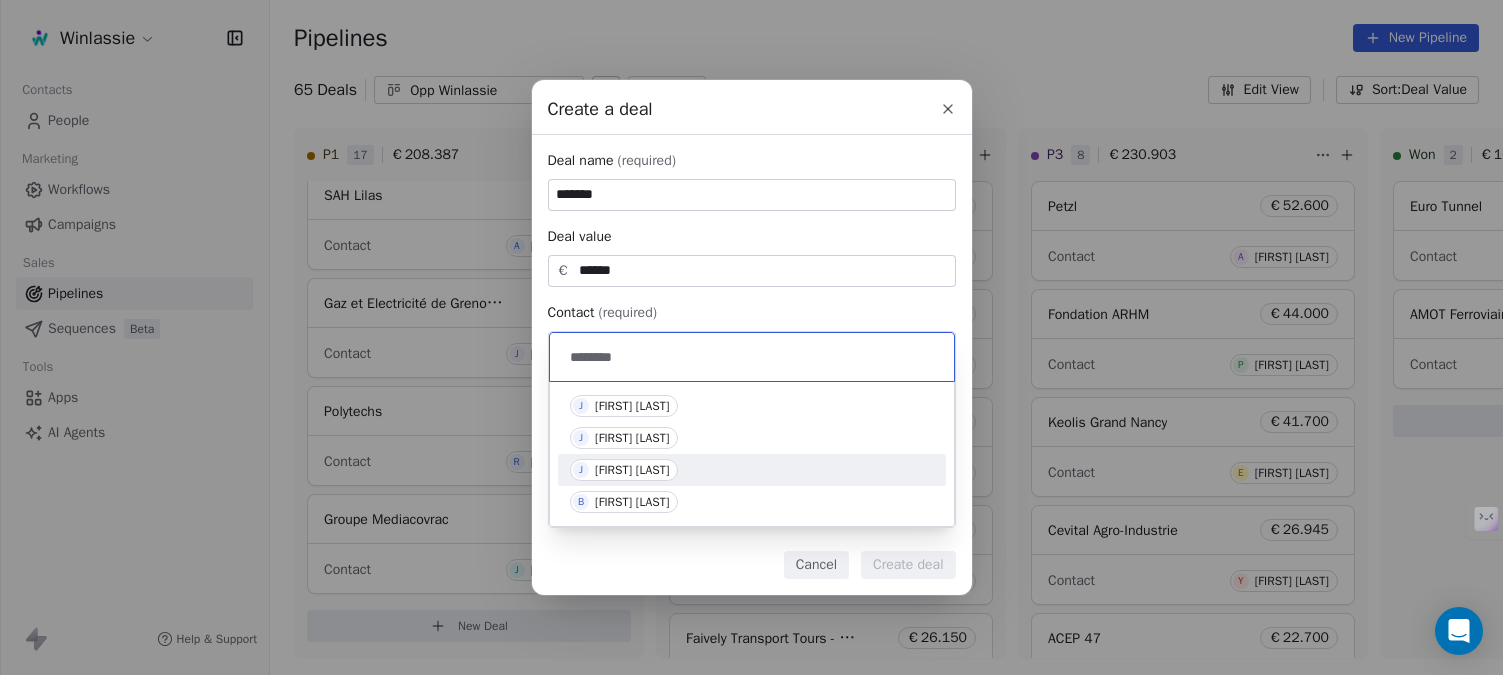 type on "********" 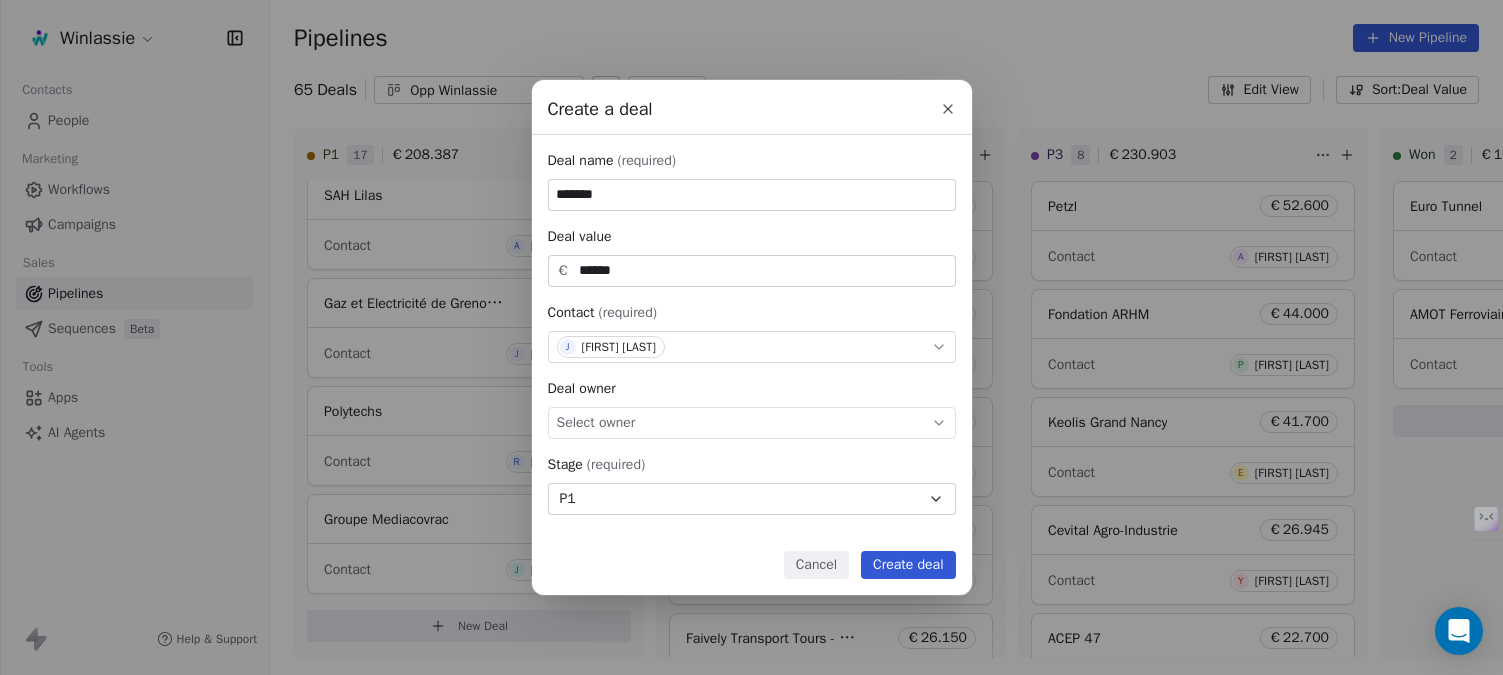 click on "Create deal" at bounding box center (908, 565) 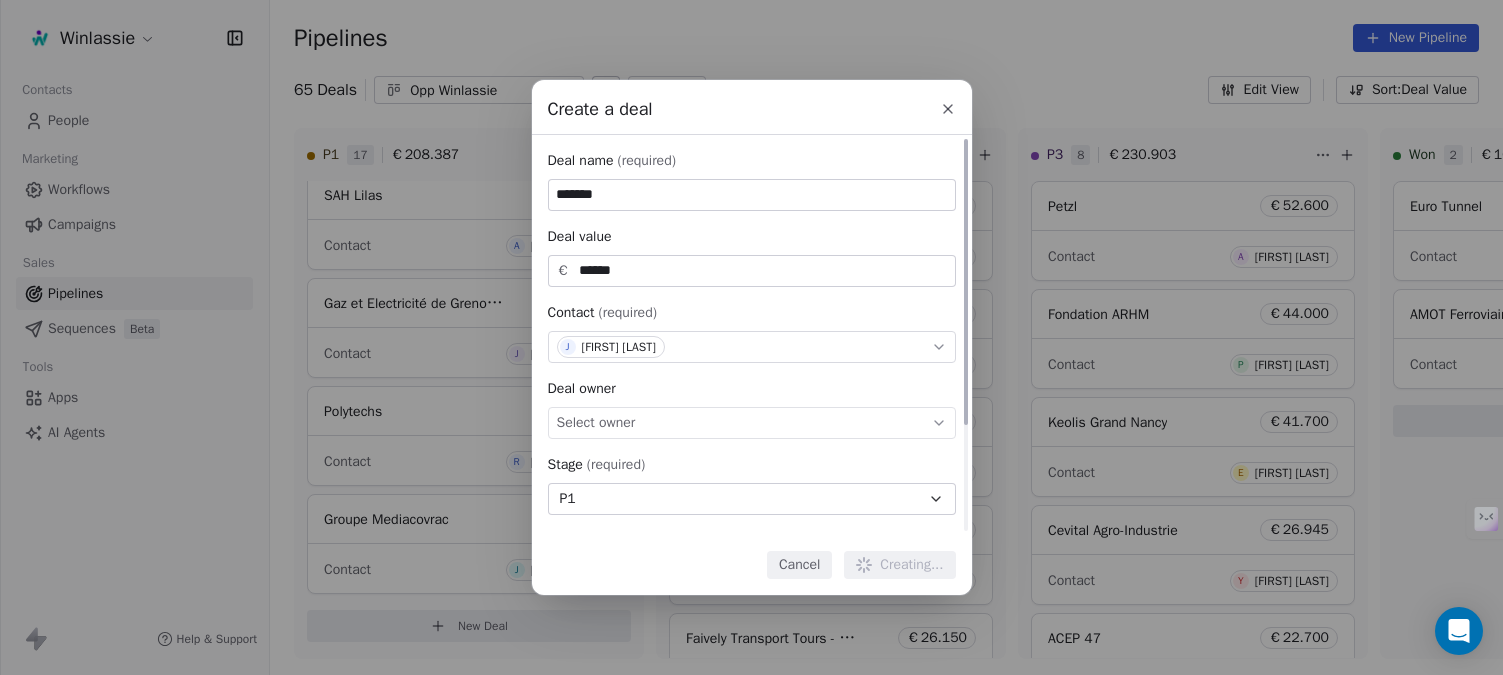 type 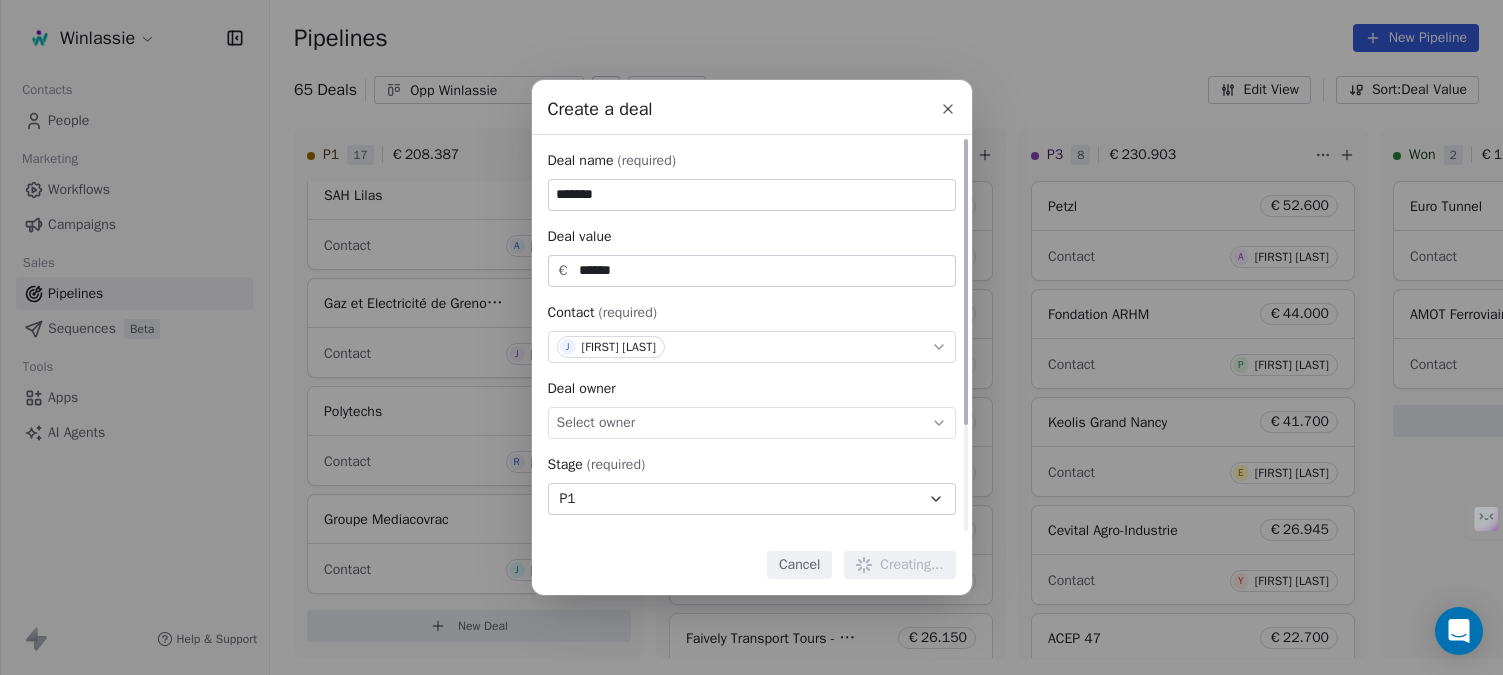 type 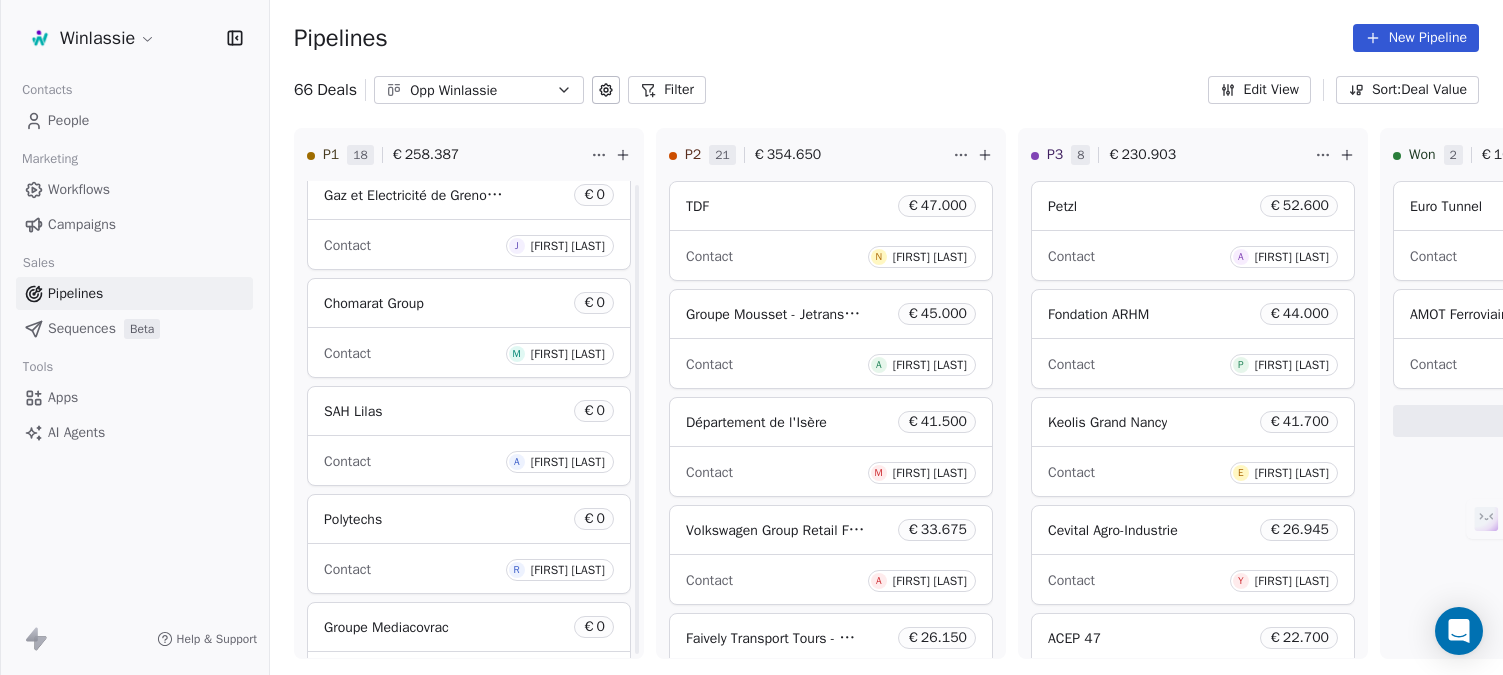 scroll, scrollTop: 1307, scrollLeft: 0, axis: vertical 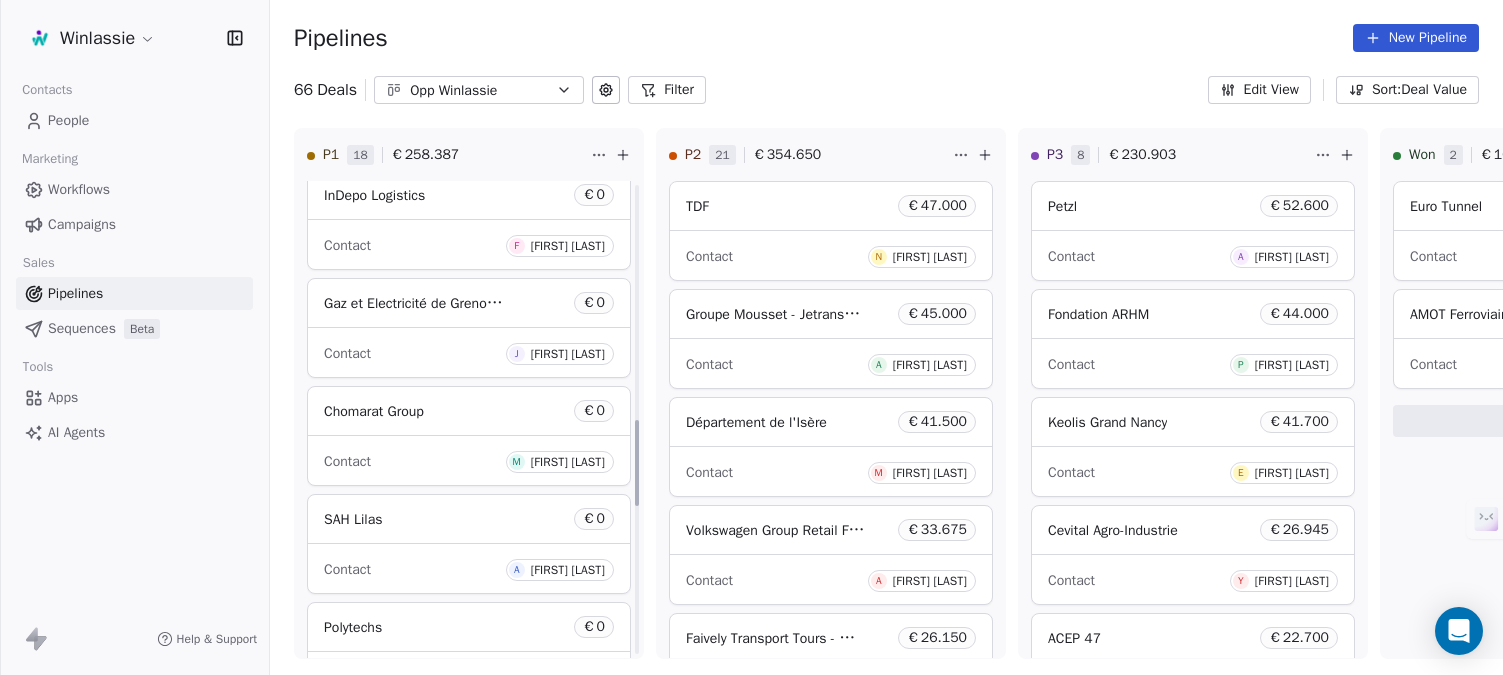 click on "Pipelines  New Pipeline" at bounding box center (886, 38) 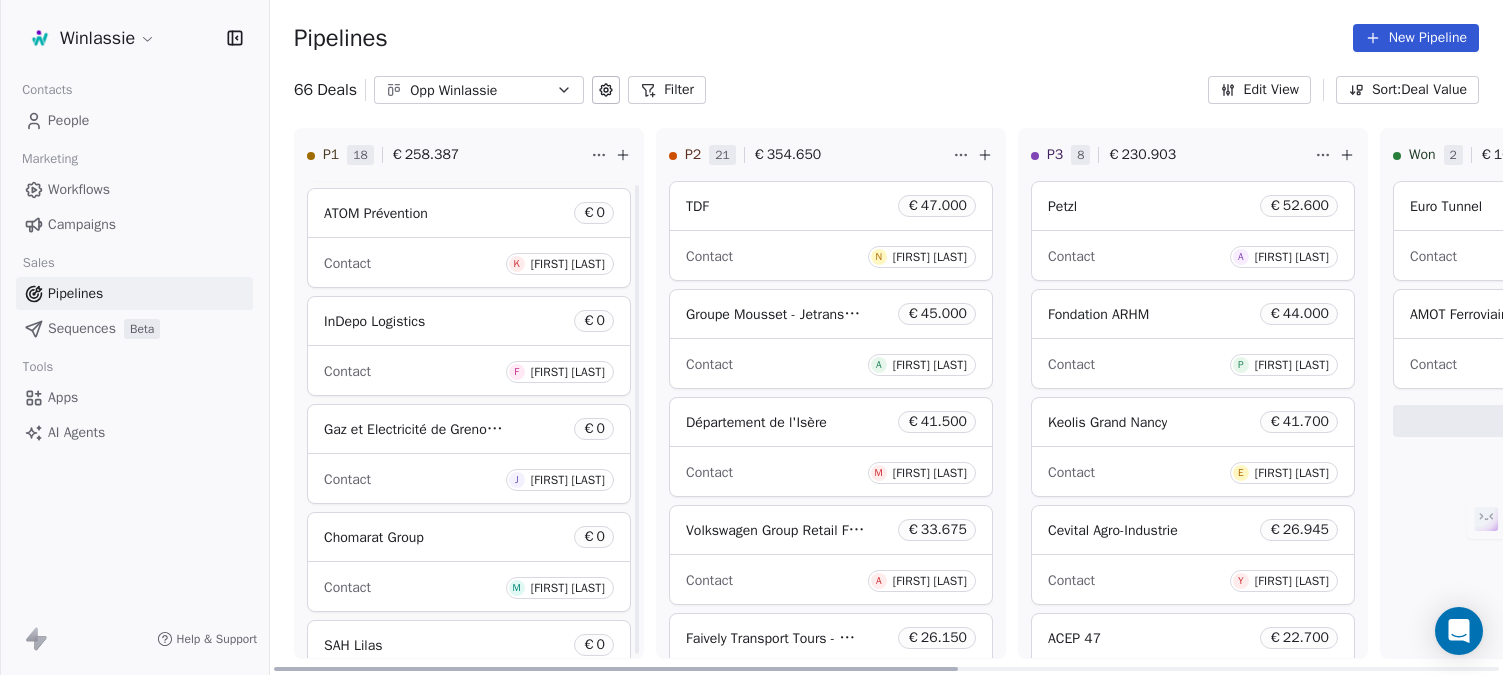 scroll, scrollTop: 807, scrollLeft: 0, axis: vertical 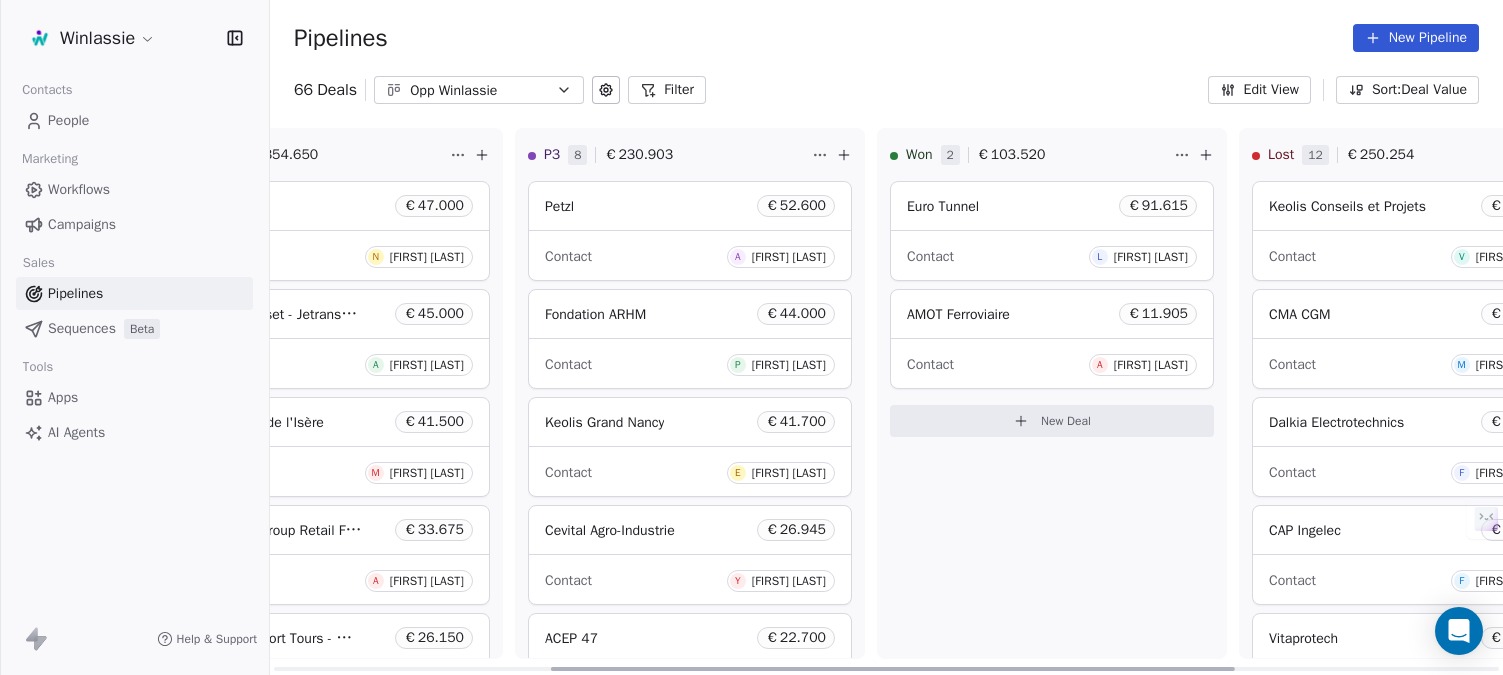 drag, startPoint x: 656, startPoint y: 667, endPoint x: 935, endPoint y: 683, distance: 279.4584 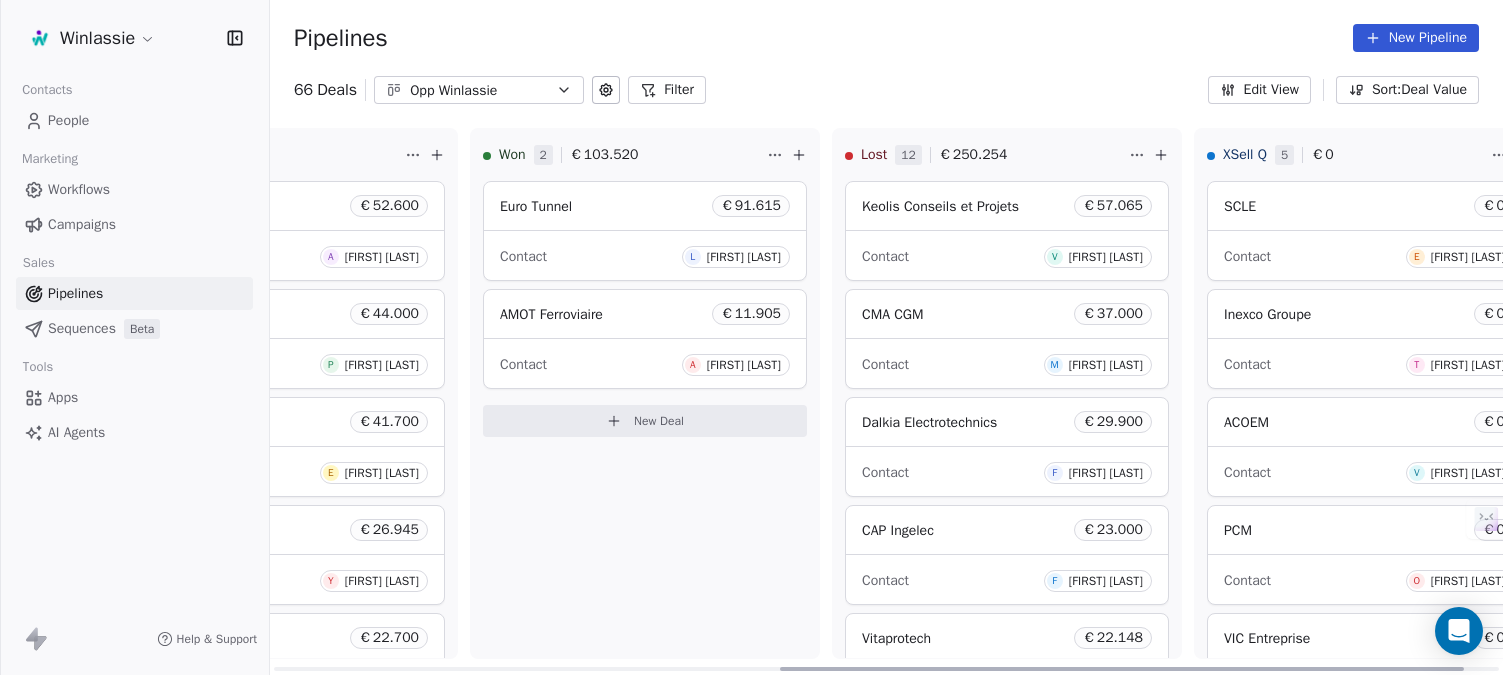 scroll, scrollTop: 0, scrollLeft: 912, axis: horizontal 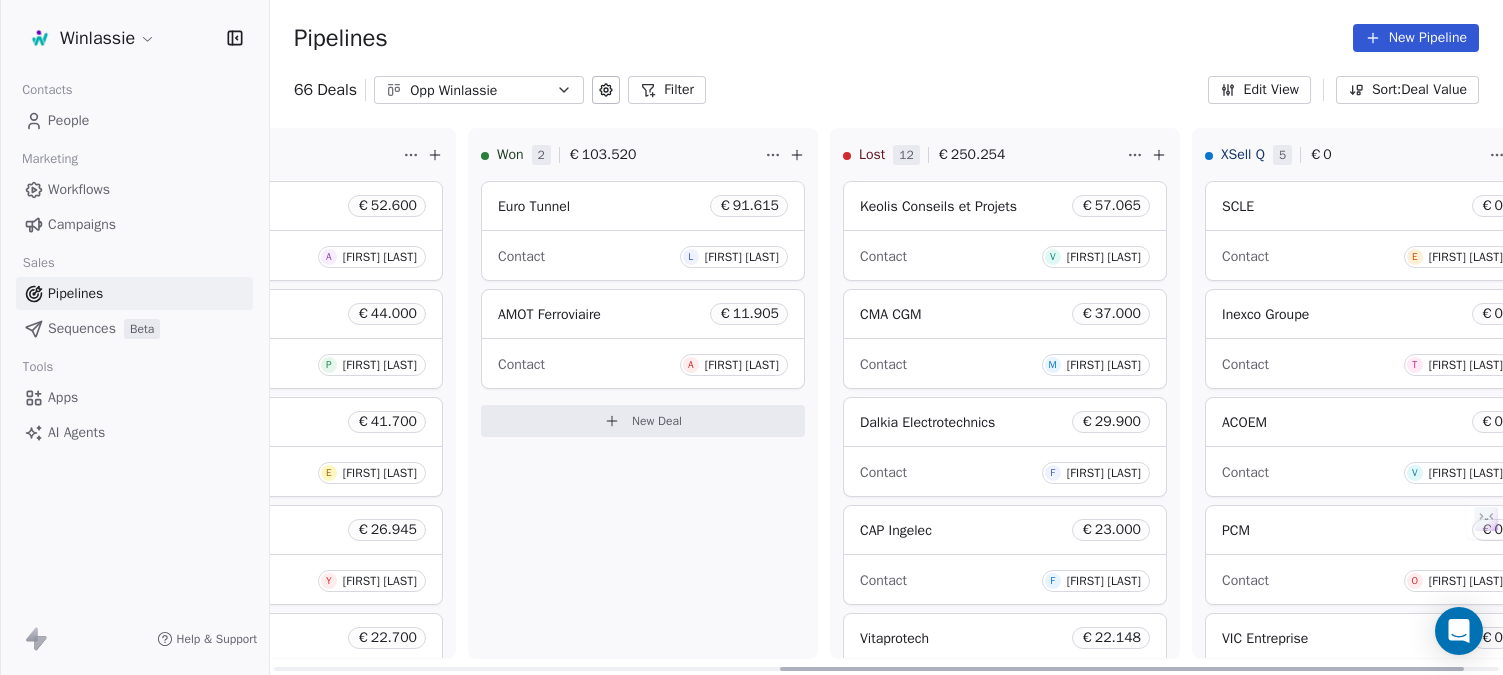 drag, startPoint x: 661, startPoint y: 674, endPoint x: 890, endPoint y: 667, distance: 229.10696 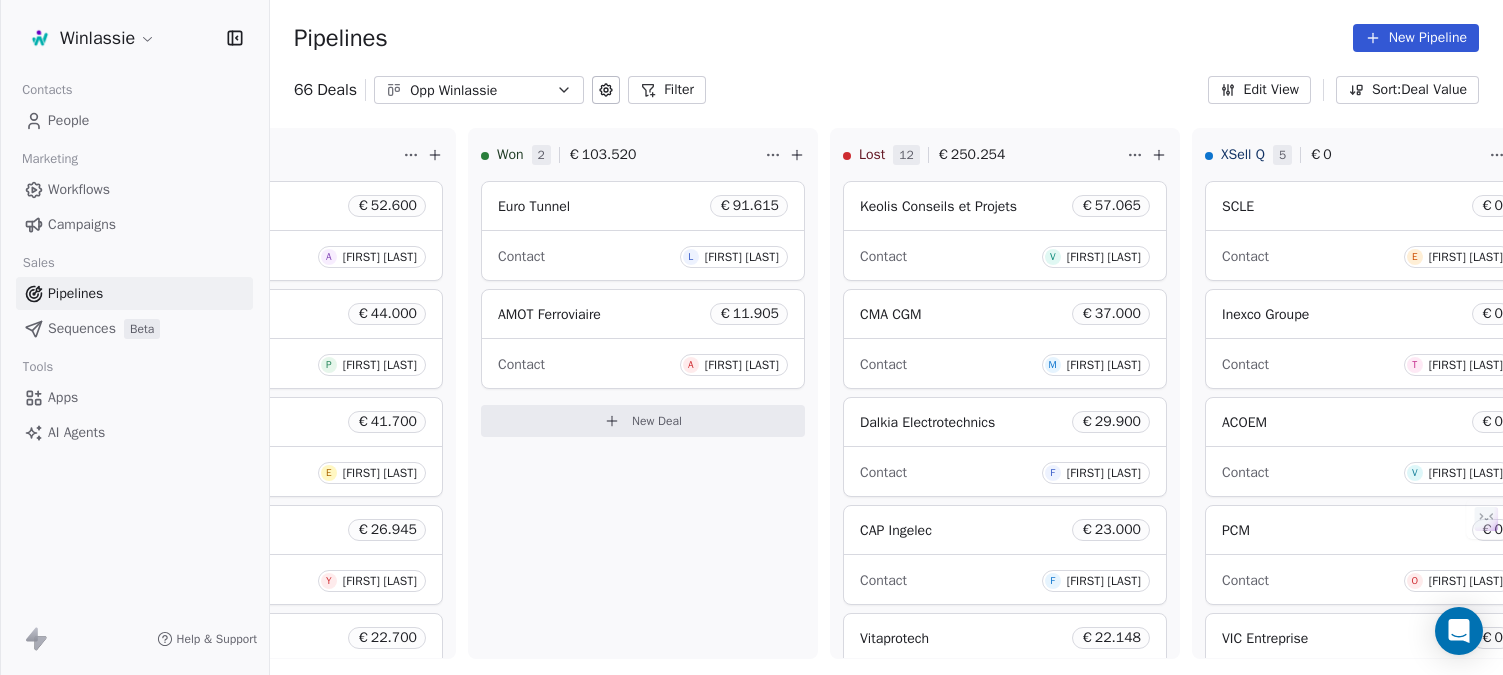 click on "Pipelines  New Pipeline" at bounding box center (886, 38) 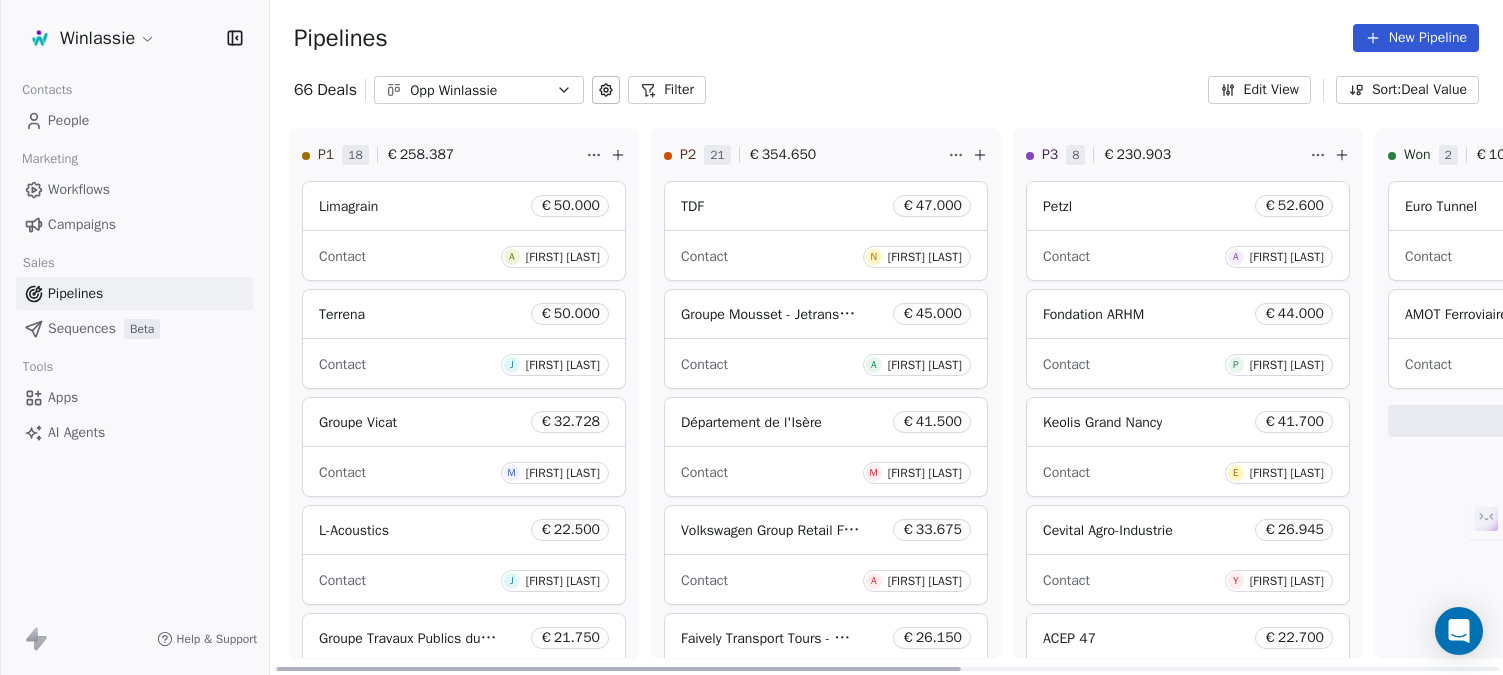 scroll, scrollTop: 0, scrollLeft: 0, axis: both 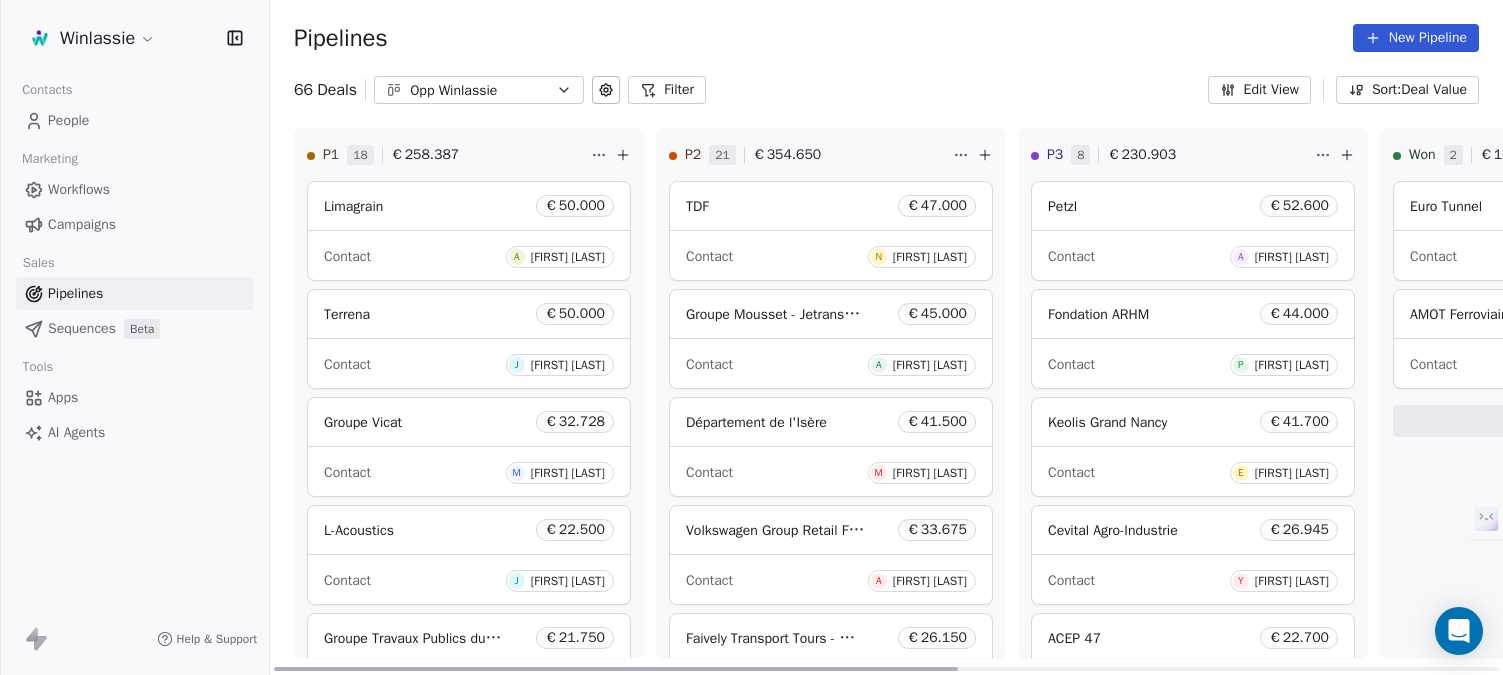 drag, startPoint x: 940, startPoint y: 668, endPoint x: 382, endPoint y: 539, distance: 572.7172 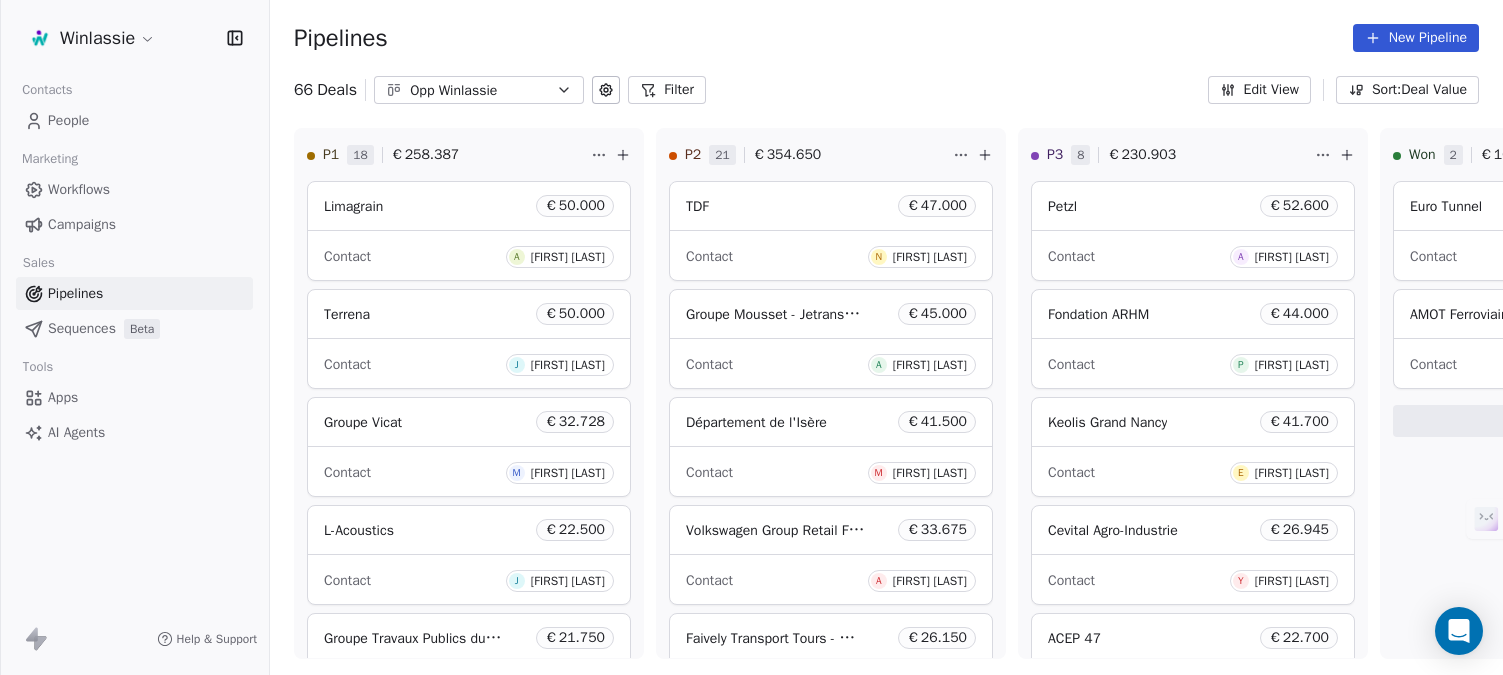 click on "Pipelines  New Pipeline" at bounding box center [886, 38] 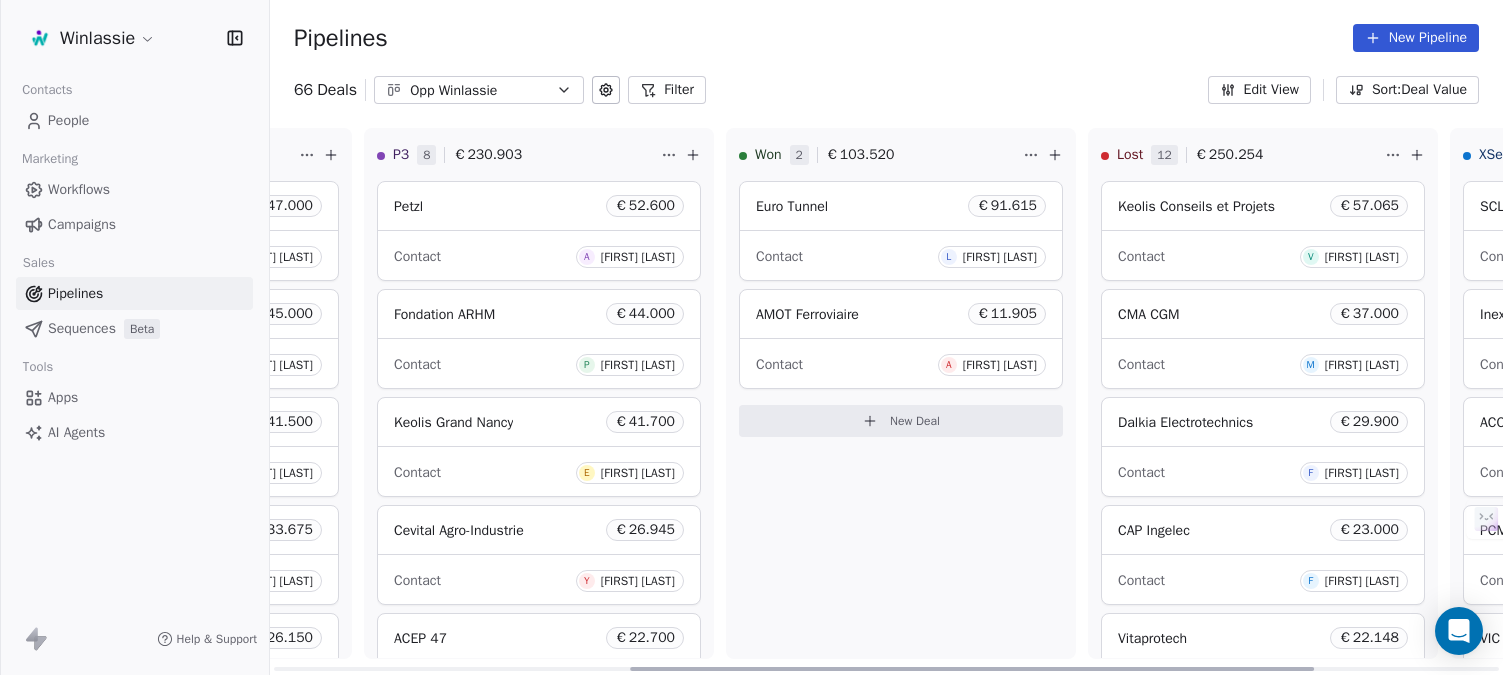 scroll, scrollTop: 0, scrollLeft: 656, axis: horizontal 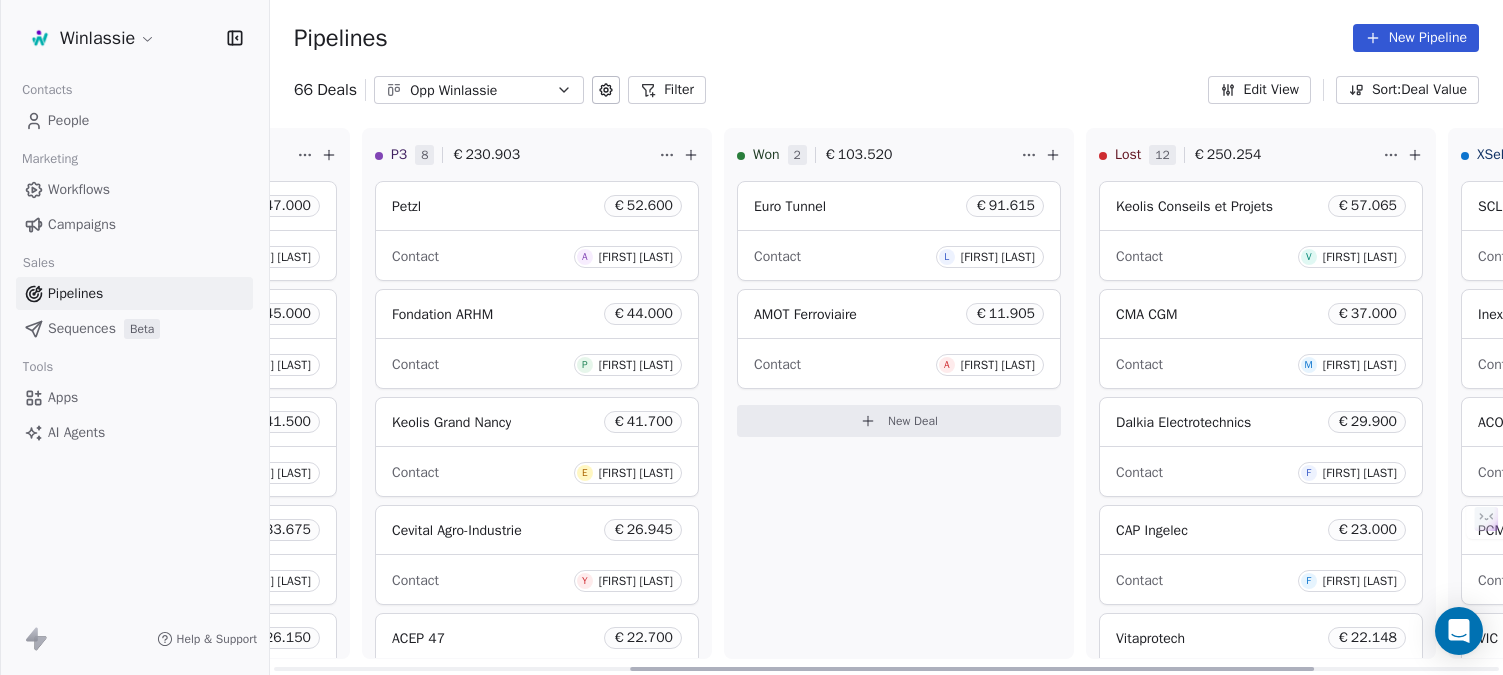 drag, startPoint x: 729, startPoint y: 669, endPoint x: 1093, endPoint y: 666, distance: 364.01236 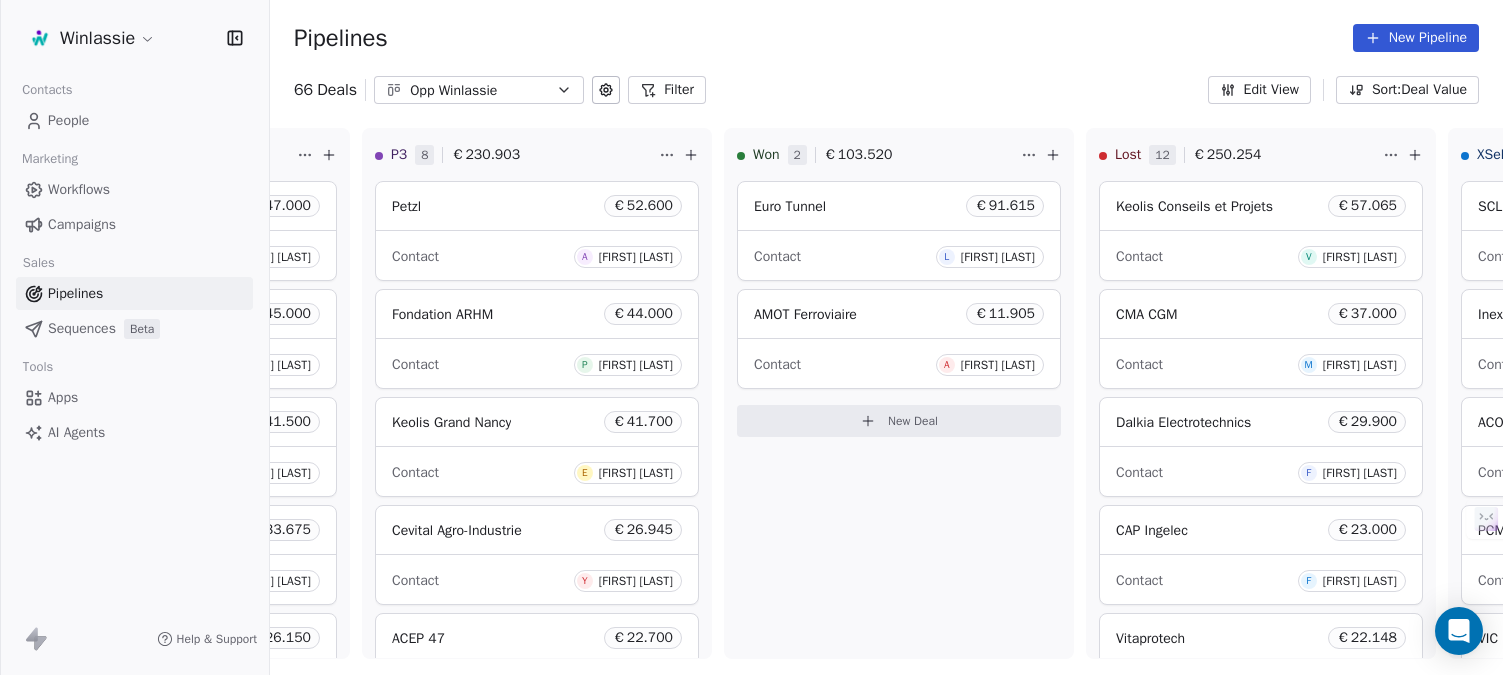 click on "Pipelines  New Pipeline" at bounding box center (886, 38) 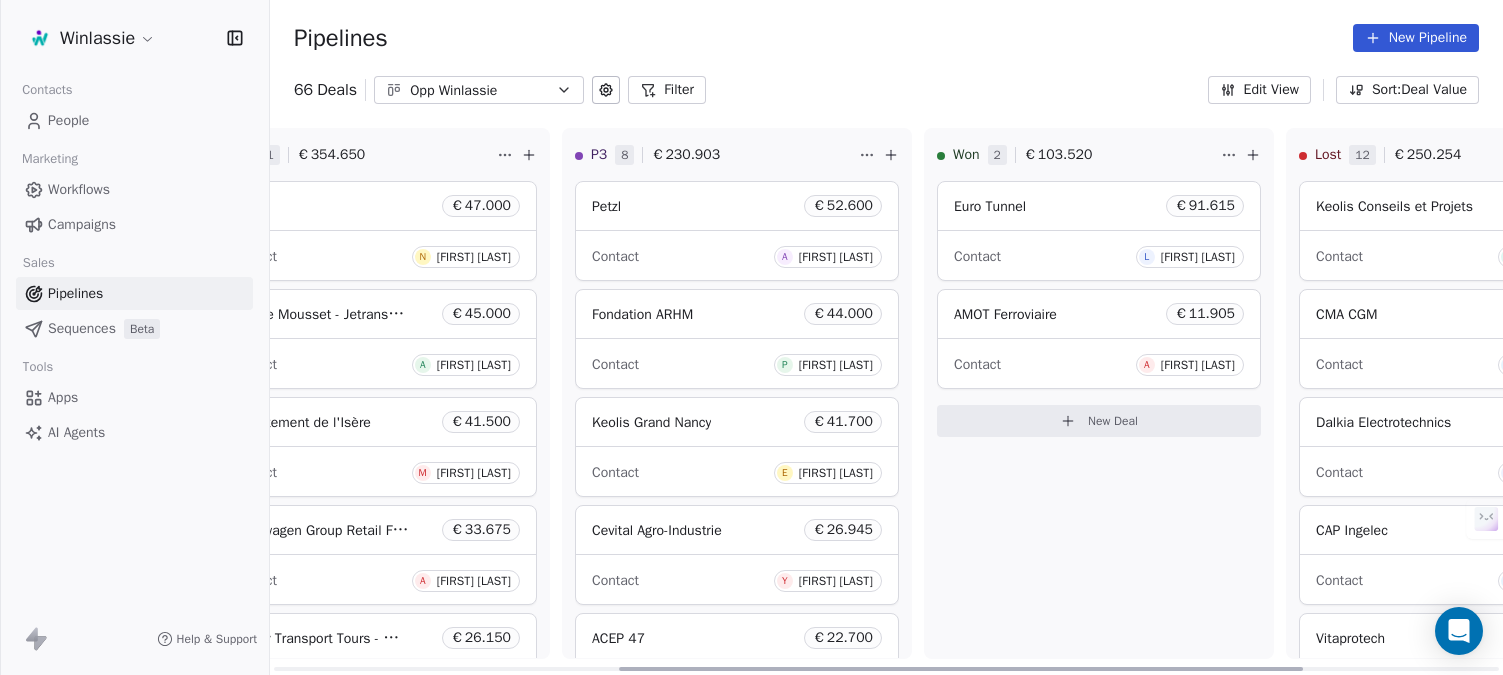 scroll, scrollTop: 0, scrollLeft: 0, axis: both 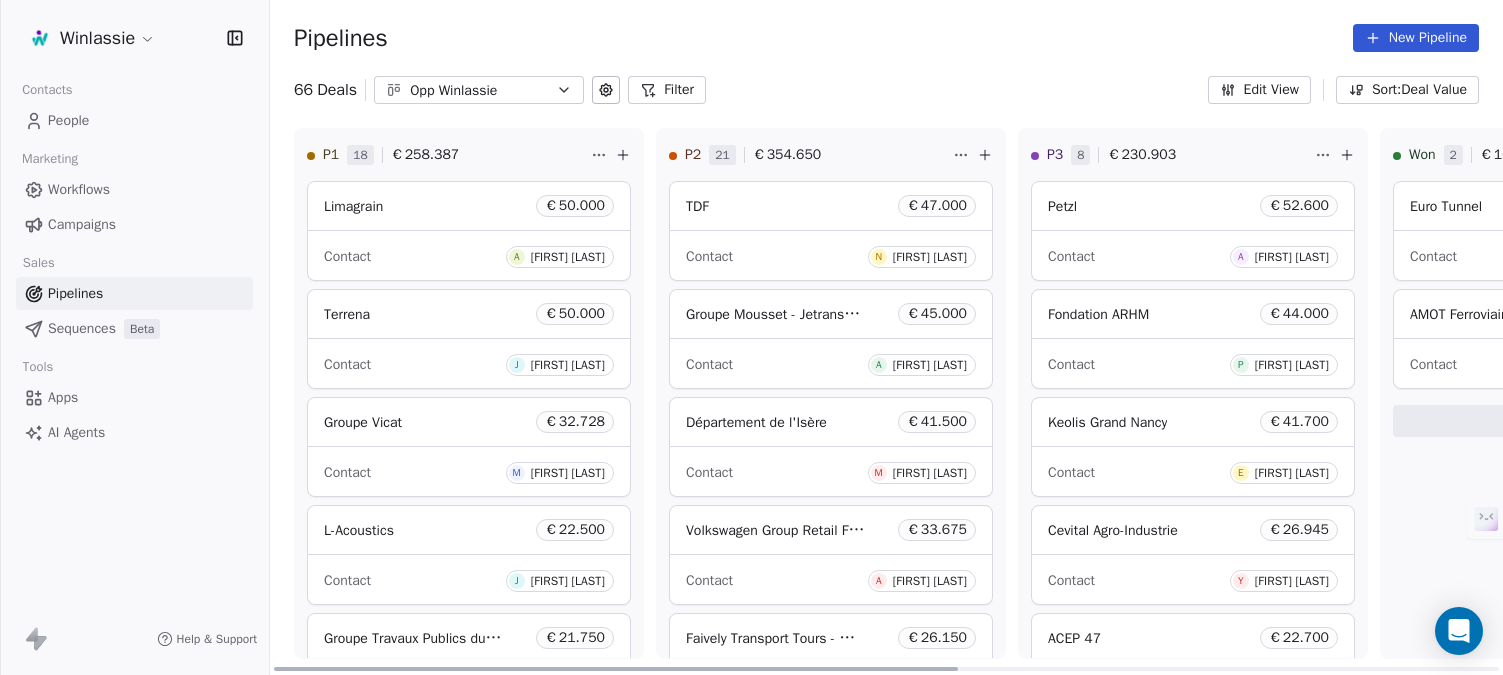 drag, startPoint x: 704, startPoint y: 666, endPoint x: 156, endPoint y: 640, distance: 548.61646 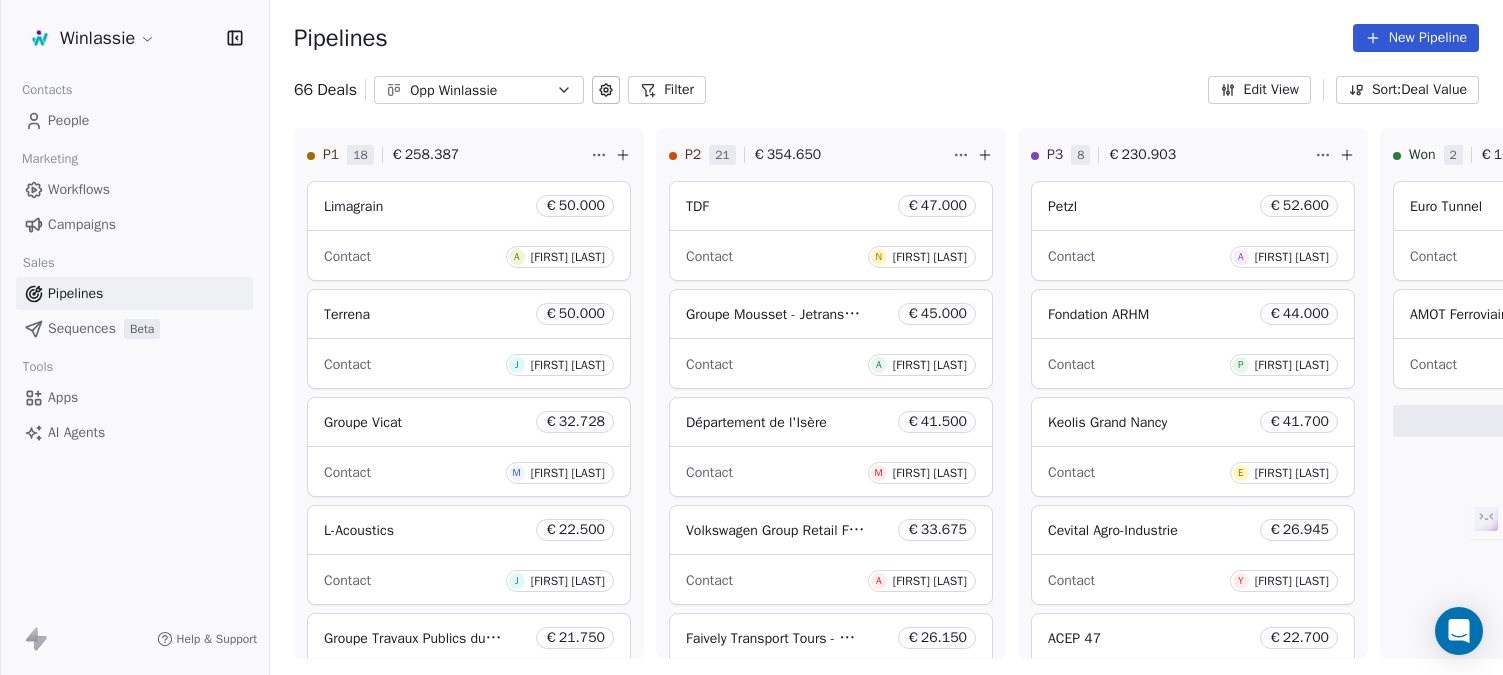 click on "Pipelines  New Pipeline" at bounding box center [886, 38] 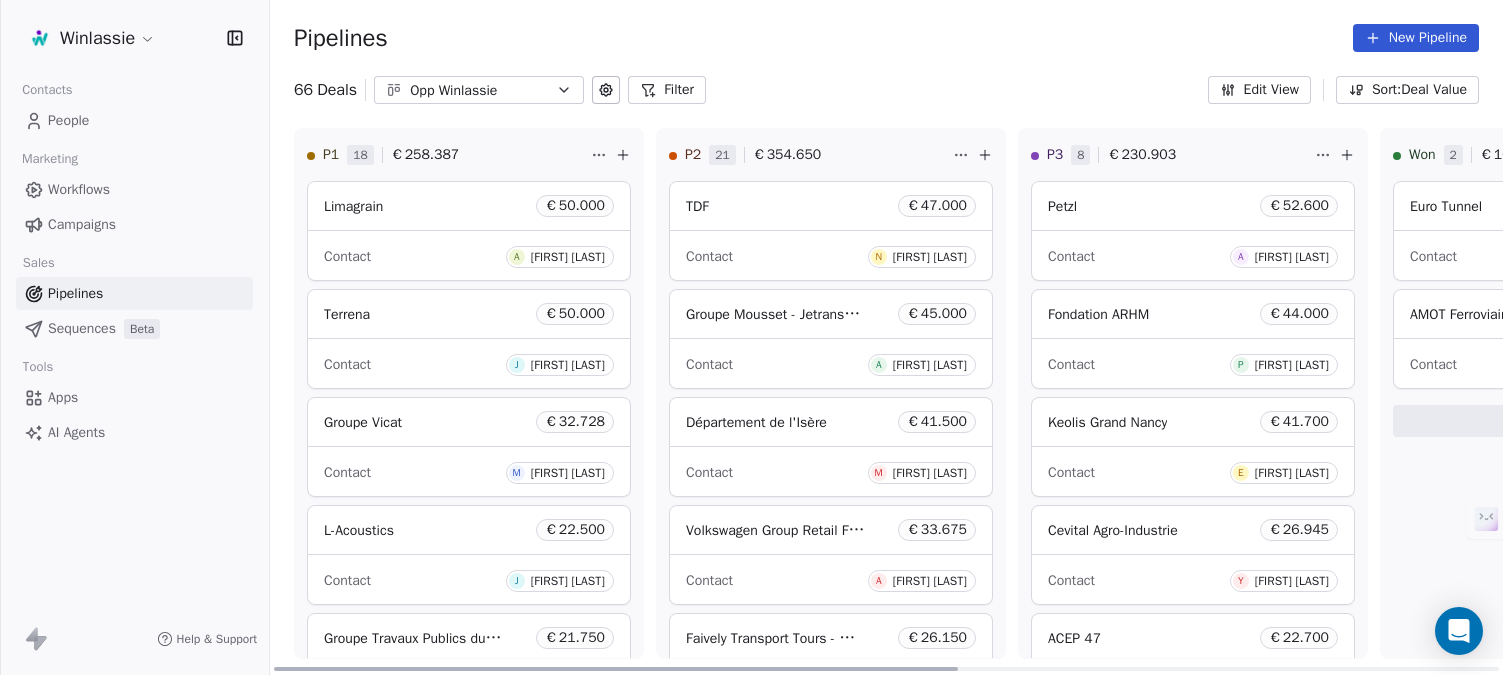 click on "Pipelines  New Pipeline" at bounding box center [886, 38] 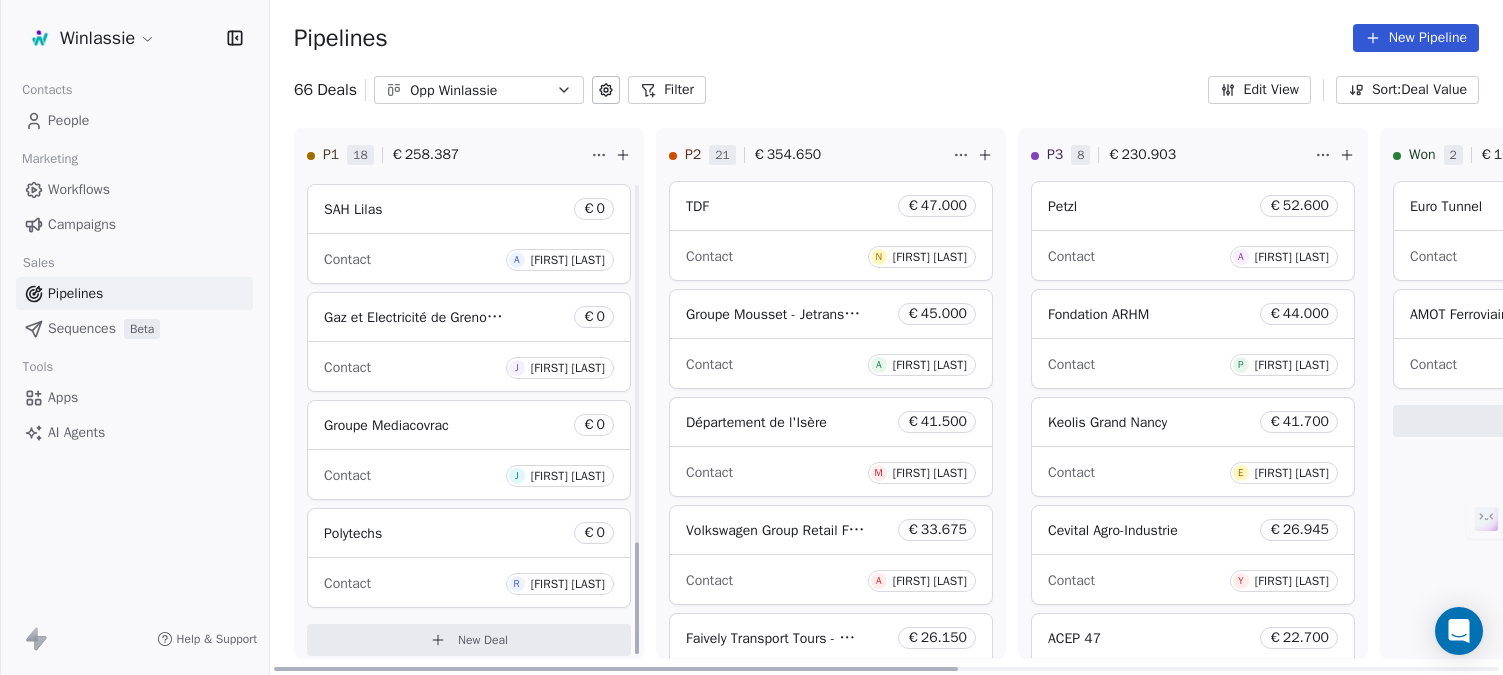 scroll, scrollTop: 1523, scrollLeft: 0, axis: vertical 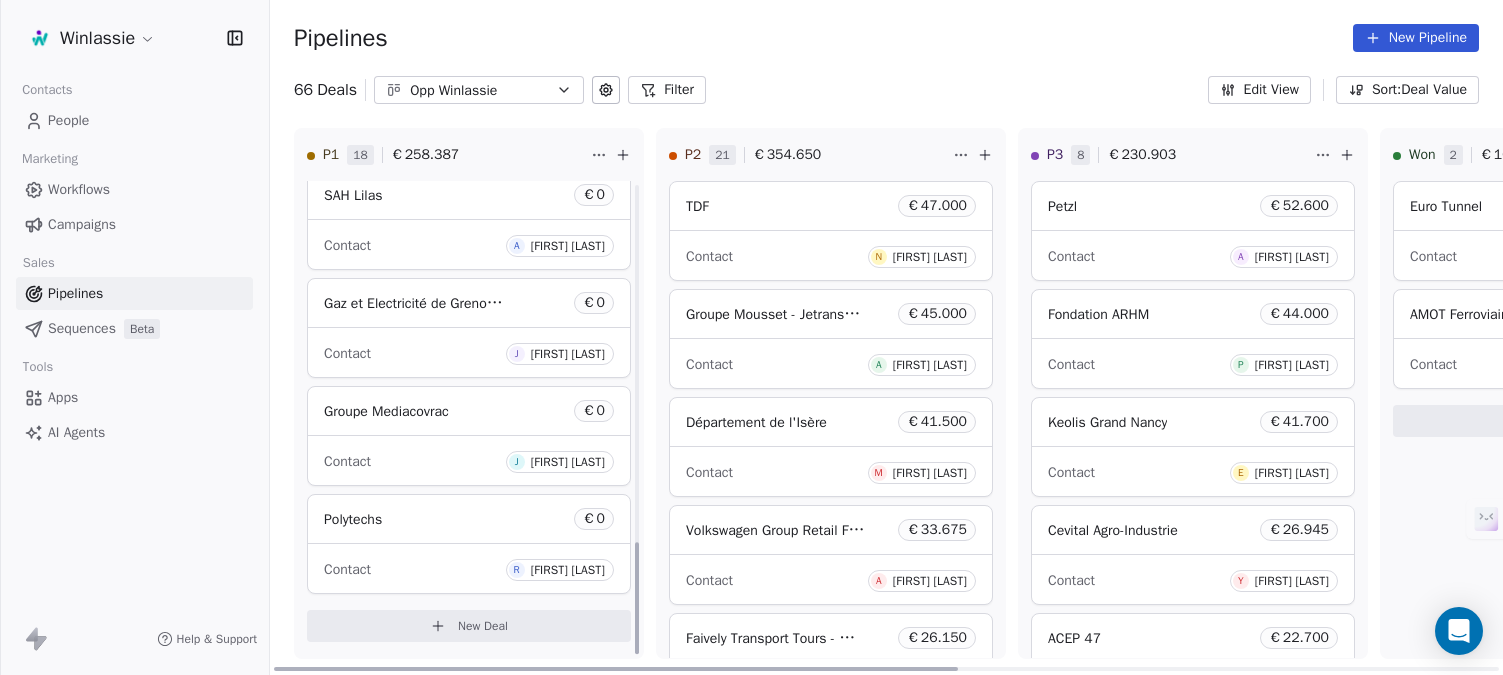 click on "New Deal" at bounding box center [483, 626] 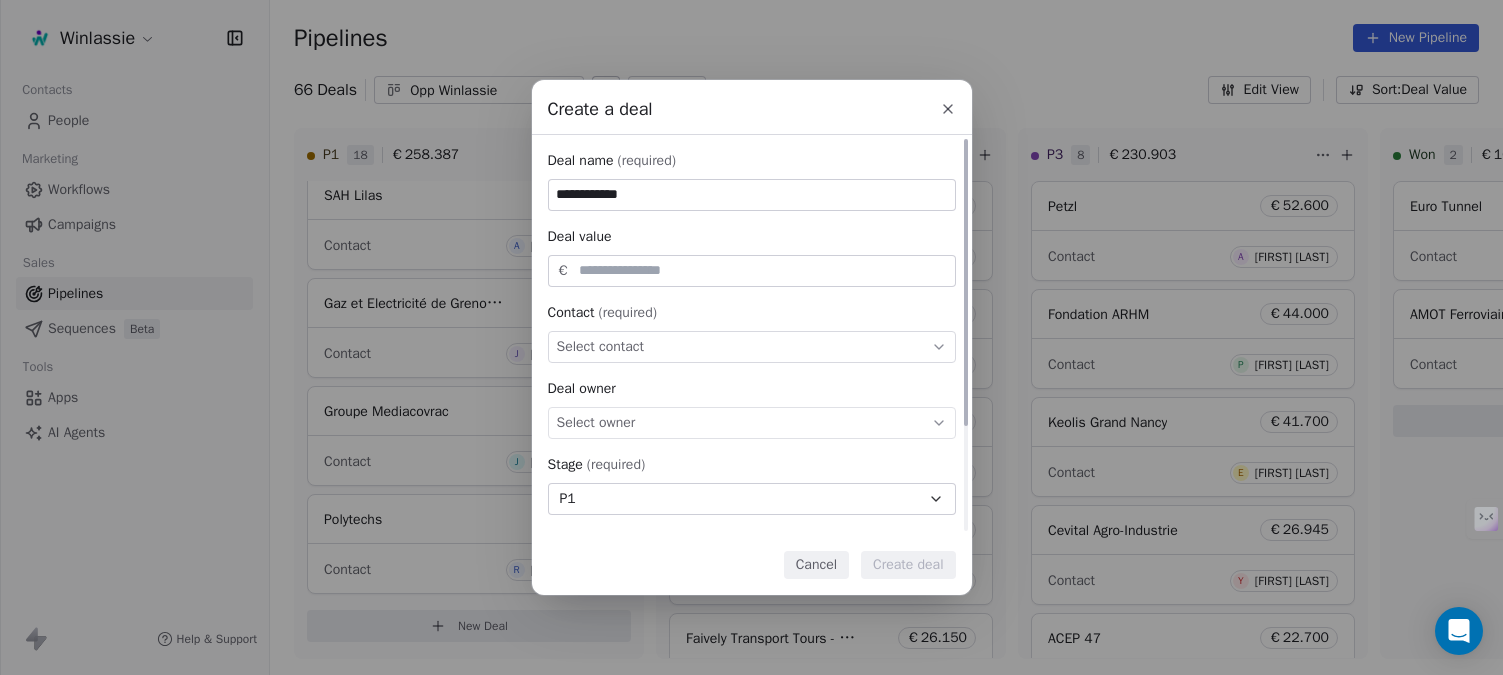 type on "**********" 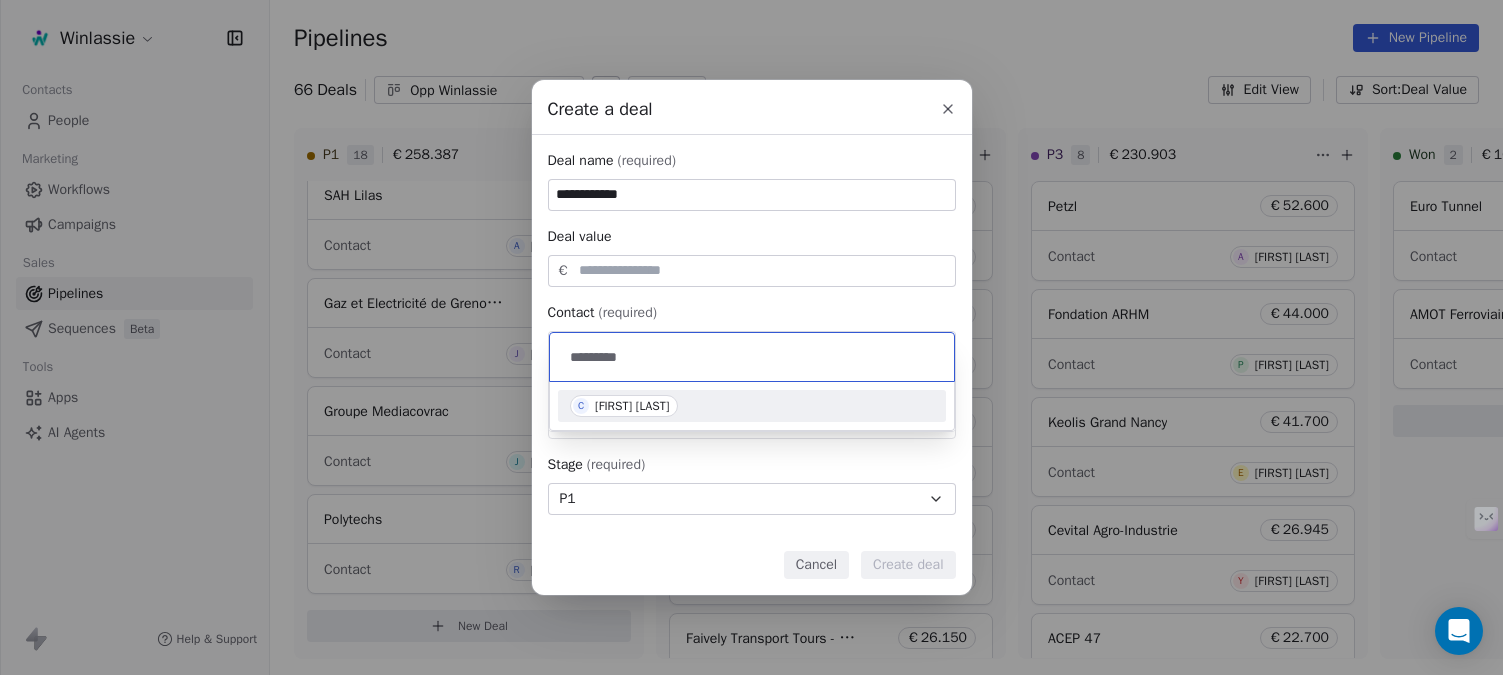 type on "*********" 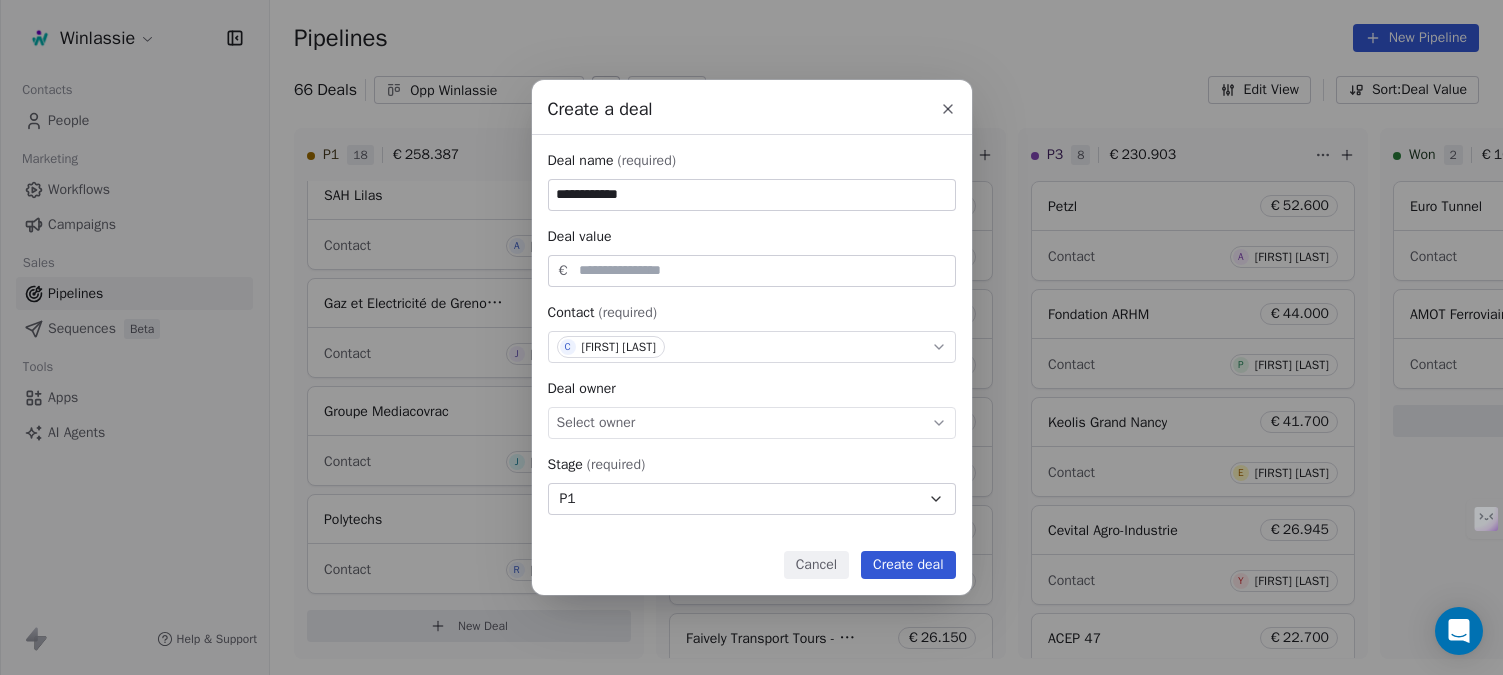 click on "Create deal" at bounding box center [908, 565] 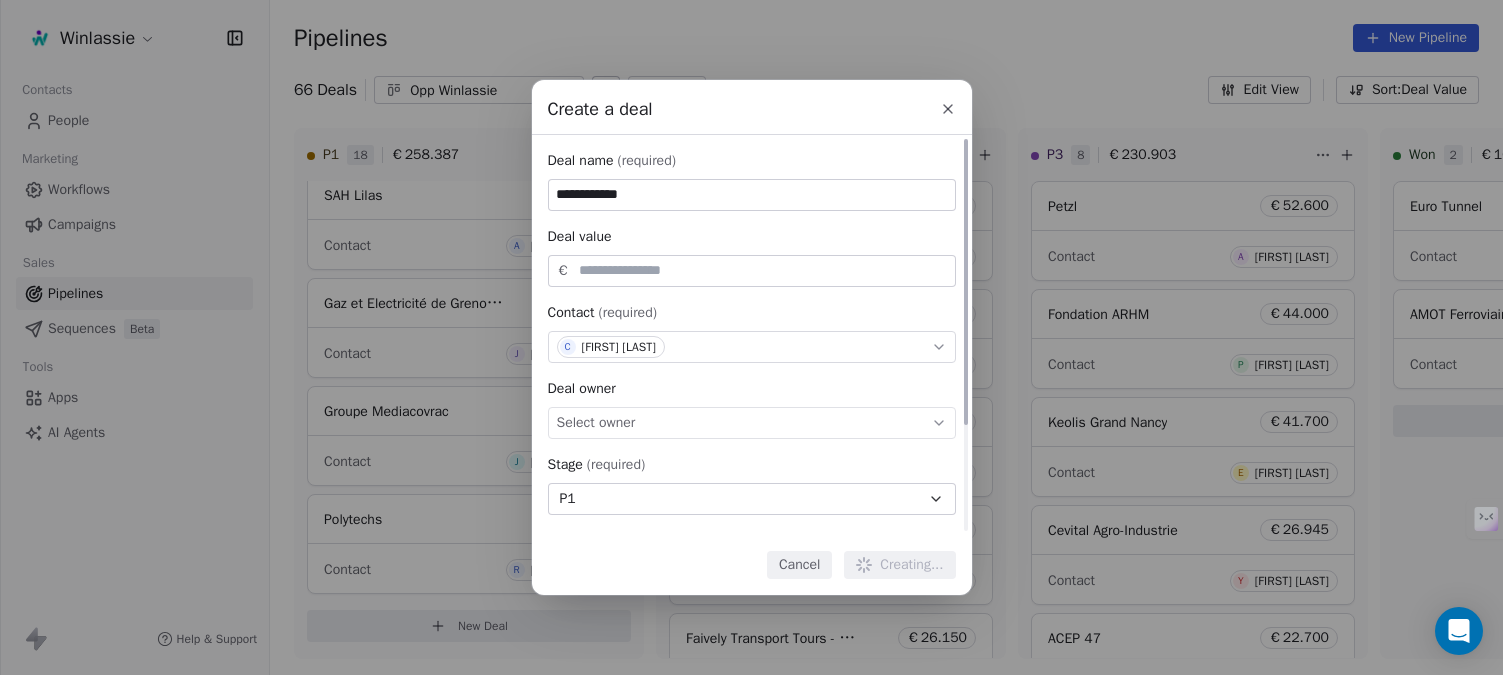 type 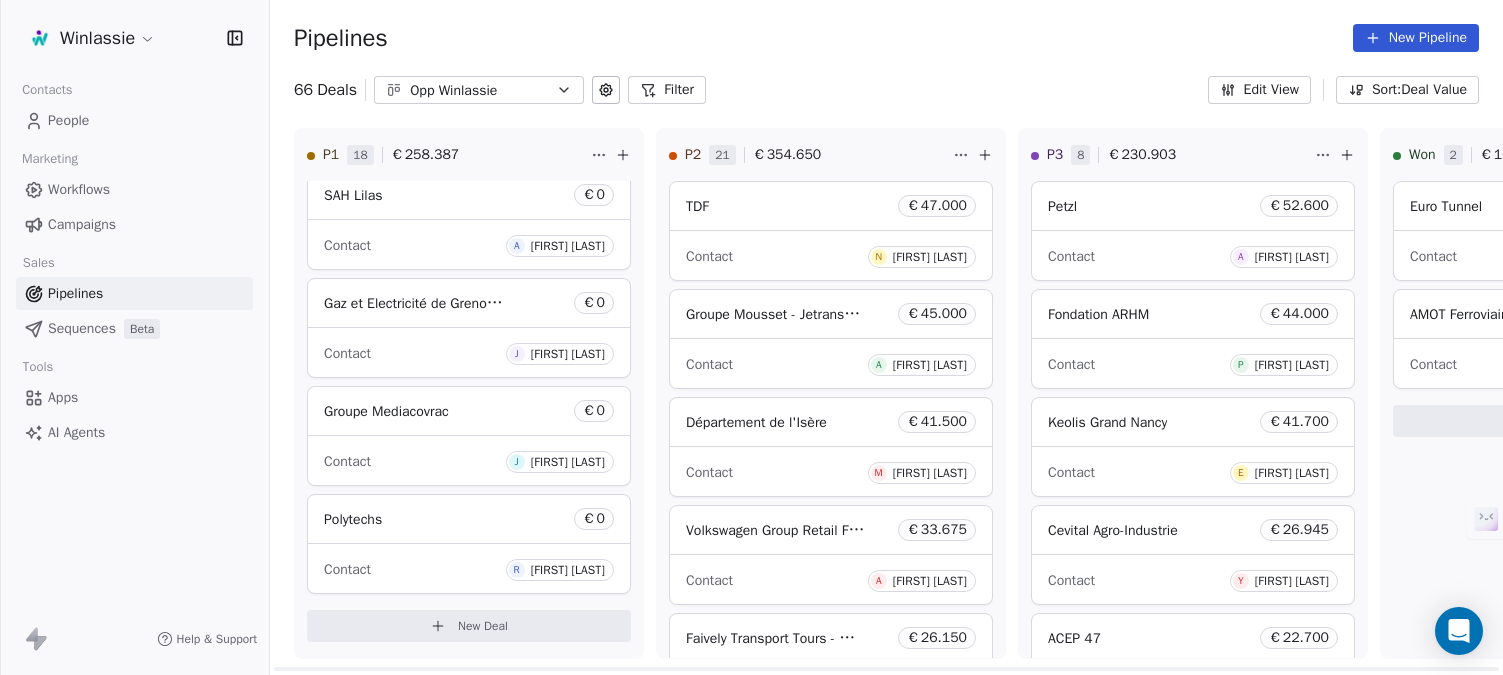 scroll, scrollTop: 1307, scrollLeft: 0, axis: vertical 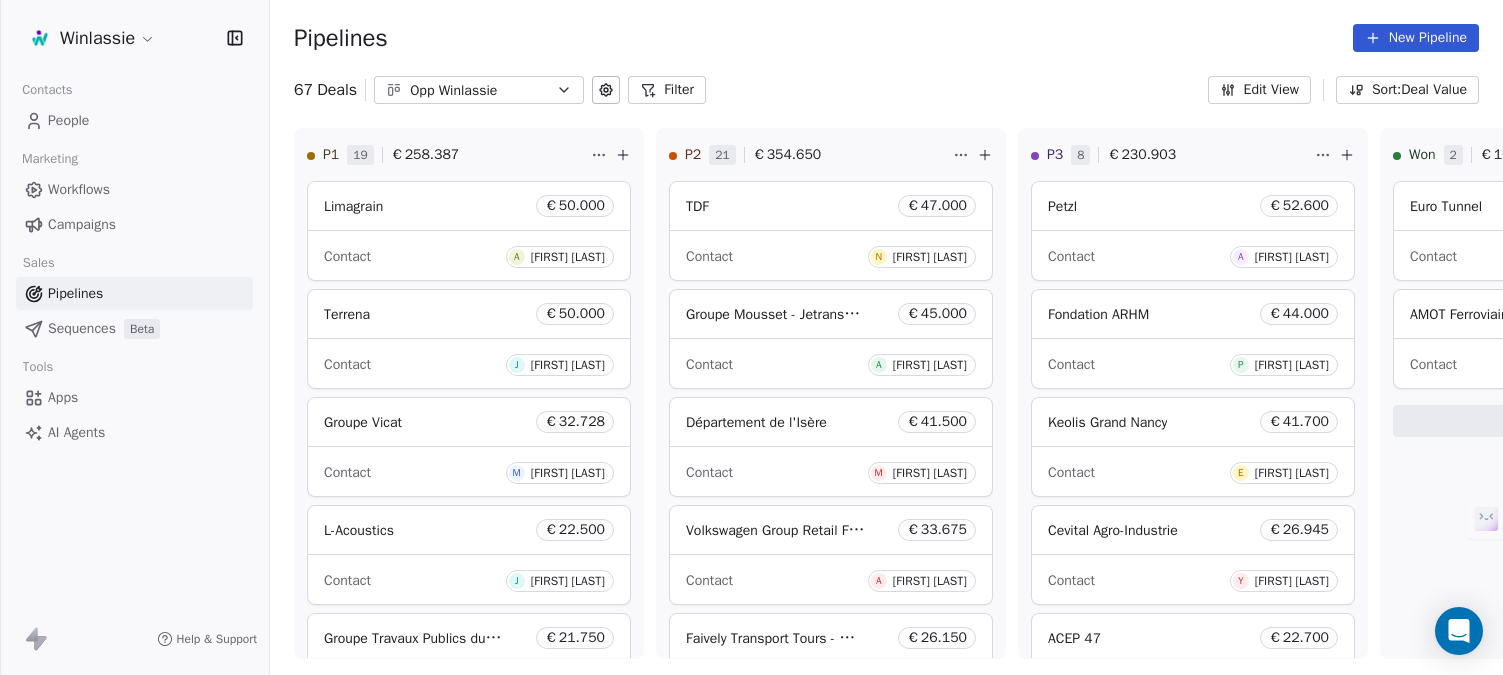click on "Pipelines  New Pipeline" at bounding box center (886, 38) 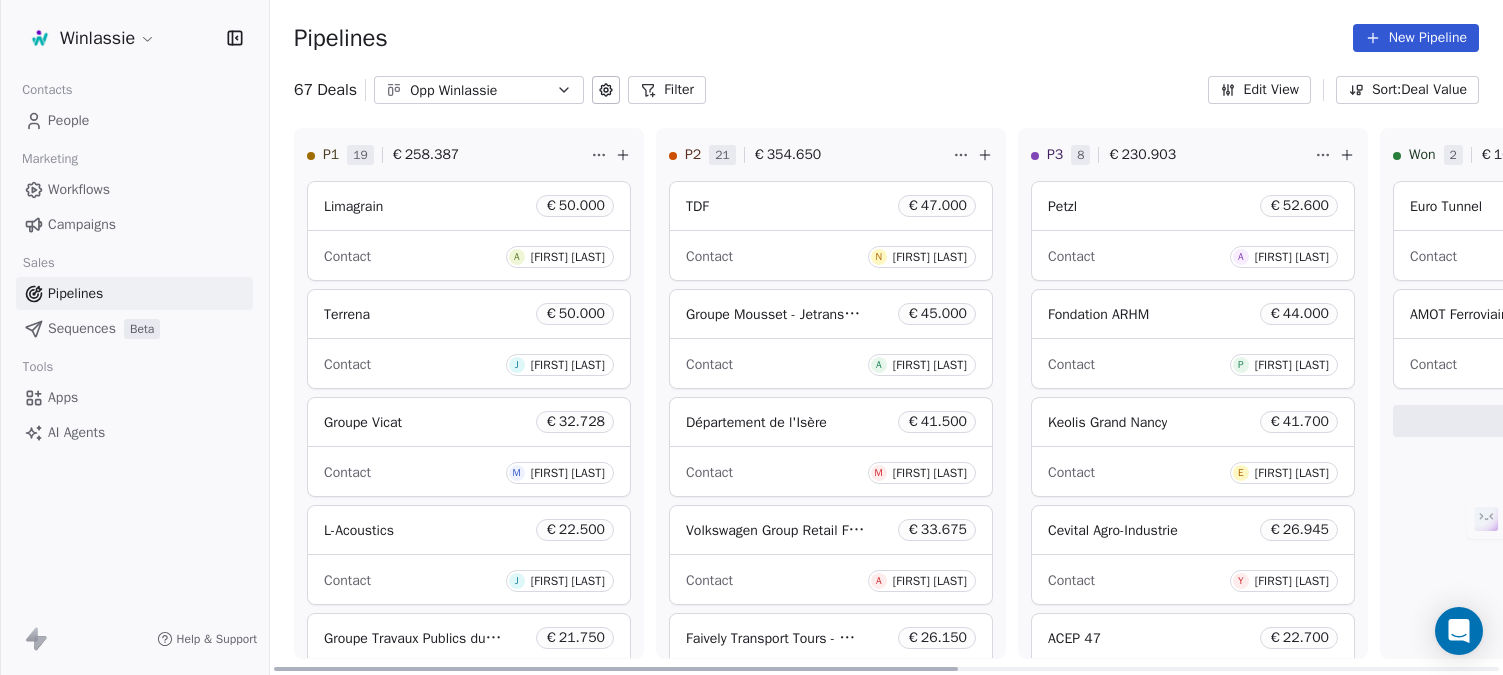 click on "[FIRST] [LAST]" at bounding box center [930, 257] 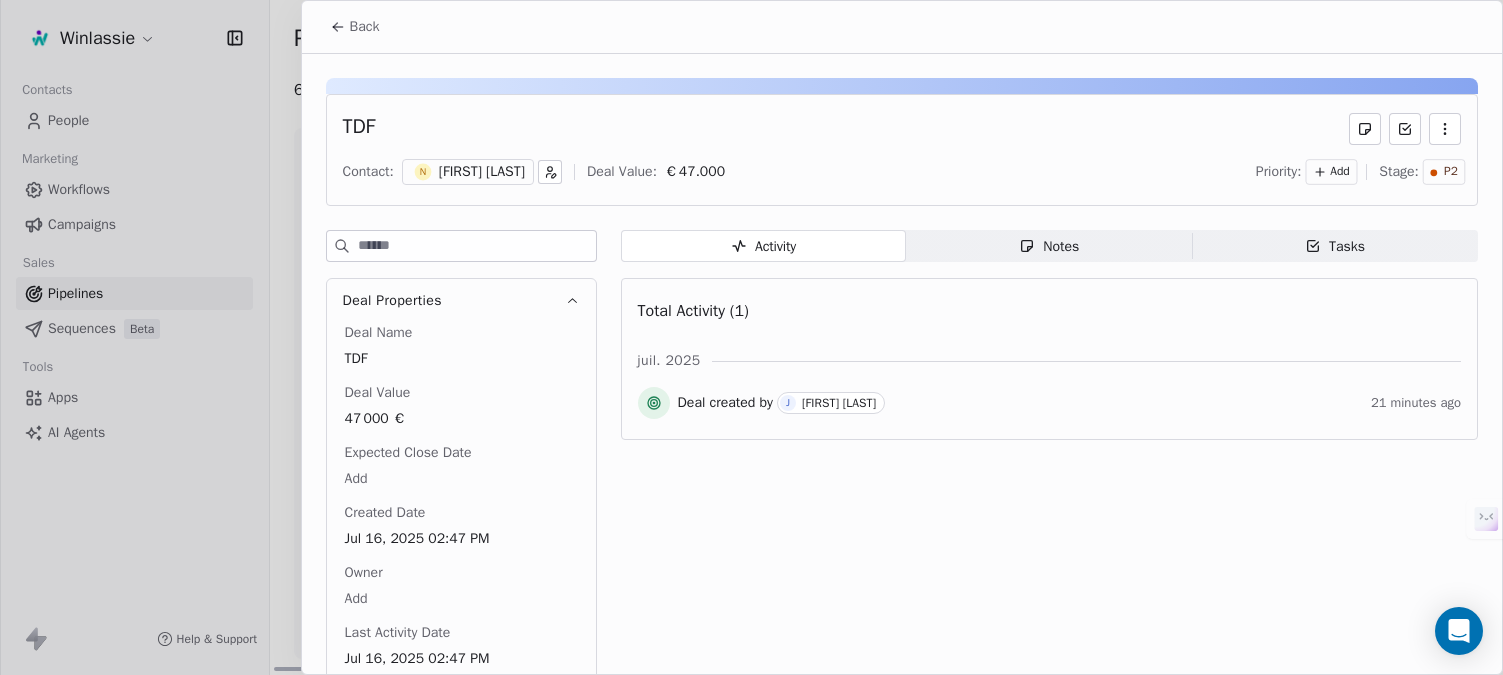 click 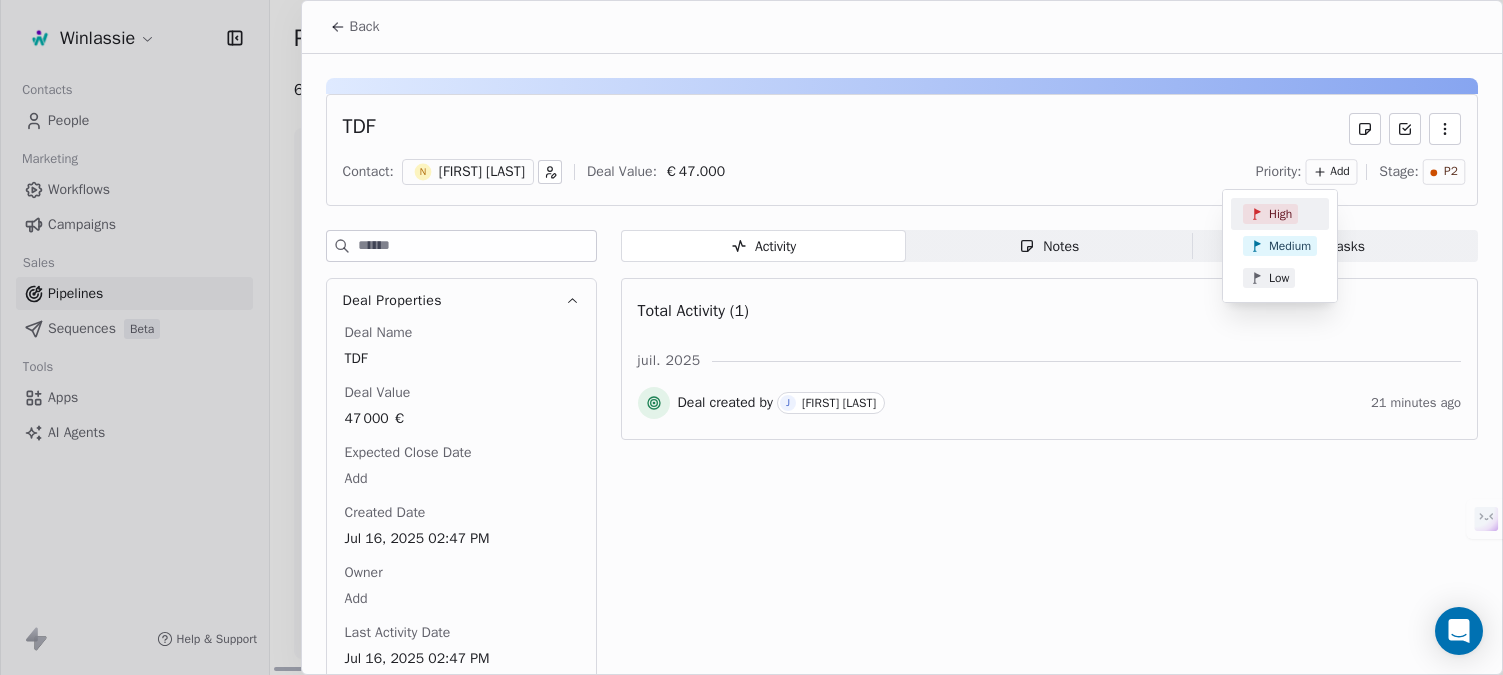 click on "Winlassie Contacts People Marketing Workflows Campaigns Sales Pipelines Sequences Beta Tools Apps AI Agents Help & Support Pipelines New Pipeline 67 Deals Opp Winlassie Filter Edit View Sort: Deal Value P1 19 € 258.387 Limagrain € 50.000 Contact A [FIRST] [LAST] Terrena € 50.000 Contact J [FIRST] [LAST] Groupe Vicat € 32.728 Contact M [FIRST] [LAST] L-Acoustics € 22.500 Contact J [FIRST] [LAST] Groupe Travaux Publics du Blavet € 21.750 Contact C [FIRST] [LAST] SOPEMEA € 20.150 Contact J [FIRST] [LAST] DELISLE € 15.000 Contact C [FIRST] [LAST] Centre de Gestion de la Meuse € 15.000 Contact N [FIRST] [LAST] Reatech € 11.258 Contact M [FIRST] [LAST] Diagast € 11.101 Contact L [FIRST] [LAST] P2 21 € 354.650 TDF € 47.000 Contact N [FIRST] [LAST] Groupe Mousset - Jetransporte.com € 45.000 Contact A [FIRST] [LAST] Département de l'Isère € 41.500 Contact M [FIRST] [LAST] Volkswagen Group Retail France € 33.675 Contact A [FIRST] [LAST] €" at bounding box center (751, 412) 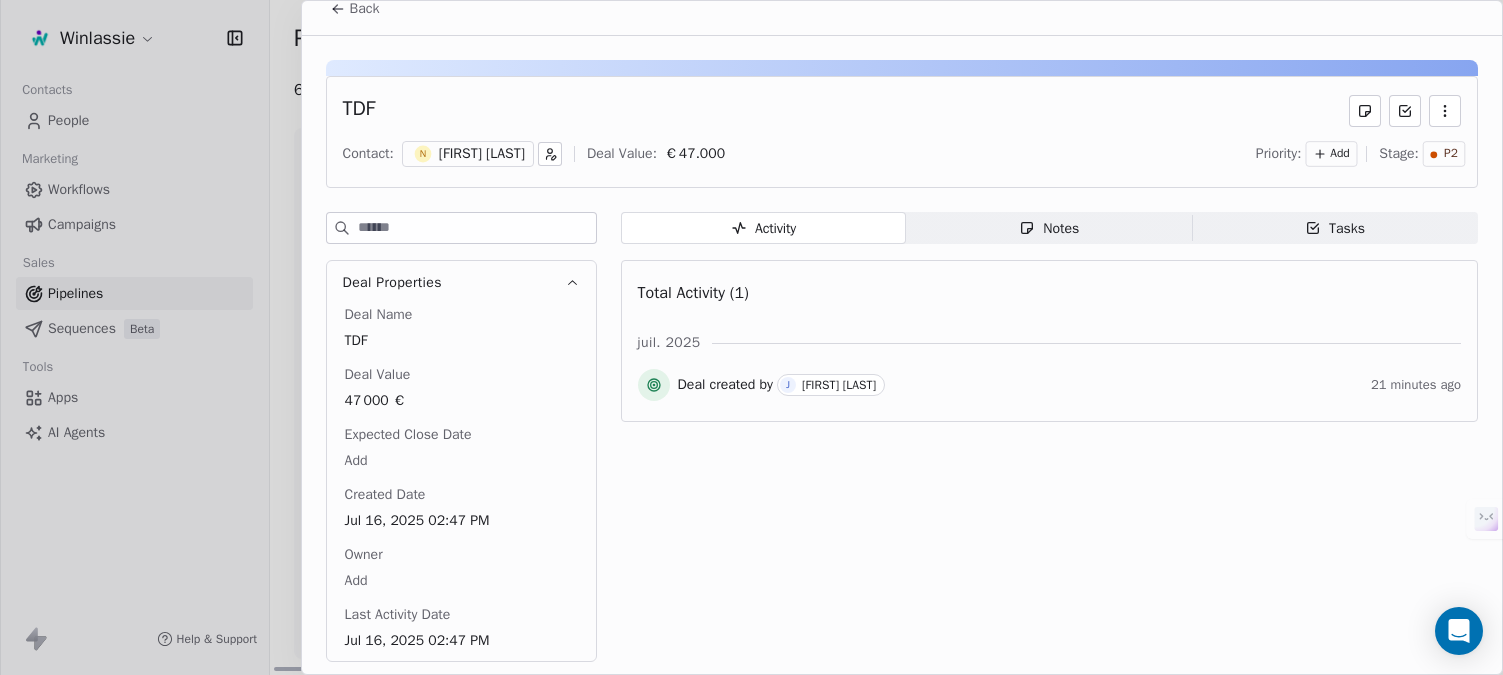 scroll, scrollTop: 0, scrollLeft: 0, axis: both 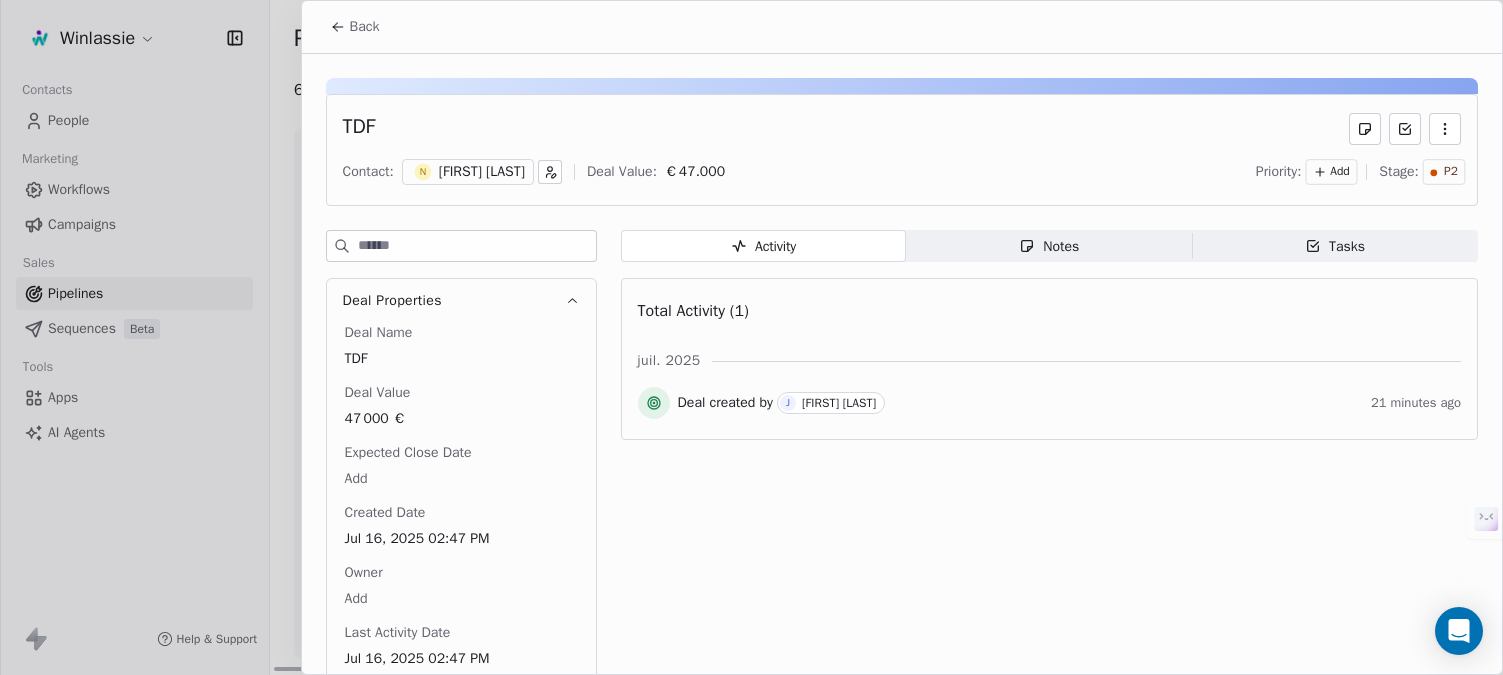 click 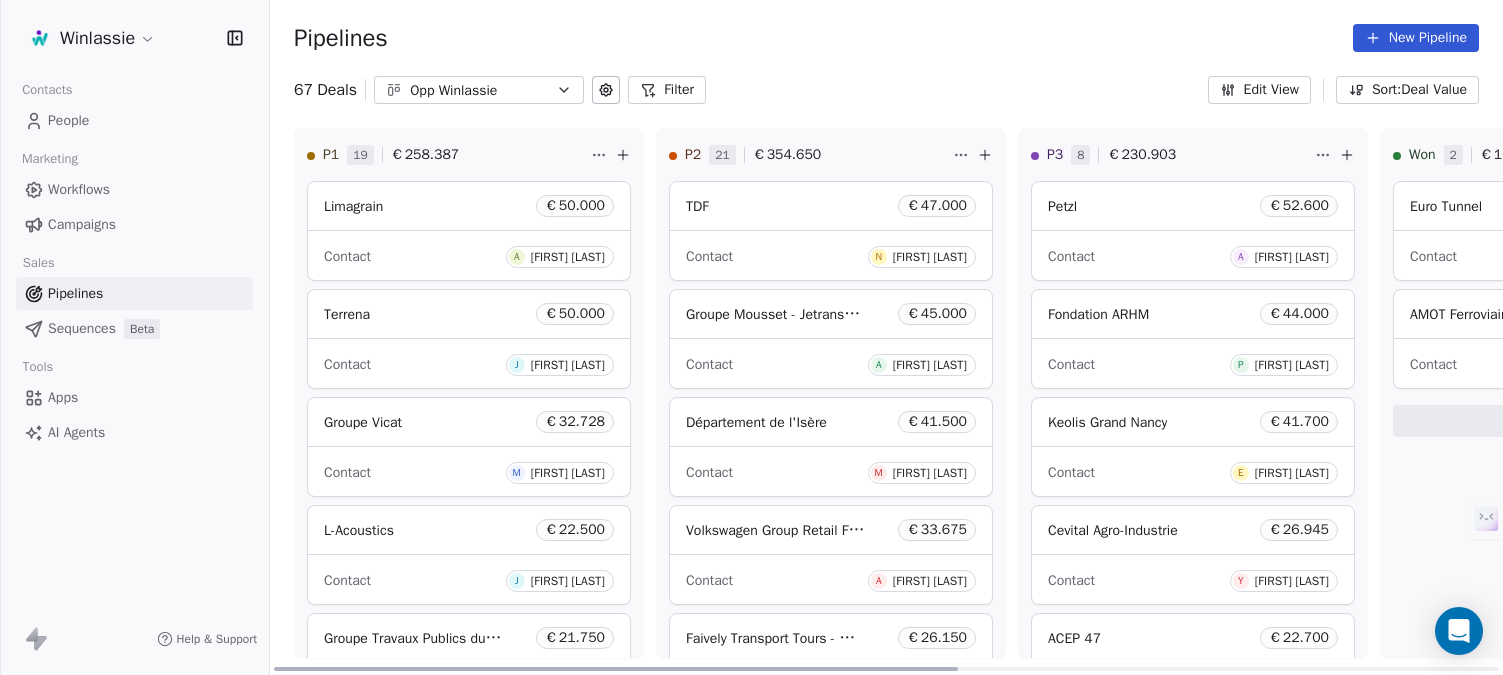 click on "People" at bounding box center (68, 120) 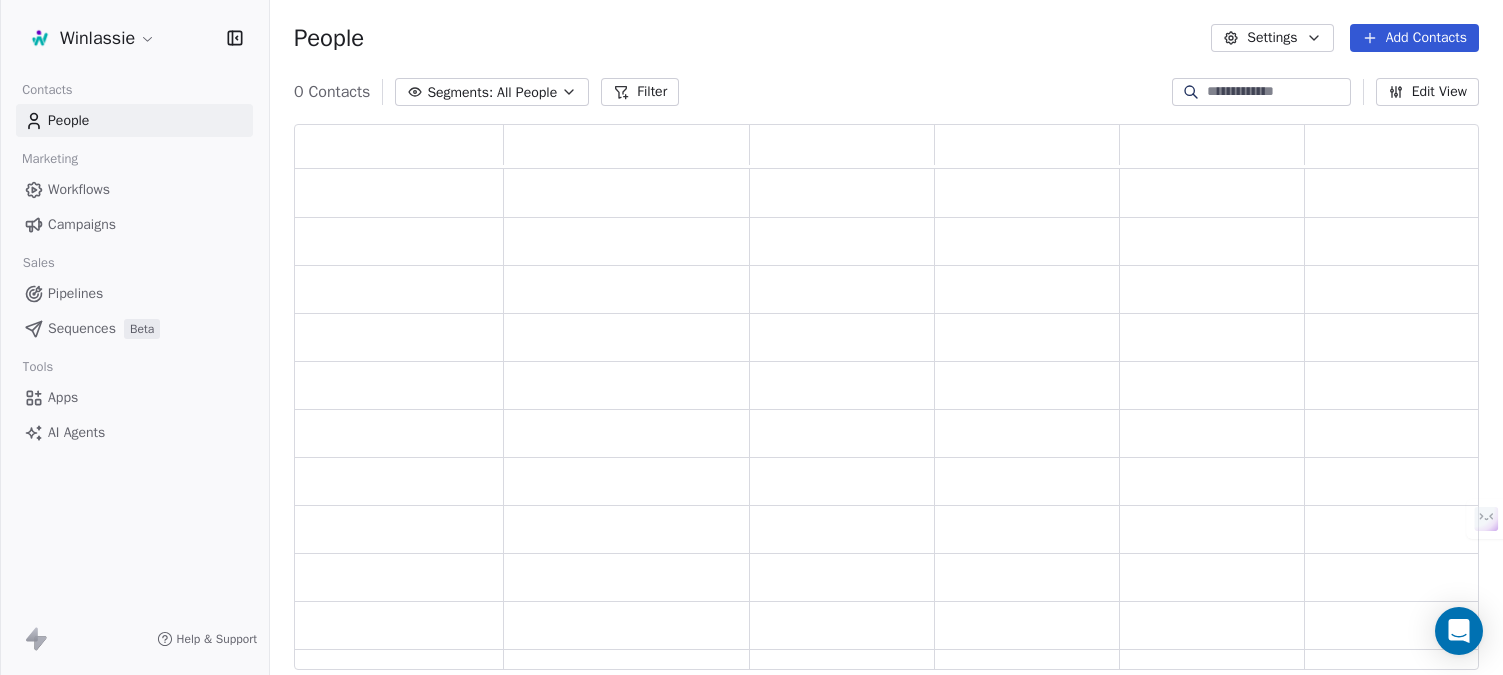 scroll, scrollTop: 16, scrollLeft: 16, axis: both 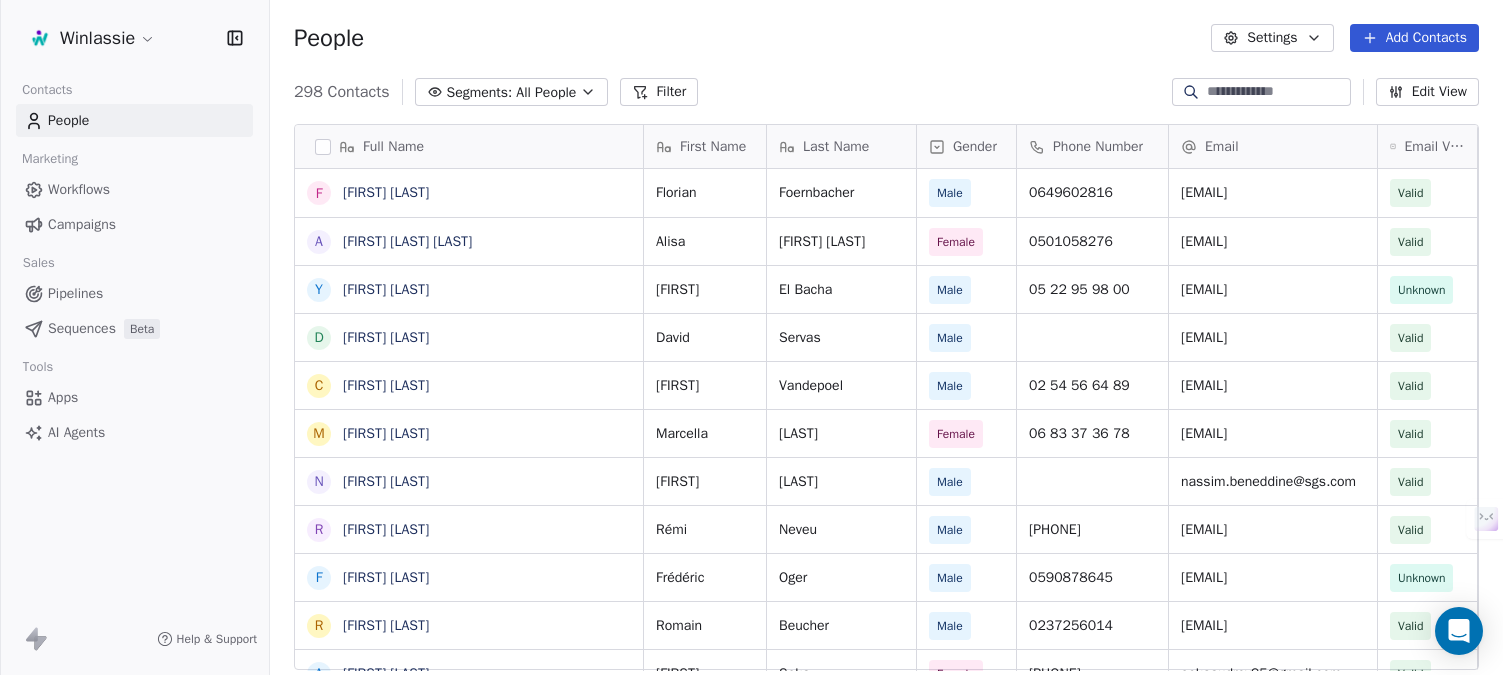 click on "People Settings  Add Contacts" at bounding box center [886, 38] 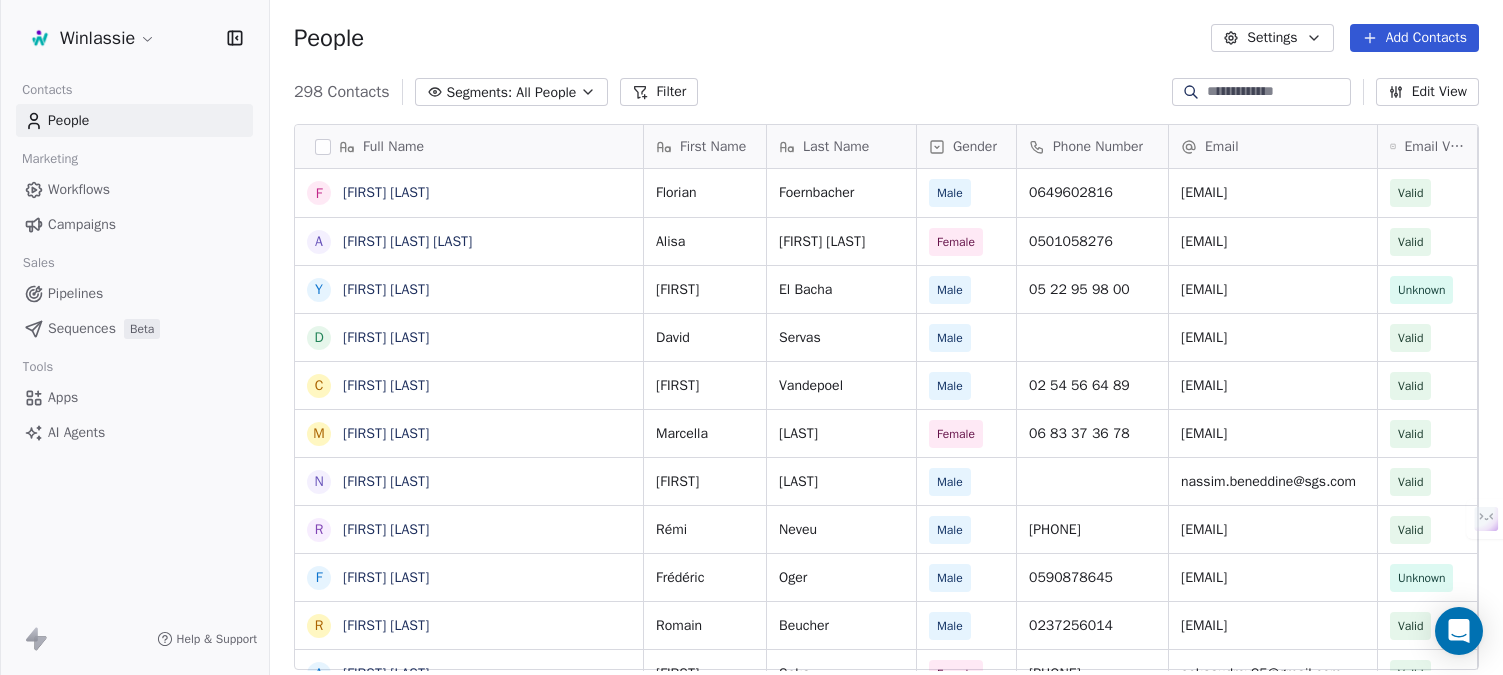 click on "People Settings  Add Contacts" at bounding box center (886, 38) 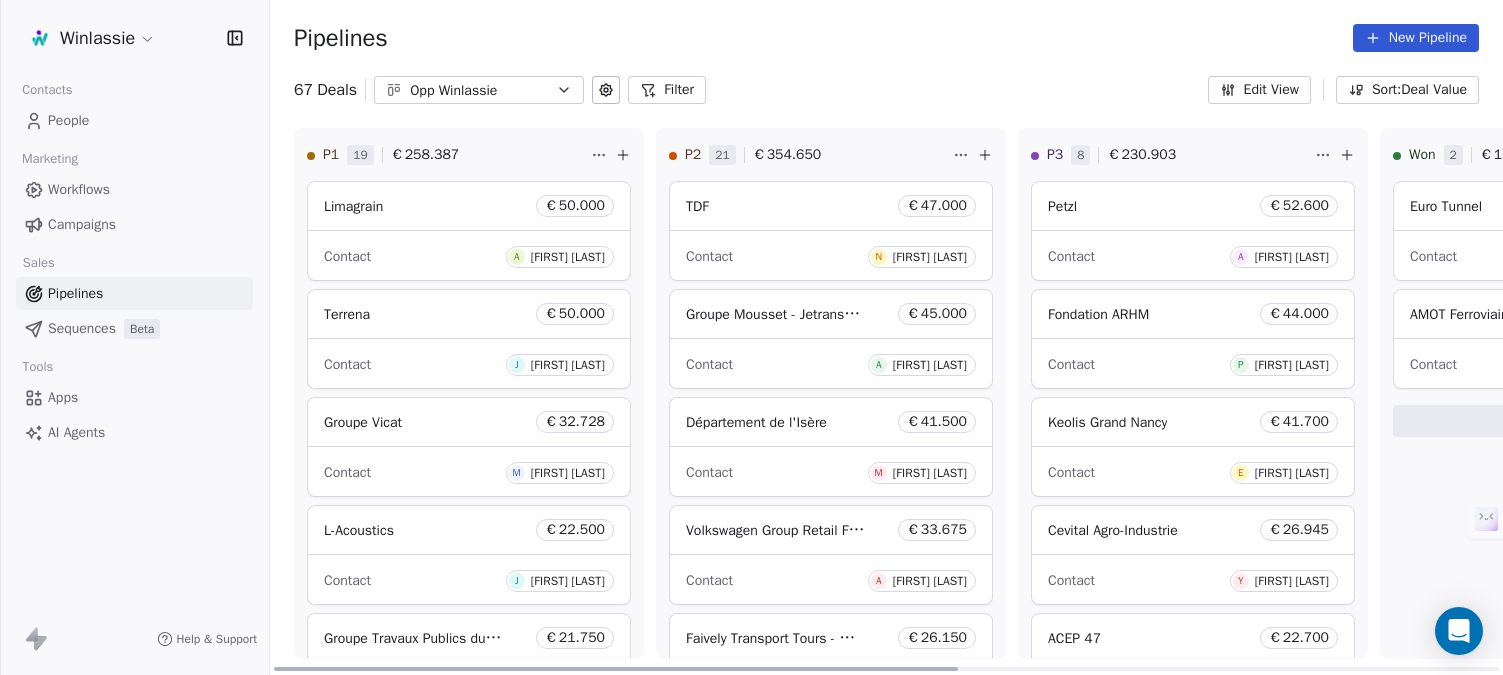 click on "Limagrain" at bounding box center (353, 206) 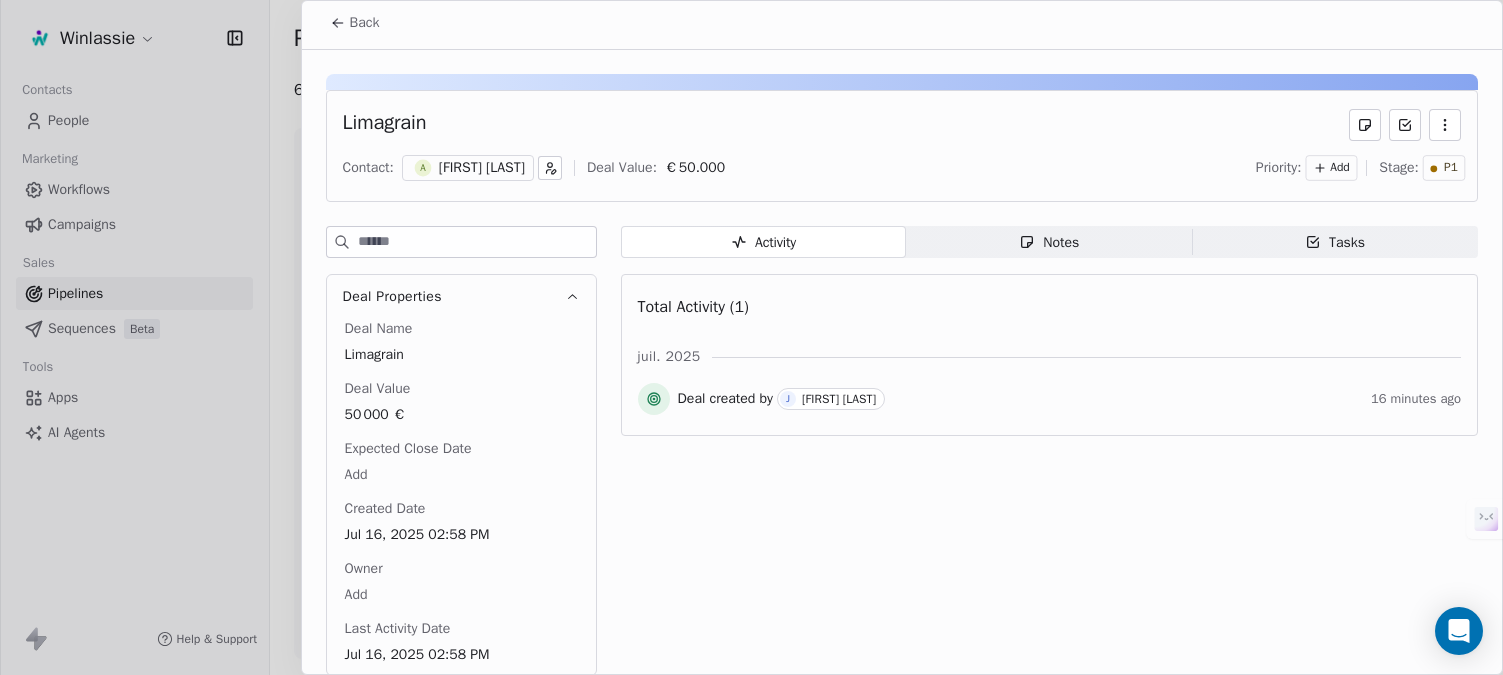 scroll, scrollTop: 0, scrollLeft: 0, axis: both 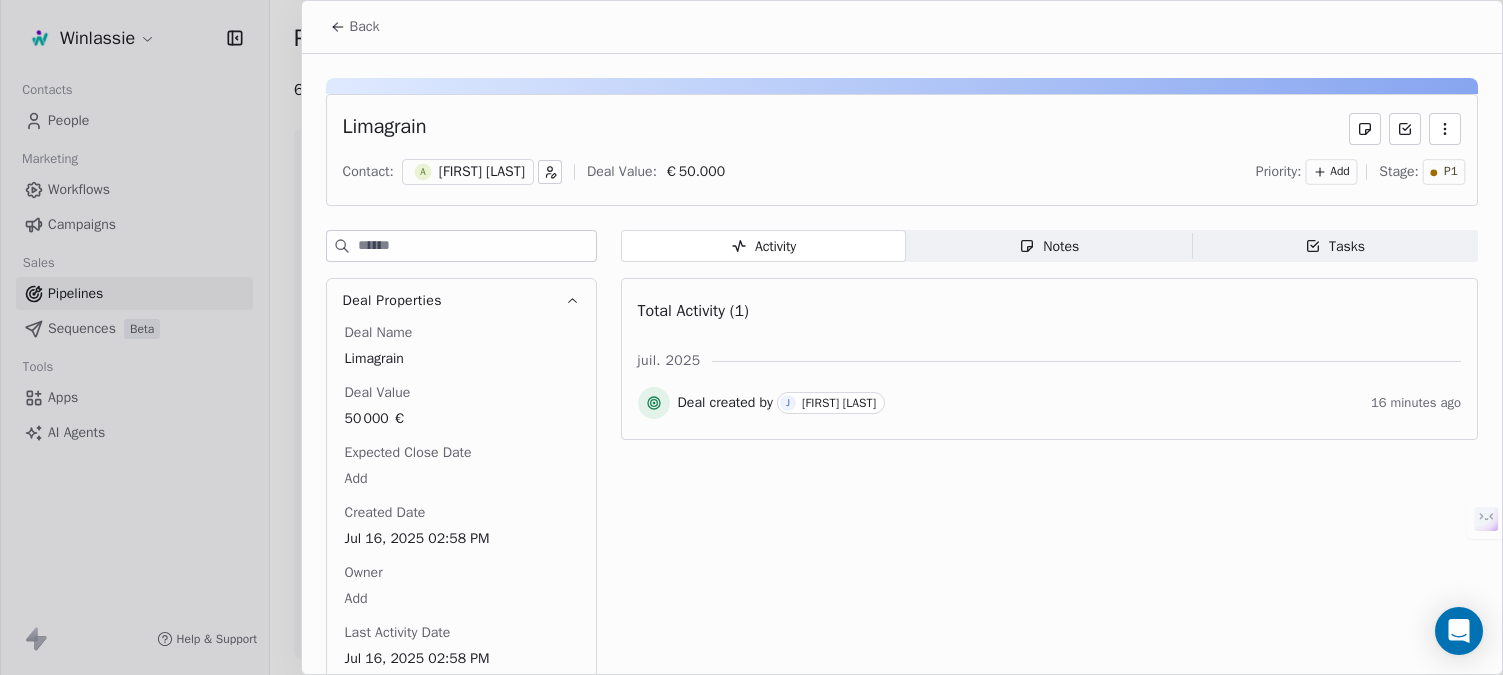 click on "[FIRST] [LAST]" at bounding box center (482, 172) 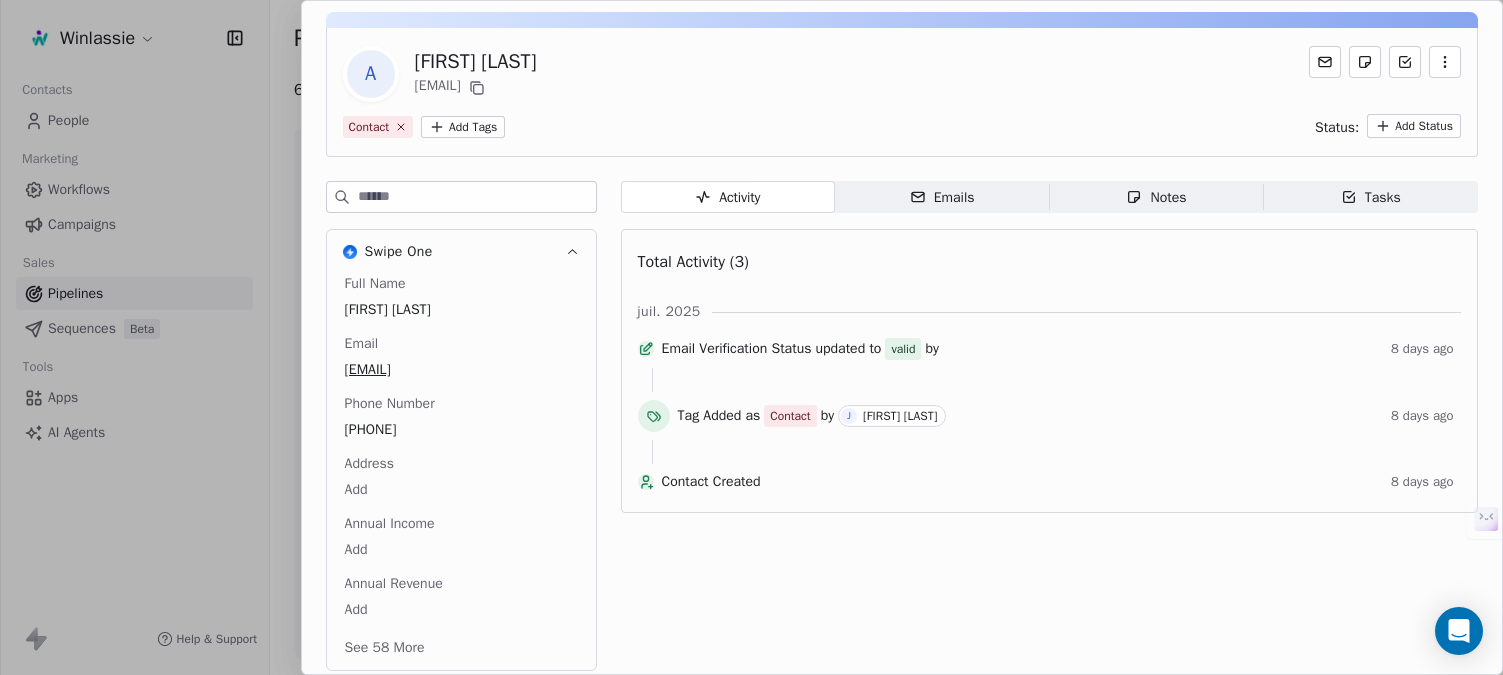 scroll, scrollTop: 95, scrollLeft: 0, axis: vertical 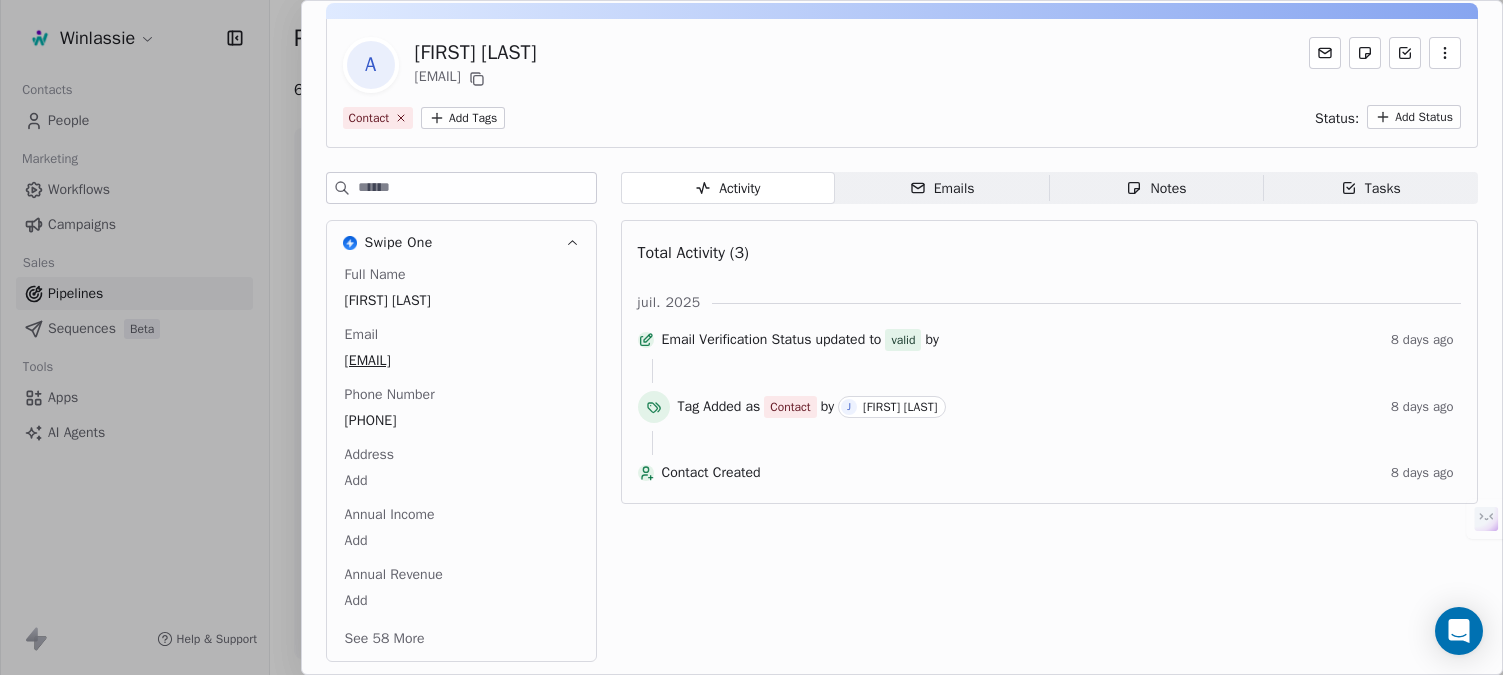 click on "Emails" at bounding box center [942, 188] 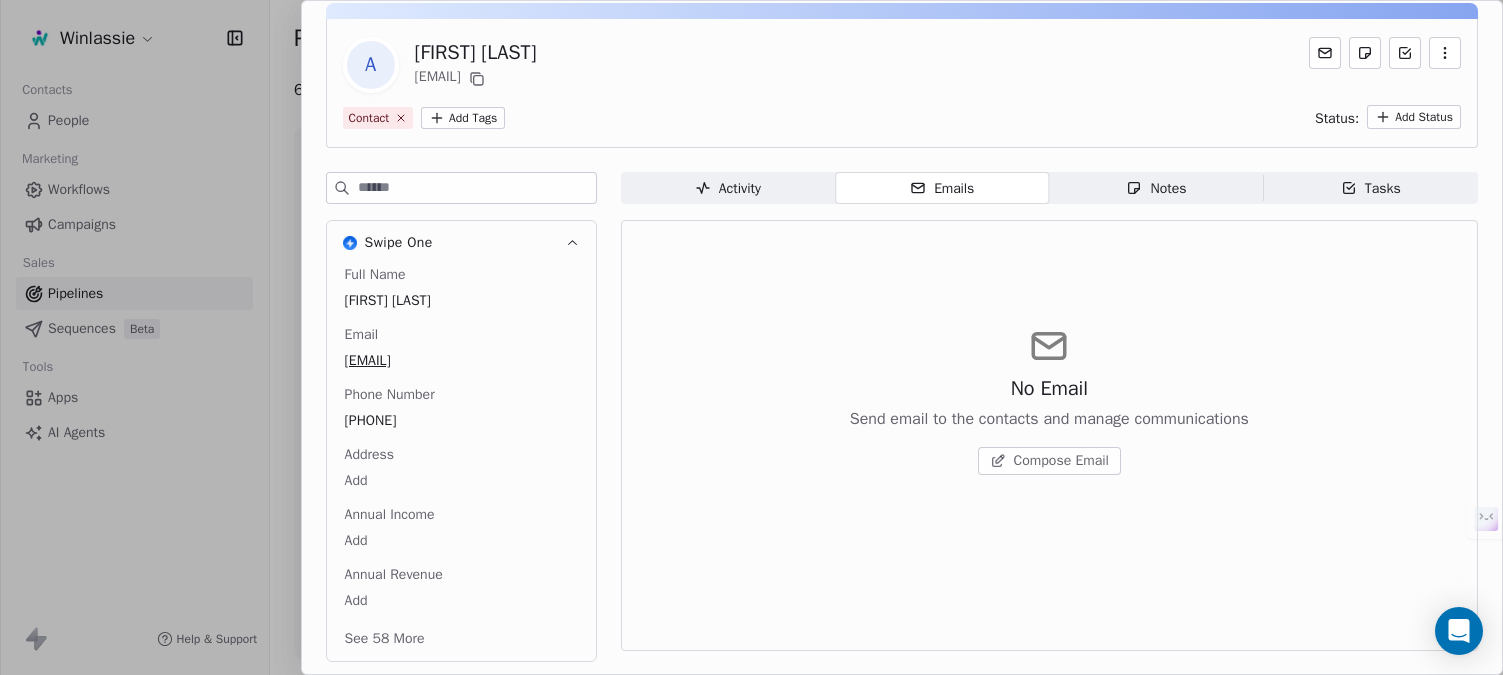click on "Notes" at bounding box center (1156, 188) 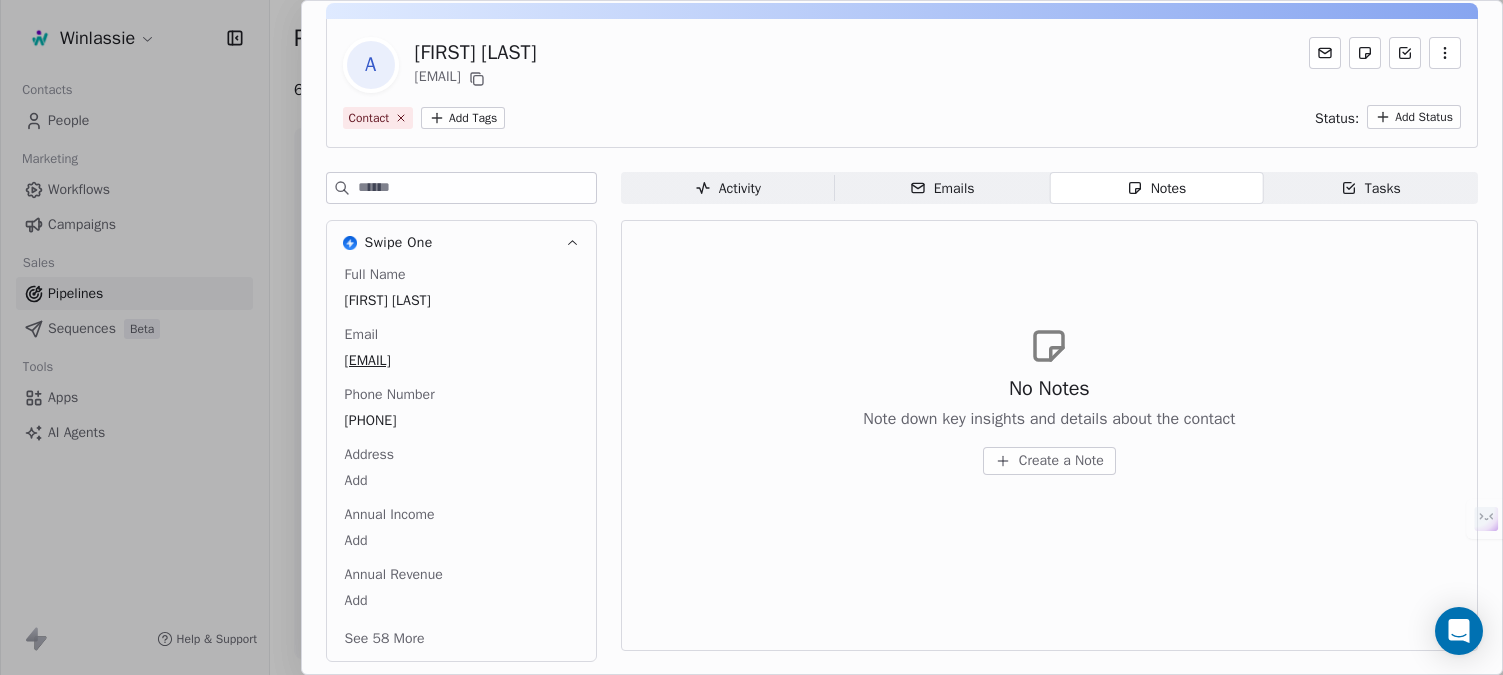 click on "Tasks" at bounding box center (1371, 188) 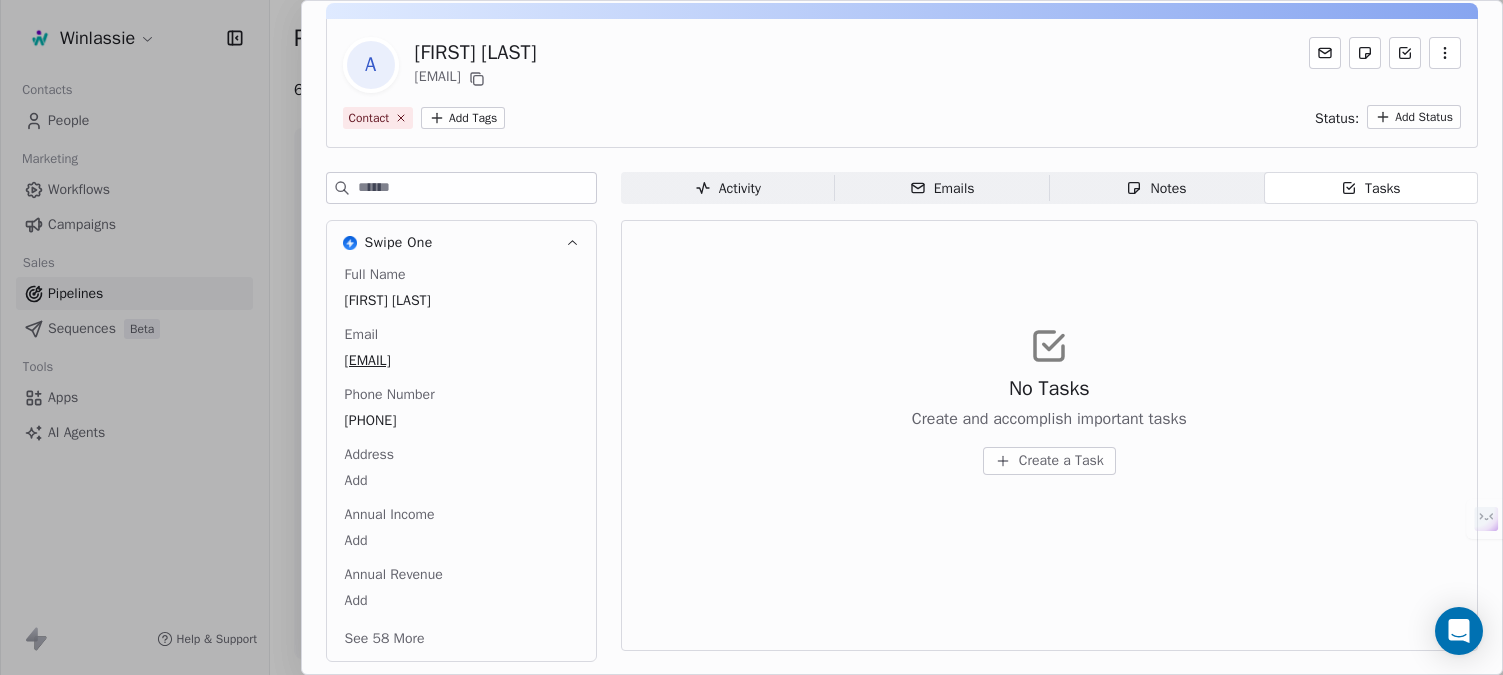 click on "Activity" at bounding box center [728, 188] 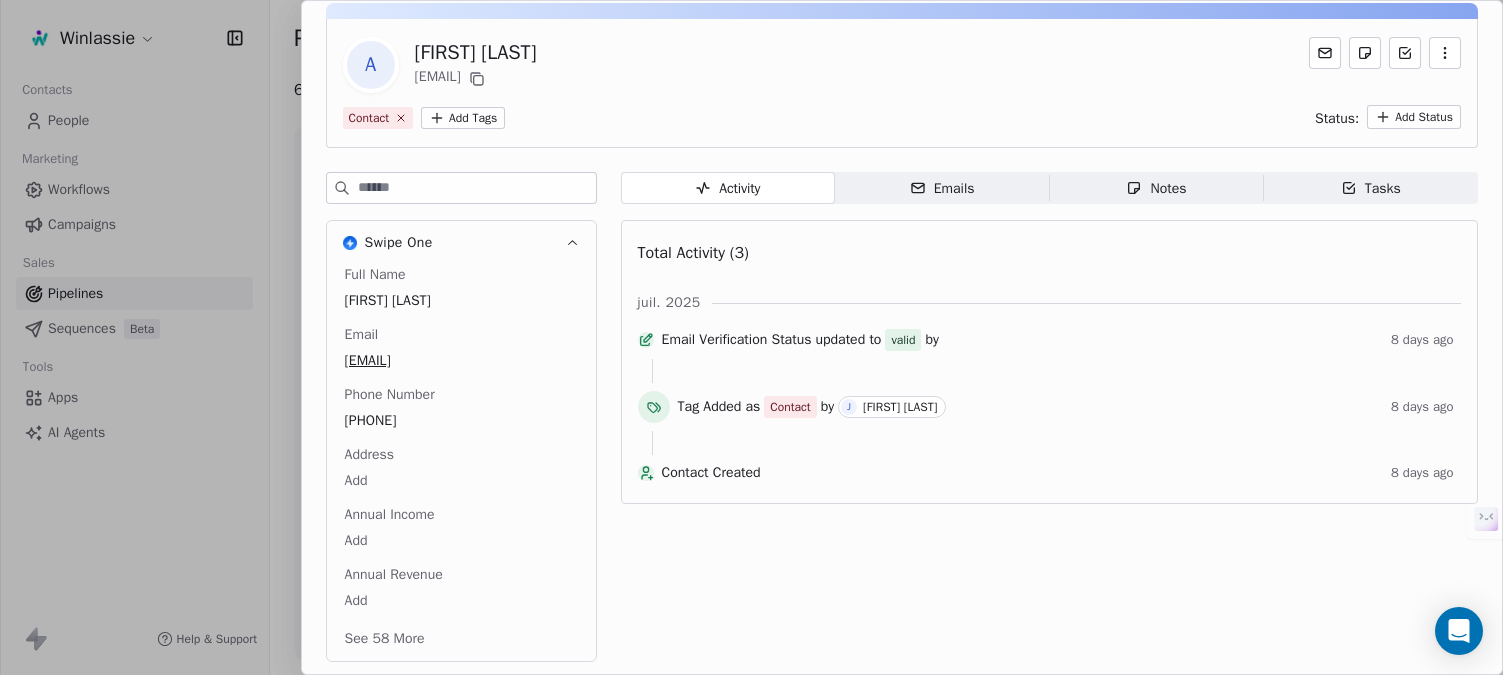 click on "Contact  Add Tags Status:   Add Status" at bounding box center [902, 117] 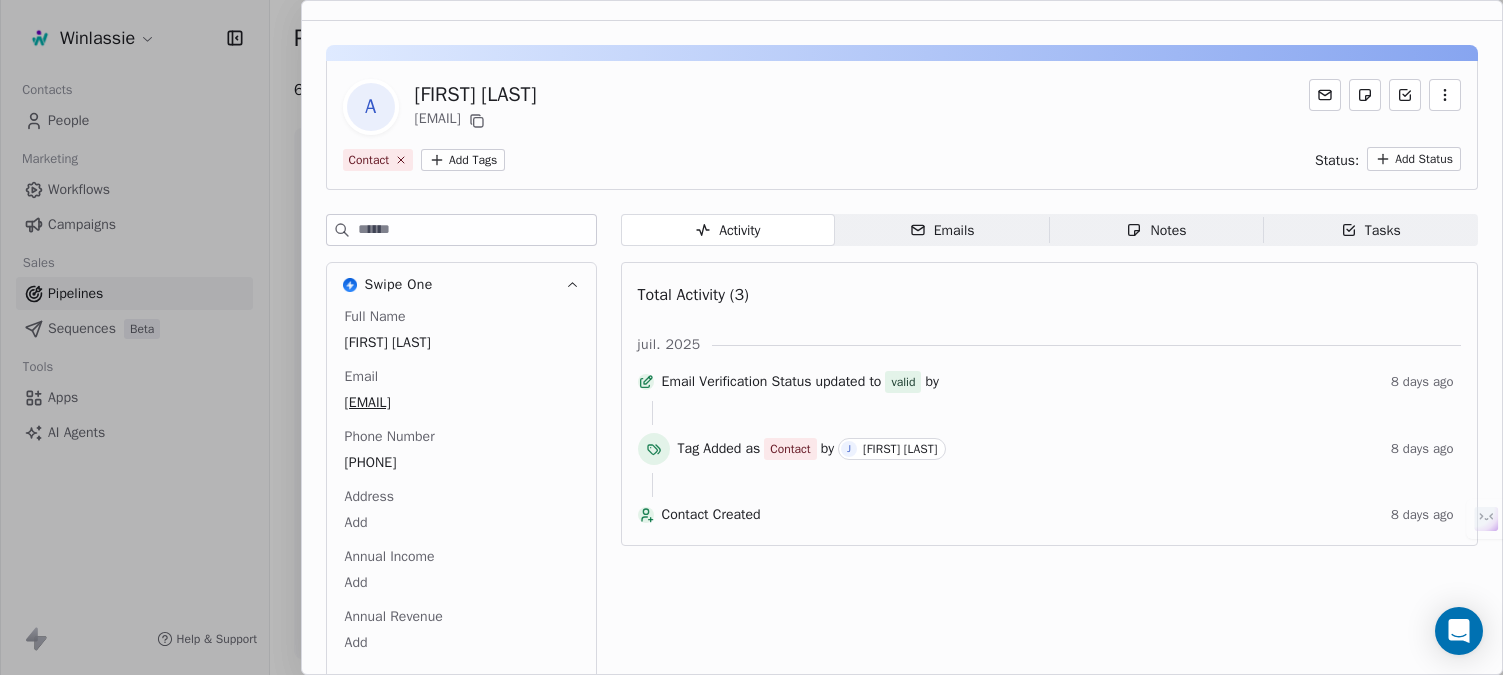 scroll, scrollTop: 0, scrollLeft: 0, axis: both 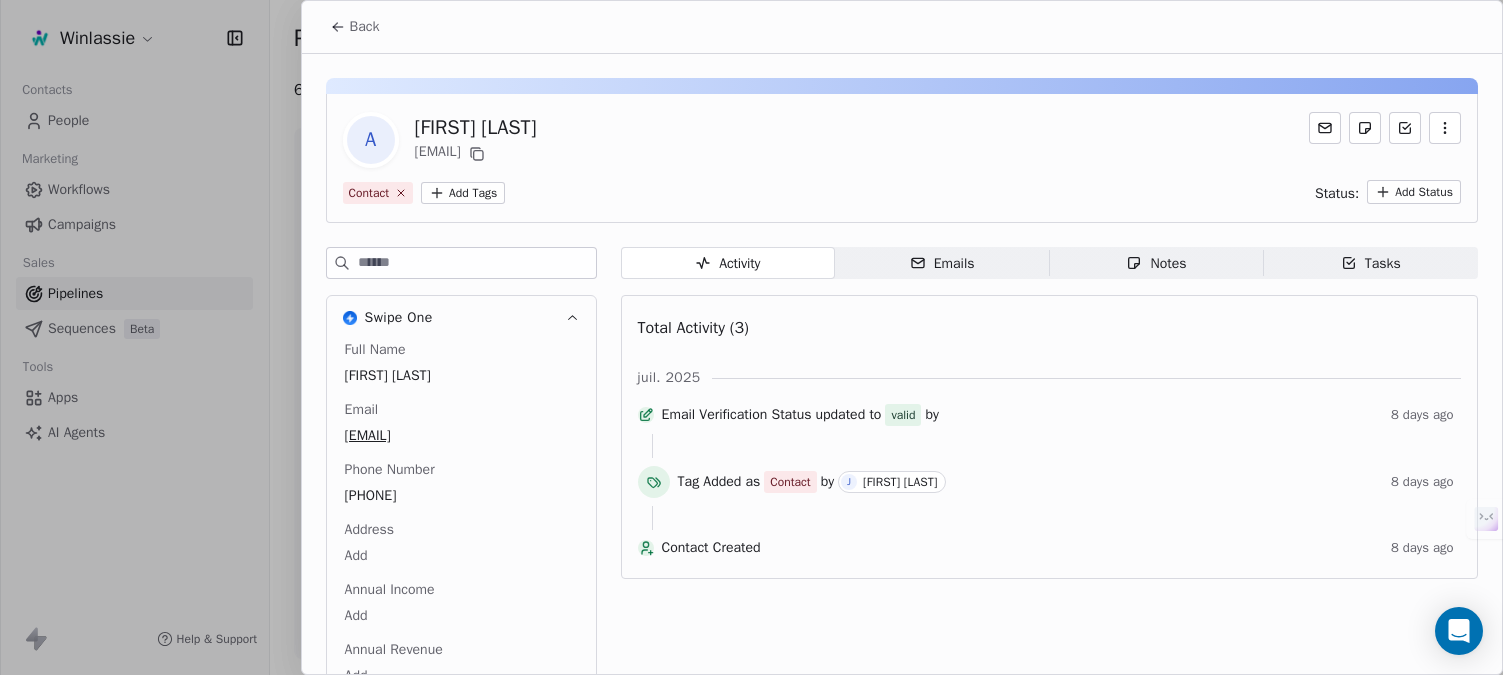 click 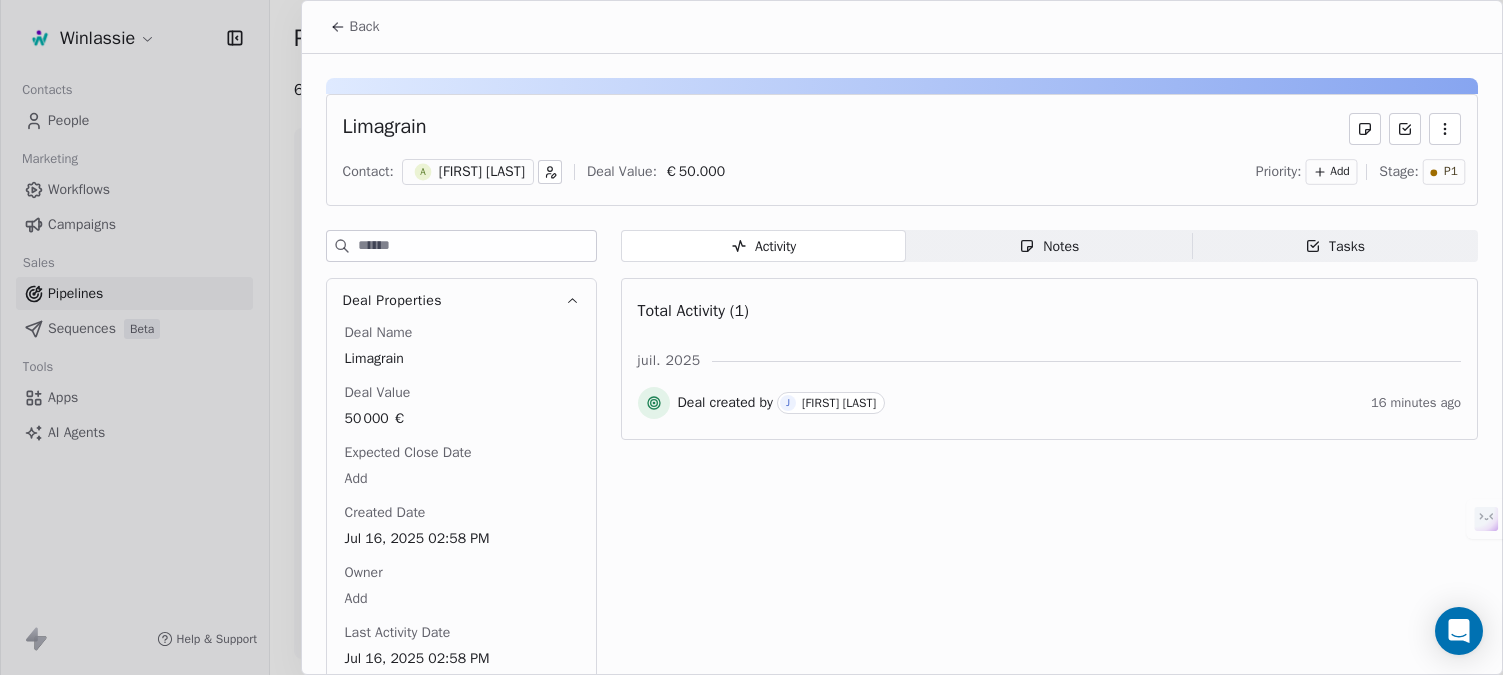 click on "Back" at bounding box center (355, 27) 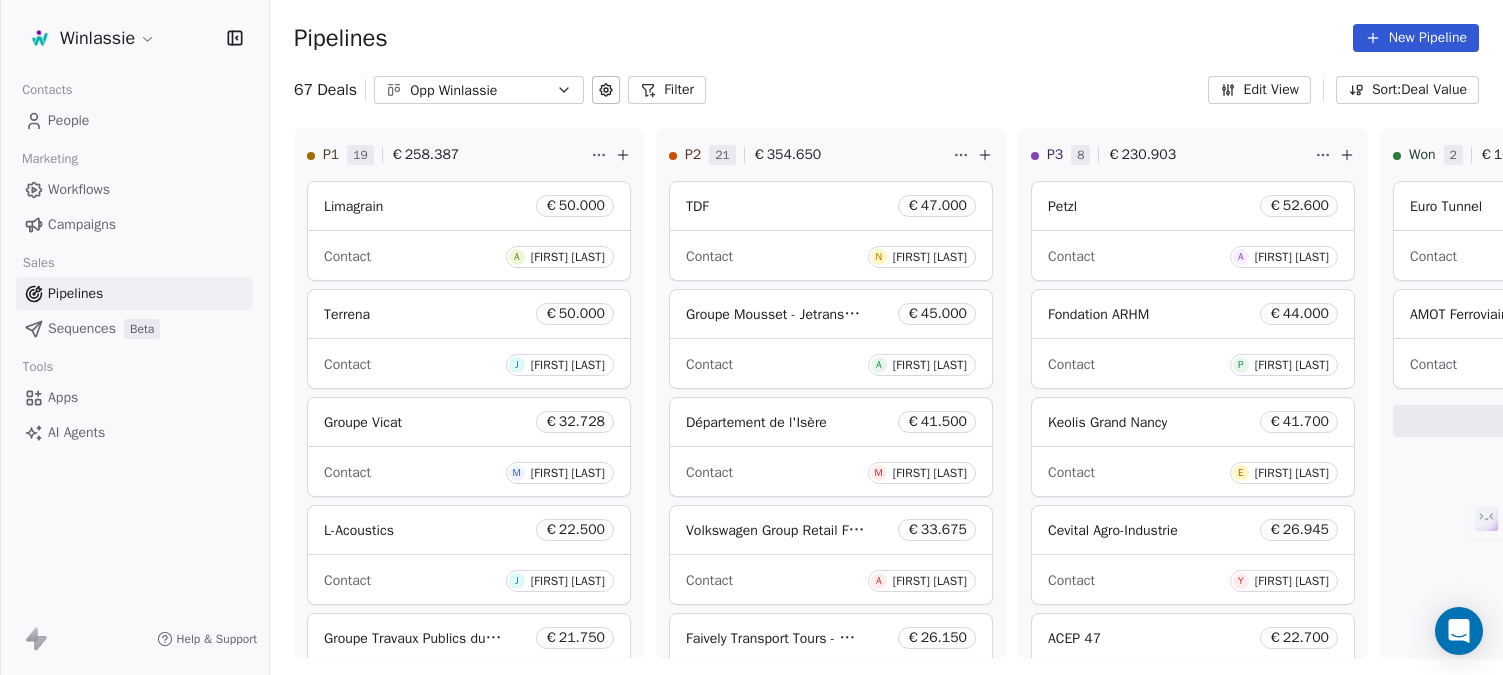 click on "Pipelines  New Pipeline" at bounding box center (886, 38) 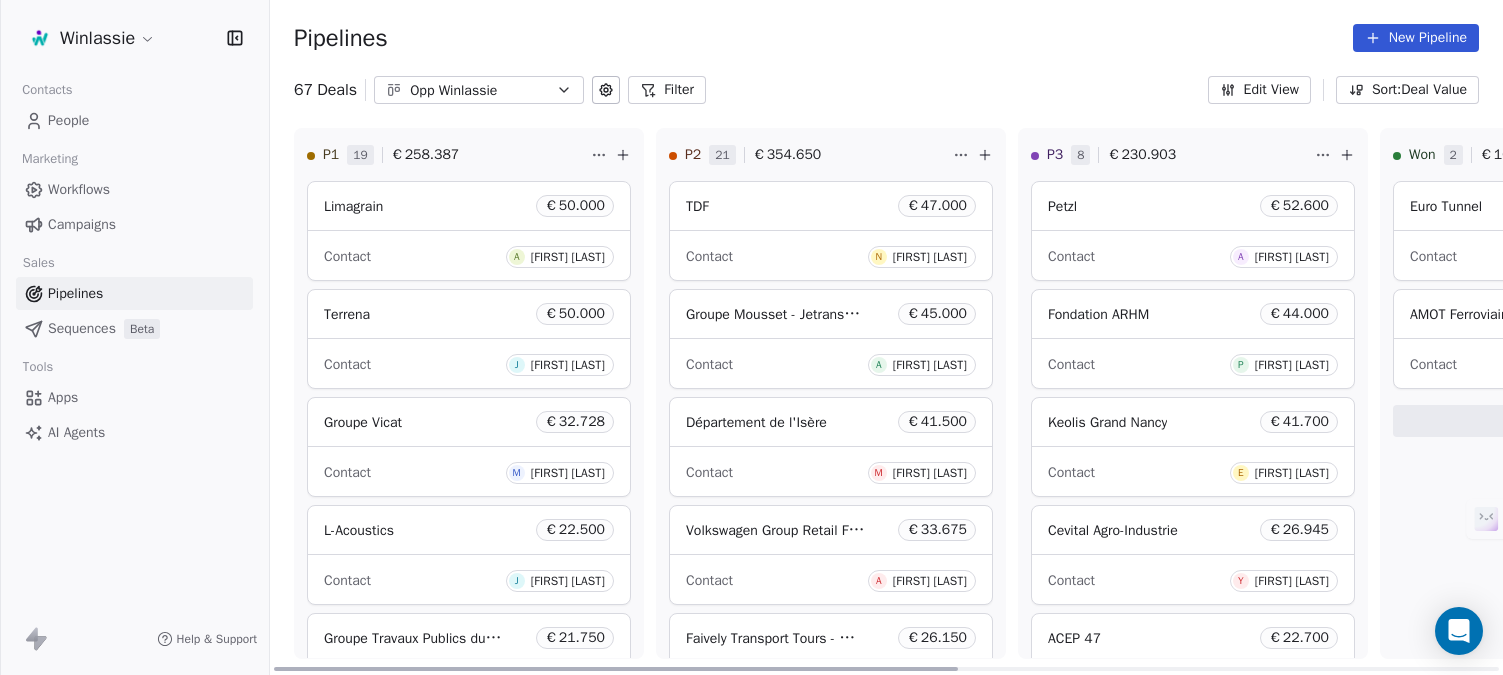click on "TDF € 47.000" at bounding box center [831, 206] 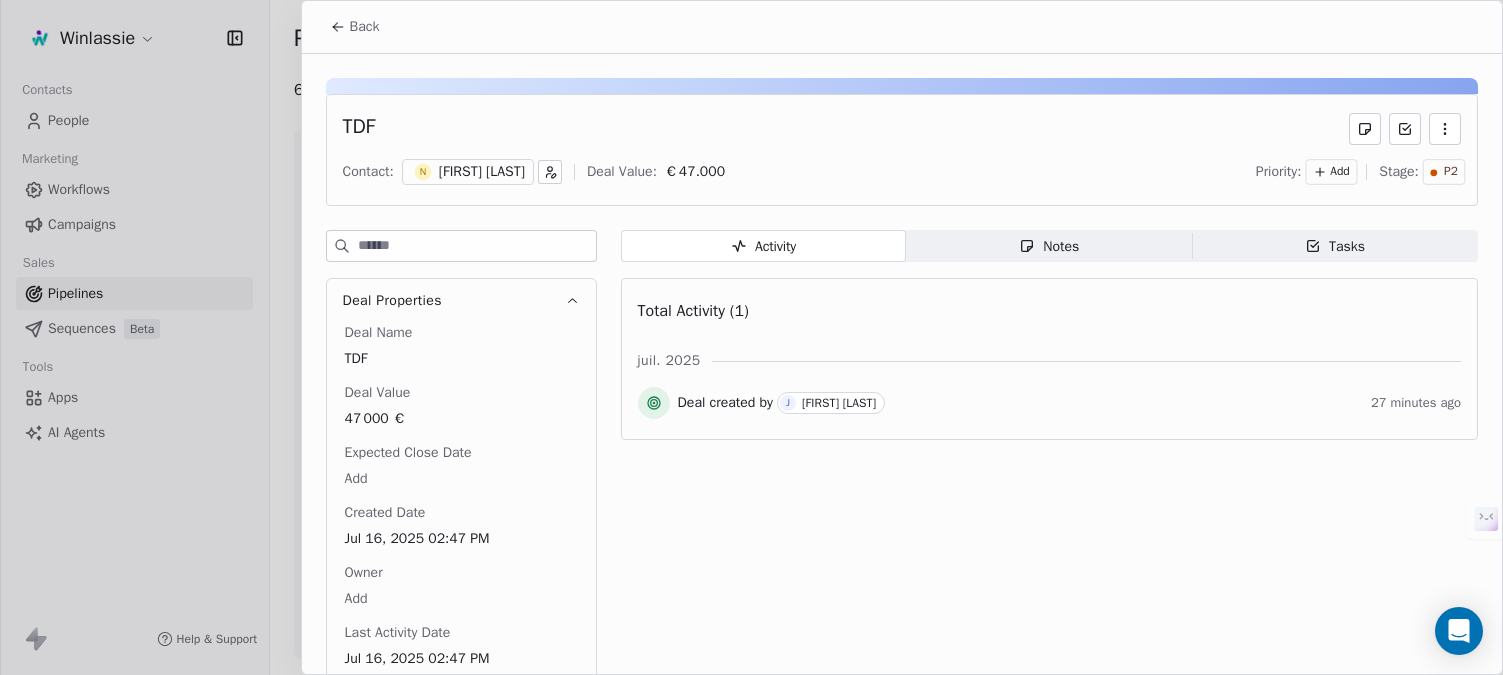 click on "Back" at bounding box center (355, 27) 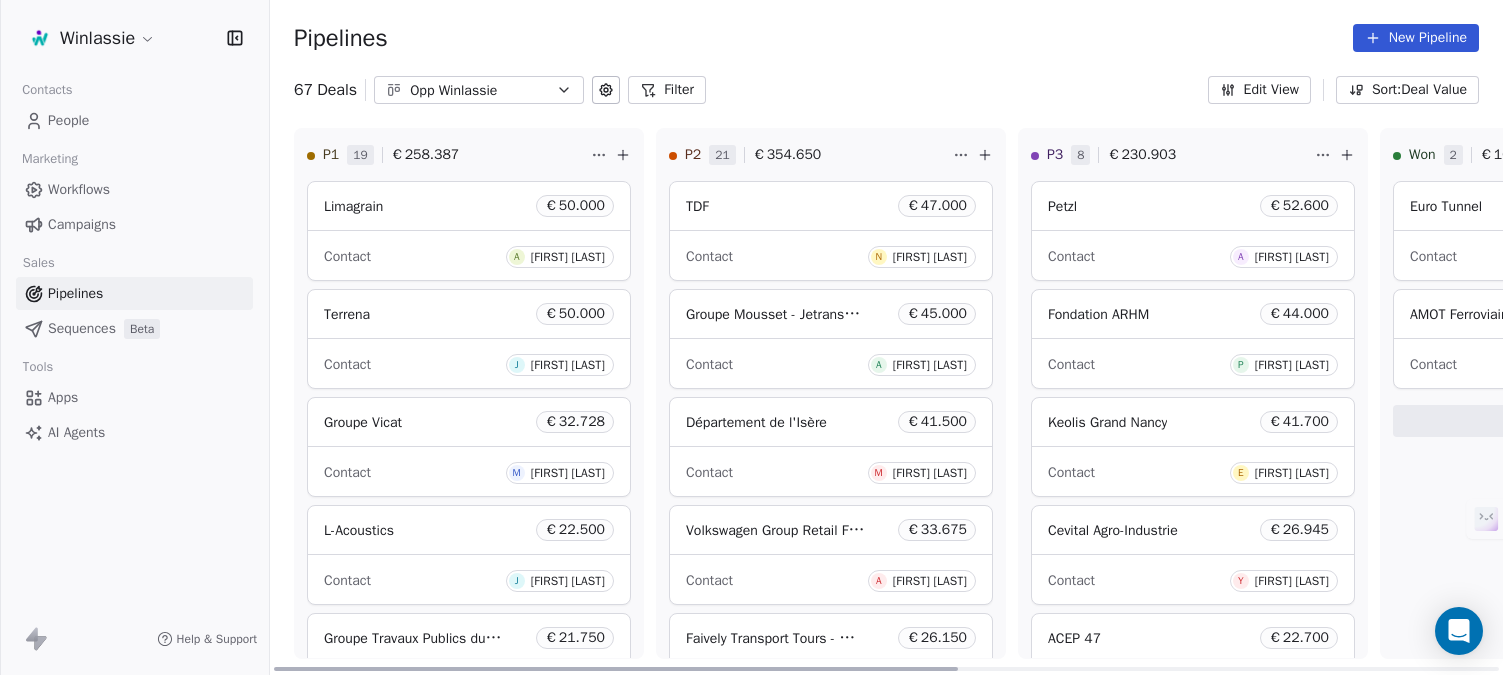 click on "[FIRST] [LAST]" at bounding box center [930, 257] 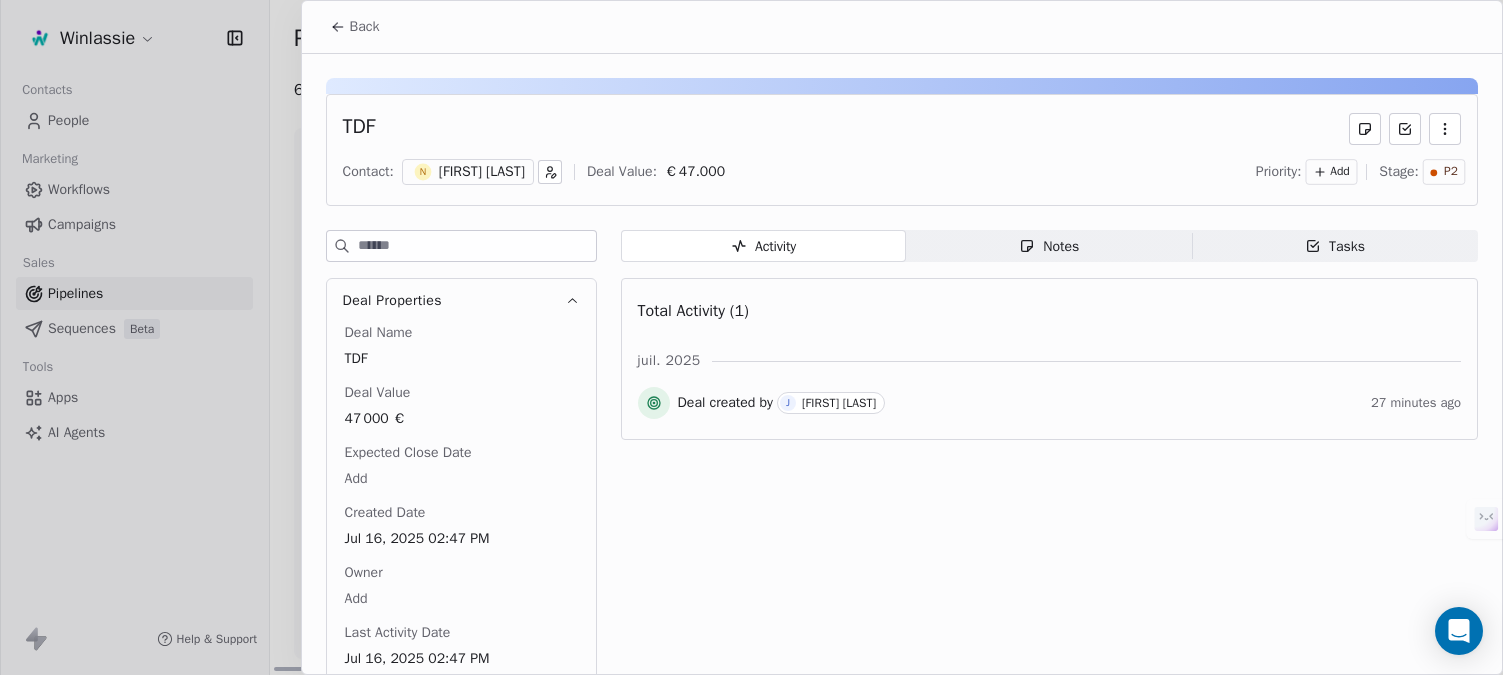 click 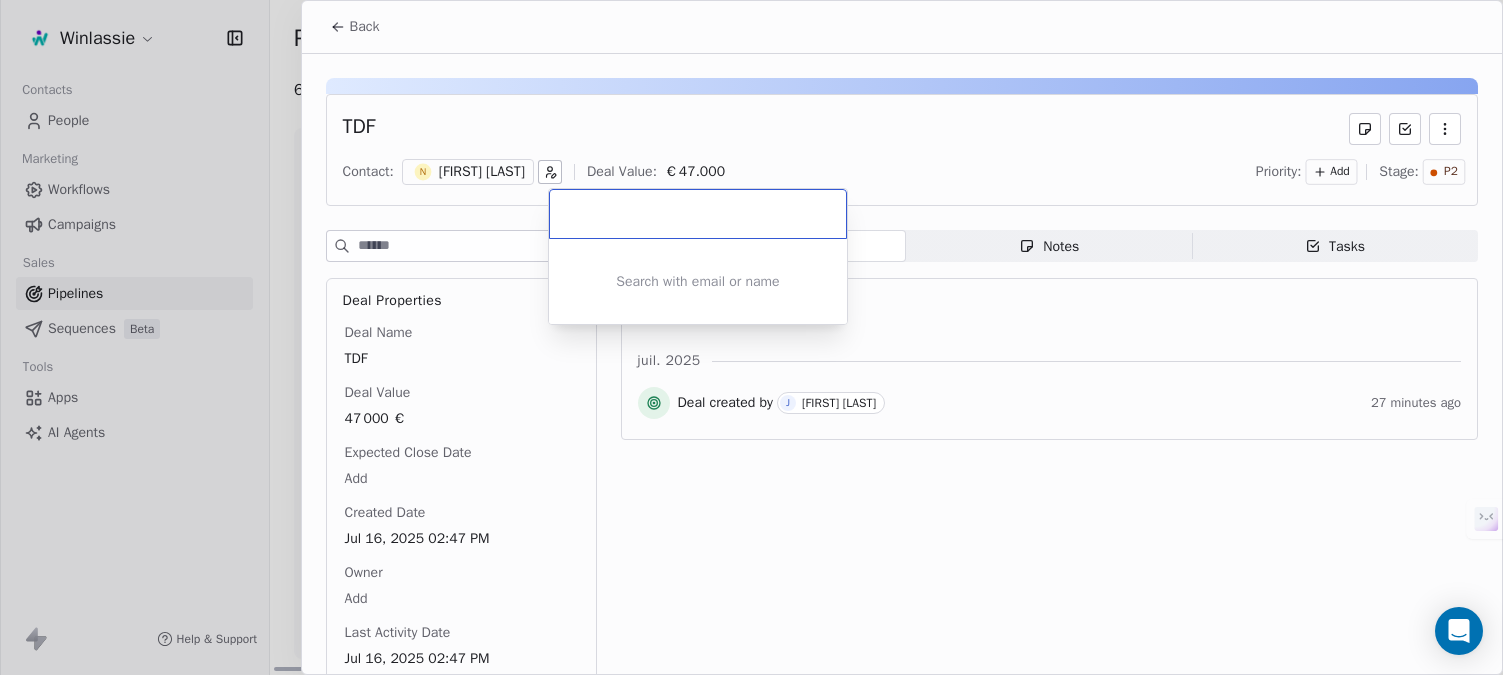 click on "Winlassie Contacts People Marketing Workflows Campaigns Sales Pipelines Sequences Beta Tools Apps AI Agents Help & Support Pipelines New Pipeline 67 Deals Opp Winlassie Filter Edit View Sort: Deal Value P1 19 € 258.387 Limagrain € 50.000 Contact A [FIRST] [LAST] Terrena € 50.000 Contact J [FIRST] [LAST] Groupe Vicat € 32.728 Contact M [FIRST] [LAST] L-Acoustics € 22.500 Contact J [FIRST] [LAST] Groupe Travaux Publics du Blavet € 21.750 Contact C [FIRST] [LAST] SOPEMEA € 20.150 Contact J [FIRST] [LAST] DELISLE € 15.000 Contact C [FIRST] [LAST] Centre de Gestion de la Meuse € 15.000 Contact N [FIRST] [LAST] Reatech € 11.258 Contact M [FIRST] [LAST] Diagast € 11.101 Contact L [FIRST] [LAST] P2 21 € 354.650 TDF € 47.000 Contact N [FIRST] [LAST] Groupe Mousset - Jetransporte.com € 45.000 Contact A [FIRST] [LAST] Département de l'Isère € 41.500 Contact M [FIRST] [LAST] Volkswagen Group Retail France € 33.675 Contact A [FIRST] [LAST] €" at bounding box center (751, 412) 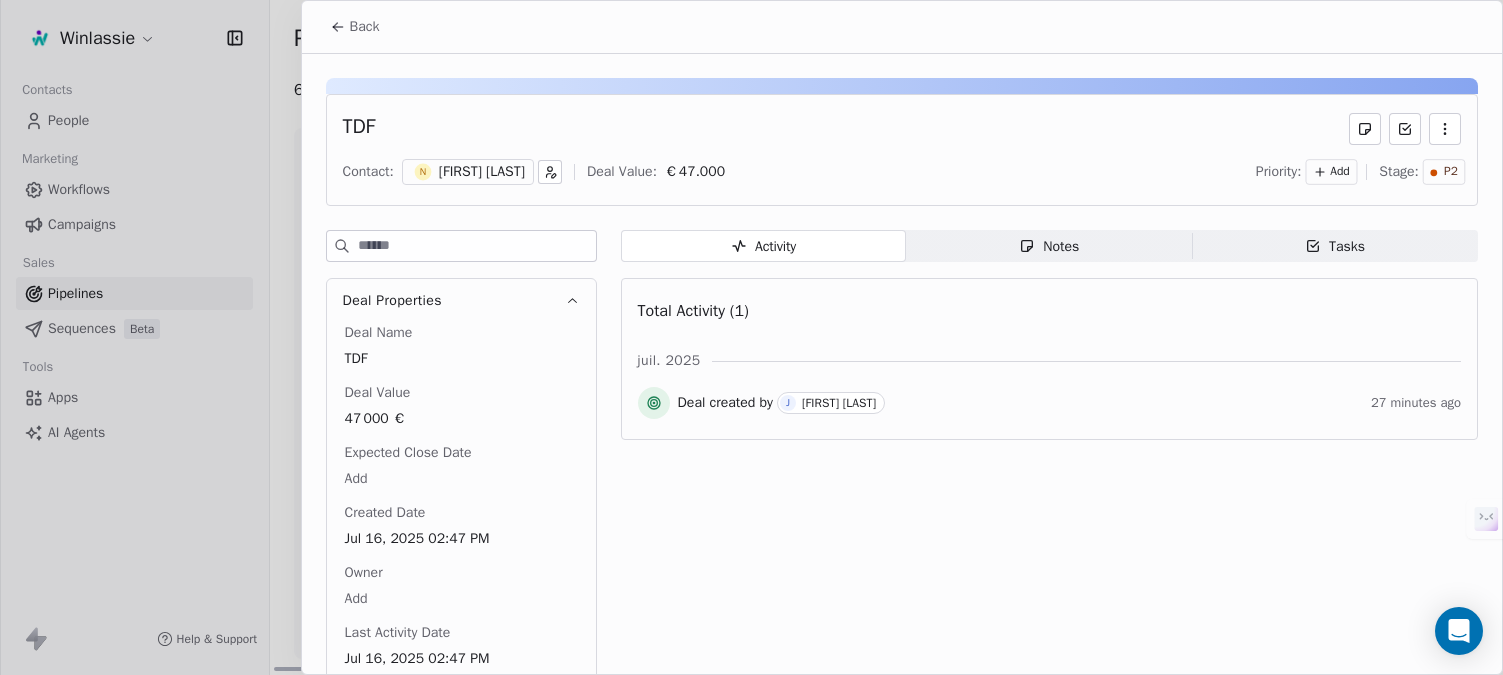 scroll, scrollTop: 18, scrollLeft: 0, axis: vertical 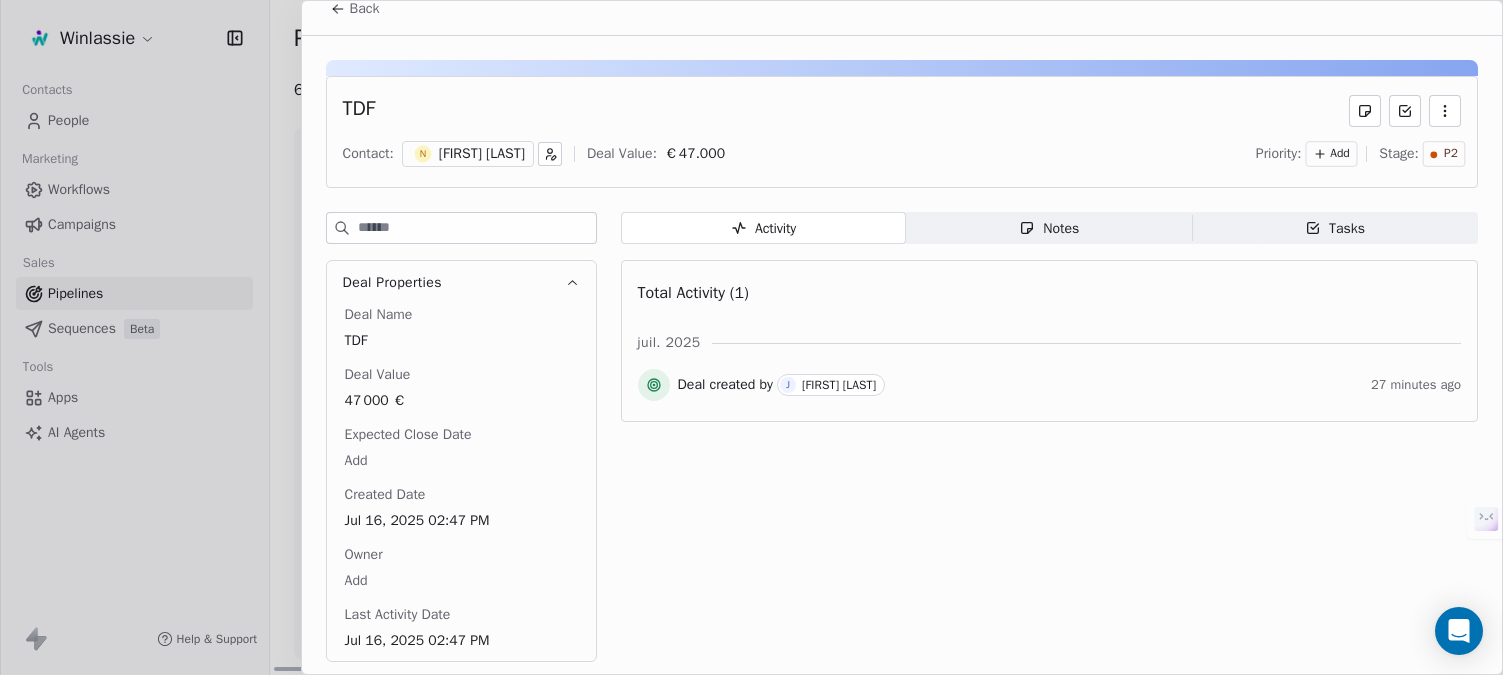 click on "Activity Activity   Notes   Notes Tasks Tasks Total Activity (1) juil. 2025 Deal created by J JC Billerey 27 minutes ago" at bounding box center (1049, 443) 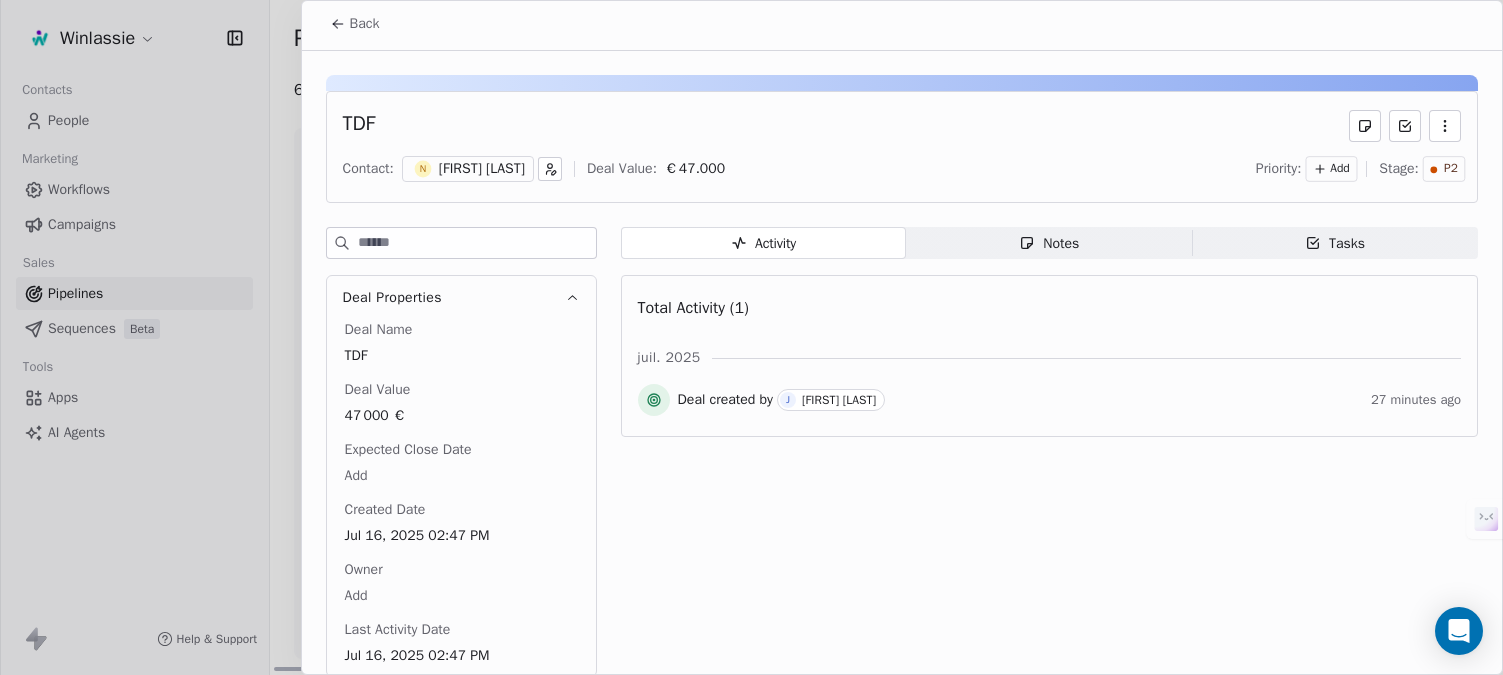 scroll, scrollTop: 0, scrollLeft: 0, axis: both 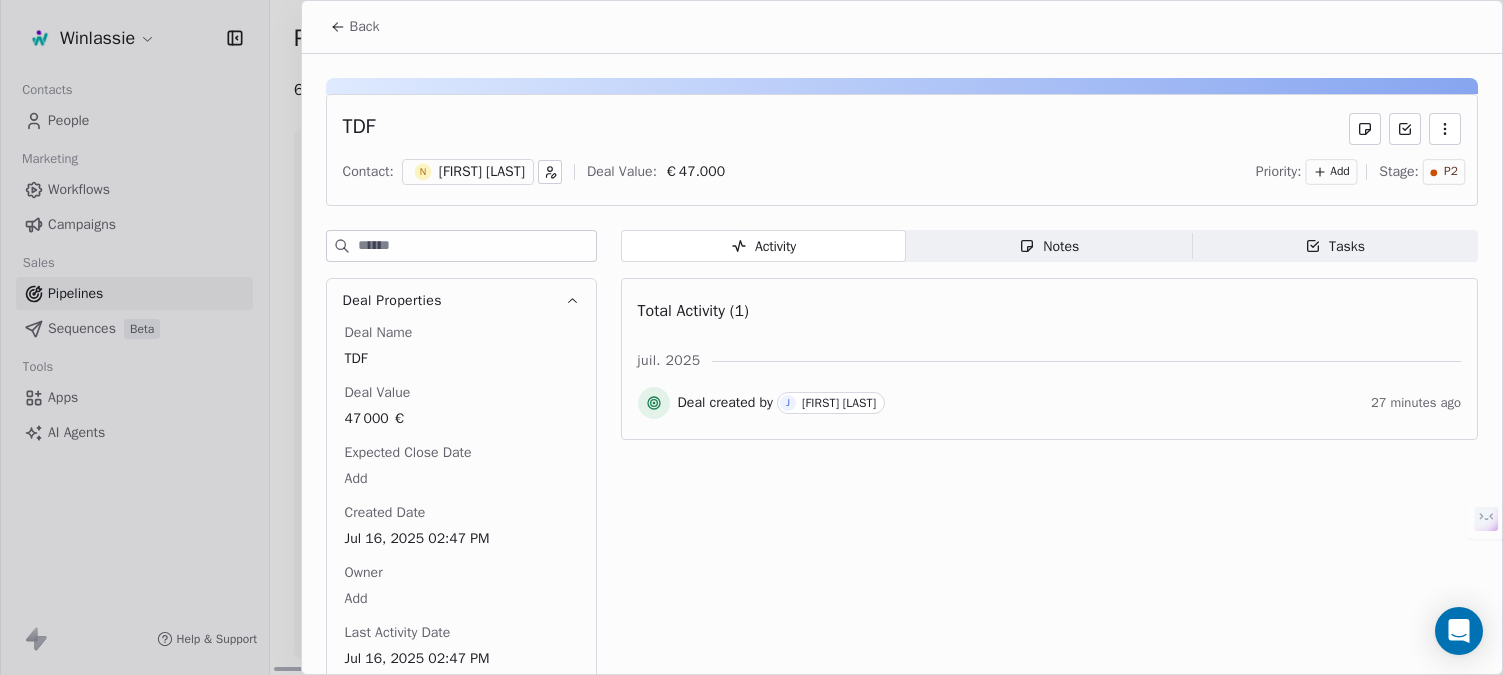 click on "TDF" at bounding box center (902, 129) 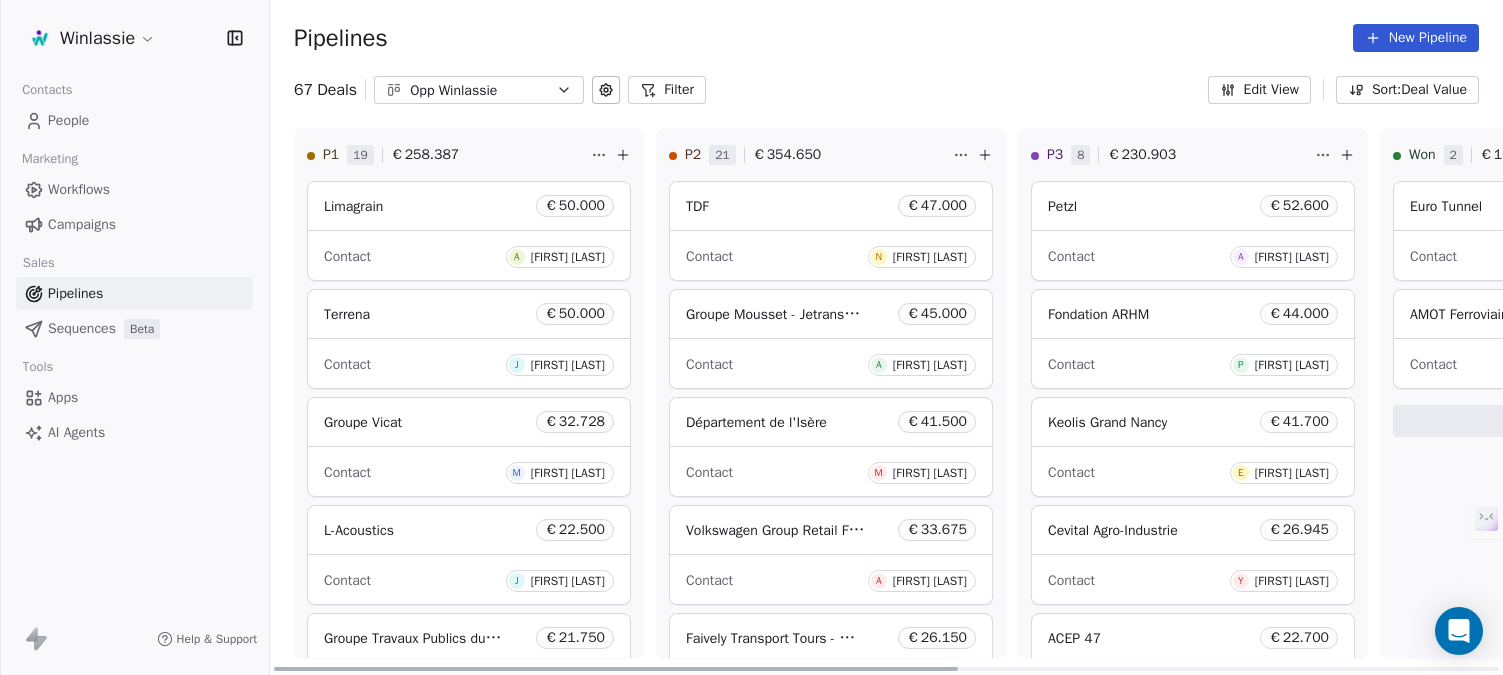 click on "Pipelines  New Pipeline" at bounding box center [886, 38] 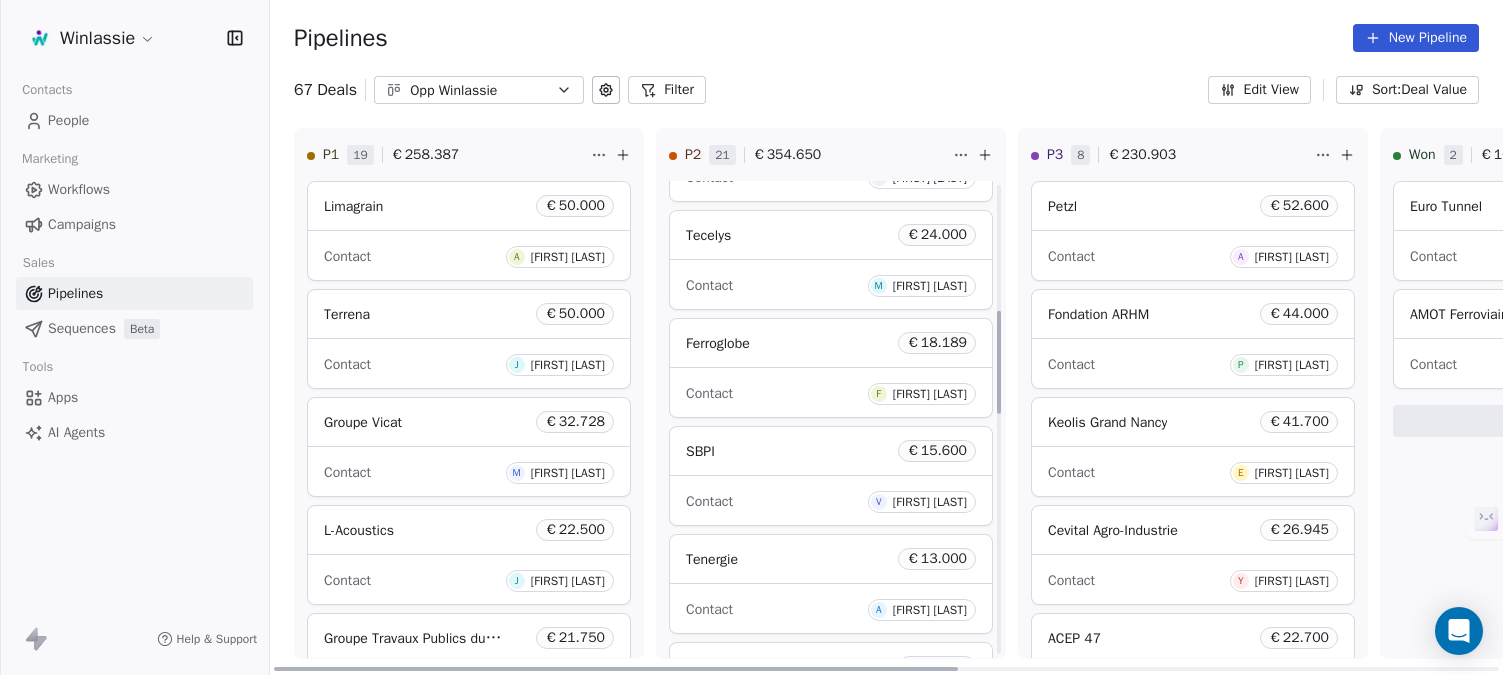 scroll, scrollTop: 0, scrollLeft: 0, axis: both 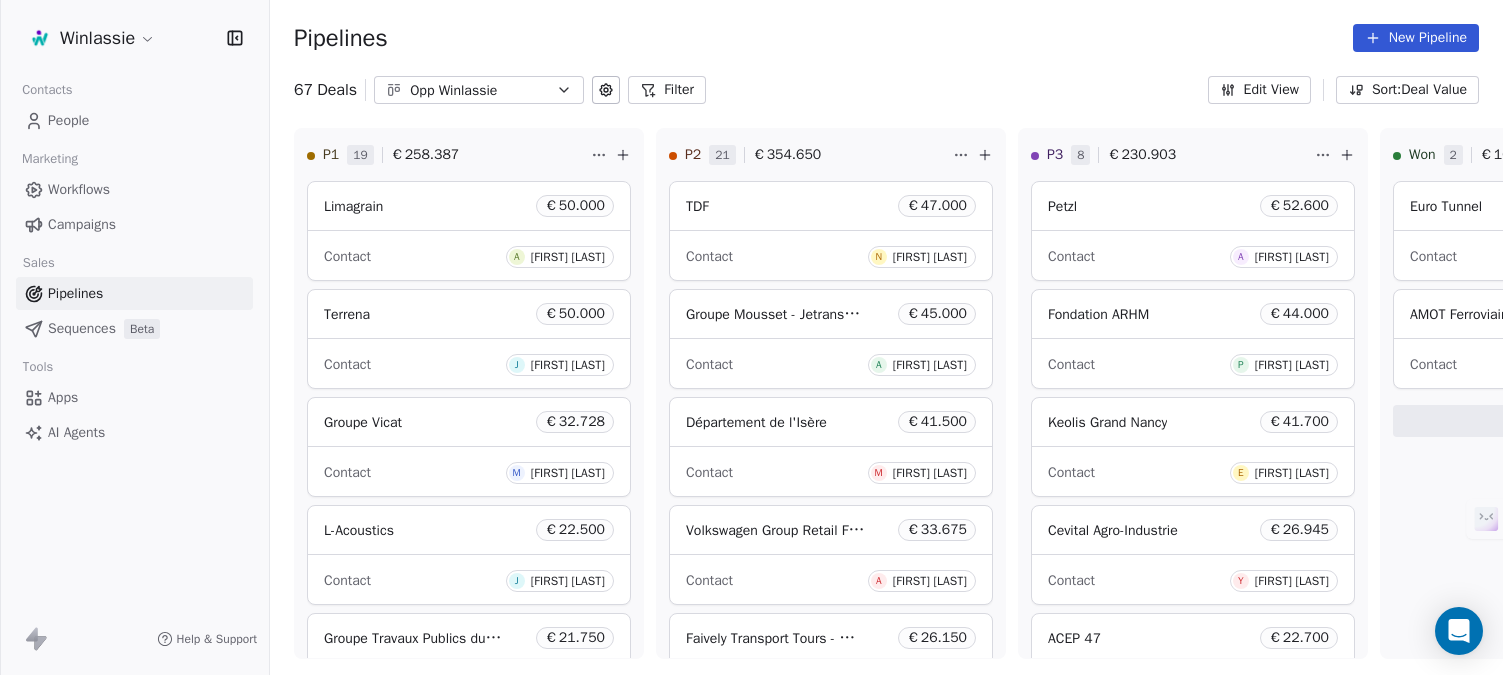 click on "Edit View" at bounding box center [1259, 90] 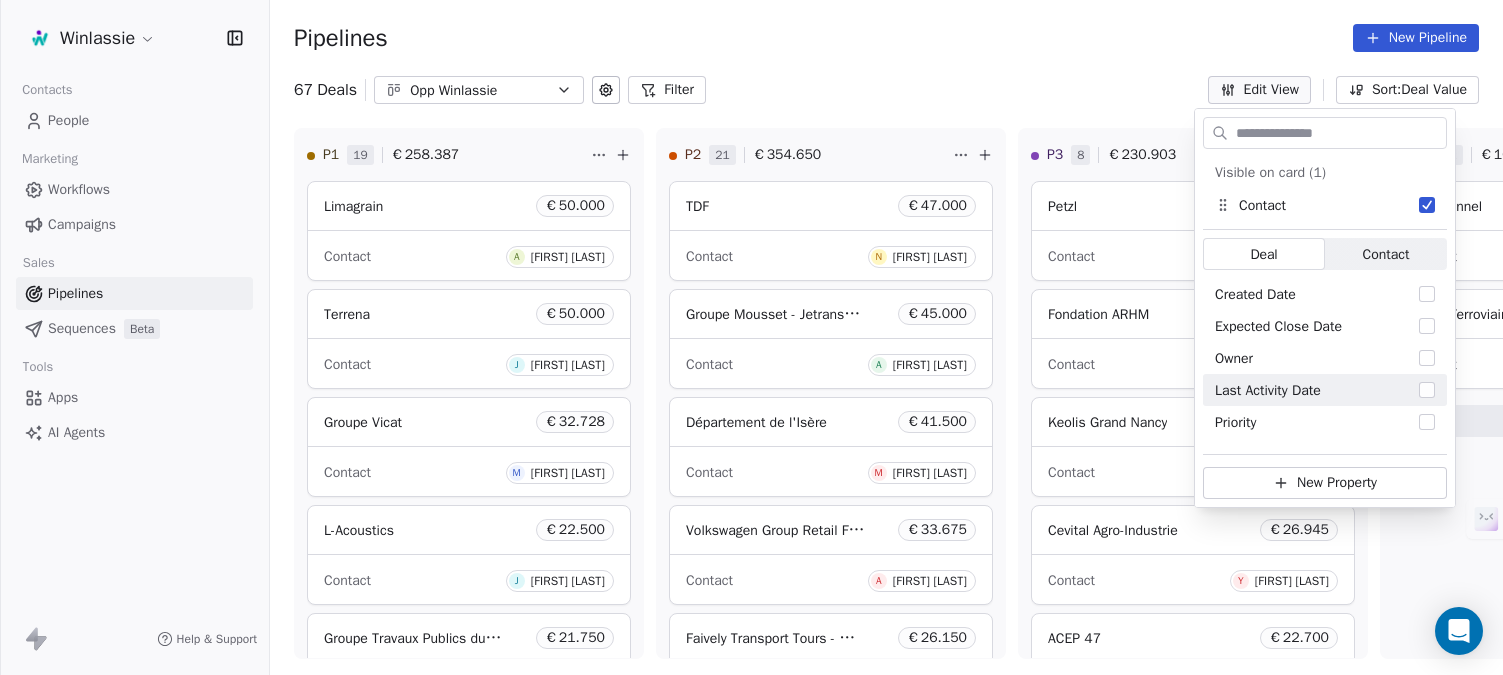 click on "Pipelines  New Pipeline" at bounding box center [886, 38] 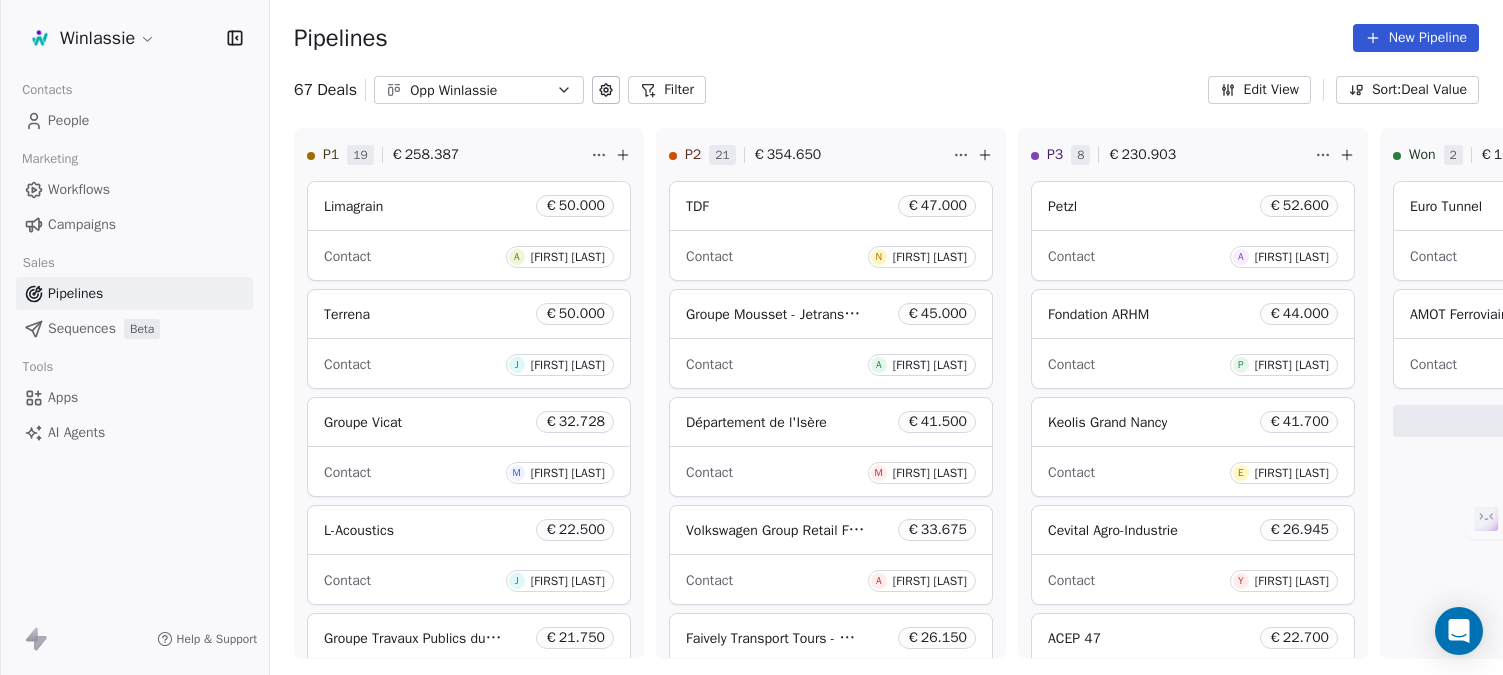 click at bounding box center (606, 90) 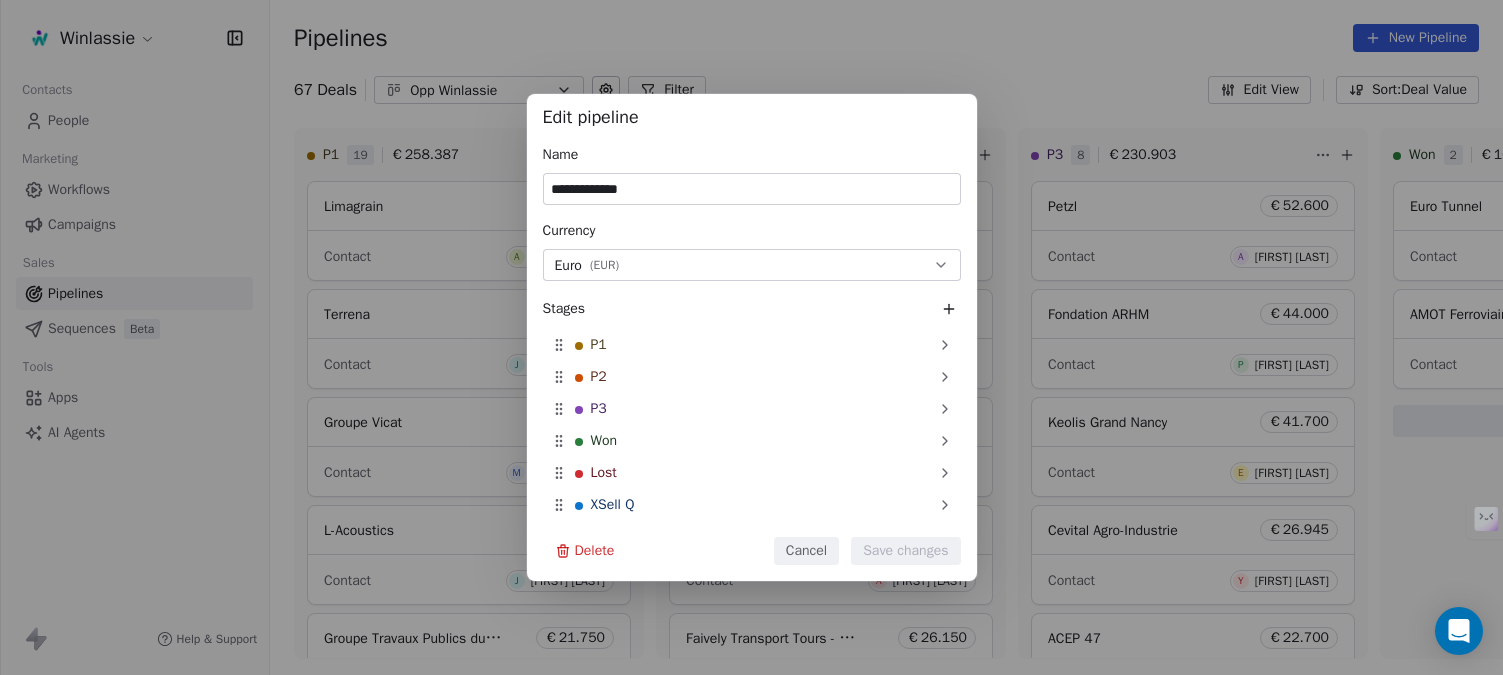 click on "**********" at bounding box center (751, 337) 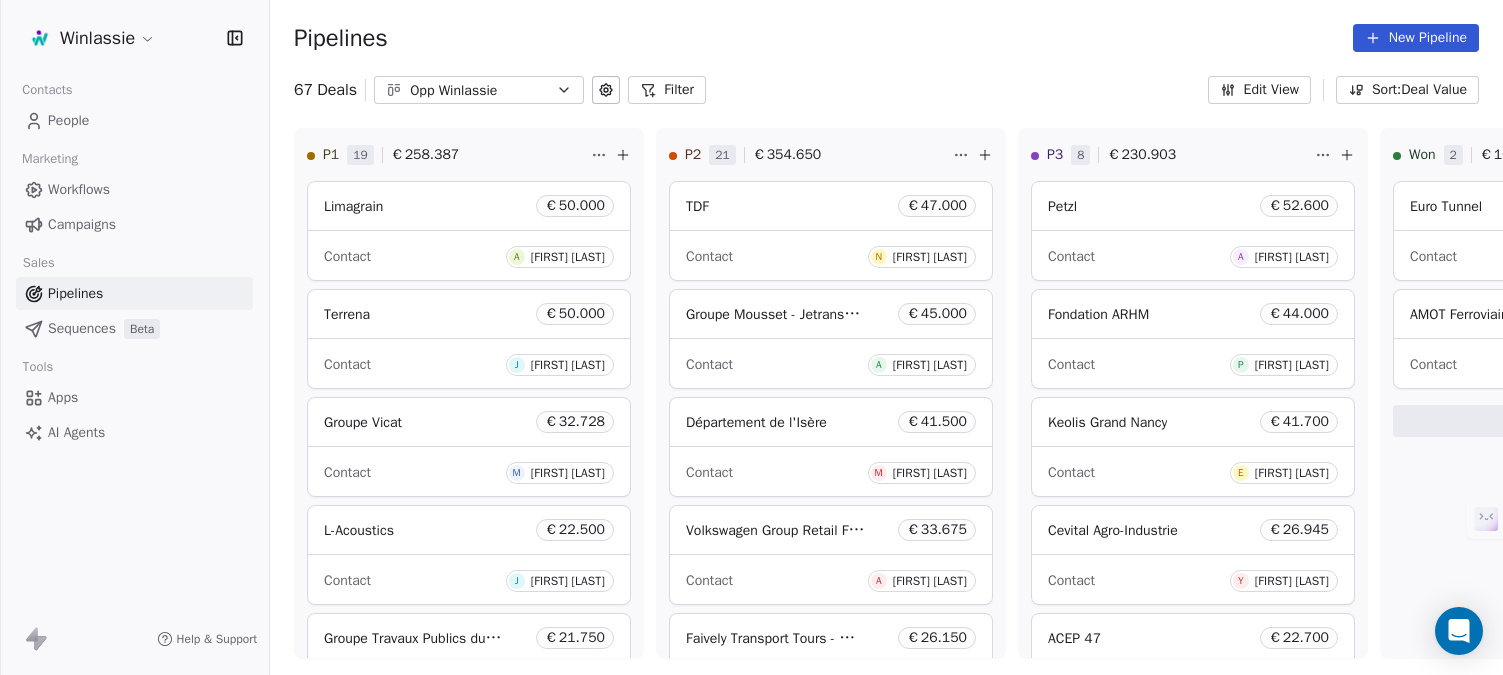 click on "Pipelines  New Pipeline" at bounding box center [886, 38] 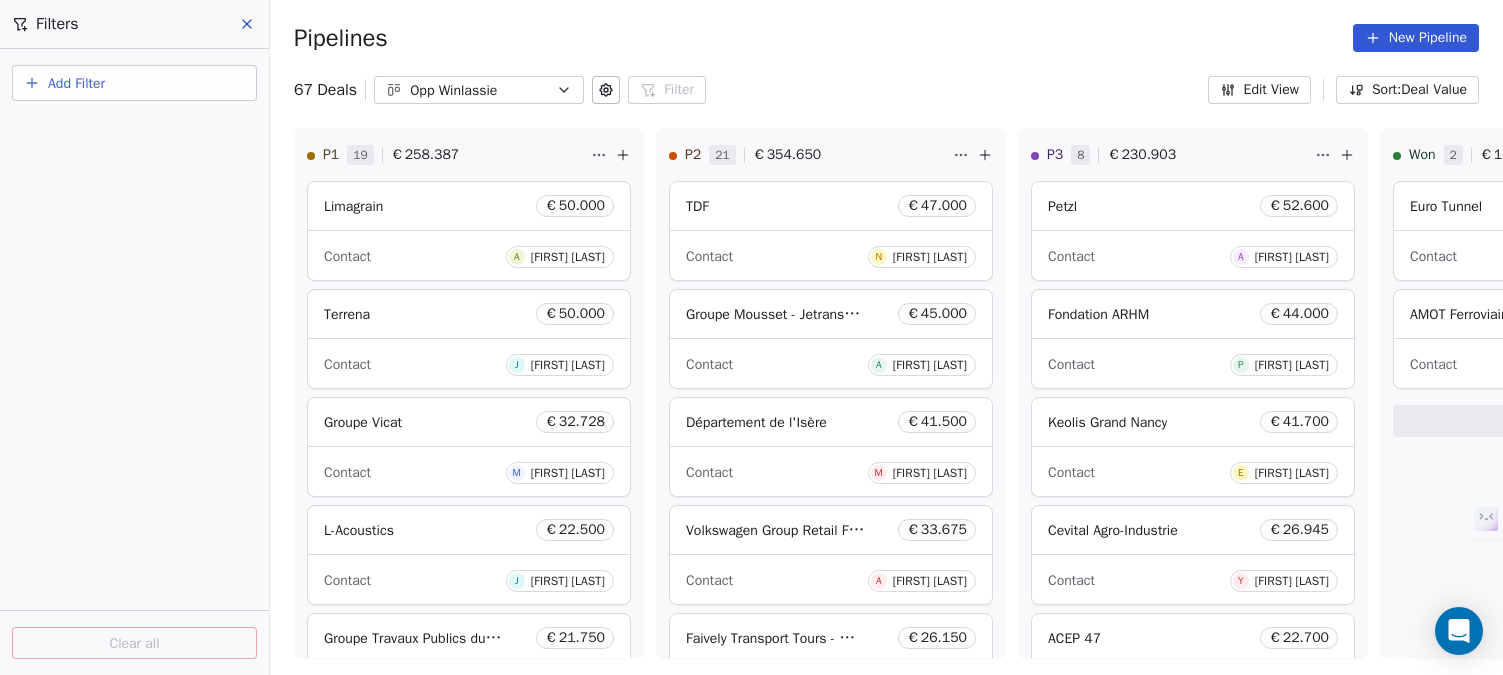 click 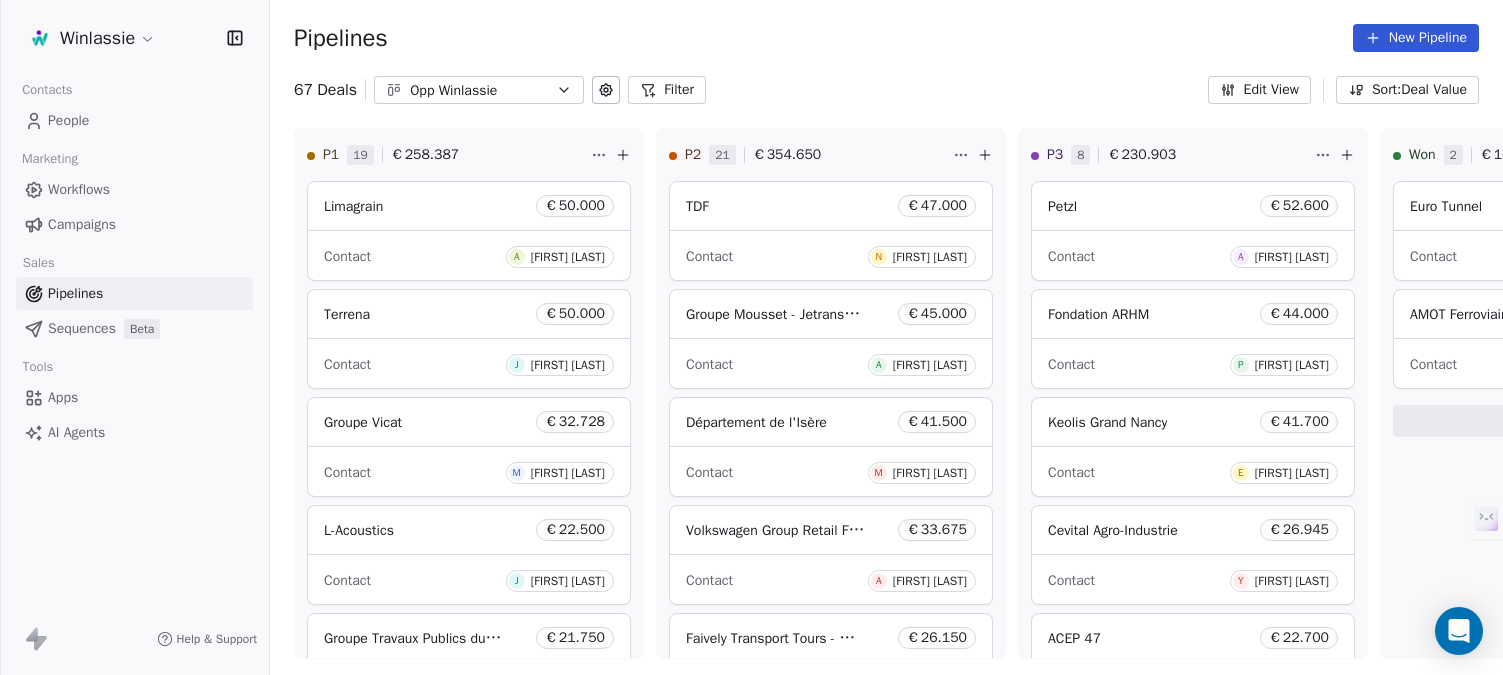 click on "Pipelines  New Pipeline" at bounding box center (886, 38) 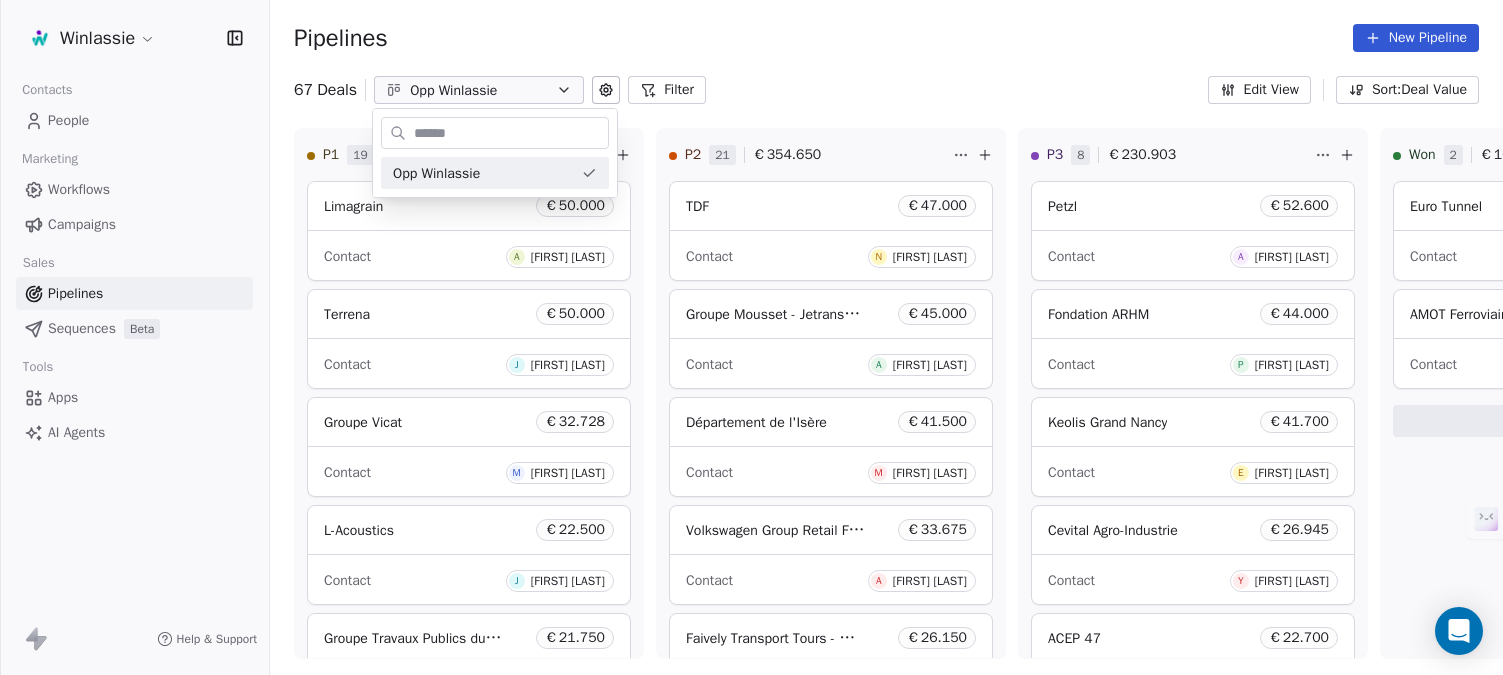 drag, startPoint x: 899, startPoint y: 67, endPoint x: 894, endPoint y: 76, distance: 10.29563 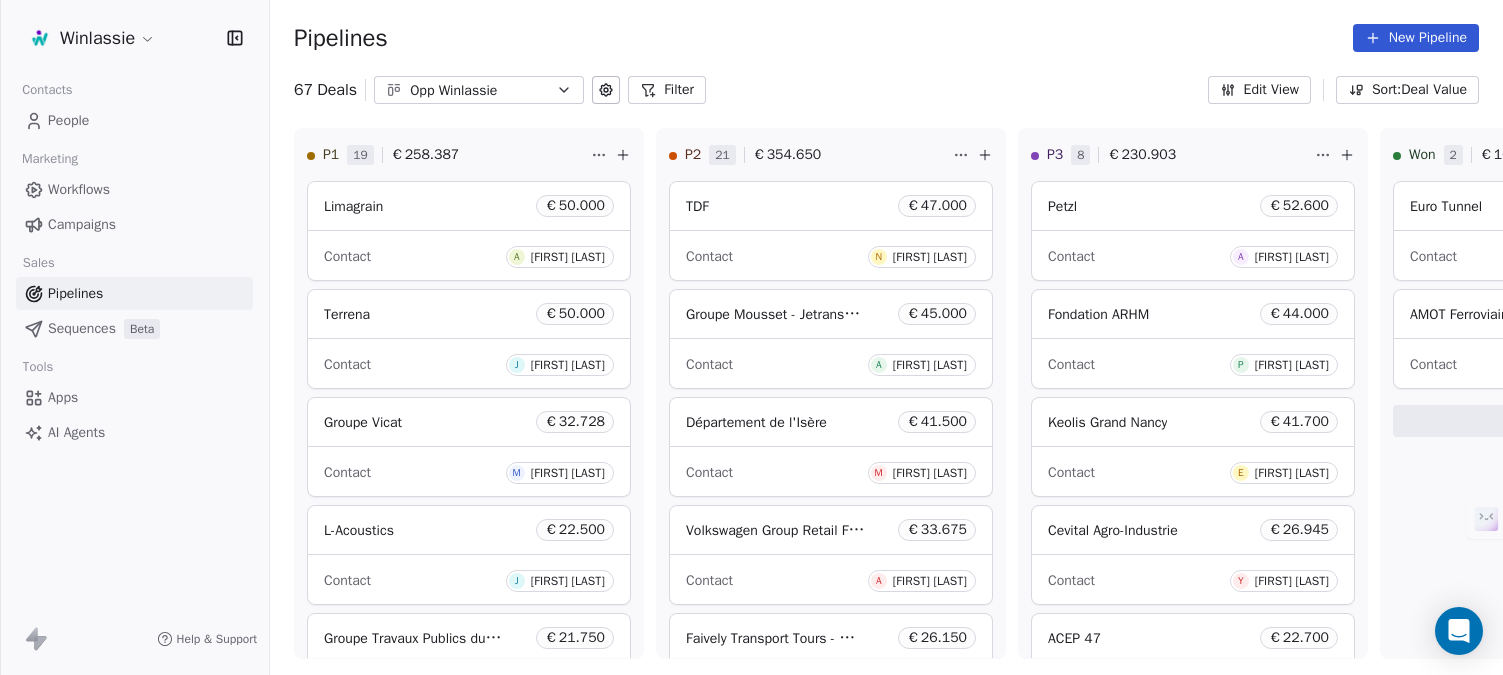 click on "Sort:  Deal Value" at bounding box center (1407, 90) 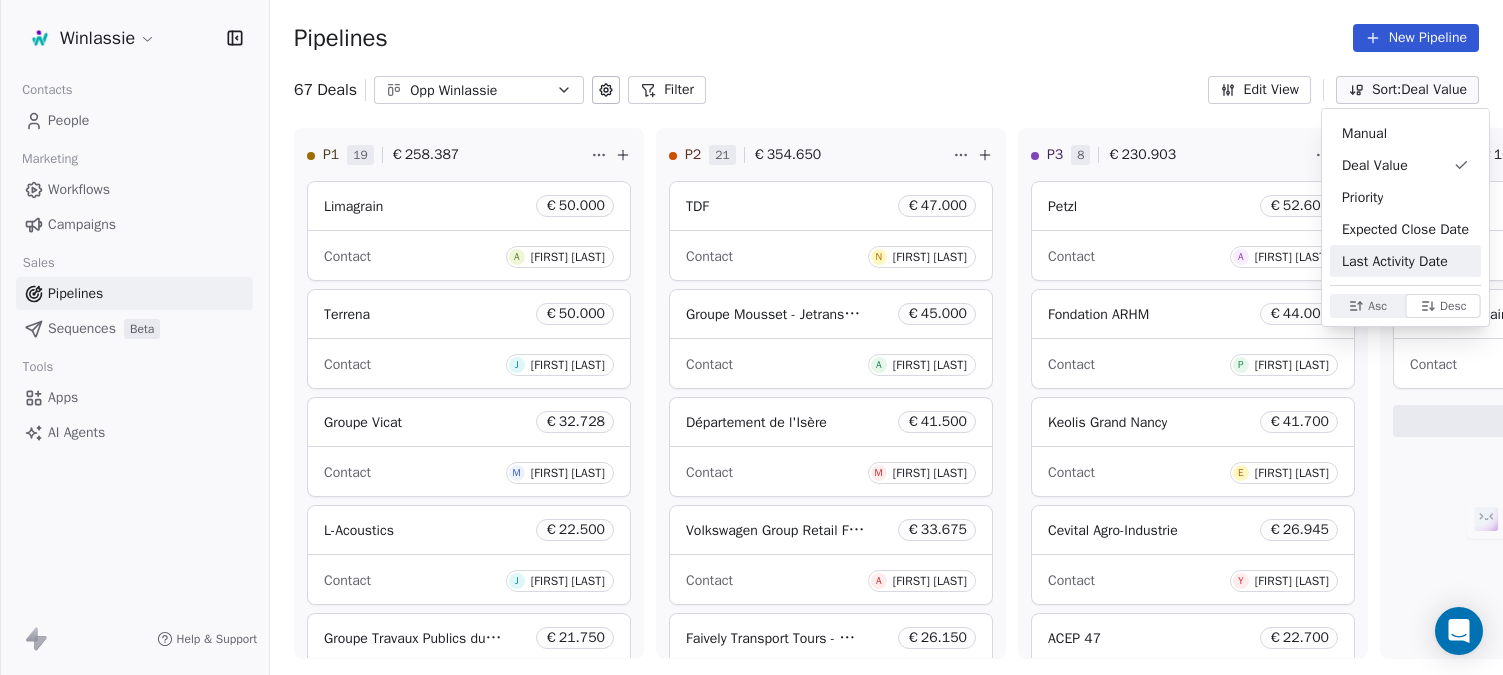 click on "Winlassie Contacts People Marketing Workflows Campaigns Sales Pipelines Sequences Beta Tools Apps AI Agents Help & Support Pipelines New Pipeline 67 Deals Opp Winlassie Filter Edit View Sort: Deal Value P1 19 € 258.387 Limagrain € 50.000 Contact A [FIRST] [LAST] Terrena € 50.000 Contact J [FIRST] [LAST] Groupe Vicat € 32.728 Contact M [FIRST] [LAST] L-Acoustics € 22.500 Contact J [FIRST] [LAST] Groupe Travaux Publics du Blavet € 21.750 Contact C [FIRST] [LAST] SOPEMEA € 20.150 Contact J [FIRST] [LAST] DELISLE € 15.000 Contact C [FIRST] [LAST] Centre de Gestion de la Meuse € 15.000 Contact N [FIRST] [LAST] Reatech € 11.258 Contact M [FIRST] [LAST] Diagast € 11.101 Contact L [FIRST] [LAST] P2 21 € 354.650 TDF € 47.000 Contact N [FIRST] [LAST] Groupe Mousset - Jetransporte.com € 45.000 Contact A [FIRST] [LAST] Département de l'Isère € 41.500 Contact M [FIRST] [LAST] Volkswagen Group Retail France € 33.675 Contact A [FIRST] [LAST] €" at bounding box center (751, 412) 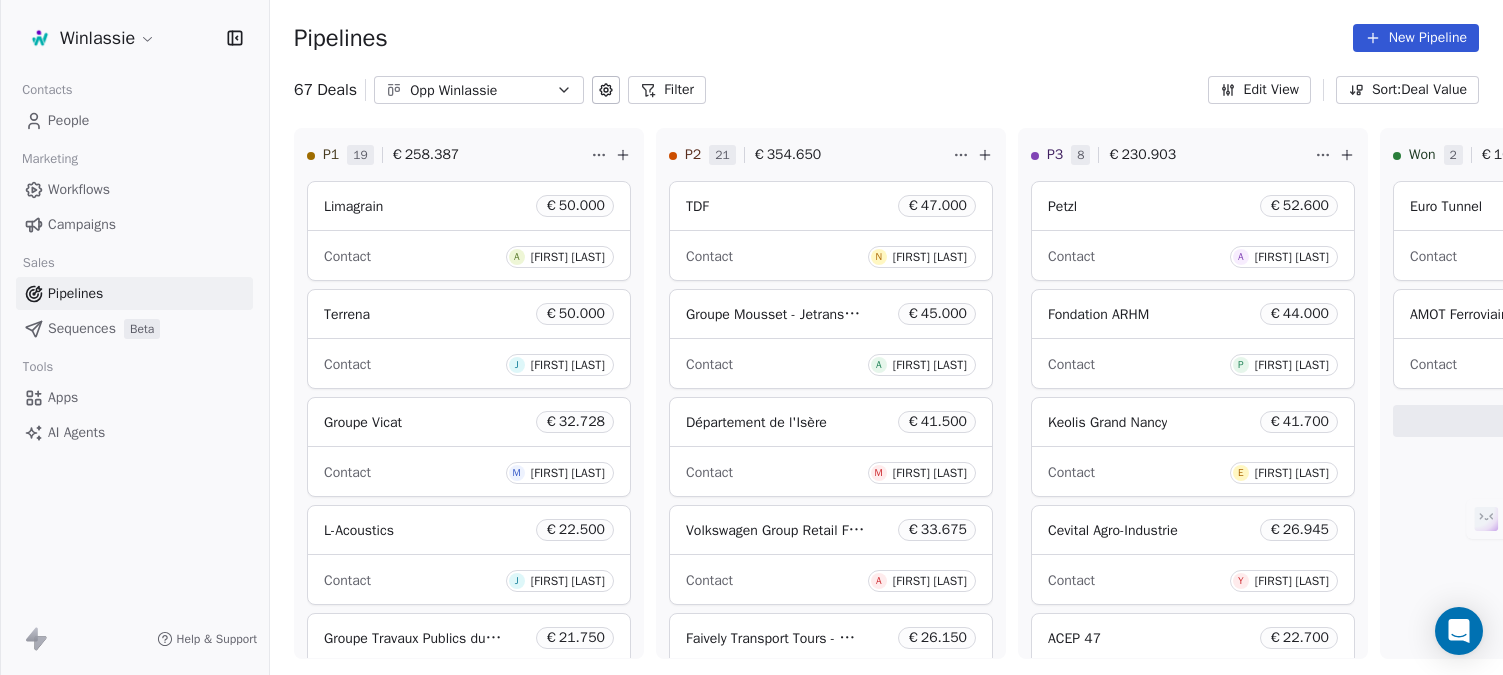 click on "Sort:  Deal Value" at bounding box center (1407, 90) 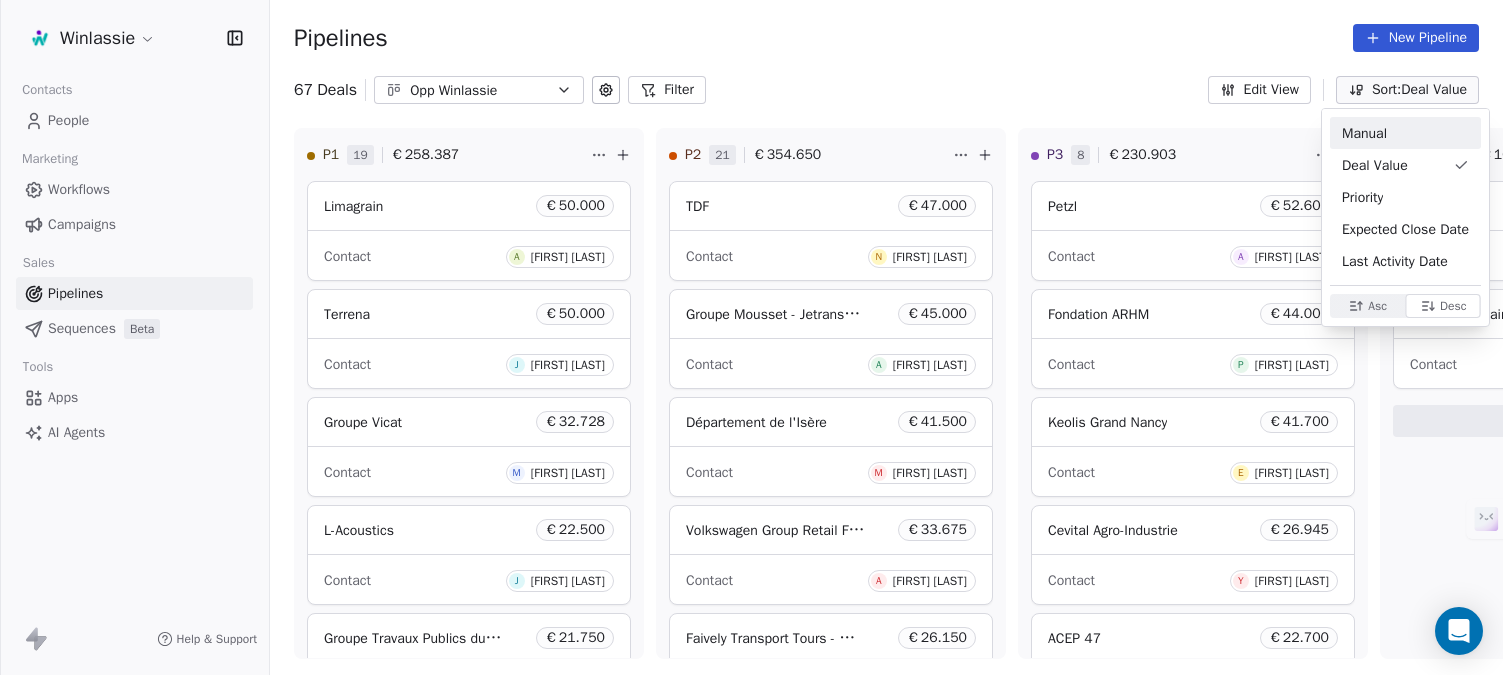 click on "Manual" at bounding box center (1405, 133) 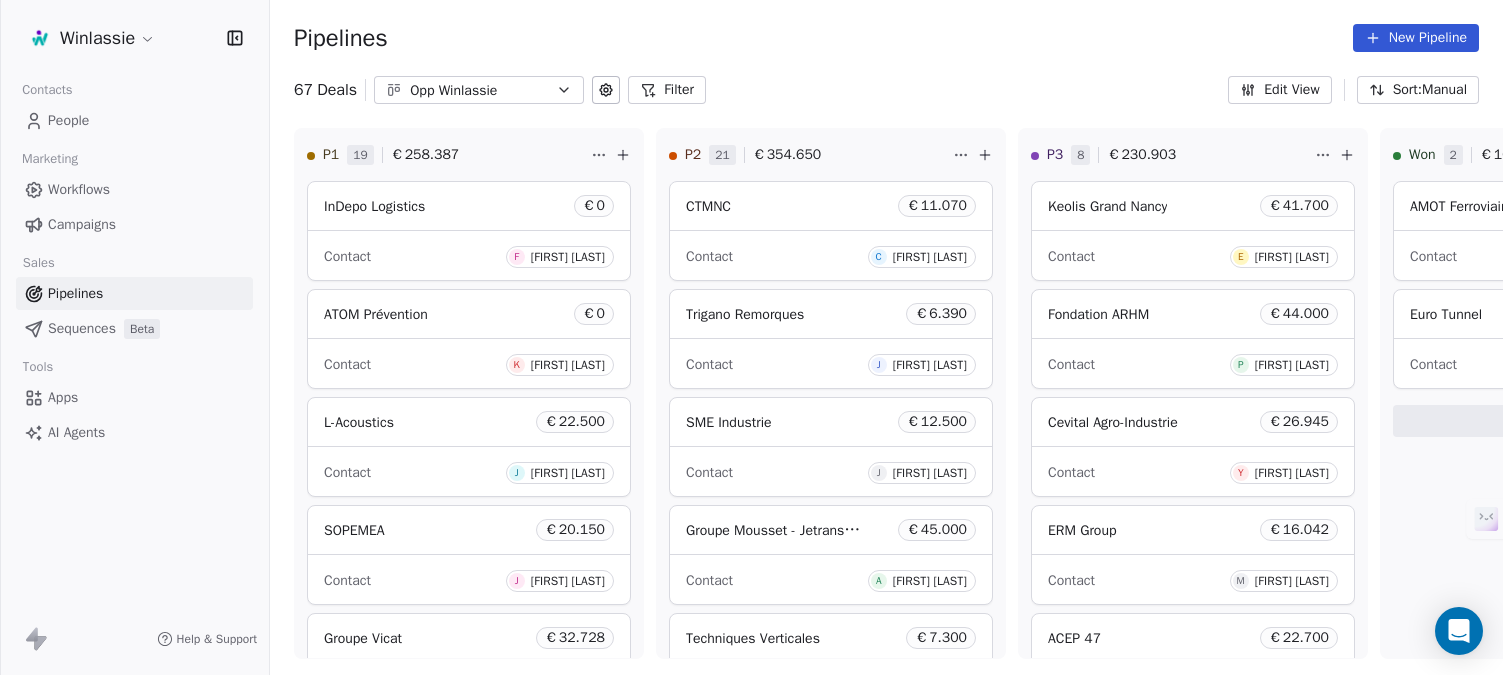 click on "Sort:  Manual" at bounding box center (1418, 90) 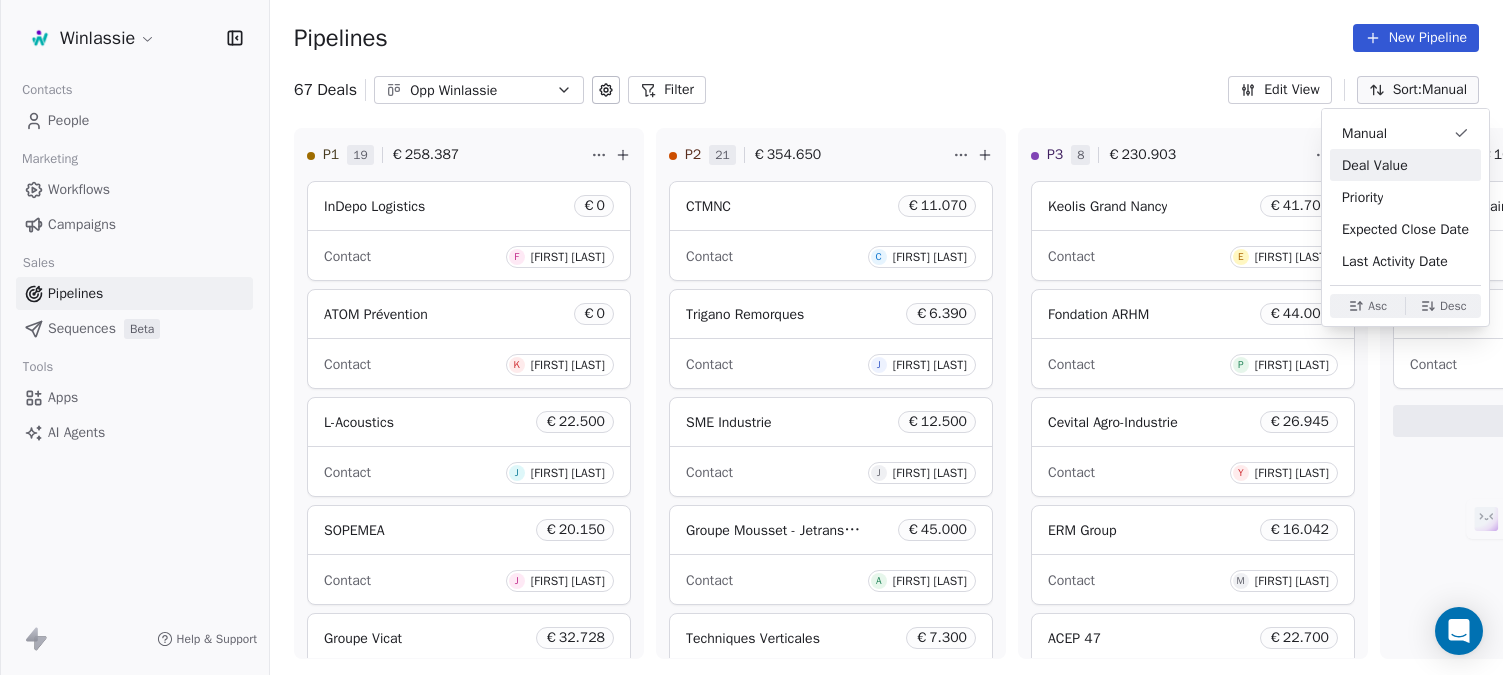 click on "Deal Value" at bounding box center [1375, 165] 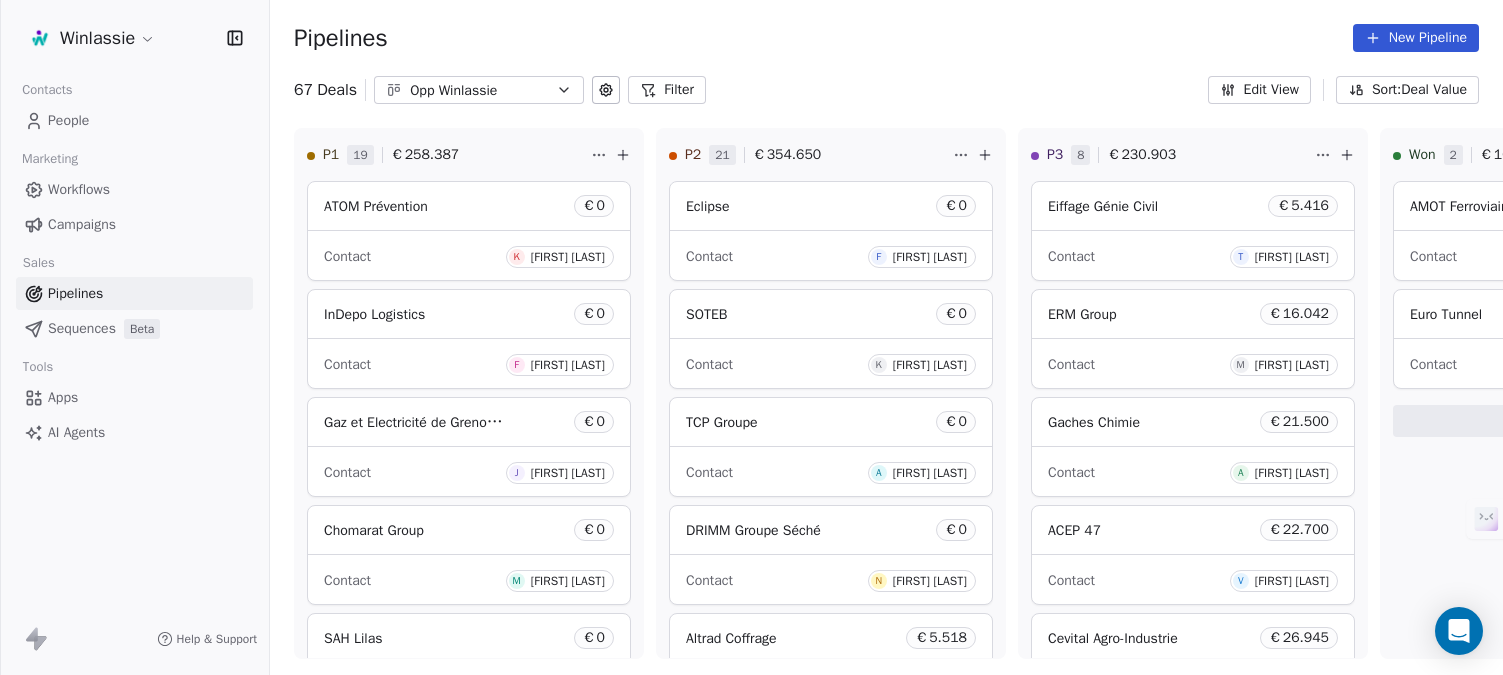 click on "Pipelines  New Pipeline" at bounding box center [886, 38] 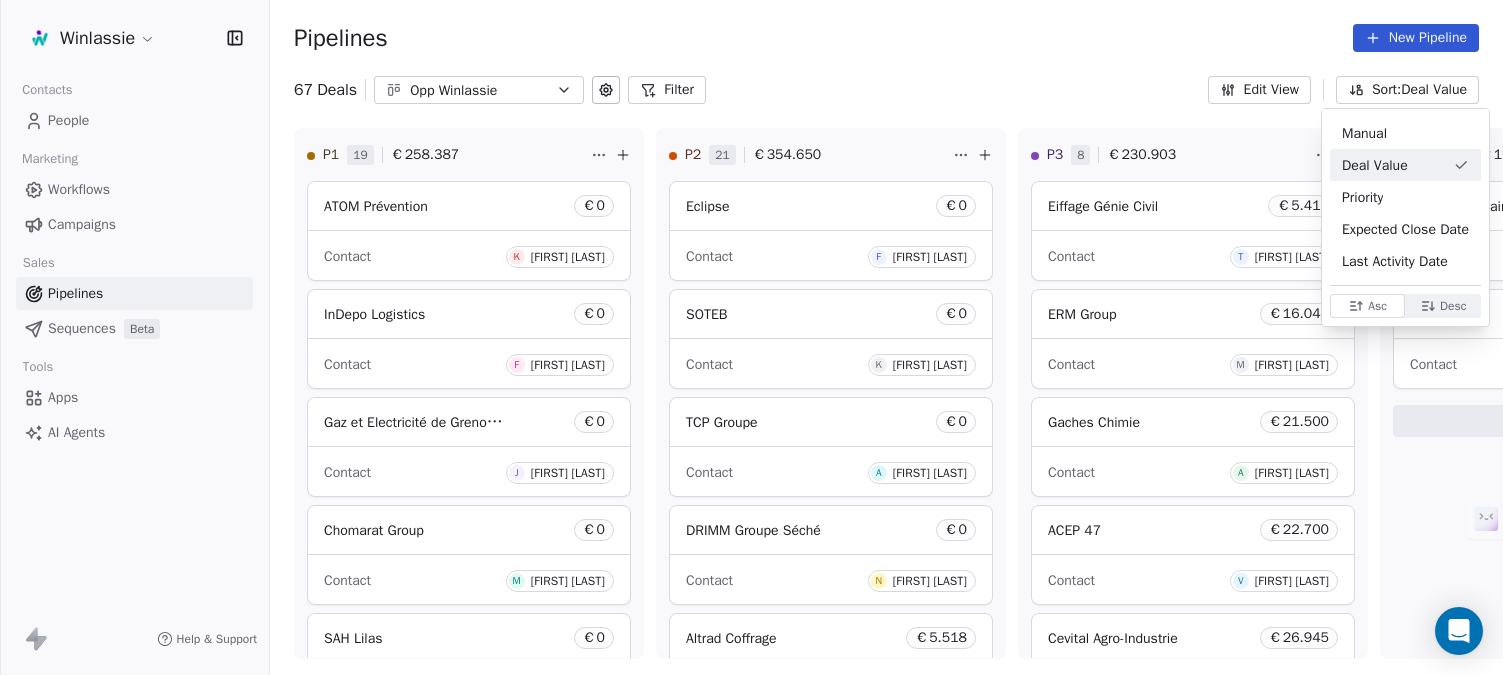 click on "Winlassie Contacts People Marketing Workflows Campaigns Sales Pipelines Sequences Beta Tools Apps AI Agents Help & Support Pipelines New Pipeline 67 Deals Opp Winlassie Filter Edit View Sort: Deal Value P1 19 € 258.387 ATOM Prévention € 0 Contact K [FIRST] [LAST] InDepo Logistics € 0 Contact F [FIRST] [LAST] Gaz et Electricité de Grenoble € 0 Contact J [FIRST] [LAST] Chomarat Group € 0 Contact M [FIRST] [LAST] SAH Lilas € 0 Contact A [FIRST] [LAST] Groupe Mediacovrac € 0 Contact J [FIRST] [LAST] Polytechs € 0 Contact R [FIRST] [LAST] Groupe Goyer € 0 Contact C [FIRST] [LAST] Autoliv Livbag € 8.900 Contact B [FIRST] [LAST] Diagast € 11.101 Contact L [FIRST] [LAST] P2 21 € 354.650 Eclipse € 0 Contact F [FIRST] [LAST] SOTEB € 0 Contact K [FIRST] [LAST] TCP Groupe € 0 Contact A [FIRST] [LAST] DRIMM Groupe Séché € 0 Contact N [FIRST] [LAST] Altrad Coffrage € 5.518 Contact F [FIRST] [LAST] Trigano Remorques € 6.390 Contact J [FIRST] [LAST] € L R" at bounding box center [751, 412] 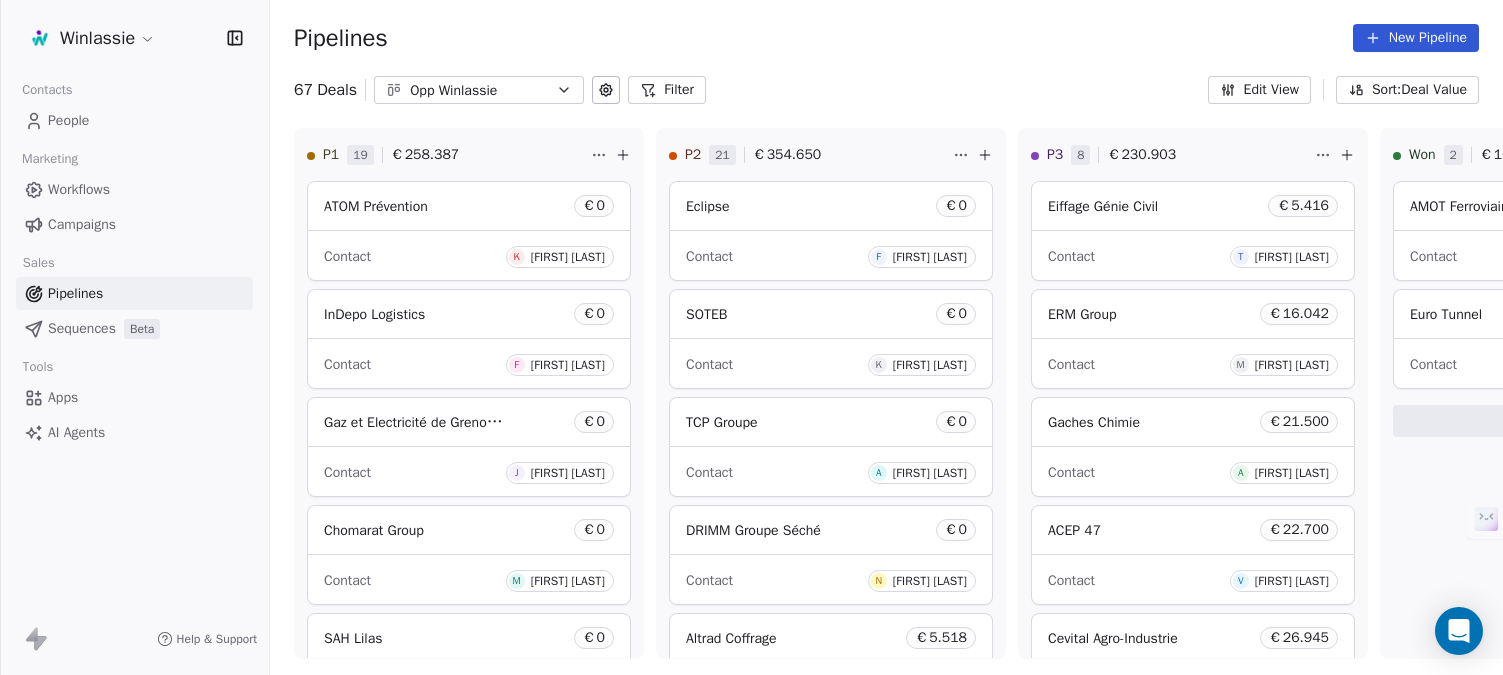 click on "Sort:  Deal Value" at bounding box center [1407, 90] 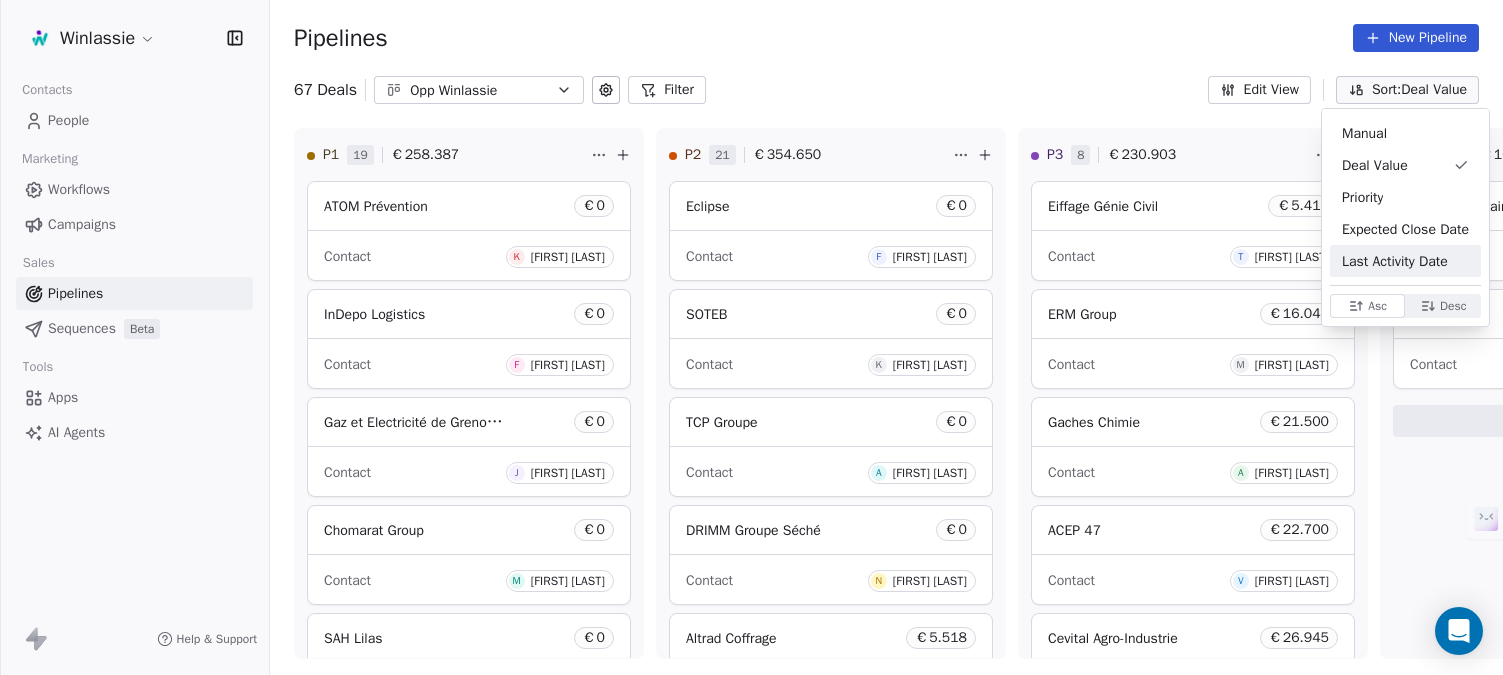 click on "Desc" at bounding box center (1443, 306) 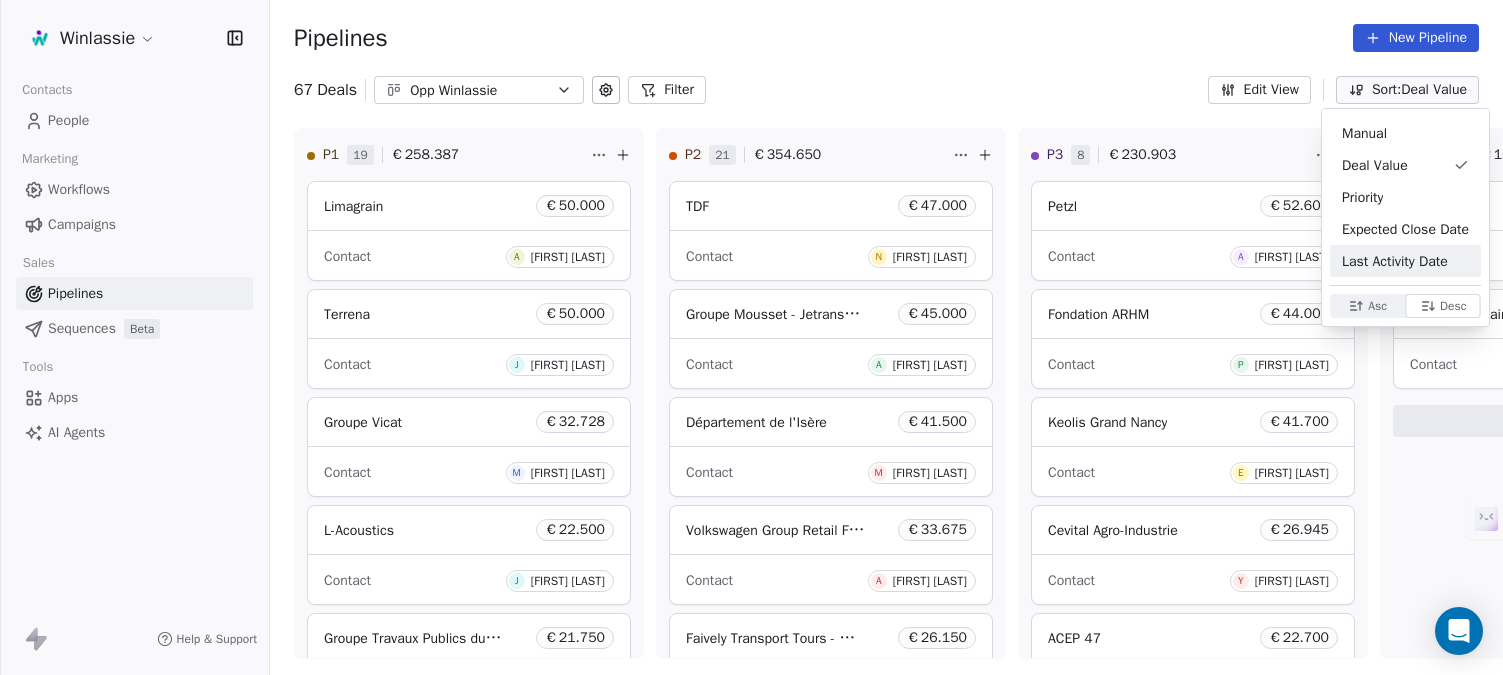 click on "Winlassie Contacts People Marketing Workflows Campaigns Sales Pipelines Sequences Beta Tools Apps AI Agents Help & Support Pipelines New Pipeline 67 Deals Opp Winlassie Filter Edit View Sort: Deal Value P1 19 € 258.387 Limagrain € 50.000 Contact A [FIRST] [LAST] Terrena € 50.000 Contact J [FIRST] [LAST] Groupe Vicat € 32.728 Contact M [FIRST] [LAST] L-Acoustics € 22.500 Contact J [FIRST] [LAST] Groupe Travaux Publics du Blavet € 21.750 Contact C [FIRST] [LAST] SOPEMEA € 20.150 Contact J [FIRST] [LAST] DELISLE € 15.000 Contact C [FIRST] [LAST] Centre de Gestion de la Meuse € 15.000 Contact N [FIRST] [LAST] Reatech € 11.258 Contact M [FIRST] [LAST] Diagast € 11.101 Contact L [FIRST] [LAST] P2 21 € 354.650 TDF € 47.000 Contact N [FIRST] [LAST] Groupe Mousset - Jetransporte.com € 45.000 Contact A [FIRST] [LAST] Département de l'Isère € 41.500 Contact M [FIRST] [LAST] Volkswagen Group Retail France € 33.675 Contact A [FIRST] [LAST] €" at bounding box center [751, 412] 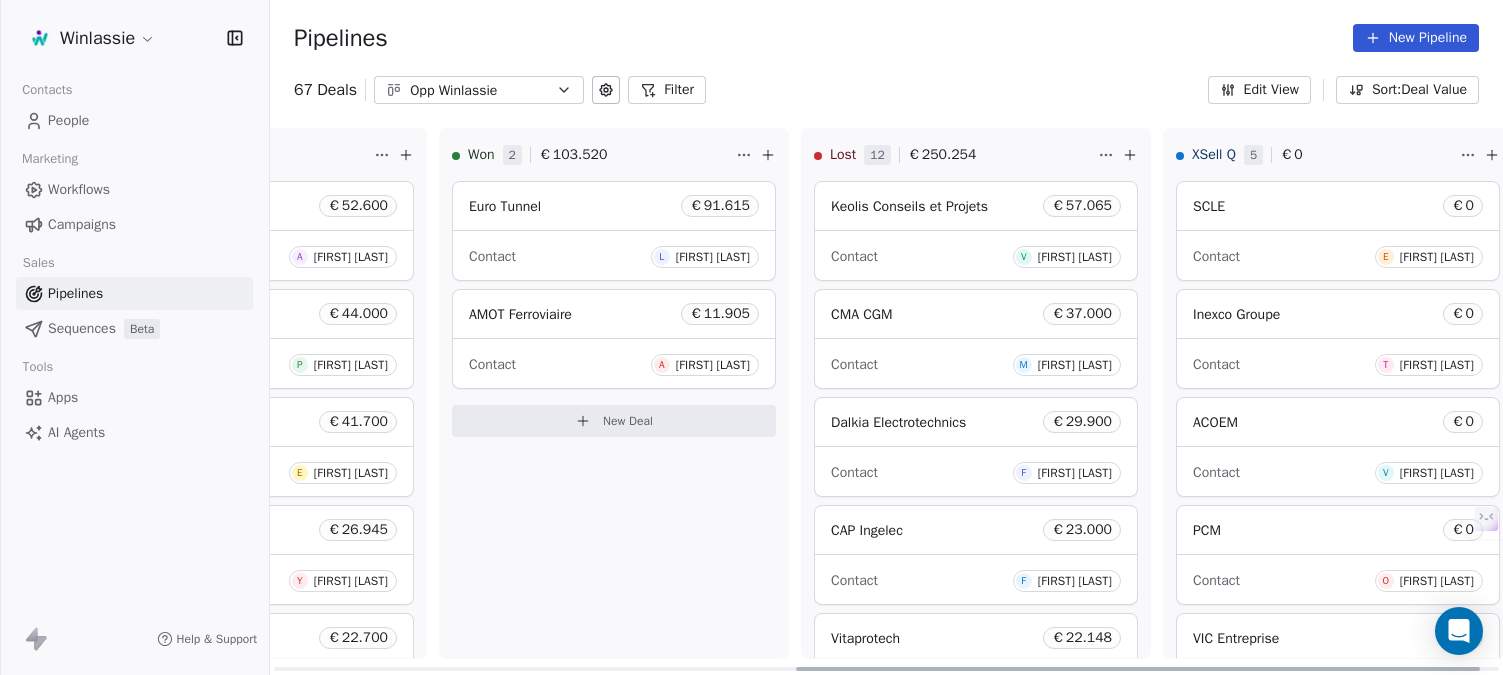 drag, startPoint x: 849, startPoint y: 668, endPoint x: 1375, endPoint y: 668, distance: 526 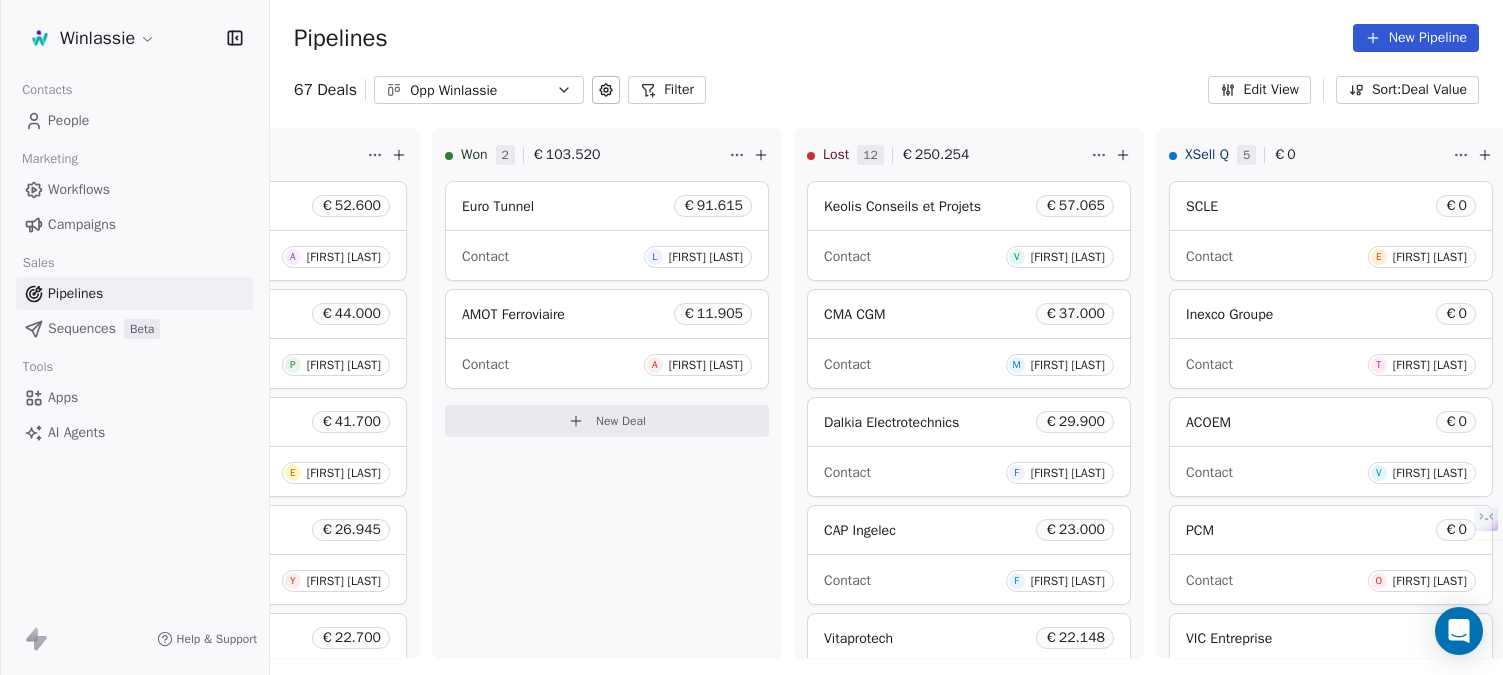 click on "67 Deals Opp Winlassie Filter  Edit View Sort:  Deal Value" at bounding box center (886, 90) 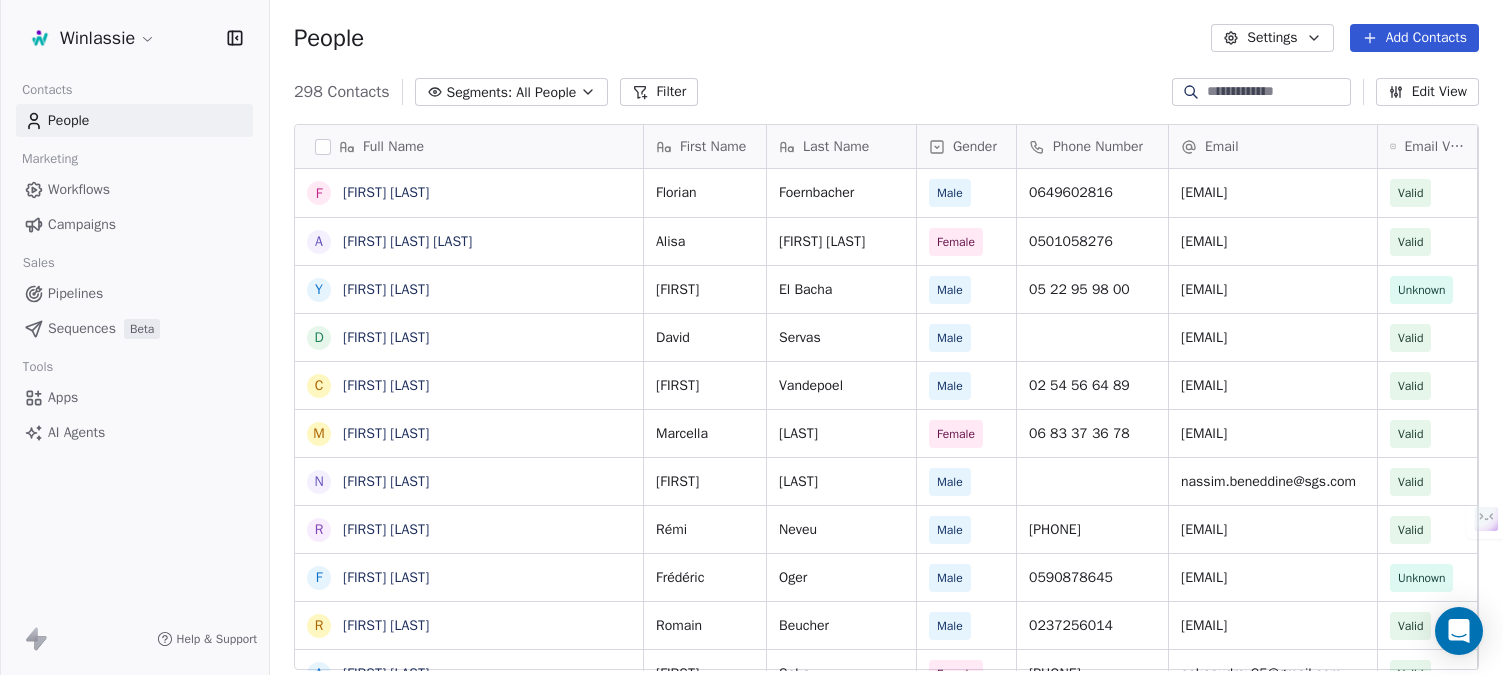scroll, scrollTop: 16, scrollLeft: 16, axis: both 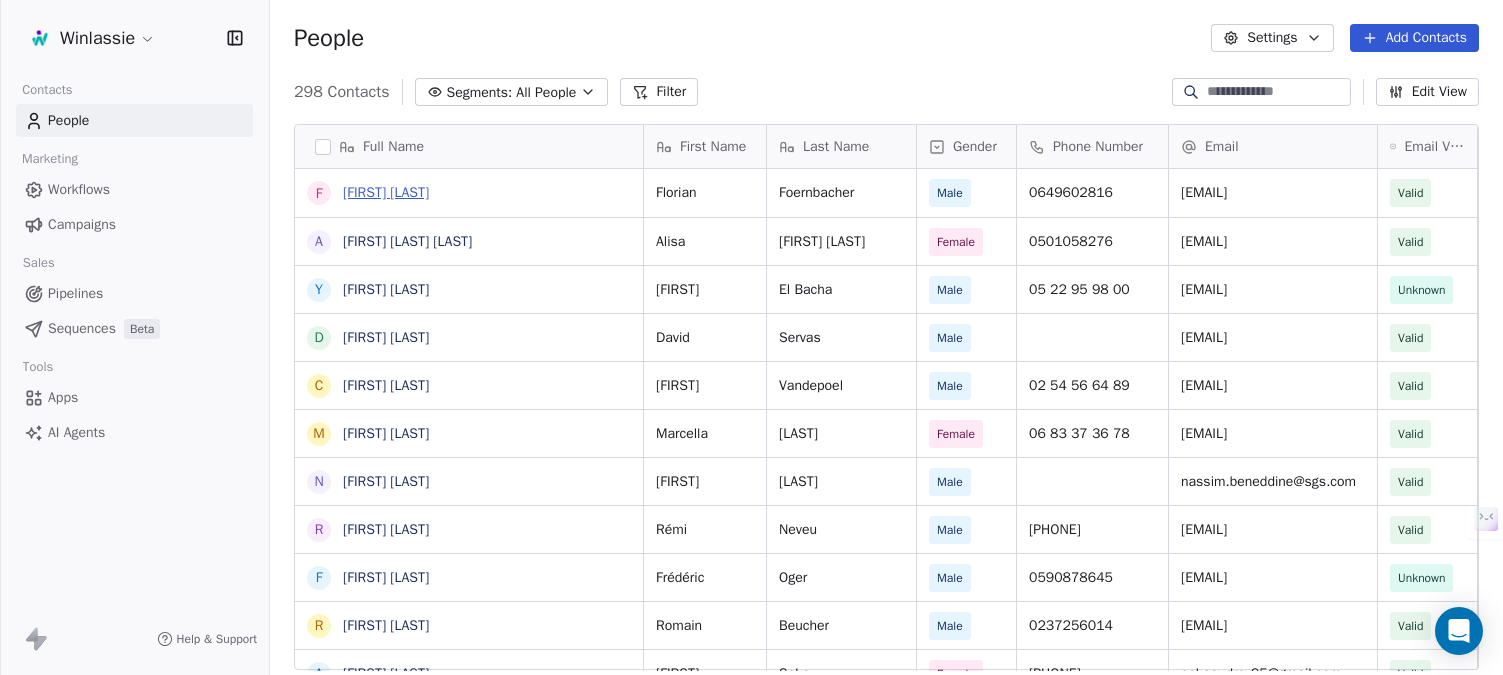 click on "[FIRST] [LAST]" at bounding box center [386, 192] 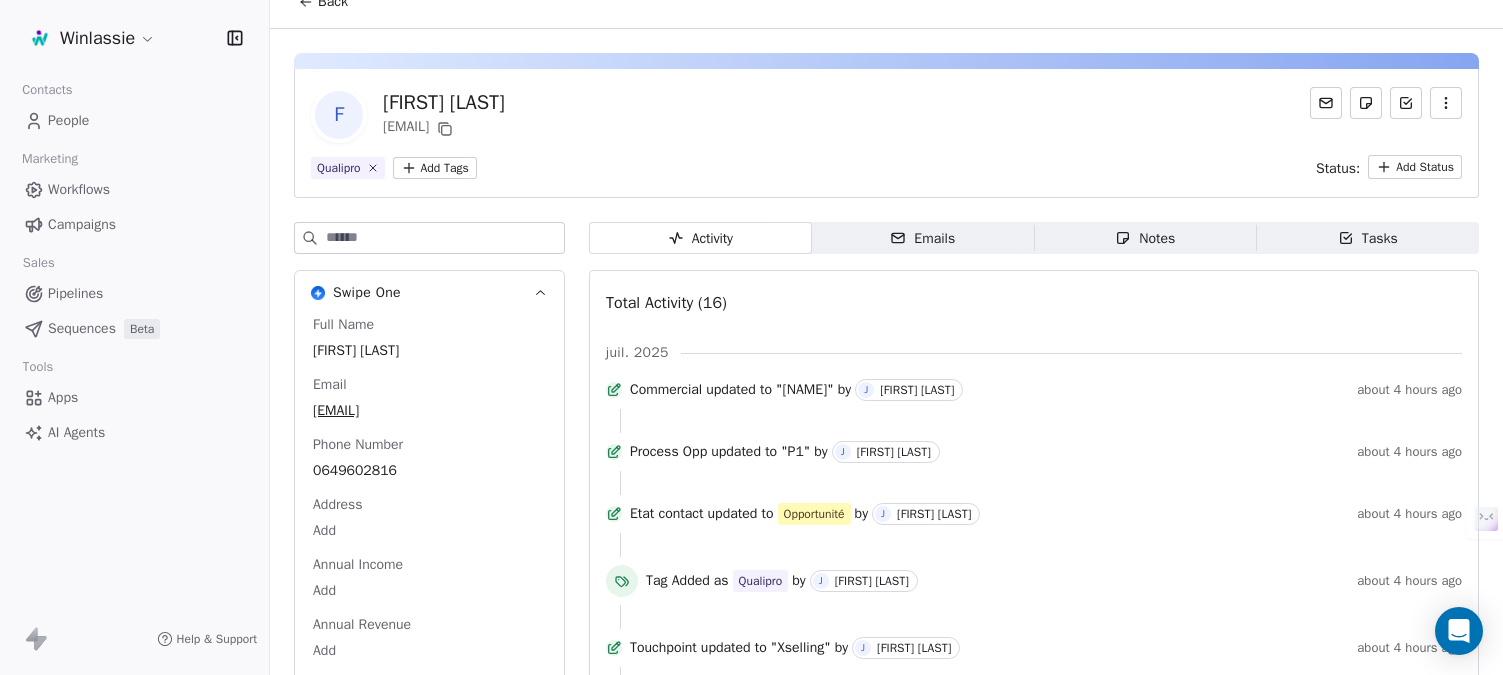 scroll, scrollTop: 0, scrollLeft: 0, axis: both 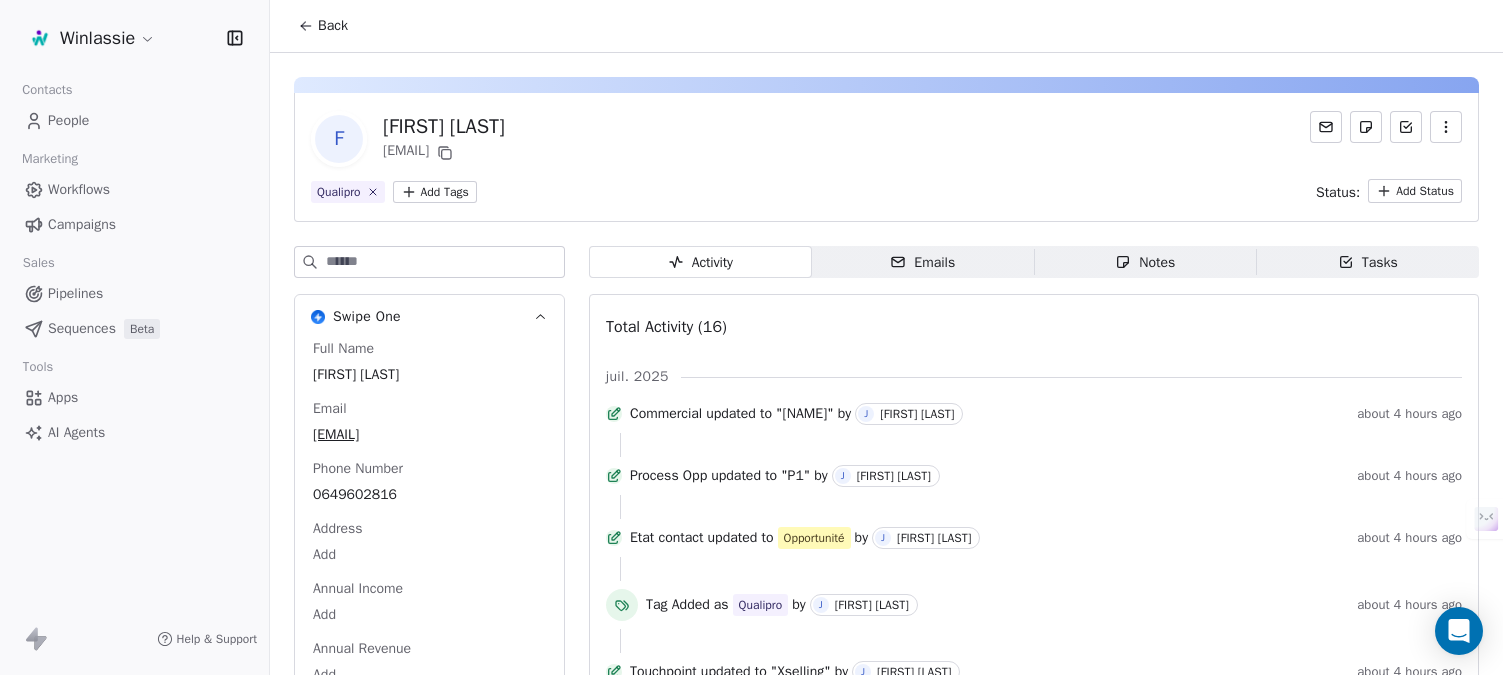 click 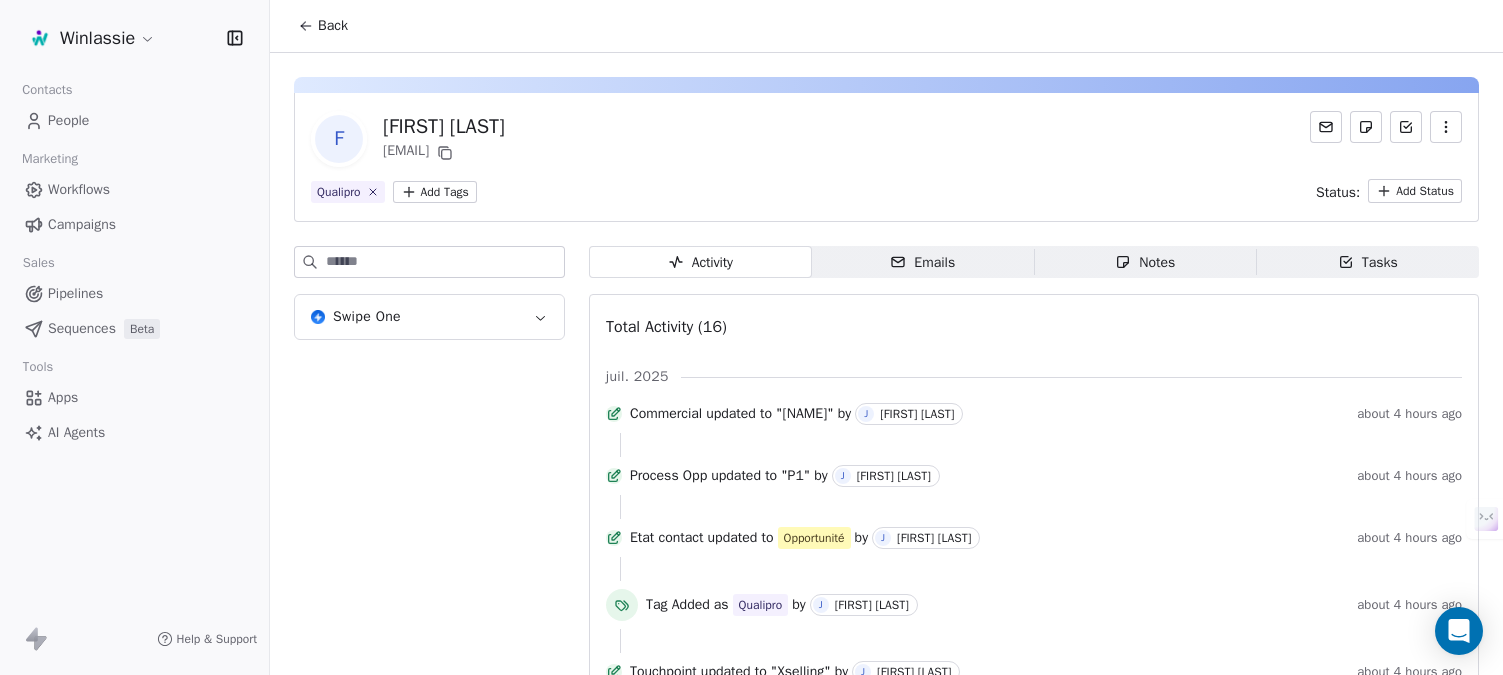 click 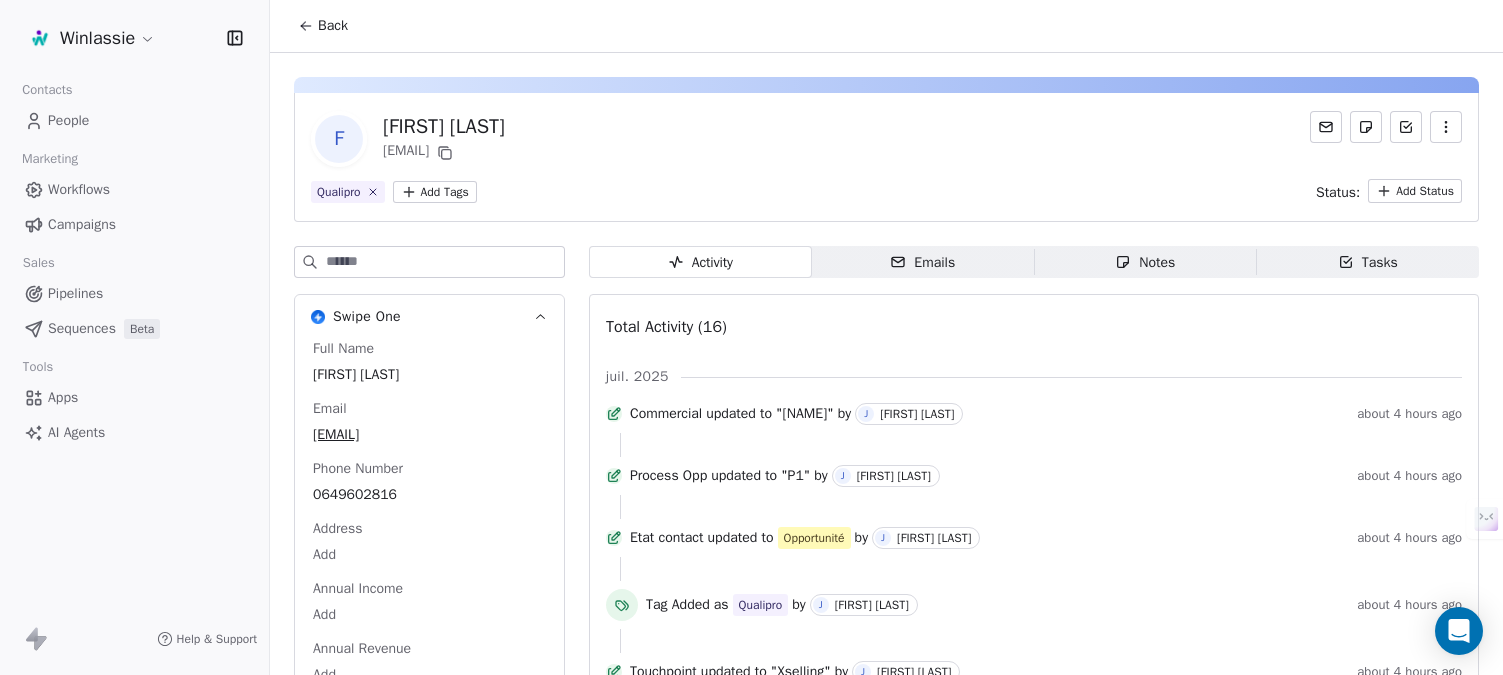 click 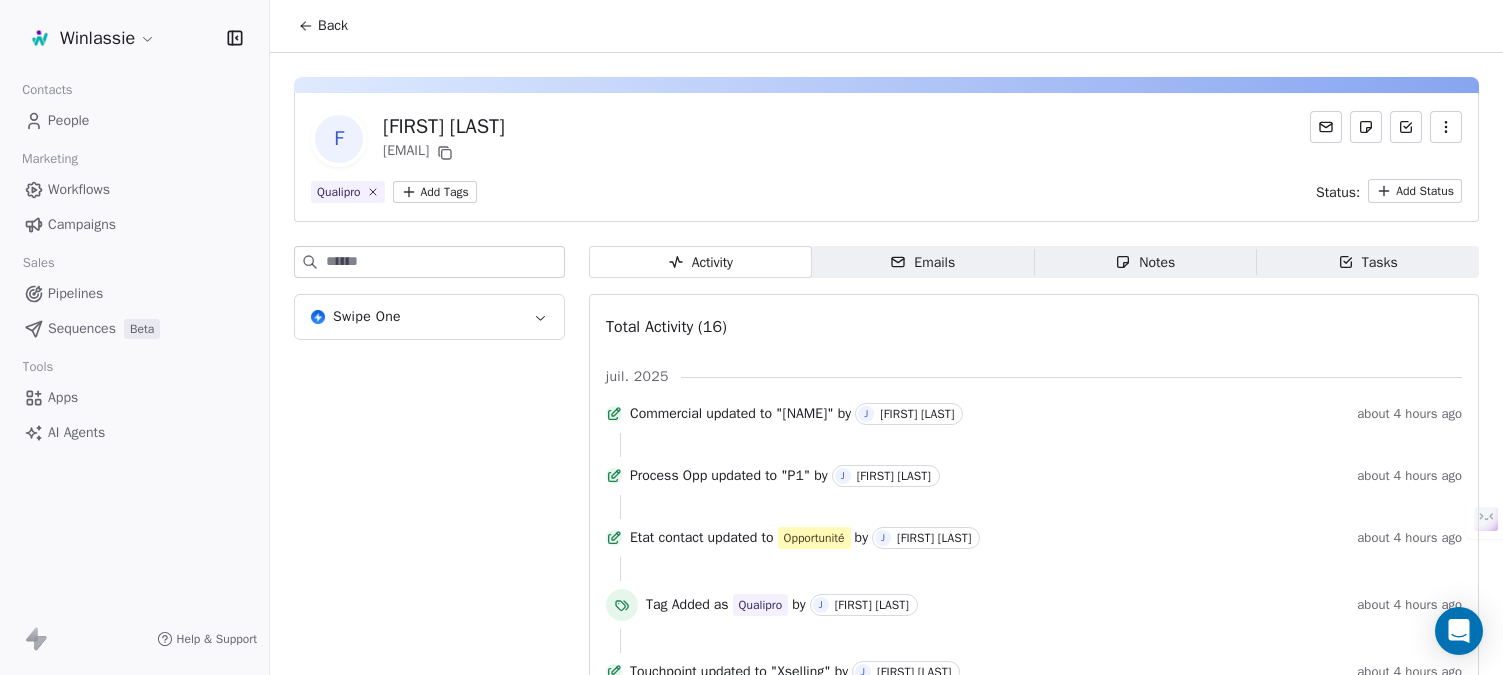 click on "F [FIRST] [LAST] [EMAIL] Qualipro Add Tags Status: Add Status" at bounding box center [886, 157] 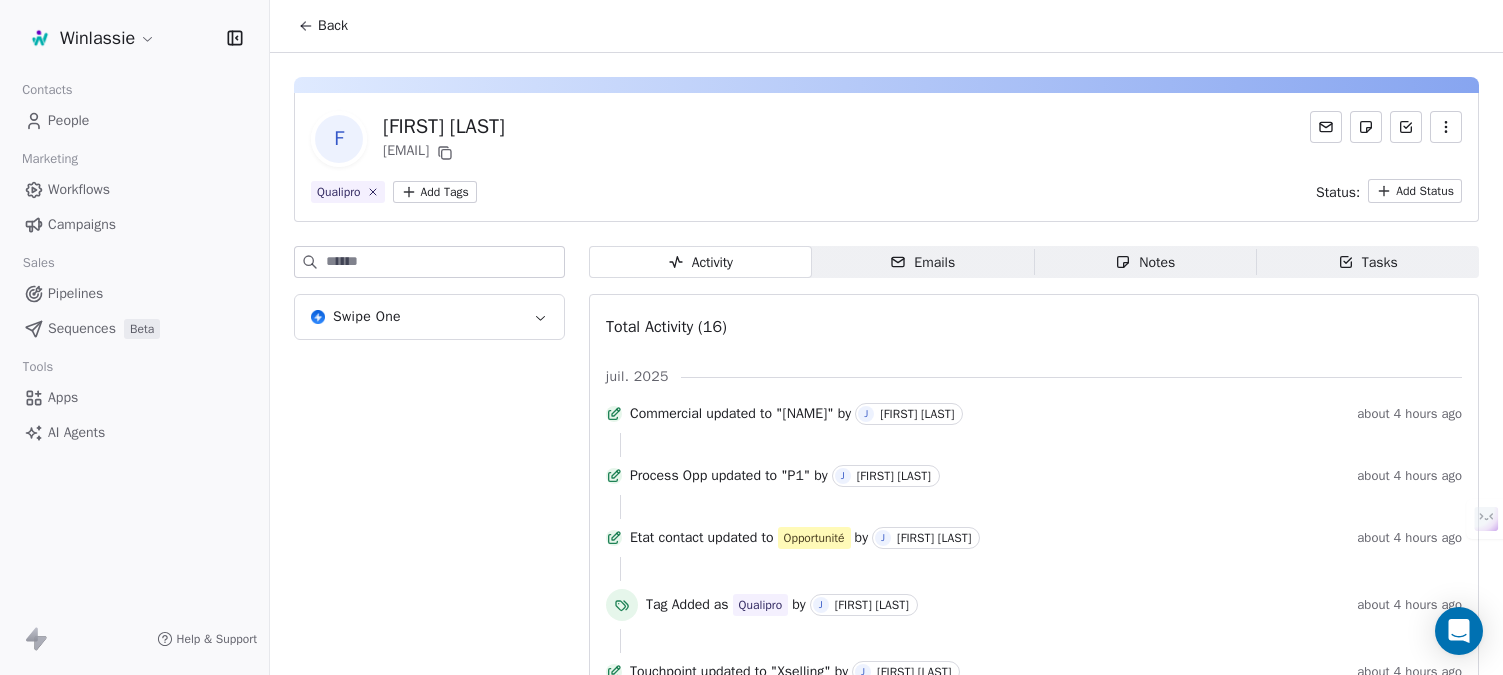 click on "Winlassie Contacts People Marketing Workflows Campaigns Sales Pipelines Sequences Beta Tools Apps AI Agents Help & Support Back F [FIRST] [LAST] [EMAIL] Qualipro Add Tags Status: Add Status Swipe One Activity Activity Emails Emails Notes Notes Tasks Tasks Total Activity (16) juil. 2025 Commercial updated to "[NAME]" by J JC Billerey about 4 hours ago Process Opp updated to "P1" by J JC Billerey about 4 hours ago Etat contact updated to Opportunité by J JC Billerey about 4 hours ago Tag Added as Qualipro by J JC Billerey about 4 hours ago Touchpoint updated to "Xselling" by J JC Billerey about 4 hours ago Secteur updated to "Transport" by J JC Billerey about 4 hours ago Website updated to "[URL]" by J JC Billerey about 4 hours ago Entreprise updated to "Indepo Logistics" by J JC Billerey about 4 hours ago Hiérarchie updated to "Chargé" by J JC Billerey about 4 hours ago Job Title updated to "[JOB TITLE]" by J JC Billerey LinkedIn by" at bounding box center [751, 412] 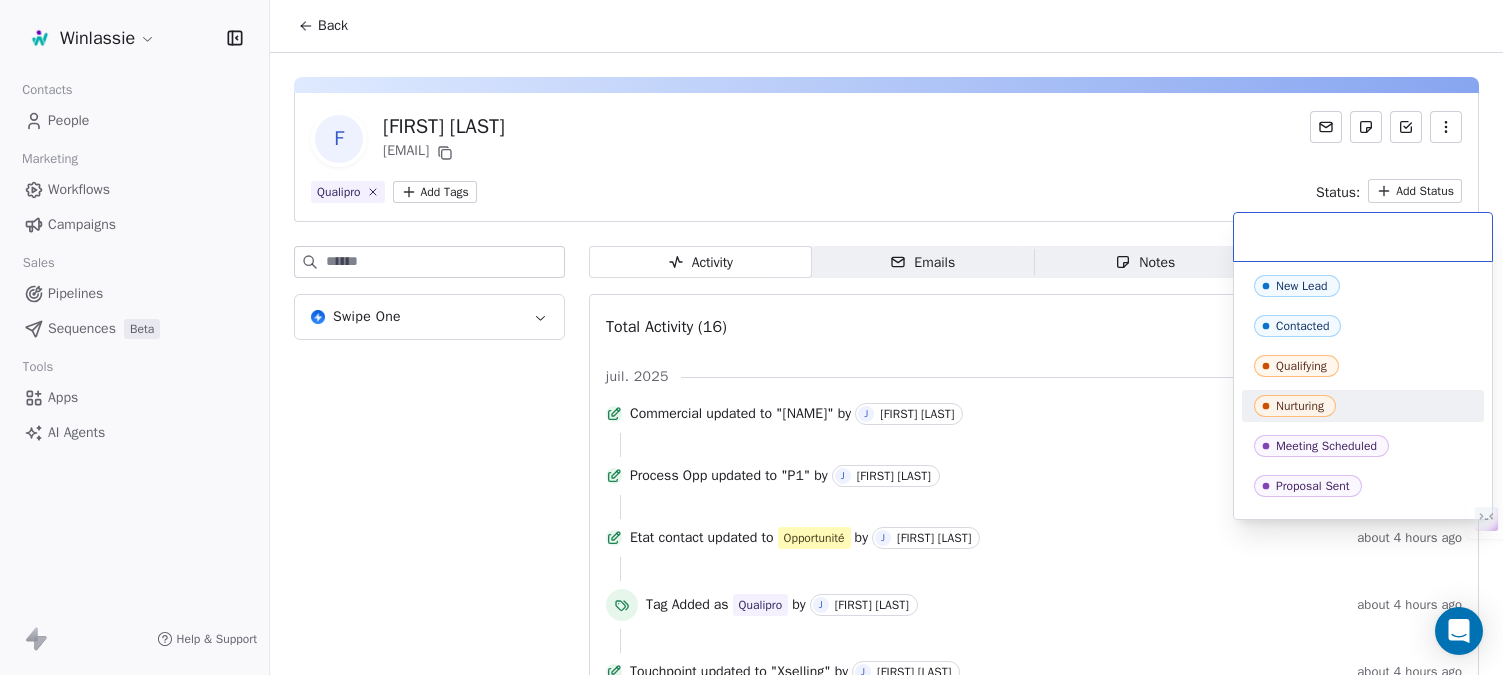 click on "Winlassie Contacts People Marketing Workflows Campaigns Sales Pipelines Sequences Beta Tools Apps AI Agents Help & Support Back F [FIRST] [LAST] [EMAIL] Qualipro Add Tags Status: Add Status Swipe One Activity Activity Emails Emails Notes Notes Tasks Tasks Total Activity (16) juil. 2025 Commercial updated to "[NAME]" by J JC Billerey about 4 hours ago Process Opp updated to "P1" by J JC Billerey about 4 hours ago Etat contact updated to Opportunité by J JC Billerey about 4 hours ago Tag Added as Qualipro by J JC Billerey about 4 hours ago Touchpoint updated to "Xselling" by J JC Billerey about 4 hours ago Secteur updated to "Transport" by J JC Billerey about 4 hours ago Website updated to "[URL]" by J JC Billerey about 4 hours ago Entreprise updated to "Indepo Logistics" by J JC Billerey about 4 hours ago Hiérarchie updated to "Chargé" by J JC Billerey about 4 hours ago Job Title updated to "[JOB TITLE]" by J JC Billerey LinkedIn by" at bounding box center (751, 412) 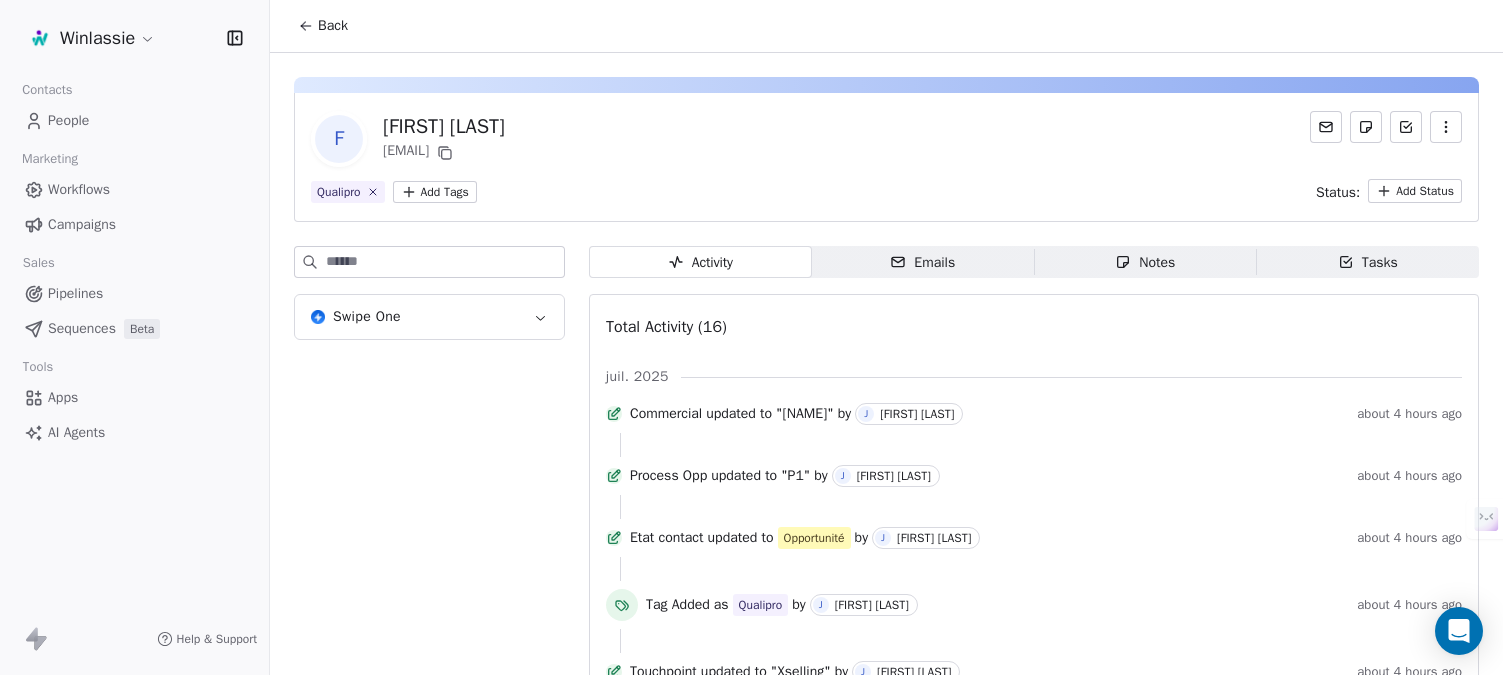 click on "Winlassie Contacts People Marketing Workflows Campaigns Sales Pipelines Sequences Beta Tools Apps AI Agents Help & Support Back F [FIRST] [LAST] [EMAIL] Qualipro Add Tags Status: Add Status Swipe One Activity Activity Emails Emails Notes Notes Tasks Tasks Total Activity (16) juil. 2025 Commercial updated to "[NAME]" by J JC Billerey about 4 hours ago Process Opp updated to "P1" by J JC Billerey about 4 hours ago Etat contact updated to Opportunité by J JC Billerey about 4 hours ago Tag Added as Qualipro by J JC Billerey about 4 hours ago Touchpoint updated to "Xselling" by J JC Billerey about 4 hours ago Secteur updated to "Transport" by J JC Billerey about 4 hours ago Website updated to "[URL]" by J JC Billerey about 4 hours ago Entreprise updated to "Indepo Logistics" by J JC Billerey about 4 hours ago Hiérarchie updated to "Chargé" by J JC Billerey about 4 hours ago Job Title updated to "[JOB TITLE]" by J JC Billerey LinkedIn by" at bounding box center (751, 412) 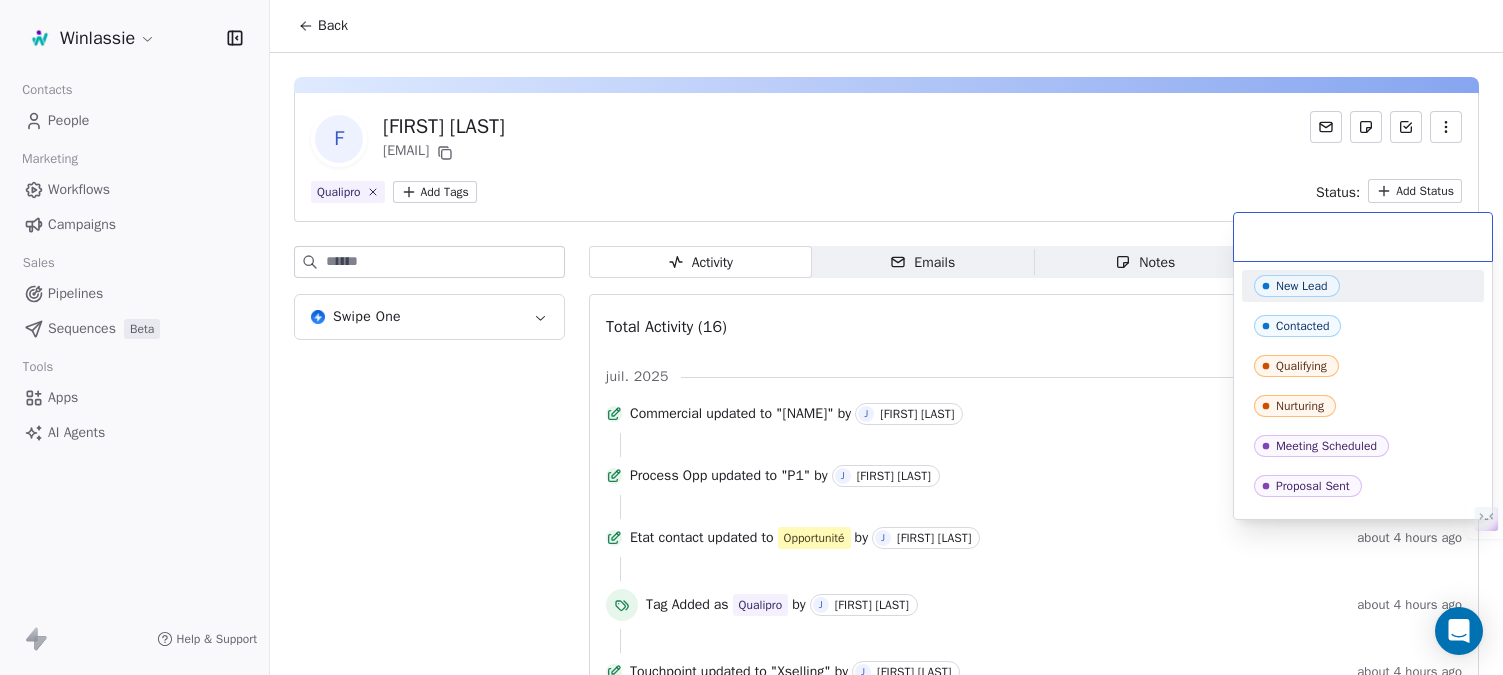 click on "Winlassie Contacts People Marketing Workflows Campaigns Sales Pipelines Sequences Beta Tools Apps AI Agents Help & Support Back F [FIRST] [LAST] [EMAIL] Qualipro Add Tags Status: Add Status Swipe One Activity Activity Emails Emails Notes Notes Tasks Tasks Total Activity (16) juil. 2025 Commercial updated to "[NAME]" by J JC Billerey about 4 hours ago Process Opp updated to "P1" by J JC Billerey about 4 hours ago Etat contact updated to Opportunité by J JC Billerey about 4 hours ago Tag Added as Qualipro by J JC Billerey about 4 hours ago Touchpoint updated to "Xselling" by J JC Billerey about 4 hours ago Secteur updated to "Transport" by J JC Billerey about 4 hours ago Website updated to "[URL]" by J JC Billerey about 4 hours ago Entreprise updated to "Indepo Logistics" by J JC Billerey about 4 hours ago Hiérarchie updated to "Chargé" by J JC Billerey about 4 hours ago Job Title updated to "[JOB TITLE]" by J JC Billerey LinkedIn by" at bounding box center (751, 412) 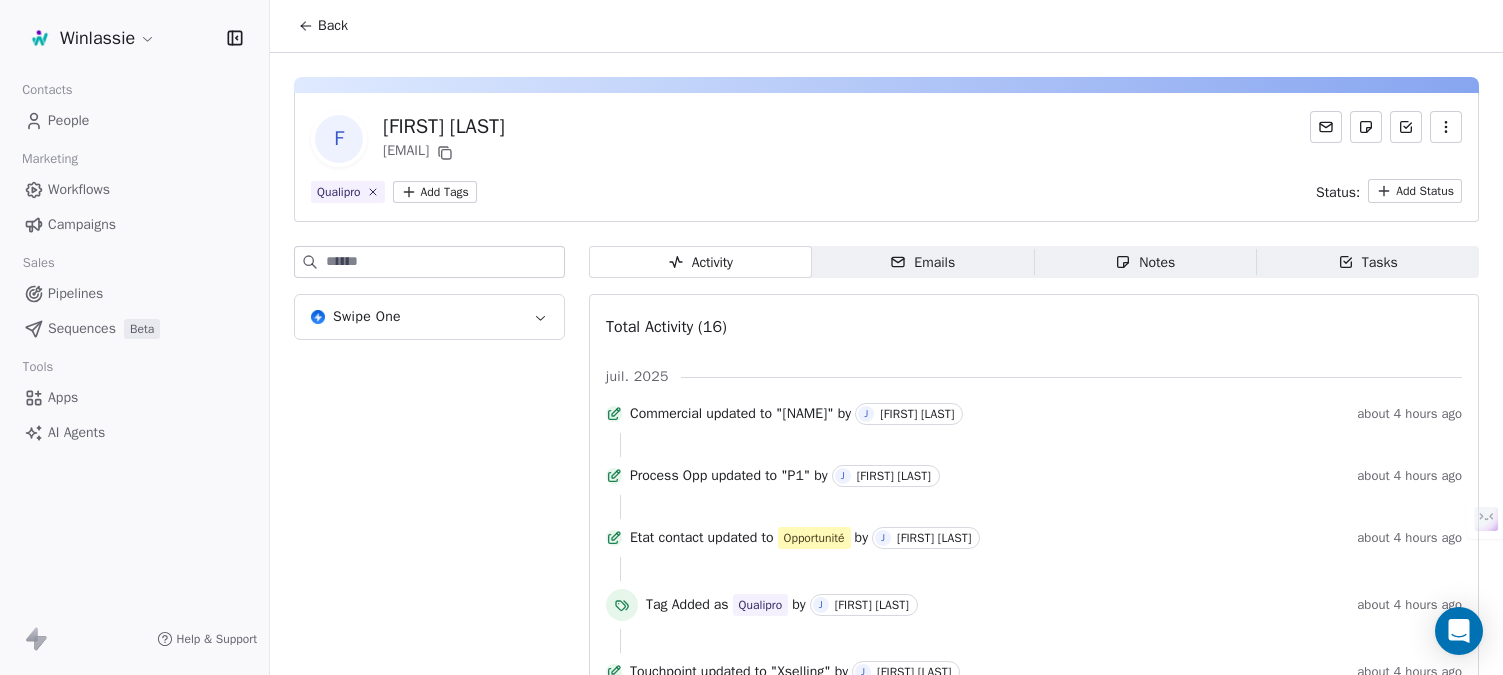 click on "F [FIRST] [LAST] [EMAIL] Qualipro Add Tags Status: Add Status" at bounding box center (886, 157) 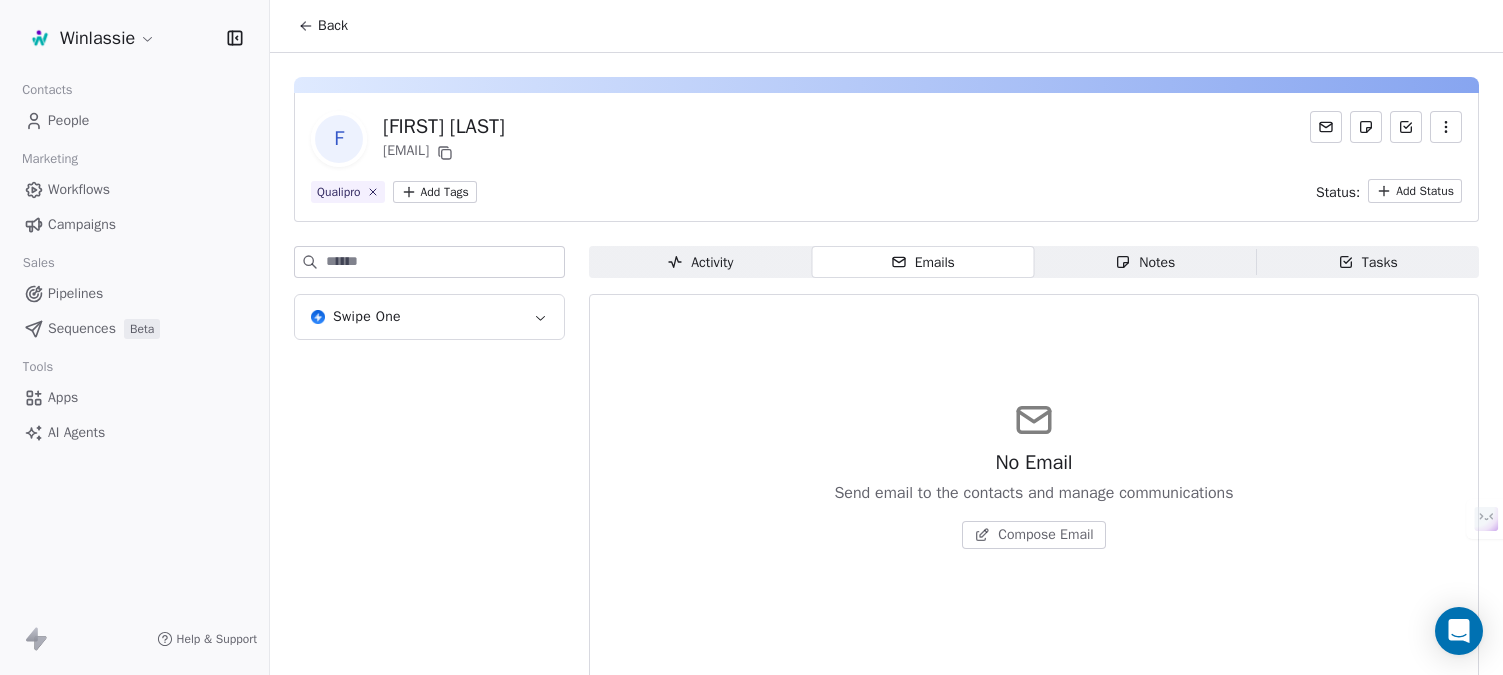 click on "Notes" at bounding box center (1145, 262) 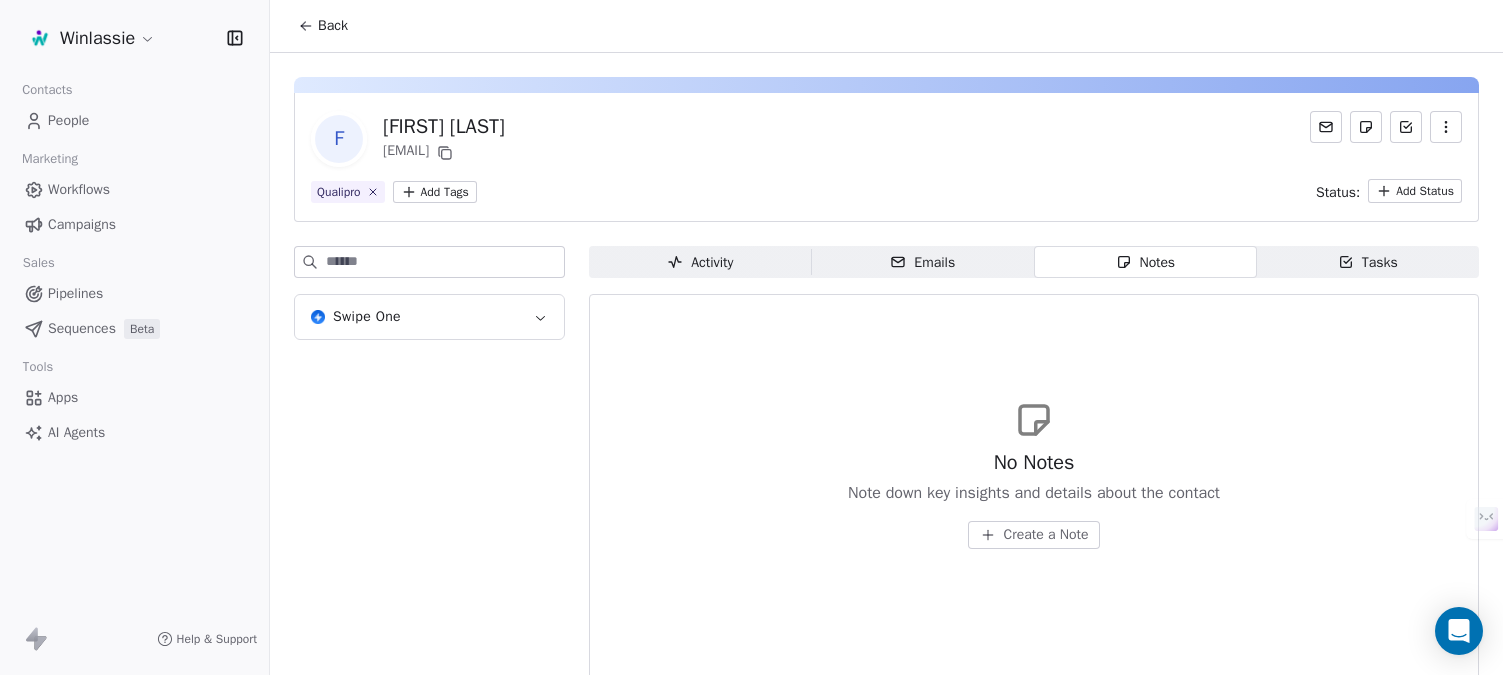 click on "Create a Note" at bounding box center [1046, 535] 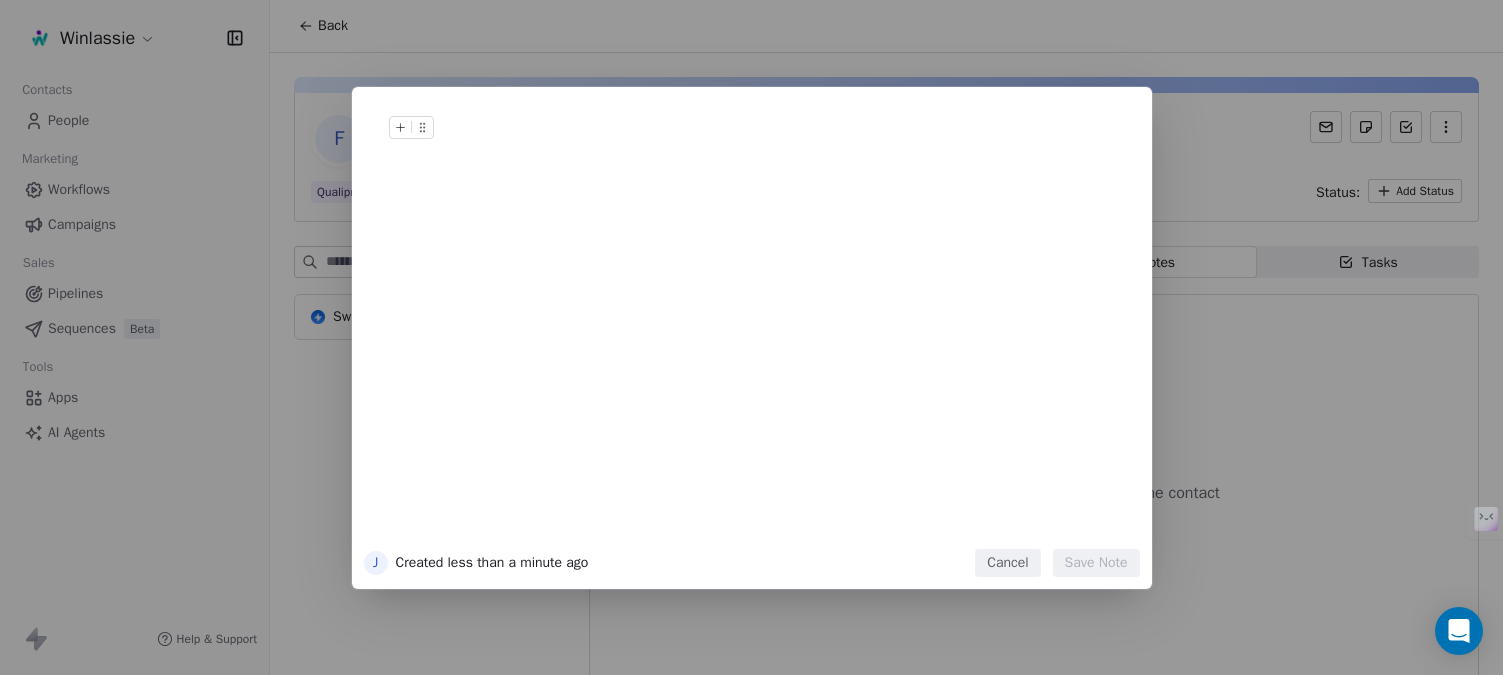 click on "Cancel" at bounding box center [1007, 563] 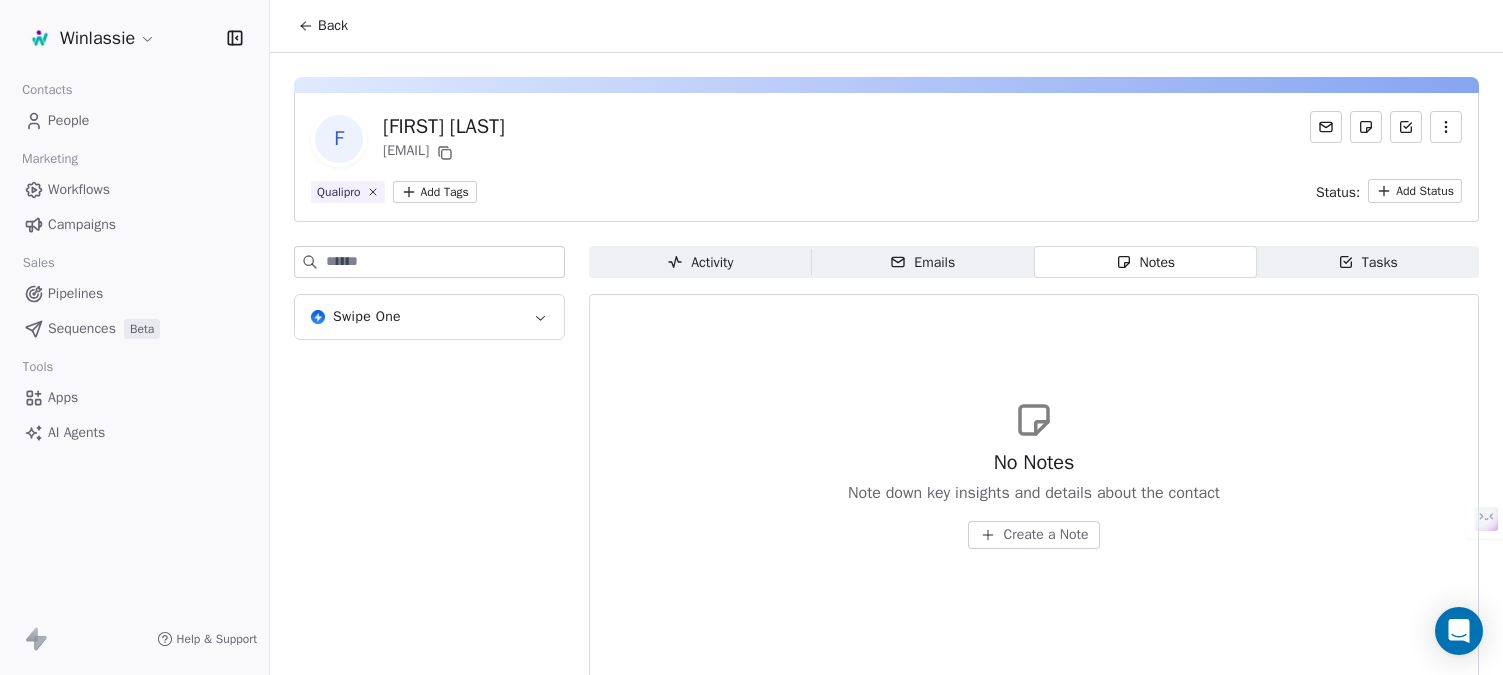 click on "Tasks" at bounding box center (1368, 262) 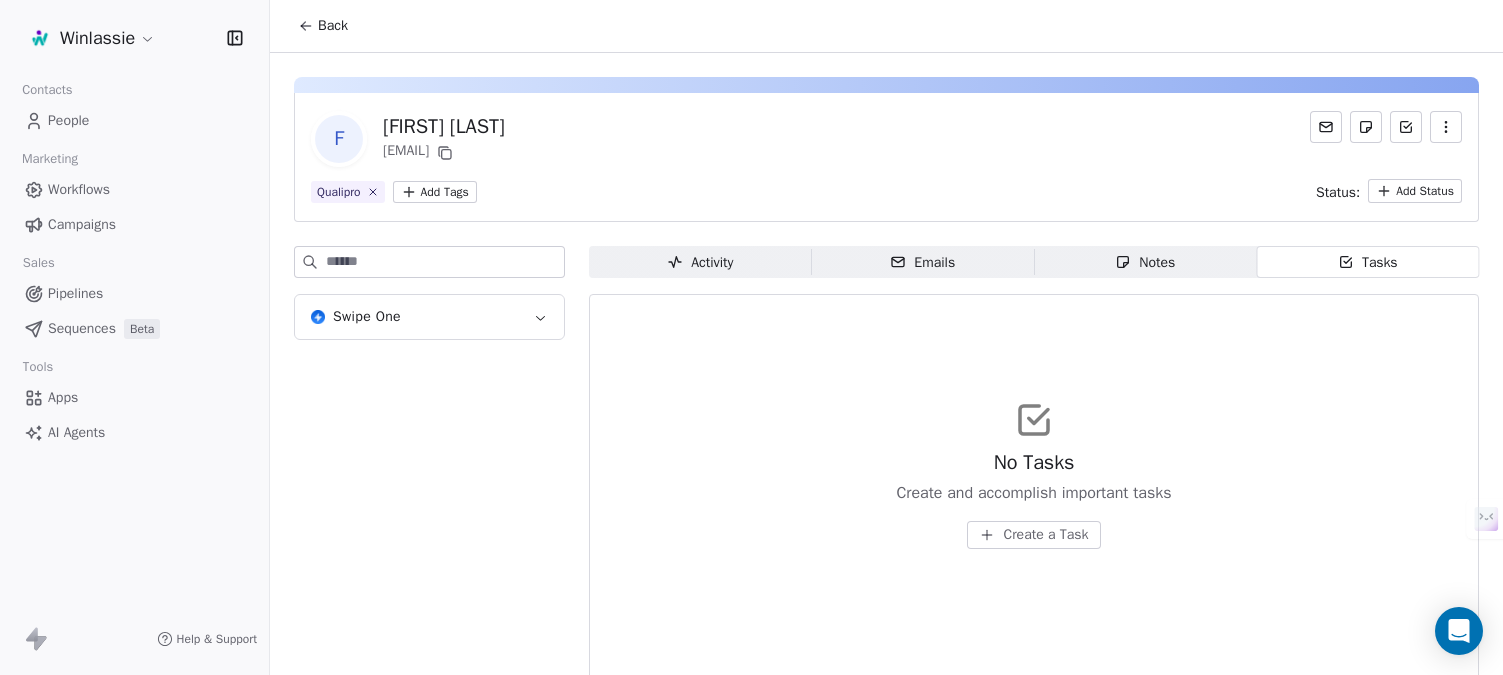 click on "Emails" at bounding box center [922, 262] 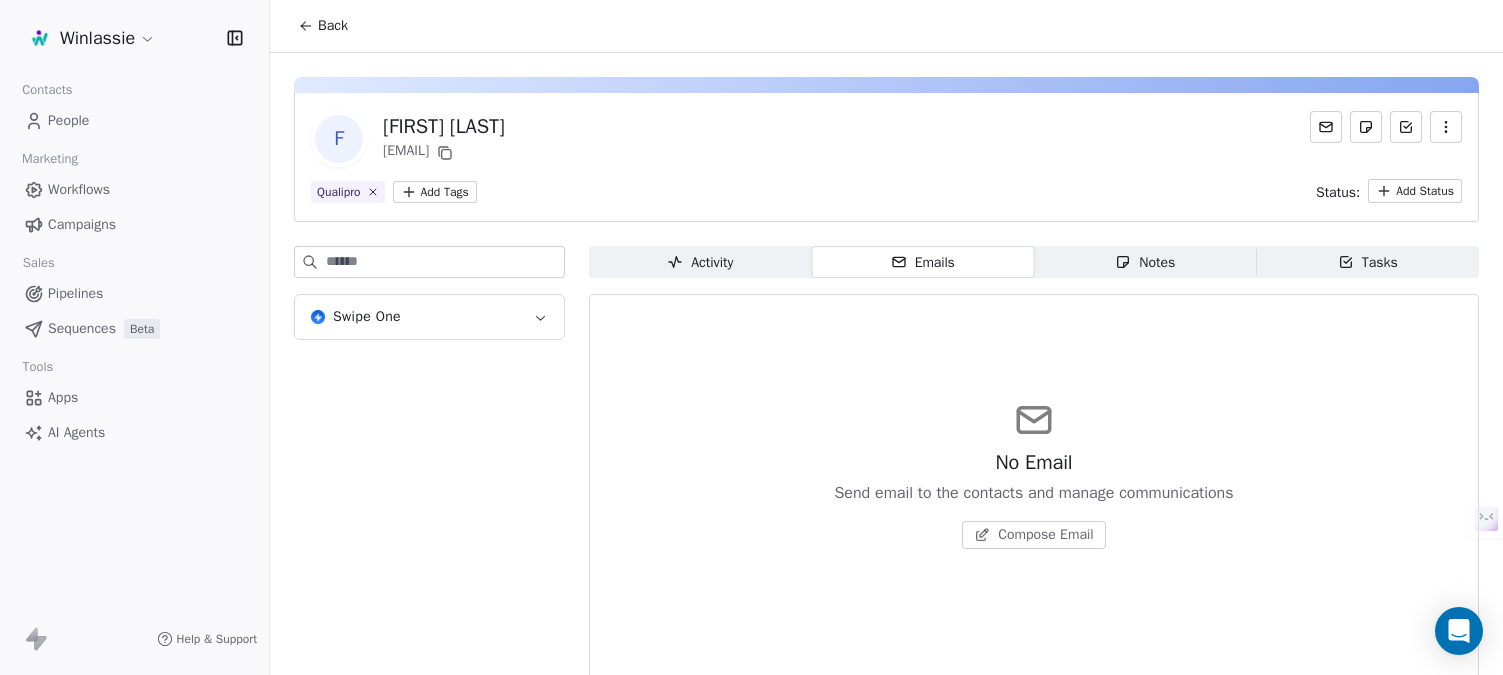 click on "Activity" at bounding box center [700, 262] 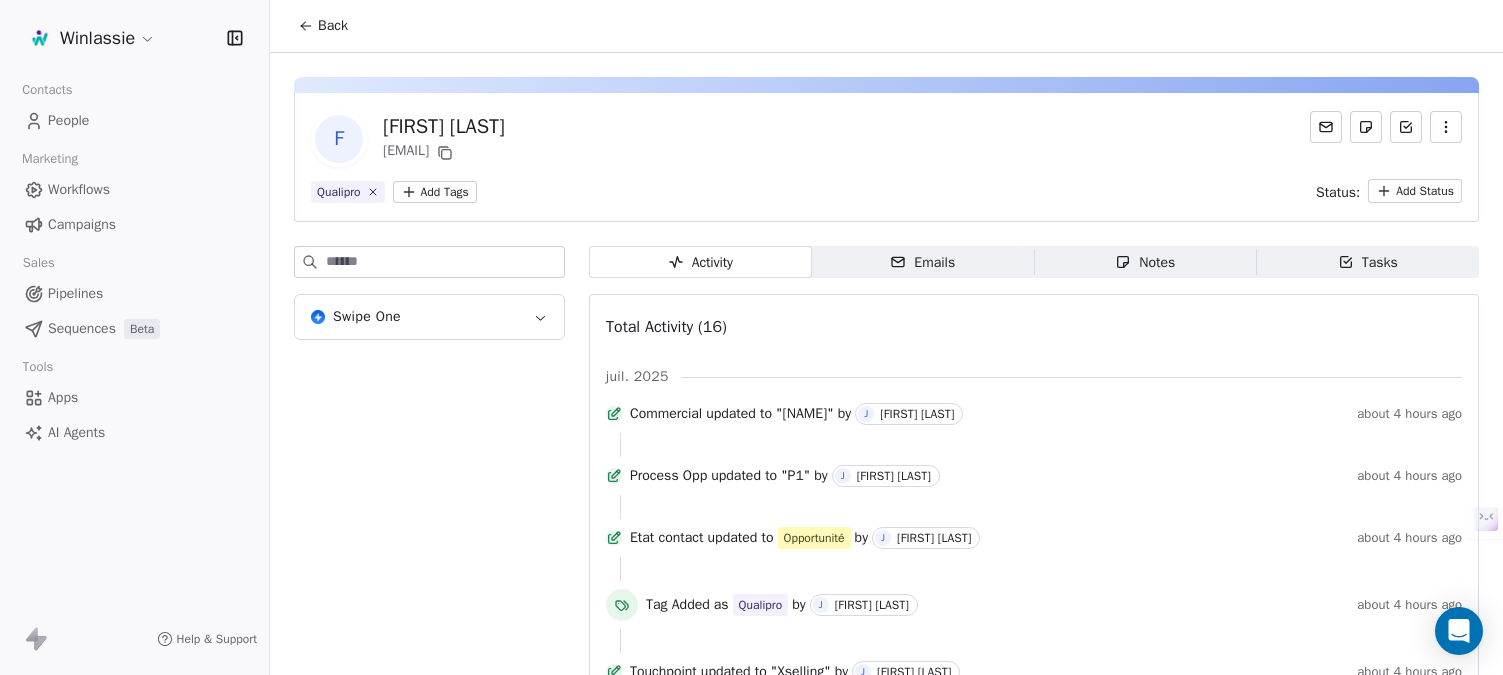 click on "F [FIRST] [LAST] [EMAIL] Qualipro Add Tags Status: Add Status" at bounding box center [886, 157] 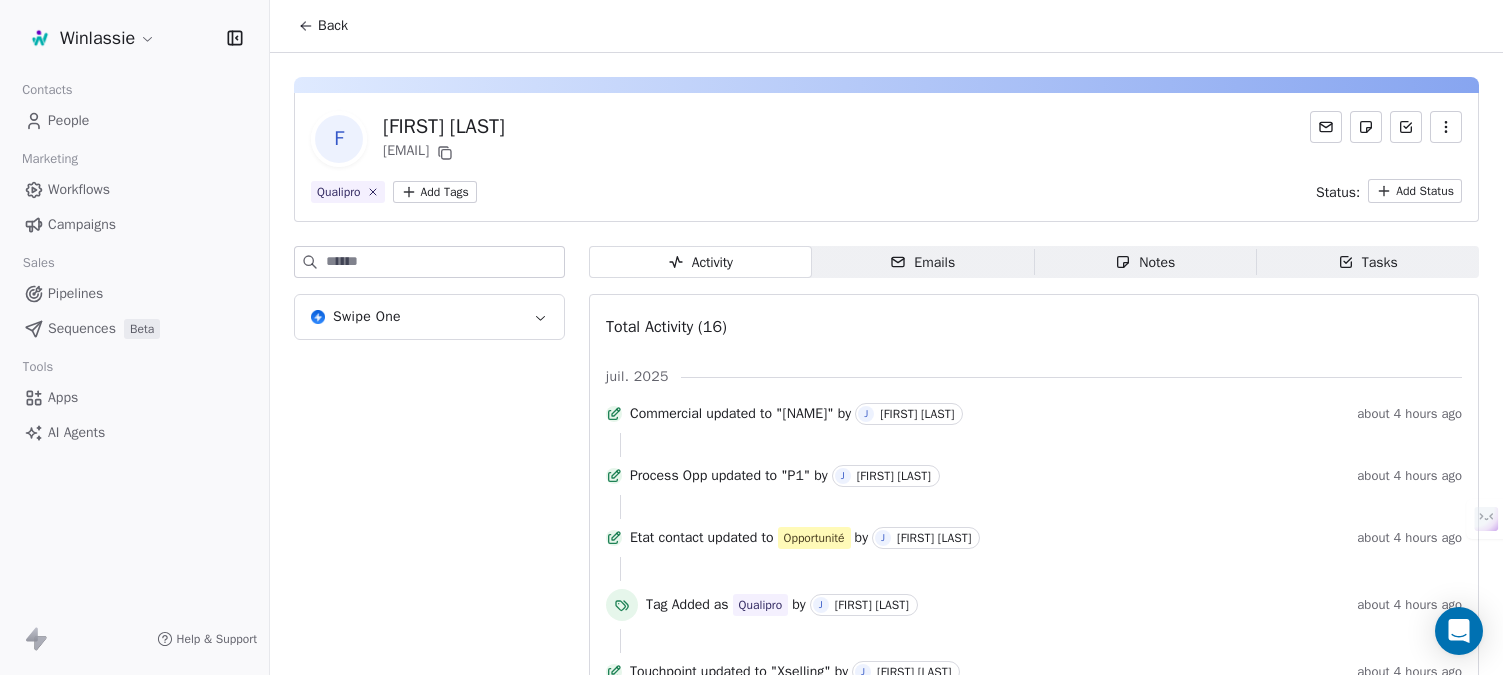 click on "[FIRST] [LAST] [EMAIL]" at bounding box center (886, 139) 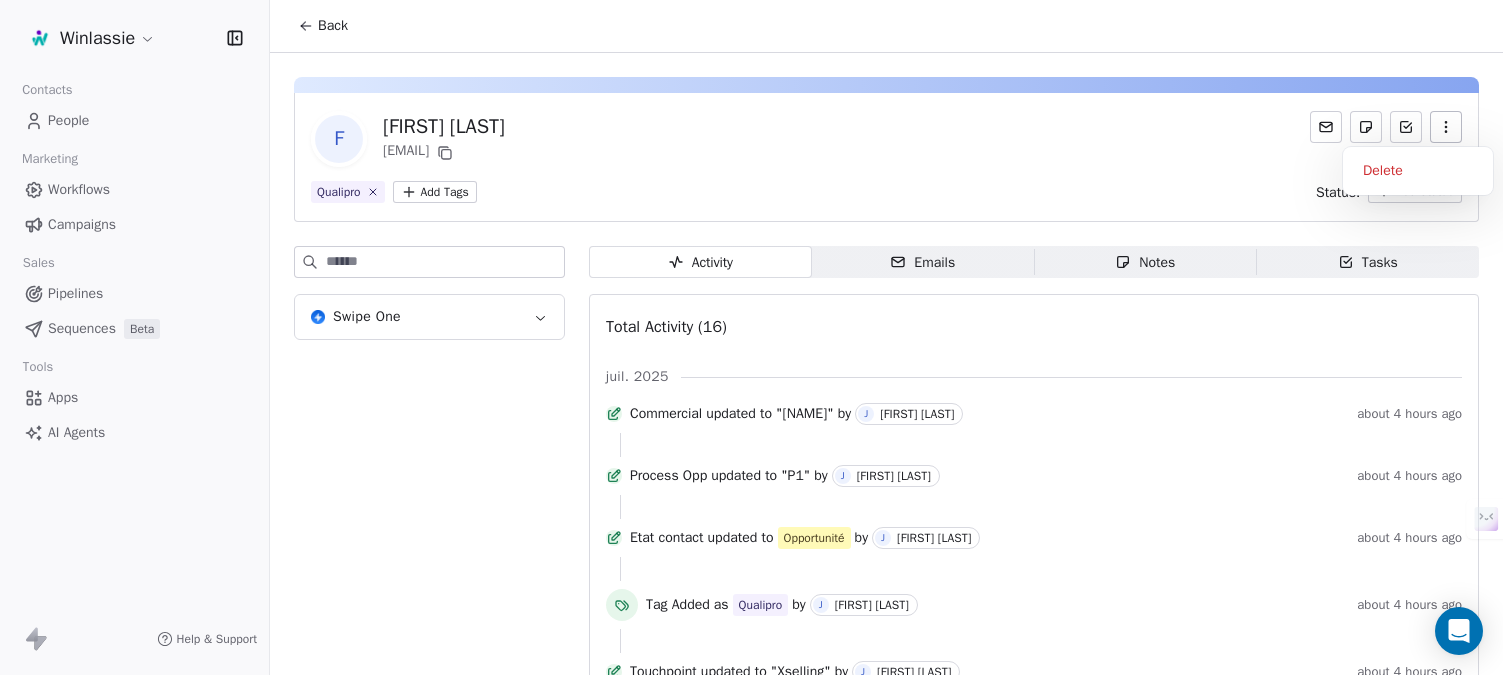 click 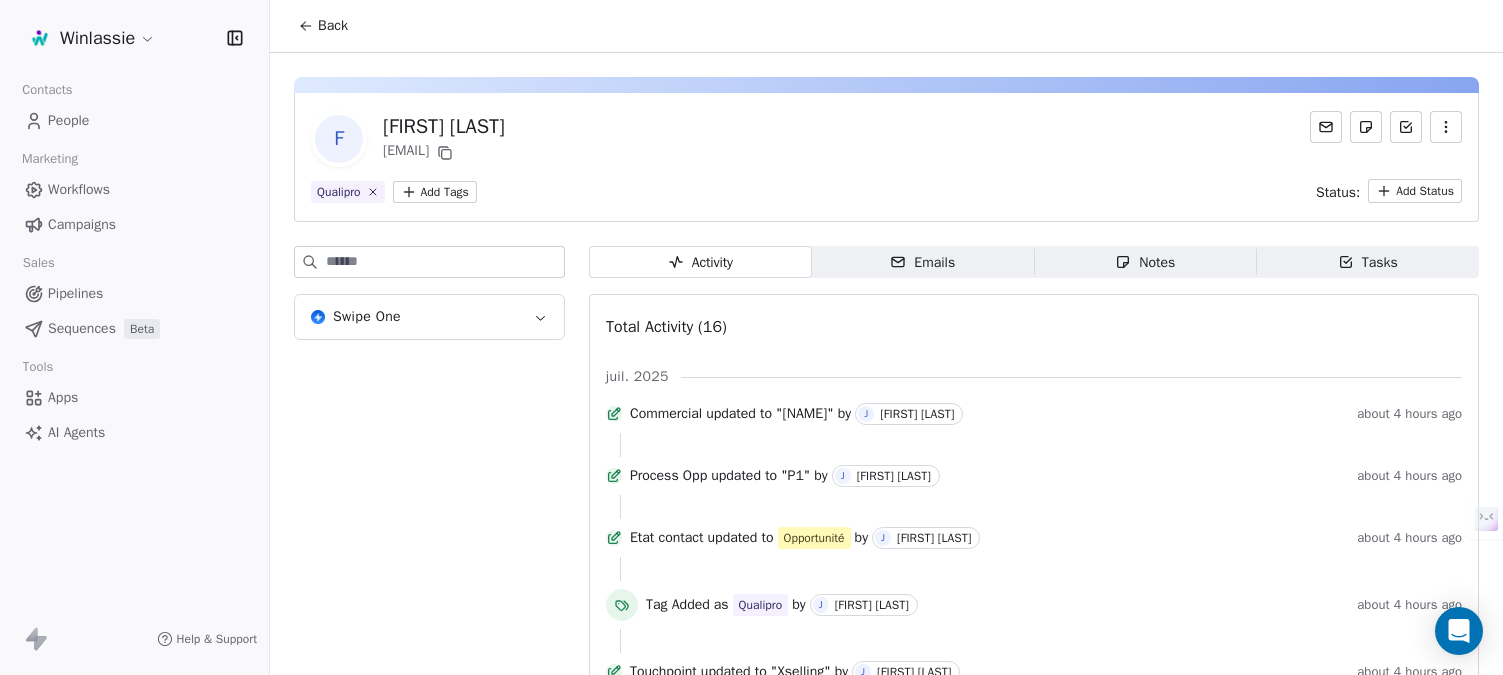 click 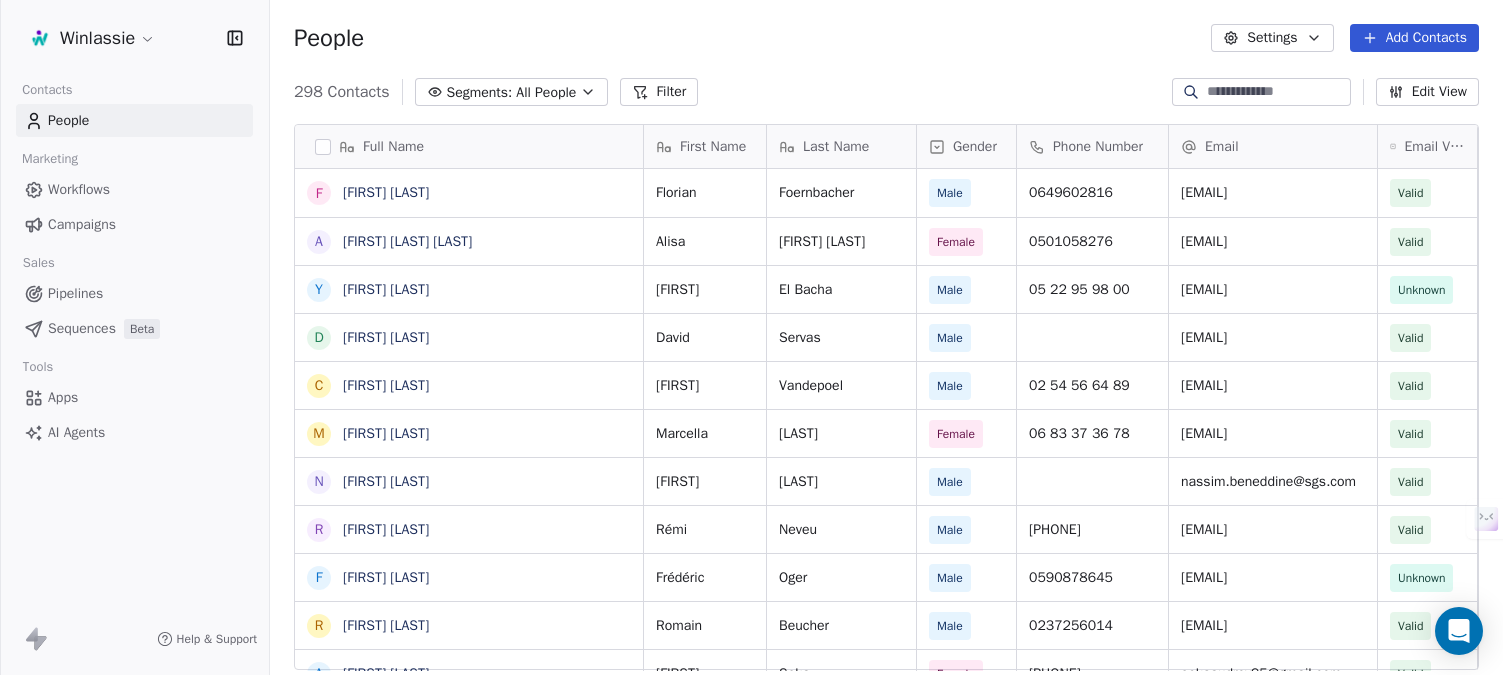 scroll, scrollTop: 16, scrollLeft: 16, axis: both 